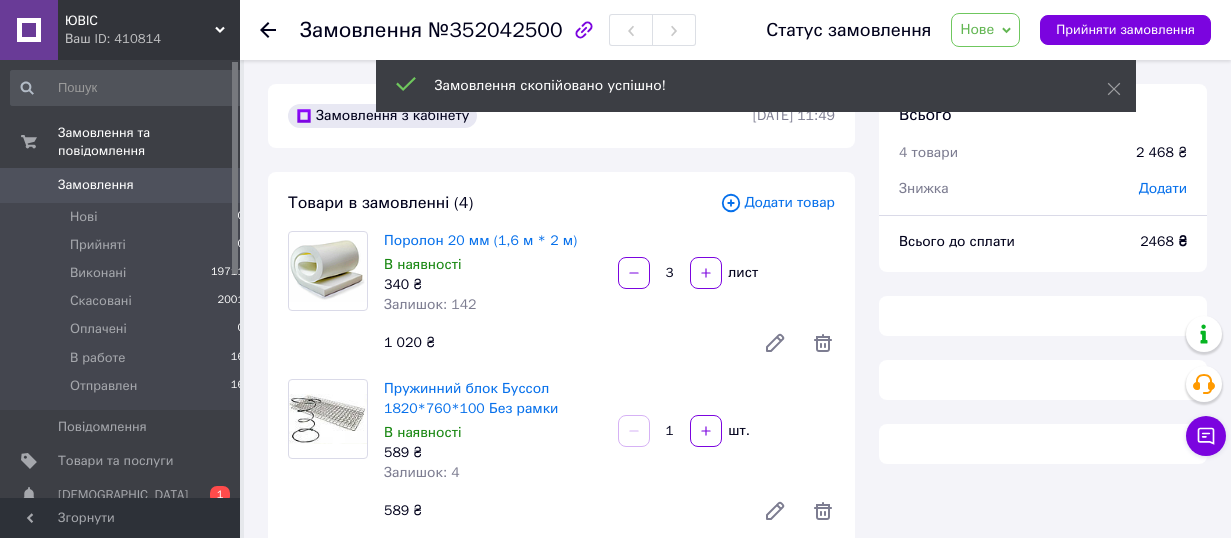 scroll, scrollTop: 0, scrollLeft: 0, axis: both 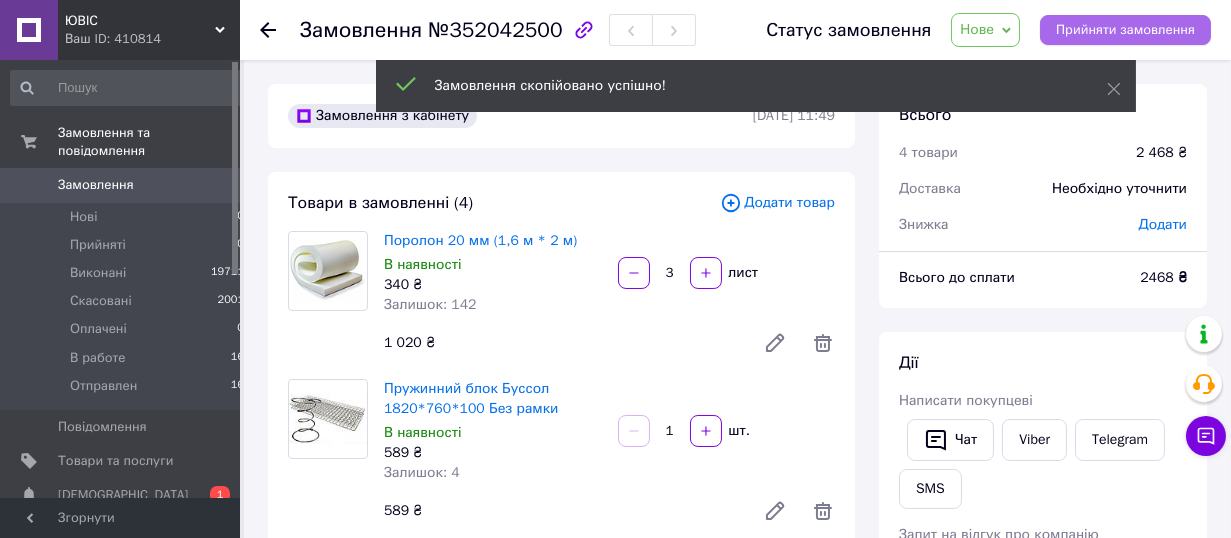 click on "Прийняти замовлення" at bounding box center (1125, 30) 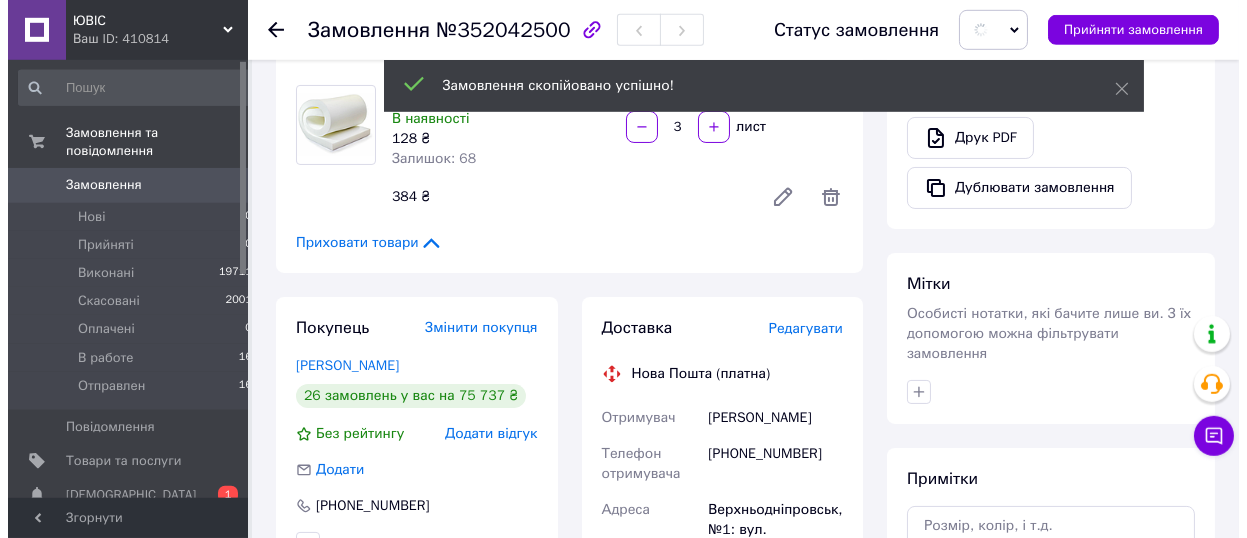 scroll, scrollTop: 660, scrollLeft: 0, axis: vertical 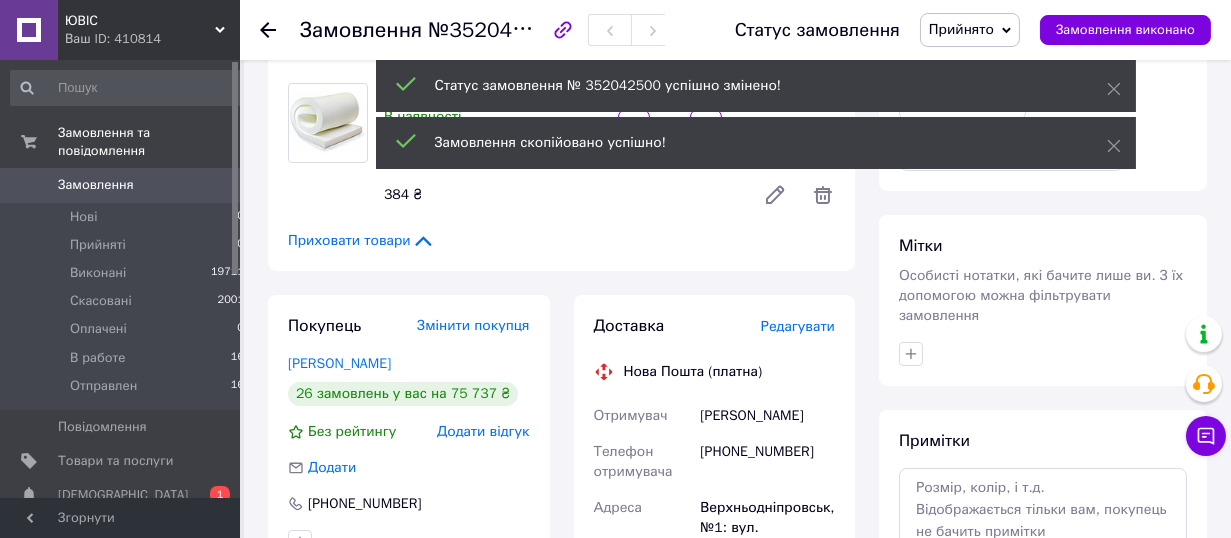 click on "Редагувати" at bounding box center (798, 326) 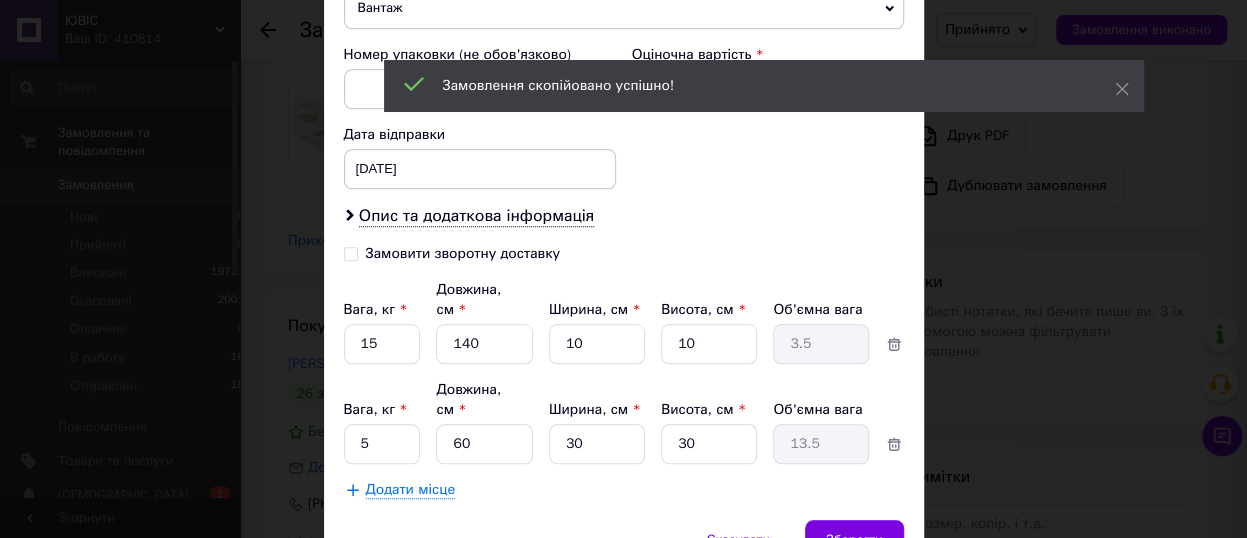 scroll, scrollTop: 880, scrollLeft: 0, axis: vertical 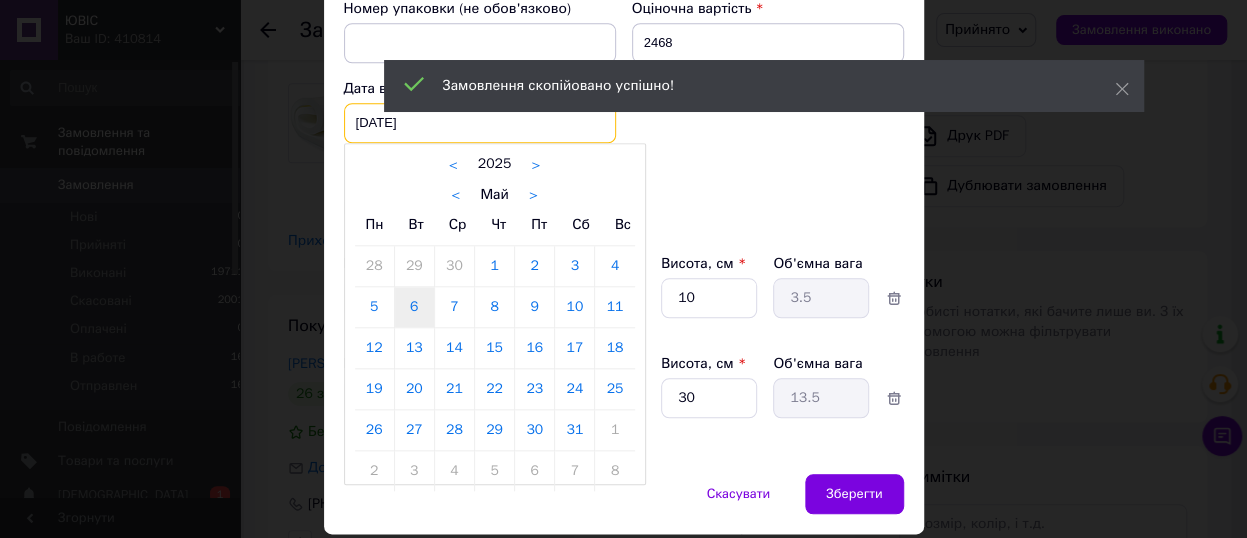 click on "06.05.2025" at bounding box center (480, 123) 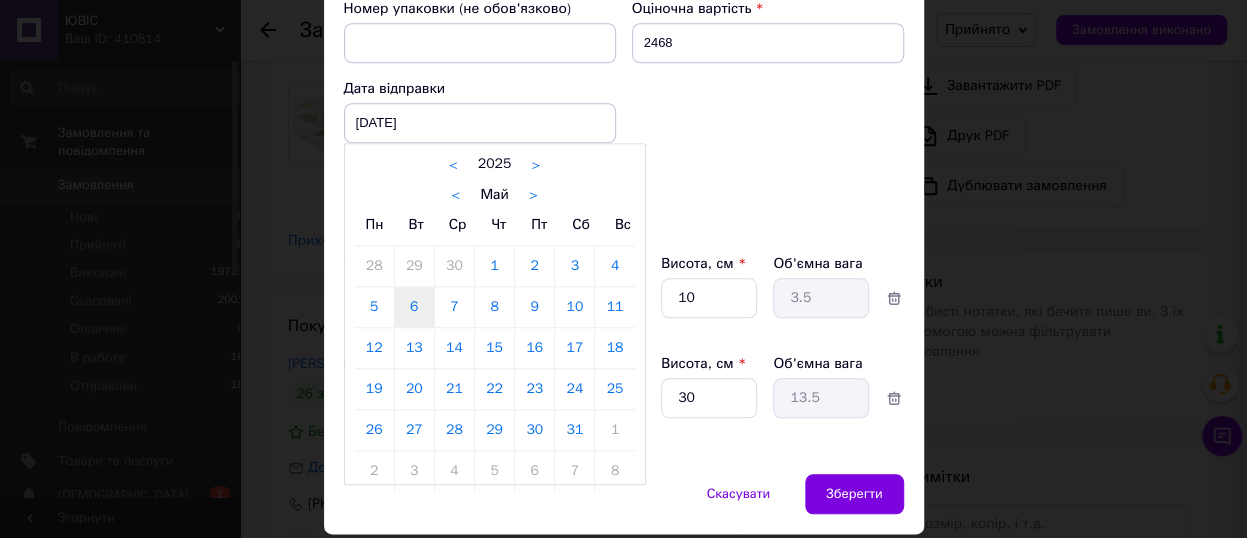 click on ">" at bounding box center [533, 195] 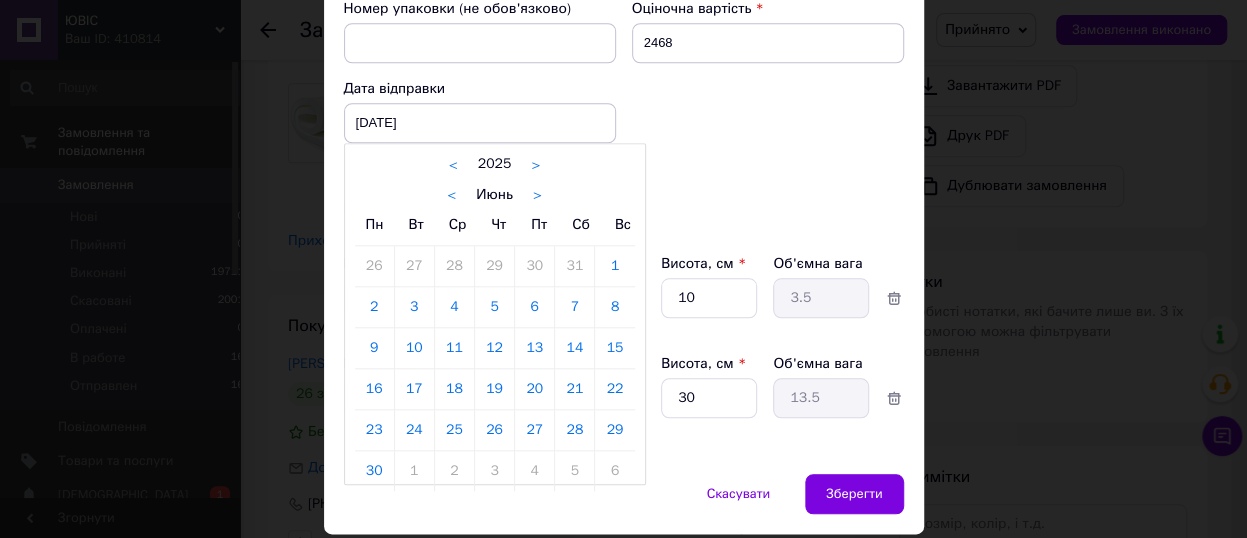 click on ">" at bounding box center [537, 195] 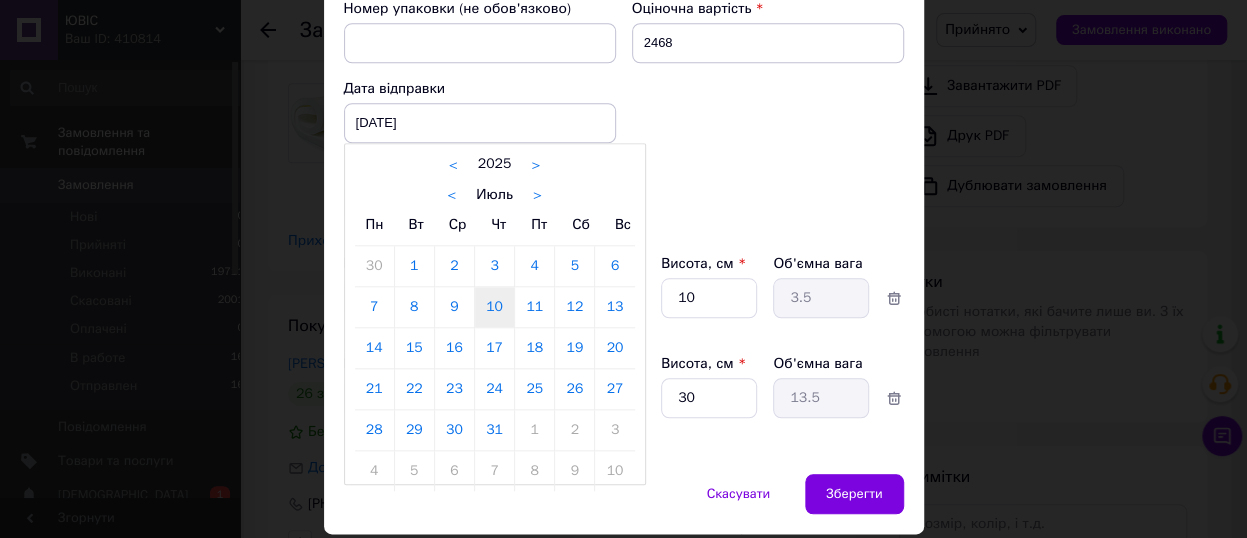 drag, startPoint x: 481, startPoint y: 314, endPoint x: 546, endPoint y: 327, distance: 66.287254 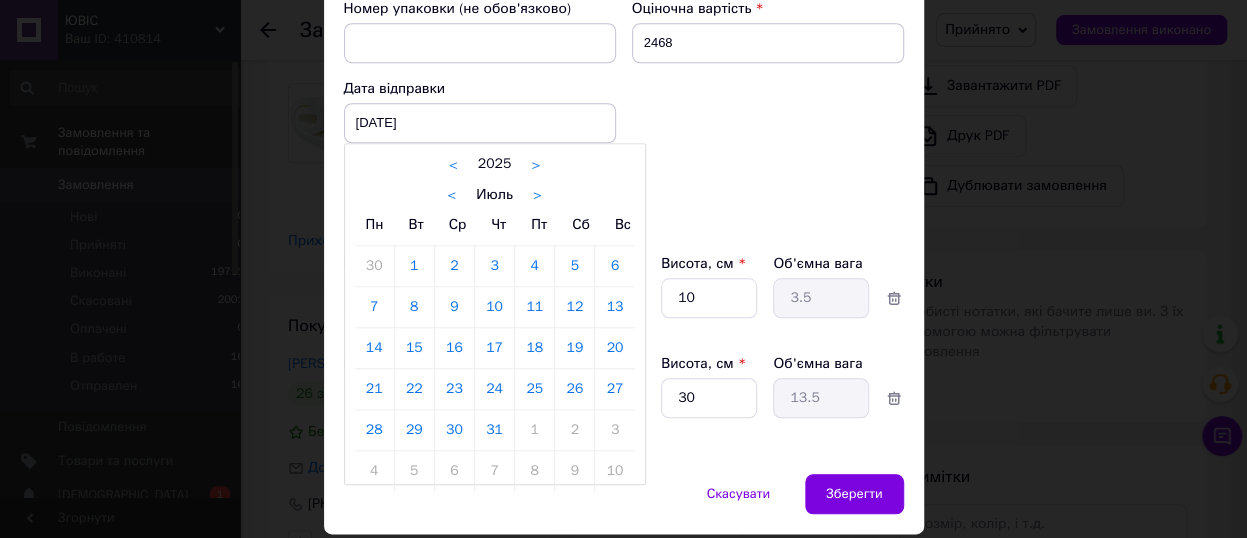 click on "10" at bounding box center [494, 307] 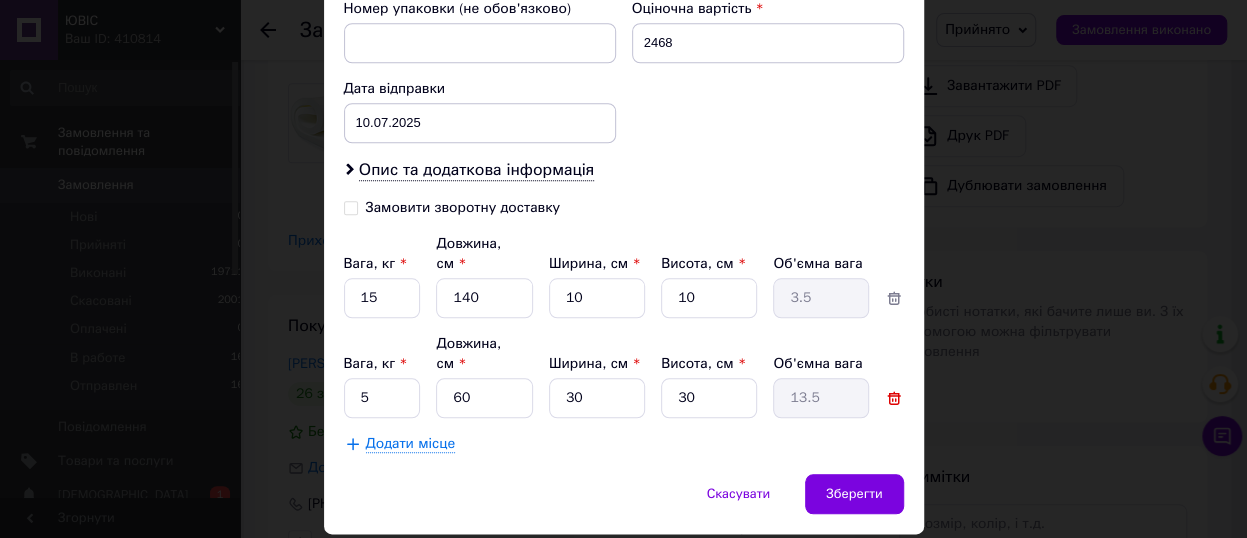 click 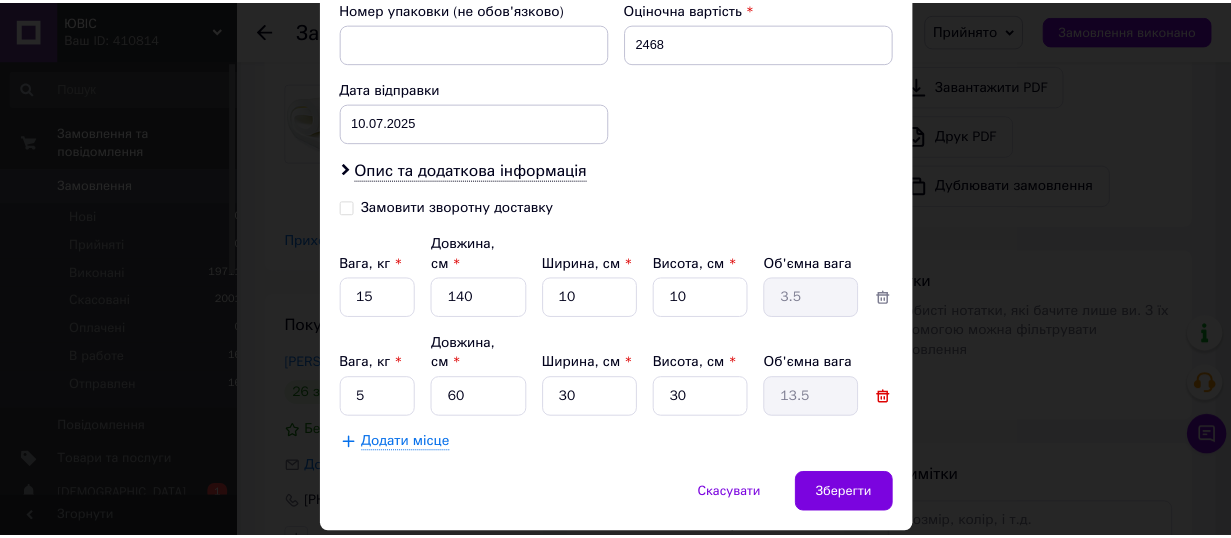 scroll, scrollTop: 823, scrollLeft: 0, axis: vertical 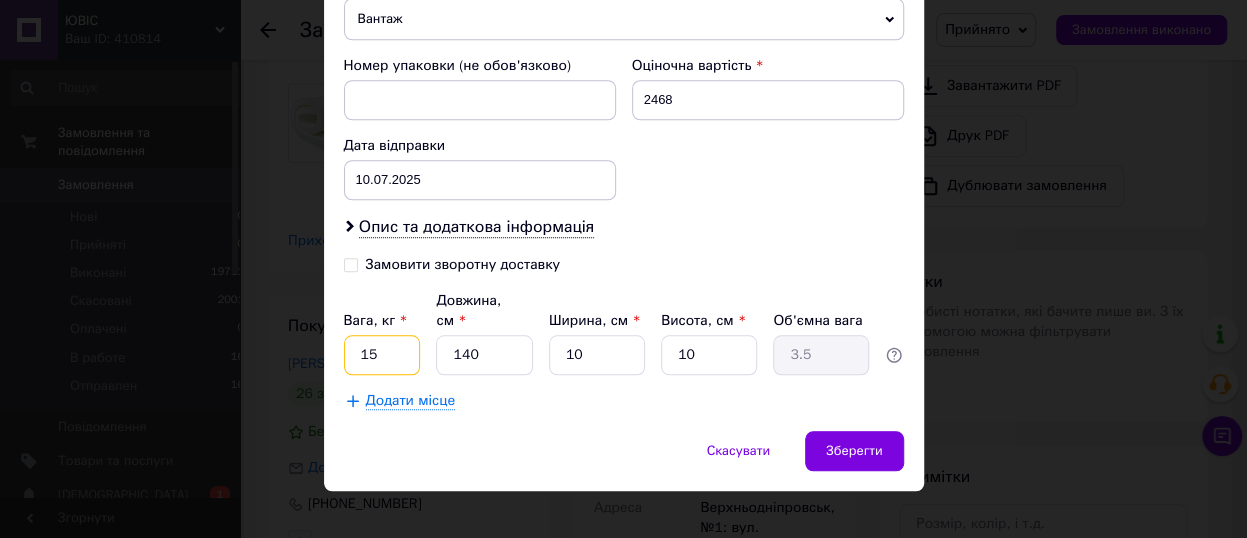 click on "15" at bounding box center [382, 355] 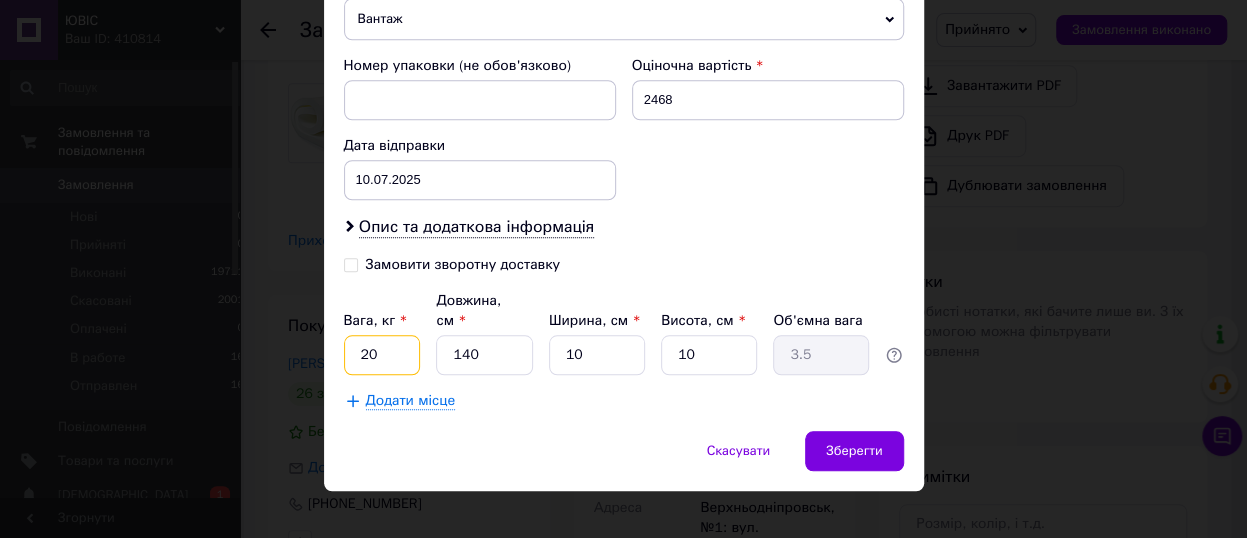type on "20" 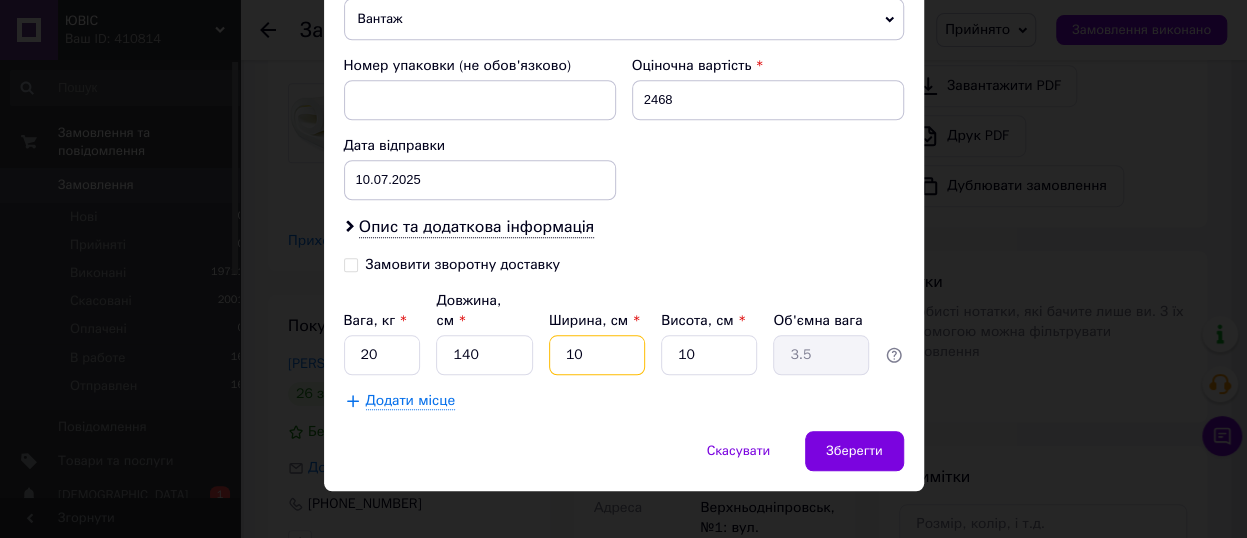 click on "10" at bounding box center [597, 355] 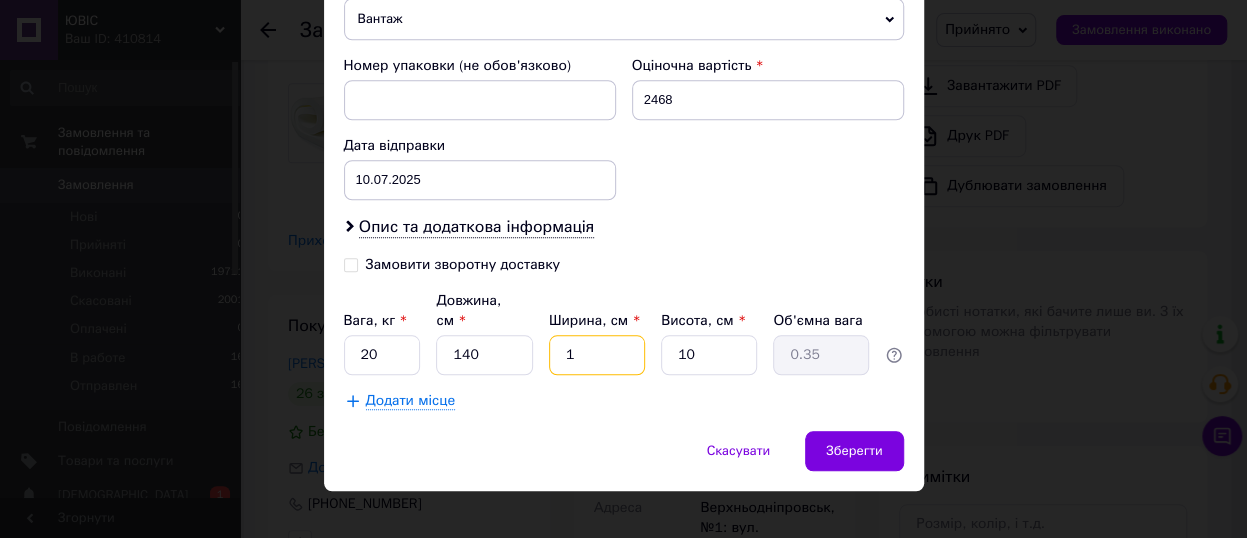 type 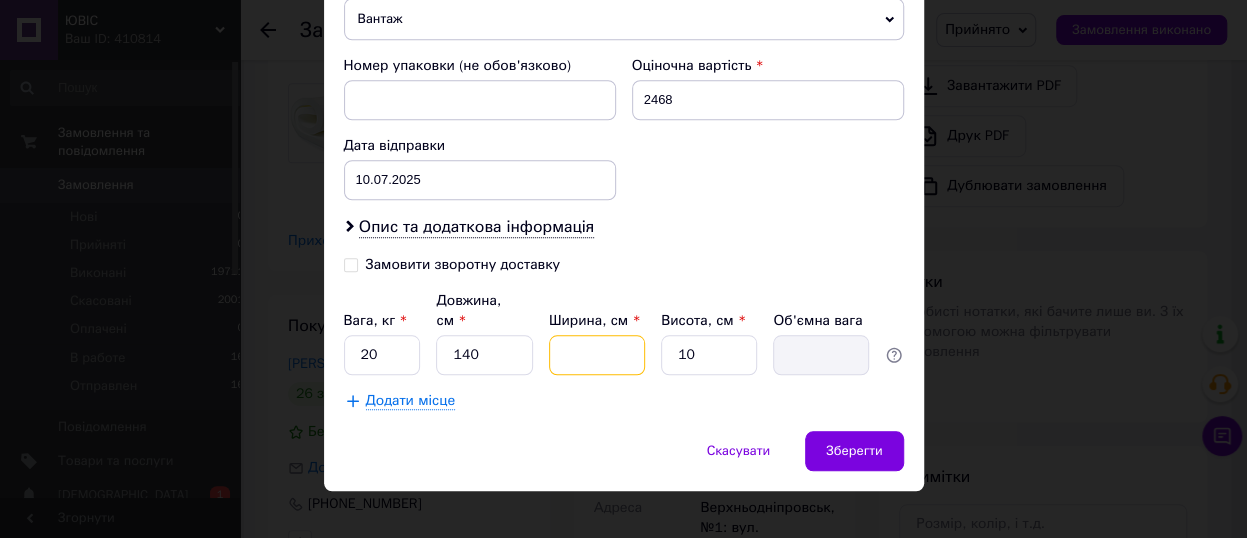 type on "2" 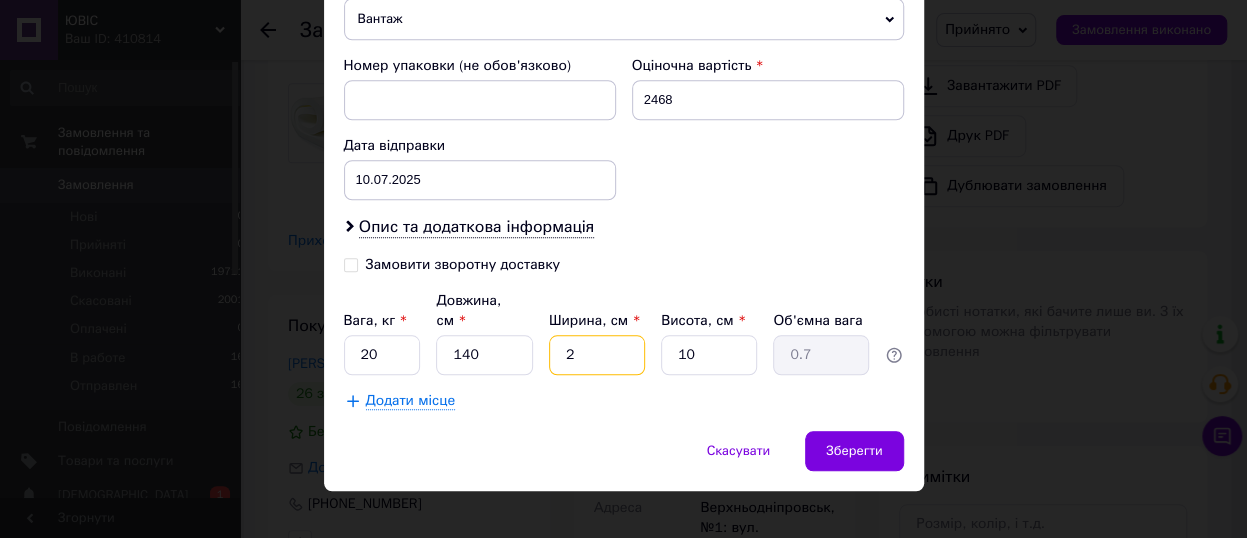 type on "20" 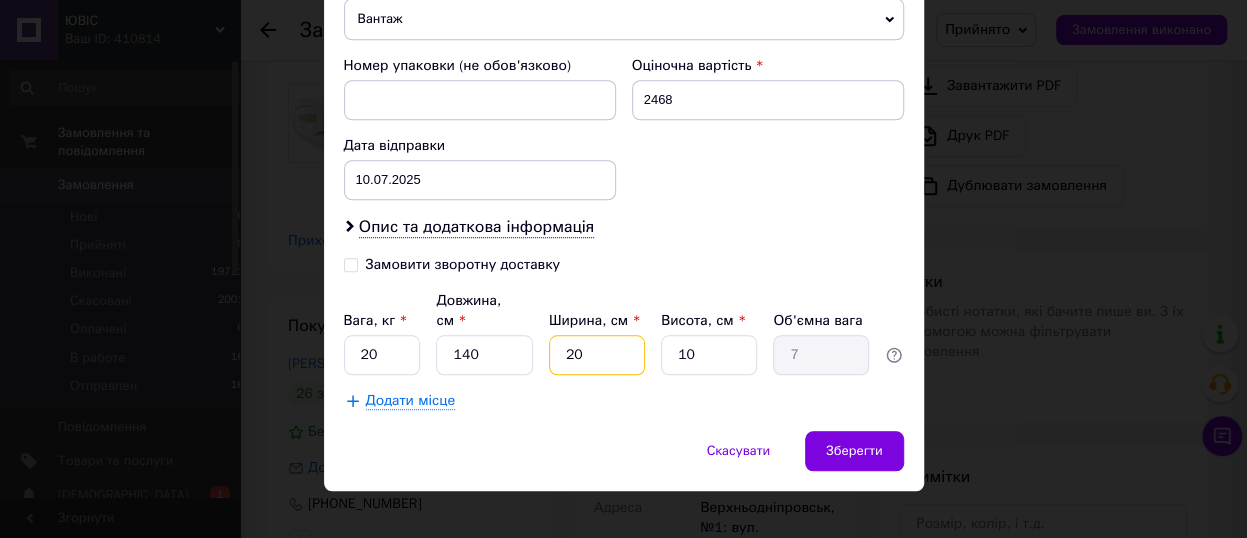 type on "20" 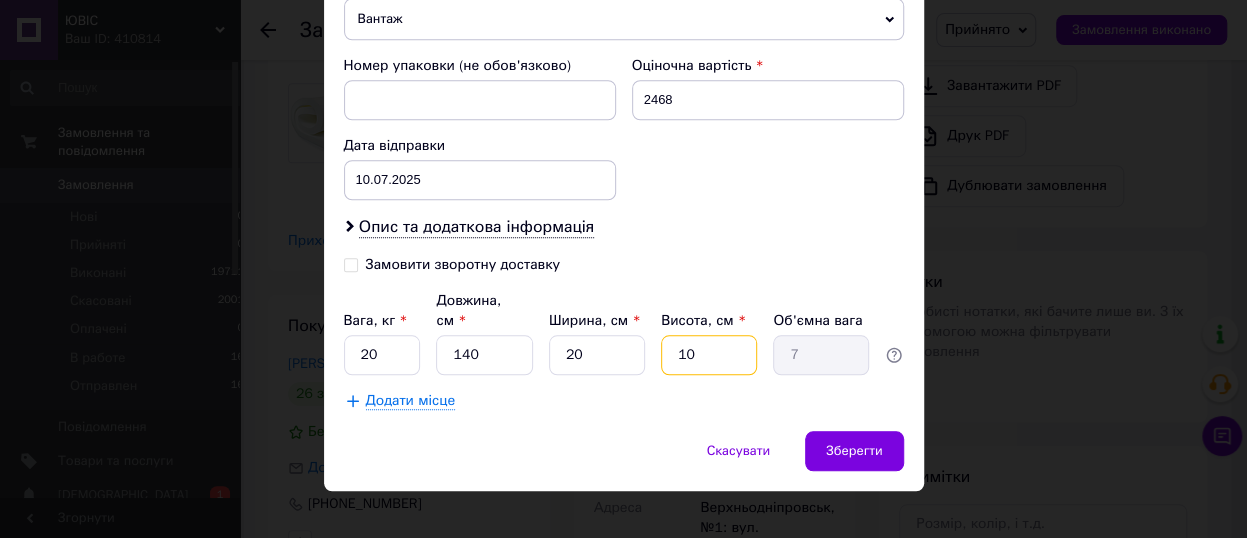 click on "10" at bounding box center (709, 355) 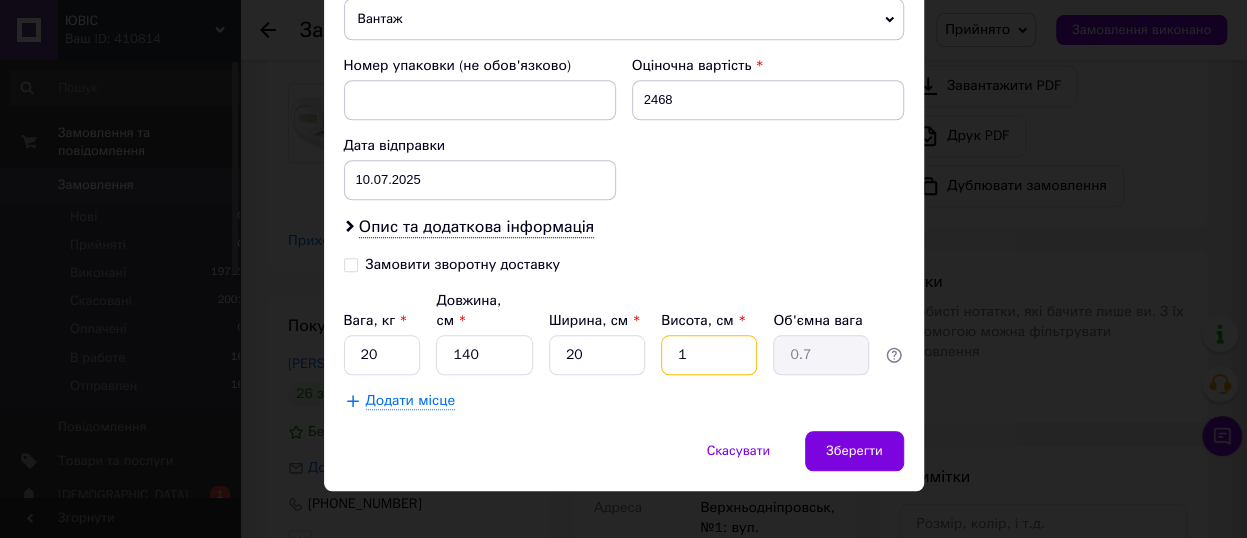 type 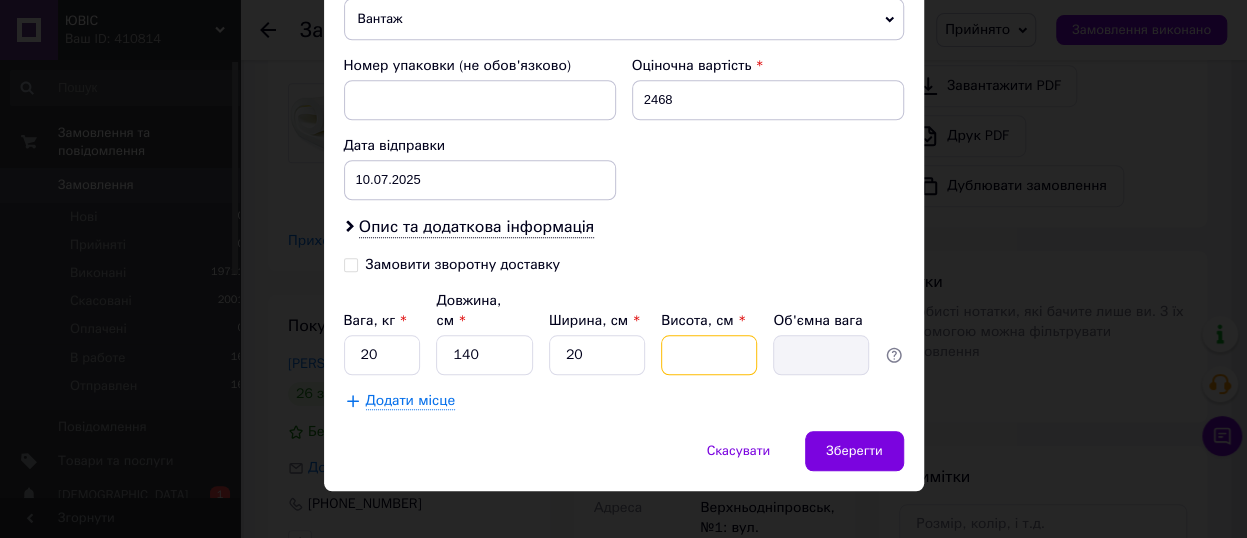 type on "2" 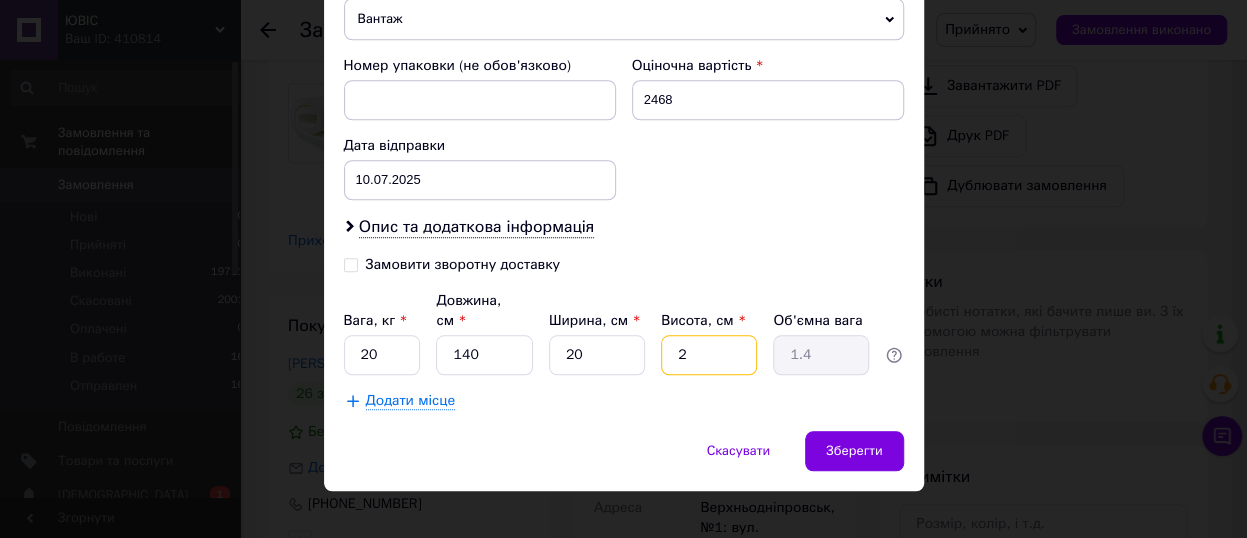 type on "20" 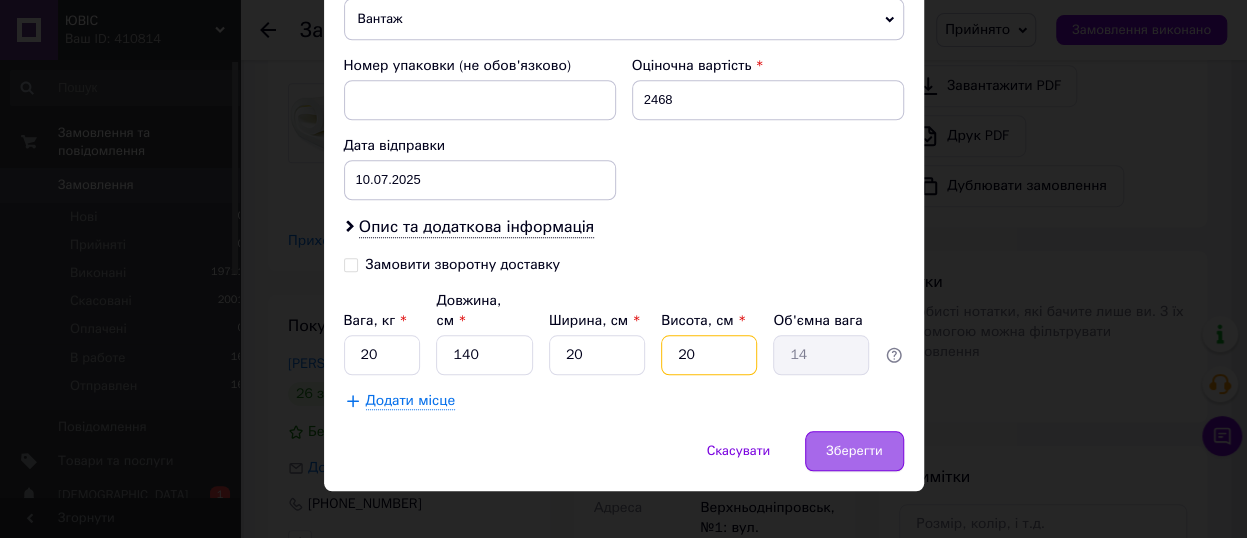 type on "20" 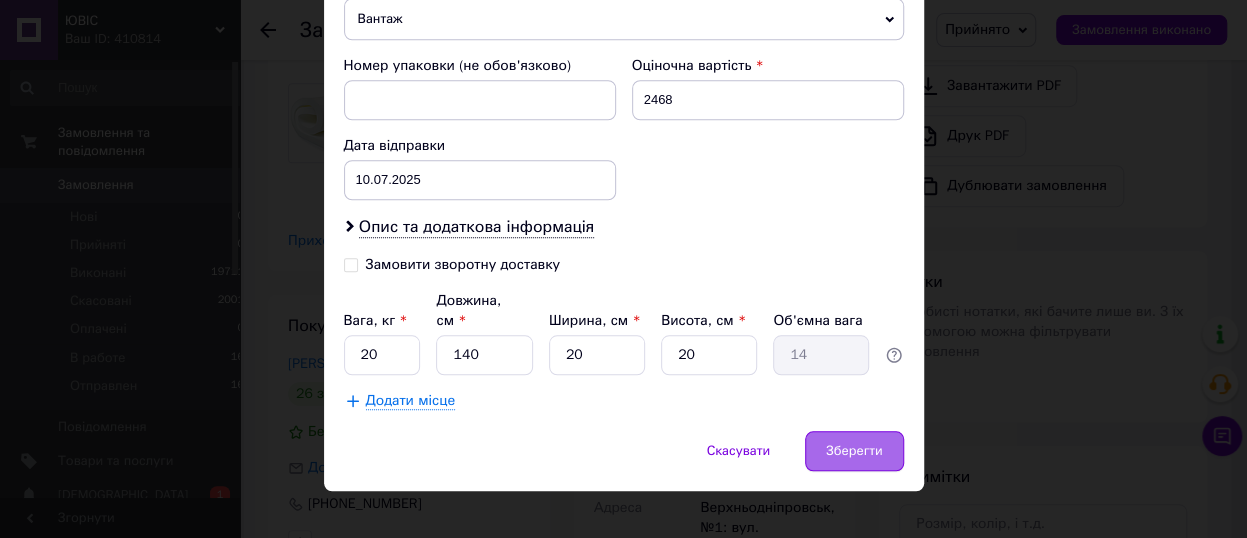 click on "Зберегти" at bounding box center [854, 451] 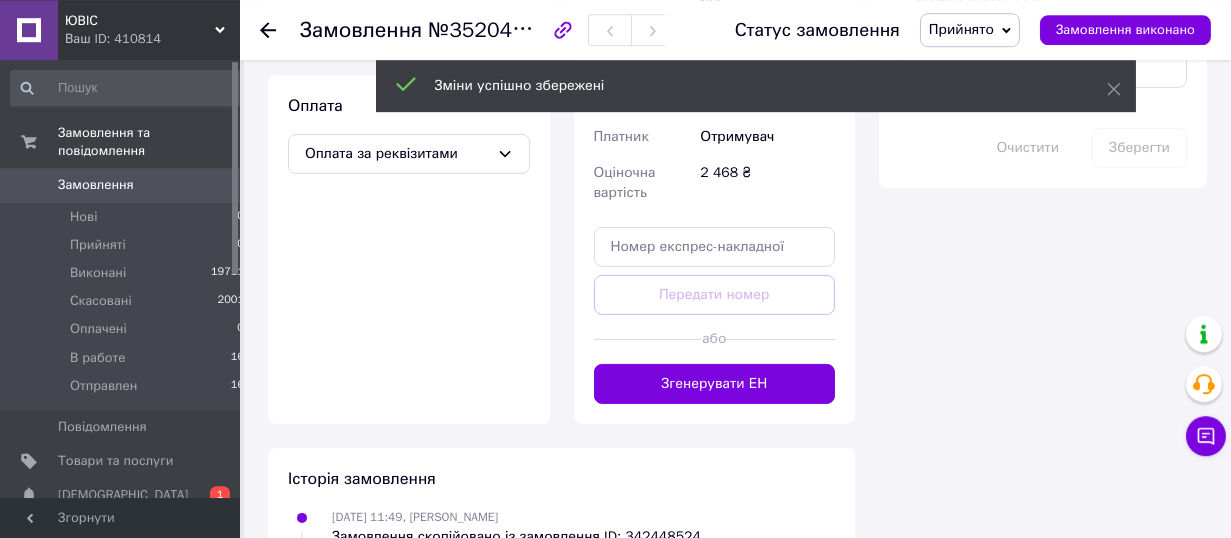 scroll, scrollTop: 1210, scrollLeft: 0, axis: vertical 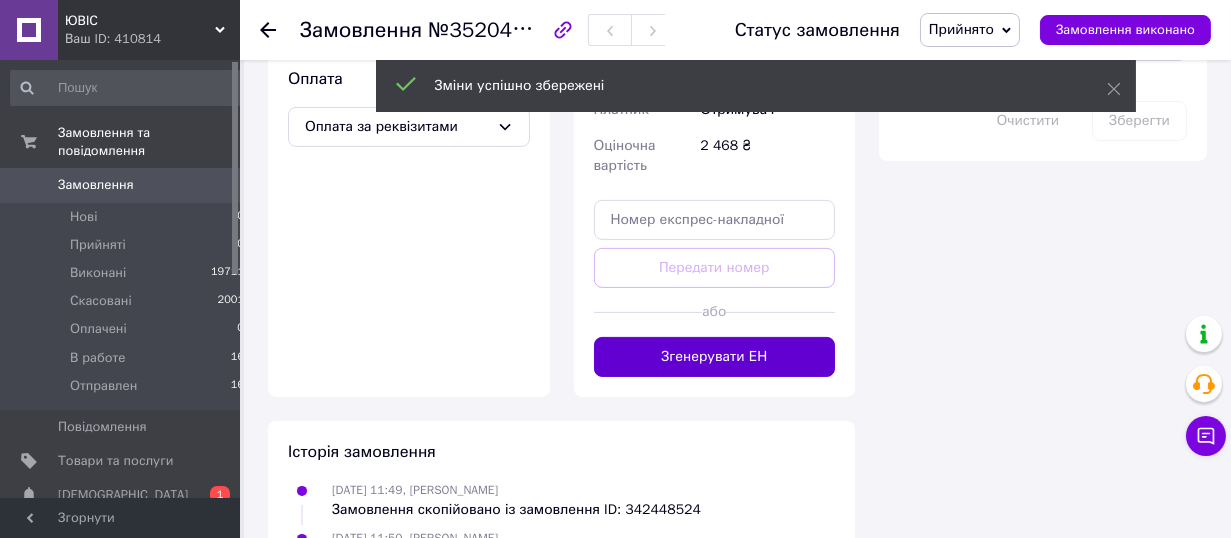 click on "Згенерувати ЕН" at bounding box center [715, 357] 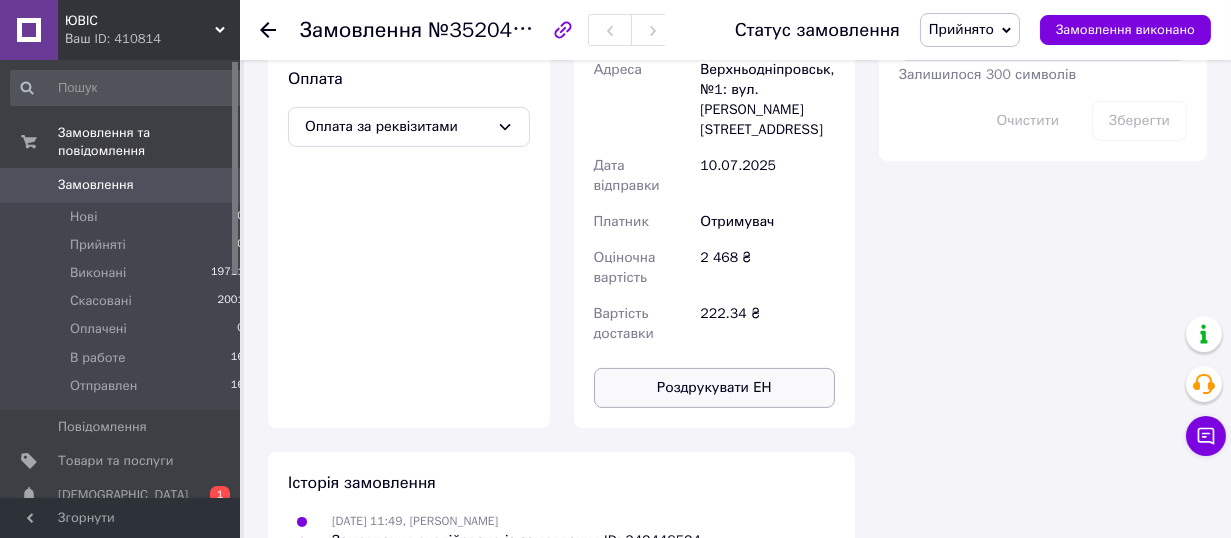 click on "Роздрукувати ЕН" at bounding box center [715, 388] 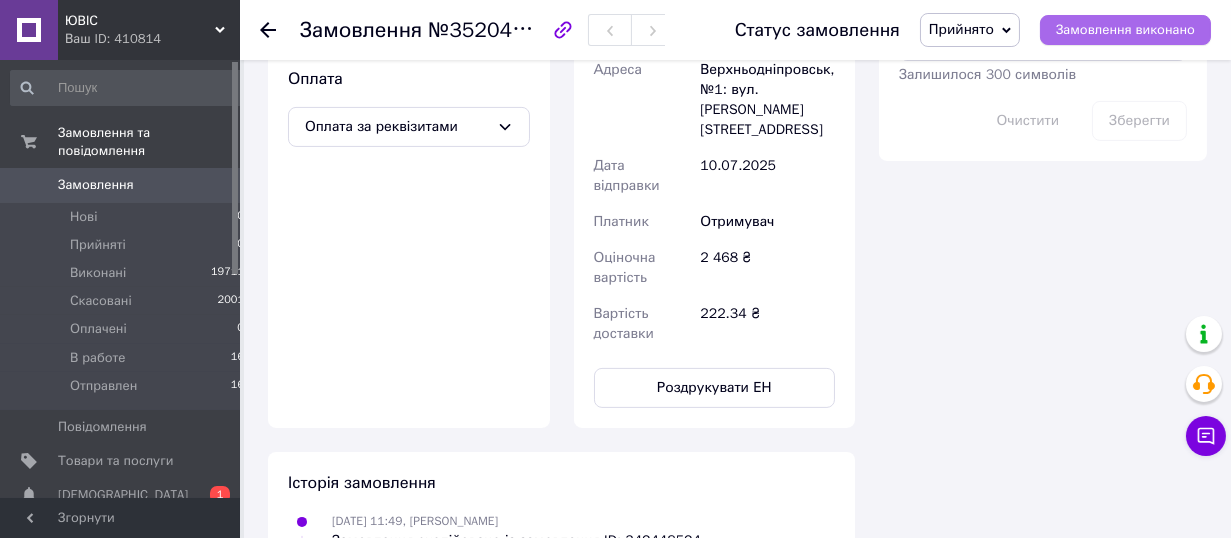 click on "Замовлення виконано" at bounding box center [1125, 30] 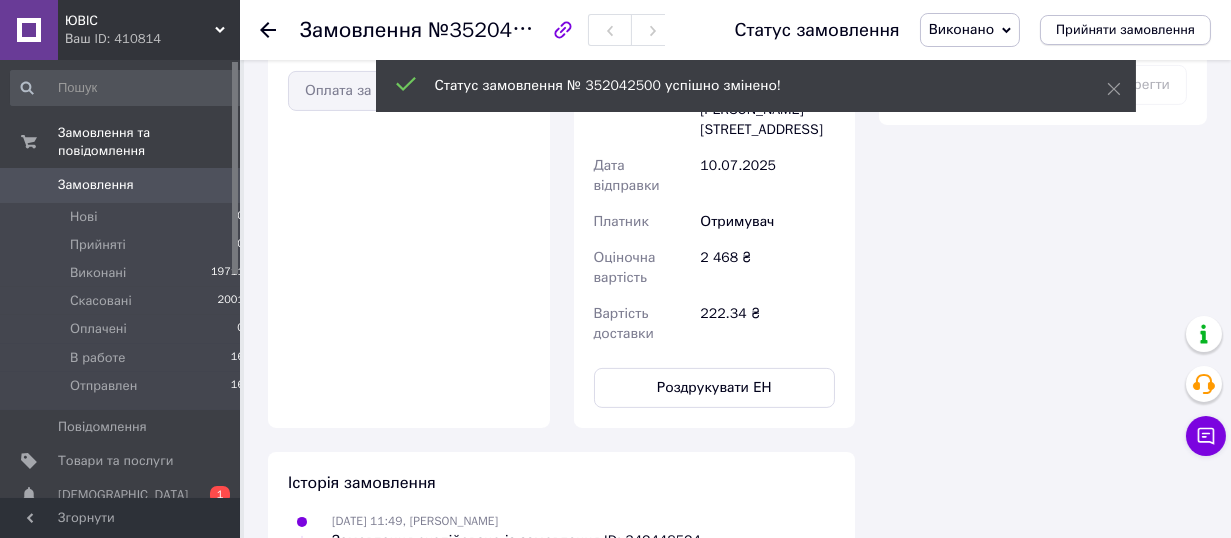scroll, scrollTop: 1174, scrollLeft: 0, axis: vertical 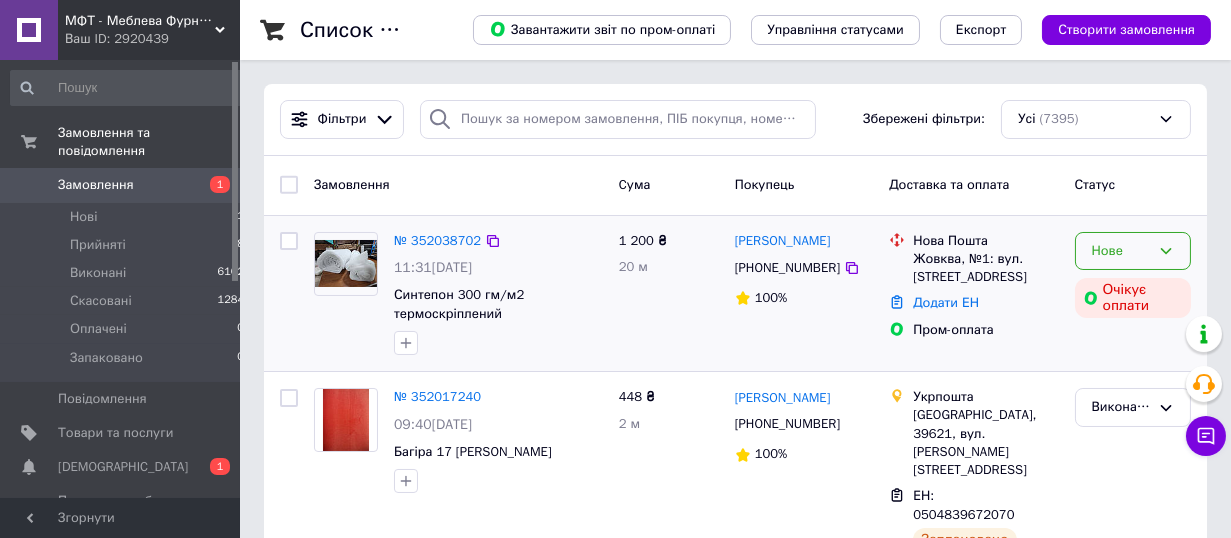 click on "Нове" at bounding box center [1133, 251] 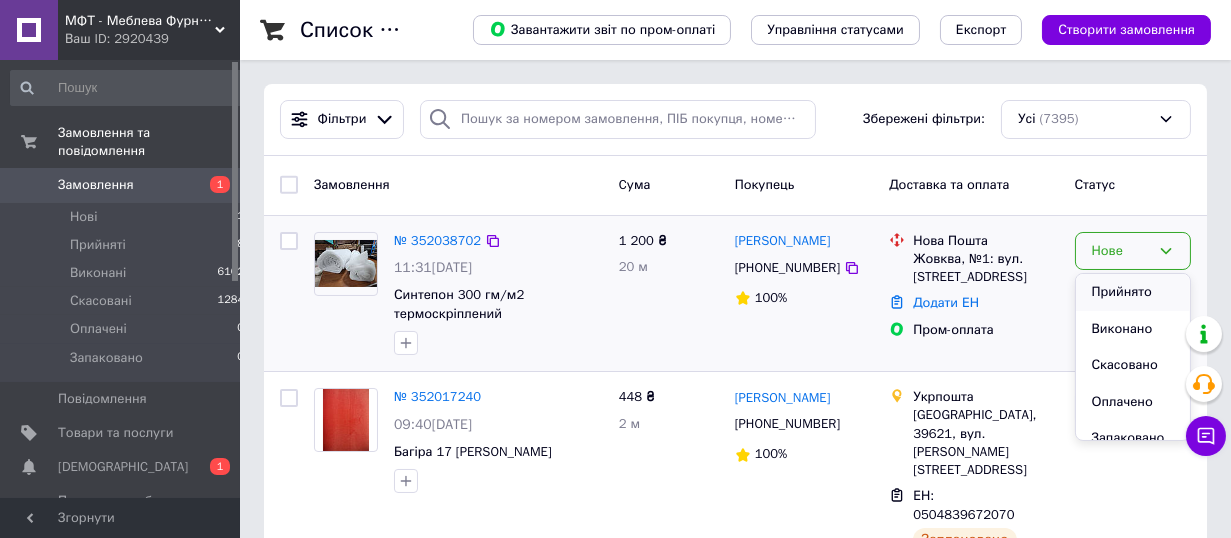 click on "Прийнято" at bounding box center (1133, 292) 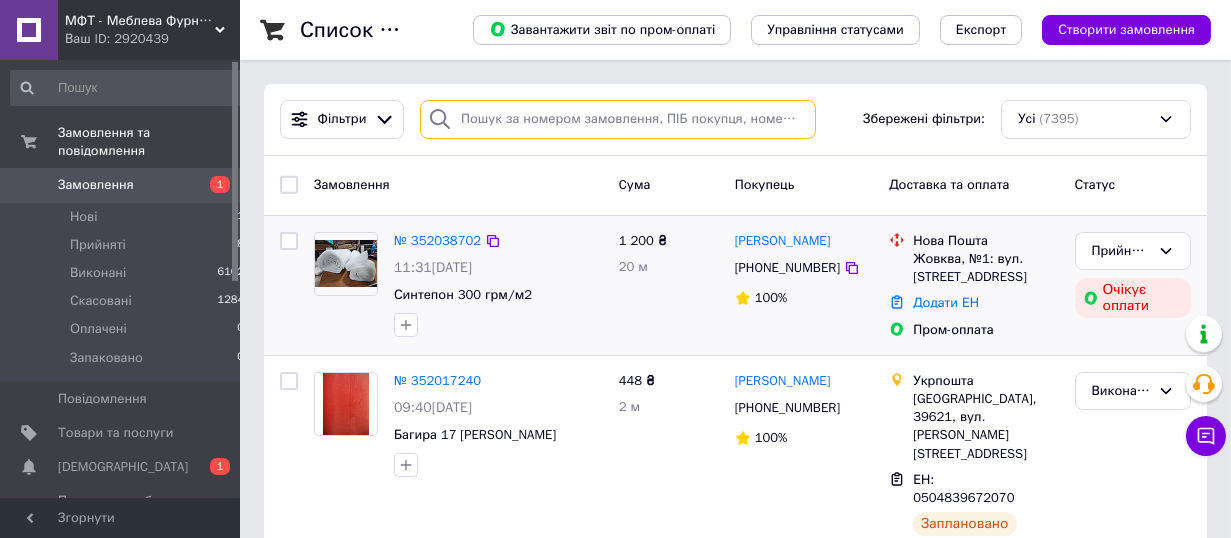 click at bounding box center [618, 119] 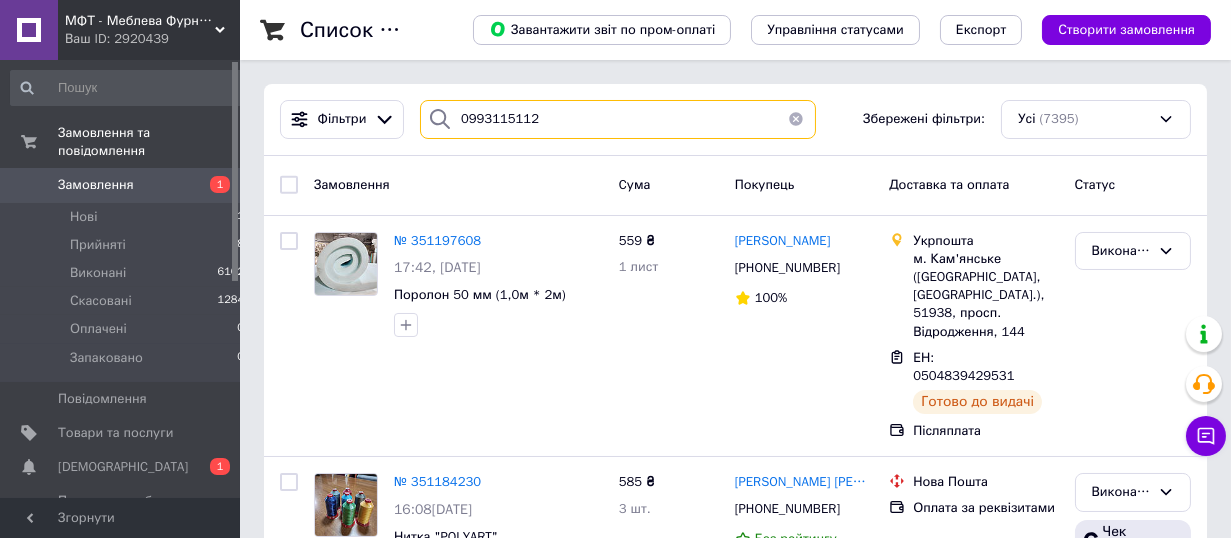click on "0993115112" at bounding box center (618, 119) 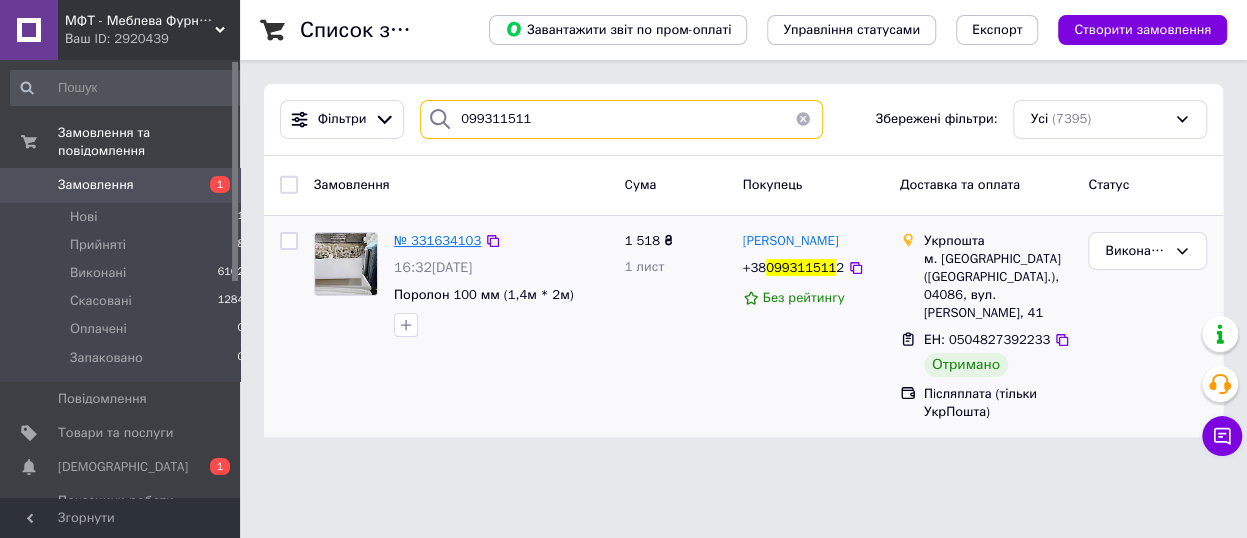 type on "099311511" 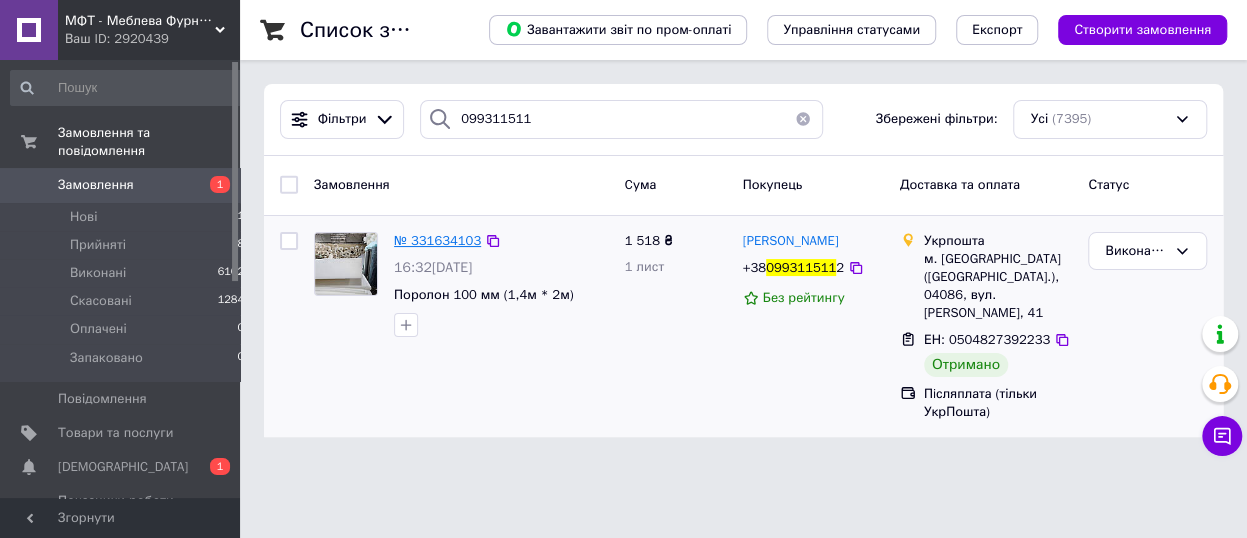 click on "№ 331634103" at bounding box center [437, 240] 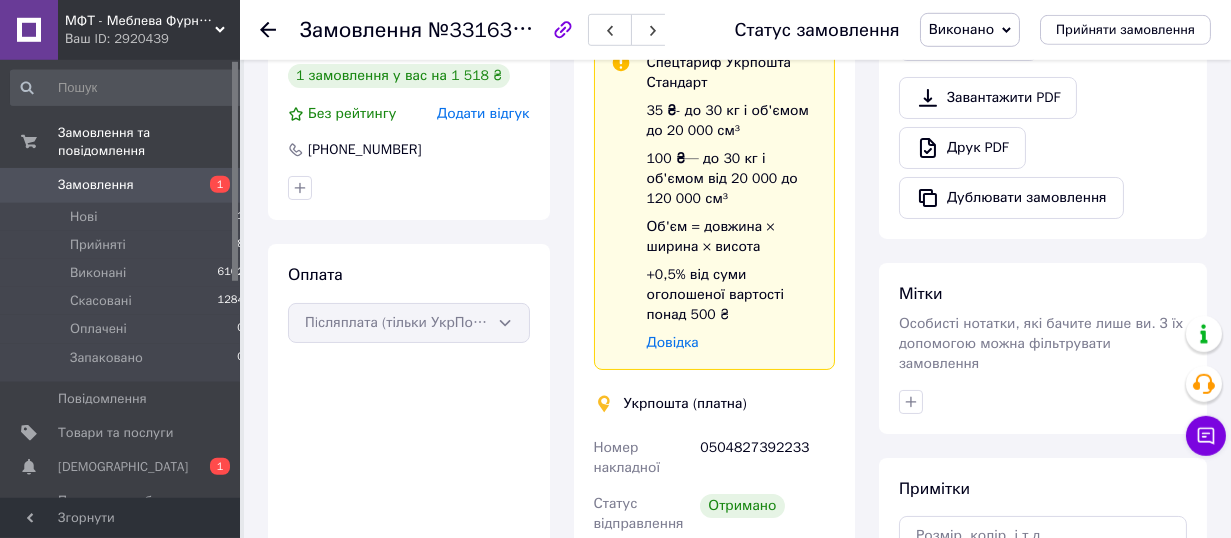 scroll, scrollTop: 440, scrollLeft: 0, axis: vertical 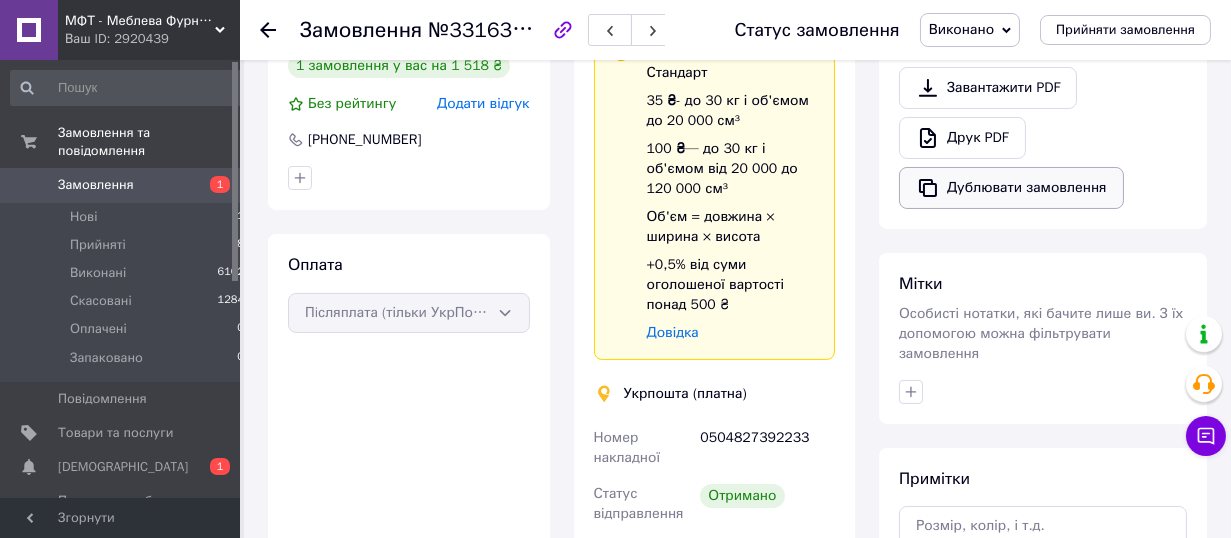 click on "Дублювати замовлення" at bounding box center (1011, 188) 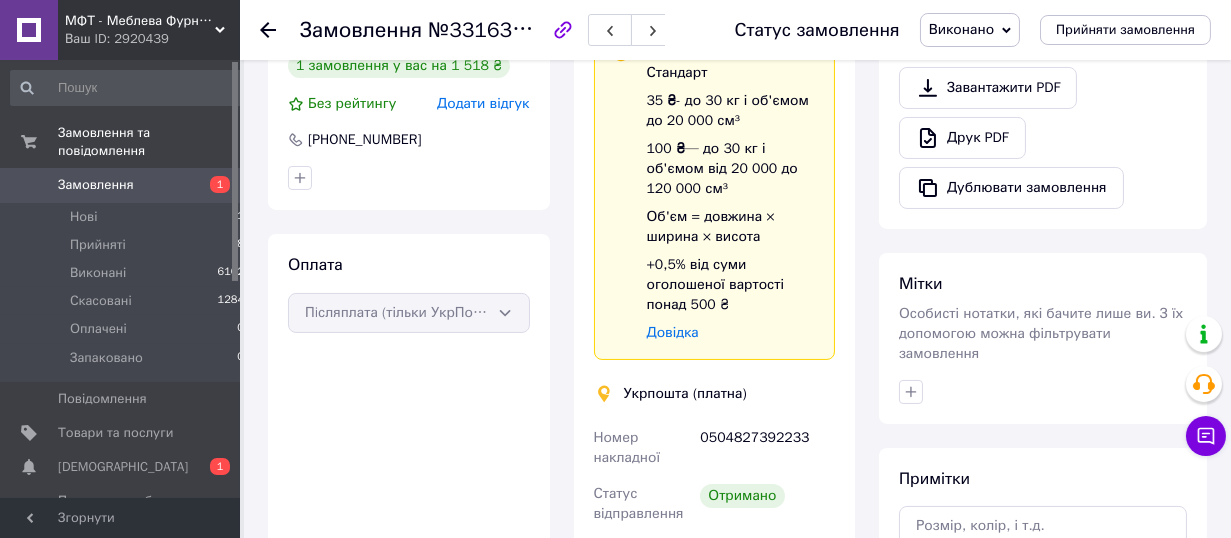 click 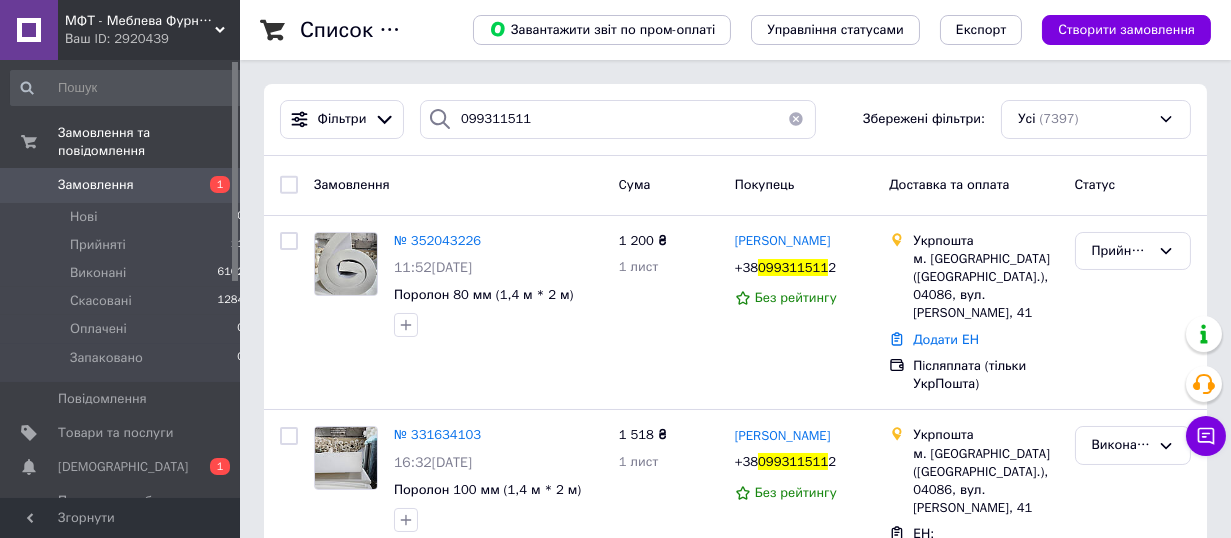 click at bounding box center [796, 119] 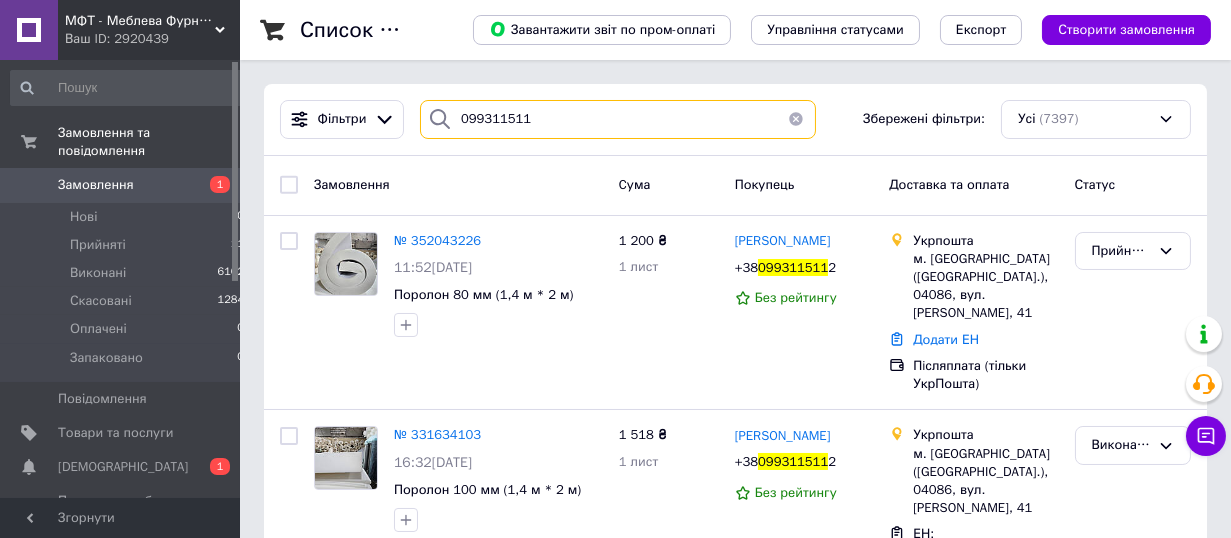 type 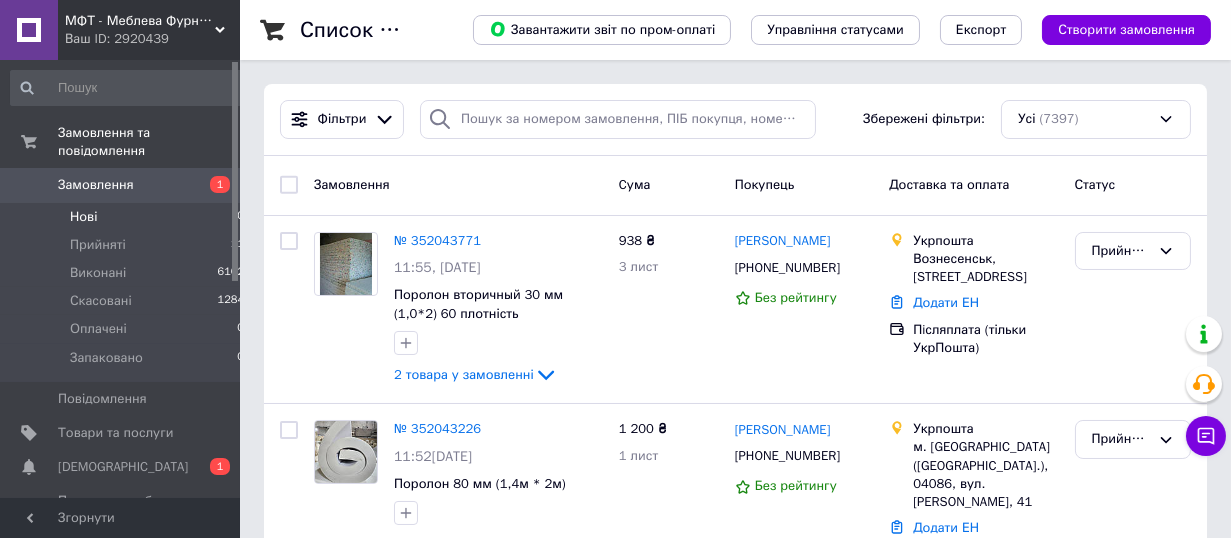 click on "Нові 0" at bounding box center (128, 217) 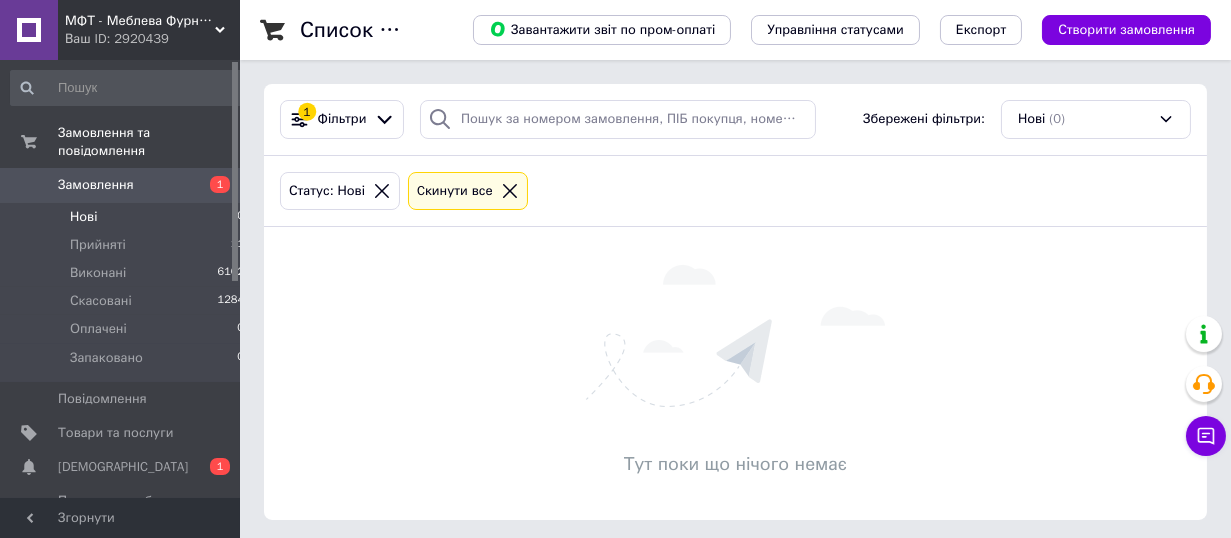click on "МФТ - Меблева Фурнітура і Текстиль" at bounding box center [140, 21] 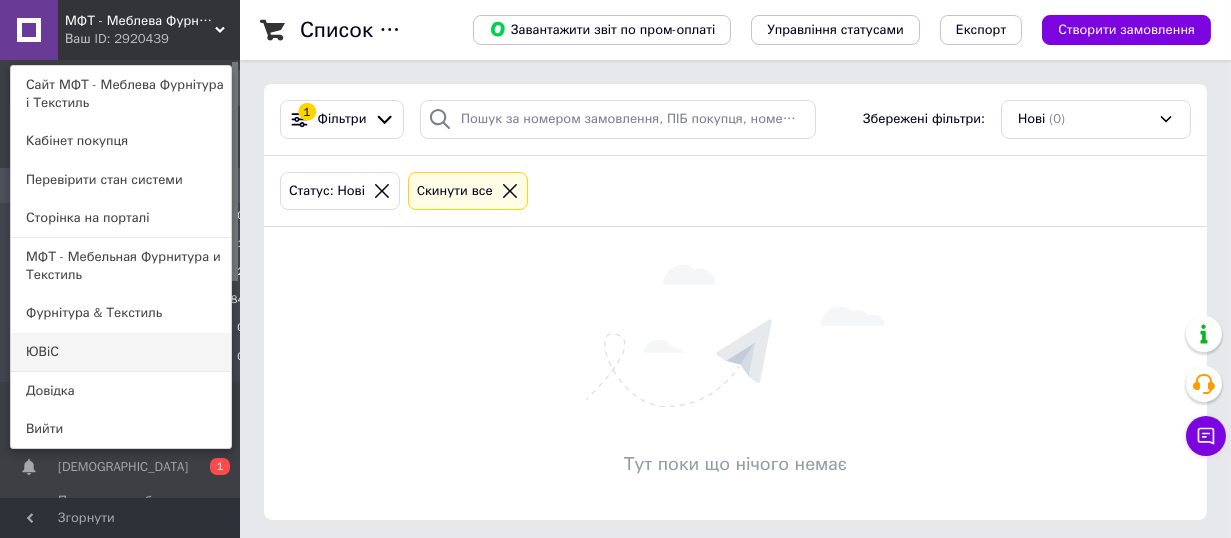 click on "ЮВіС" at bounding box center (121, 352) 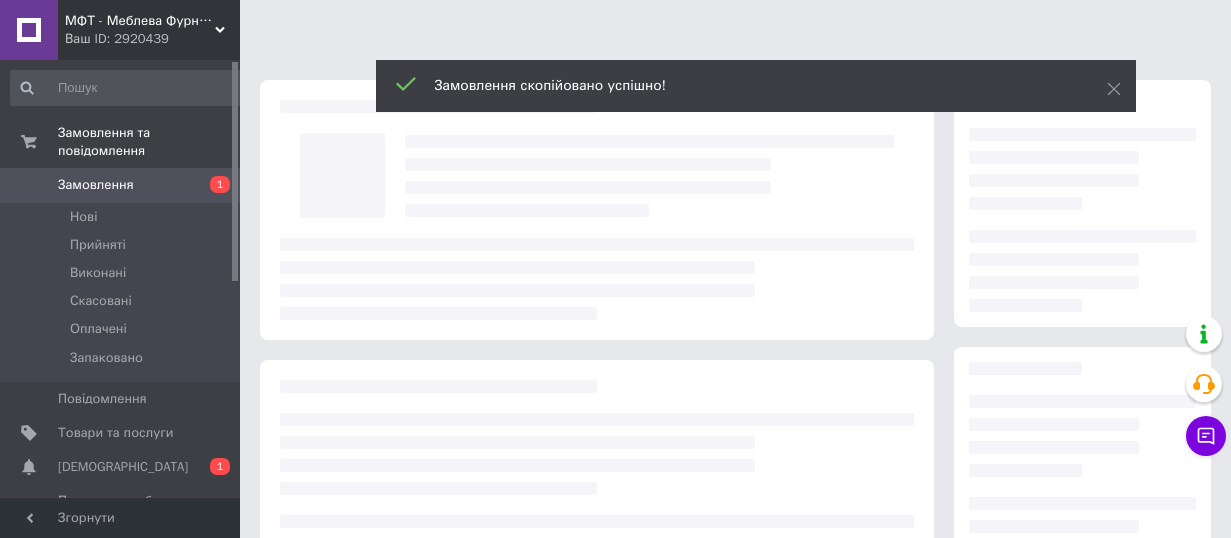 scroll, scrollTop: 0, scrollLeft: 0, axis: both 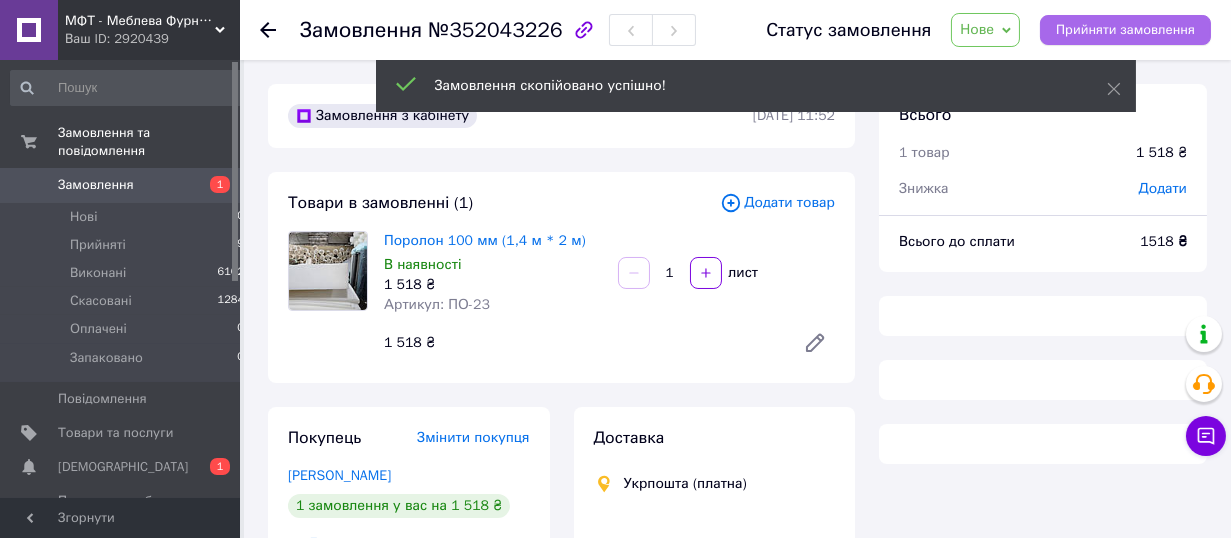click on "Прийняти замовлення" at bounding box center (1125, 30) 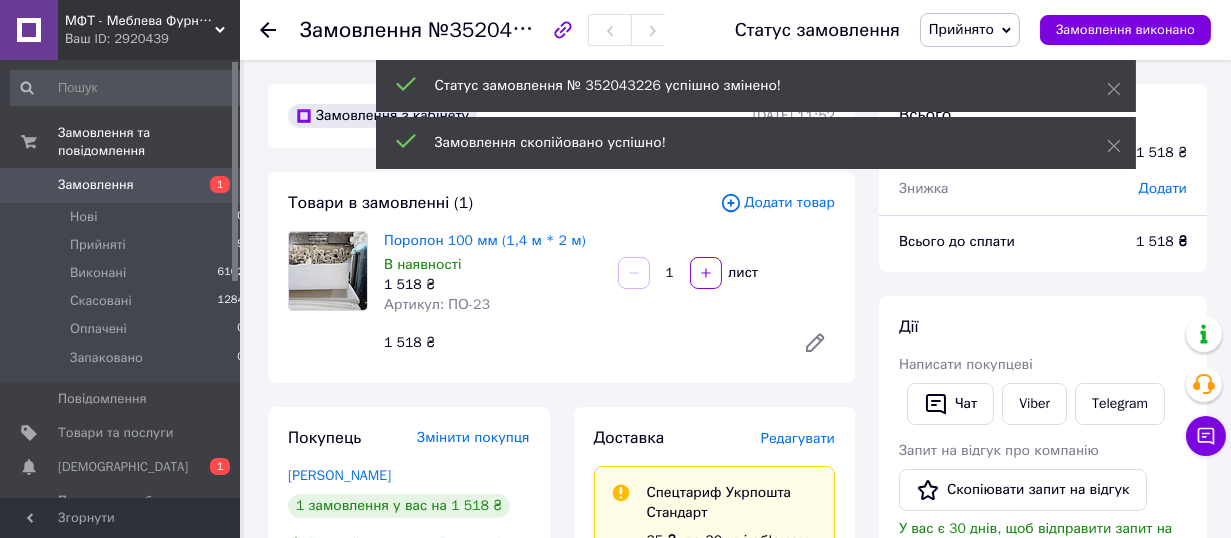 click on "Додати товар" at bounding box center (777, 203) 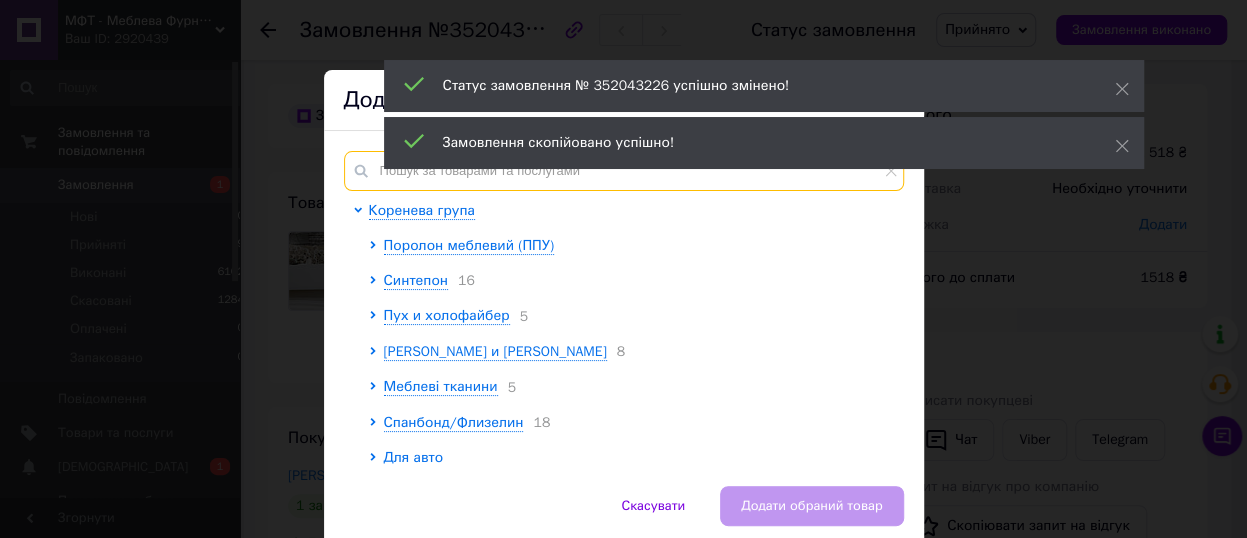 click at bounding box center [624, 171] 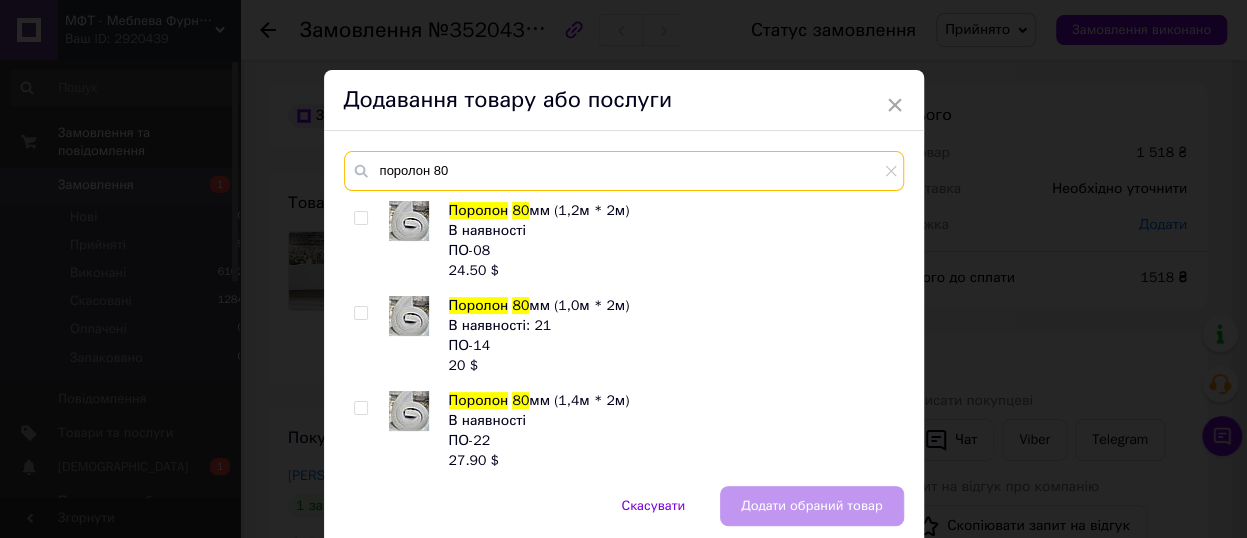 type on "поролон 80" 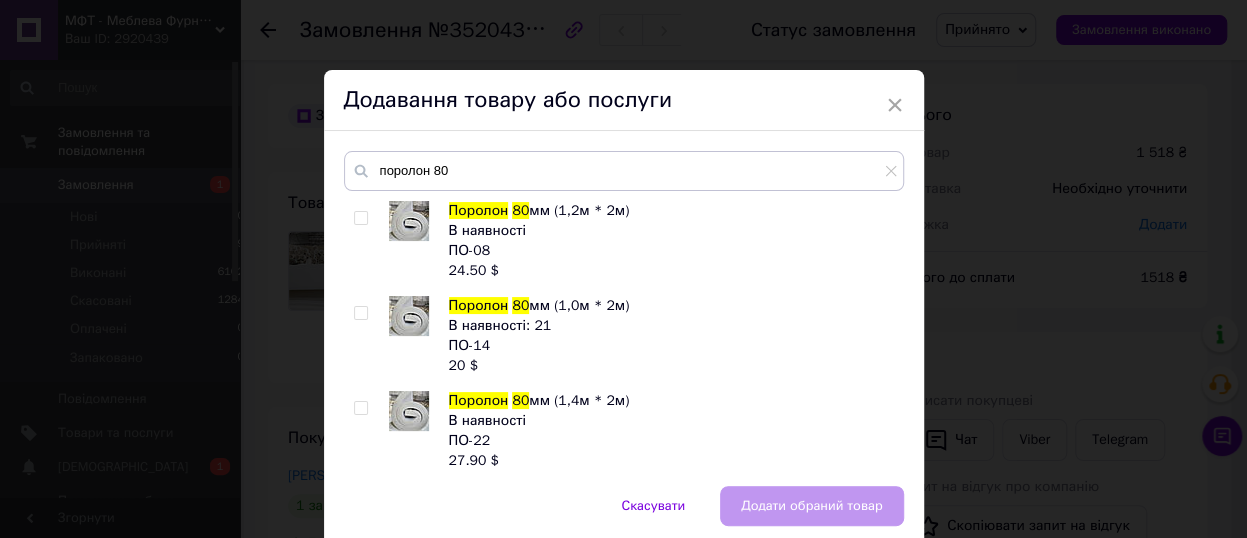 click at bounding box center (360, 408) 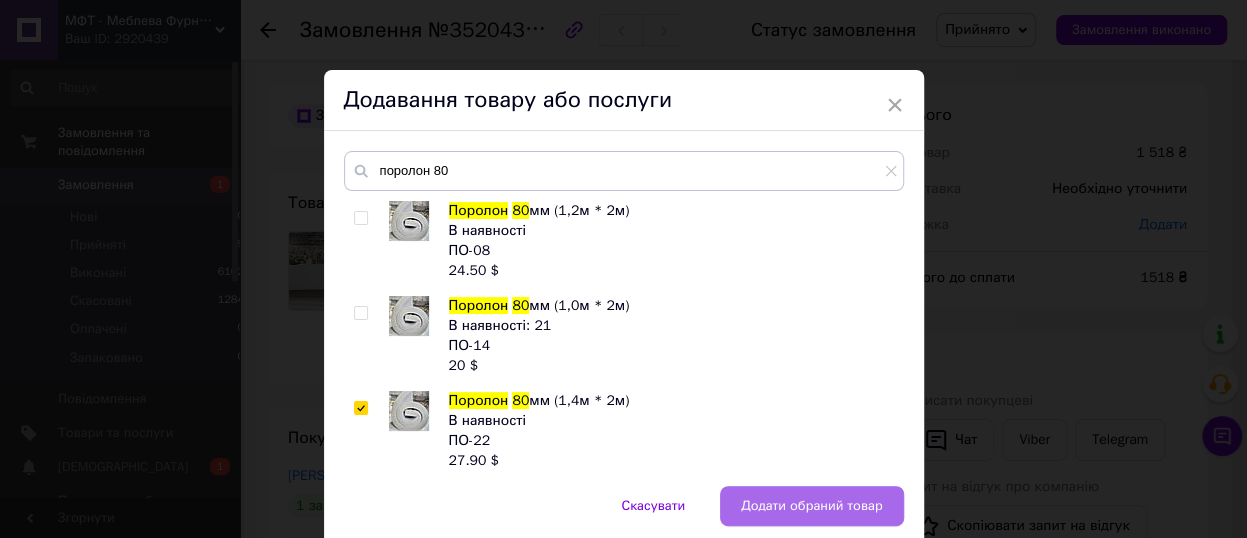 click on "Додати обраний товар" at bounding box center [812, 506] 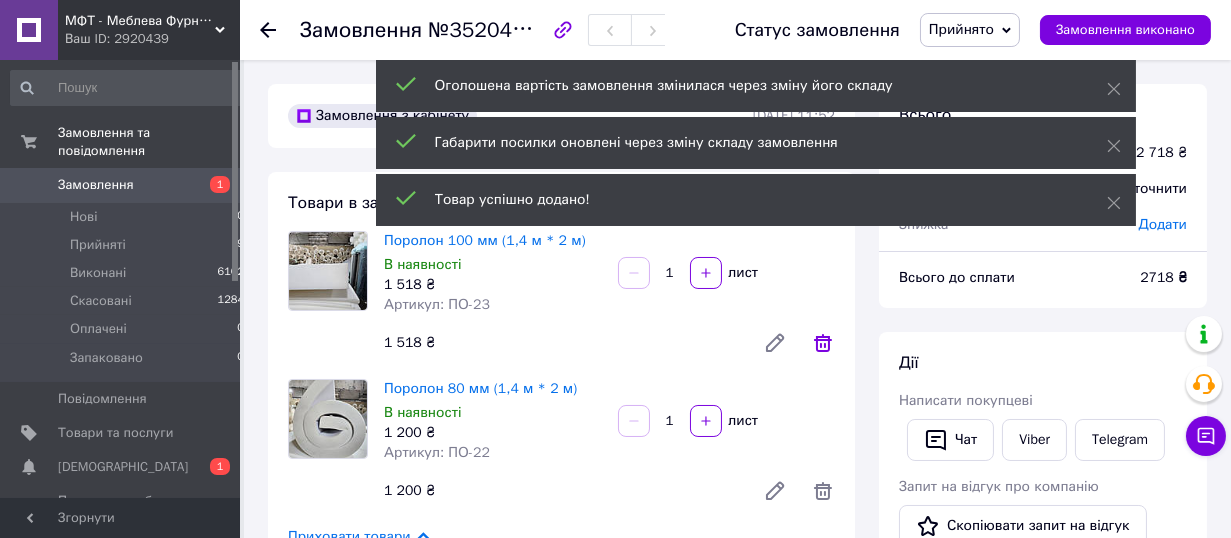 click 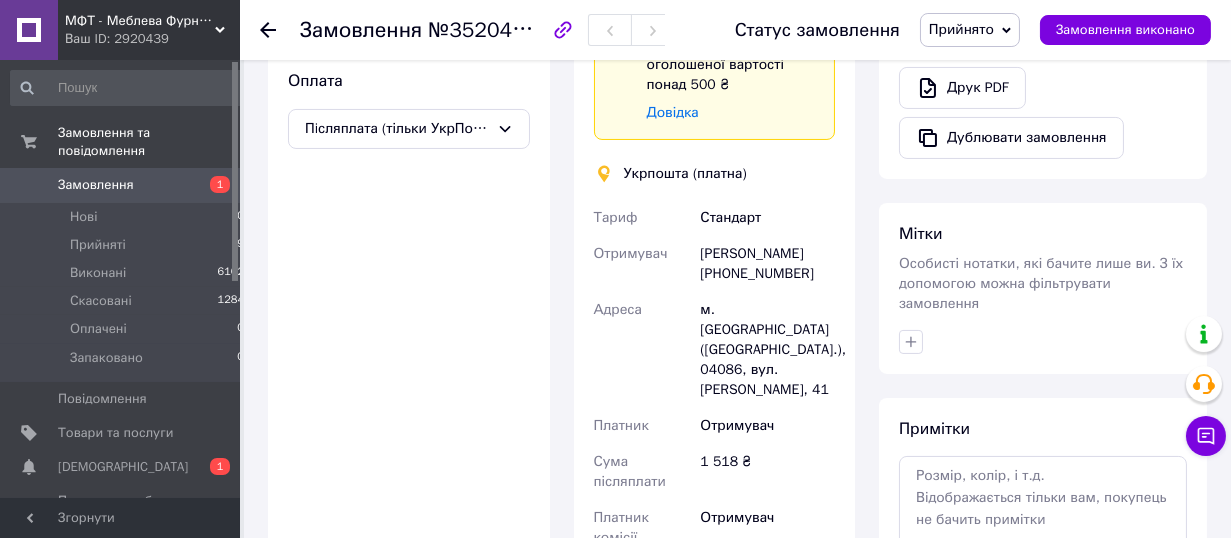 scroll, scrollTop: 770, scrollLeft: 0, axis: vertical 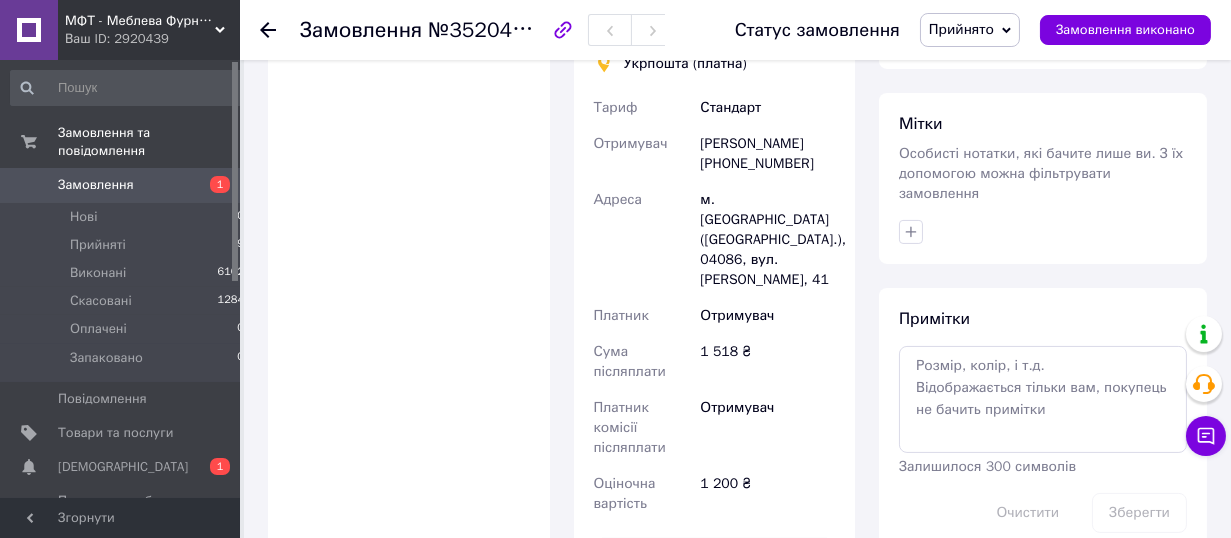click 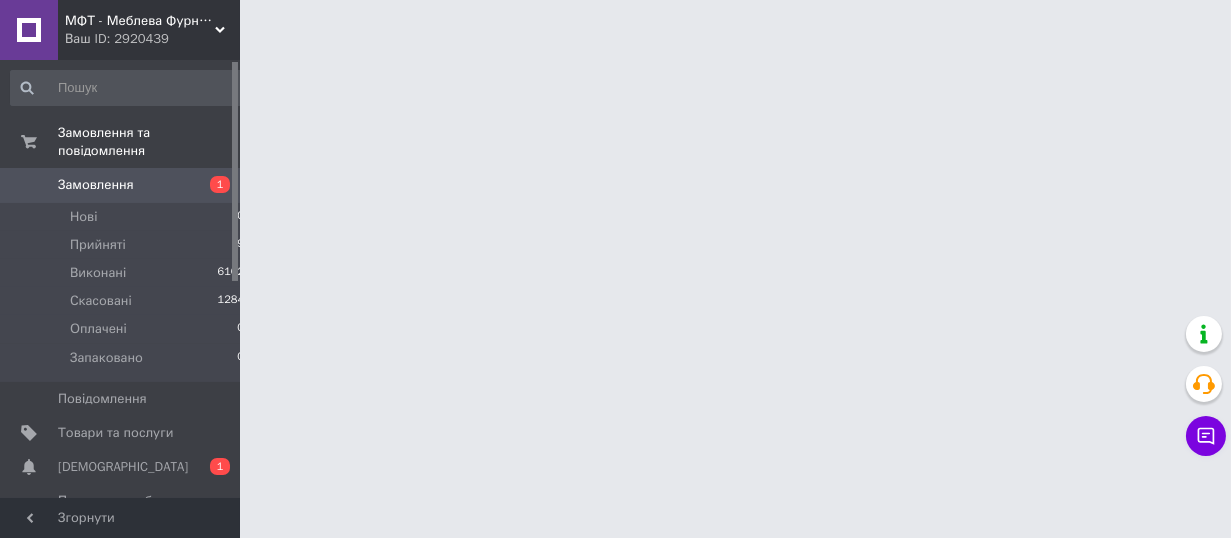 scroll, scrollTop: 0, scrollLeft: 0, axis: both 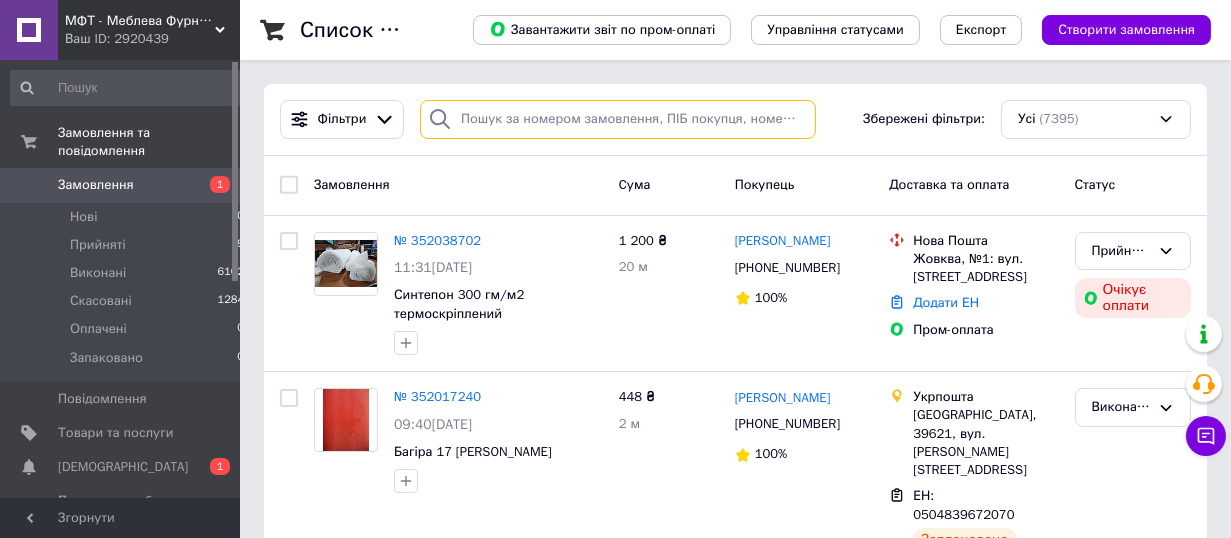 click at bounding box center [618, 119] 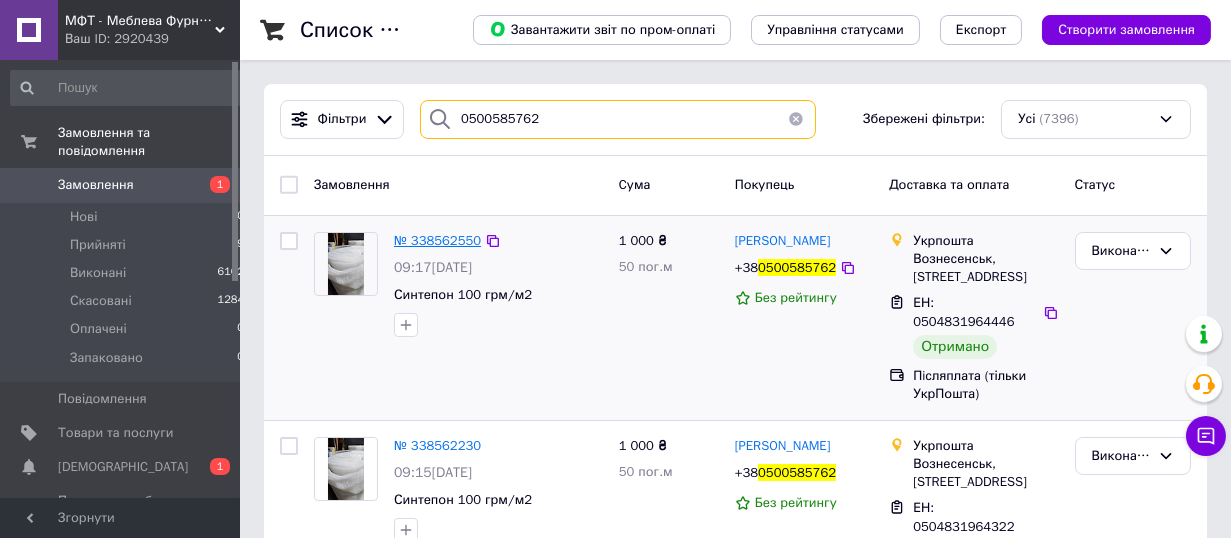 type on "0500585762" 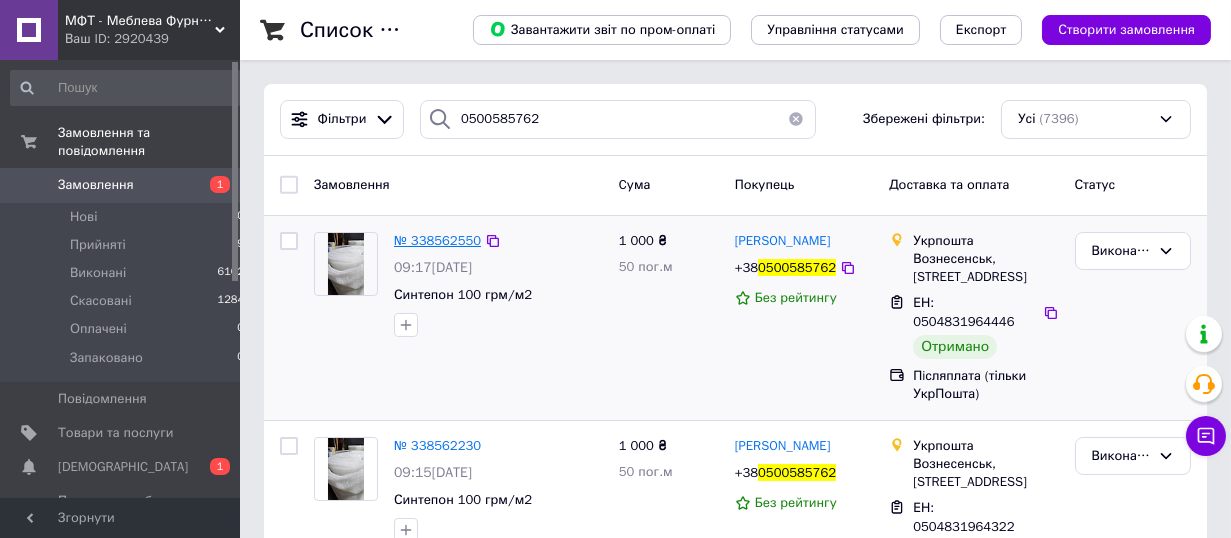 click on "№ 338562550" at bounding box center [437, 240] 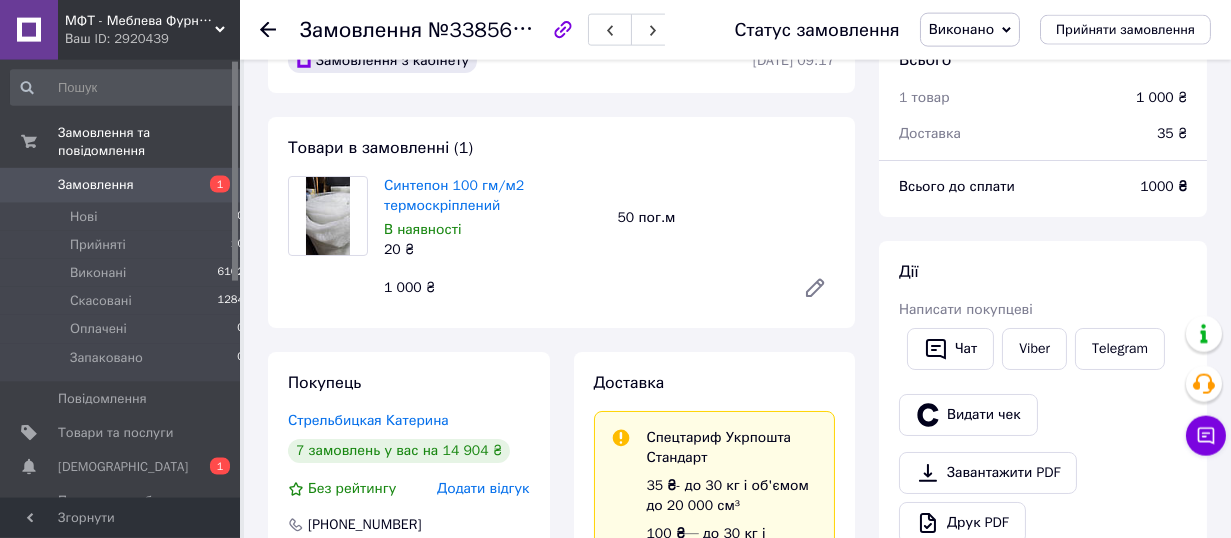 scroll, scrollTop: 330, scrollLeft: 0, axis: vertical 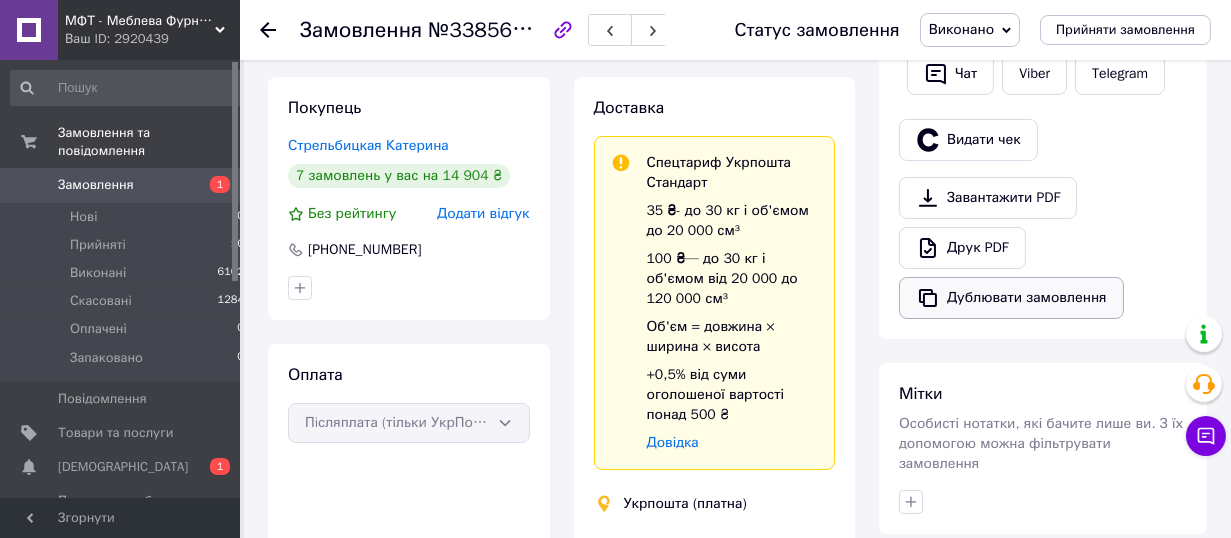 click on "Дублювати замовлення" at bounding box center (1011, 298) 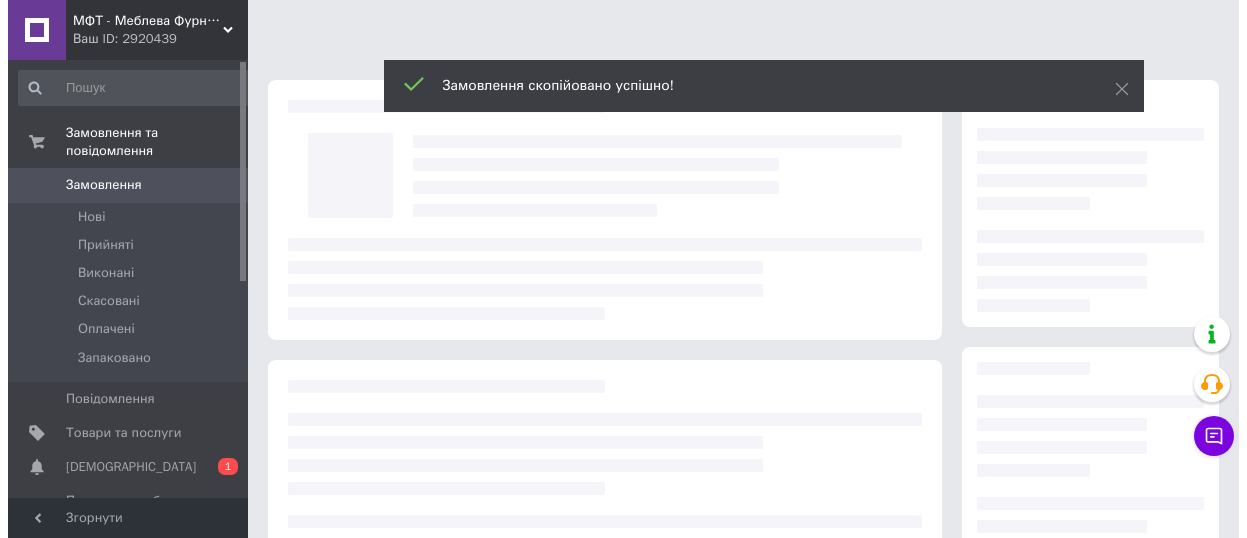 scroll, scrollTop: 0, scrollLeft: 0, axis: both 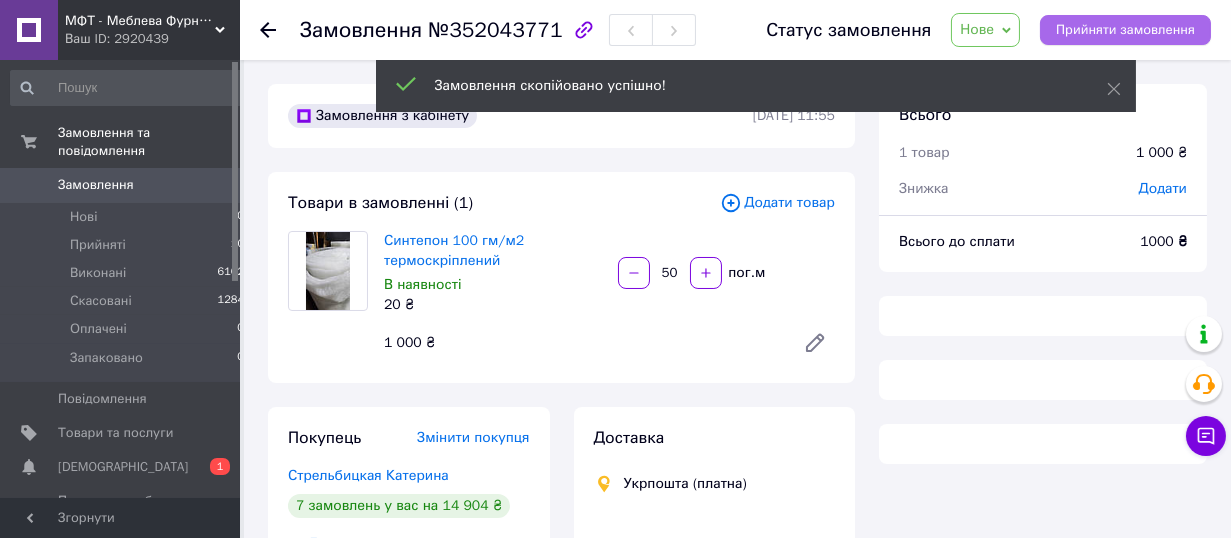 click on "Прийняти замовлення" at bounding box center (1125, 30) 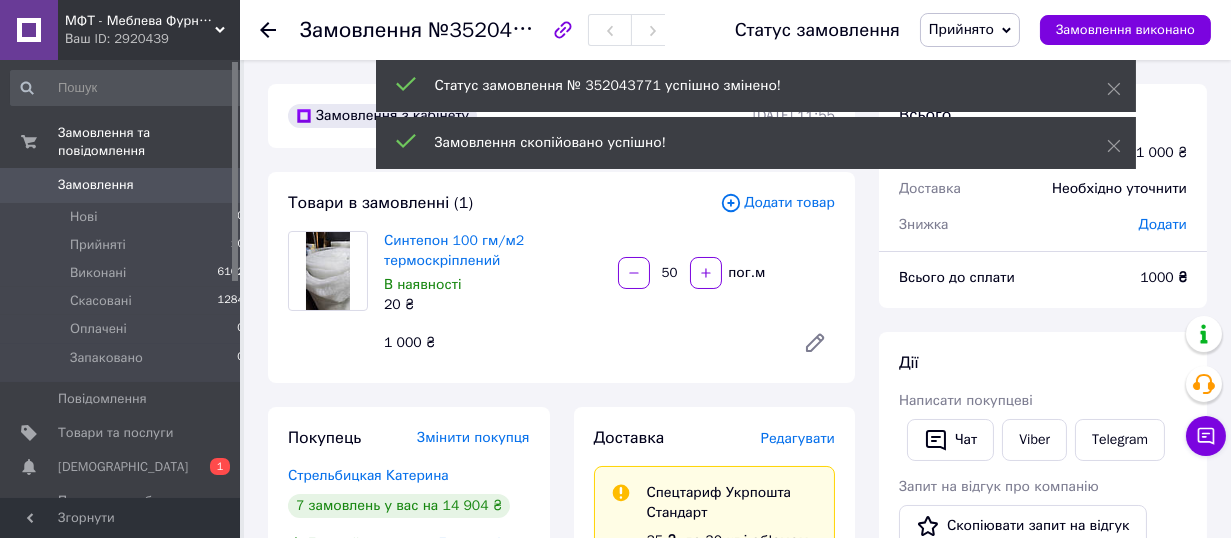 click on "Додати товар" at bounding box center (777, 203) 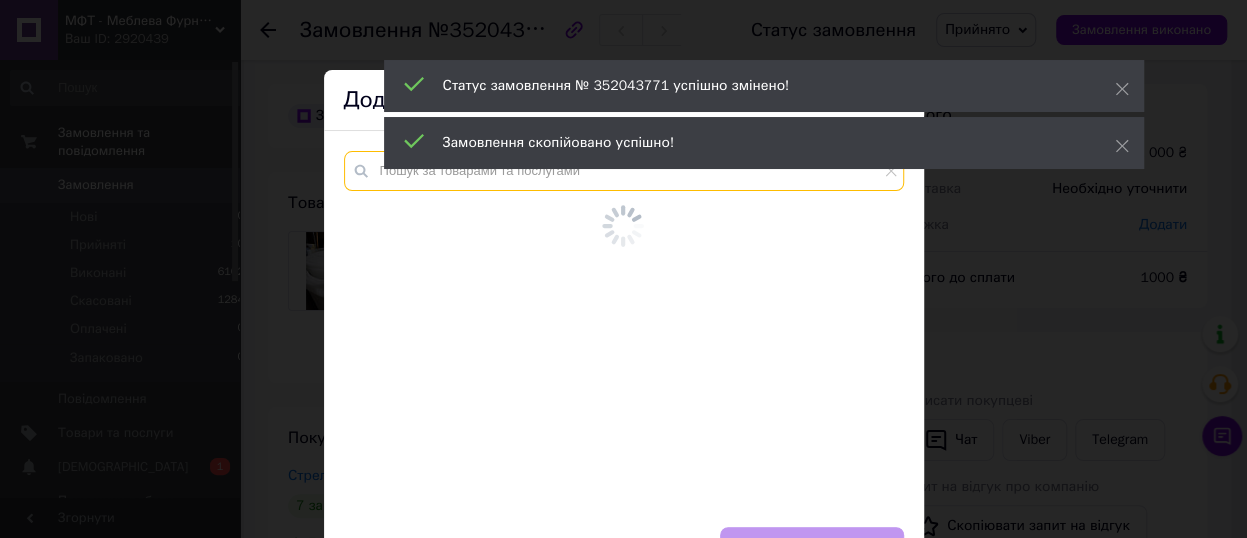 click at bounding box center (624, 171) 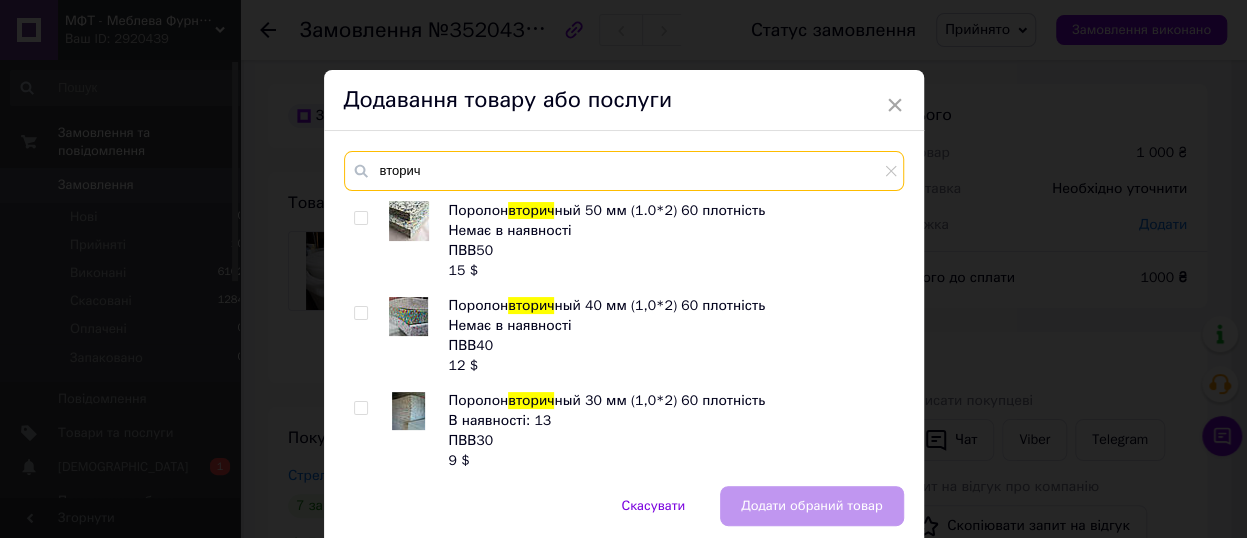 scroll, scrollTop: 110, scrollLeft: 0, axis: vertical 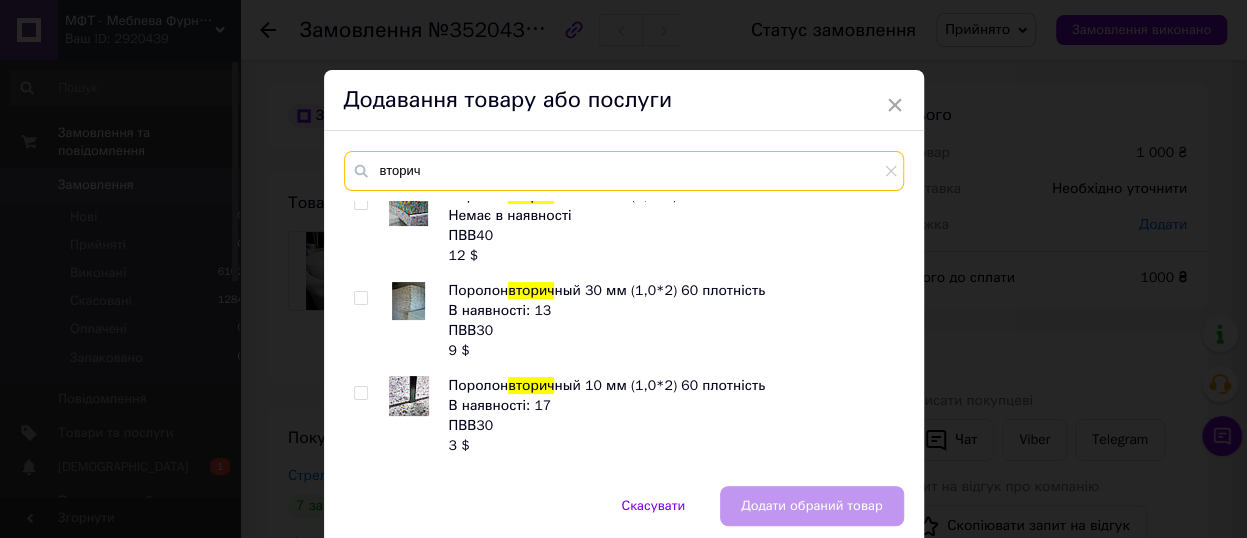 type on "вторич" 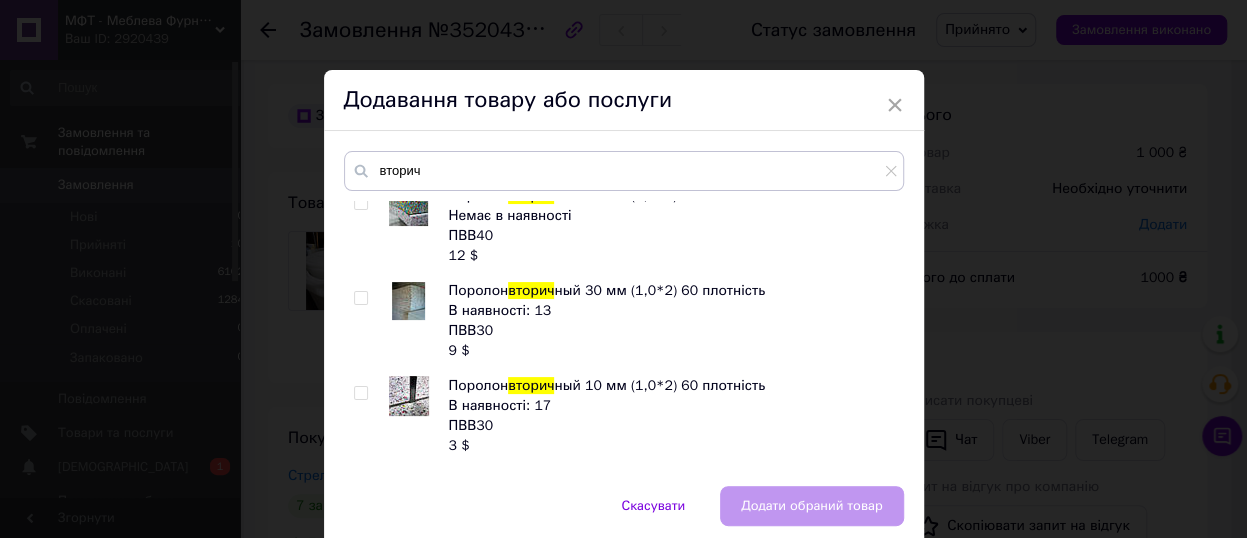 click at bounding box center (360, 298) 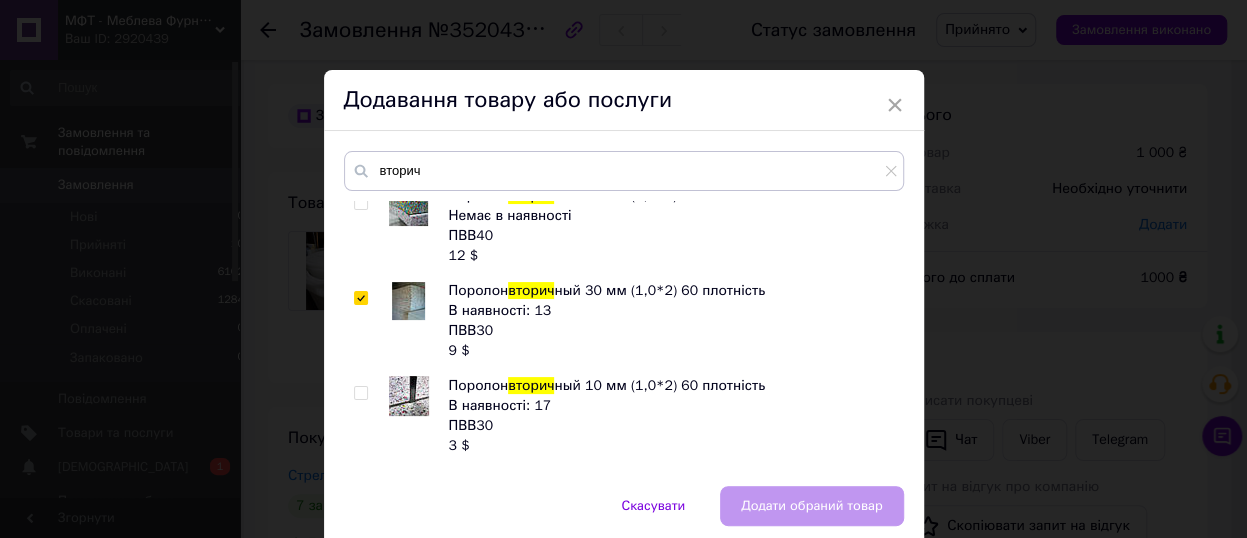 checkbox on "true" 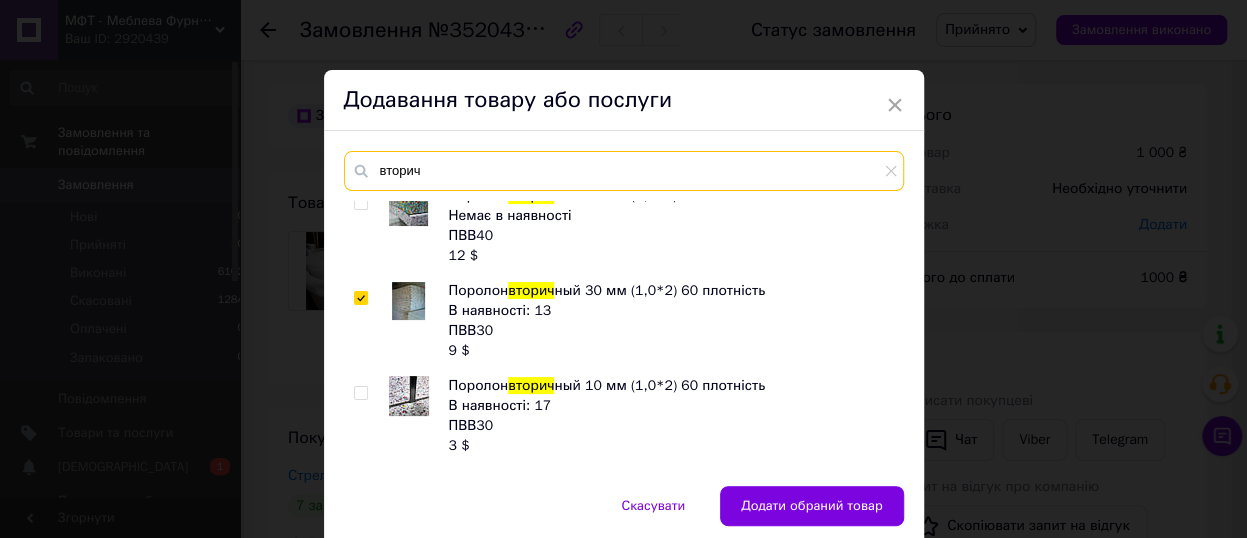 click on "вторич" at bounding box center [624, 171] 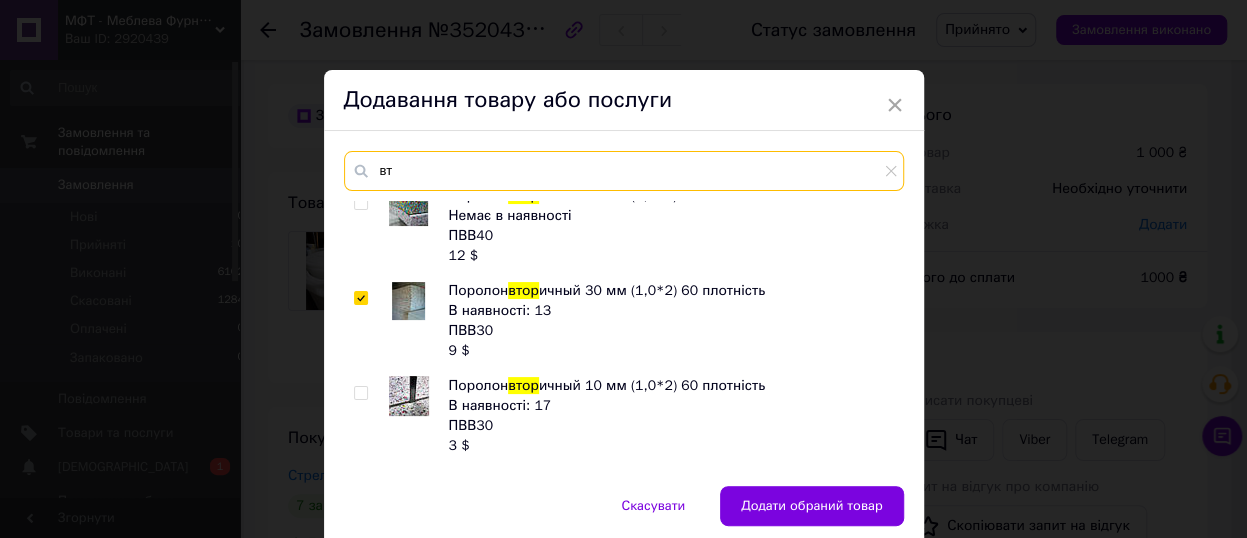 type on "в" 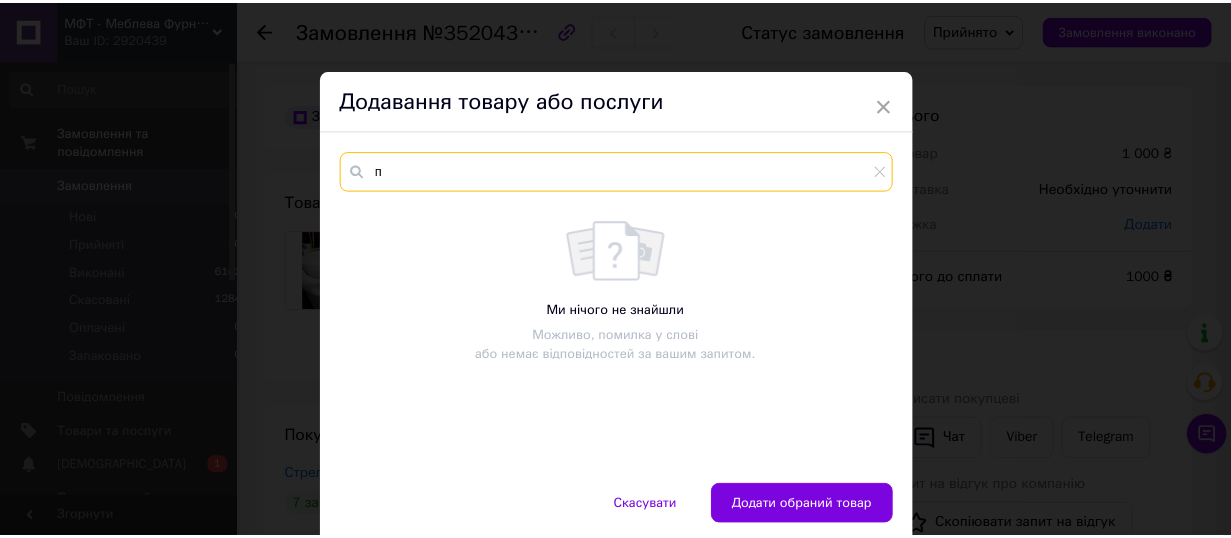 scroll, scrollTop: 0, scrollLeft: 0, axis: both 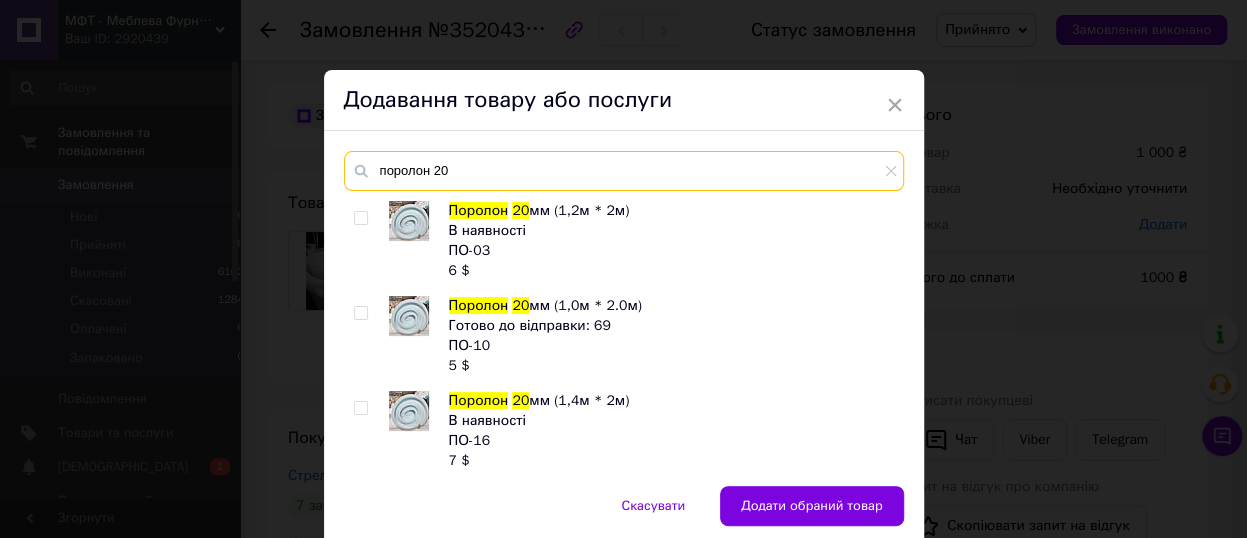 type on "поролон 20" 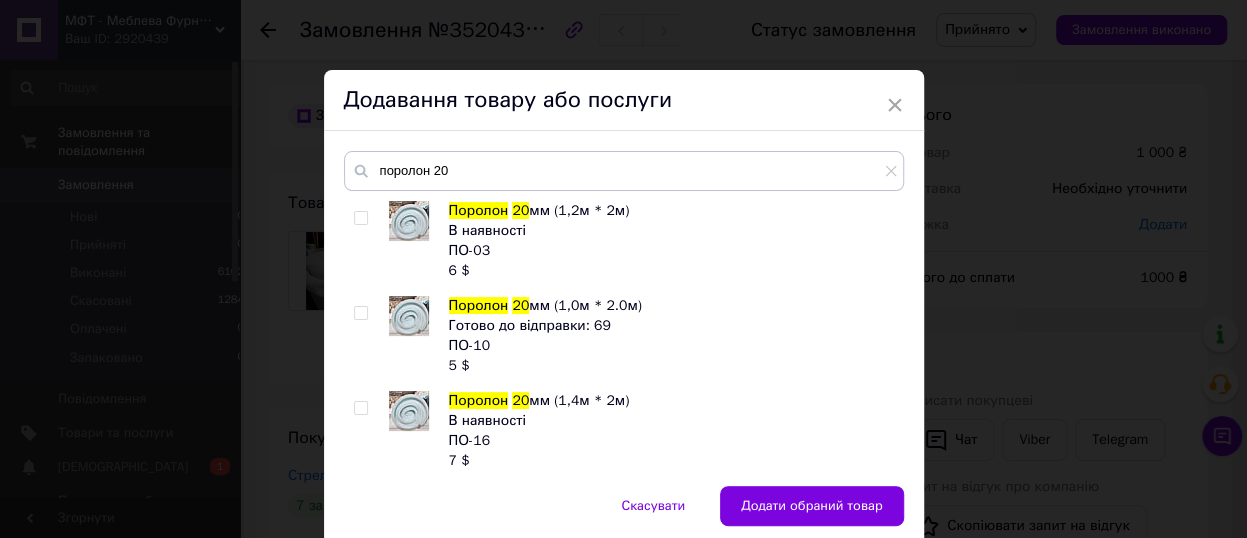 click at bounding box center (360, 218) 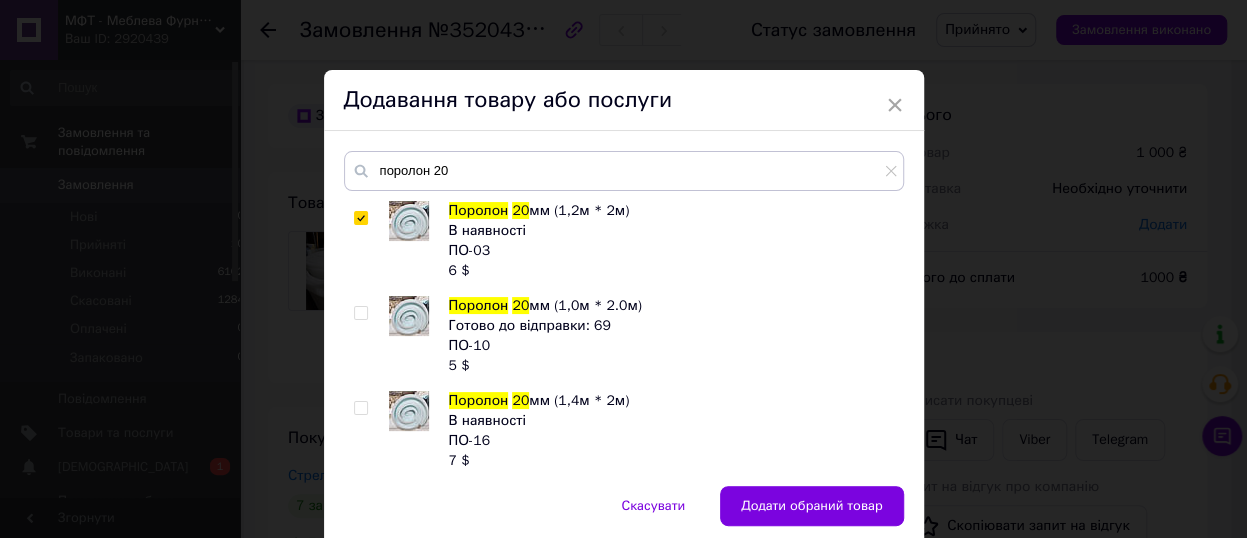 checkbox on "true" 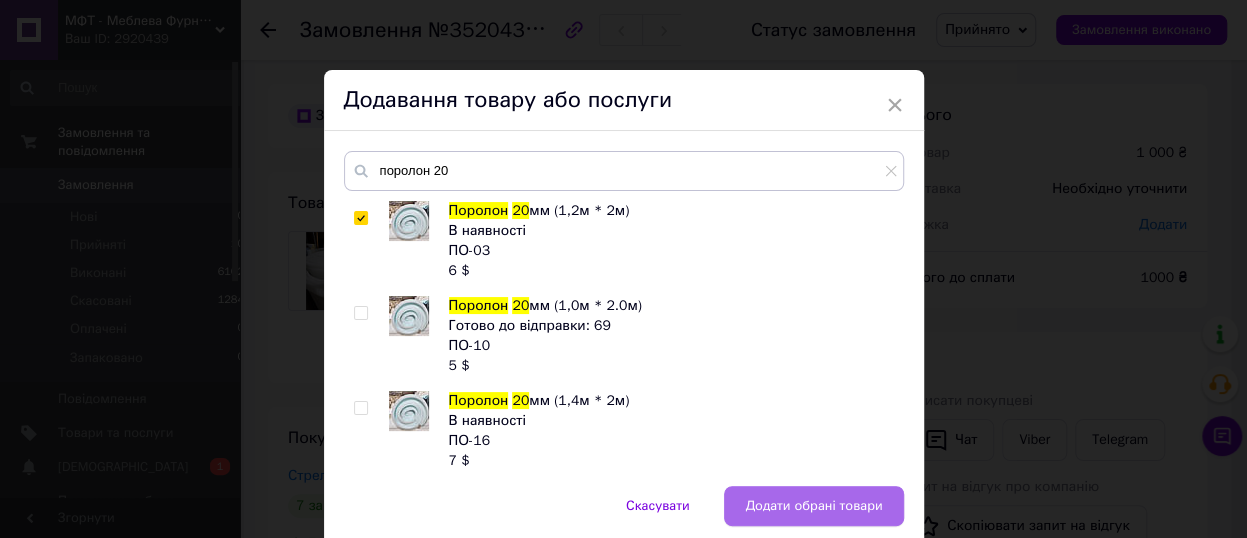 click on "Додати обрані товари" at bounding box center (813, 506) 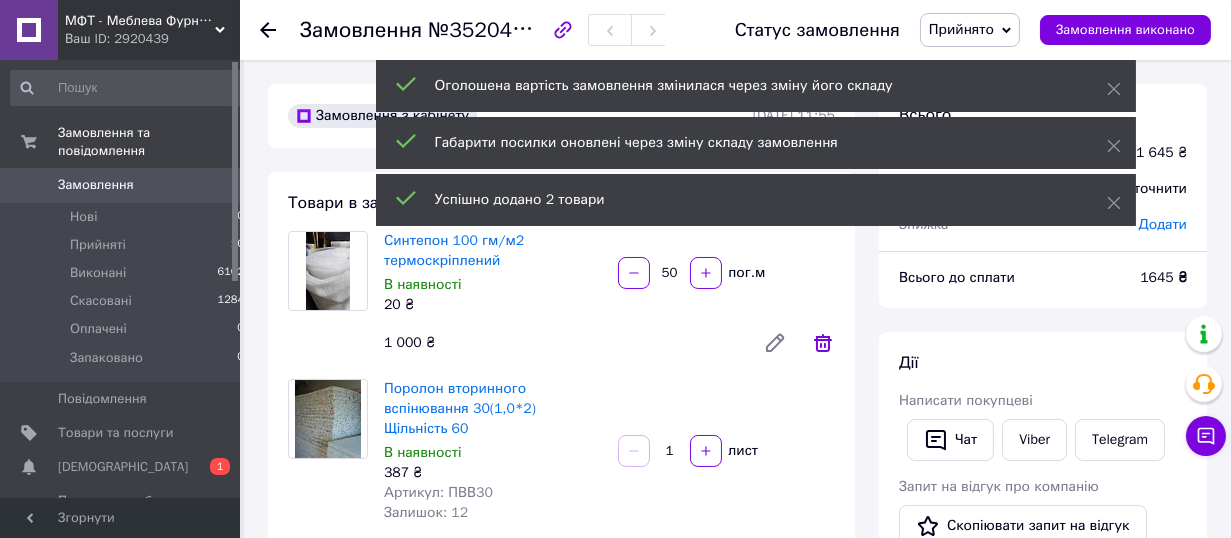 click 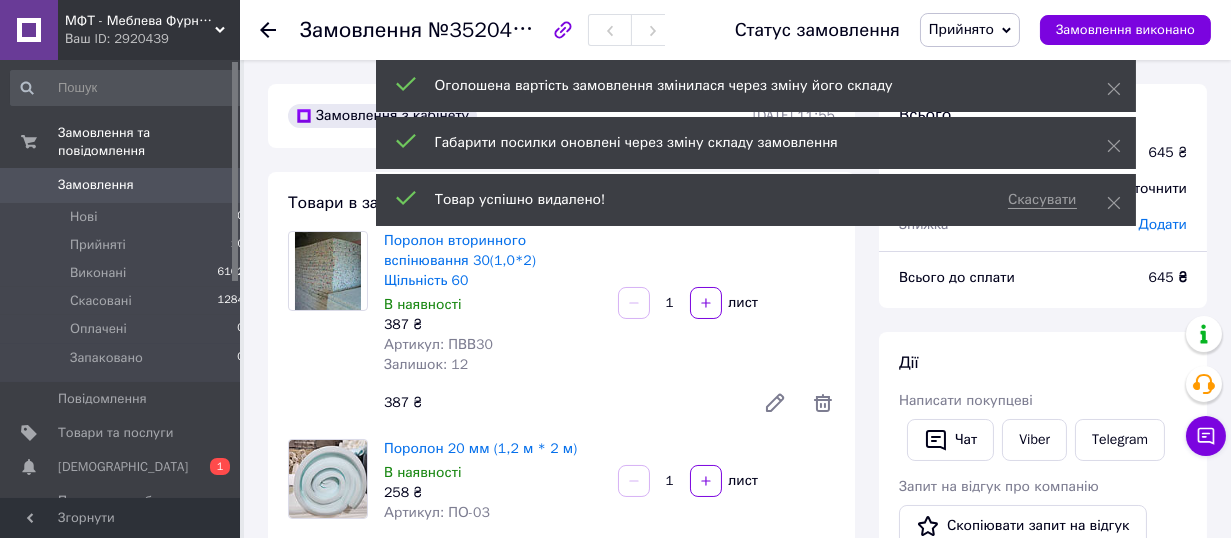 drag, startPoint x: 714, startPoint y: 303, endPoint x: 726, endPoint y: 309, distance: 13.416408 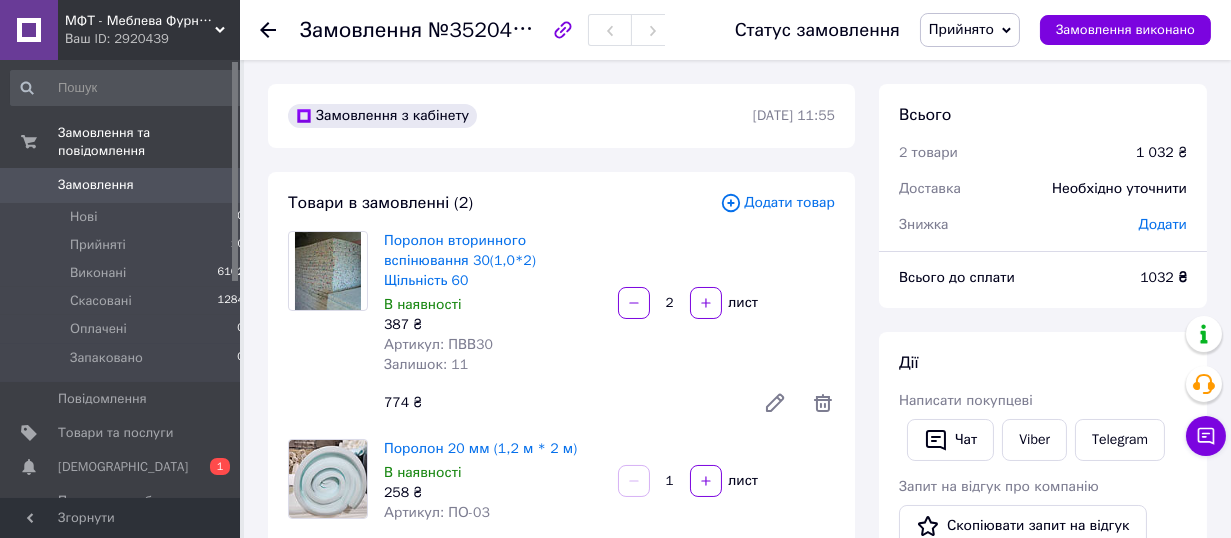 click on "Додати" at bounding box center (1163, 224) 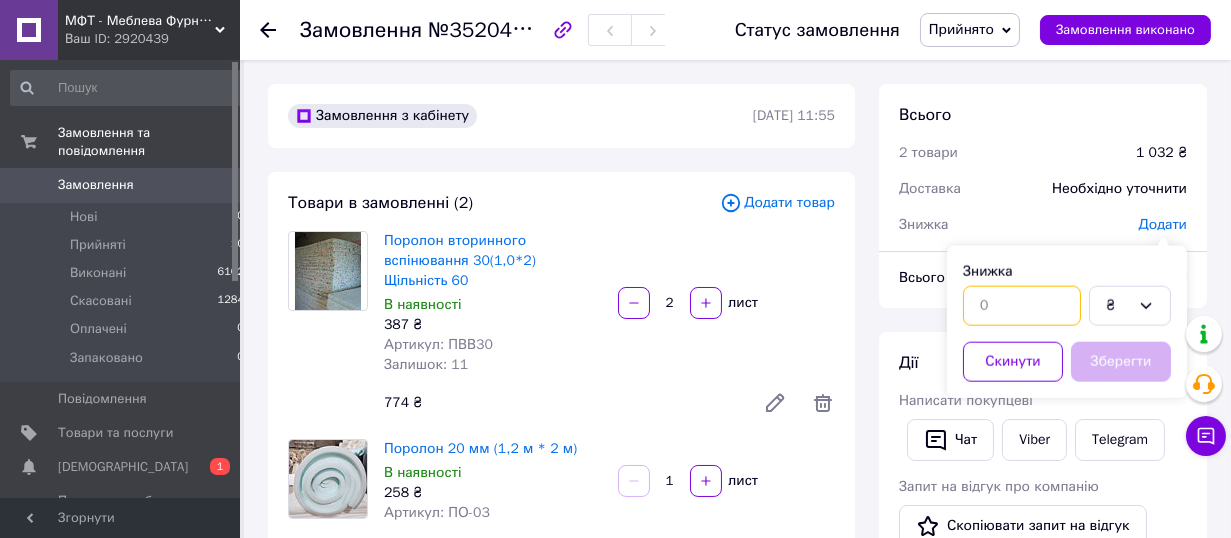 click at bounding box center [1022, 306] 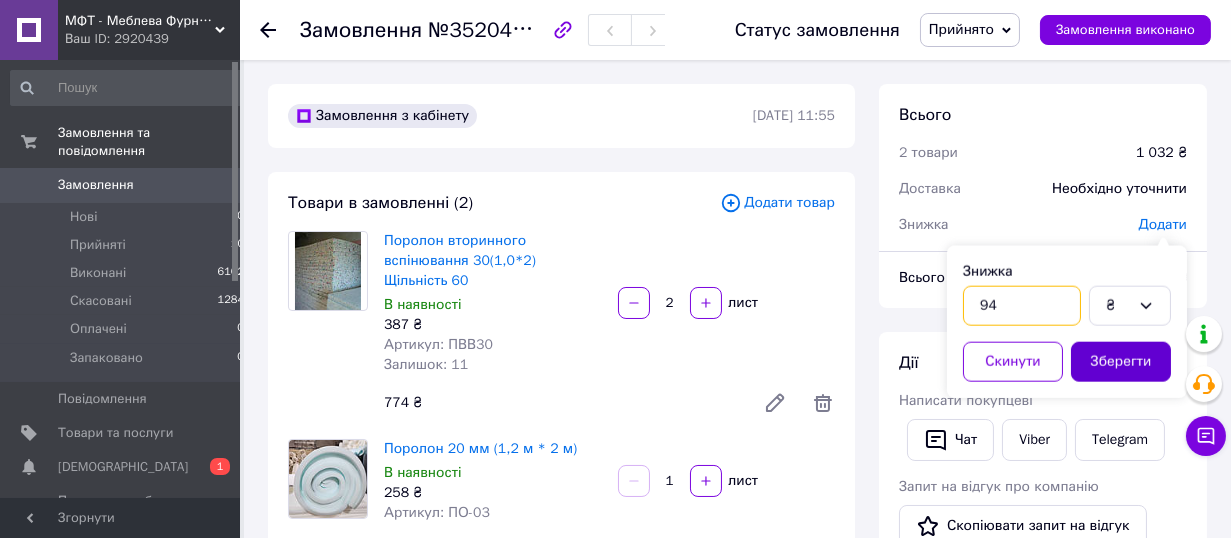 type on "94" 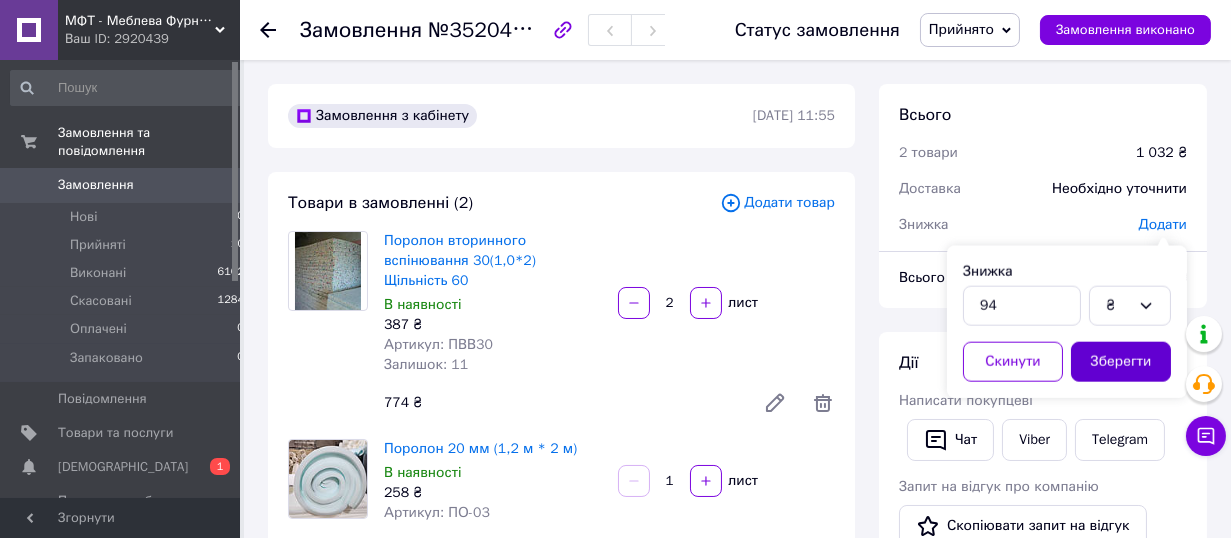 click on "Зберегти" at bounding box center [1121, 362] 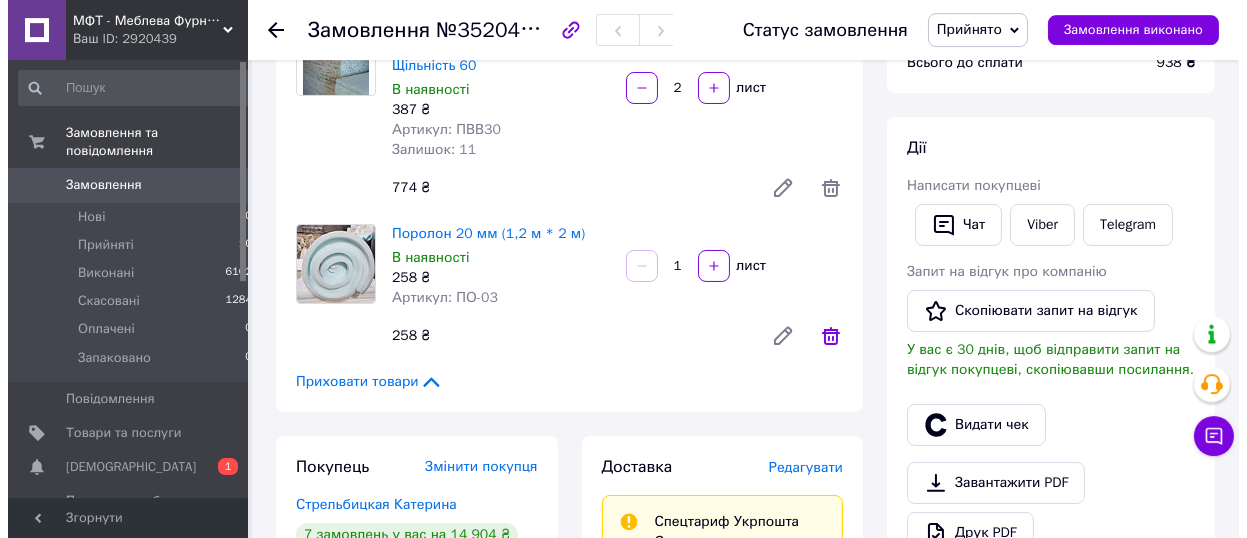 scroll, scrollTop: 220, scrollLeft: 0, axis: vertical 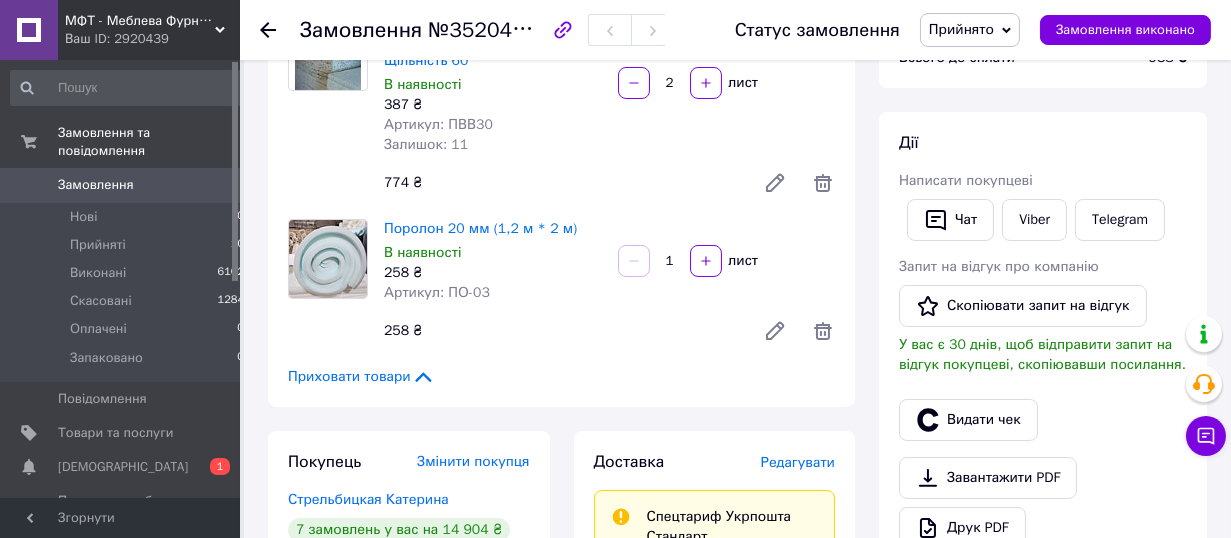 click on "Редагувати" at bounding box center [798, 462] 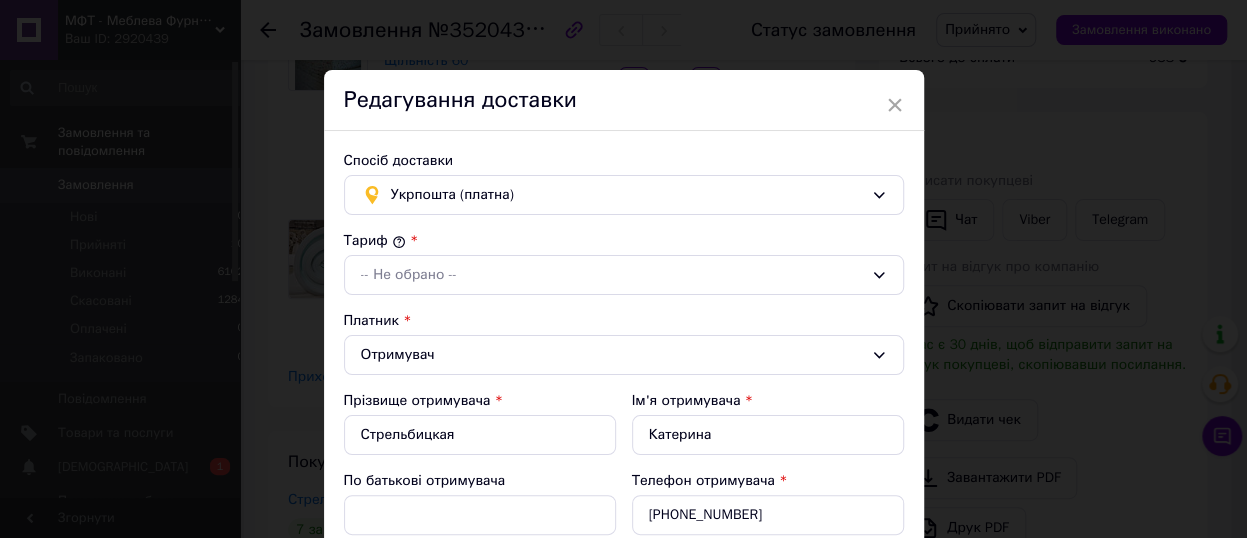 type on "938" 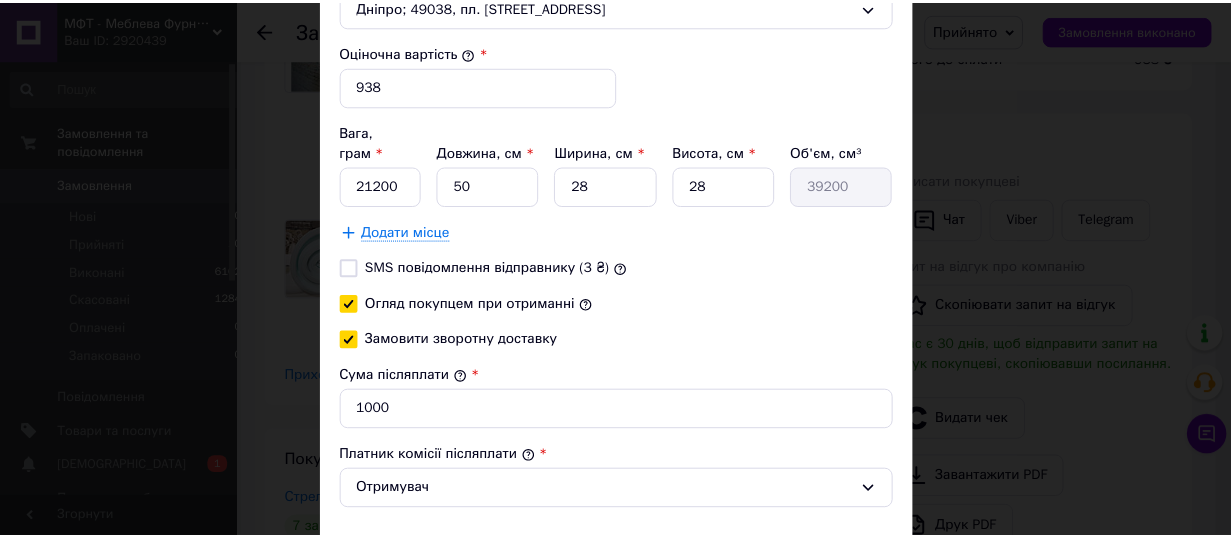 scroll, scrollTop: 880, scrollLeft: 0, axis: vertical 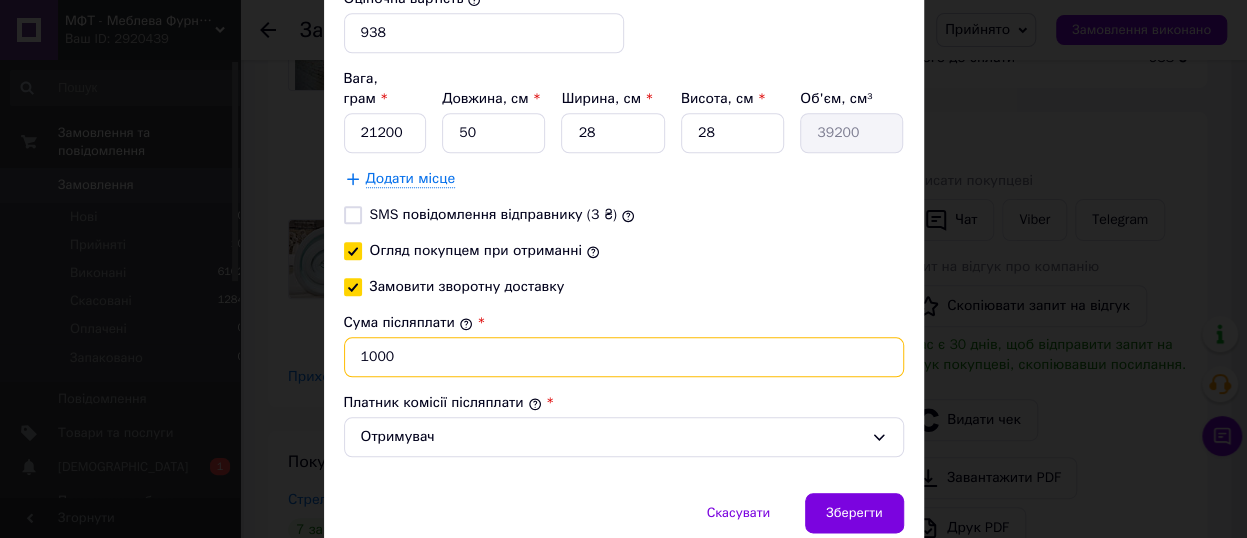 click on "1000" at bounding box center (624, 357) 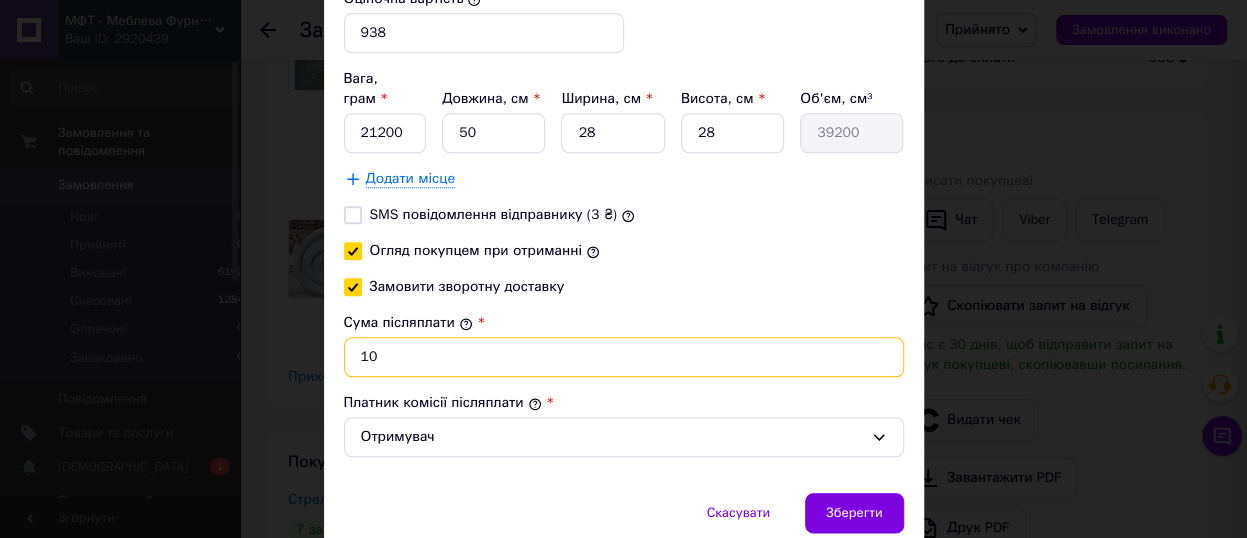 type on "1" 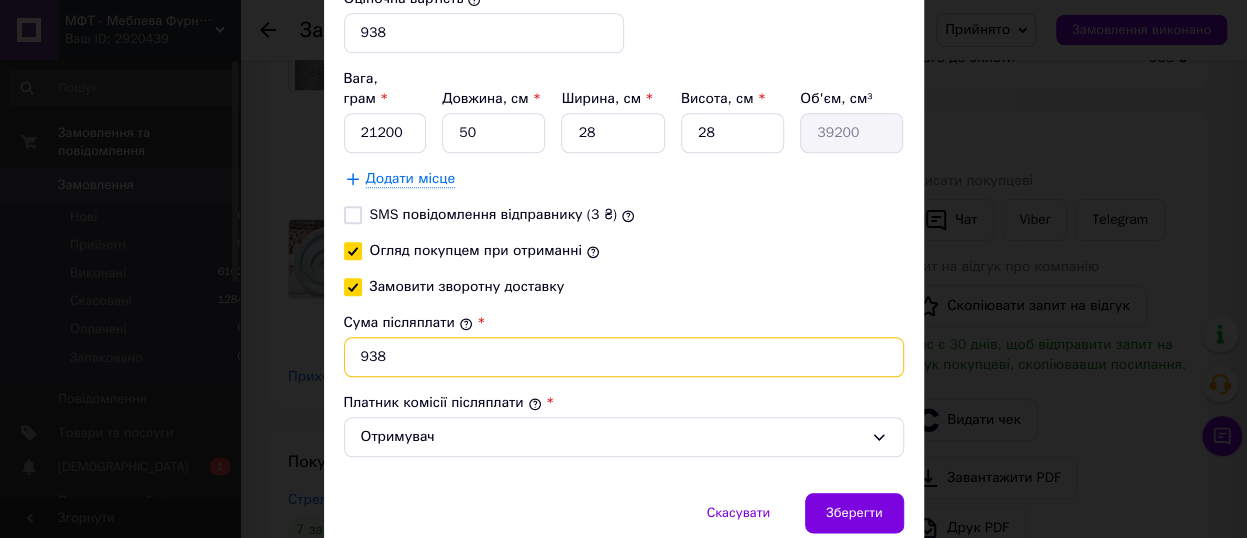 type on "938" 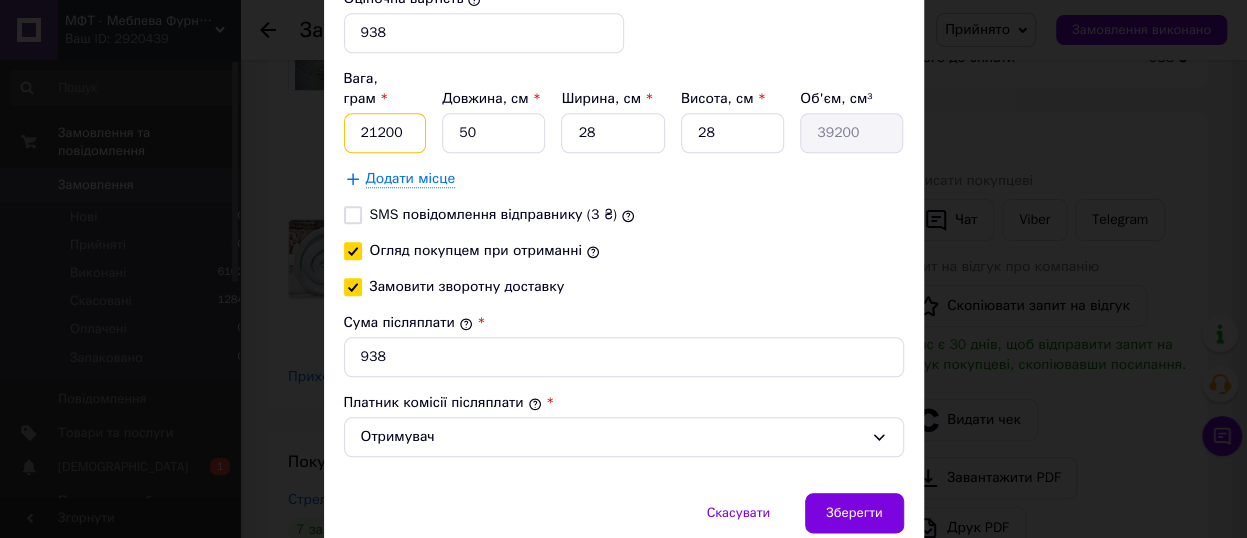 click on "21200" at bounding box center (385, 133) 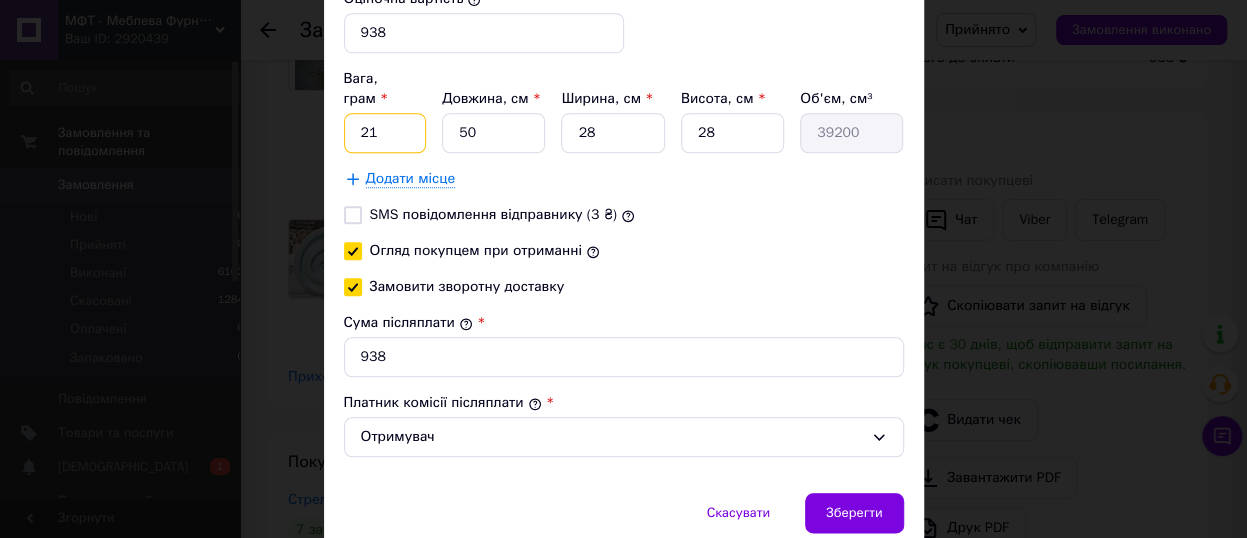 type on "2" 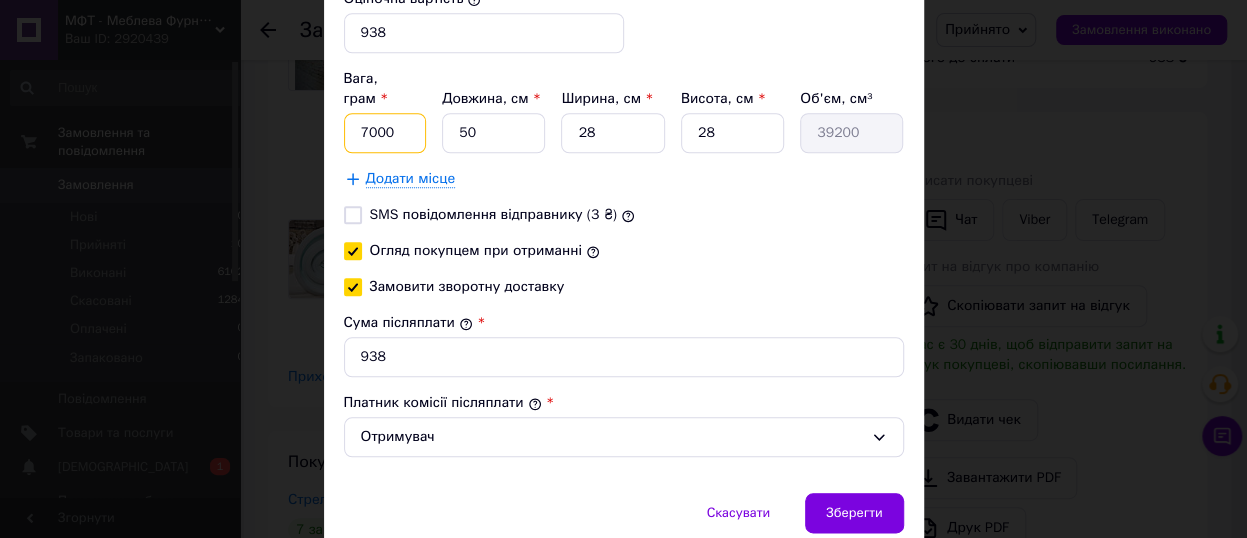 type on "7000" 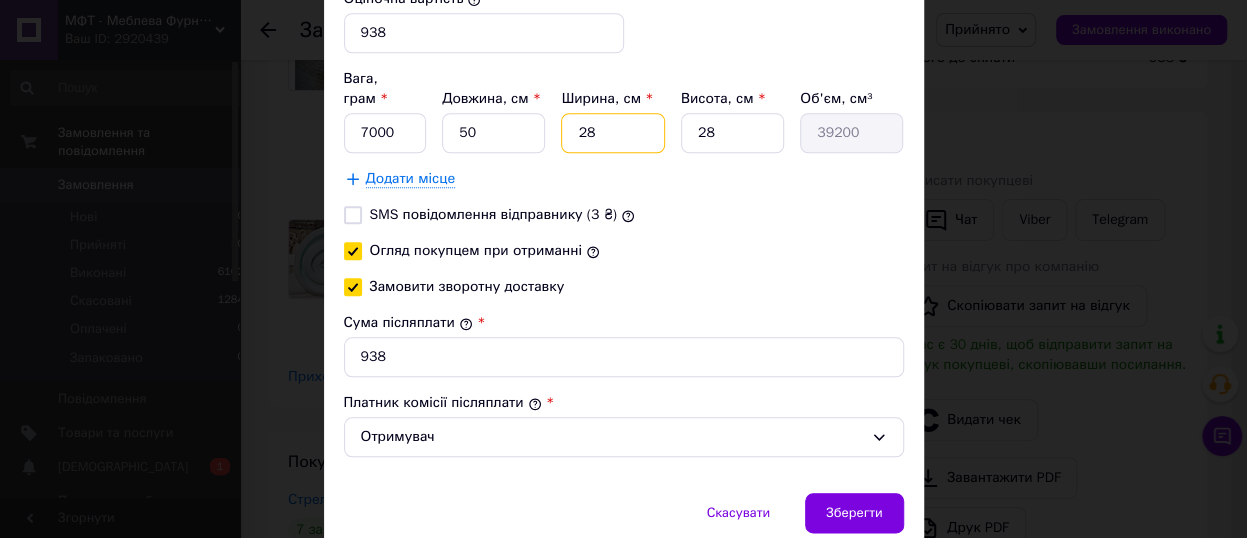 click on "28" at bounding box center (612, 133) 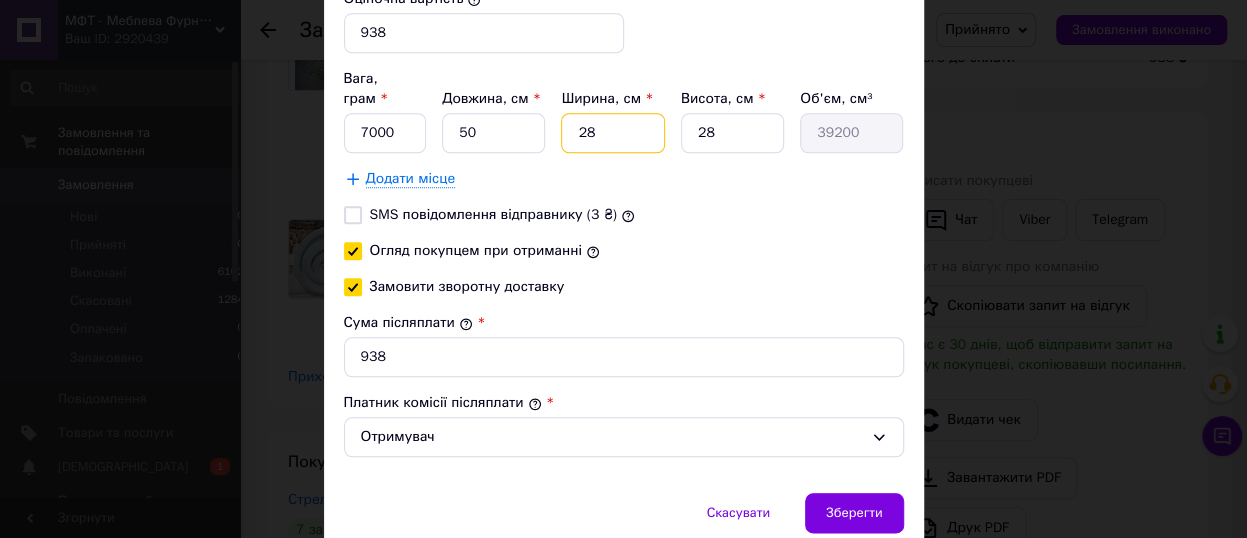 type on "2" 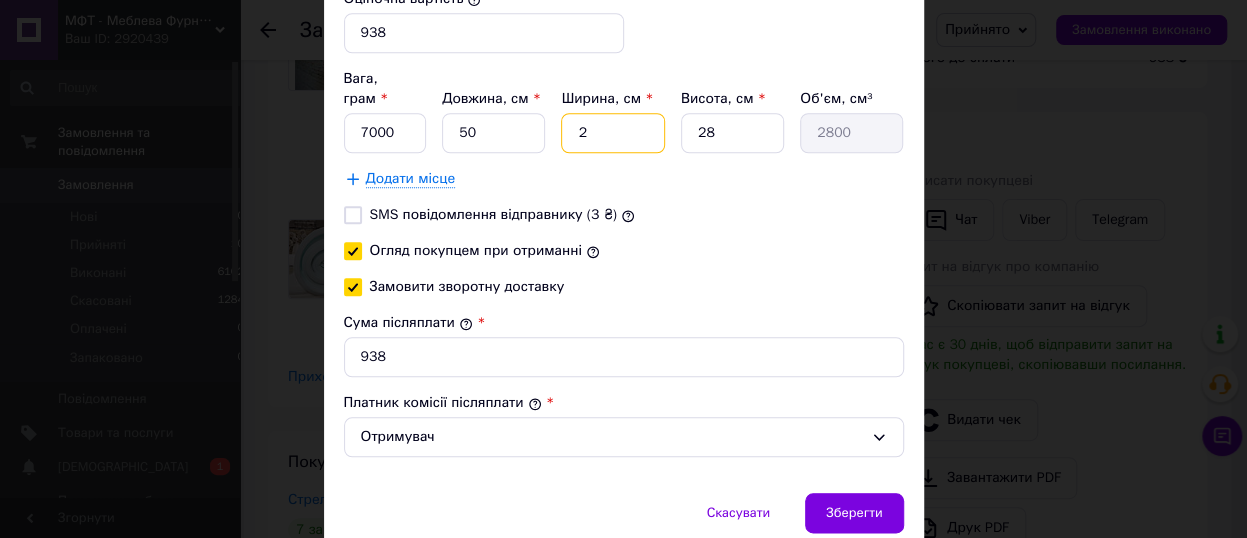 type 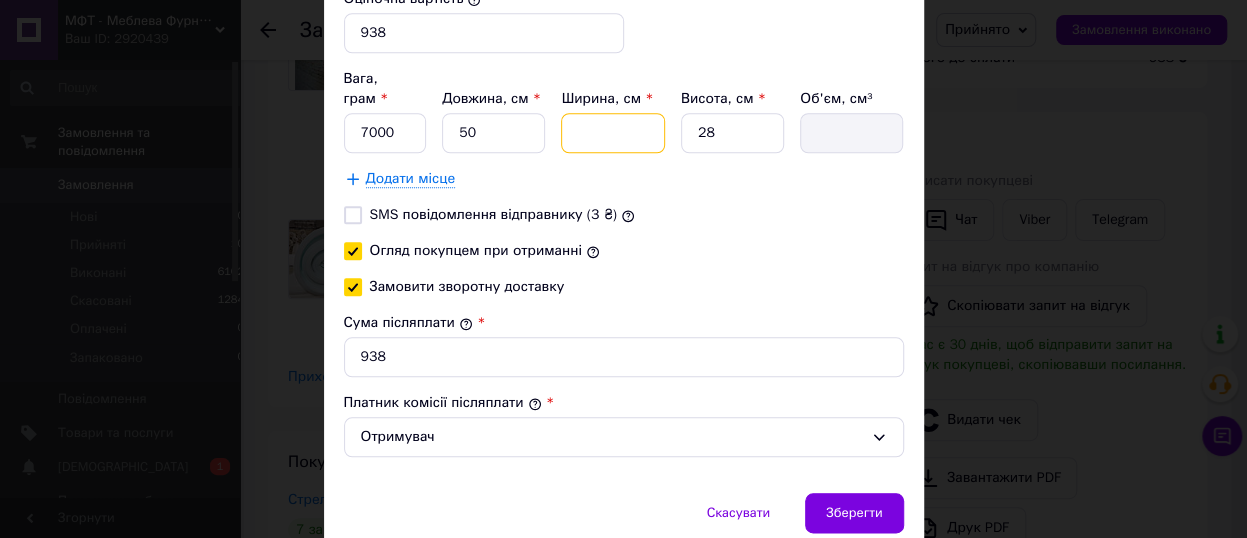 type on "3" 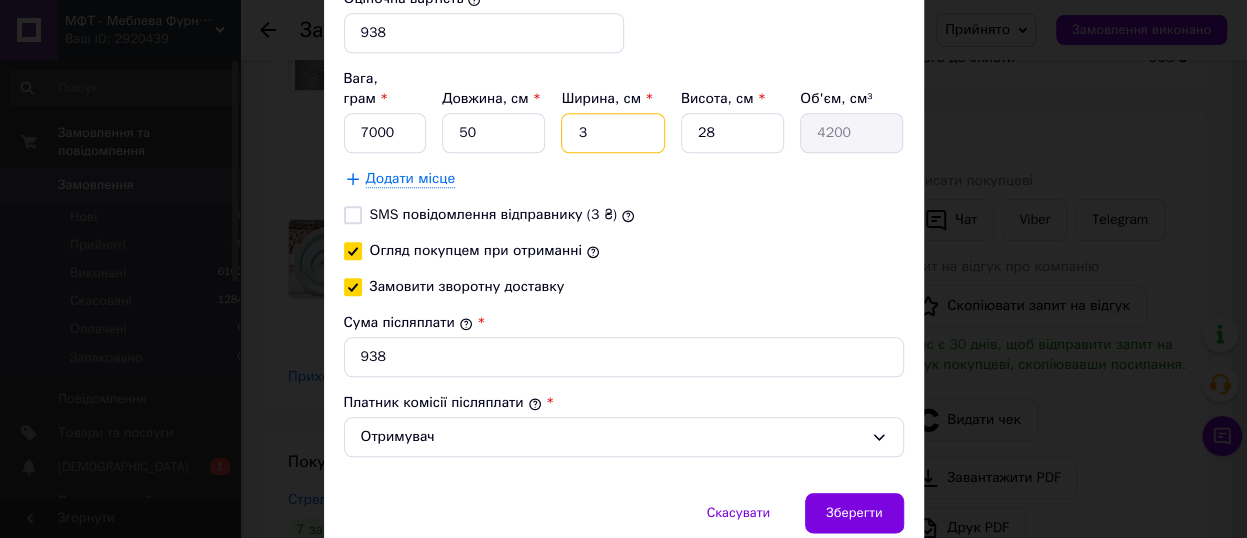 type on "35" 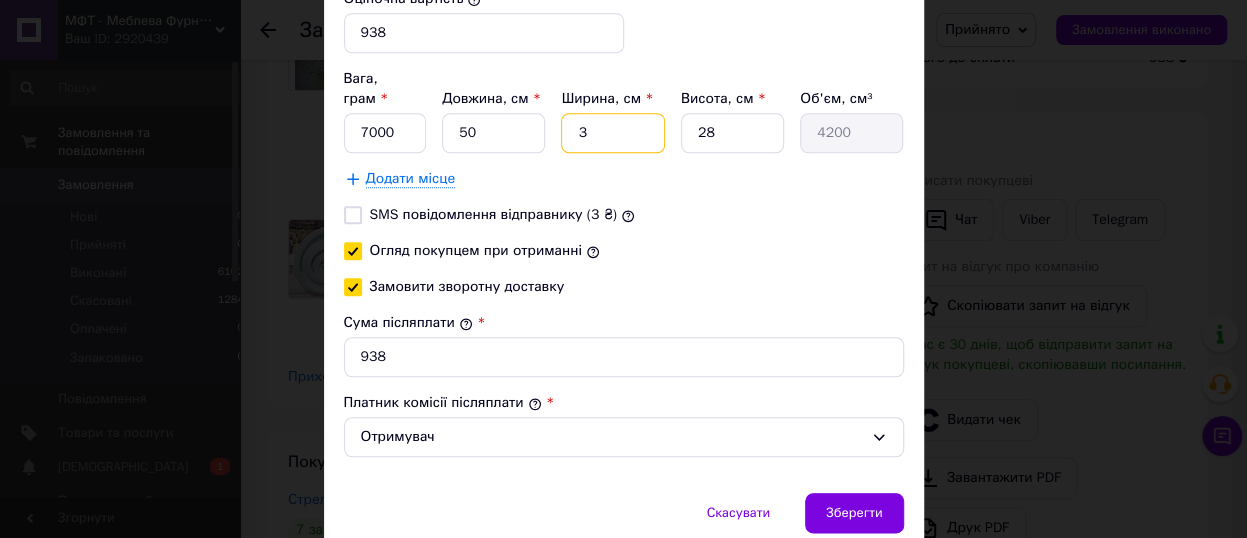 type on "49000" 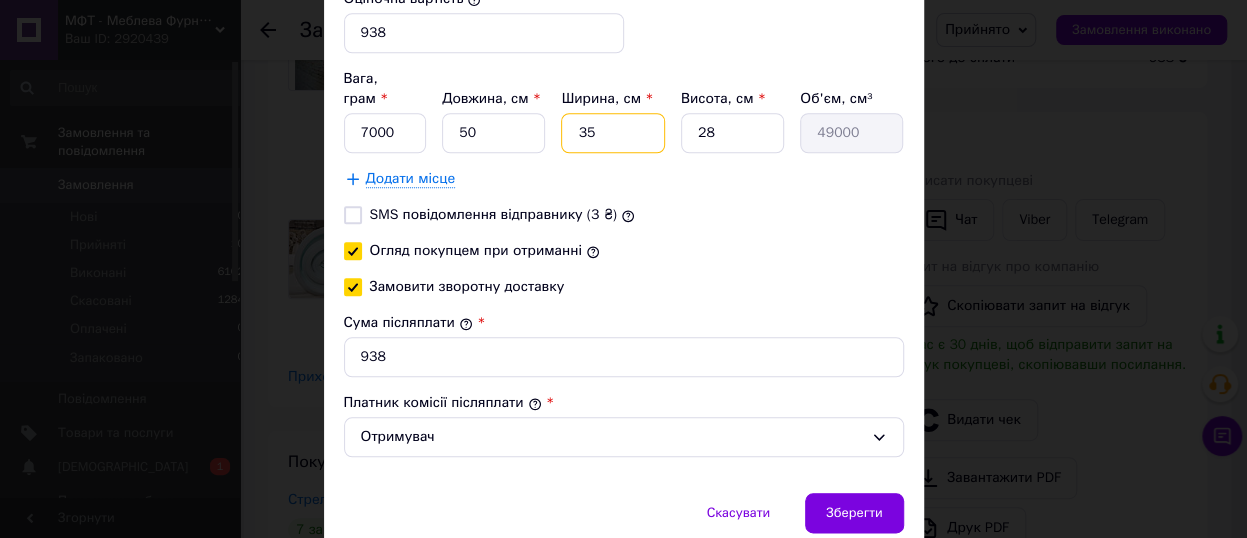 type on "35" 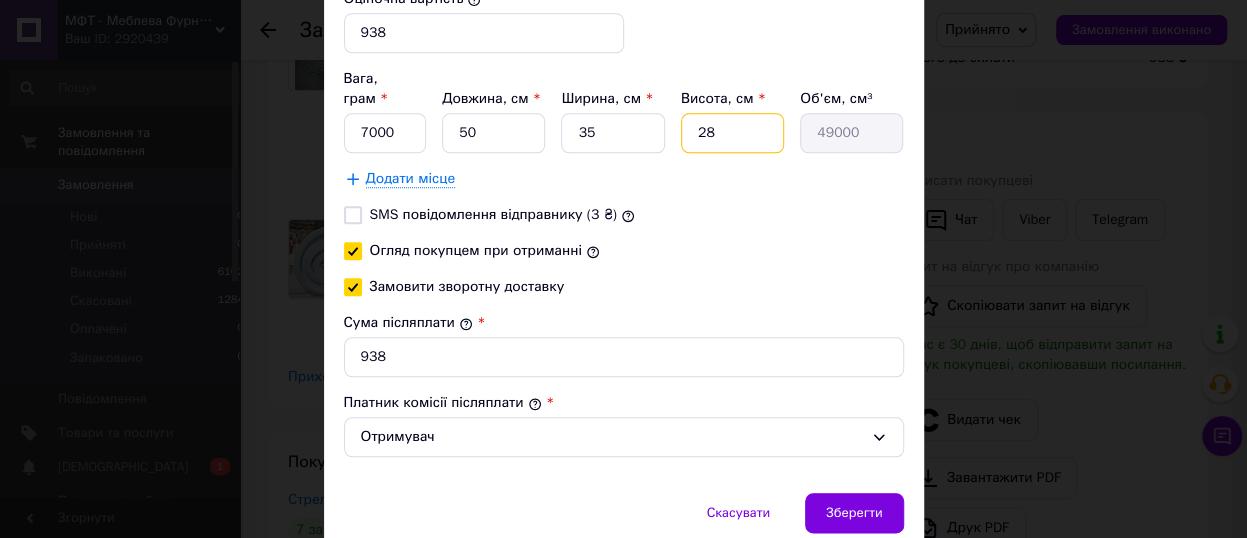 click on "28" at bounding box center [732, 133] 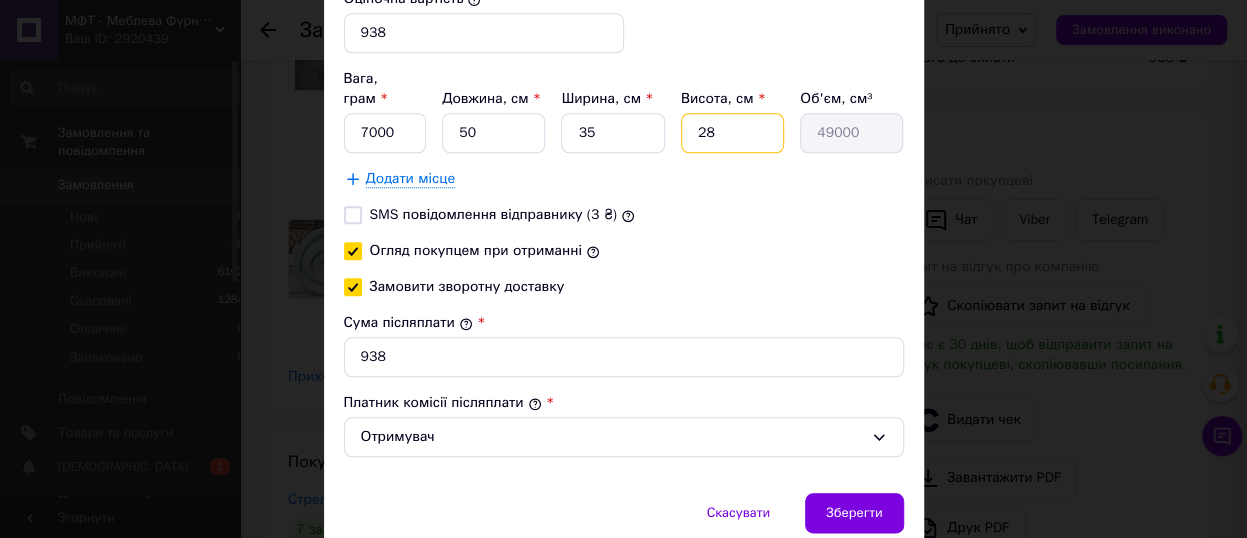 type on "2" 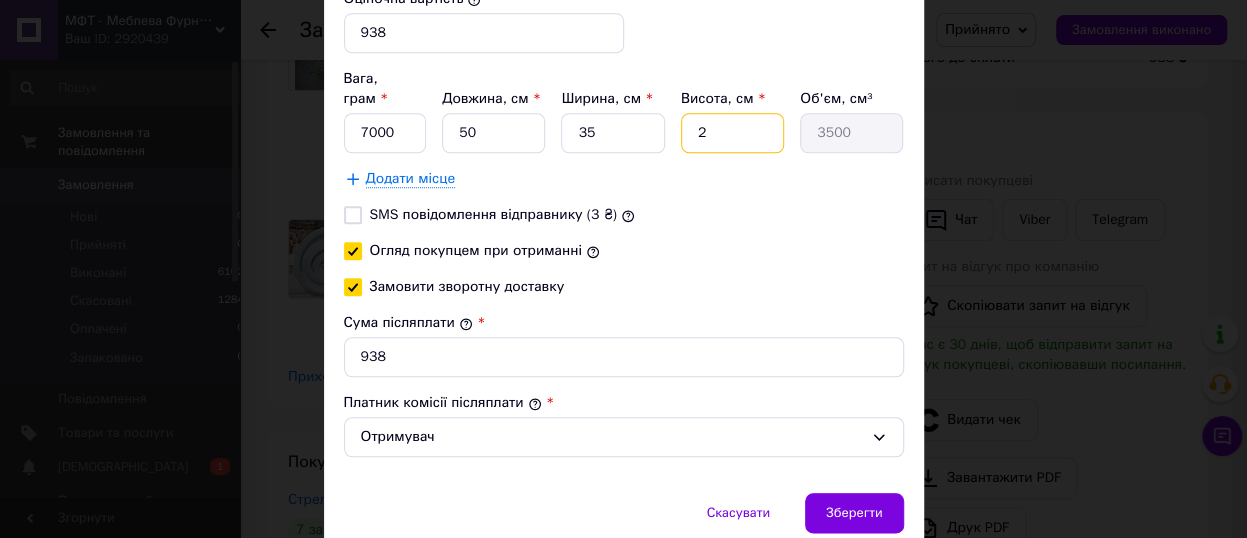 type 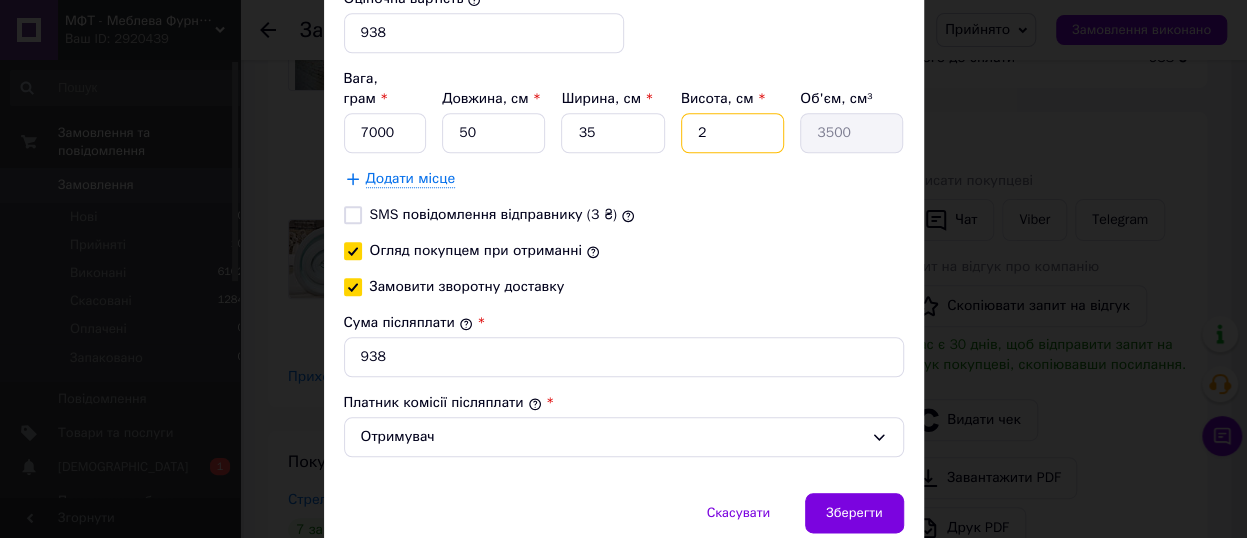 type 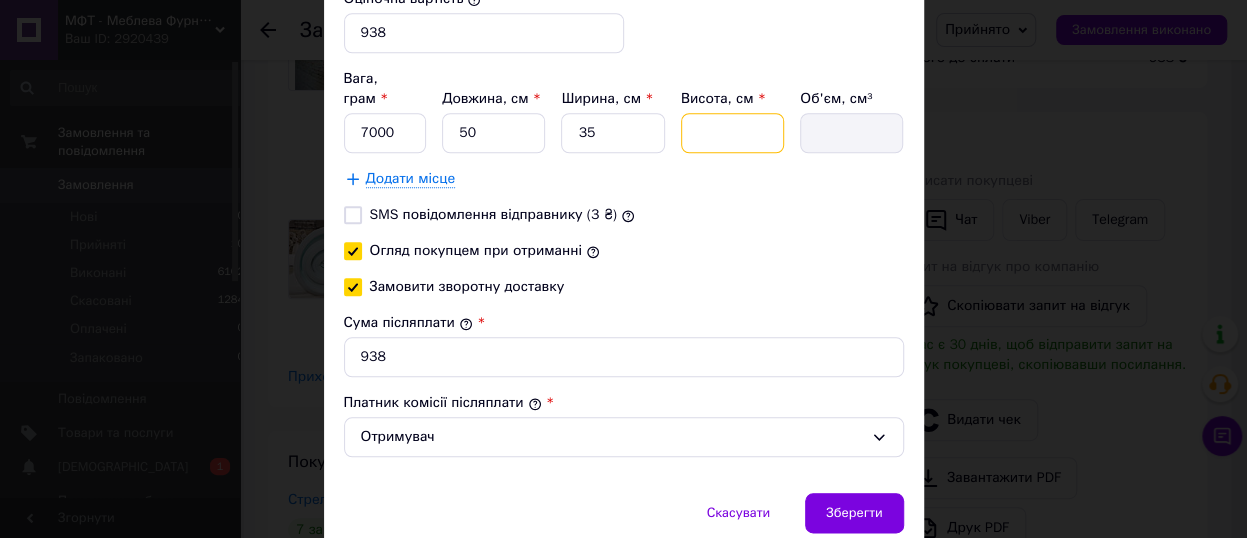 type on "3" 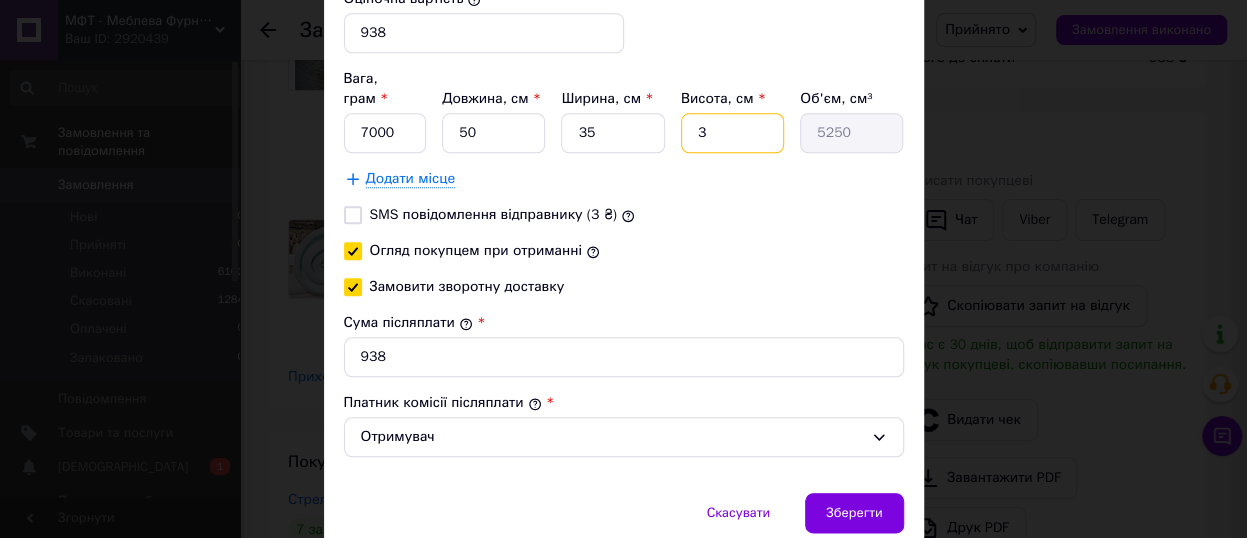 type on "35" 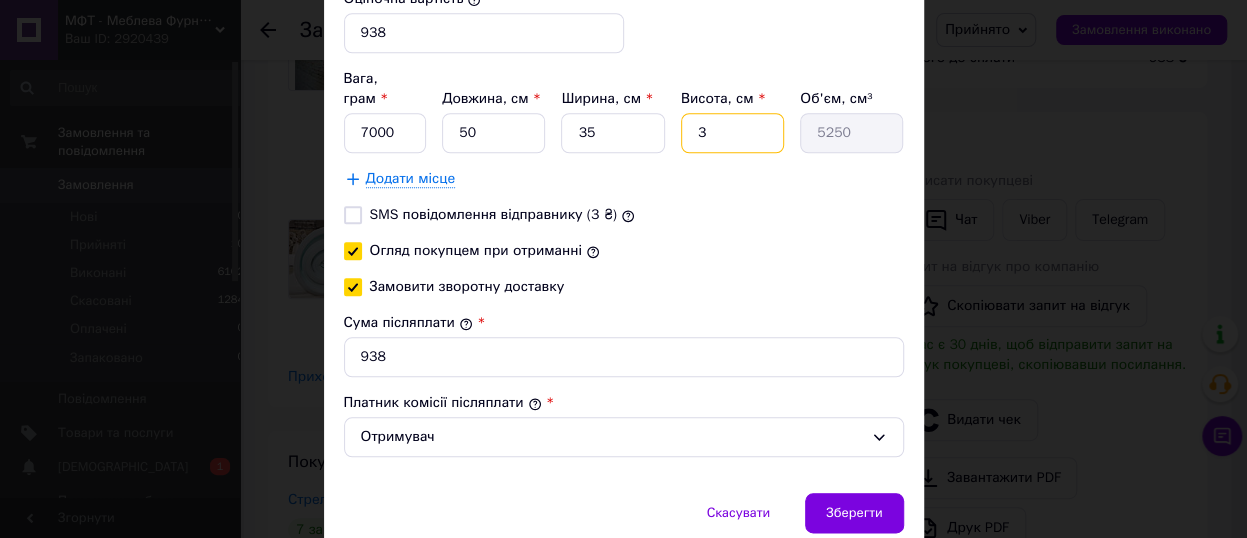 type on "61250" 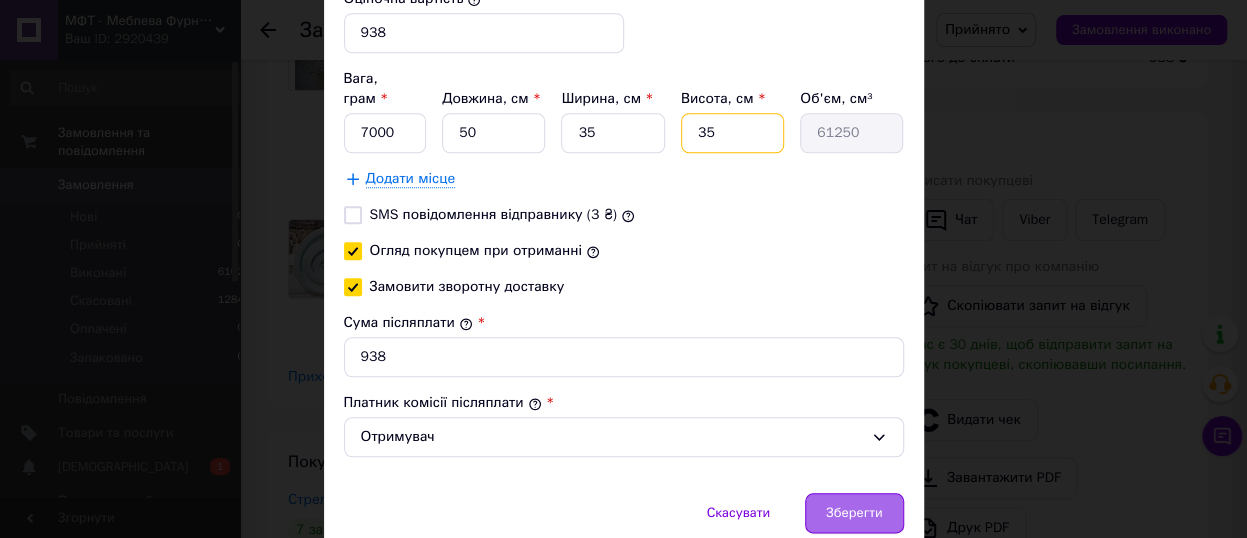 type on "35" 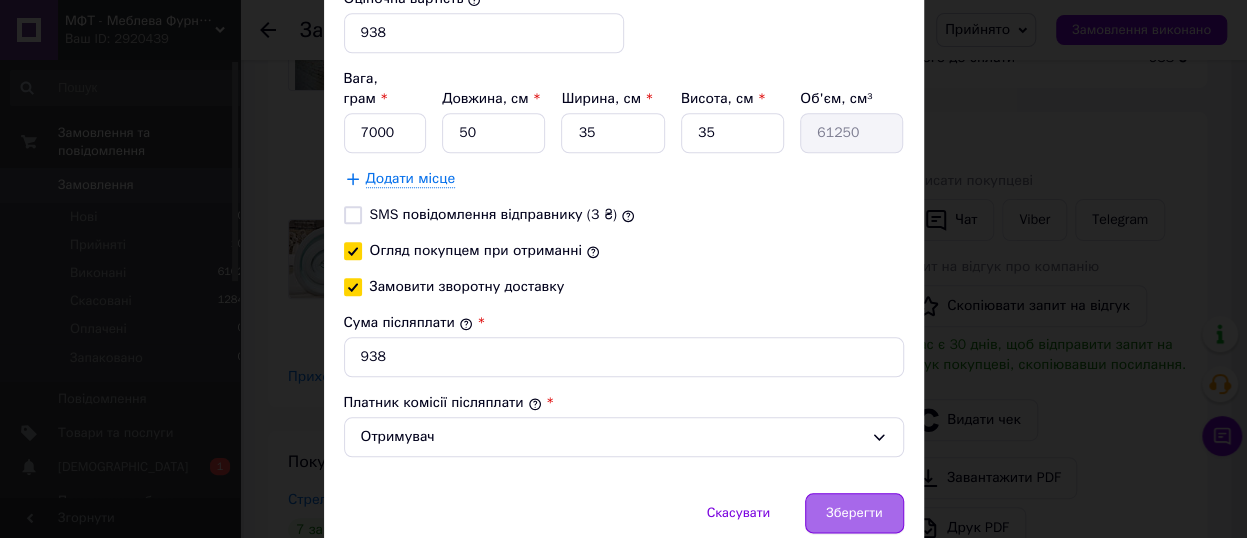 click on "Зберегти" at bounding box center [854, 513] 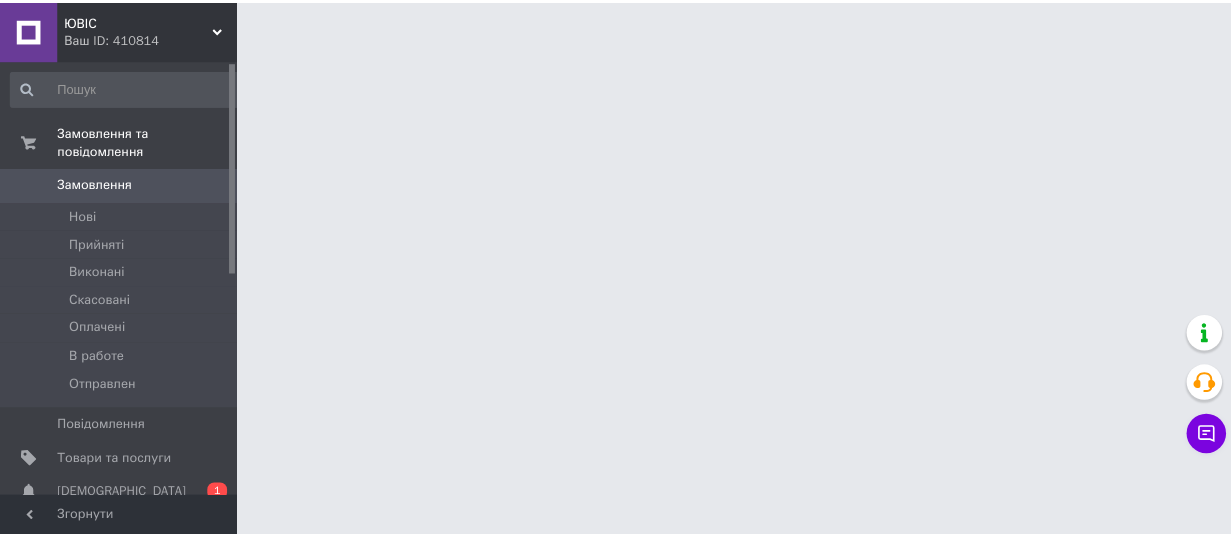 scroll, scrollTop: 0, scrollLeft: 0, axis: both 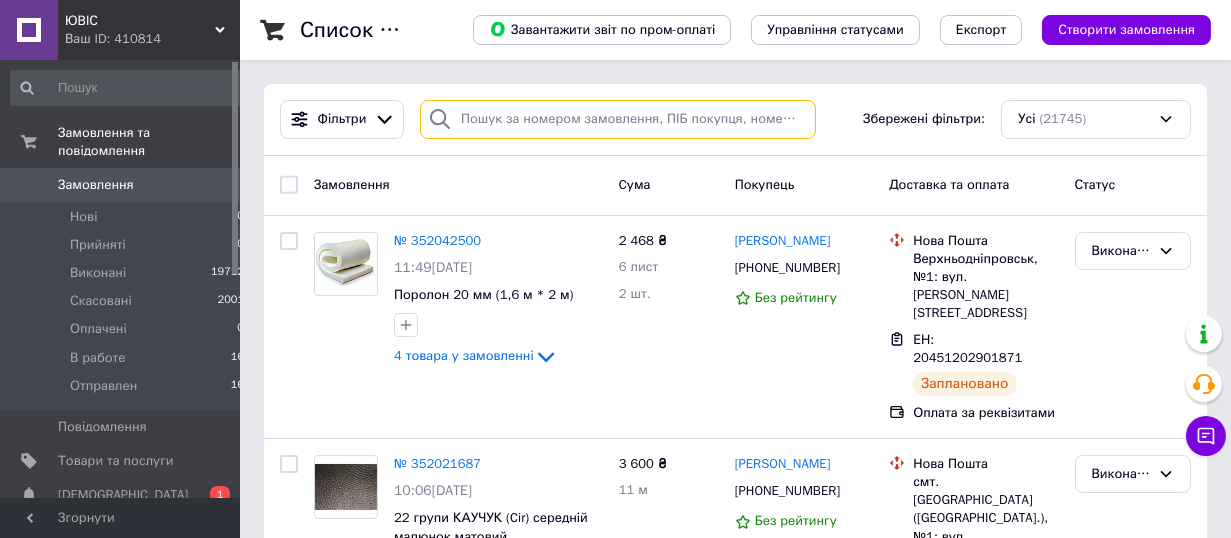 click at bounding box center [618, 119] 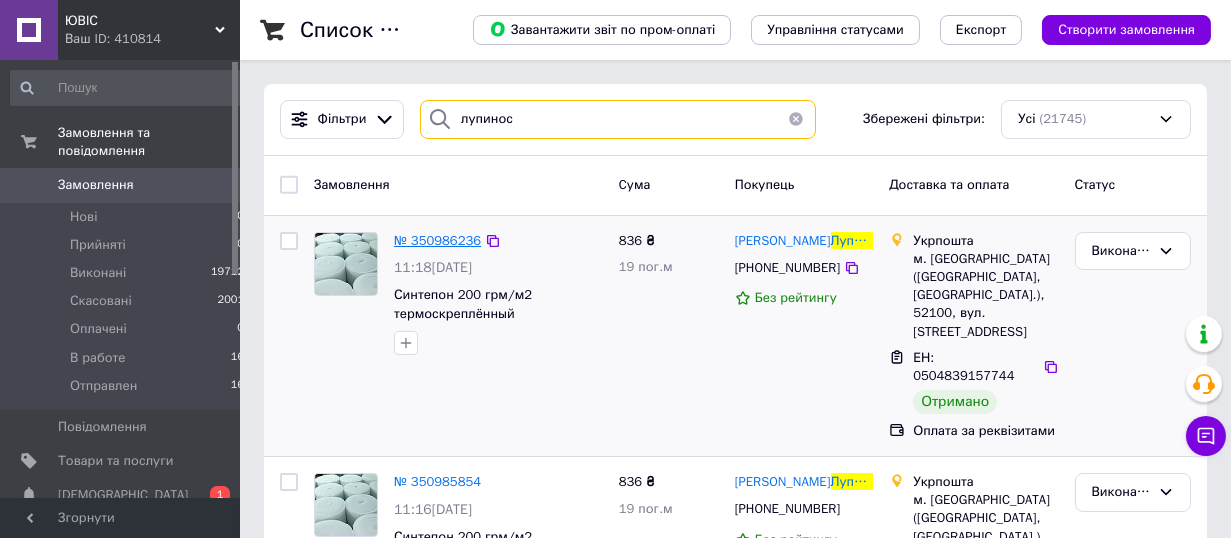 type on "лупинос" 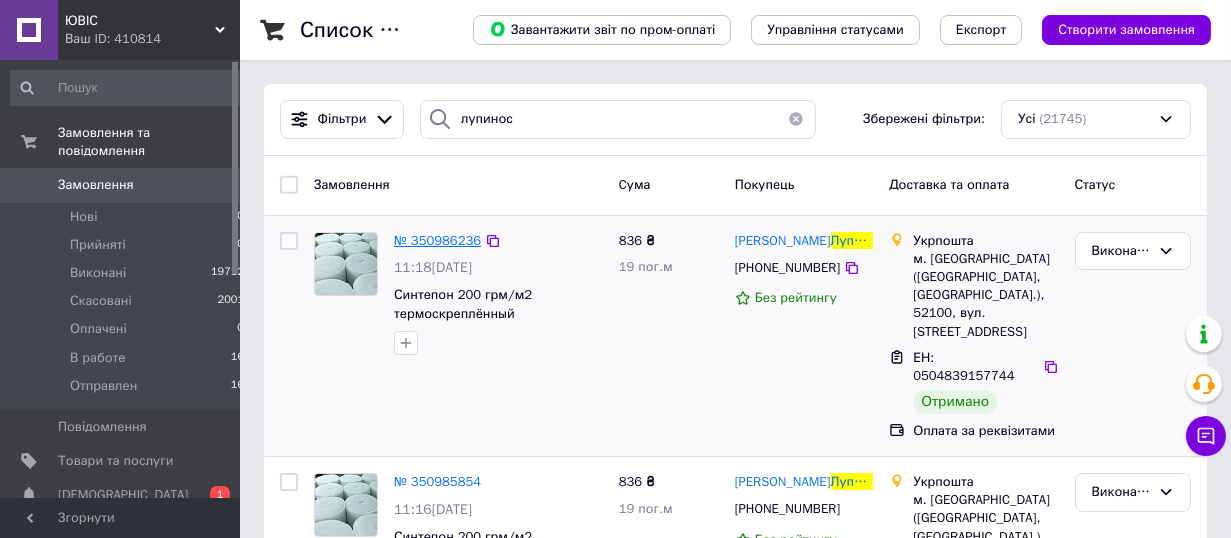 click on "№ 350986236" at bounding box center (437, 240) 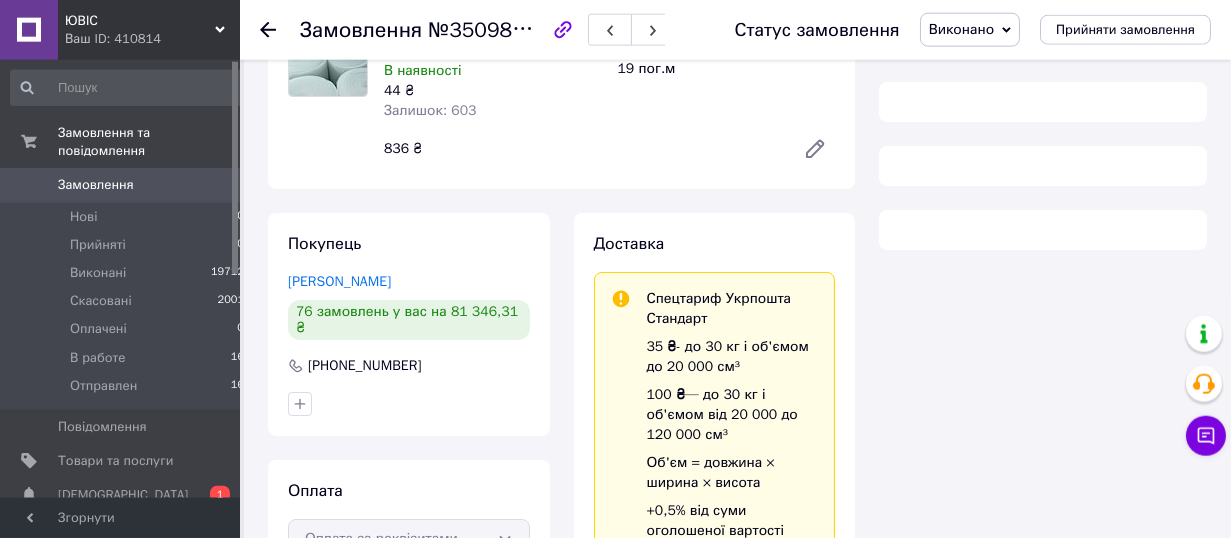 scroll, scrollTop: 440, scrollLeft: 0, axis: vertical 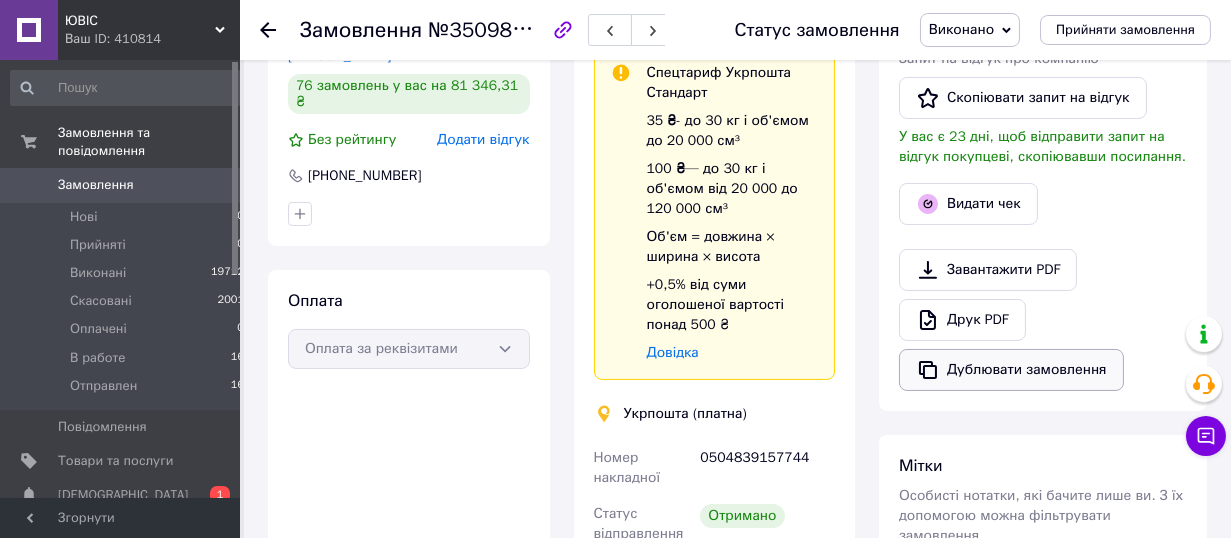 click on "Дублювати замовлення" at bounding box center [1011, 370] 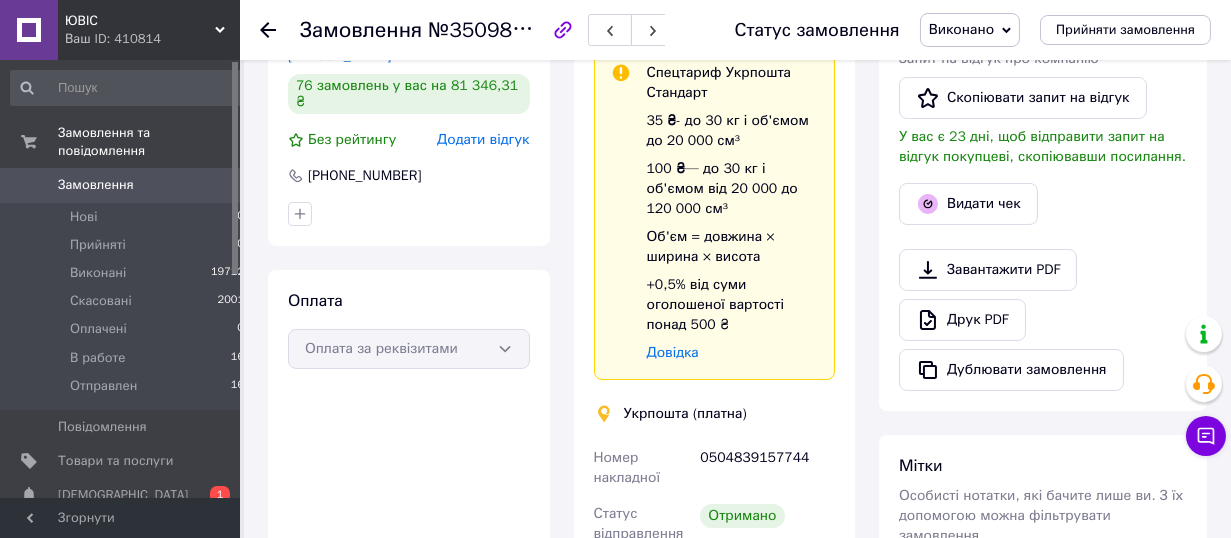 click 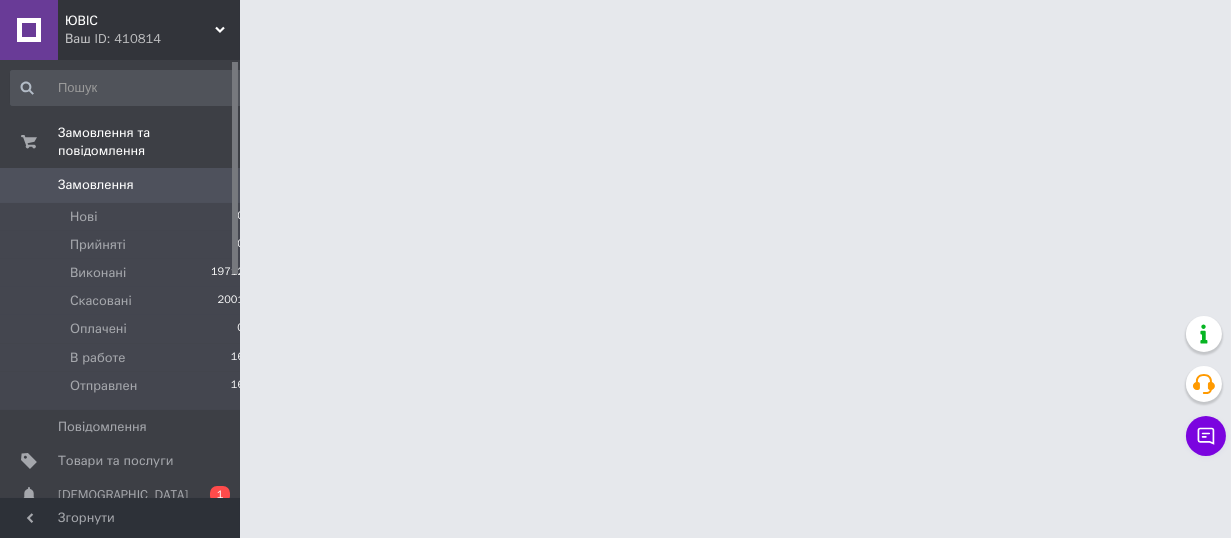 scroll, scrollTop: 0, scrollLeft: 0, axis: both 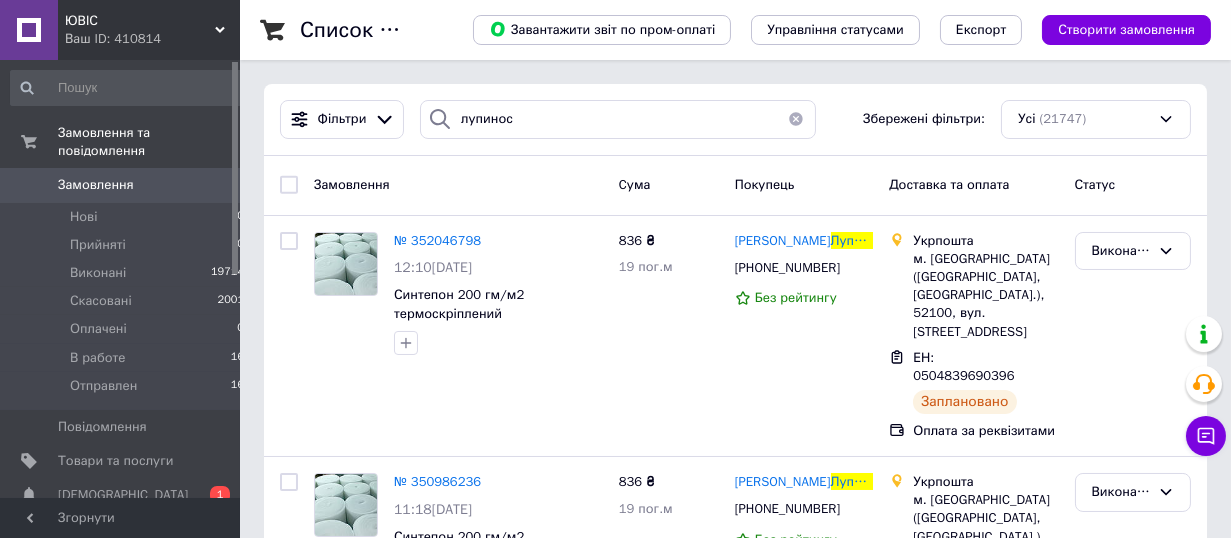 click at bounding box center [796, 119] 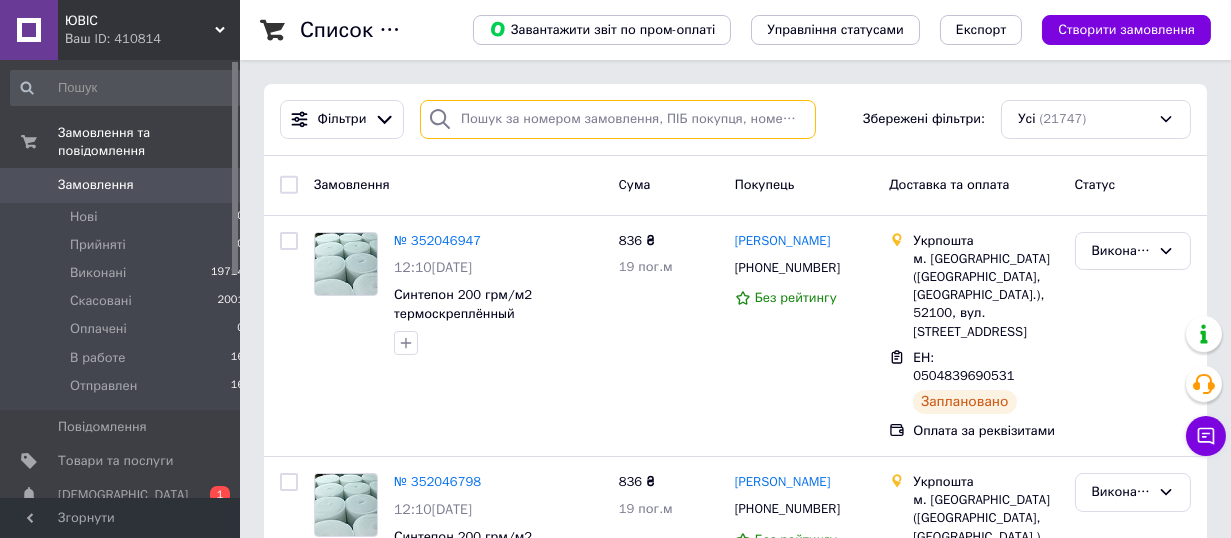 click at bounding box center (618, 119) 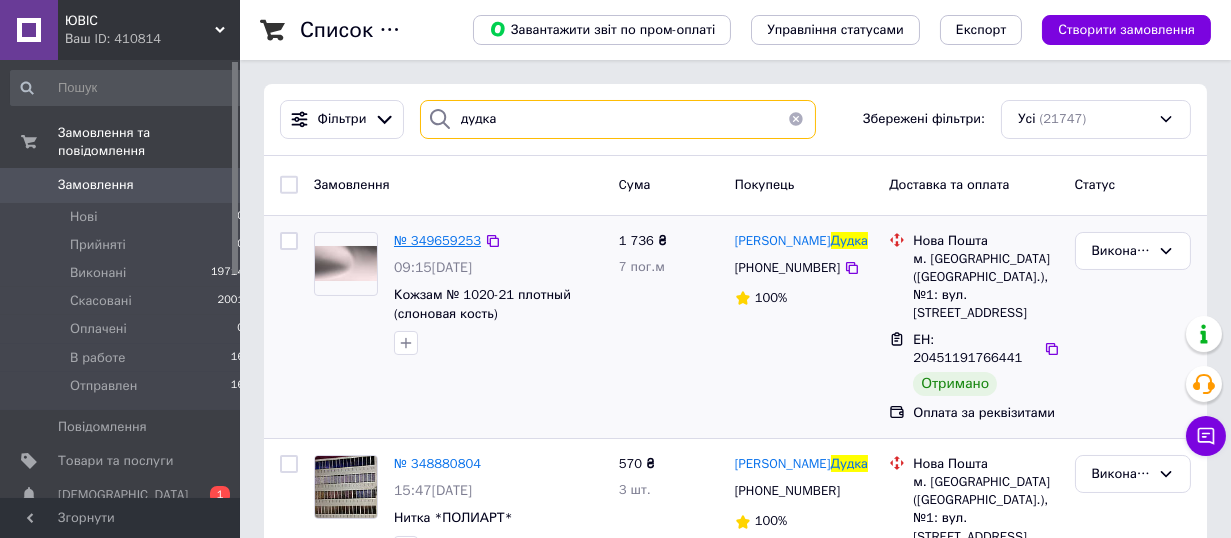 type on "дудка" 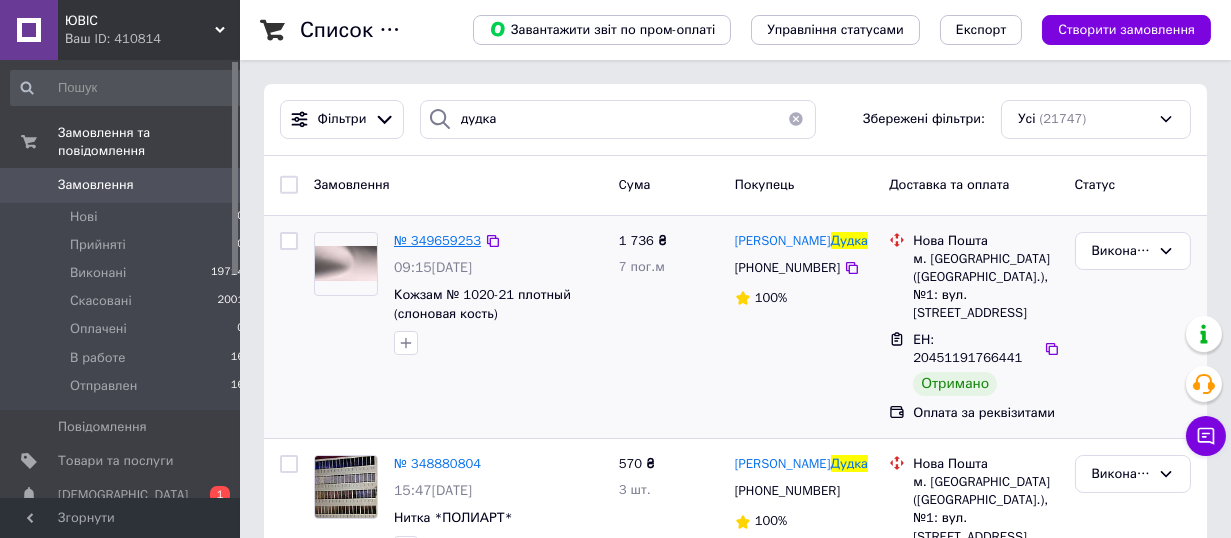 click on "№ 349659253" at bounding box center [437, 240] 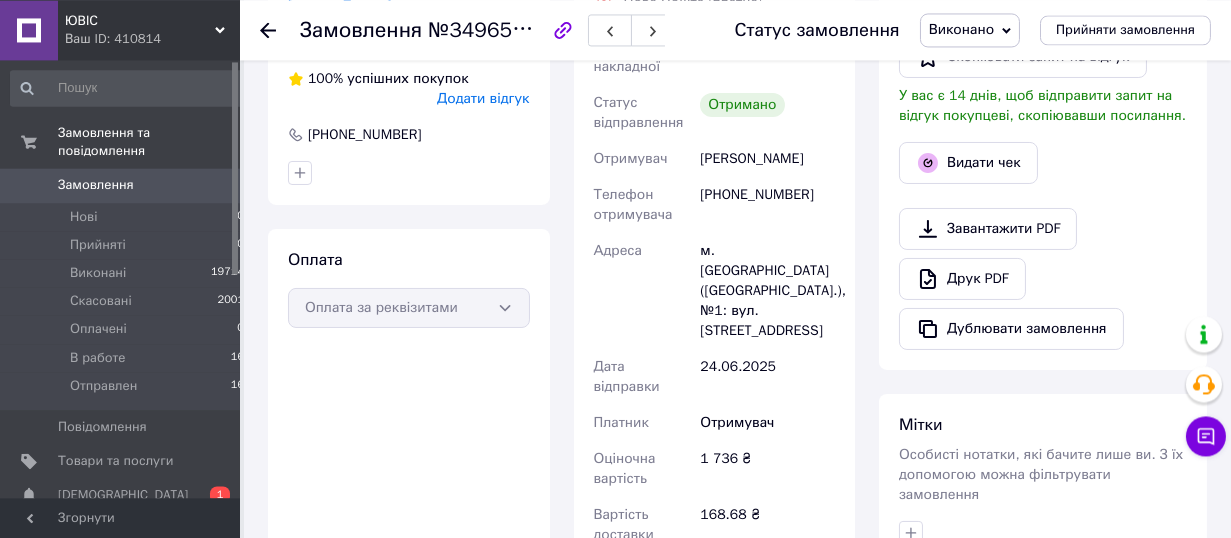 scroll, scrollTop: 550, scrollLeft: 0, axis: vertical 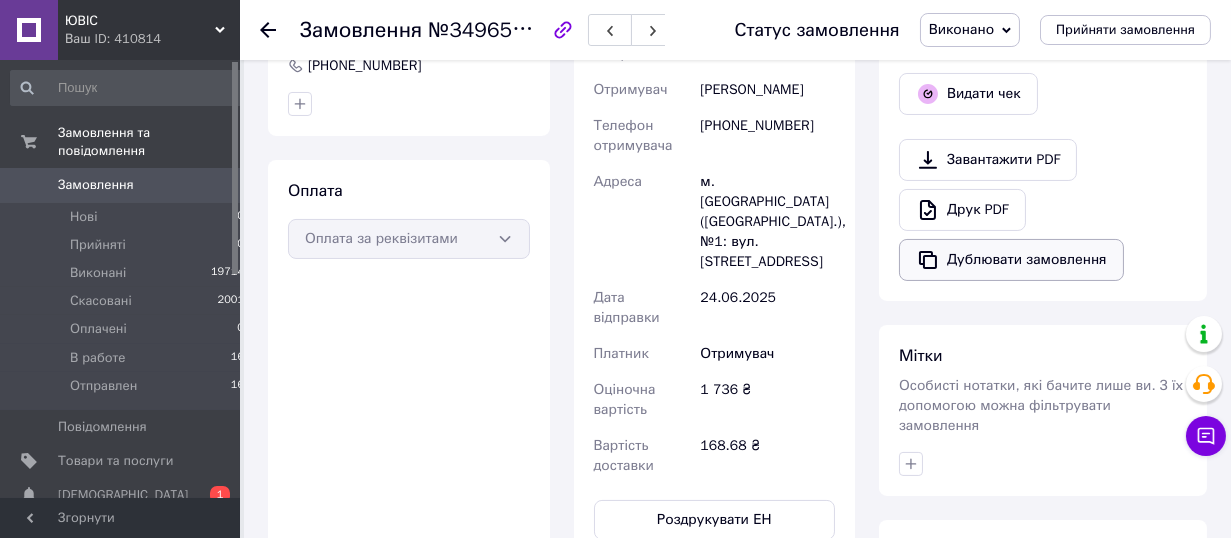 click on "Дублювати замовлення" at bounding box center (1011, 260) 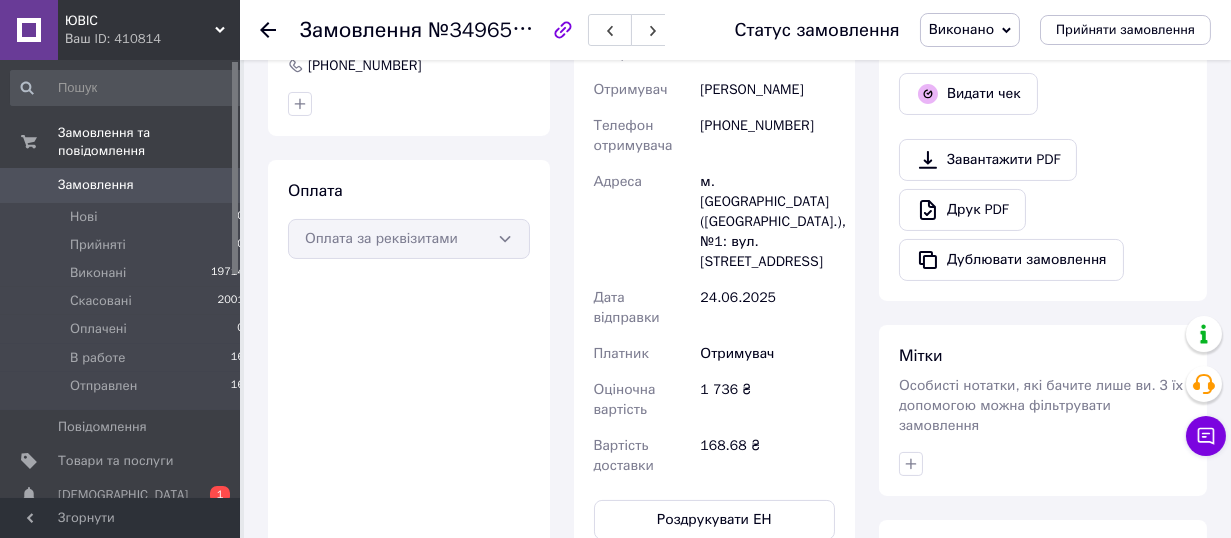 click 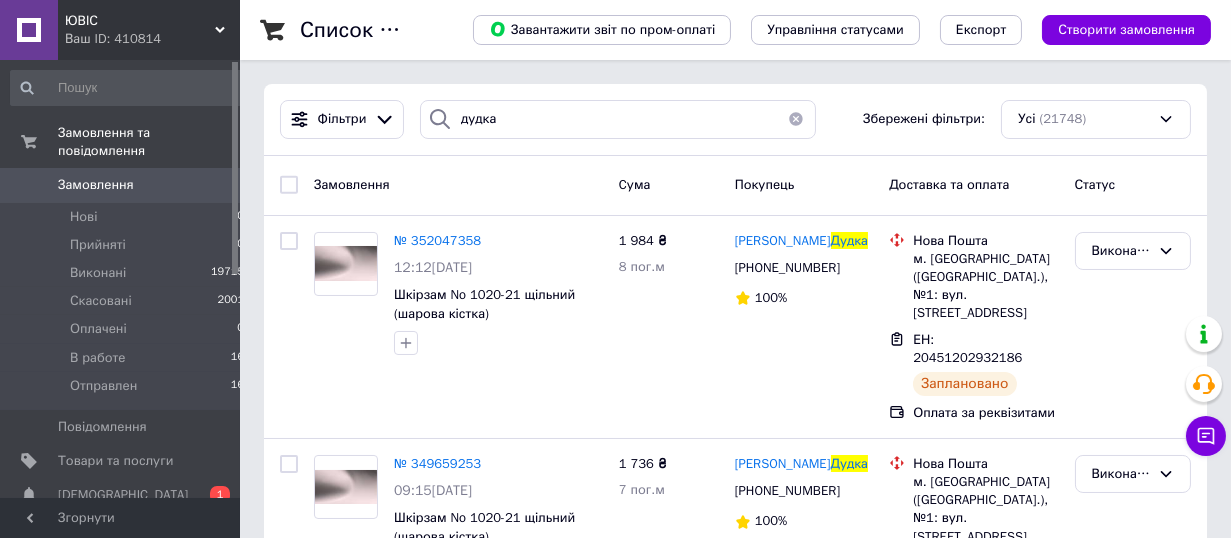 click at bounding box center (796, 119) 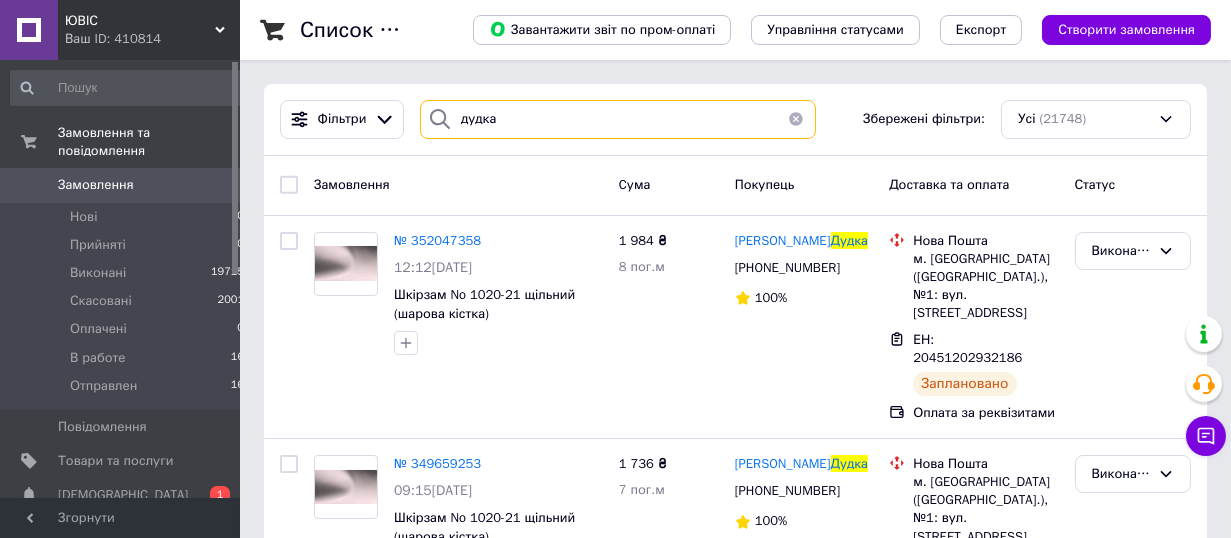 type 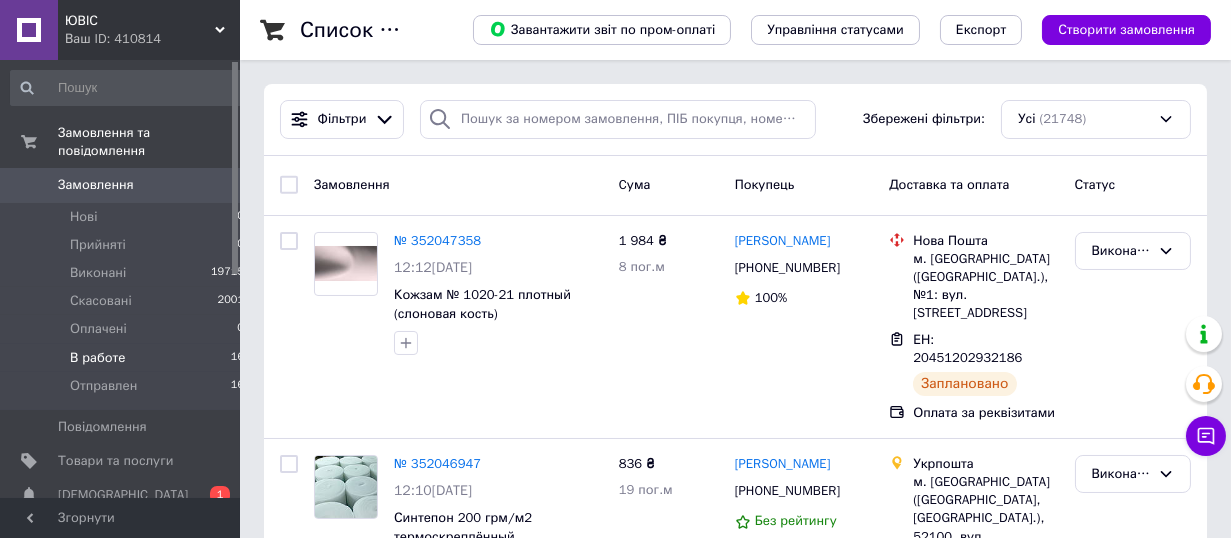 click on "В работе" at bounding box center [98, 358] 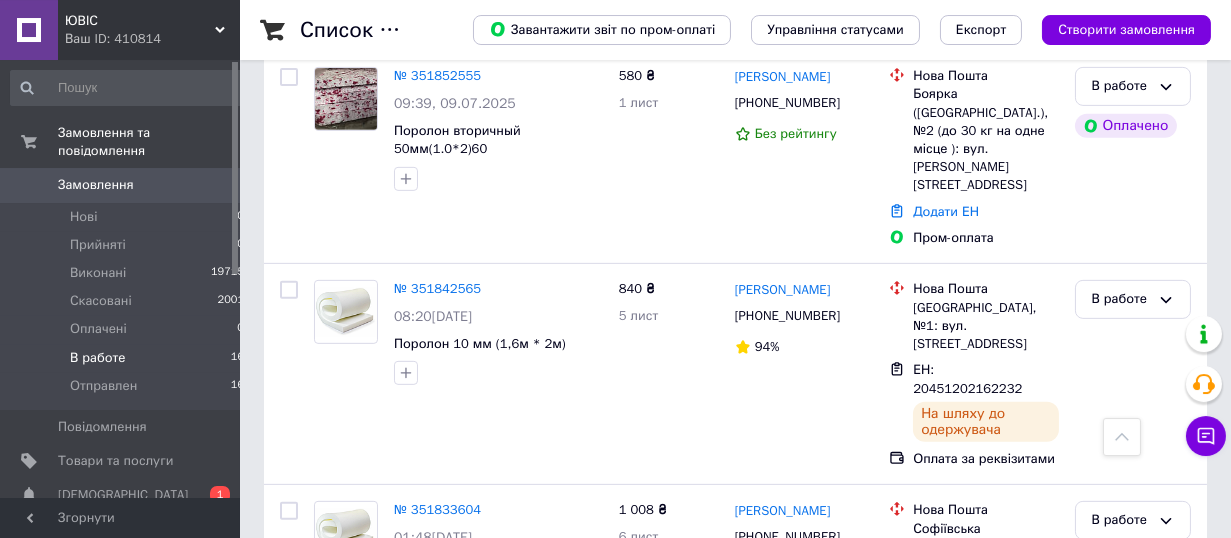 scroll, scrollTop: 1760, scrollLeft: 0, axis: vertical 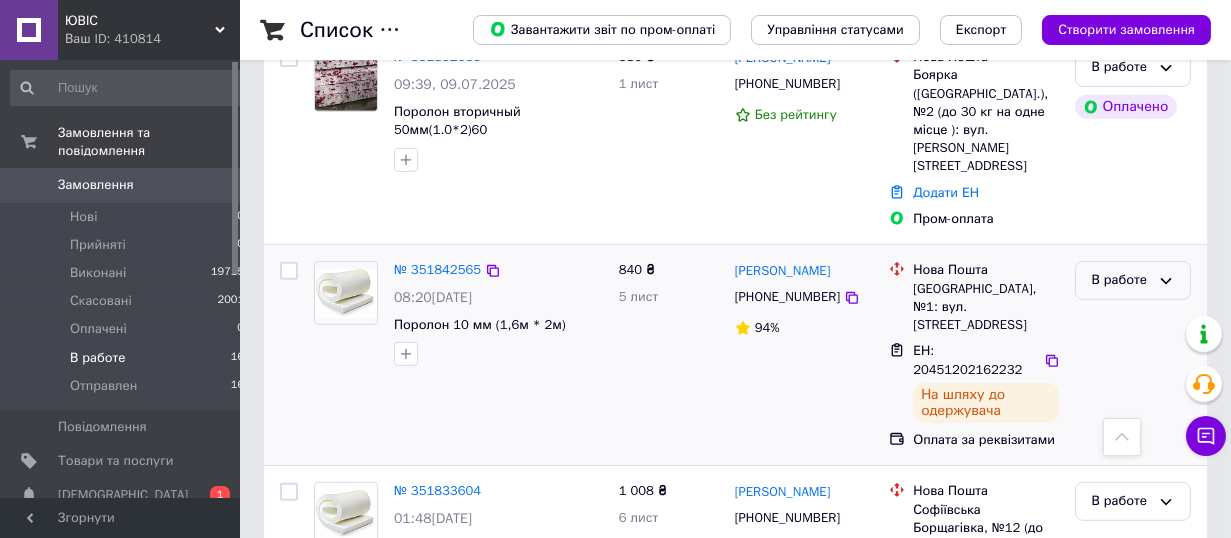 click on "В работе" at bounding box center [1121, 280] 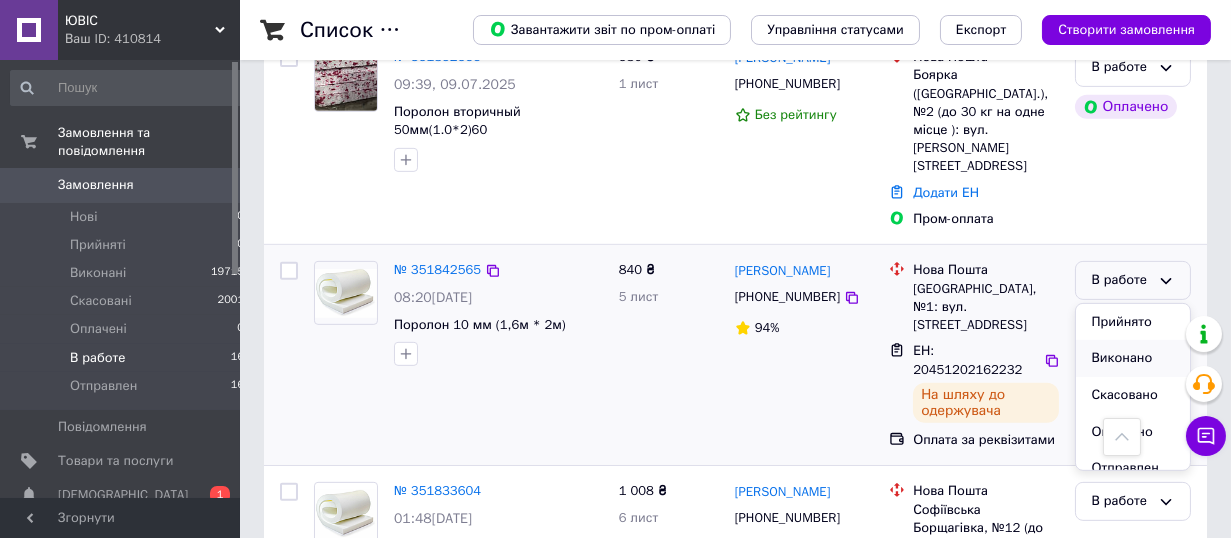 scroll, scrollTop: 17, scrollLeft: 0, axis: vertical 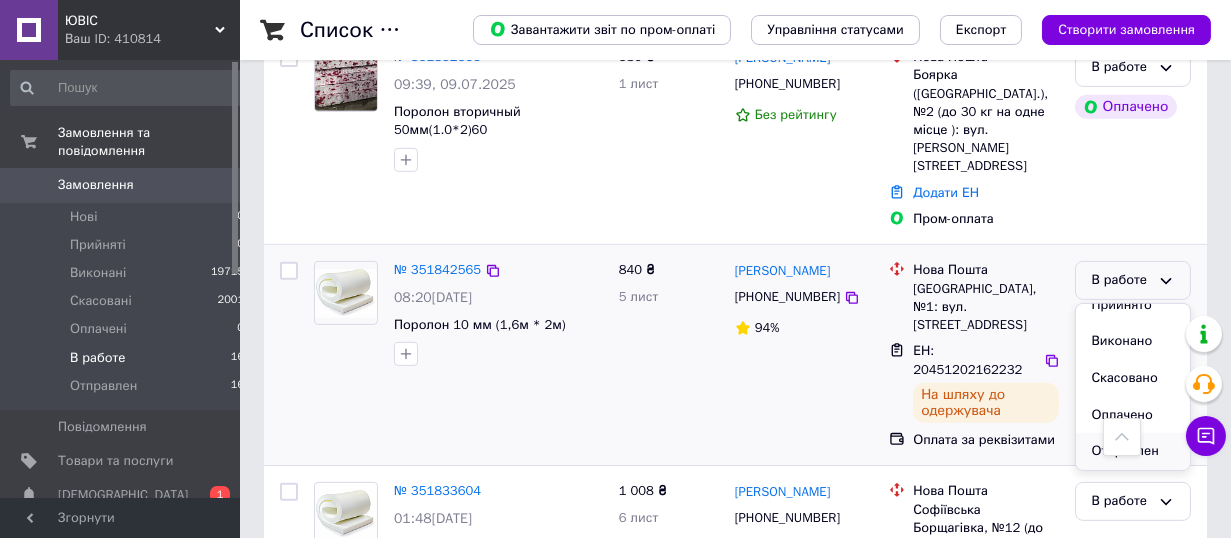 click on "Отправлен" at bounding box center (1133, 451) 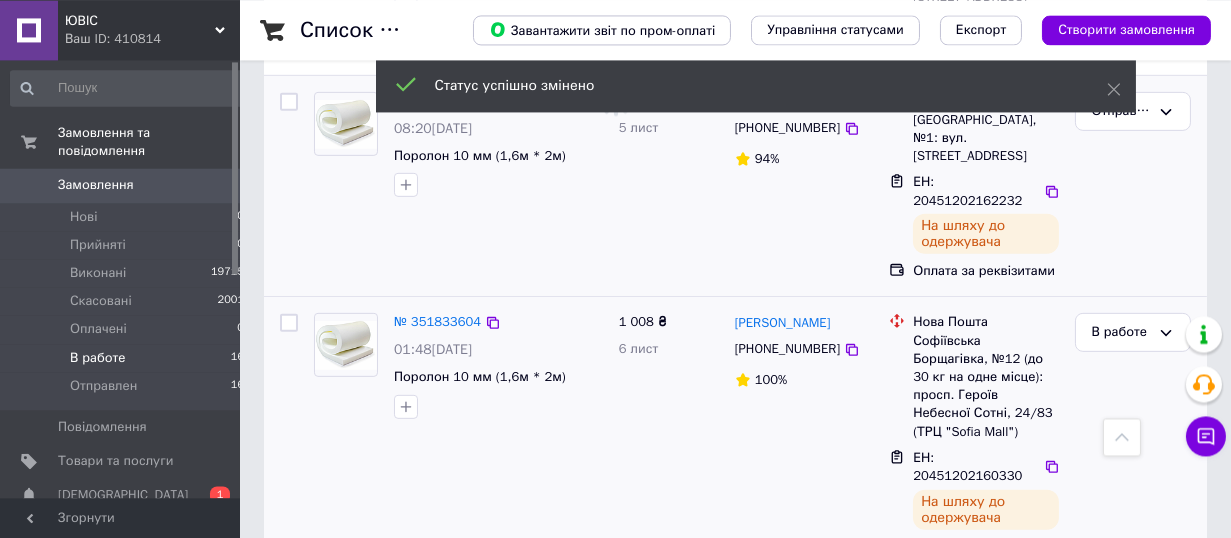 scroll, scrollTop: 1980, scrollLeft: 0, axis: vertical 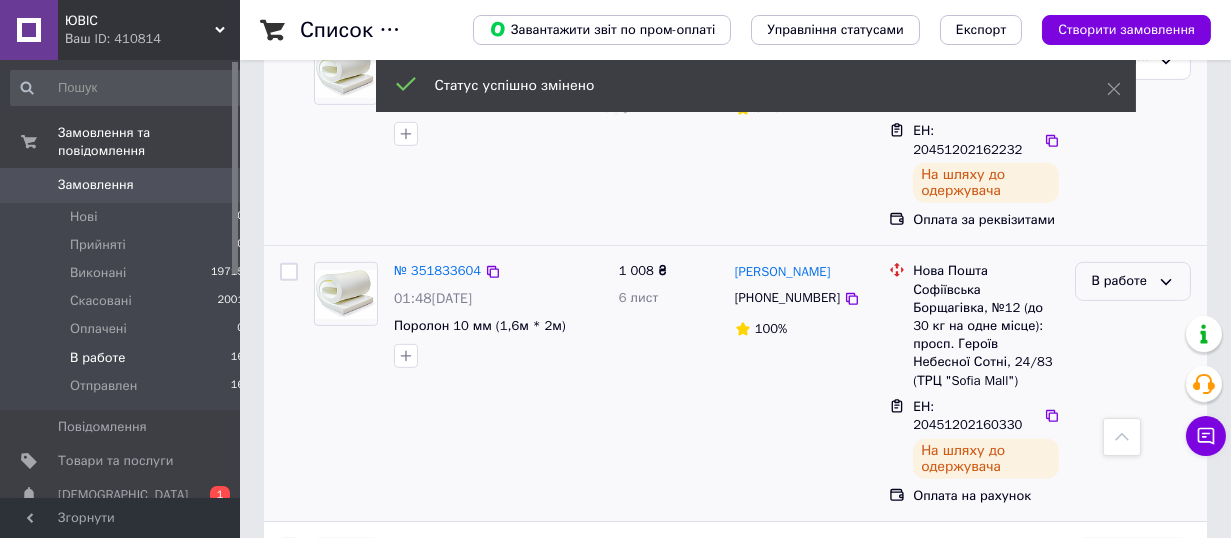 click on "В работе" at bounding box center [1121, 281] 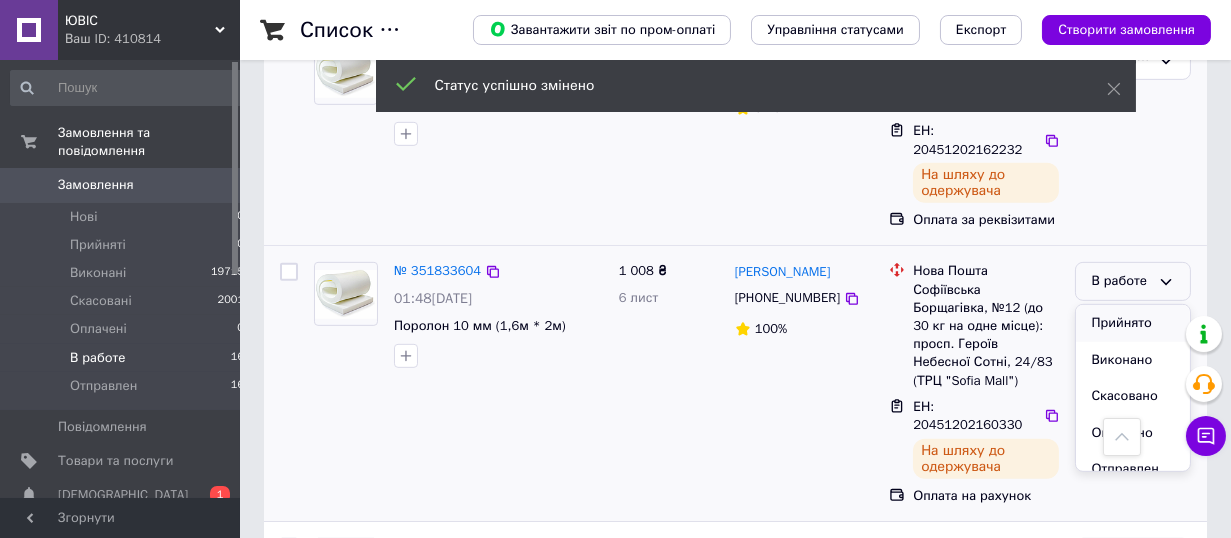 scroll, scrollTop: 17, scrollLeft: 0, axis: vertical 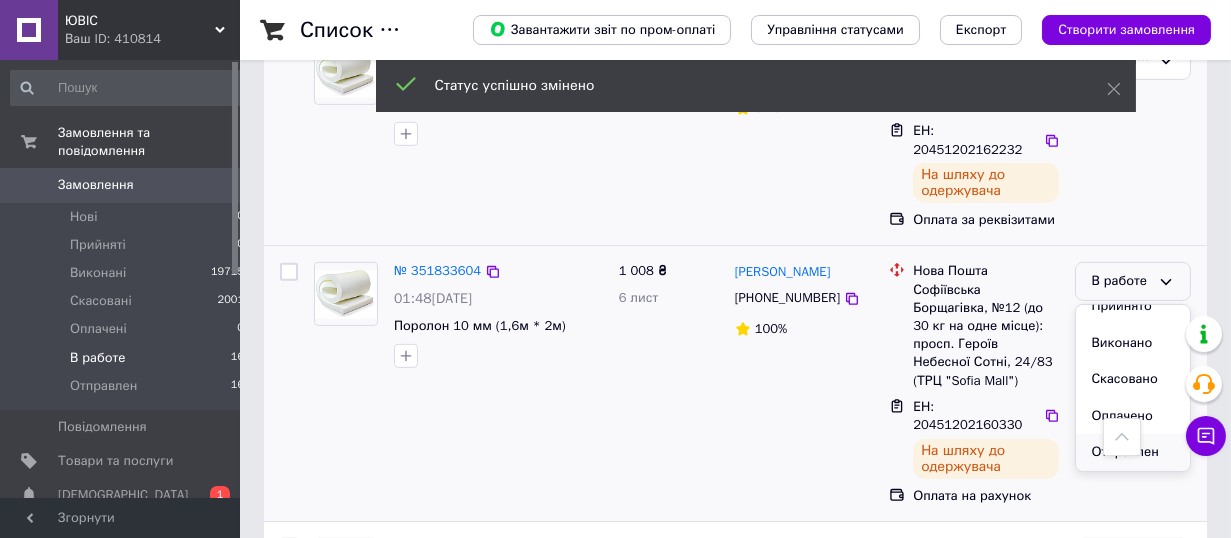 click on "Отправлен" at bounding box center (1133, 452) 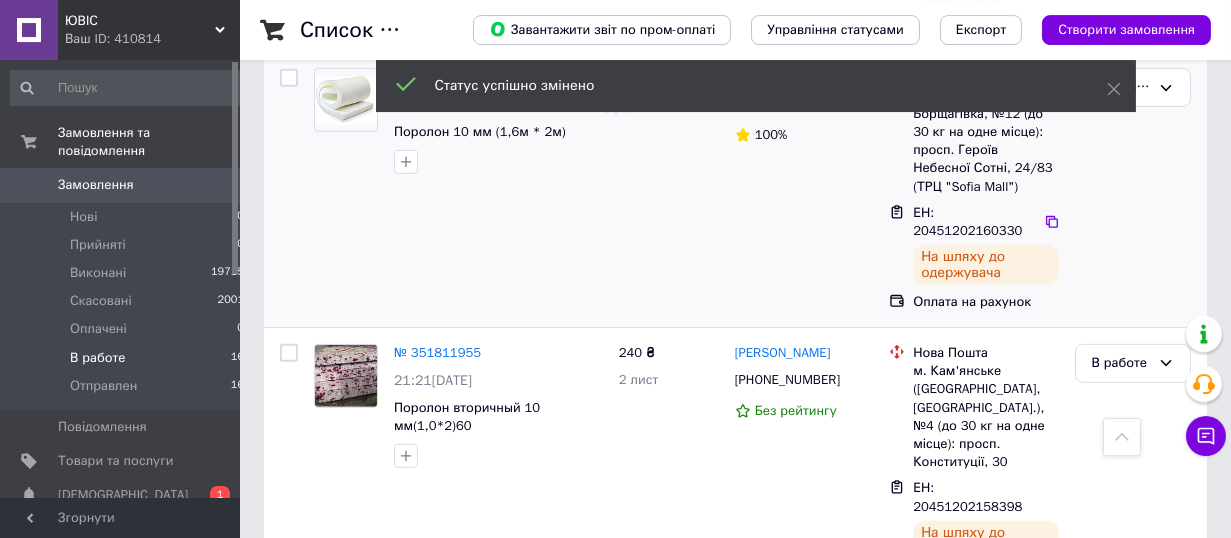 scroll, scrollTop: 2200, scrollLeft: 0, axis: vertical 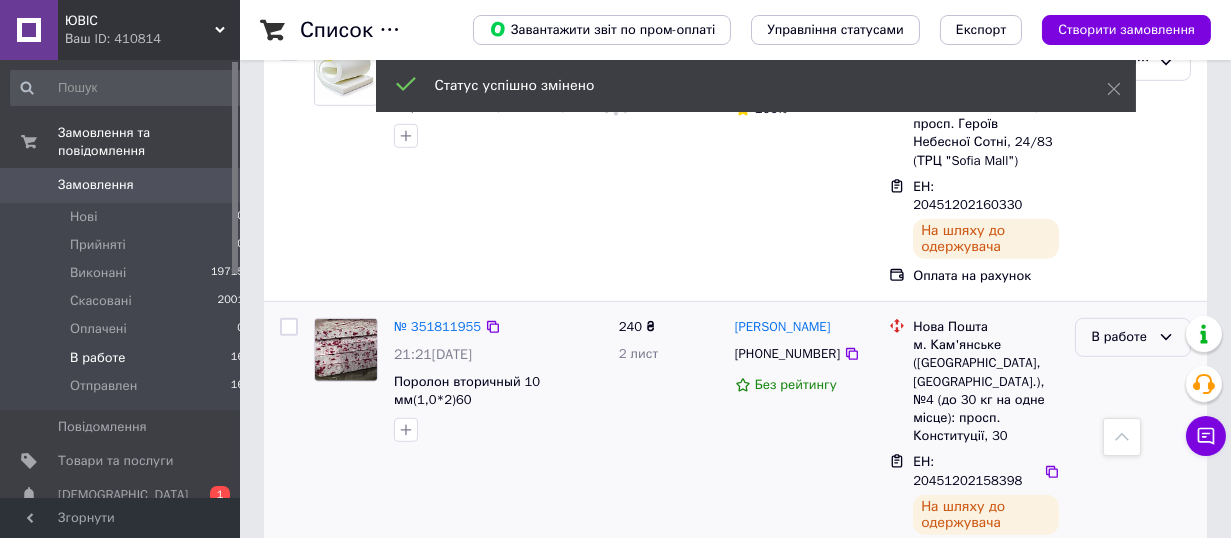 click on "В работе" at bounding box center (1121, 337) 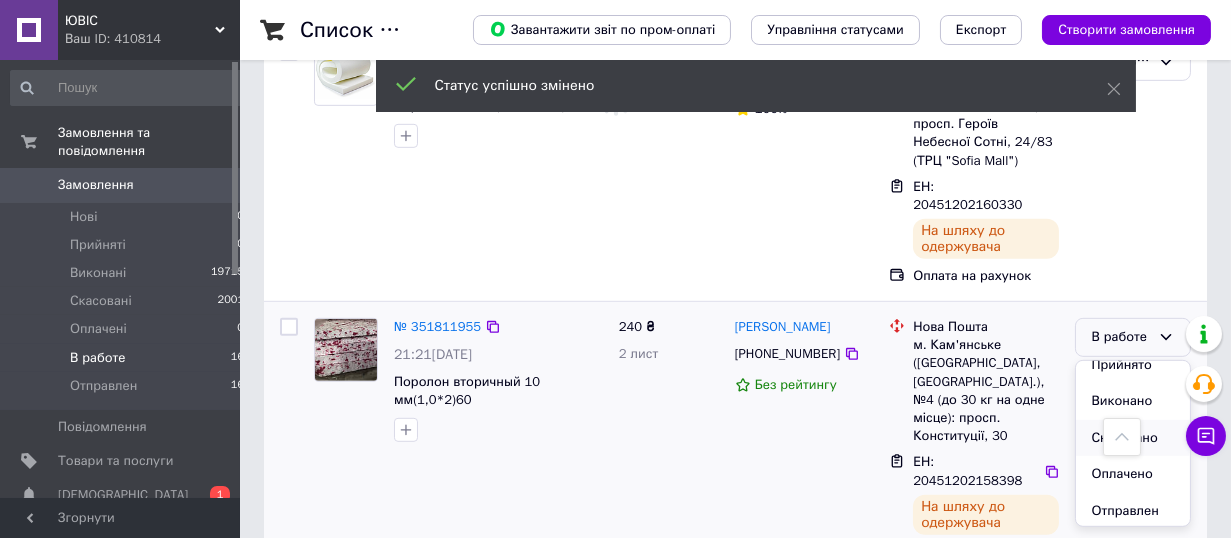scroll, scrollTop: 17, scrollLeft: 0, axis: vertical 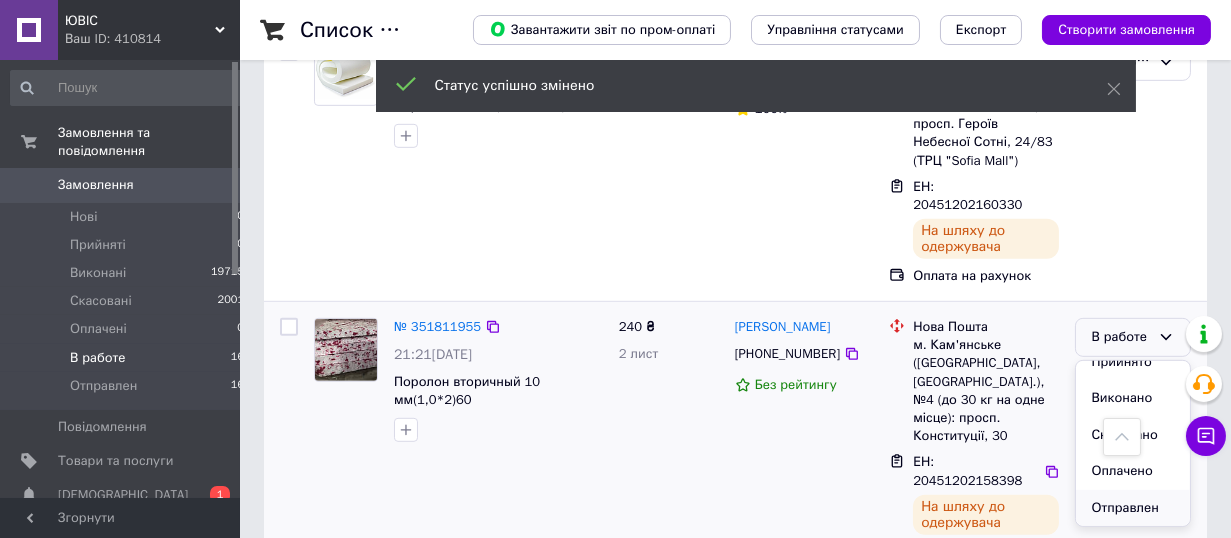 click on "Отправлен" at bounding box center (1133, 508) 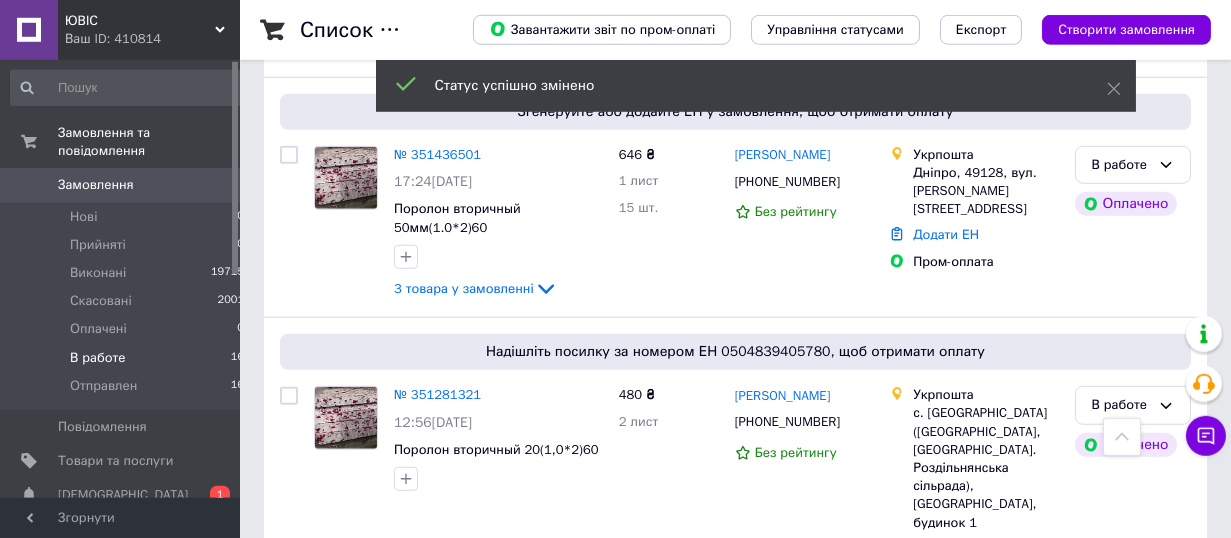scroll, scrollTop: 3369, scrollLeft: 0, axis: vertical 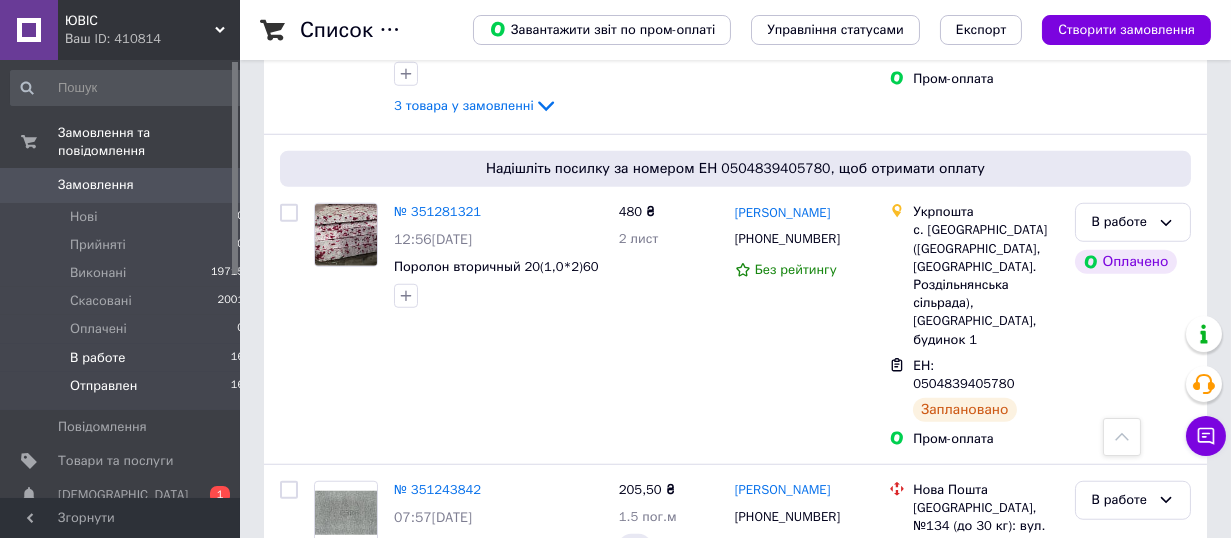 click on "Отправлен" at bounding box center [103, 386] 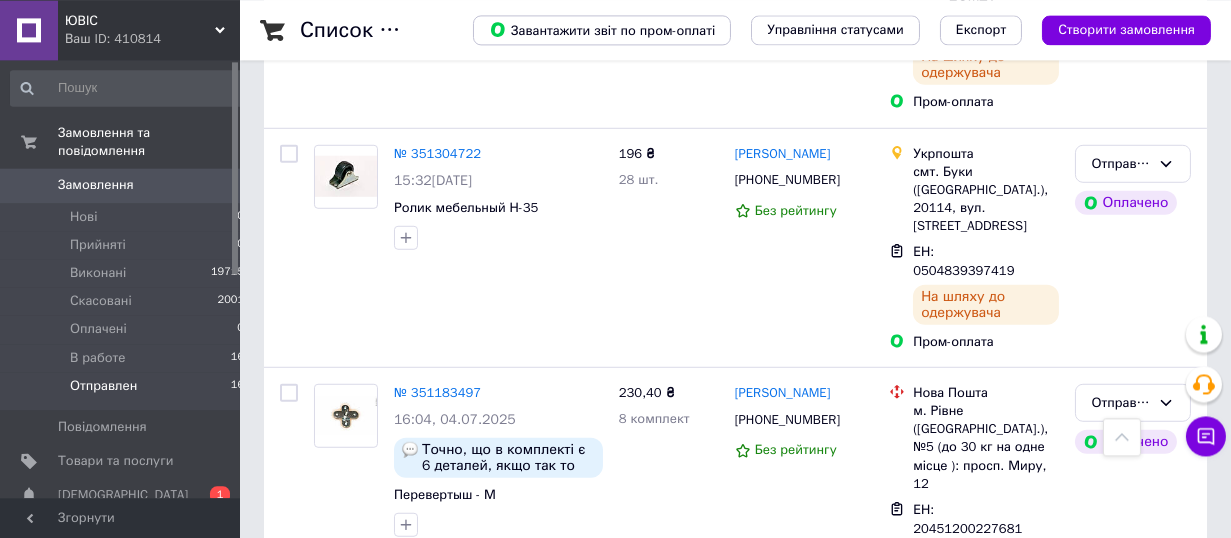 scroll, scrollTop: 3026, scrollLeft: 0, axis: vertical 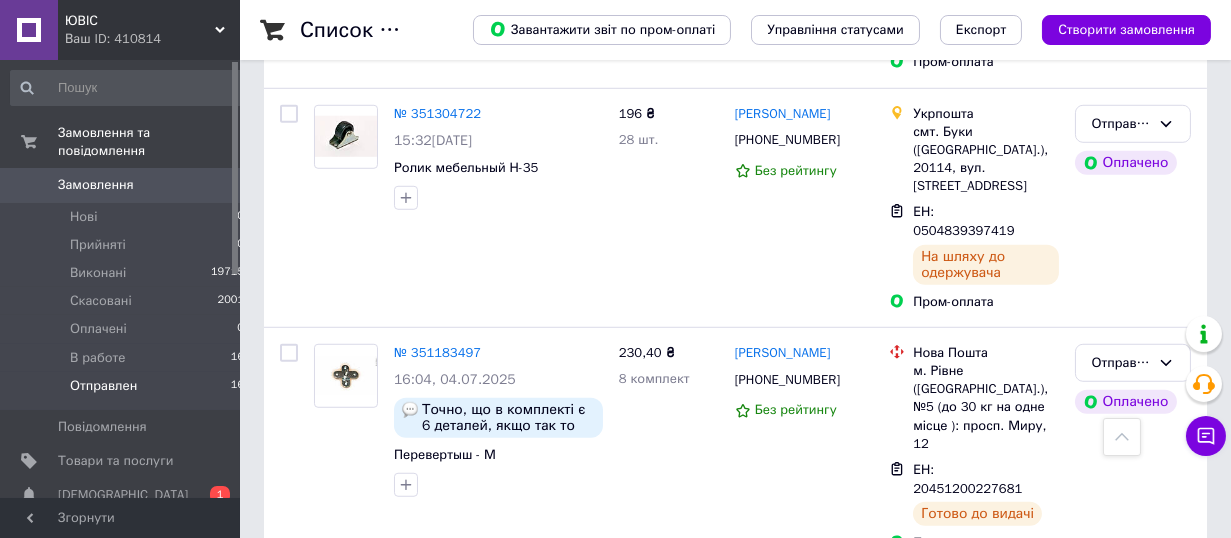 click on "Ваш ID: 410814" at bounding box center [152, 39] 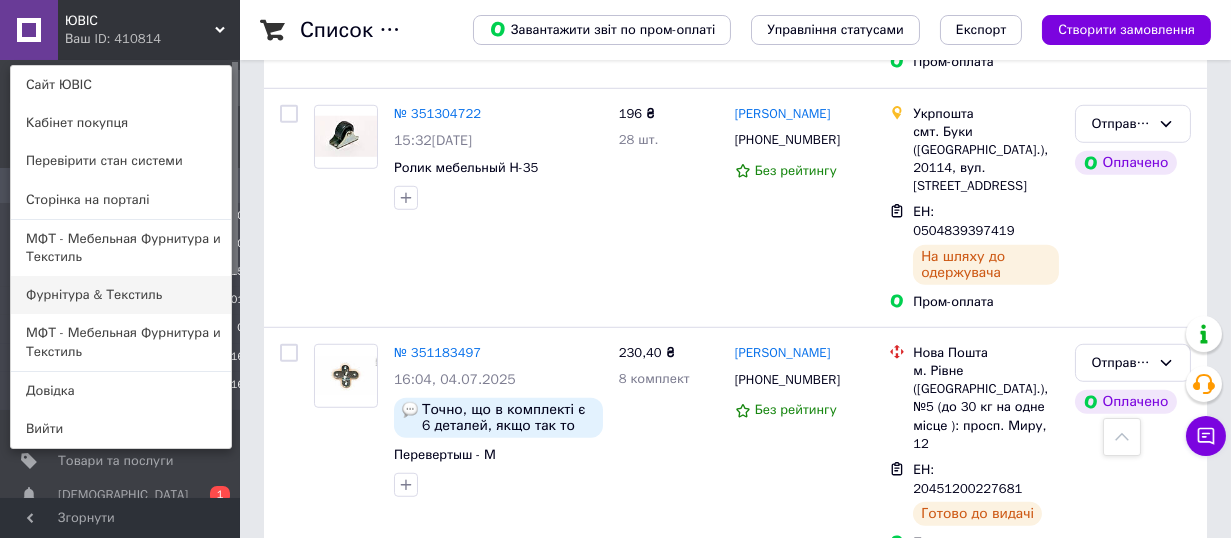 click on "Фурнітура & Текстиль" at bounding box center (121, 295) 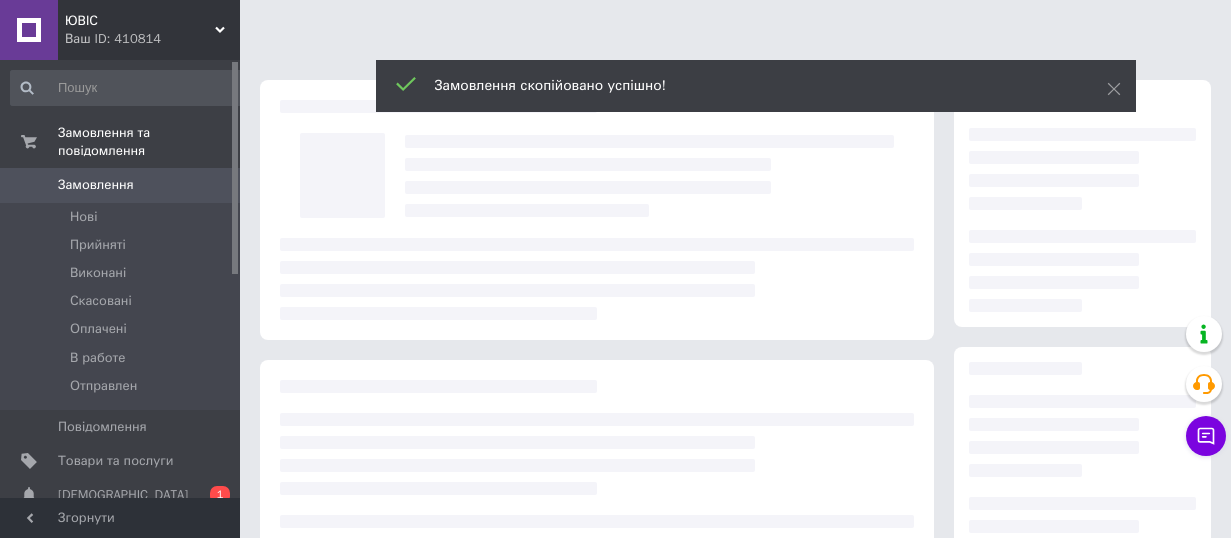 scroll, scrollTop: 0, scrollLeft: 0, axis: both 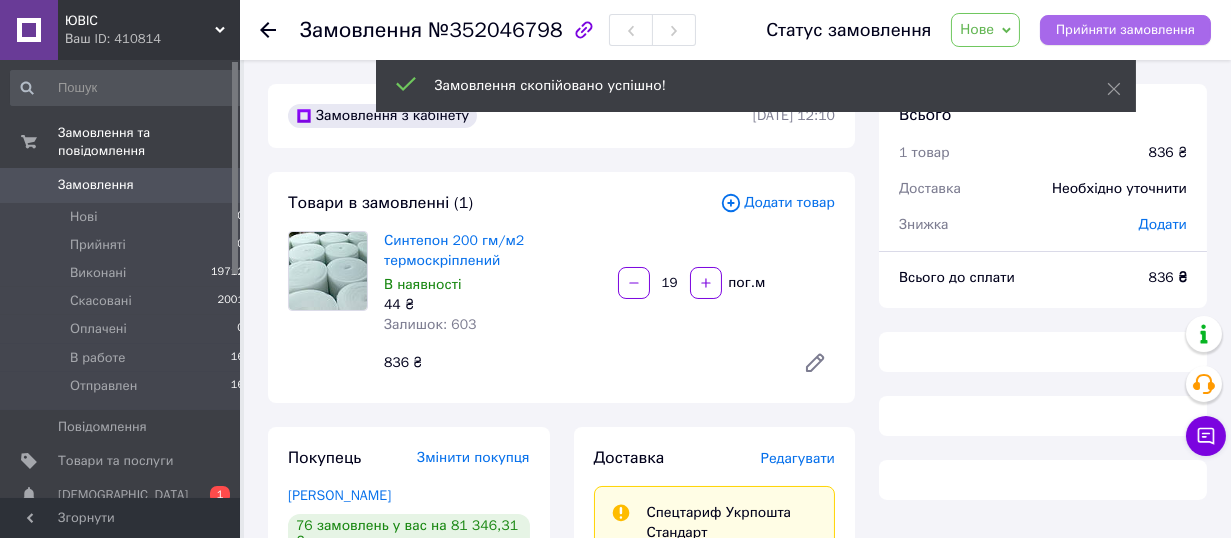 click on "Прийняти замовлення" at bounding box center [1125, 30] 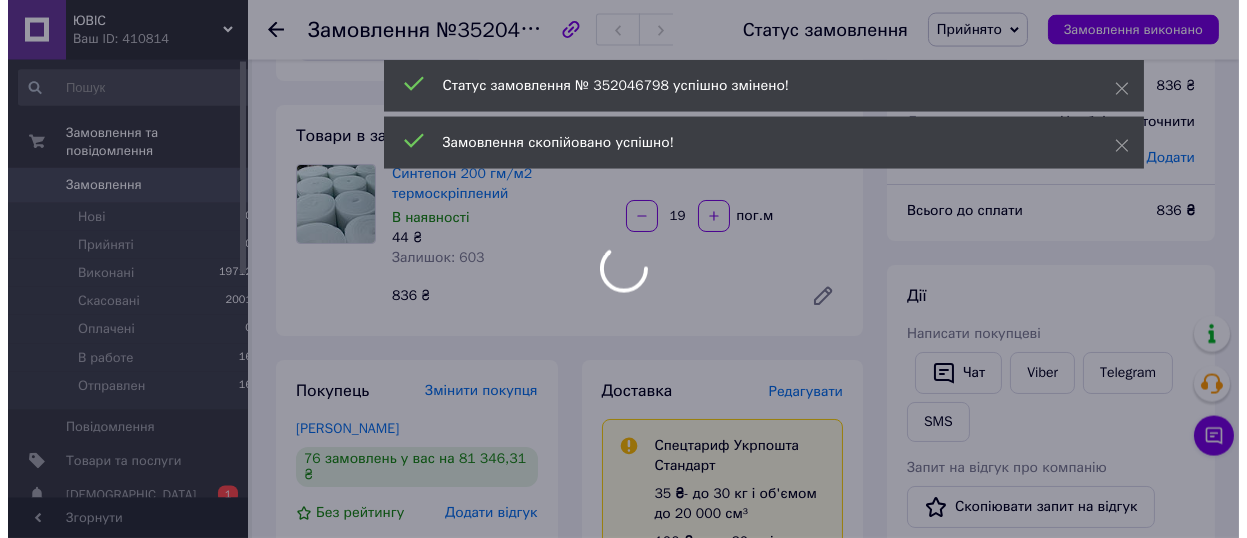 scroll, scrollTop: 110, scrollLeft: 0, axis: vertical 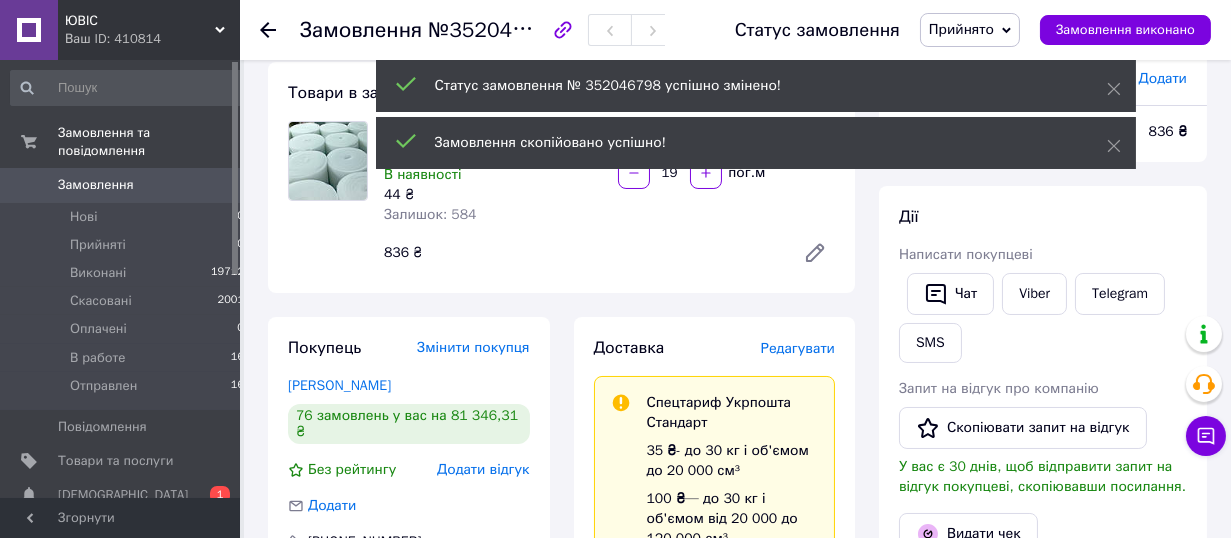 click on "Редагувати" at bounding box center (798, 348) 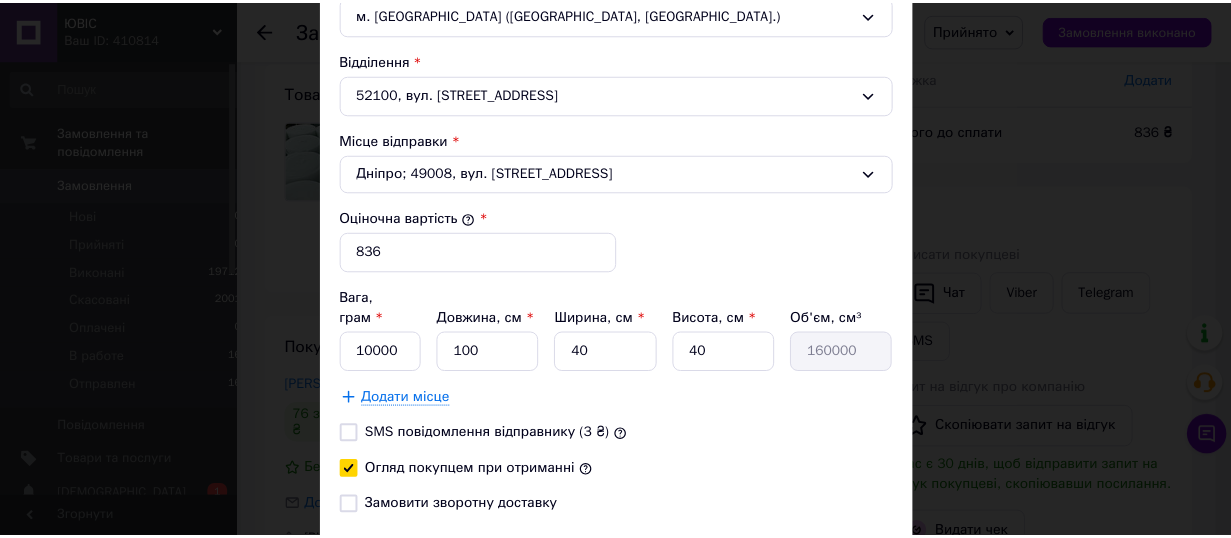 scroll, scrollTop: 783, scrollLeft: 0, axis: vertical 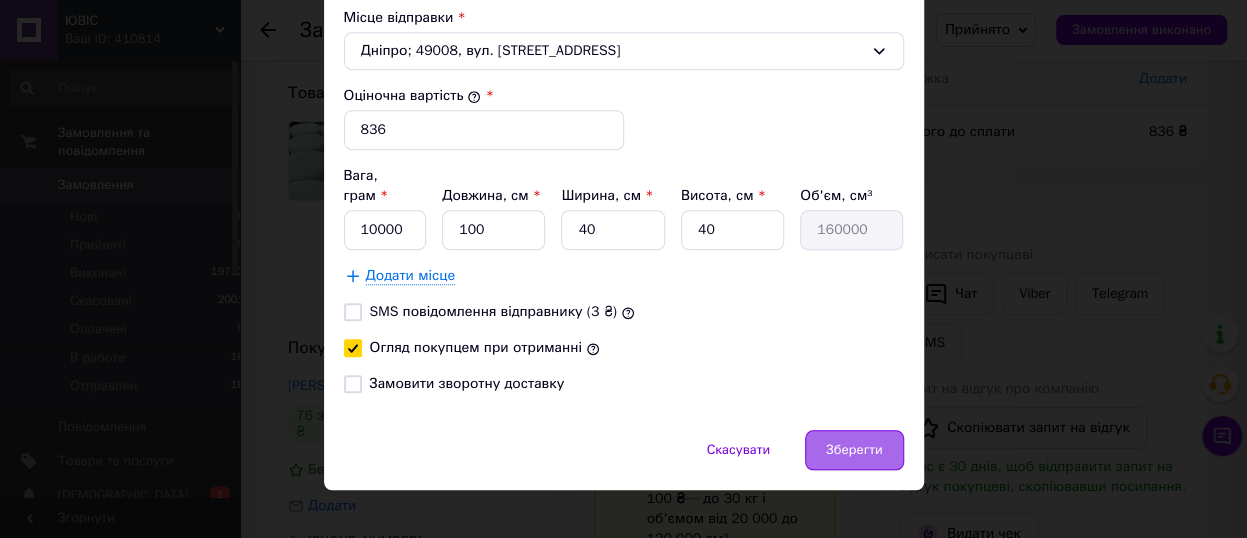 click on "Зберегти" at bounding box center (854, 450) 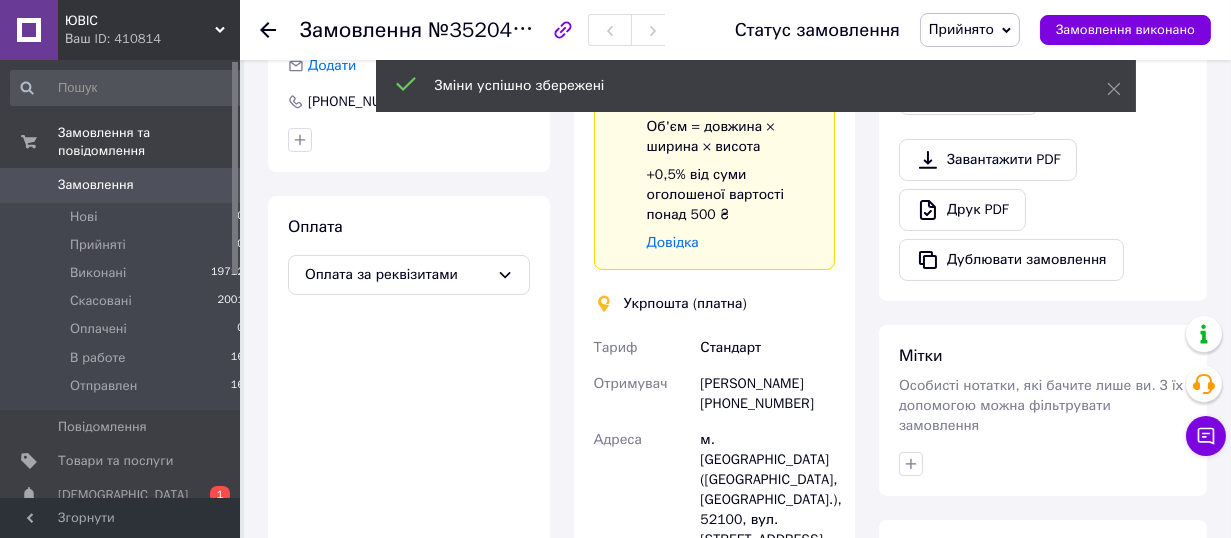 scroll, scrollTop: 880, scrollLeft: 0, axis: vertical 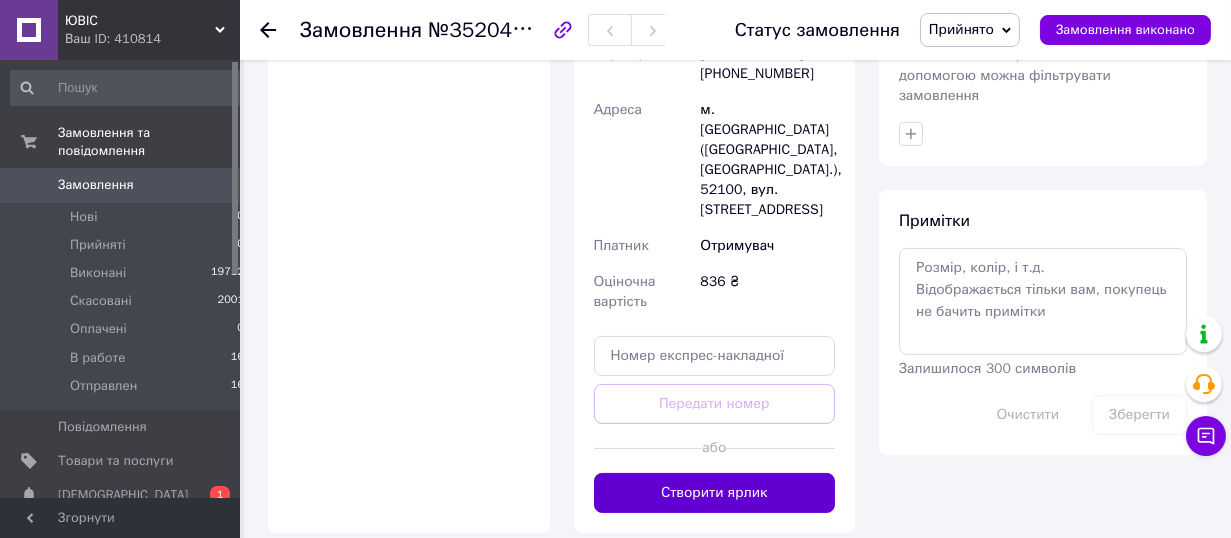 click on "Створити ярлик" at bounding box center [715, 493] 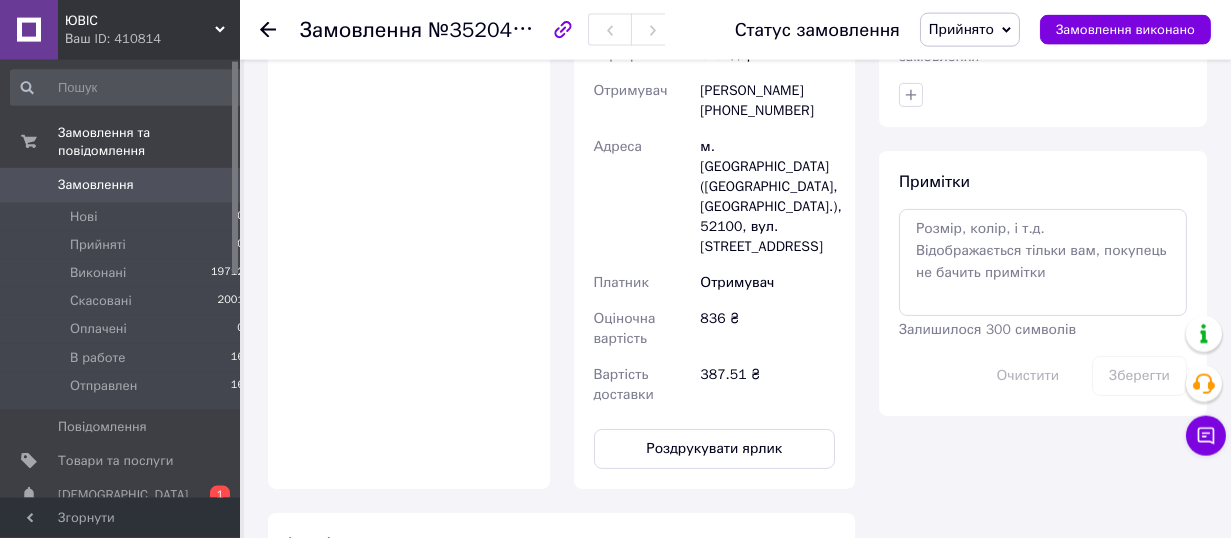 scroll, scrollTop: 990, scrollLeft: 0, axis: vertical 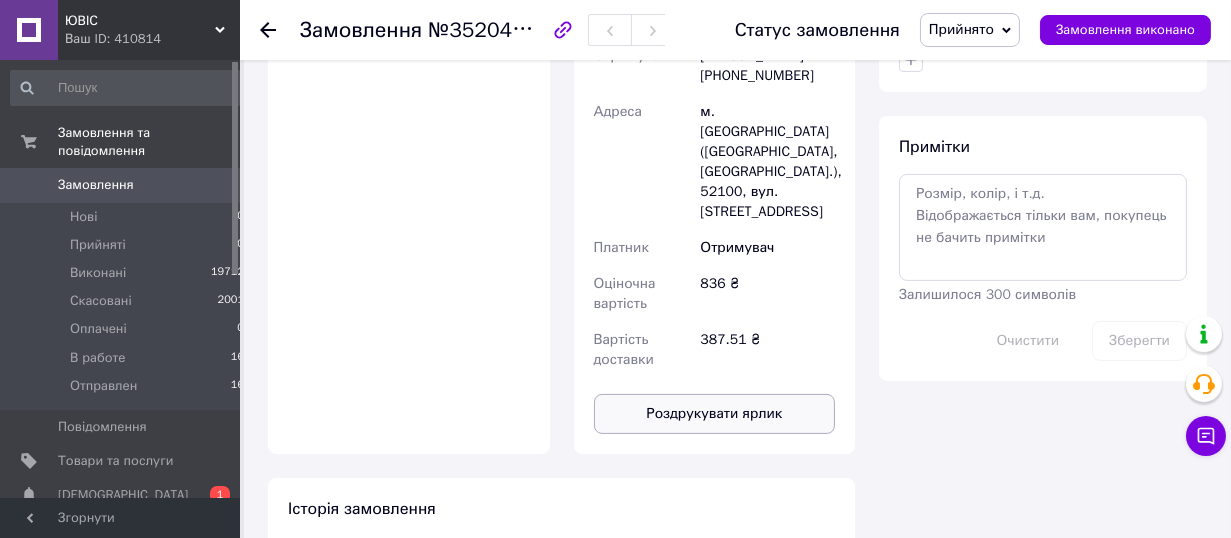 click on "Роздрукувати ярлик" at bounding box center [715, 414] 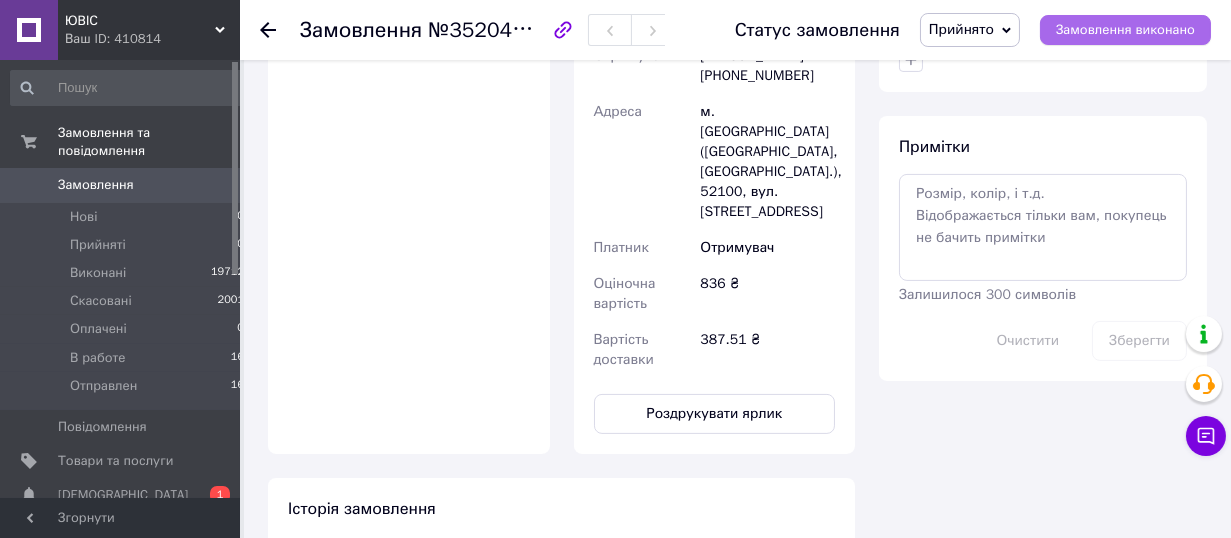 click on "Замовлення виконано" at bounding box center [1125, 30] 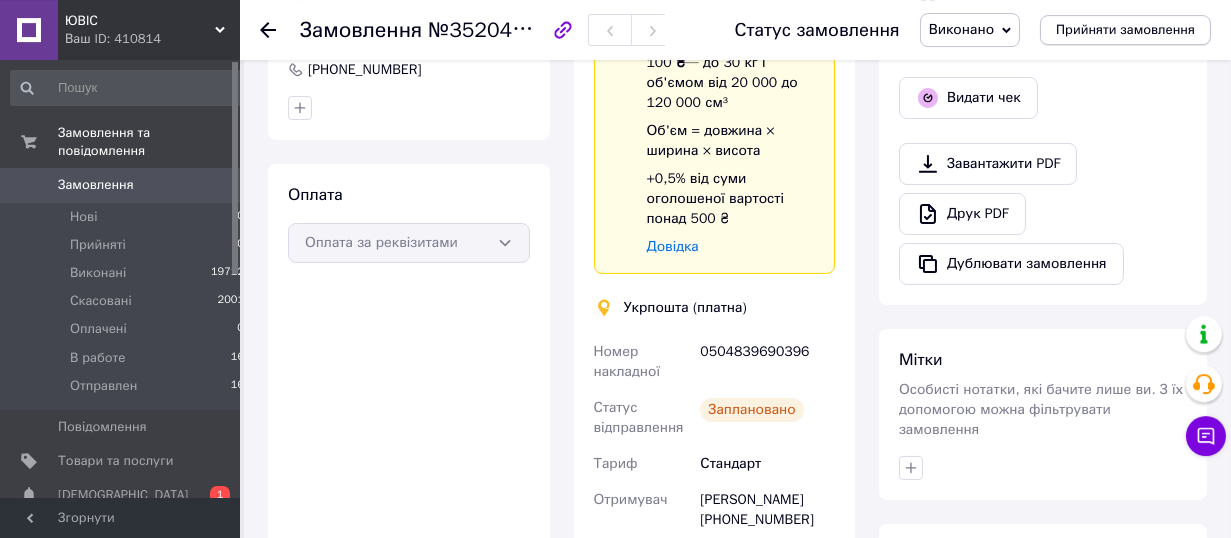scroll, scrollTop: 514, scrollLeft: 0, axis: vertical 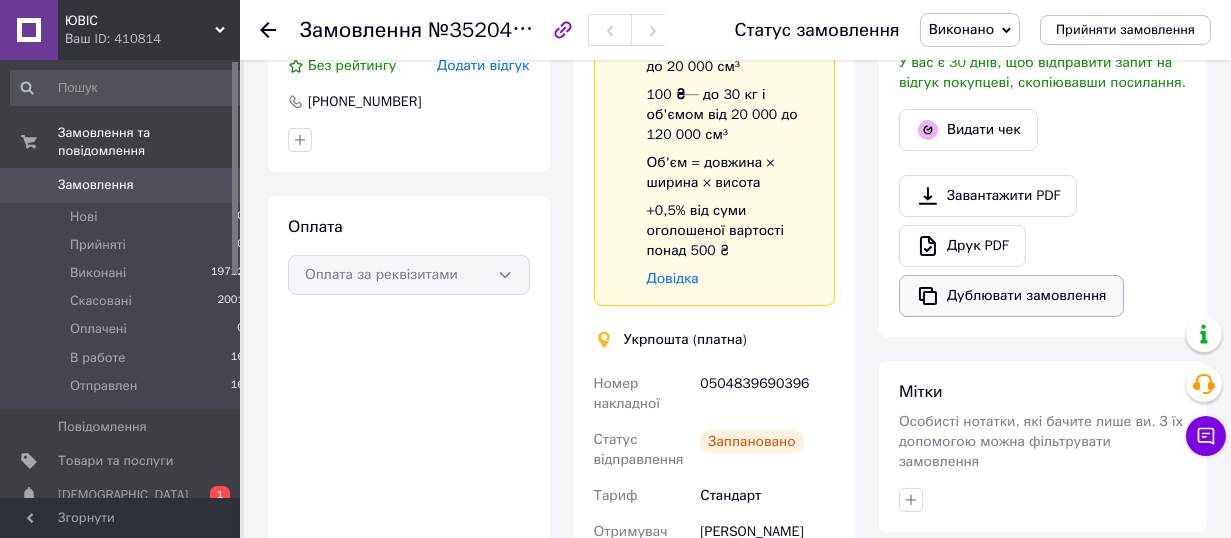 click on "Дублювати замовлення" at bounding box center [1011, 296] 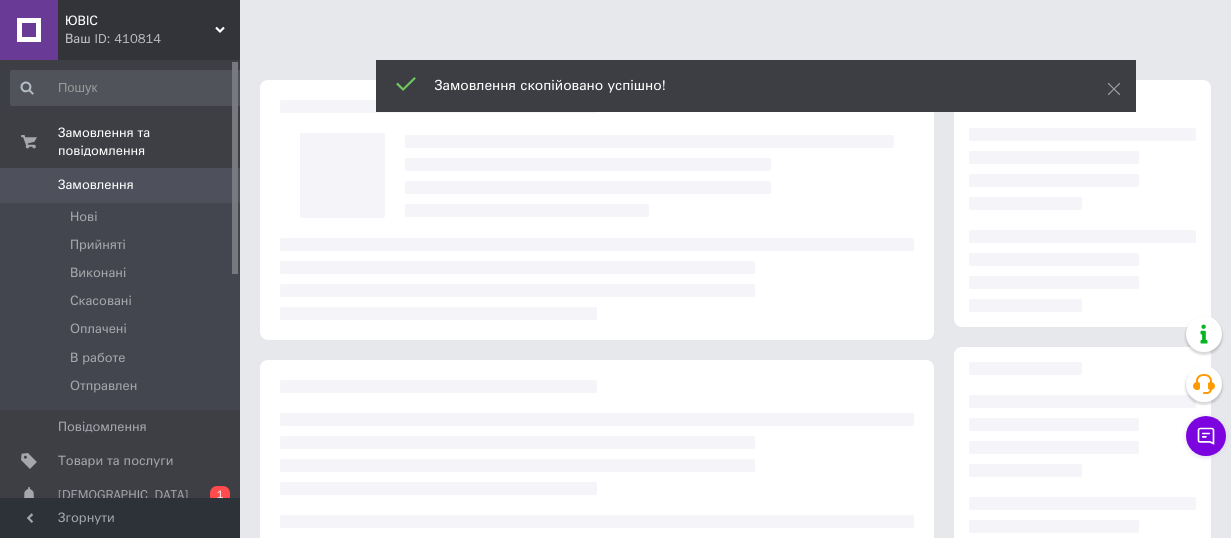 scroll, scrollTop: 0, scrollLeft: 0, axis: both 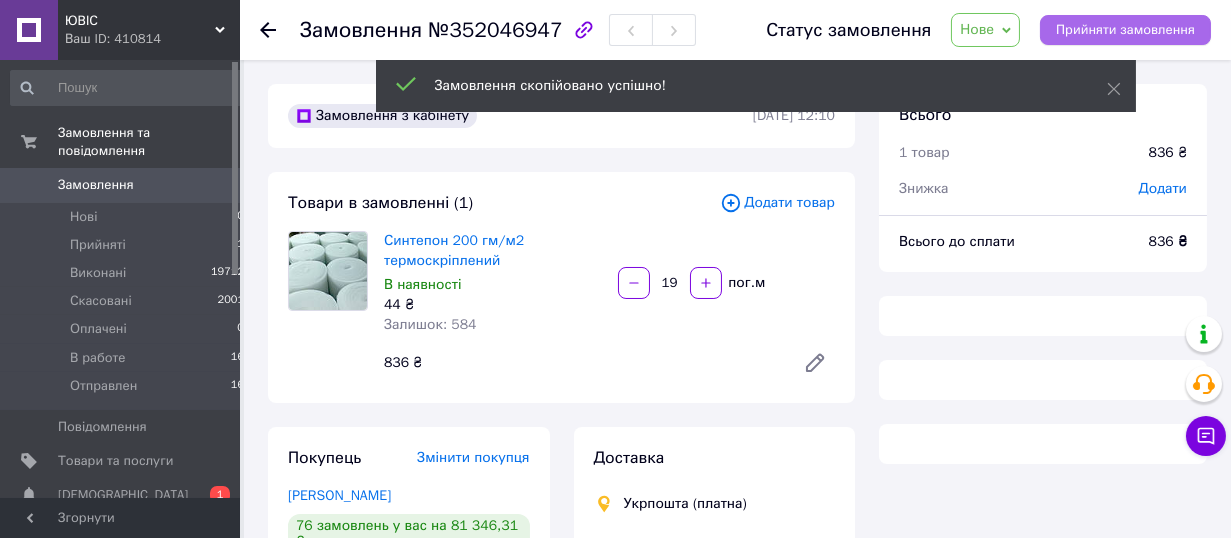 click on "Прийняти замовлення" at bounding box center (1125, 30) 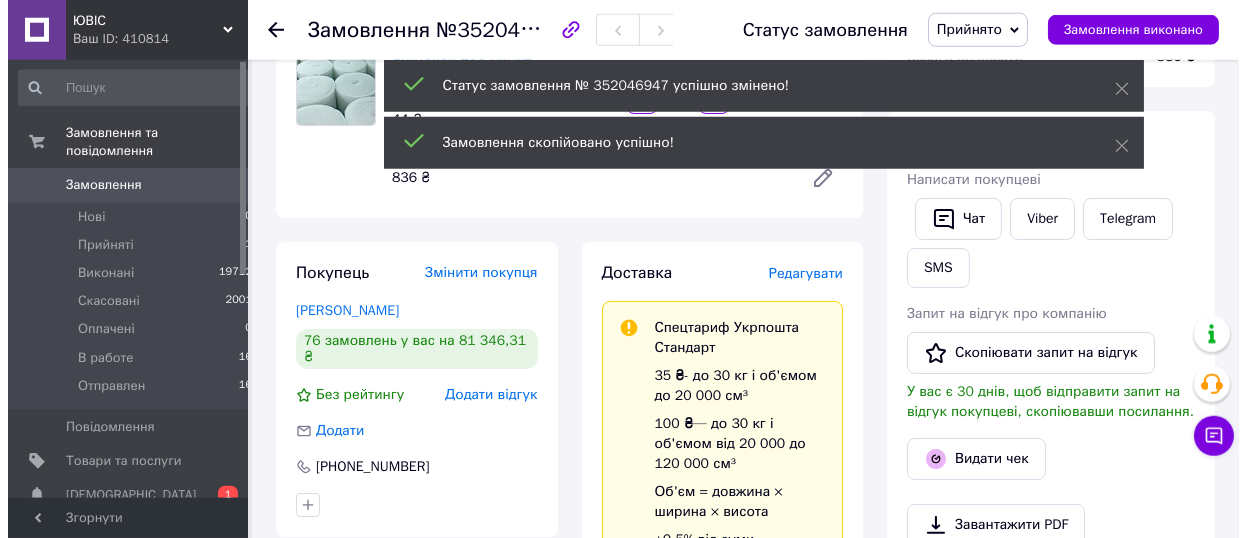 scroll, scrollTop: 220, scrollLeft: 0, axis: vertical 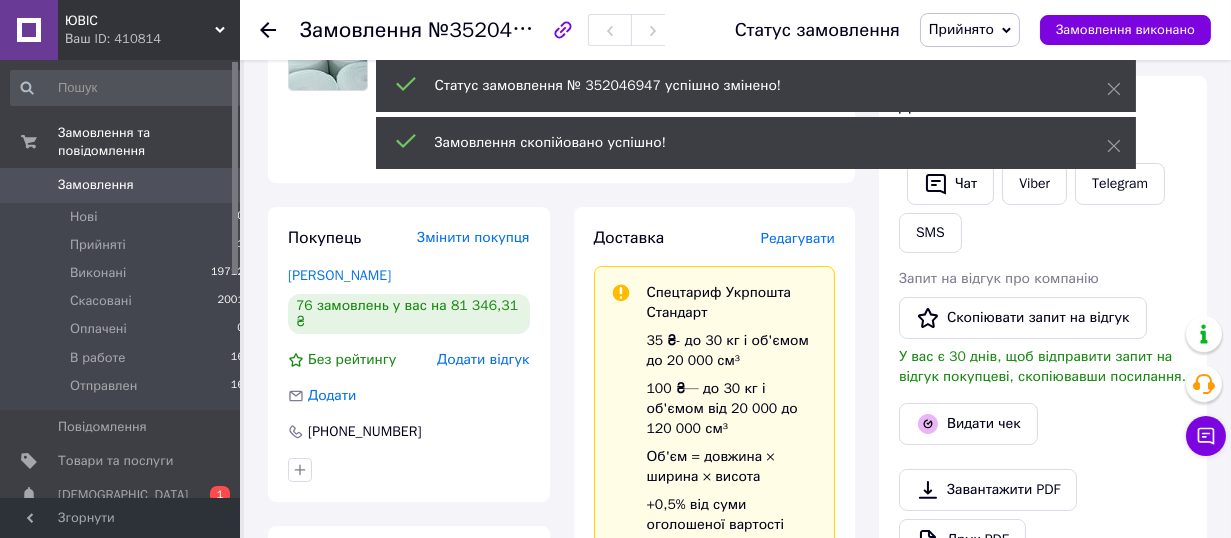 click on "Редагувати" at bounding box center (798, 238) 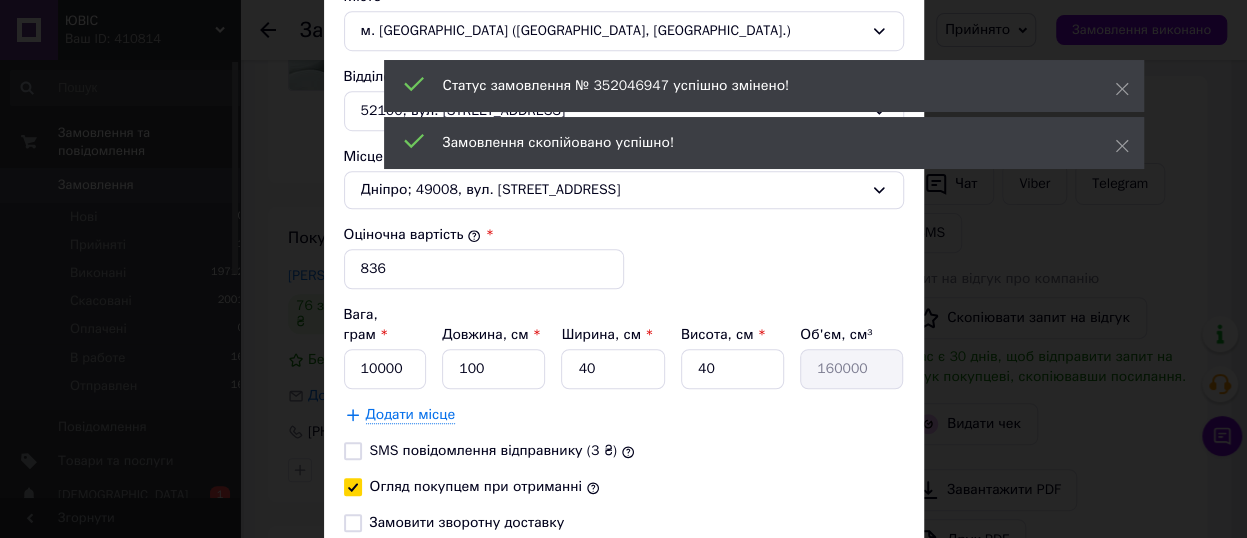 scroll, scrollTop: 660, scrollLeft: 0, axis: vertical 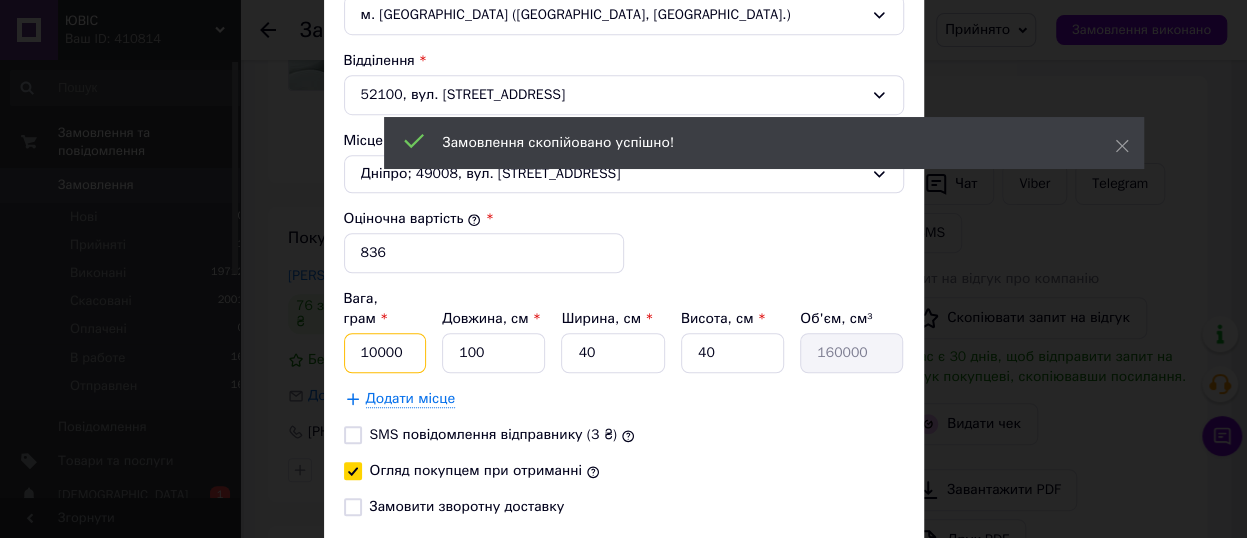 click on "10000" at bounding box center (385, 353) 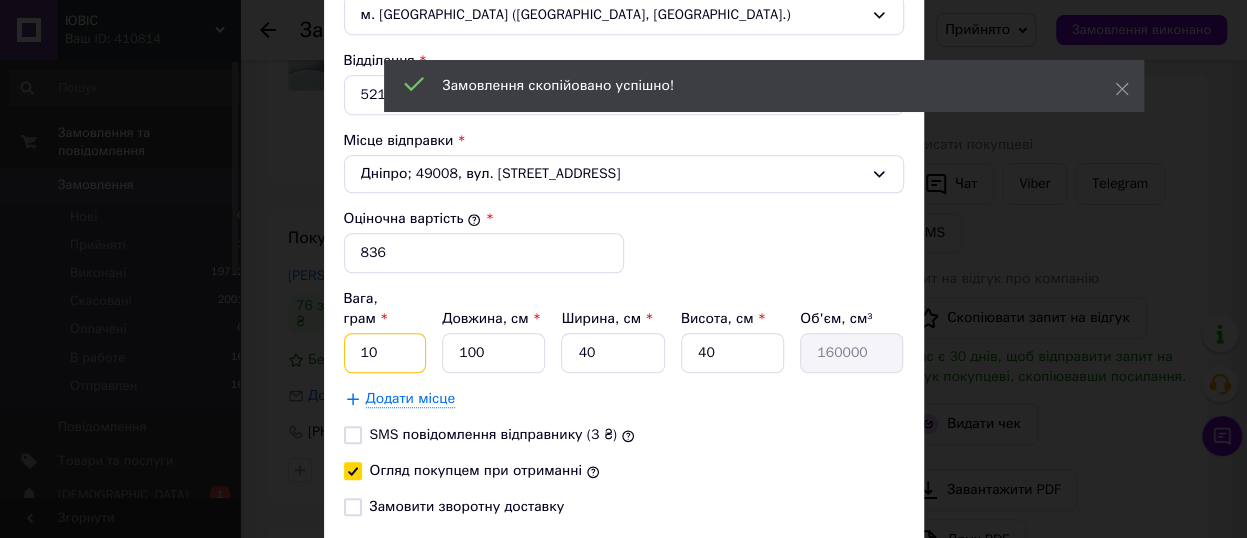 type on "1" 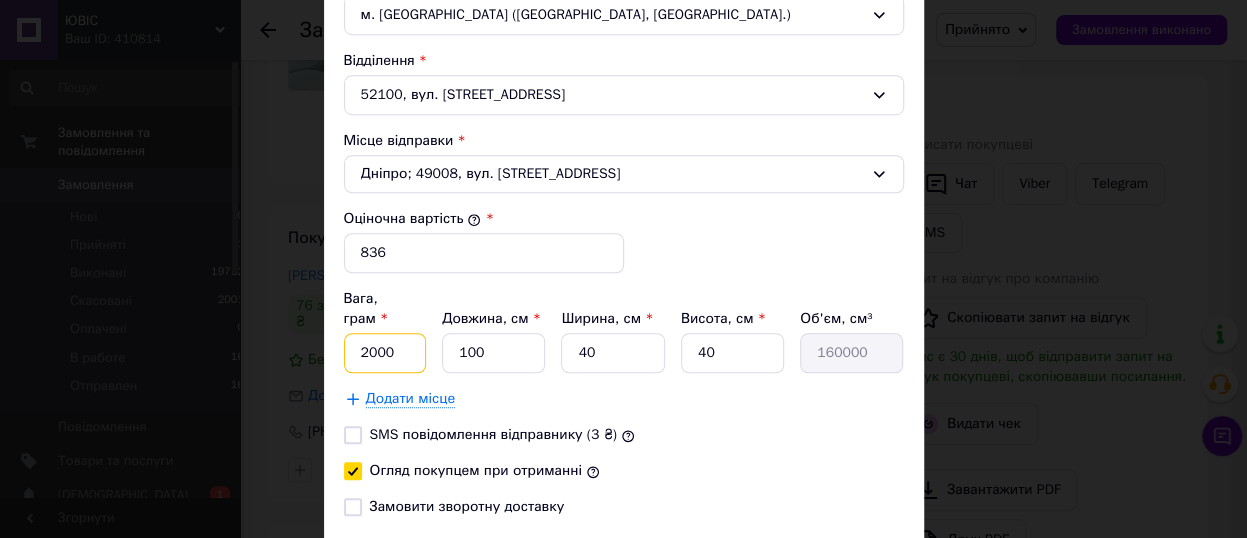 type on "2000" 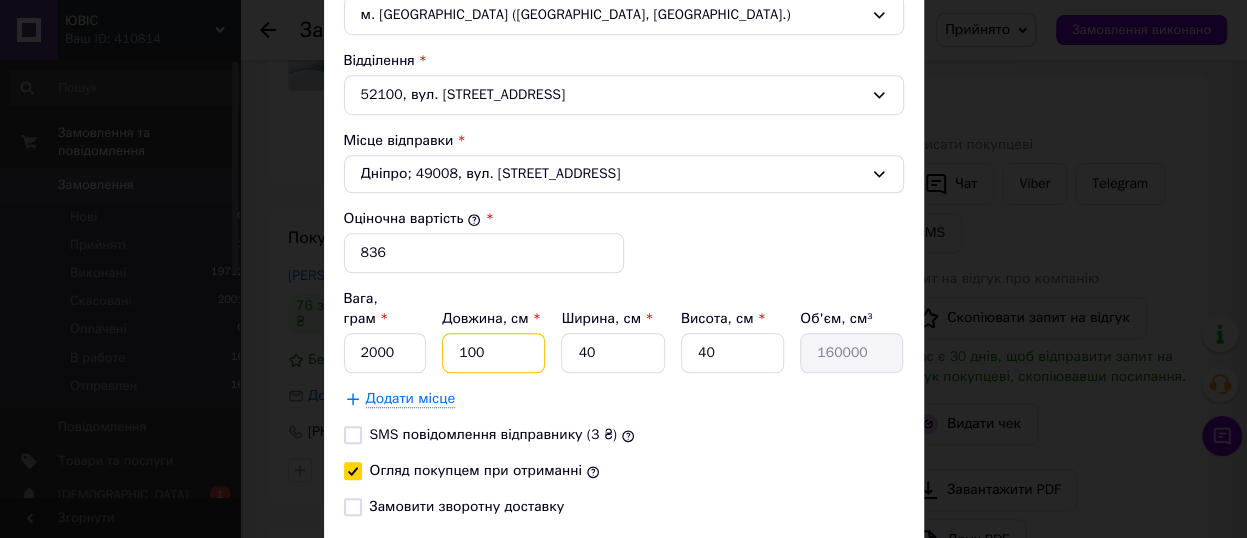 click on "100" at bounding box center (493, 353) 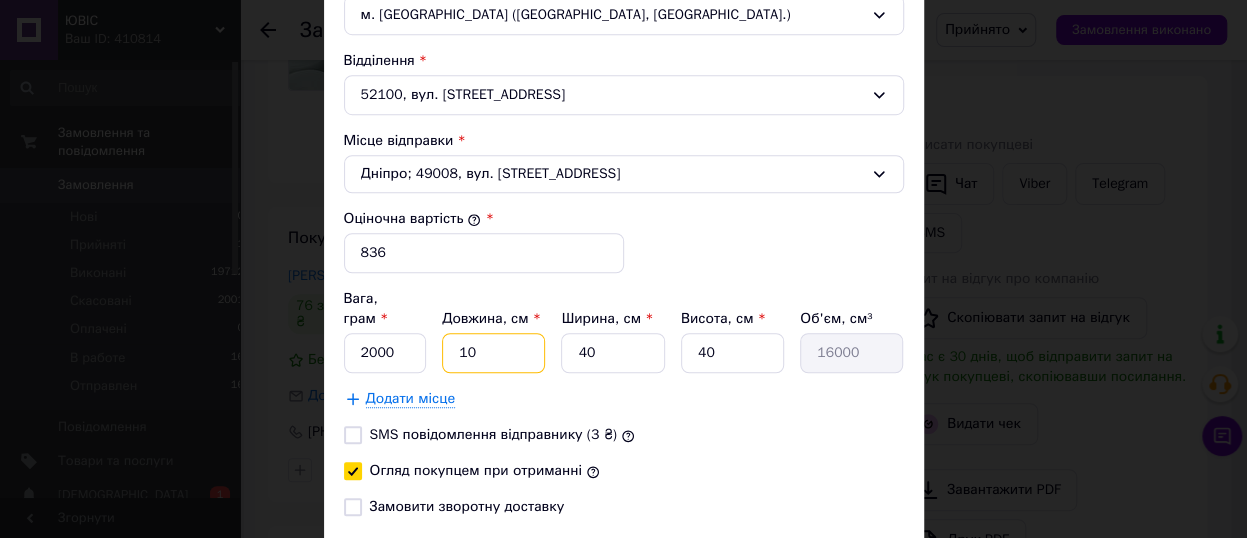 type on "1" 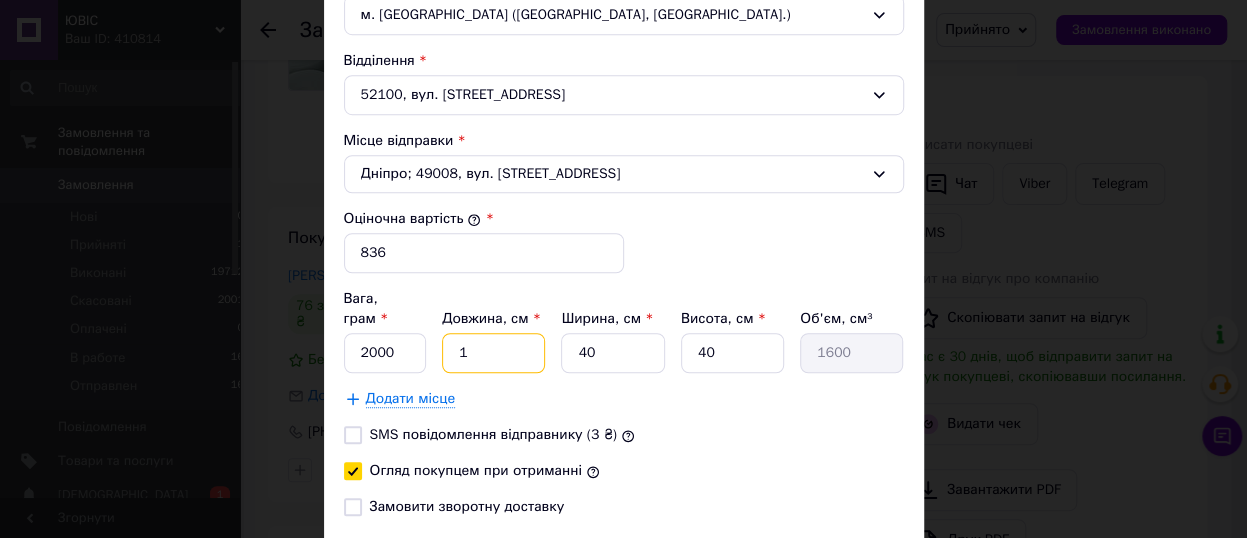 type 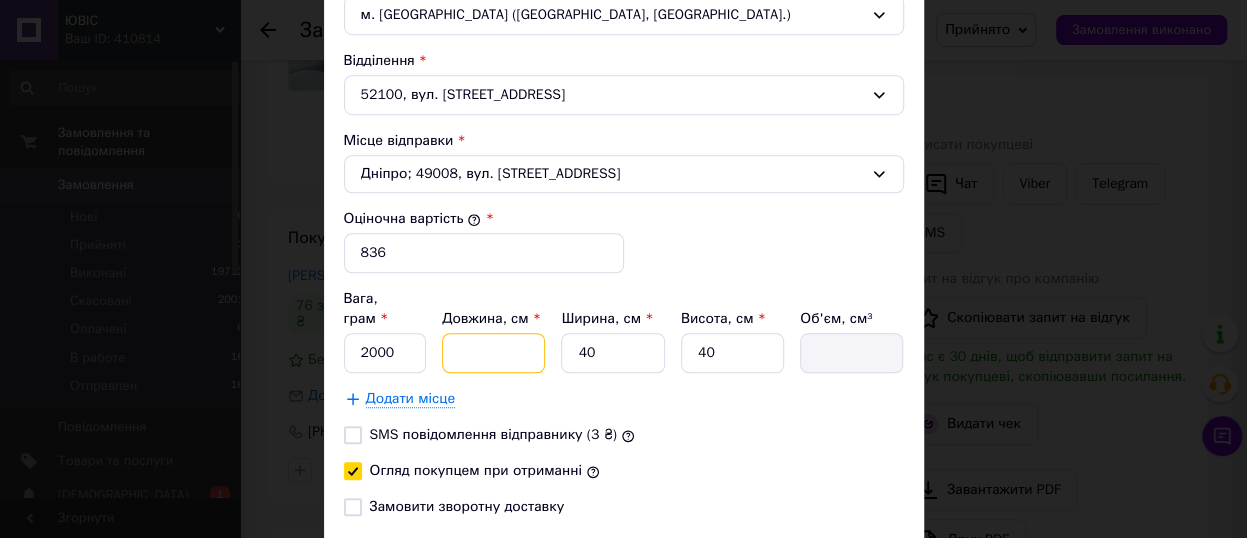 type on "4" 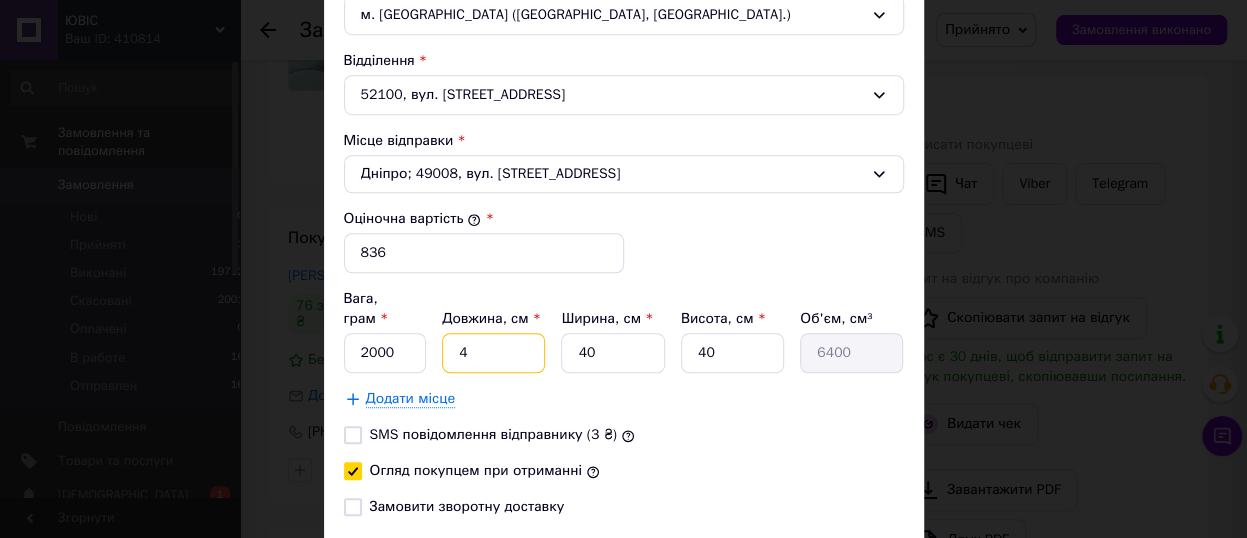 type on "40" 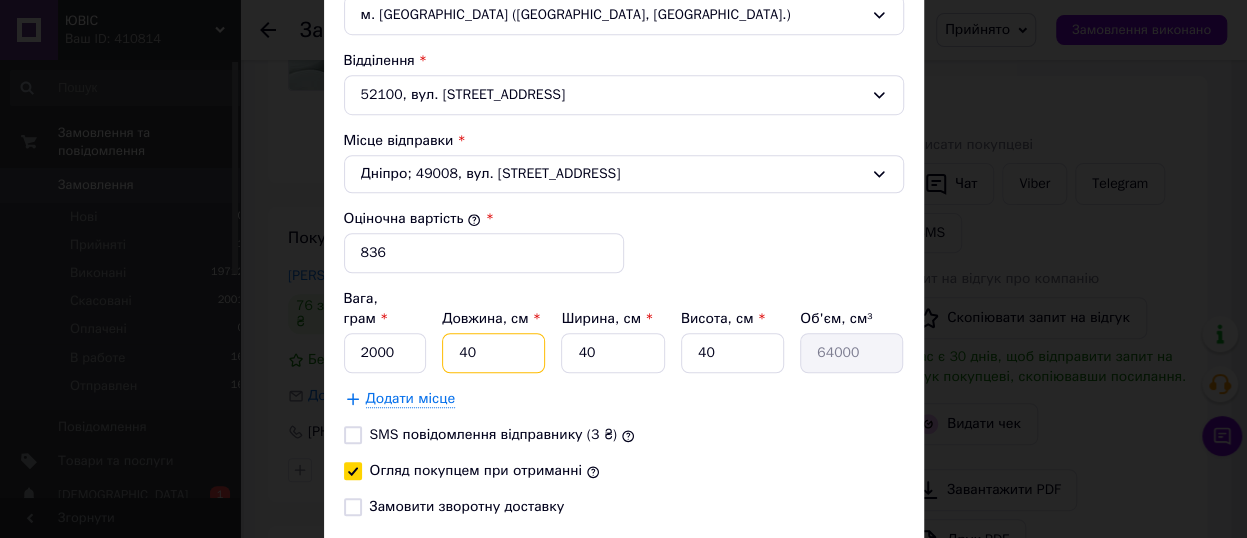 type on "40" 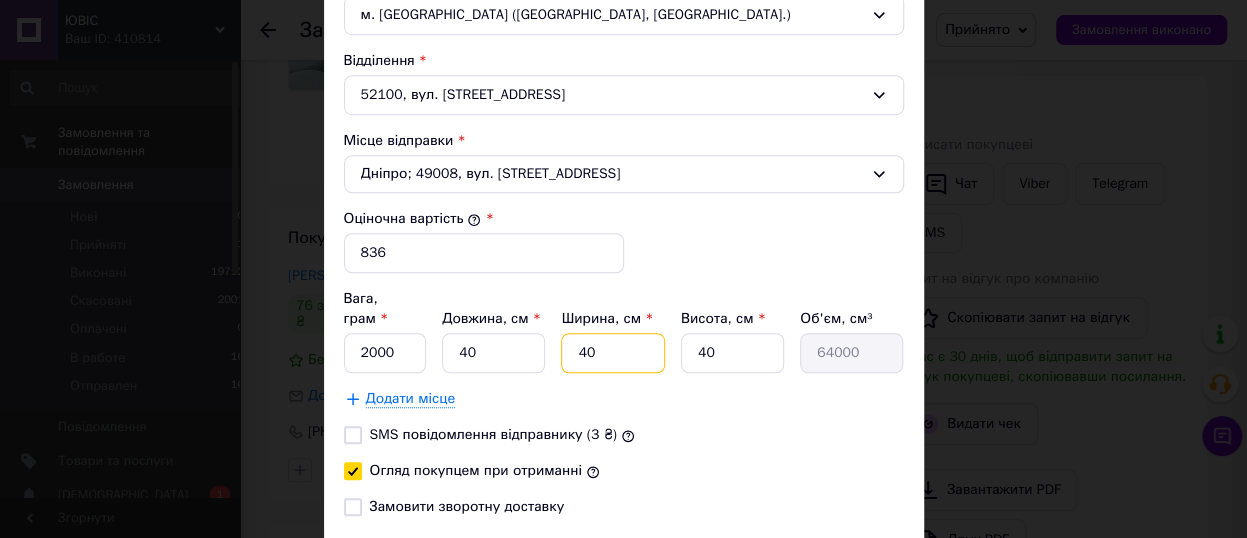 click on "40" at bounding box center (612, 353) 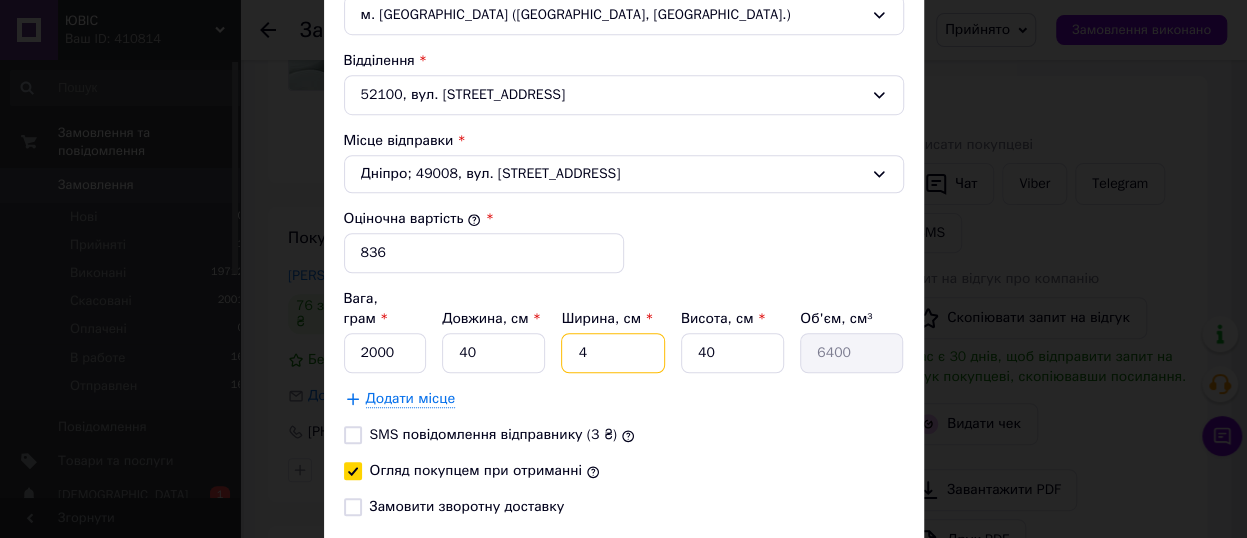 type 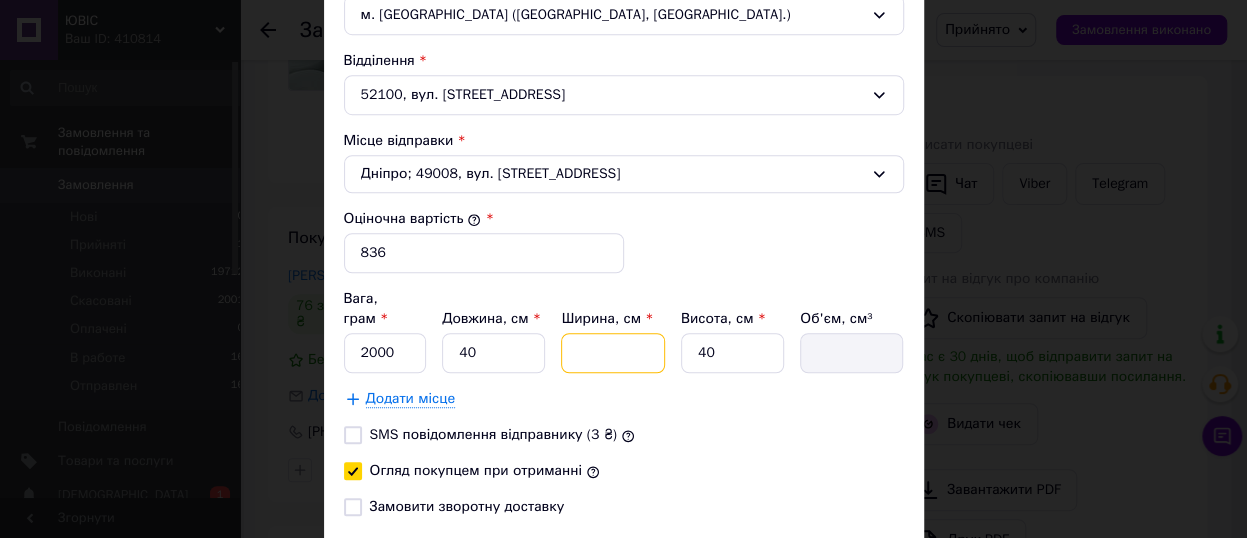 type on "2" 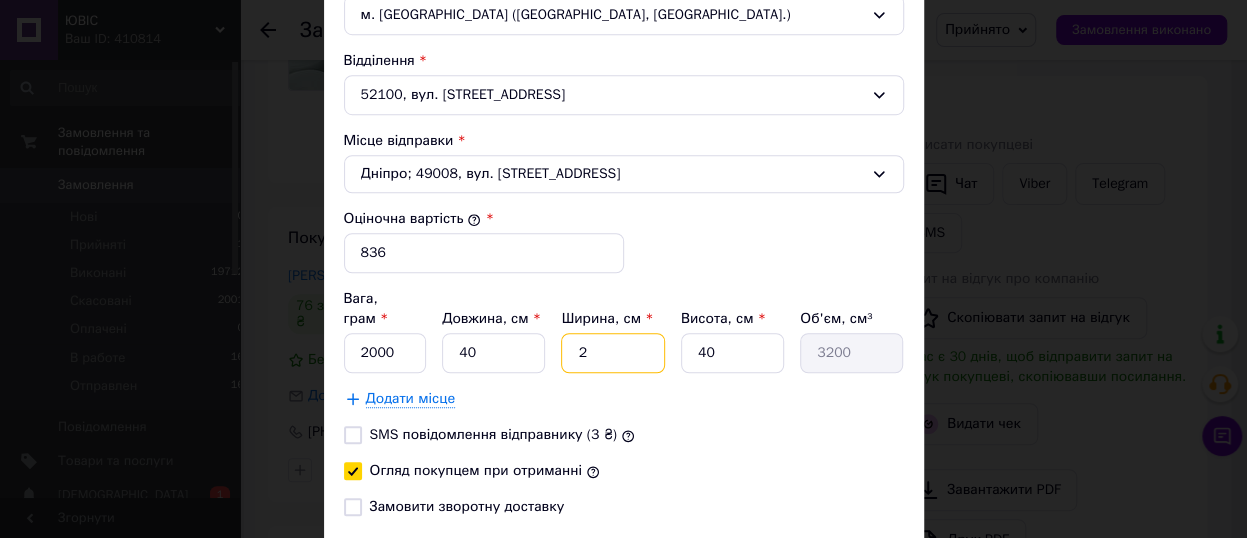 type on "22" 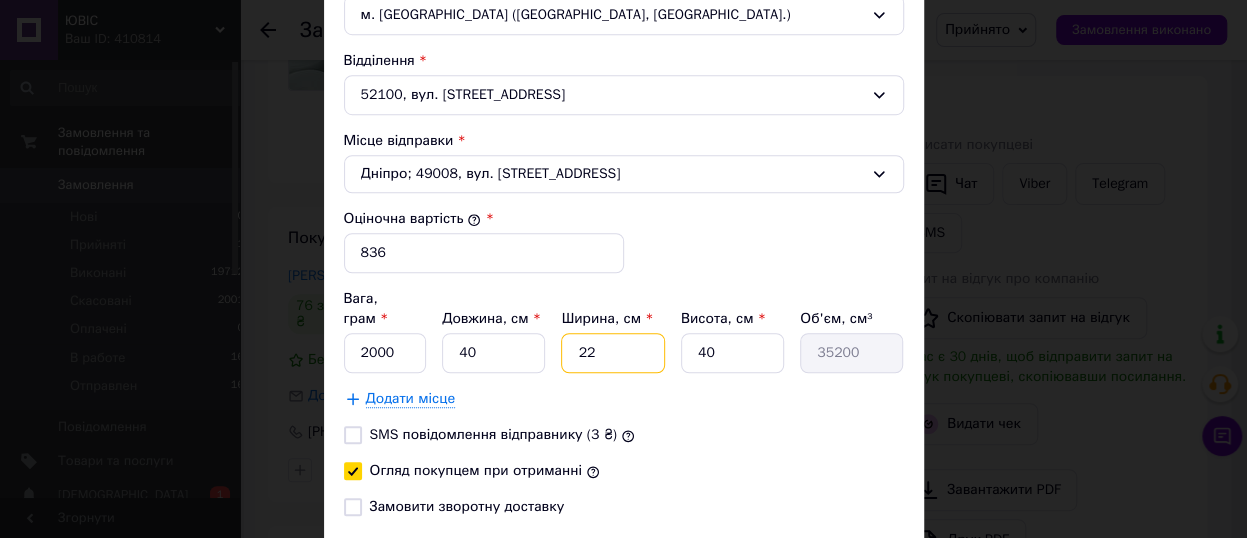 type on "22" 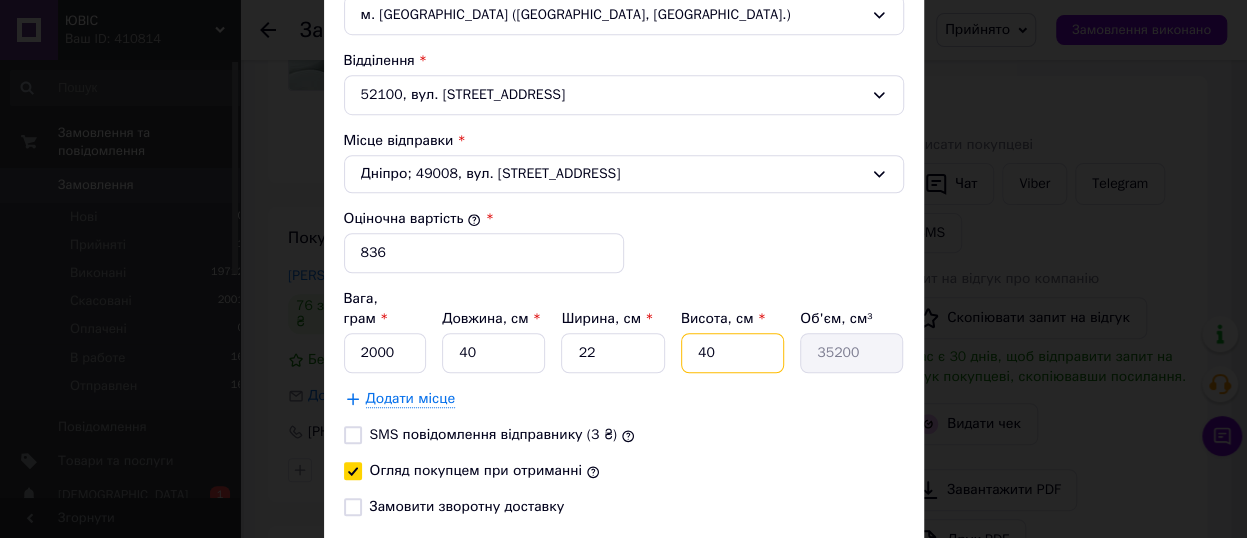 click on "40" at bounding box center [732, 353] 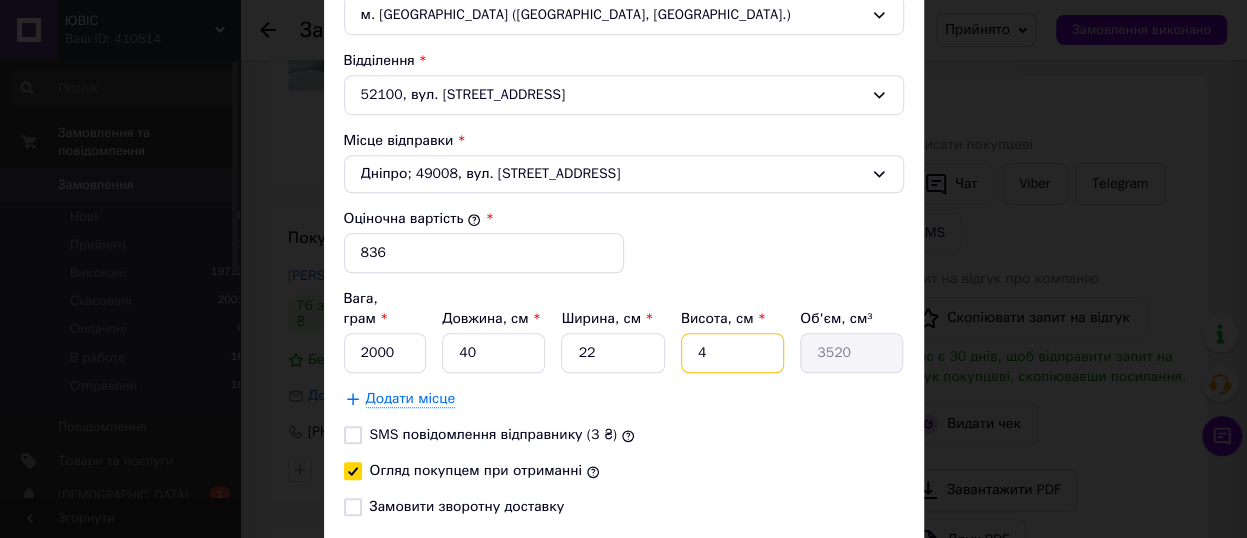 type 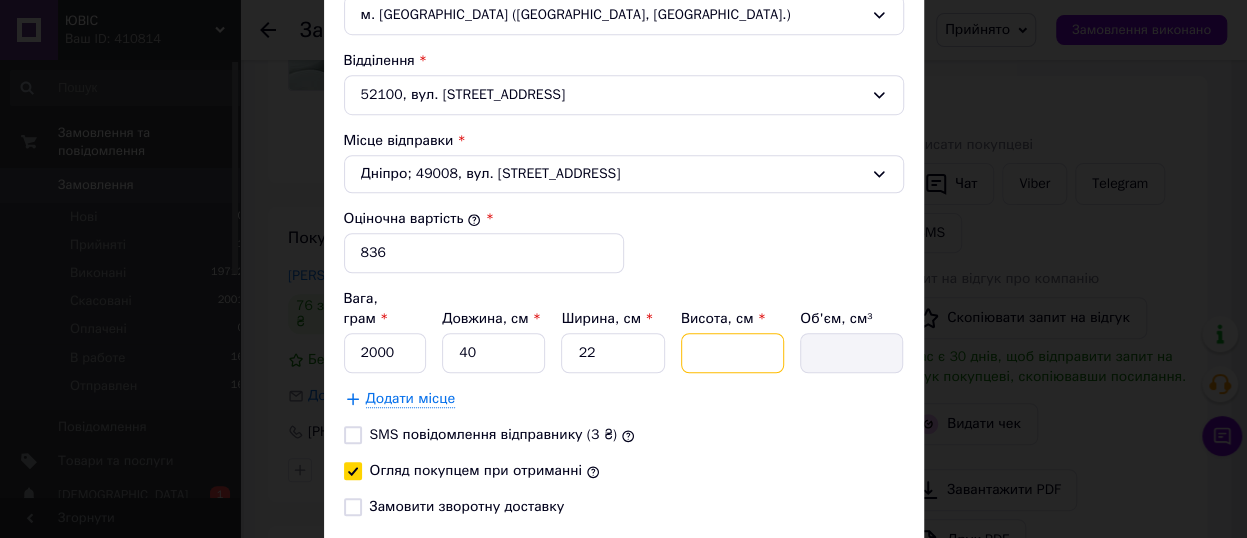 type on "2" 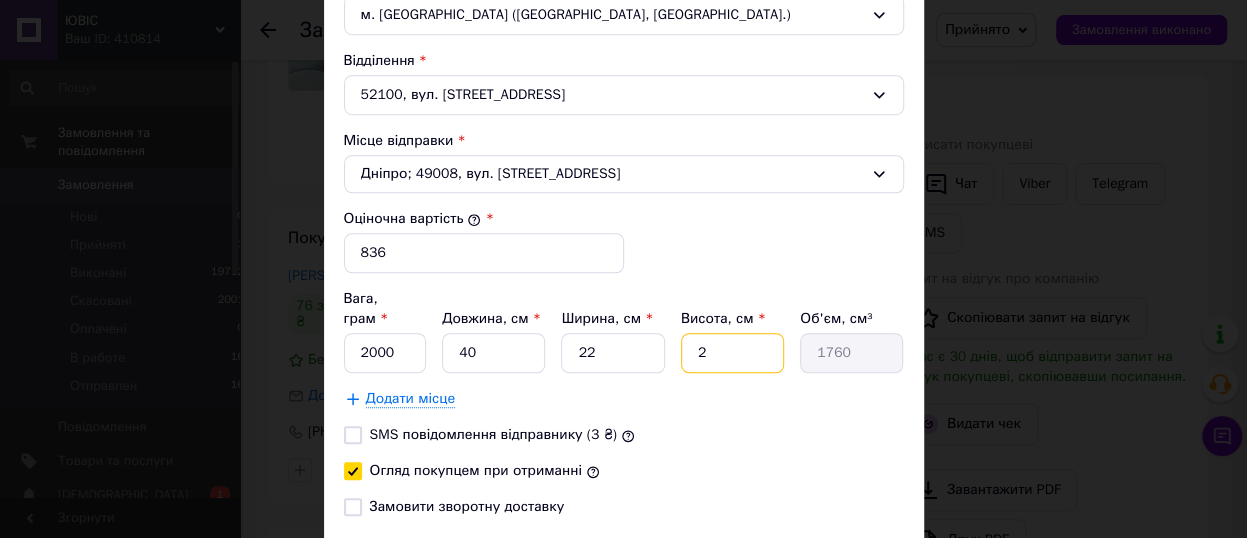 type on "22" 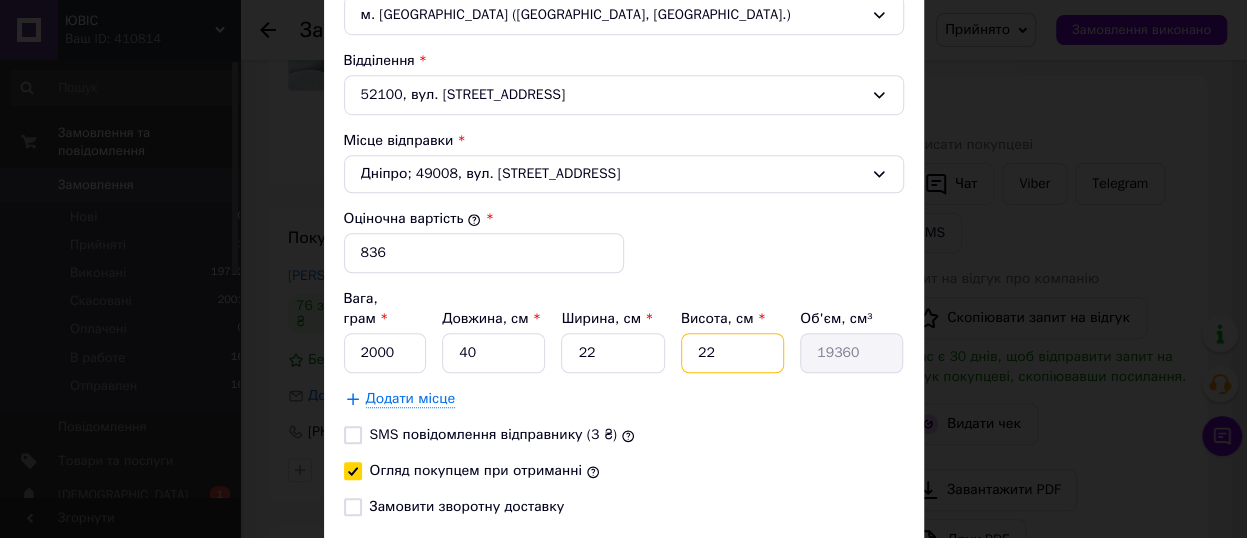 type on "22" 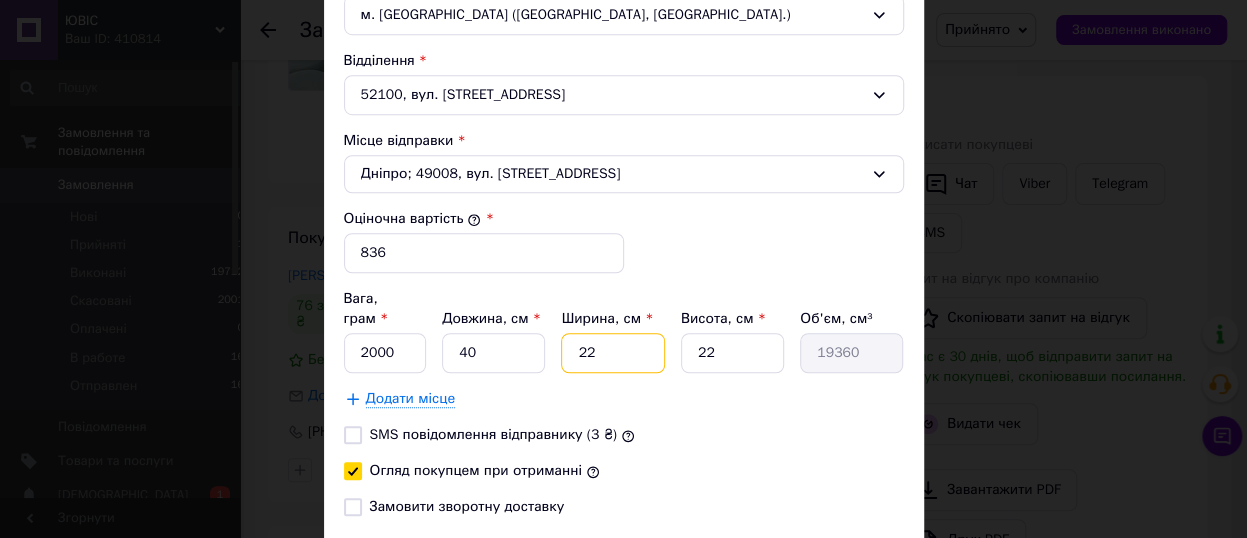 click on "22" at bounding box center (612, 353) 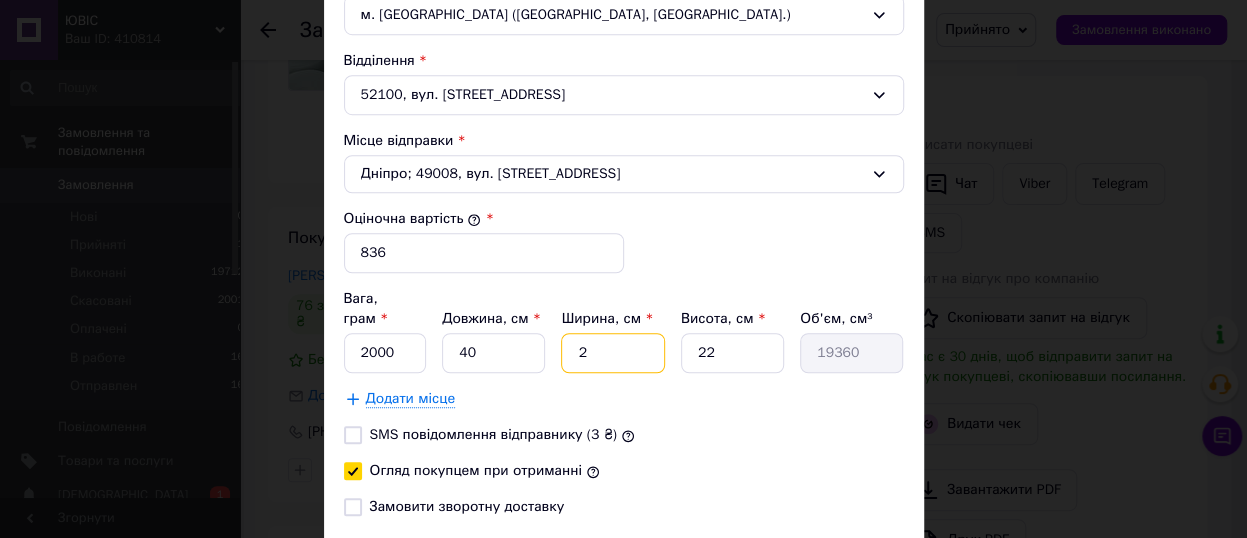 type on "1760" 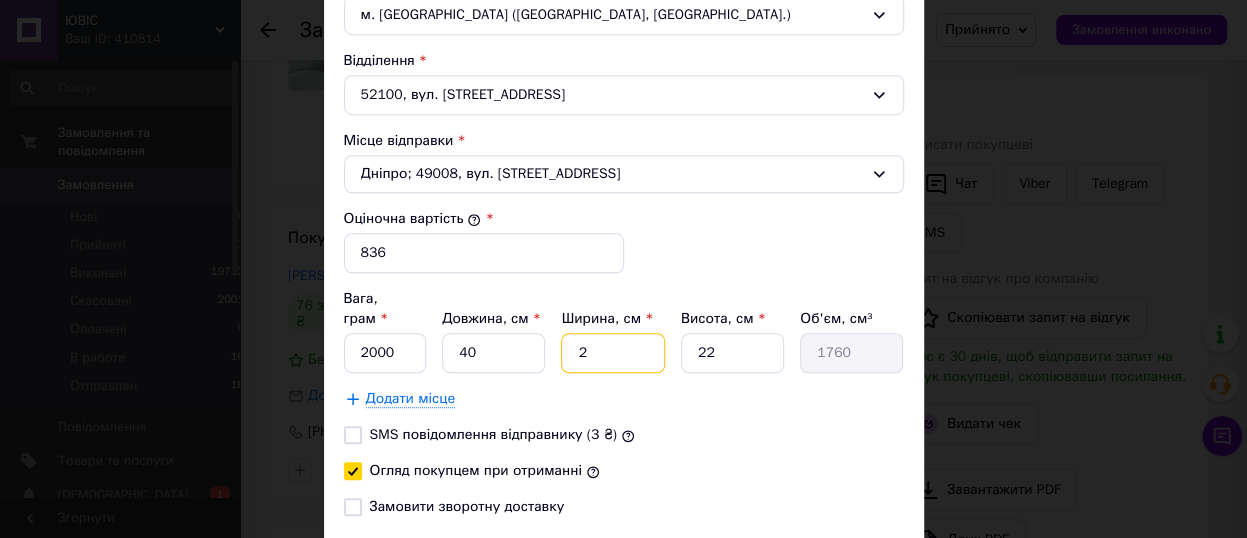 type 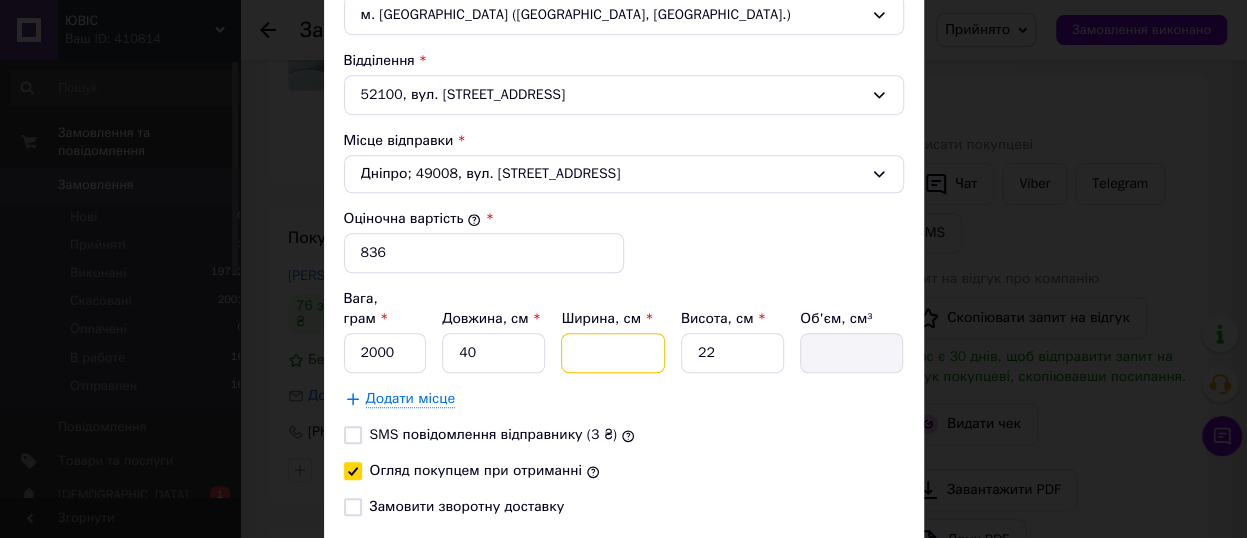 type on "3" 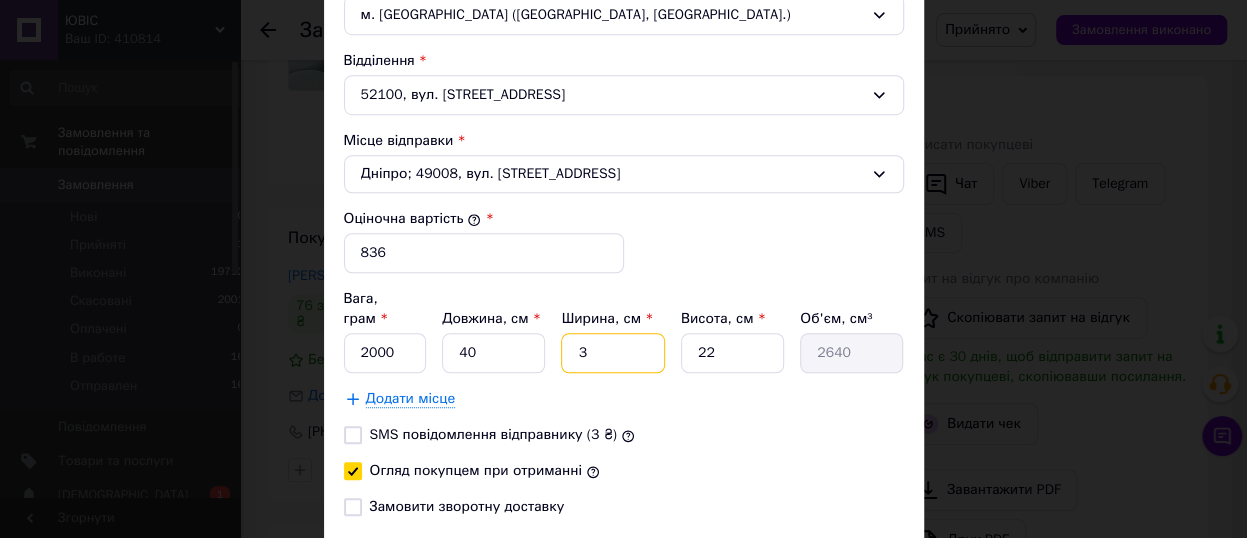 type on "35" 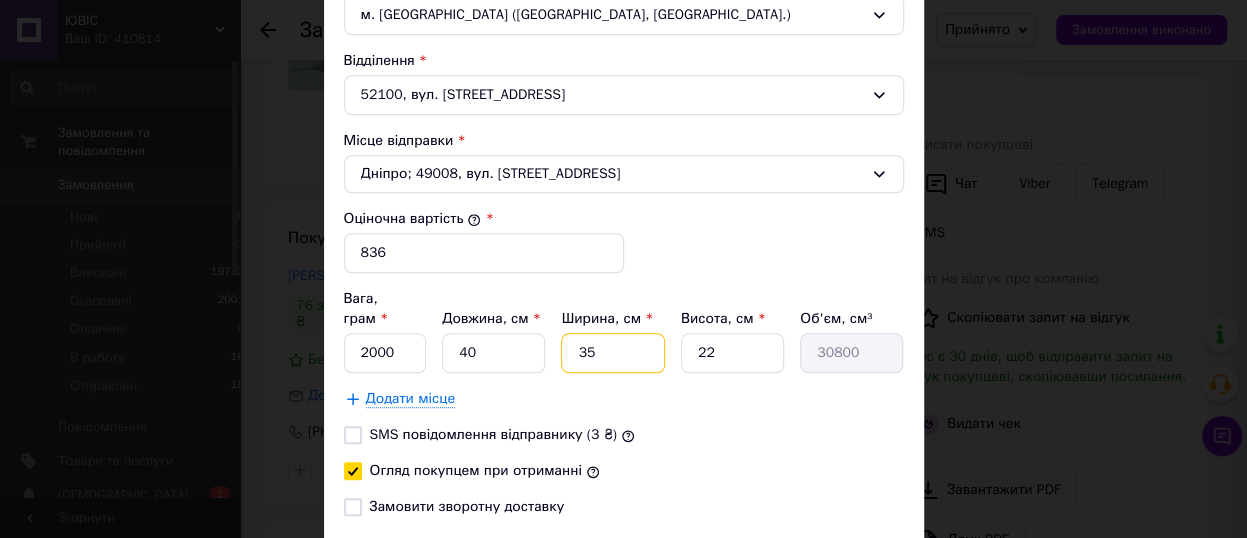 type on "35" 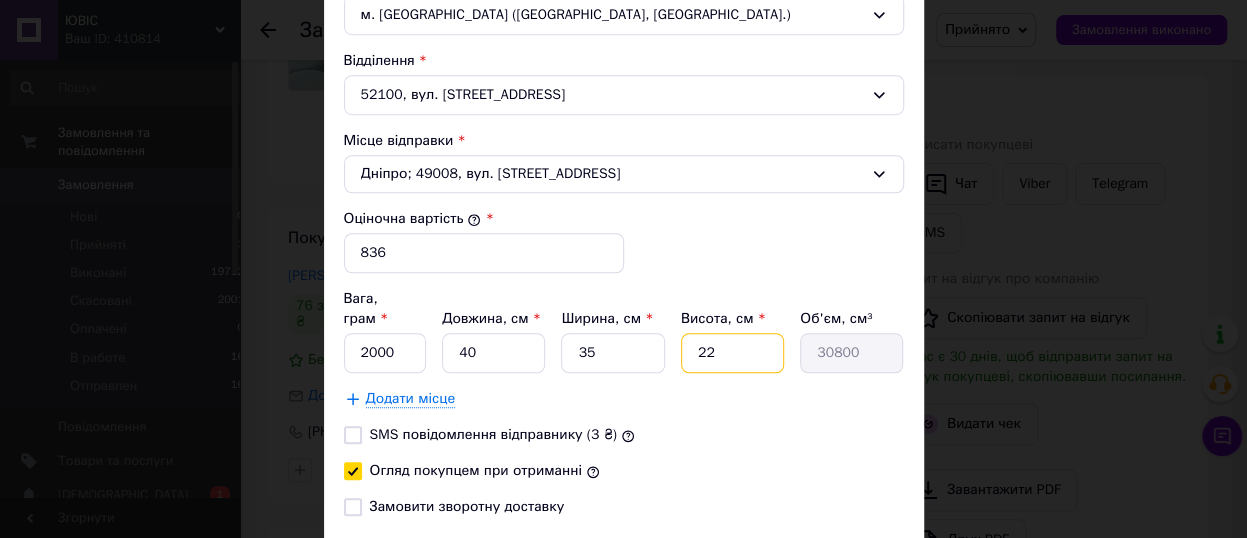 click on "22" at bounding box center [732, 353] 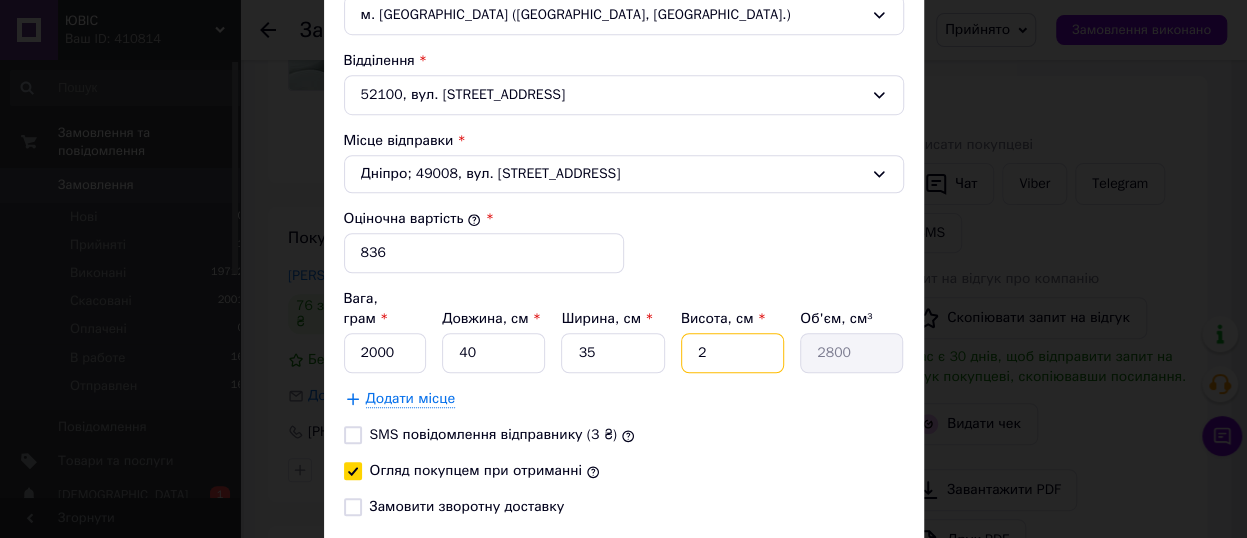 type 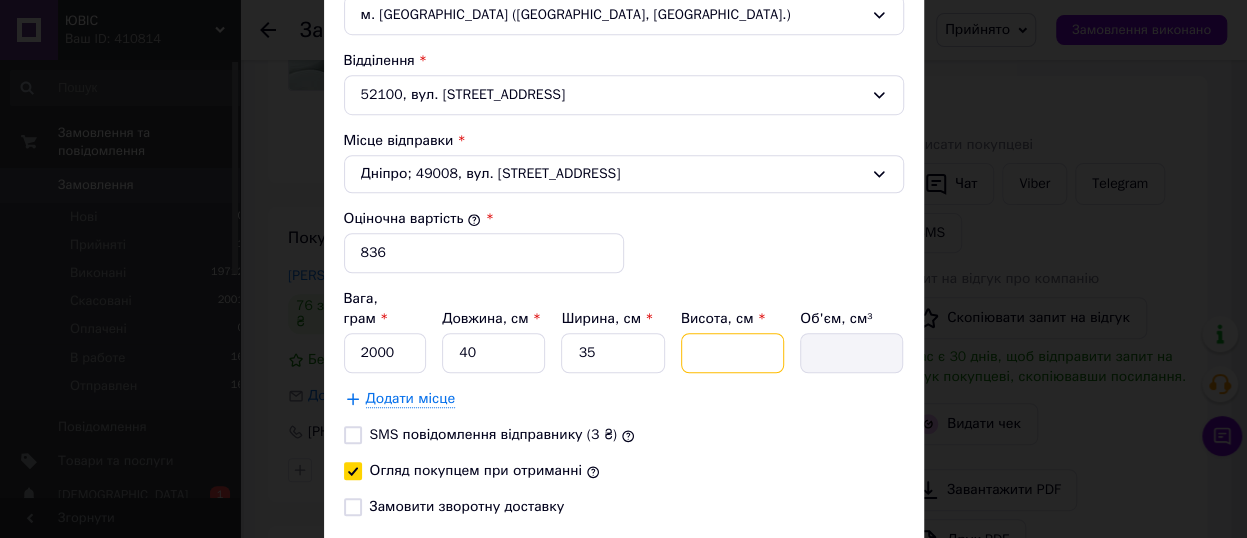 type on "3" 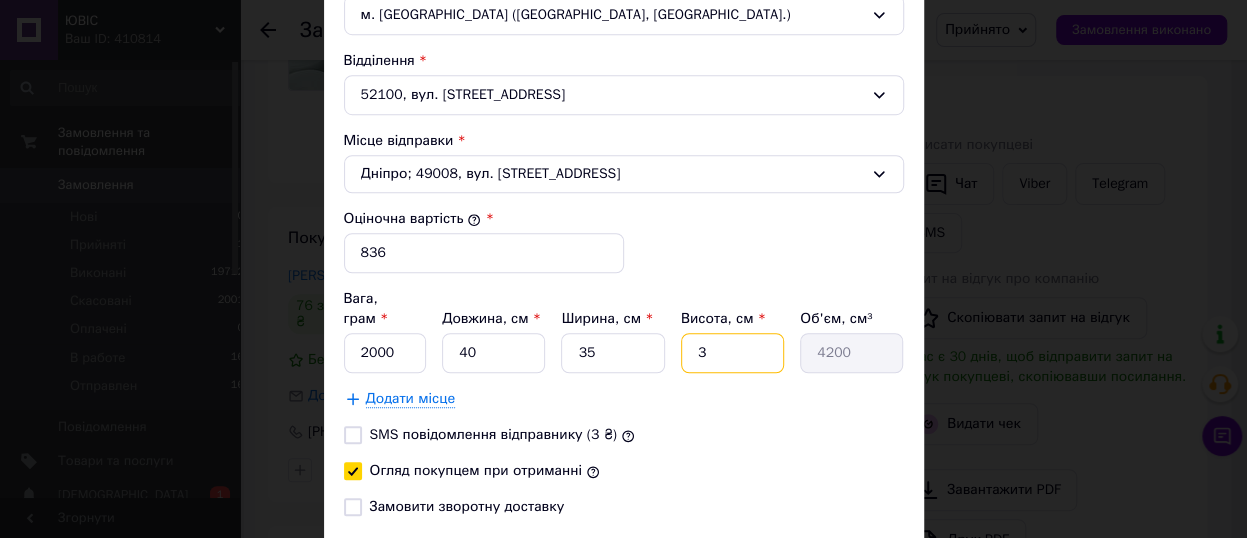 type on "35" 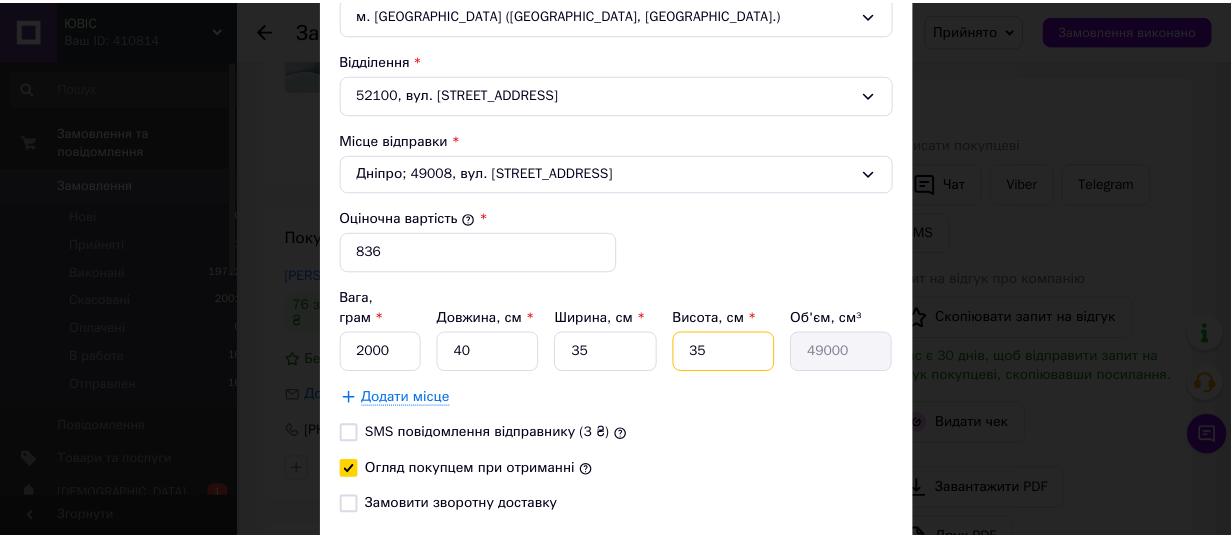 scroll, scrollTop: 783, scrollLeft: 0, axis: vertical 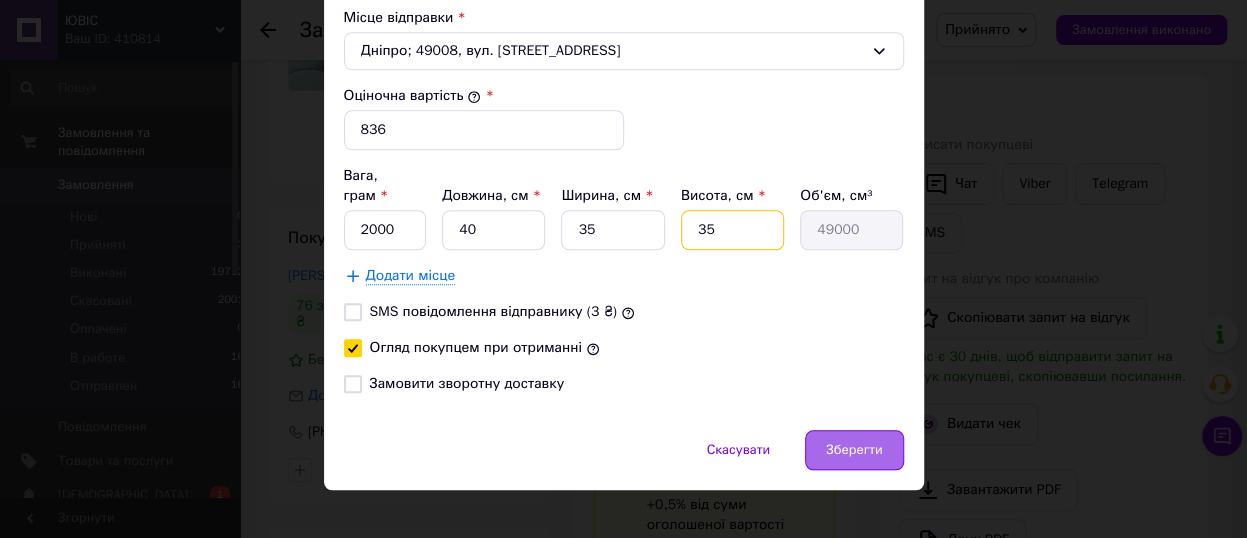 type on "35" 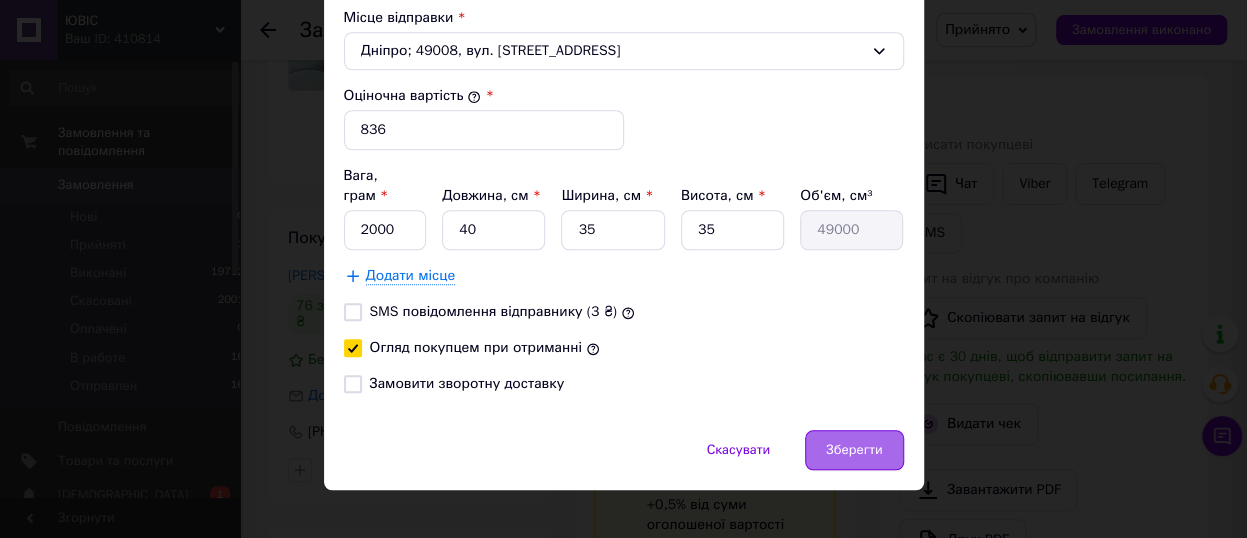 click on "Зберегти" at bounding box center [854, 450] 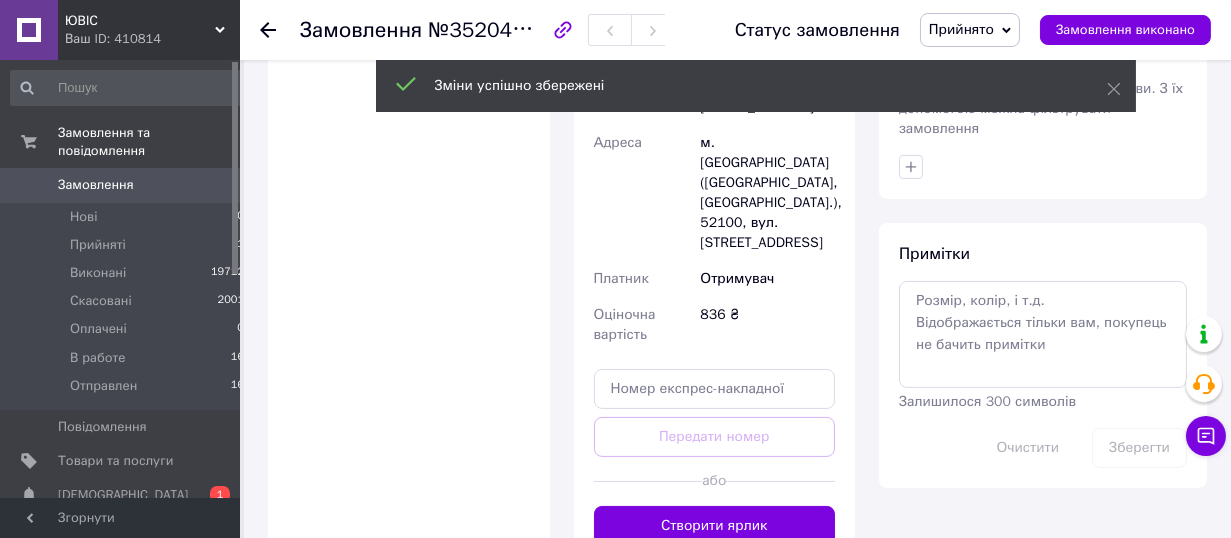 scroll, scrollTop: 880, scrollLeft: 0, axis: vertical 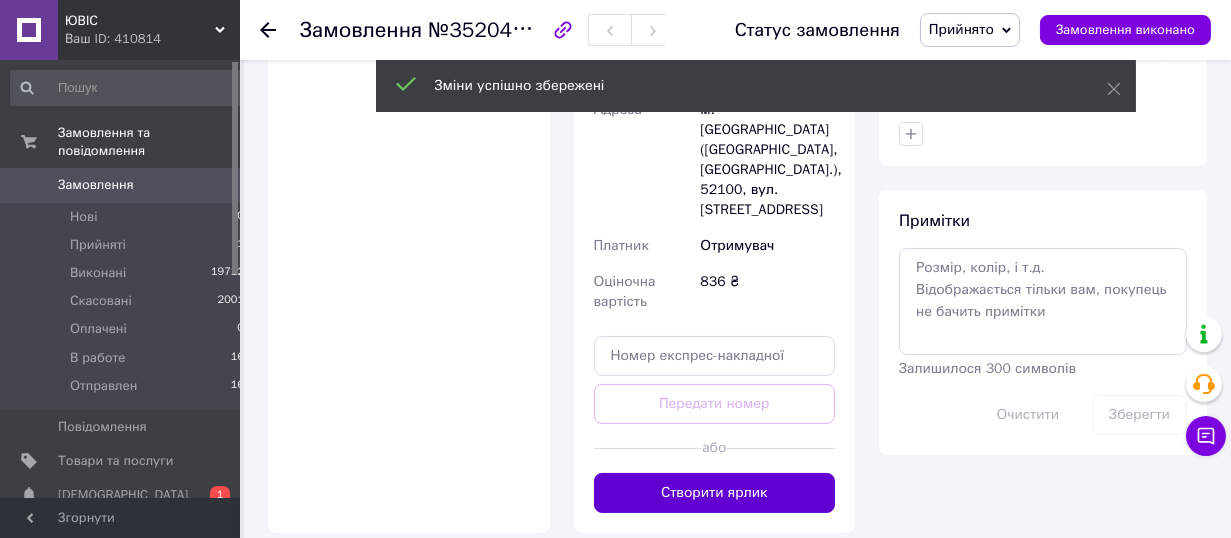 click on "Створити ярлик" at bounding box center [715, 493] 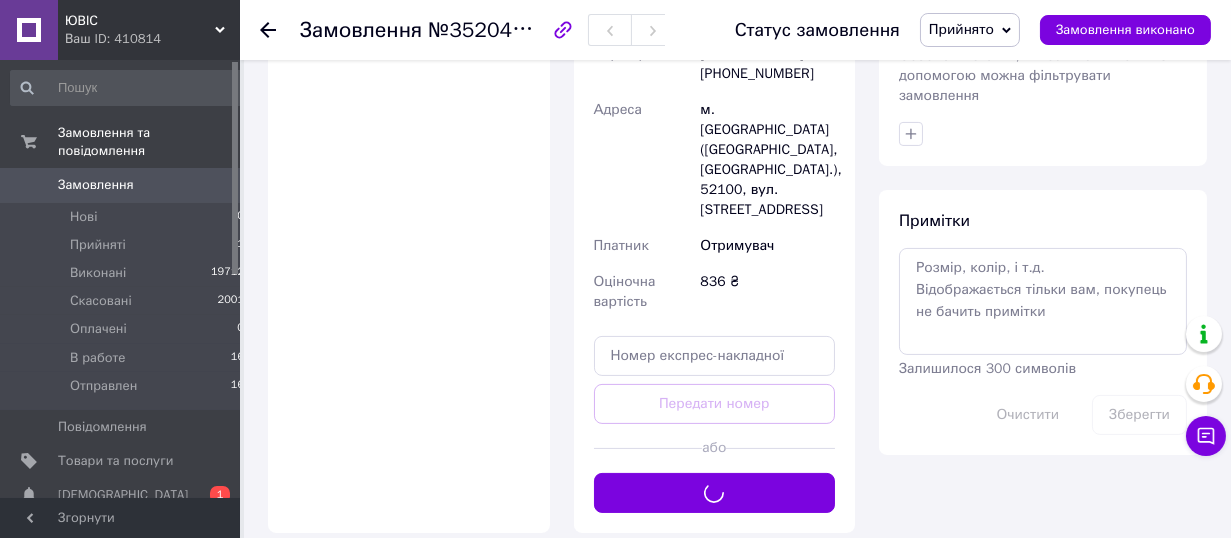 scroll, scrollTop: 990, scrollLeft: 0, axis: vertical 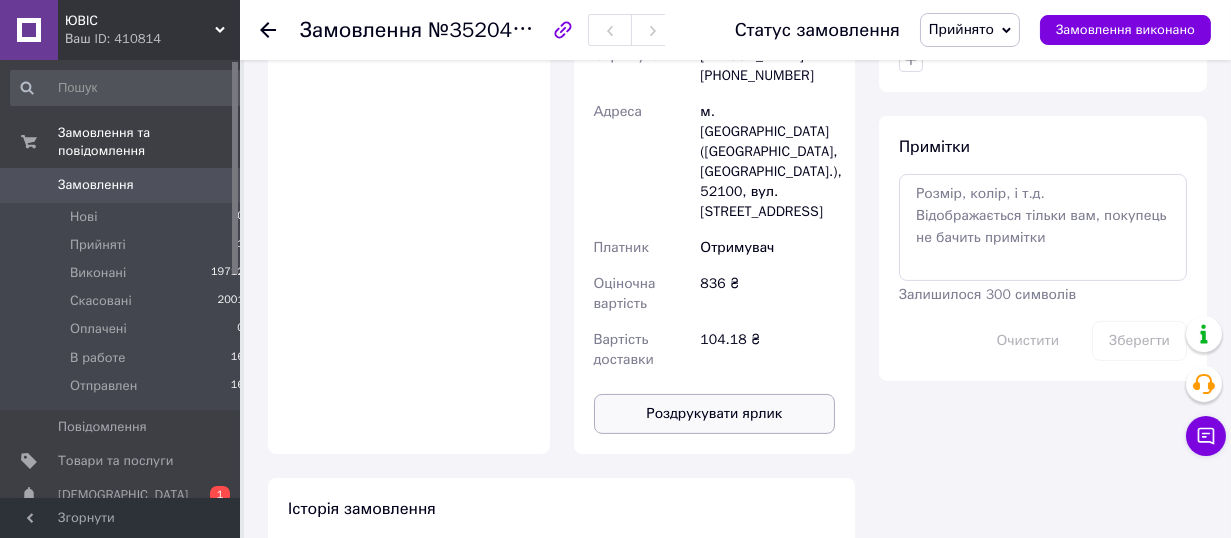click on "Роздрукувати ярлик" at bounding box center (715, 414) 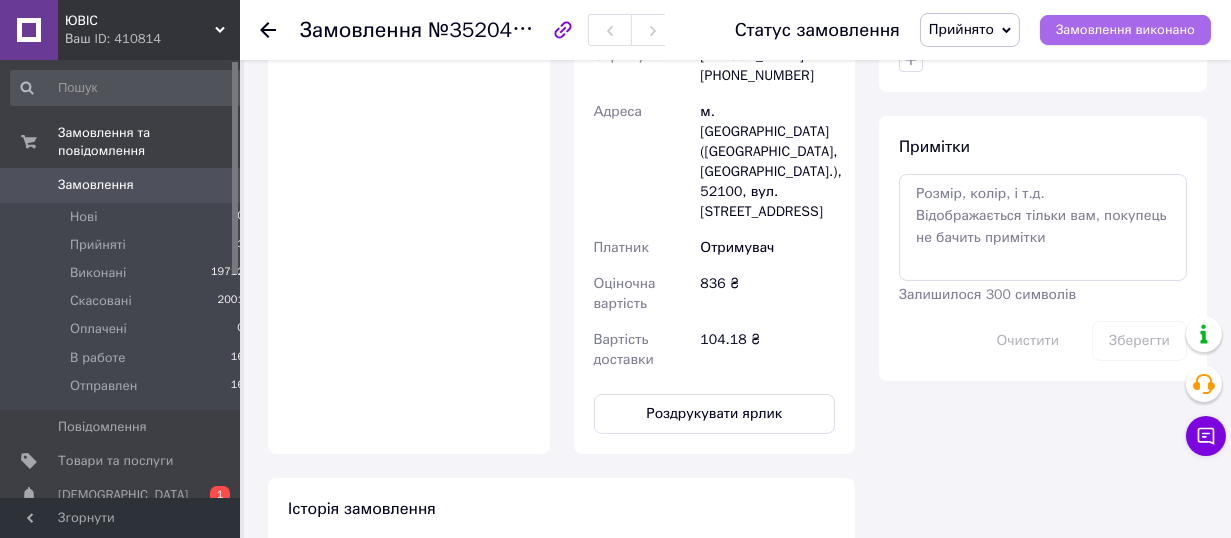 click on "Замовлення виконано" at bounding box center (1125, 30) 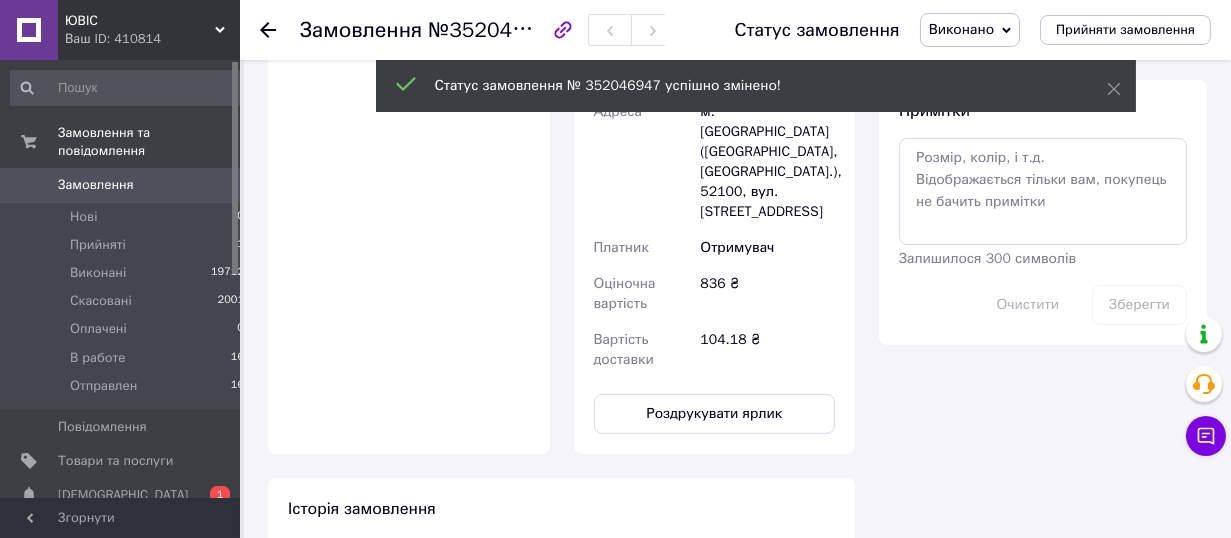 scroll, scrollTop: 954, scrollLeft: 0, axis: vertical 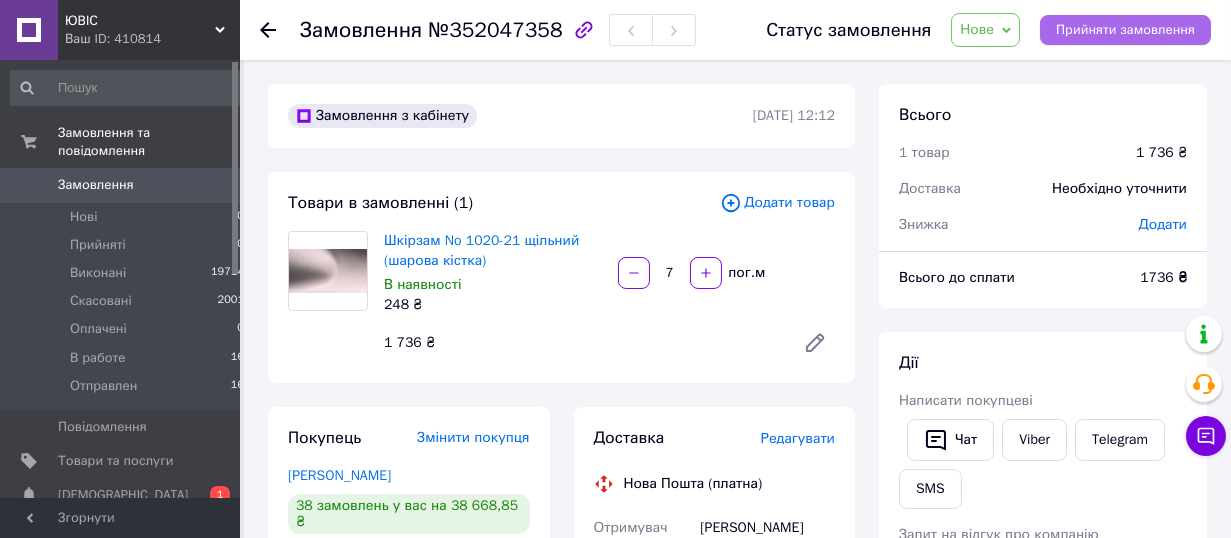 click on "Прийняти замовлення" at bounding box center [1125, 30] 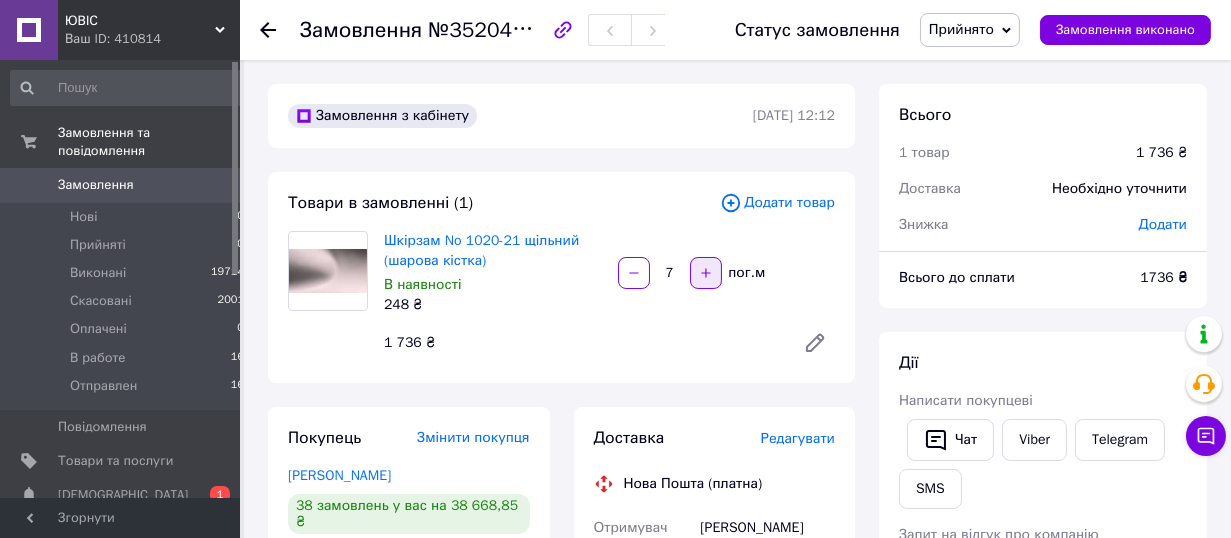click 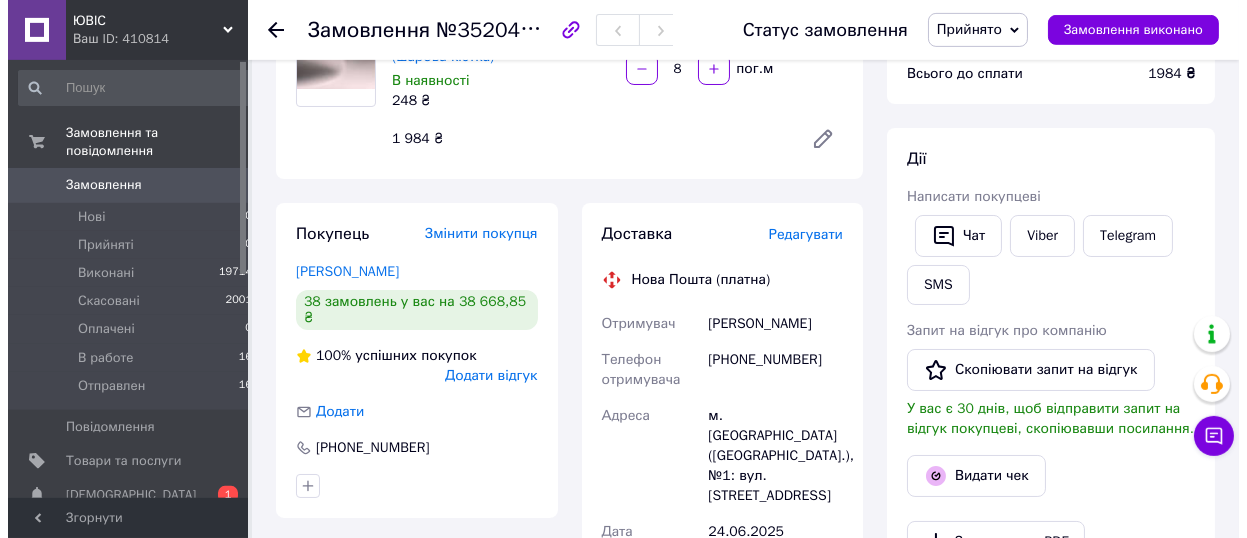 scroll, scrollTop: 220, scrollLeft: 0, axis: vertical 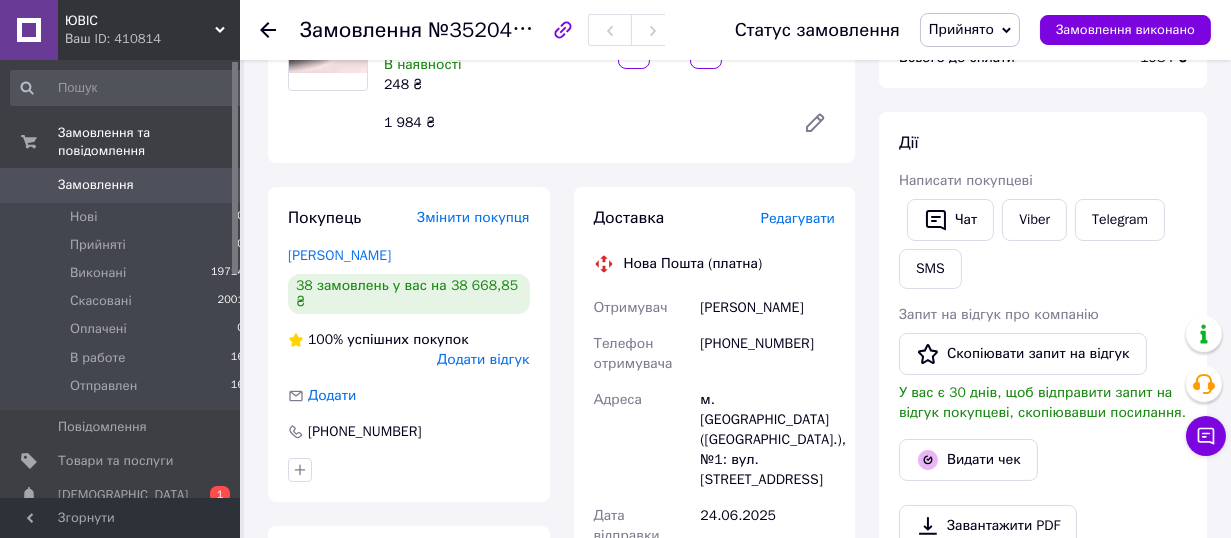click on "Редагувати" at bounding box center (798, 218) 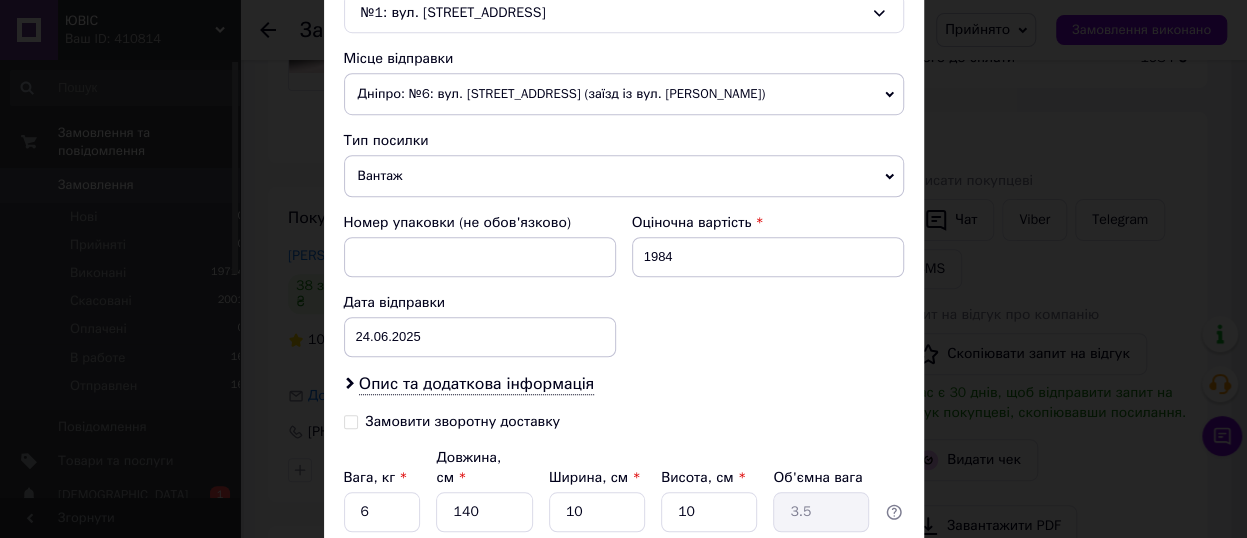 scroll, scrollTop: 823, scrollLeft: 0, axis: vertical 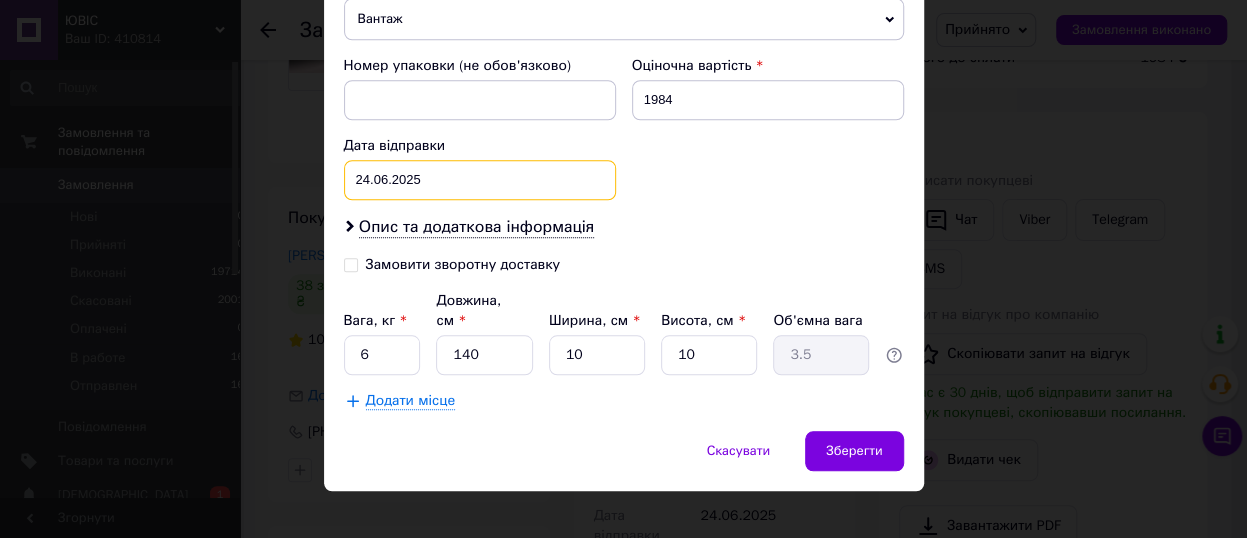 click on "24.06.2025" at bounding box center (480, 180) 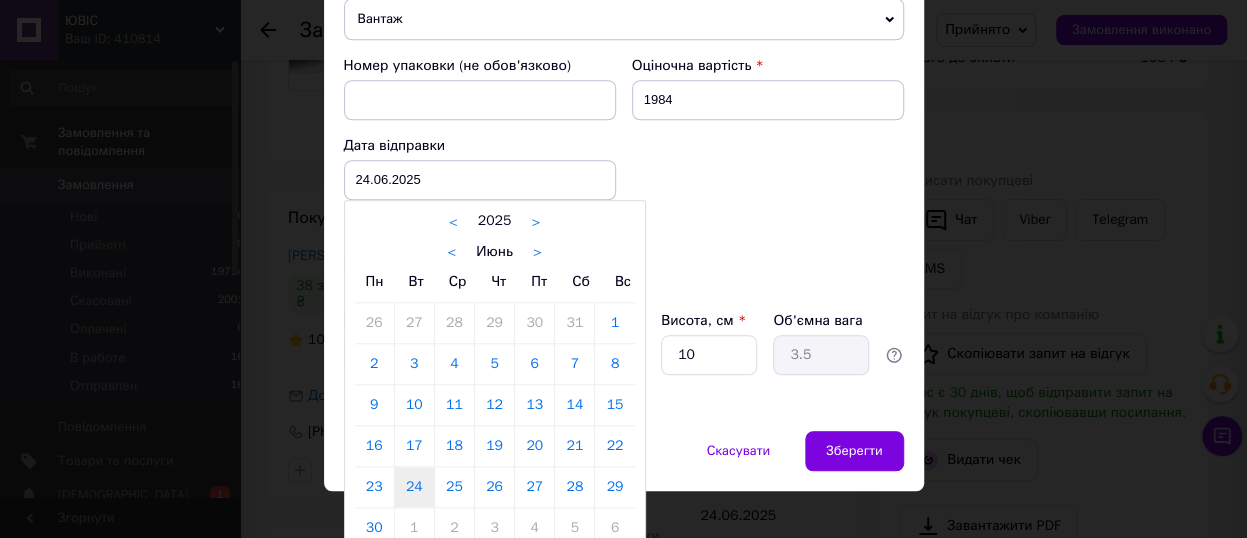 click on ">" at bounding box center [537, 252] 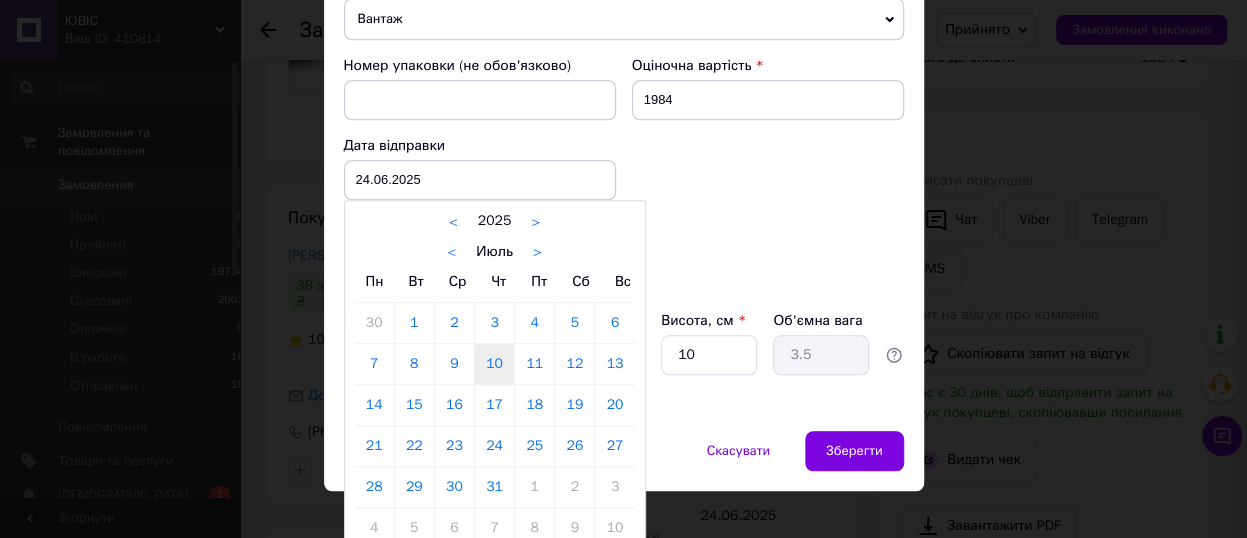 click on "10" at bounding box center [494, 364] 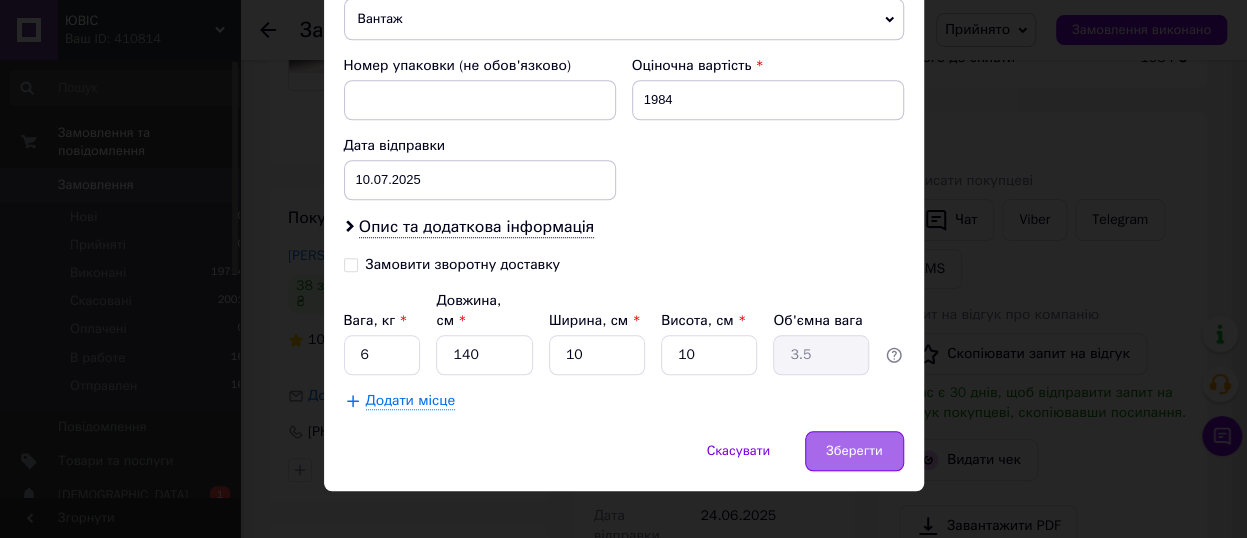 click on "Зберегти" at bounding box center (854, 451) 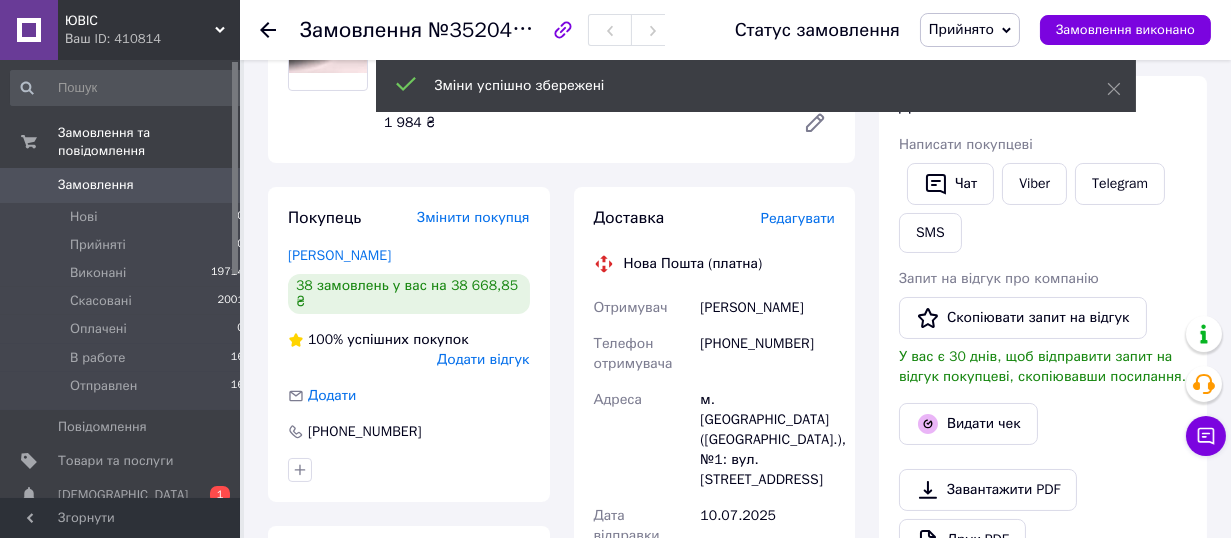 click on "Редагувати" at bounding box center [798, 218] 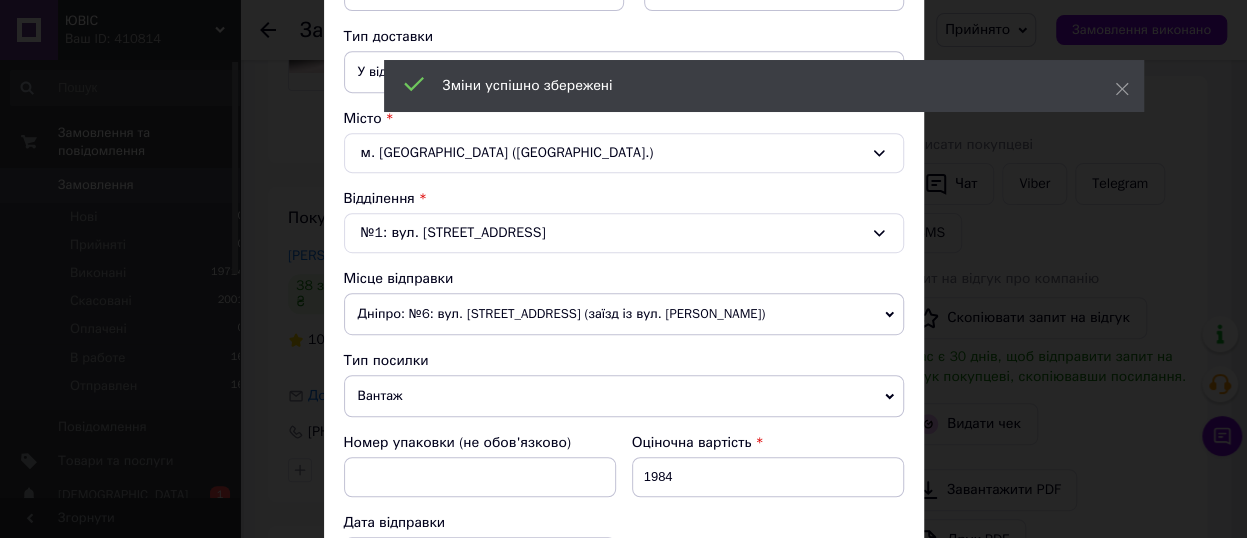 scroll, scrollTop: 660, scrollLeft: 0, axis: vertical 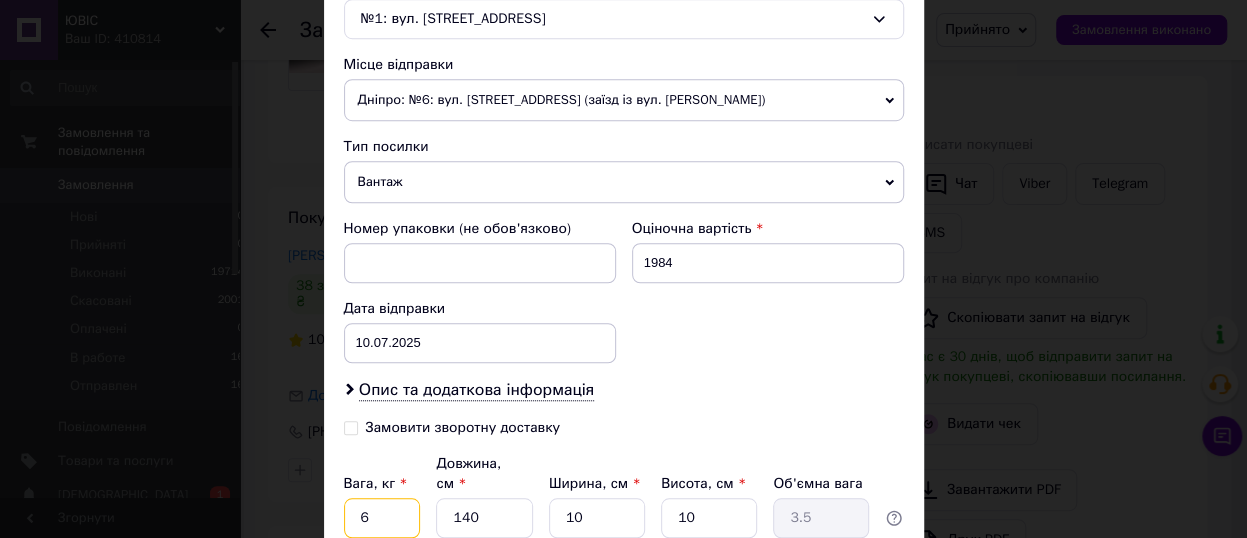 click on "6" at bounding box center (382, 518) 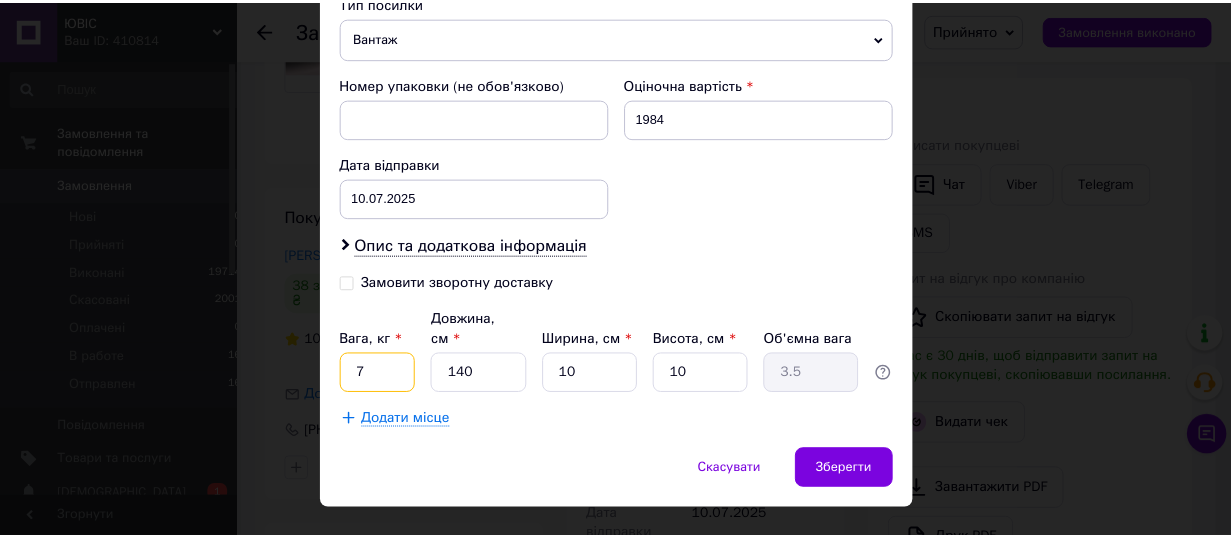 scroll, scrollTop: 823, scrollLeft: 0, axis: vertical 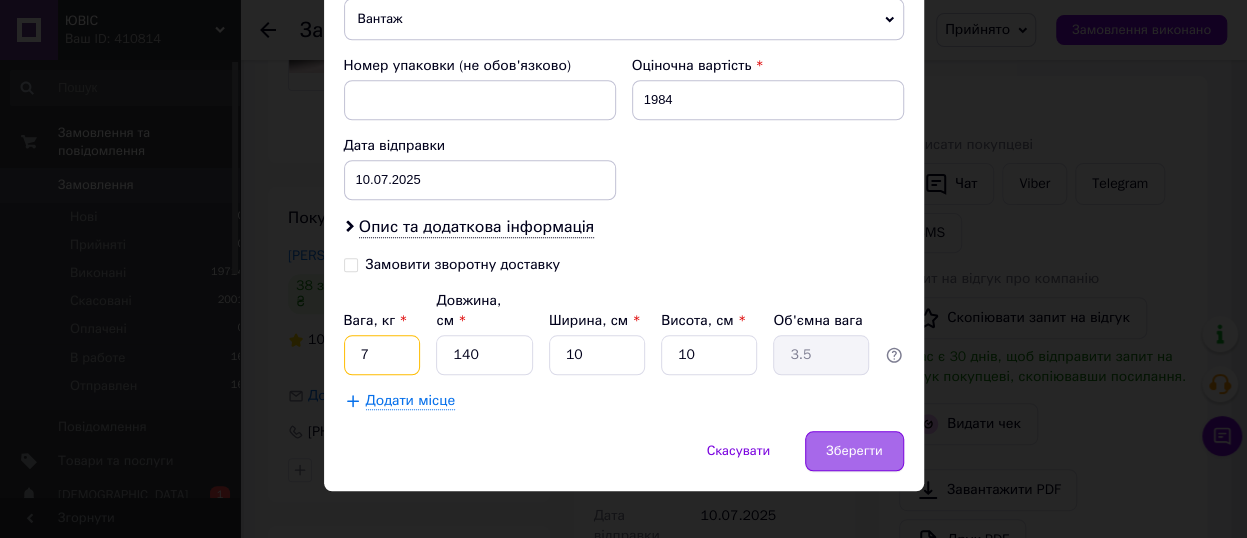 type on "7" 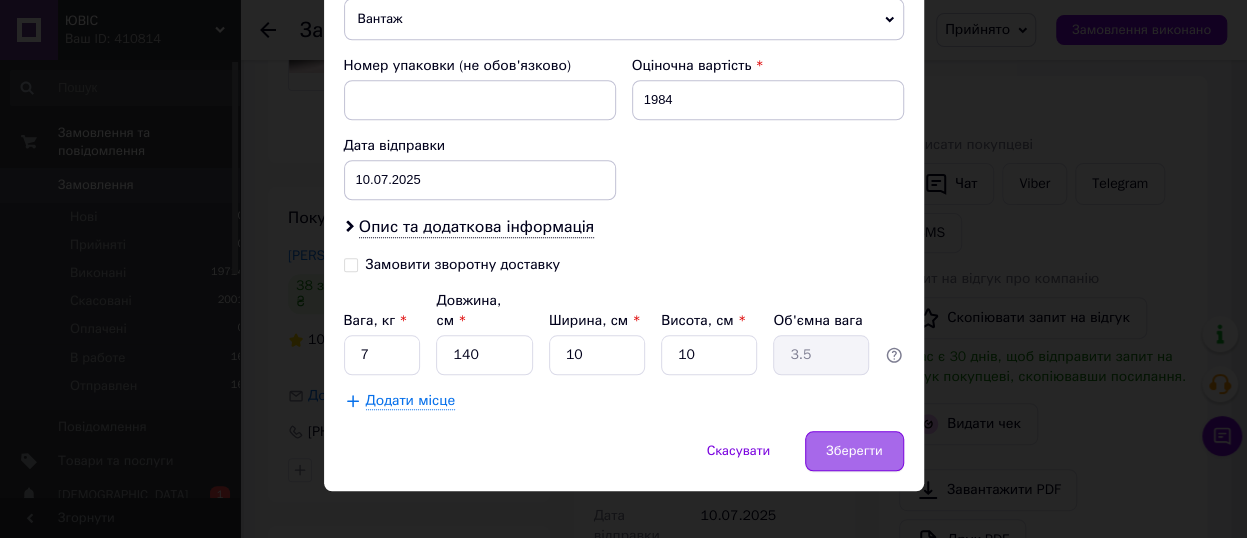 click on "Зберегти" at bounding box center (854, 451) 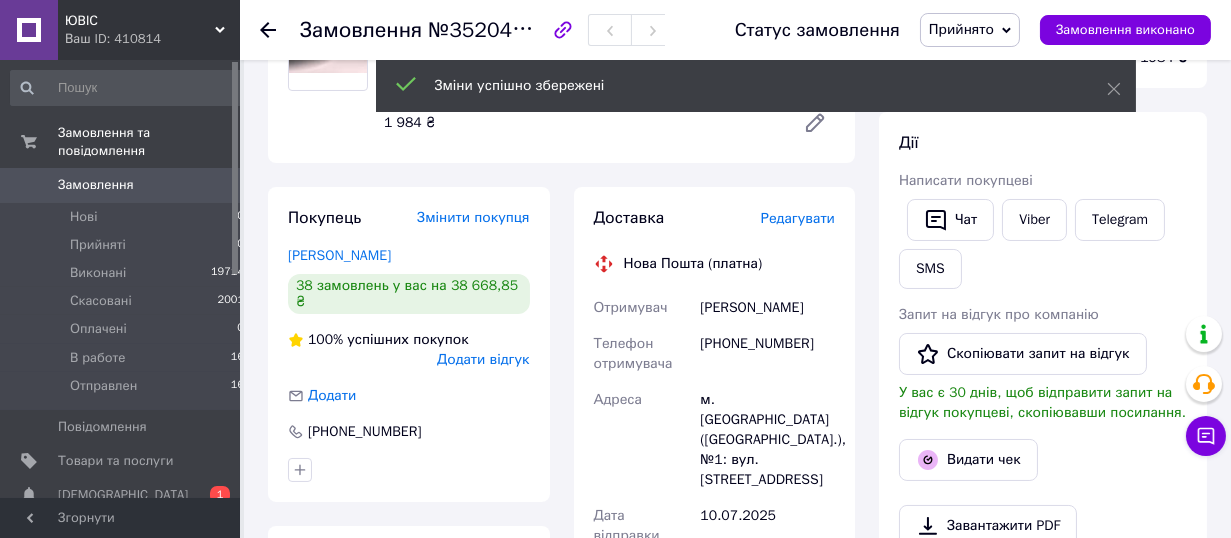 scroll, scrollTop: 660, scrollLeft: 0, axis: vertical 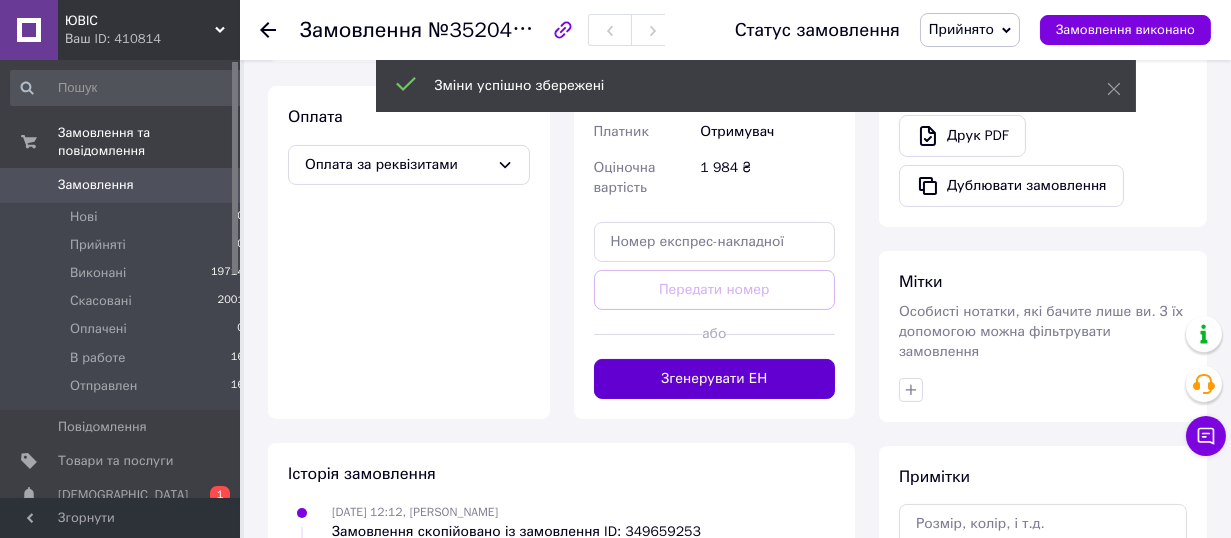 click on "Згенерувати ЕН" at bounding box center [715, 379] 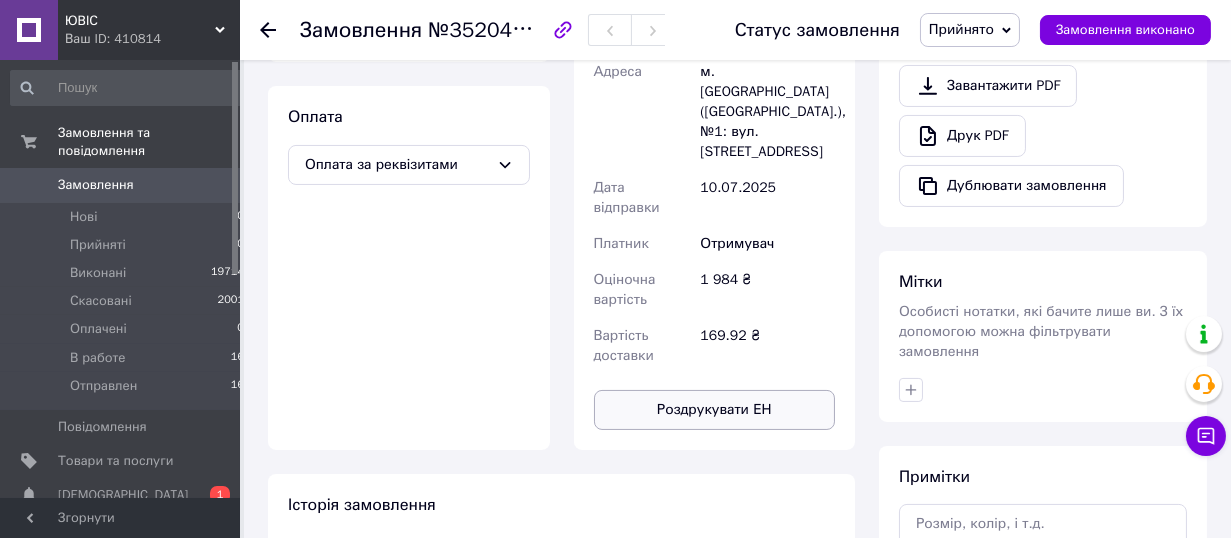 click on "Роздрукувати ЕН" at bounding box center (715, 410) 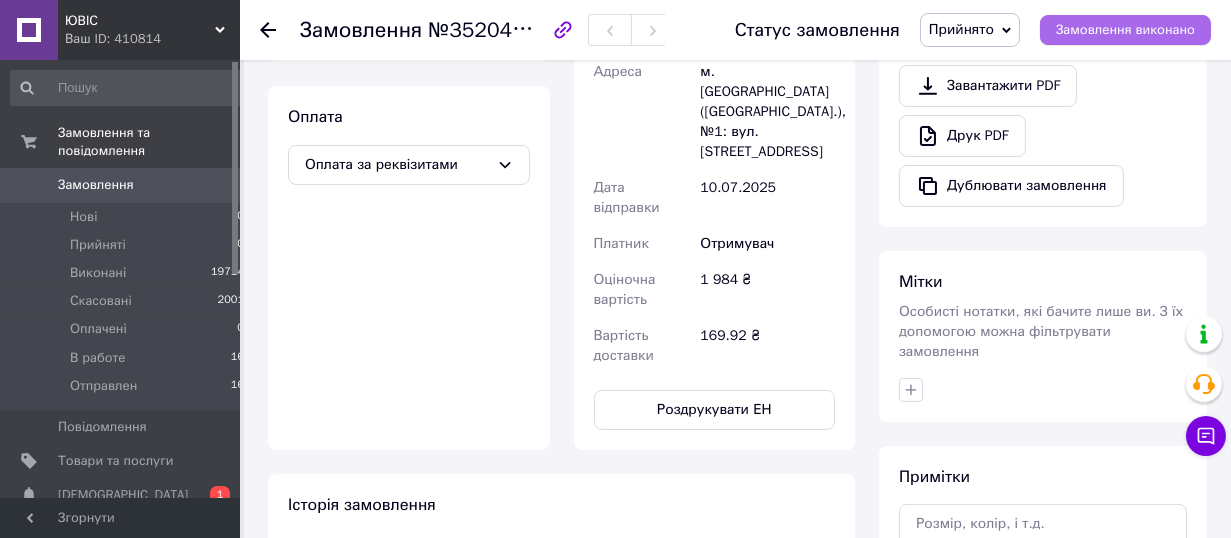 click on "Замовлення виконано" at bounding box center [1125, 30] 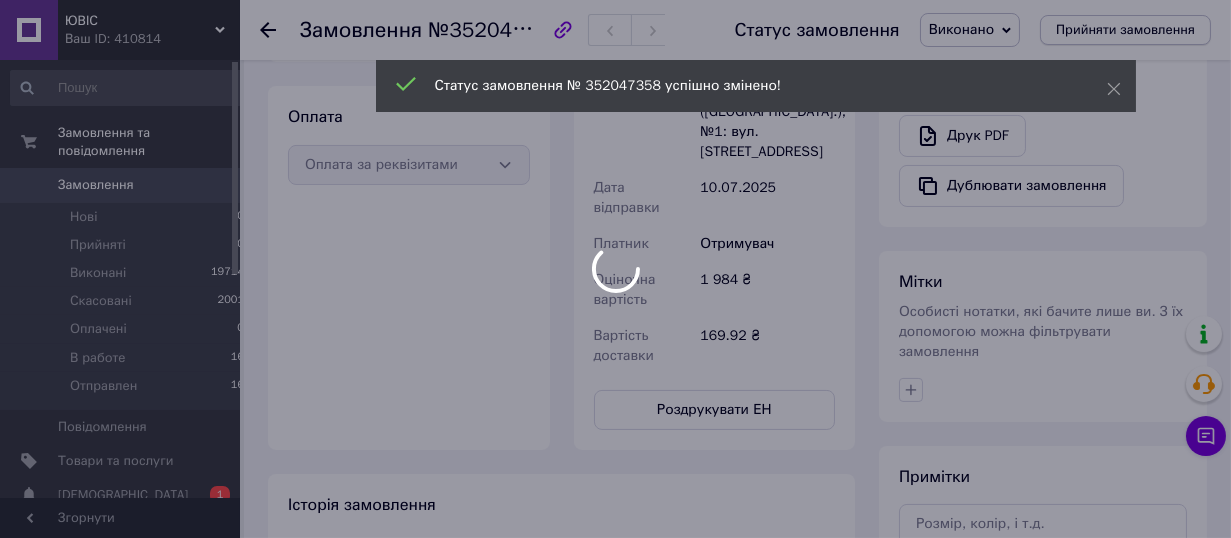 scroll, scrollTop: 624, scrollLeft: 0, axis: vertical 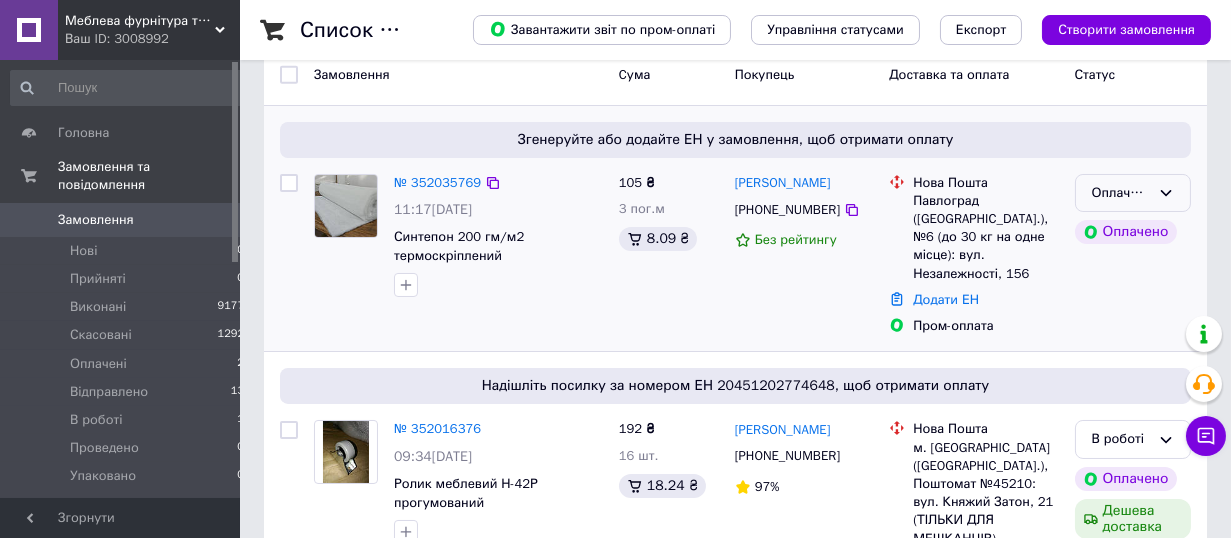 click 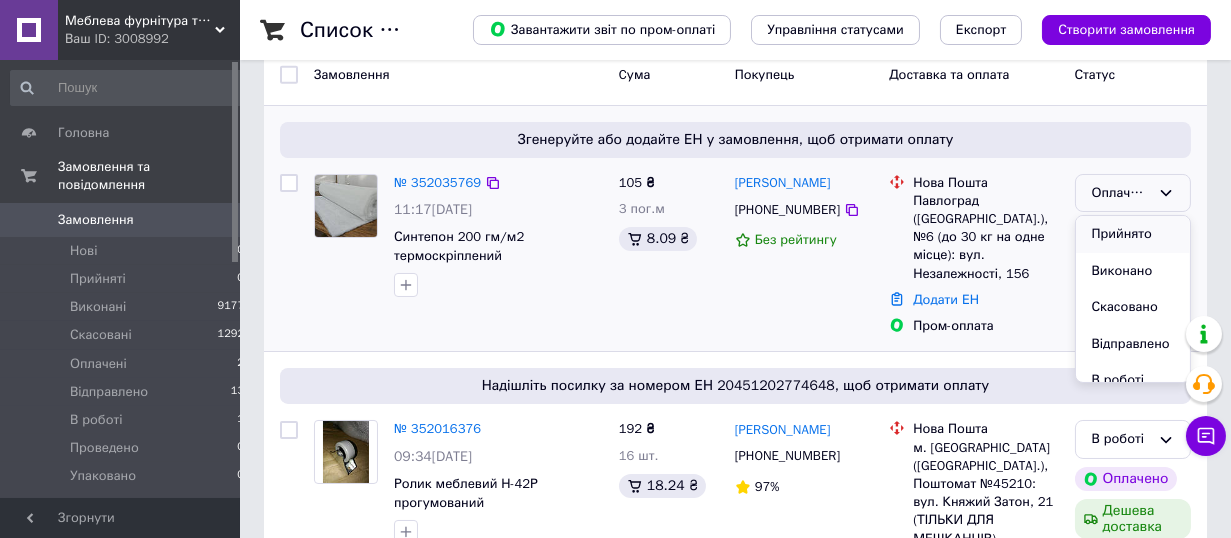 click on "Прийнято" at bounding box center [1133, 234] 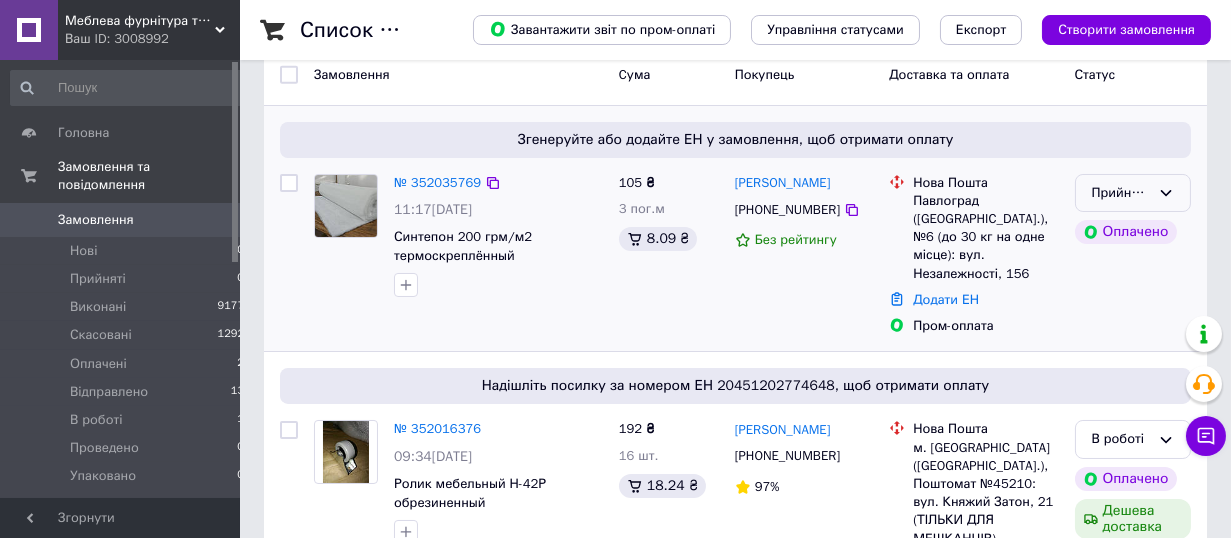 click 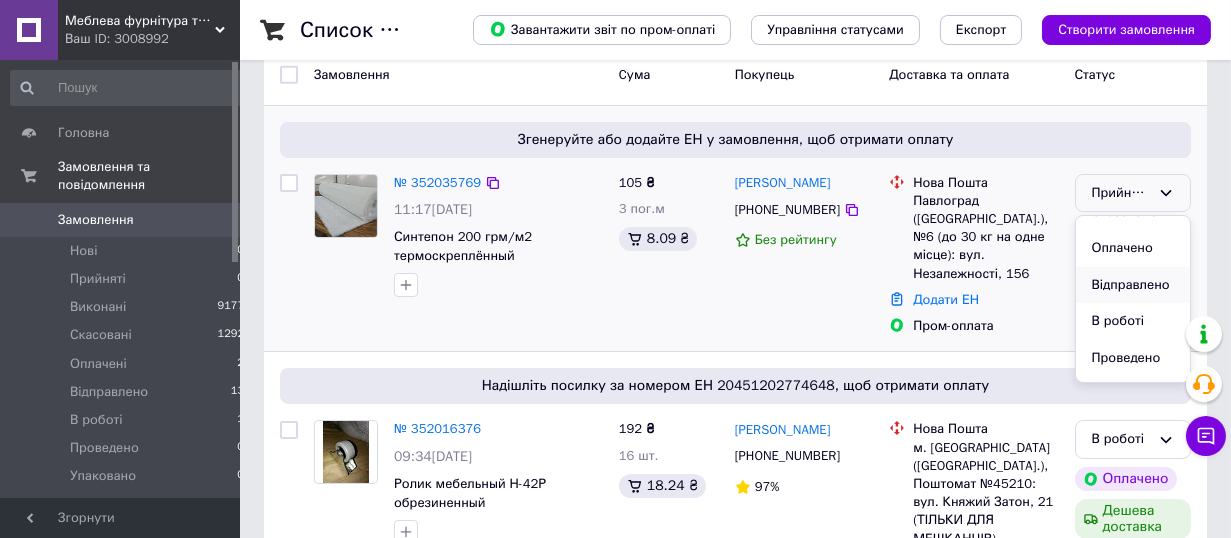 scroll, scrollTop: 105, scrollLeft: 0, axis: vertical 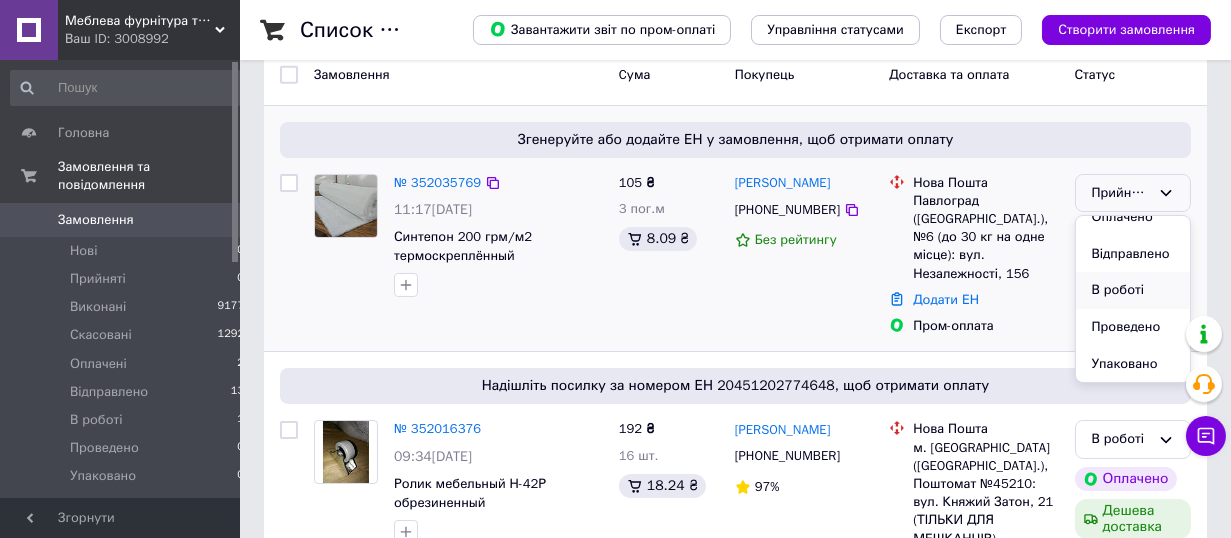 click on "В роботі" at bounding box center (1133, 290) 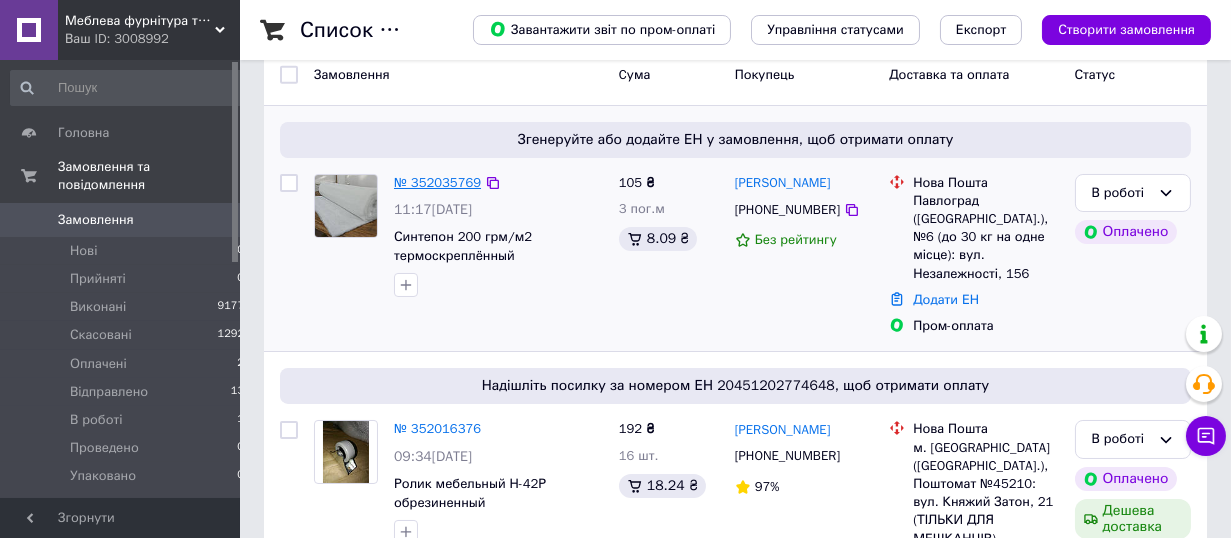 click on "№ 352035769" at bounding box center [437, 182] 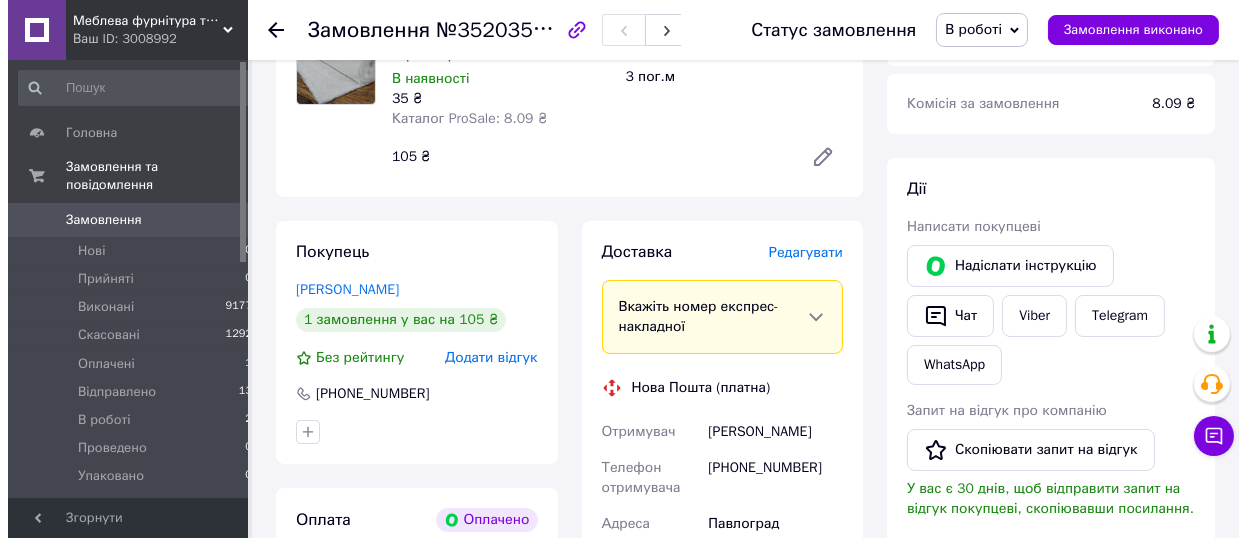 scroll, scrollTop: 220, scrollLeft: 0, axis: vertical 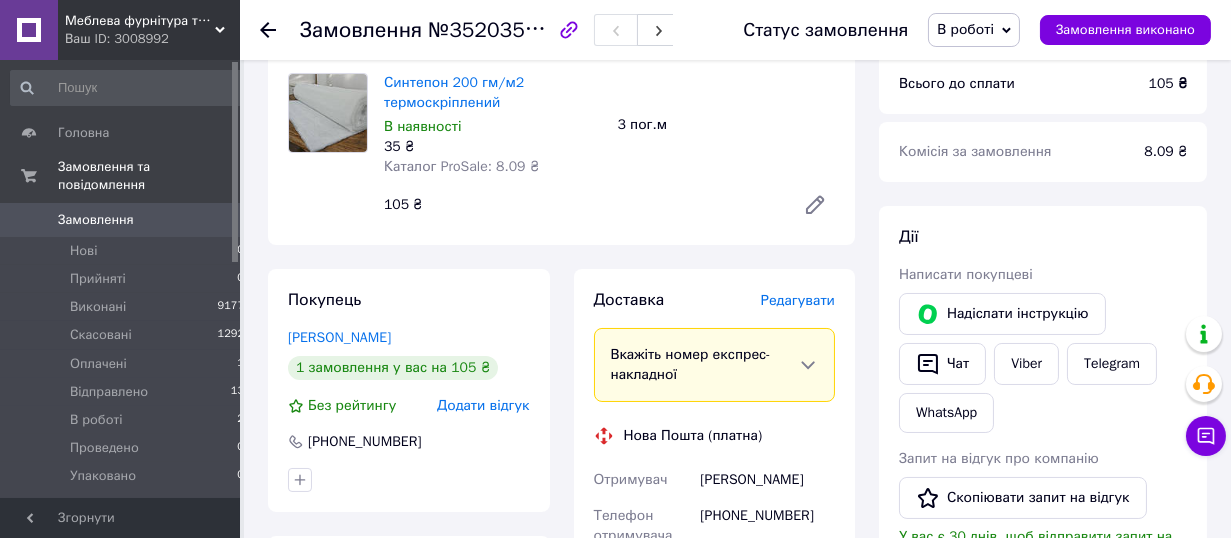 click on "Редагувати" at bounding box center (798, 300) 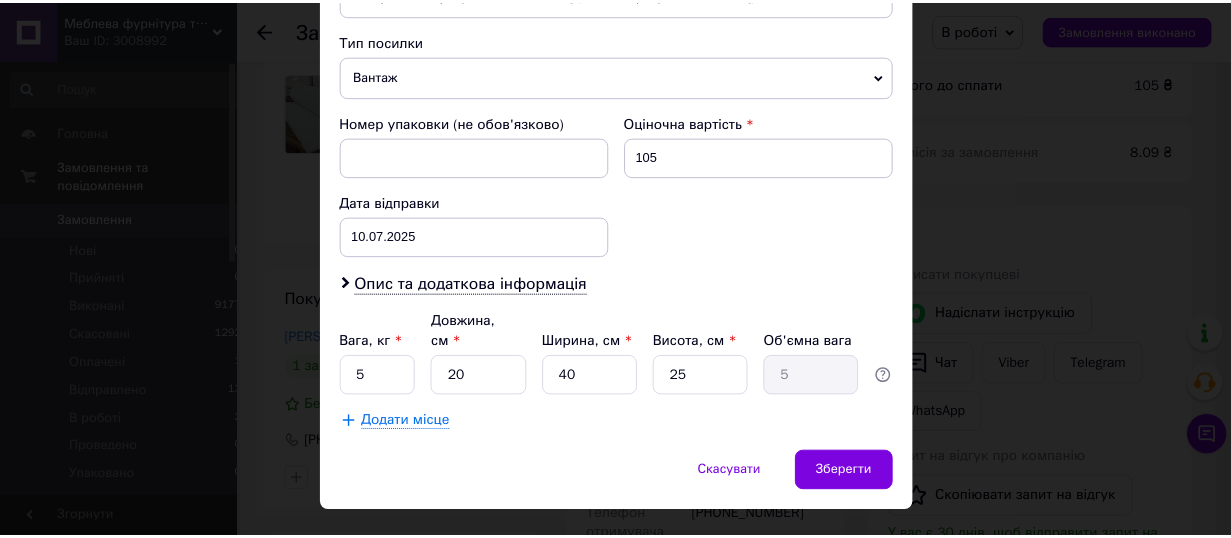 scroll, scrollTop: 770, scrollLeft: 0, axis: vertical 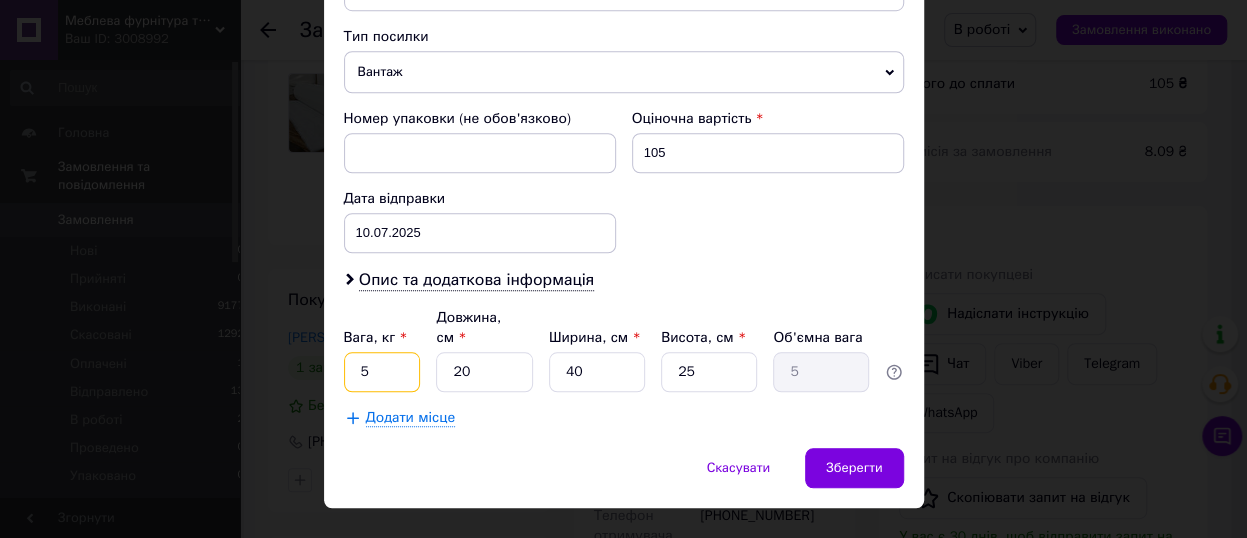 click on "5" at bounding box center [382, 372] 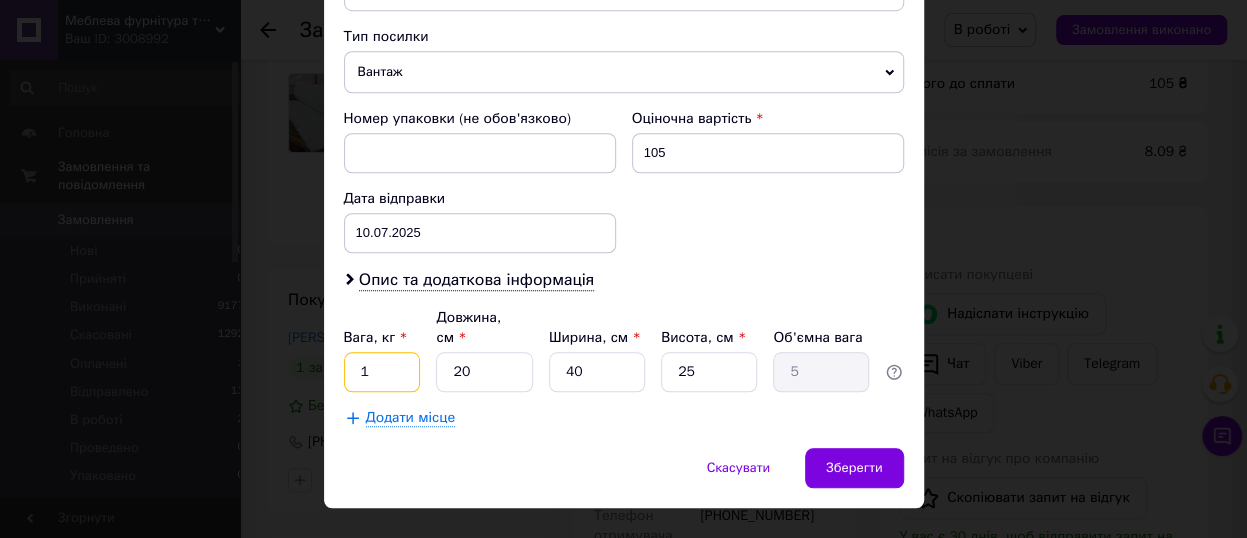type on "1" 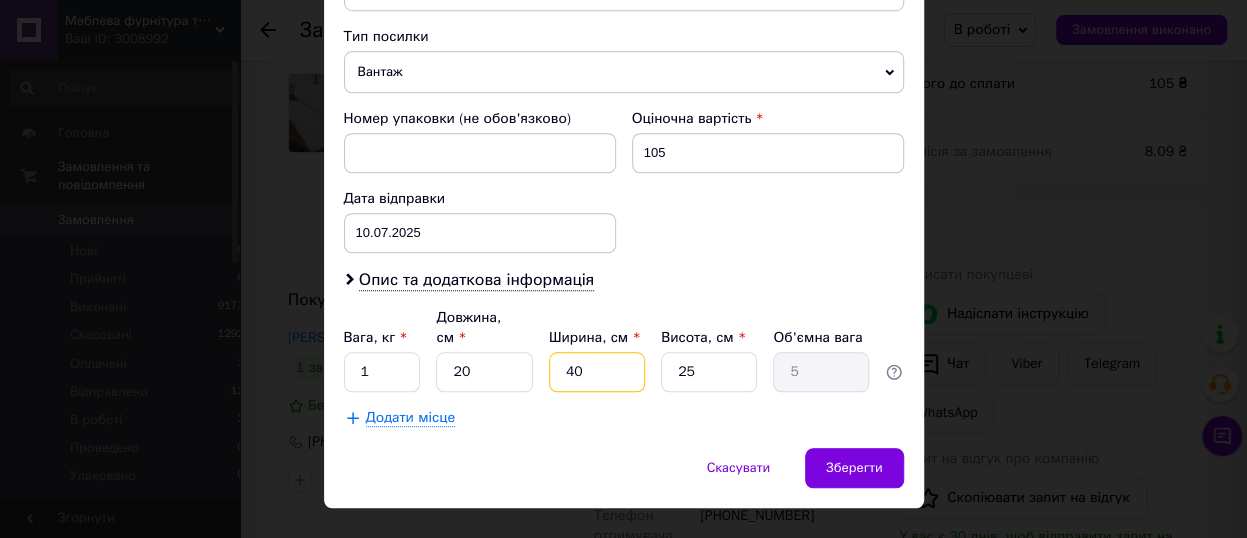 click on "40" at bounding box center (597, 372) 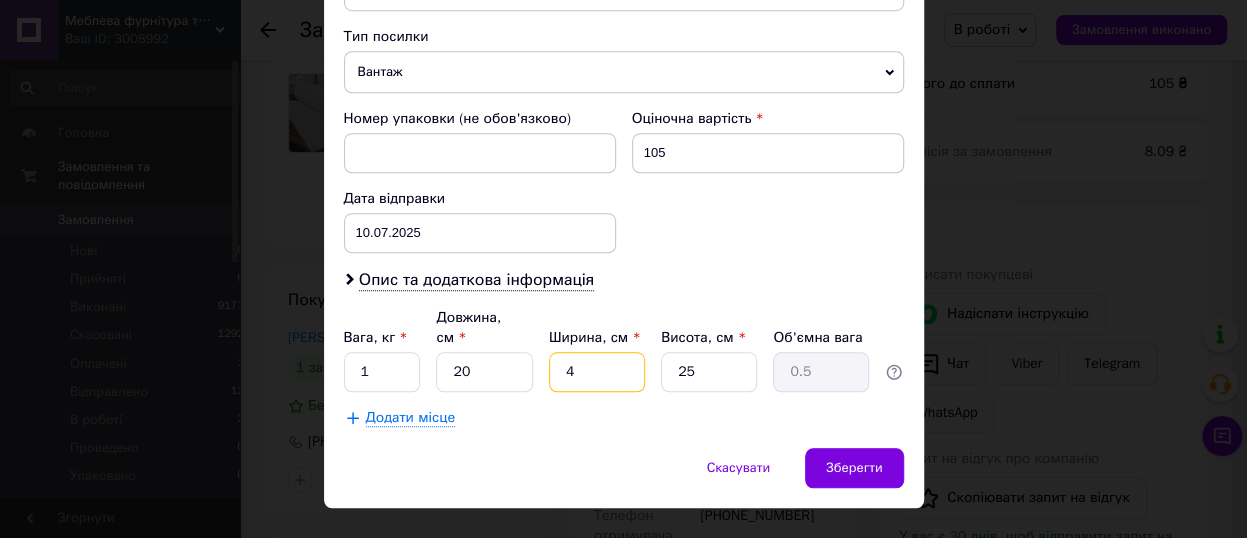 type 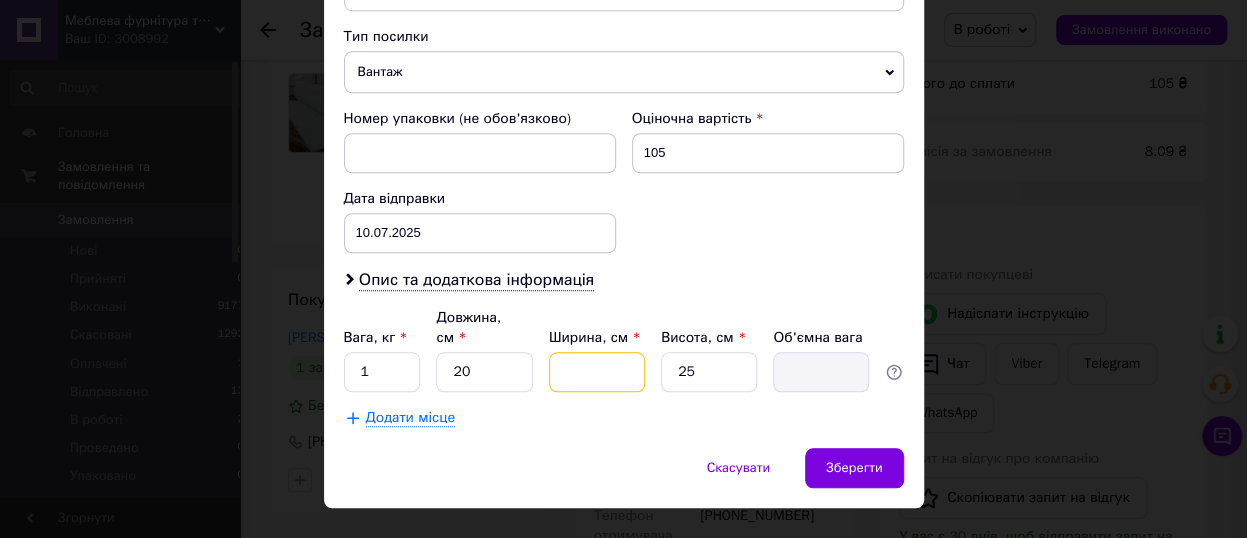 type on "2" 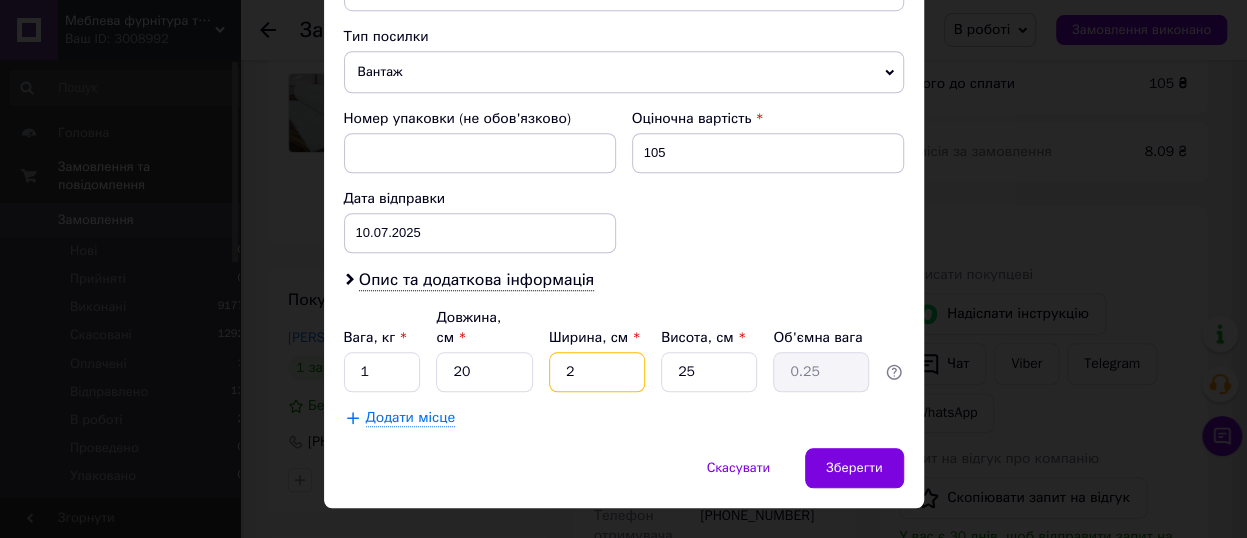 type on "25" 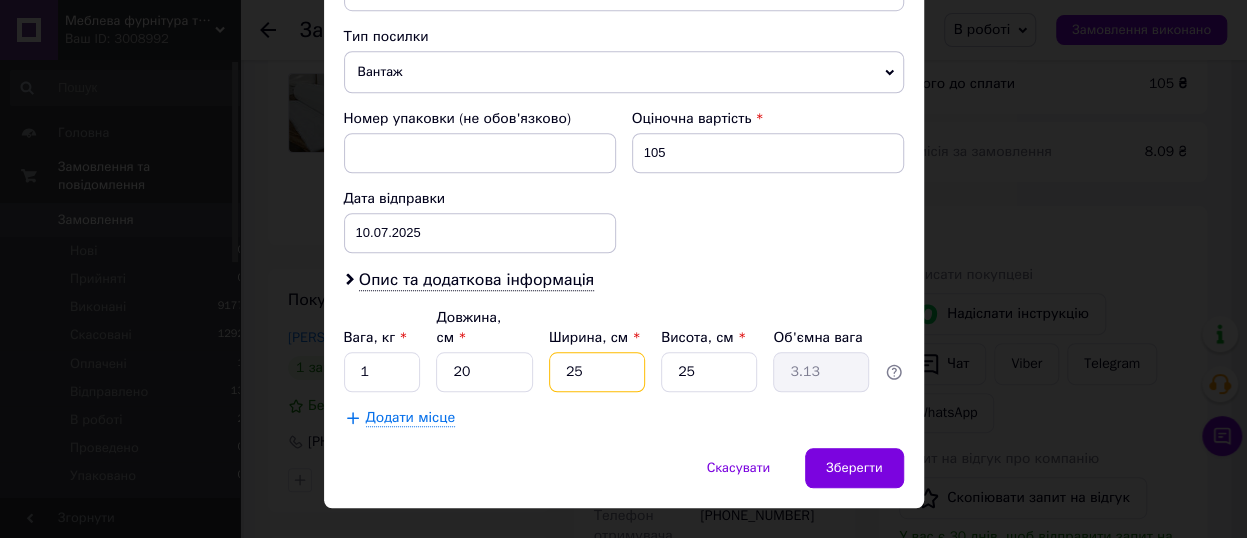 type on "25" 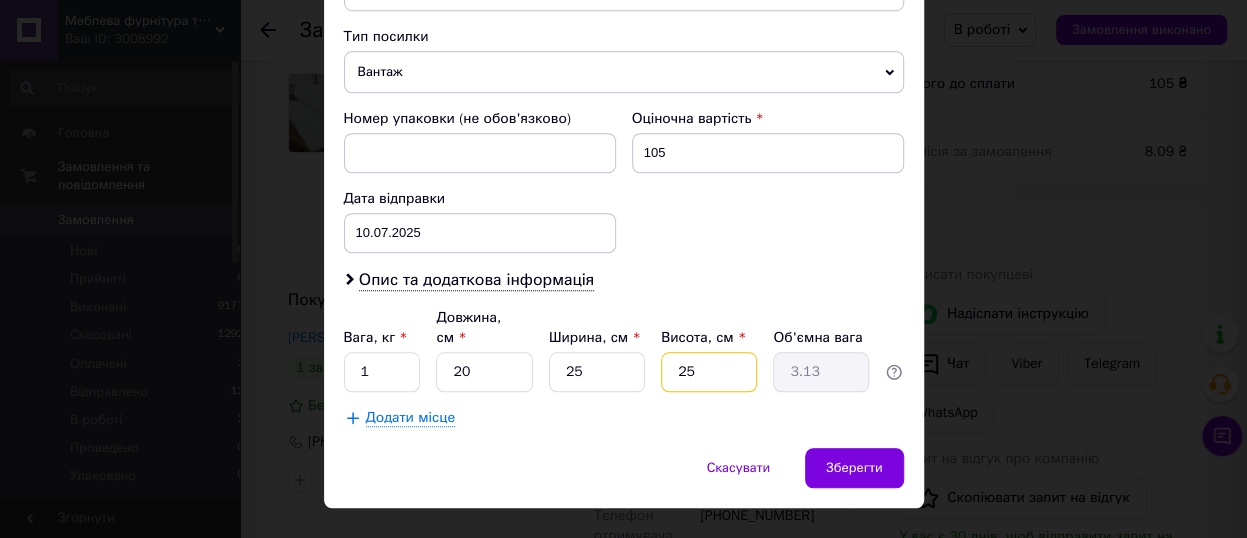 click on "25" at bounding box center (709, 372) 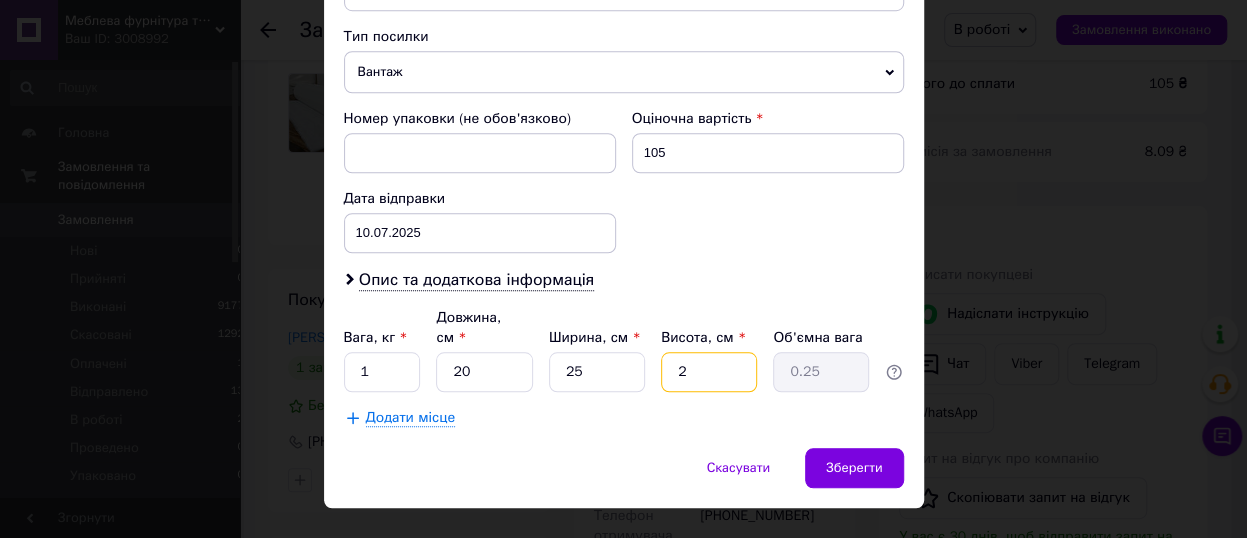 type on "20" 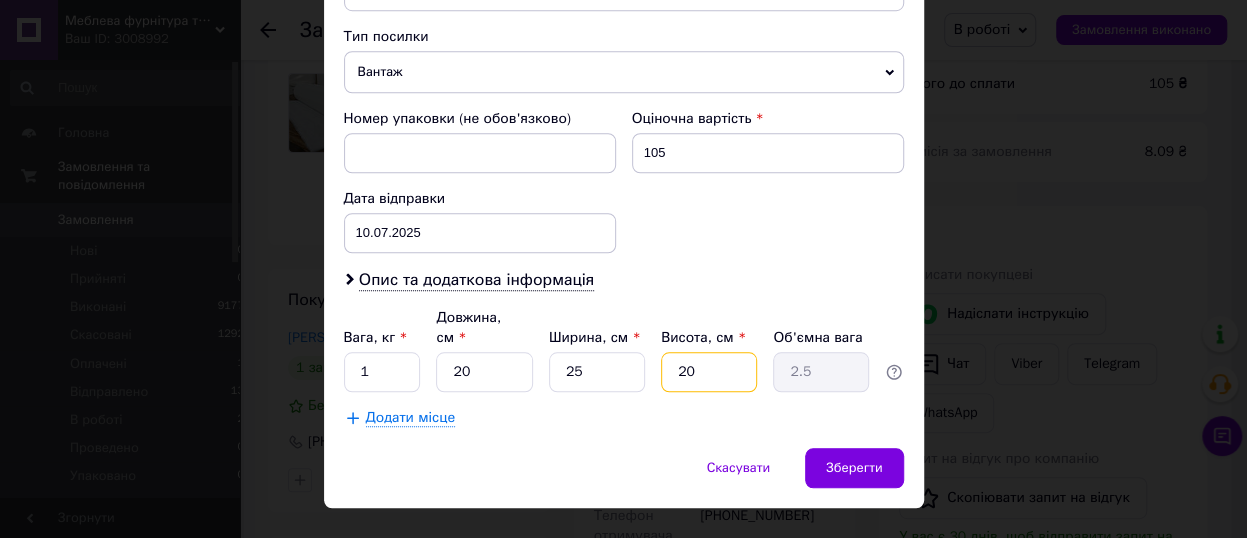 type on "20" 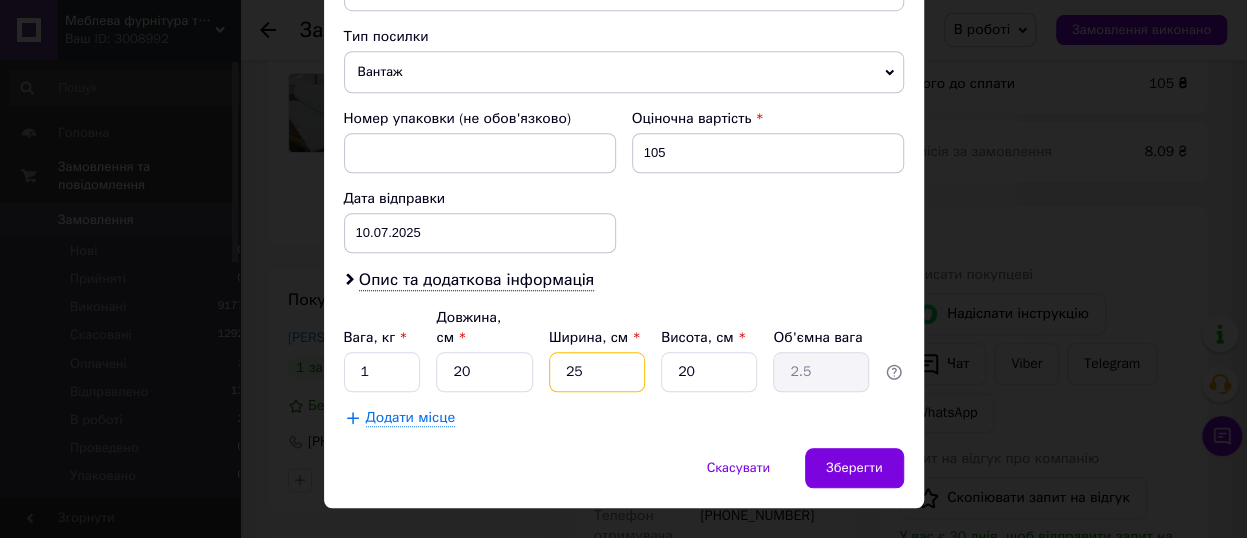 click on "25" at bounding box center (597, 372) 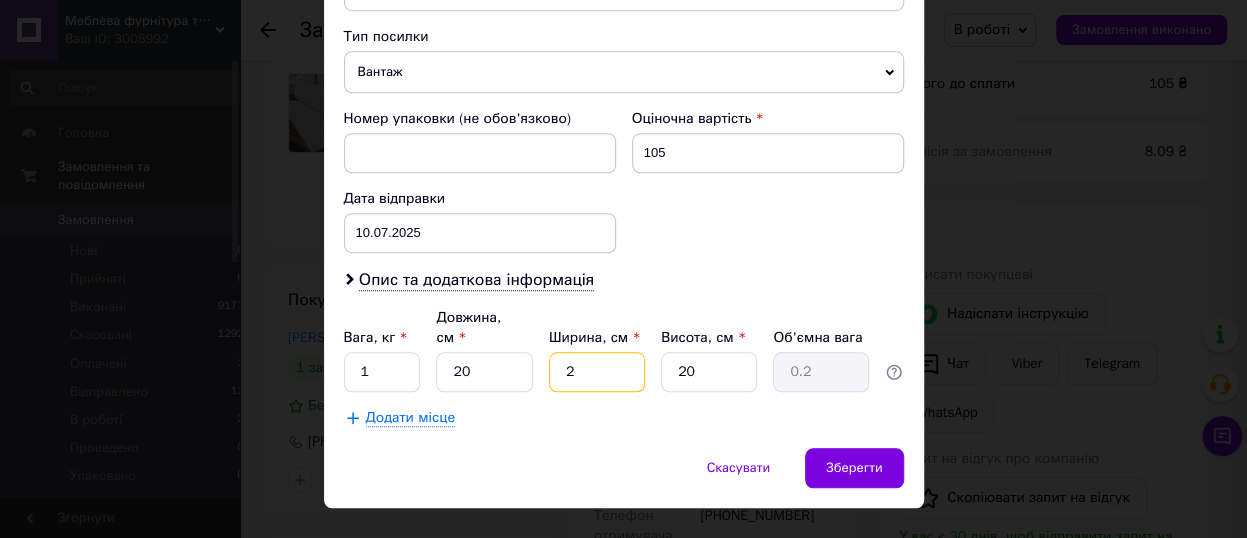 type on "20" 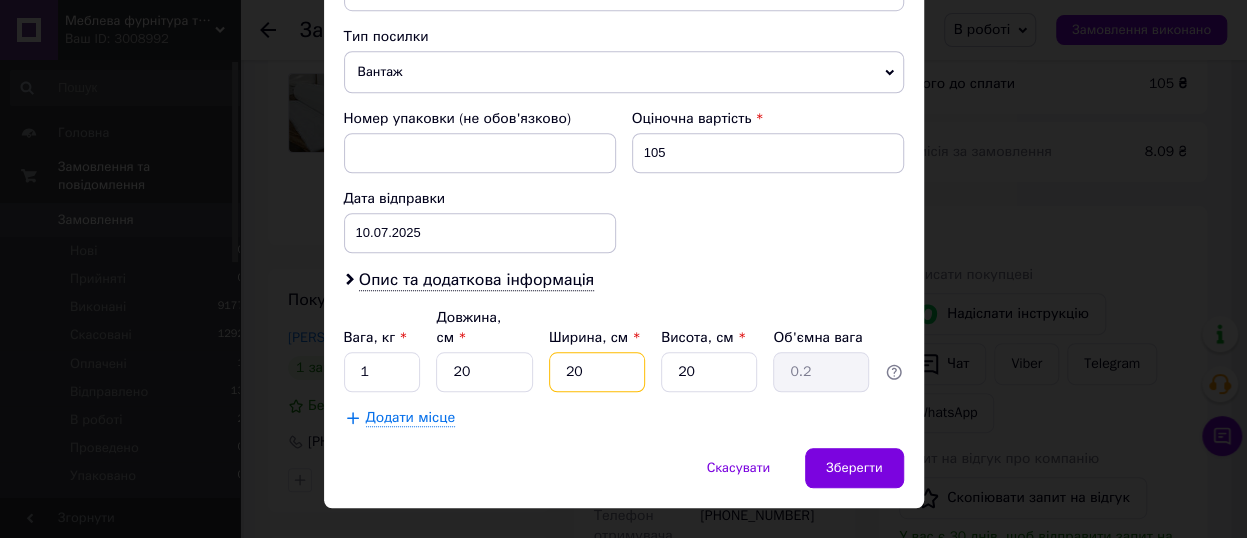 type on "2" 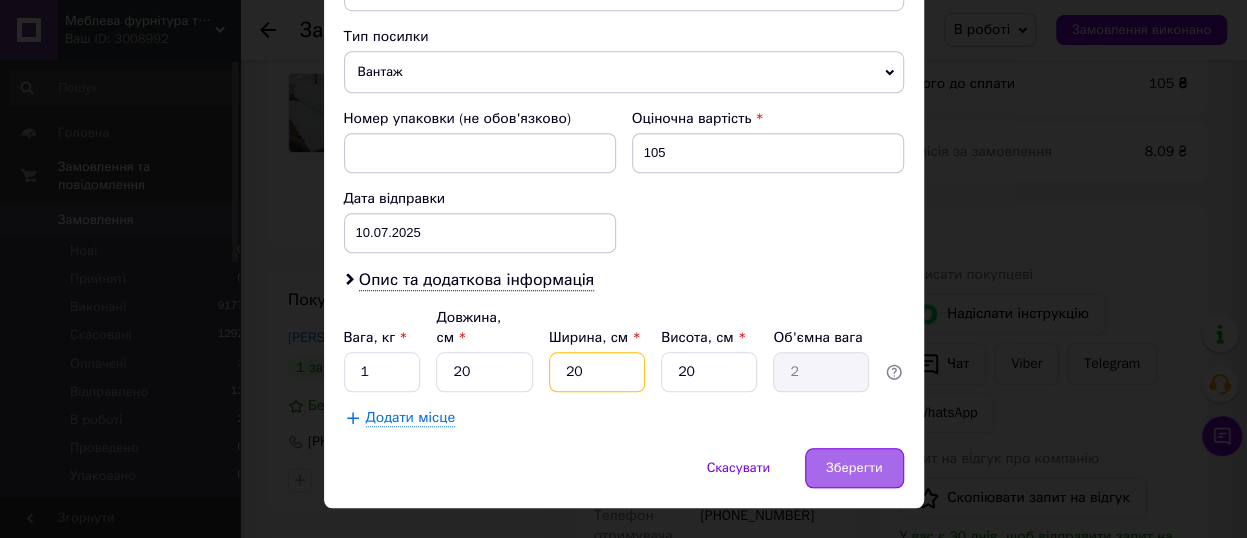 type on "20" 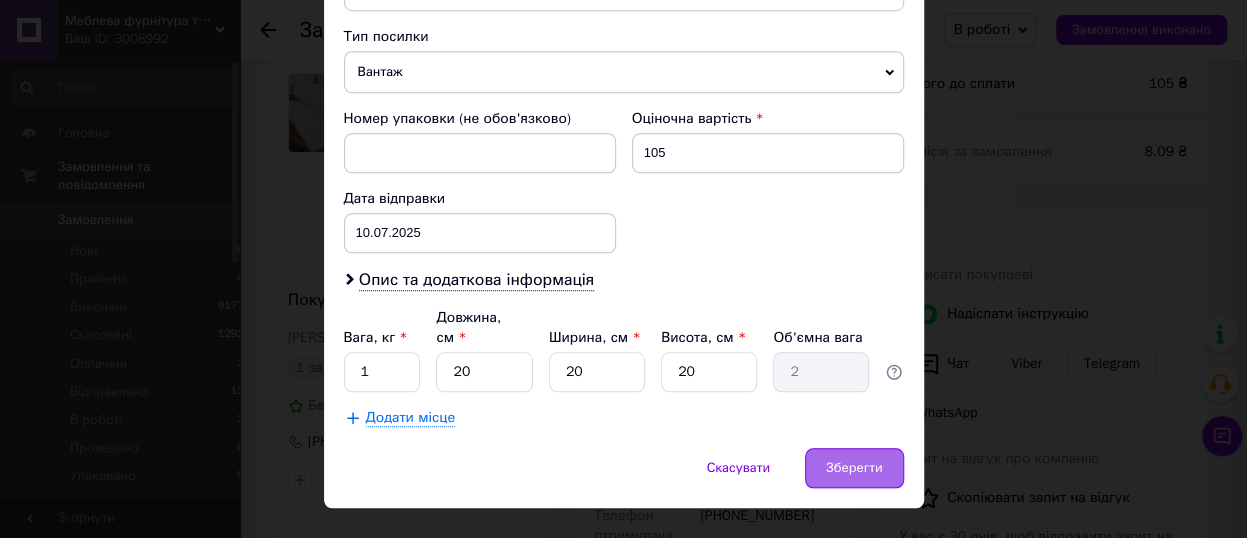 click on "Зберегти" at bounding box center [854, 468] 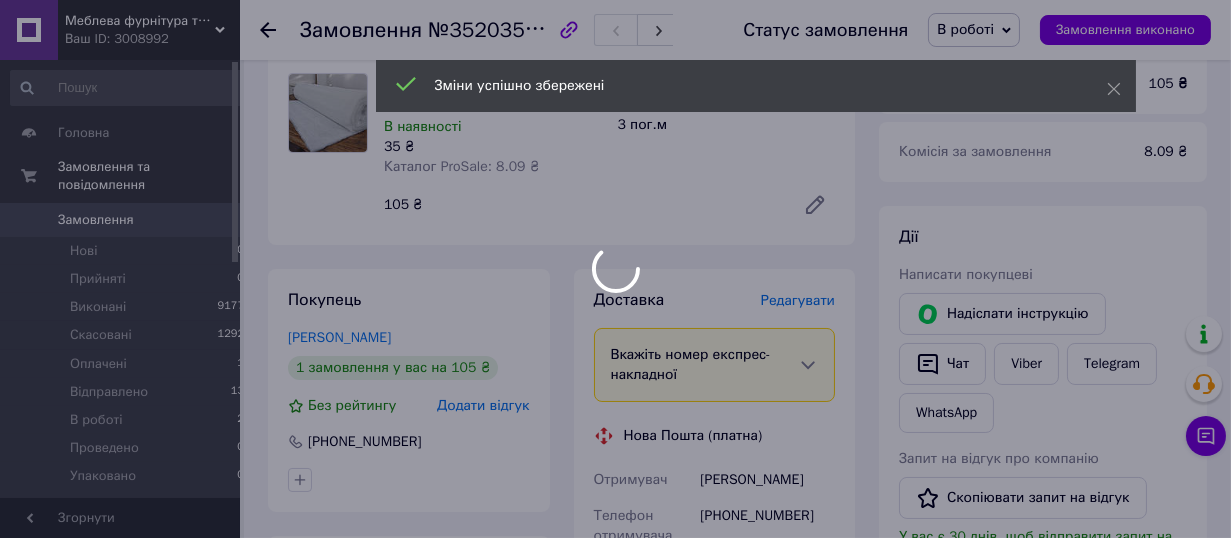 scroll, scrollTop: 72, scrollLeft: 0, axis: vertical 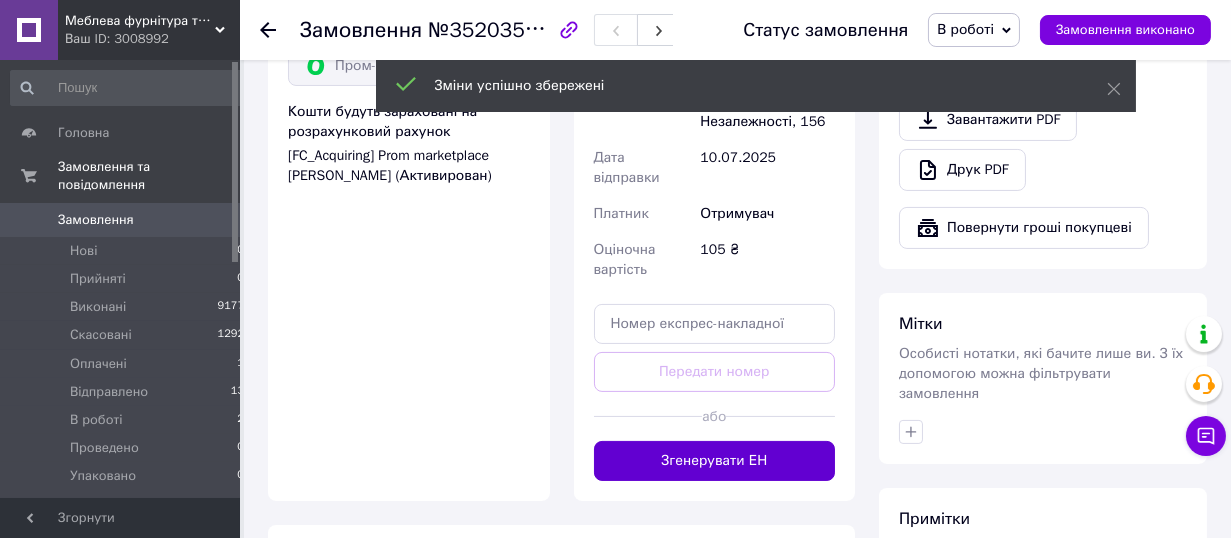 click on "Згенерувати ЕН" at bounding box center [715, 461] 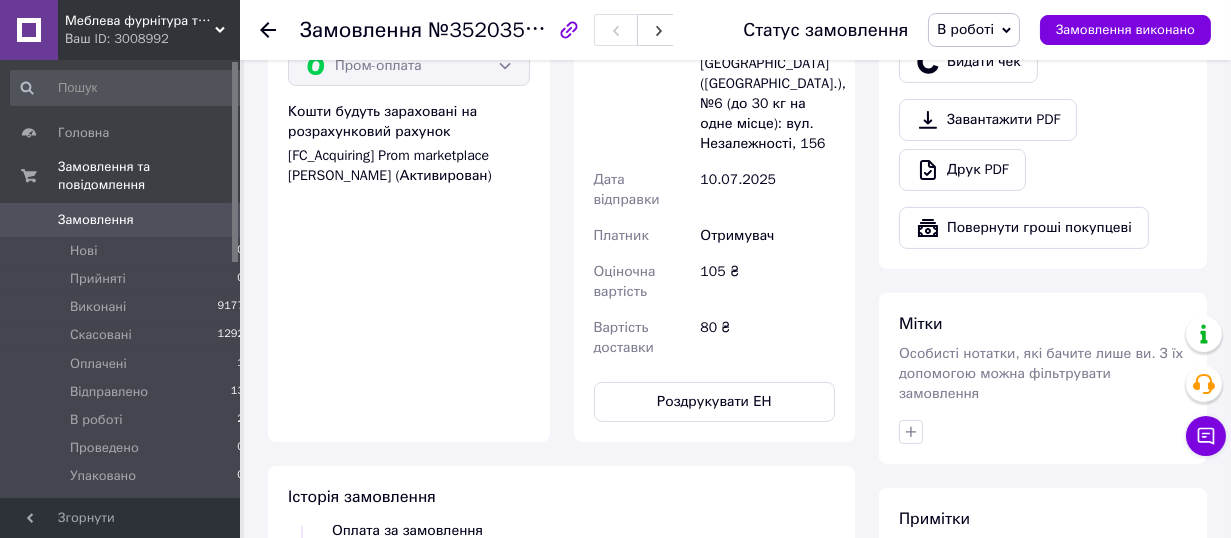 scroll, scrollTop: 120, scrollLeft: 0, axis: vertical 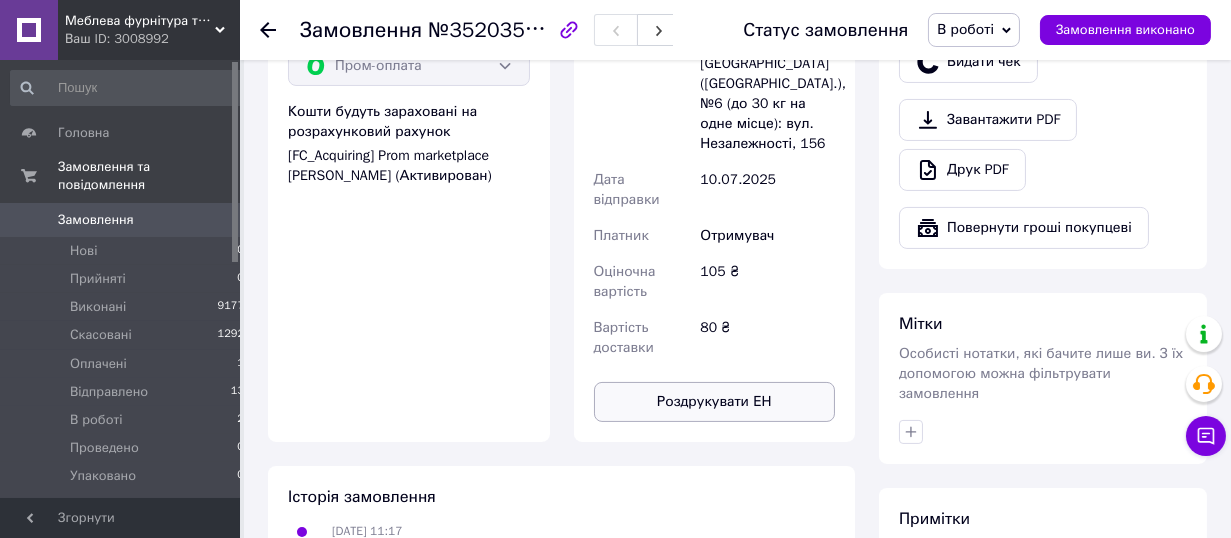 click on "Роздрукувати ЕН" at bounding box center (715, 402) 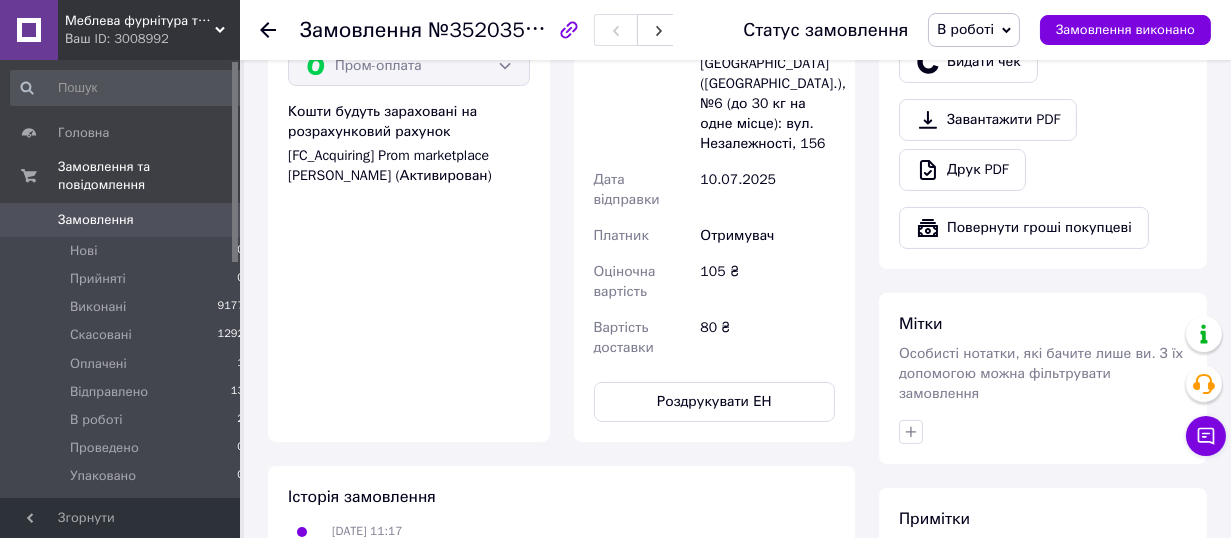 click 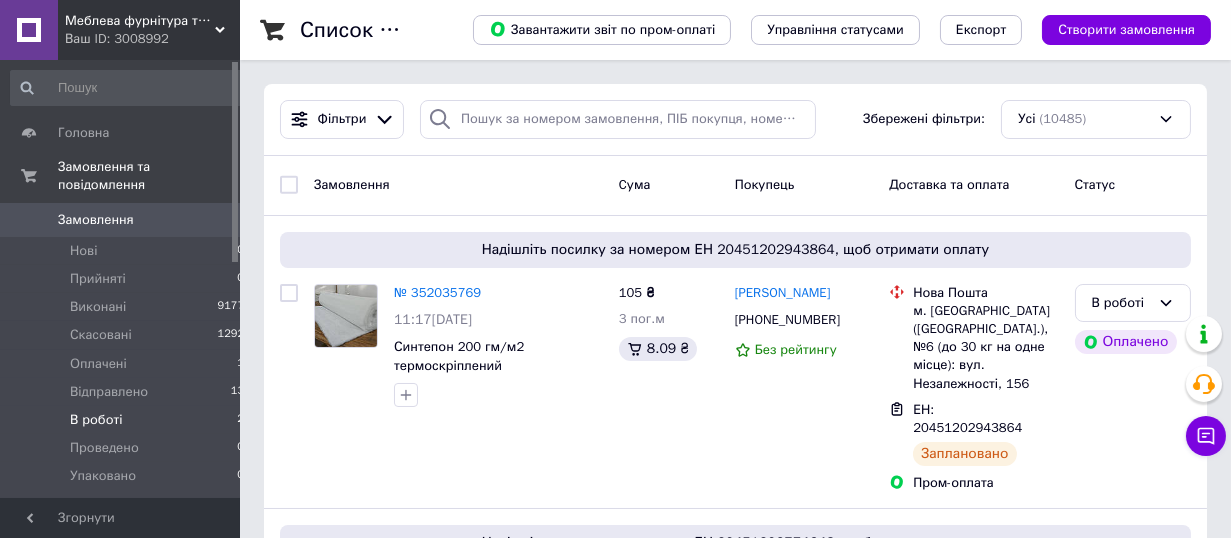click on "В роботі" at bounding box center (96, 420) 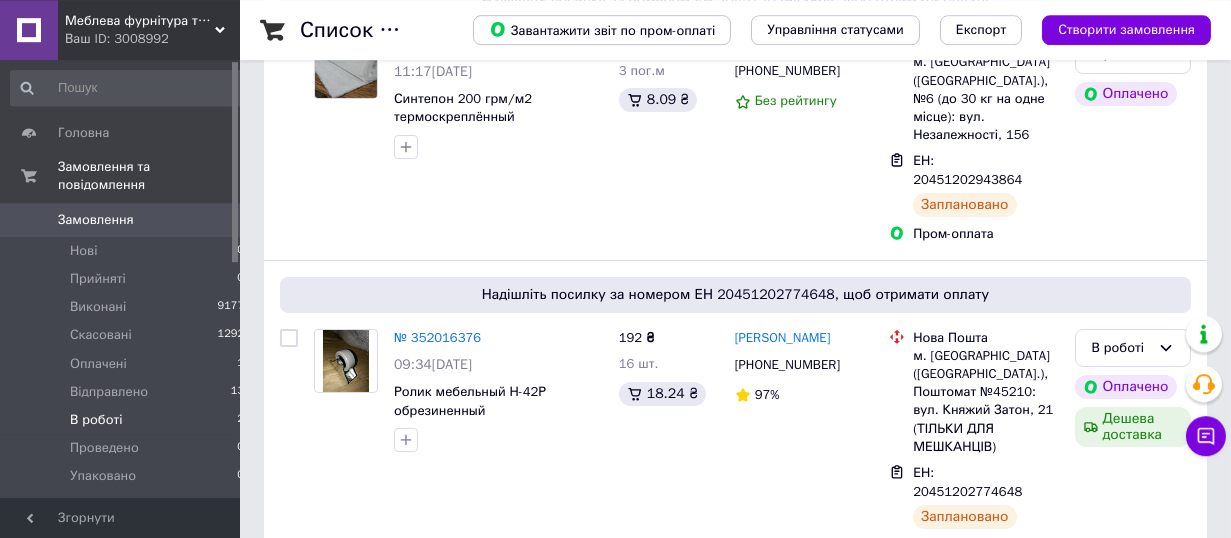 scroll, scrollTop: 321, scrollLeft: 0, axis: vertical 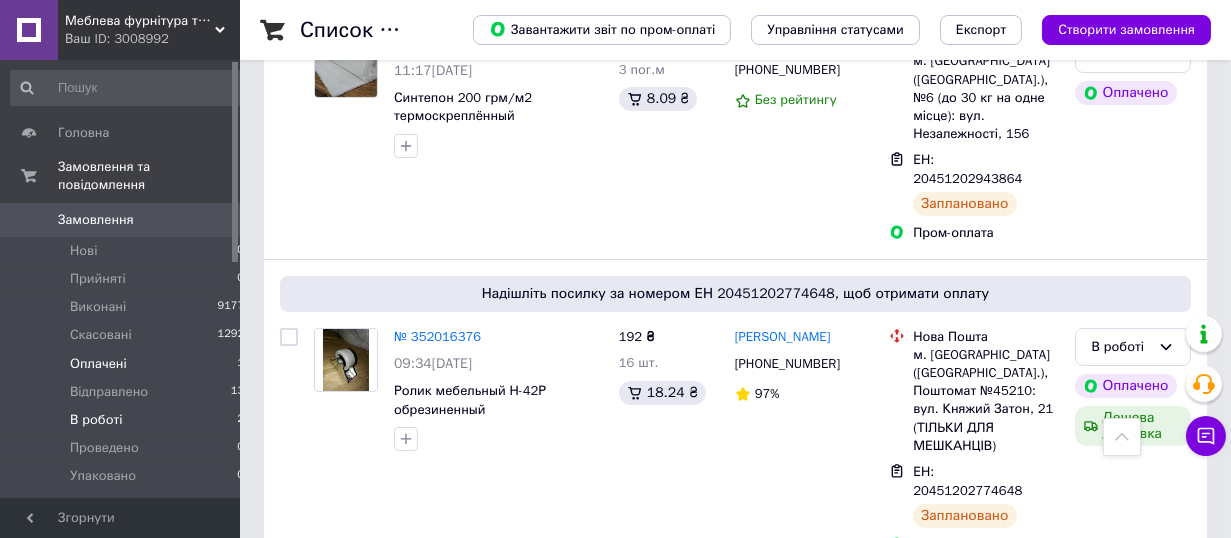 click on "Оплачені 1" at bounding box center (128, 364) 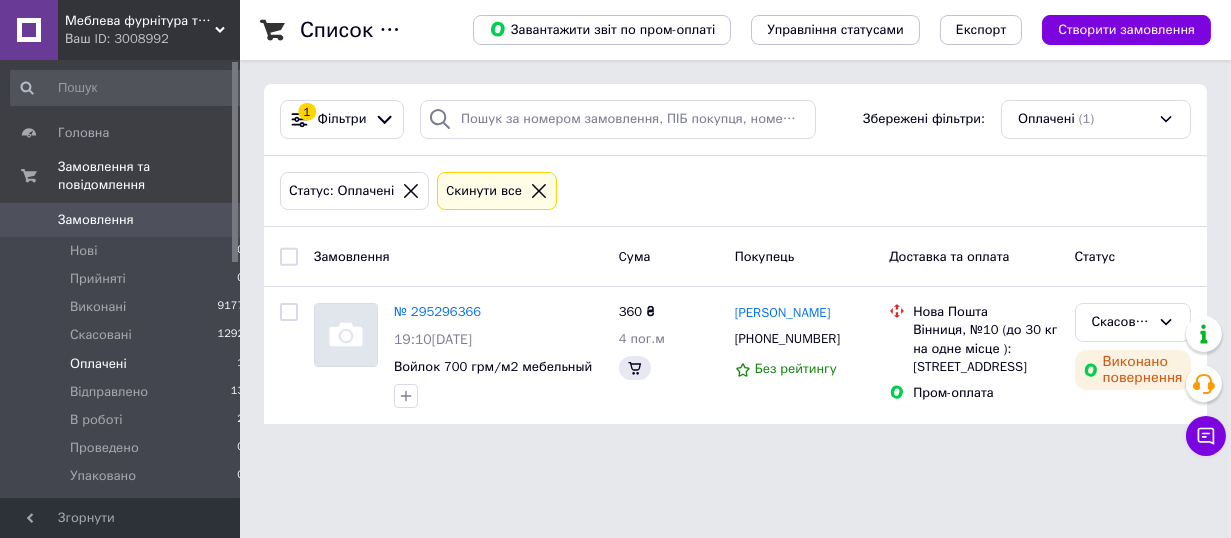 scroll, scrollTop: 0, scrollLeft: 0, axis: both 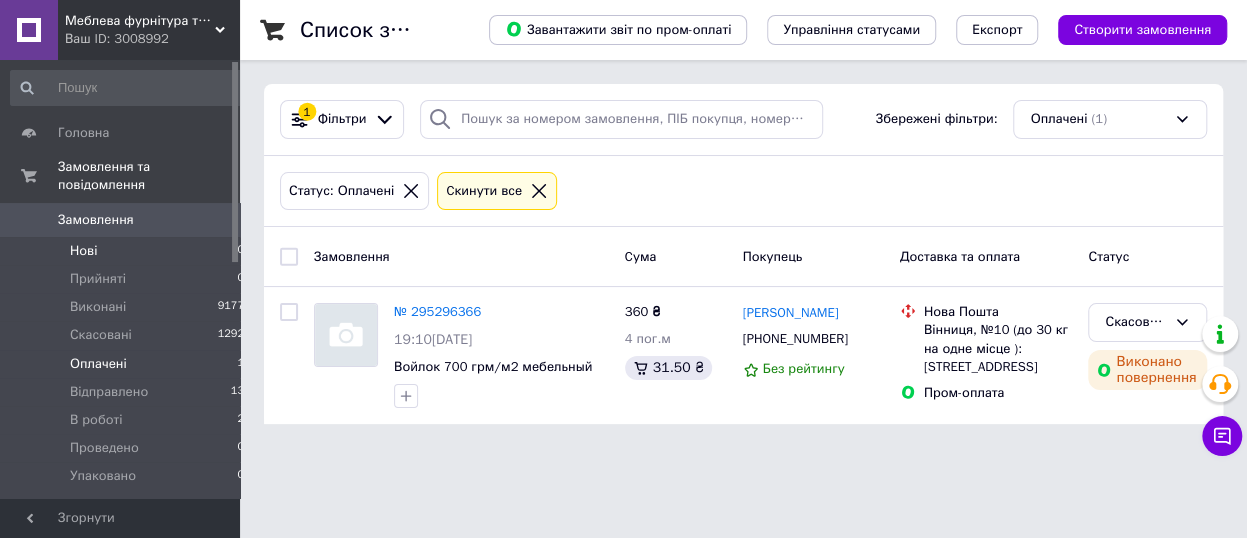 click on "Нові 0" at bounding box center [128, 251] 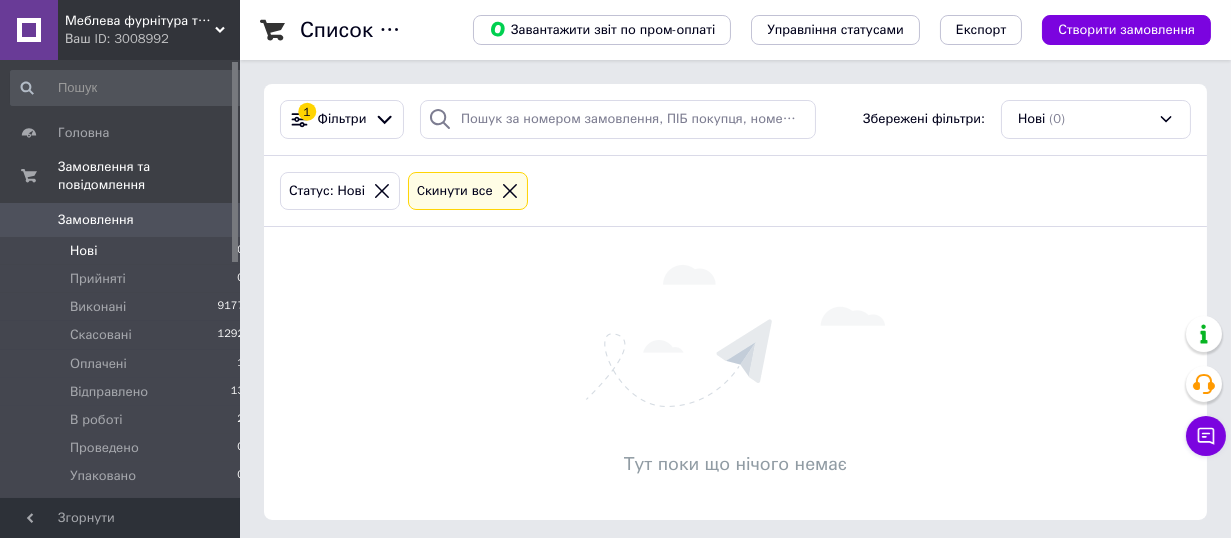 click on "Ваш ID: 3008992" at bounding box center (152, 39) 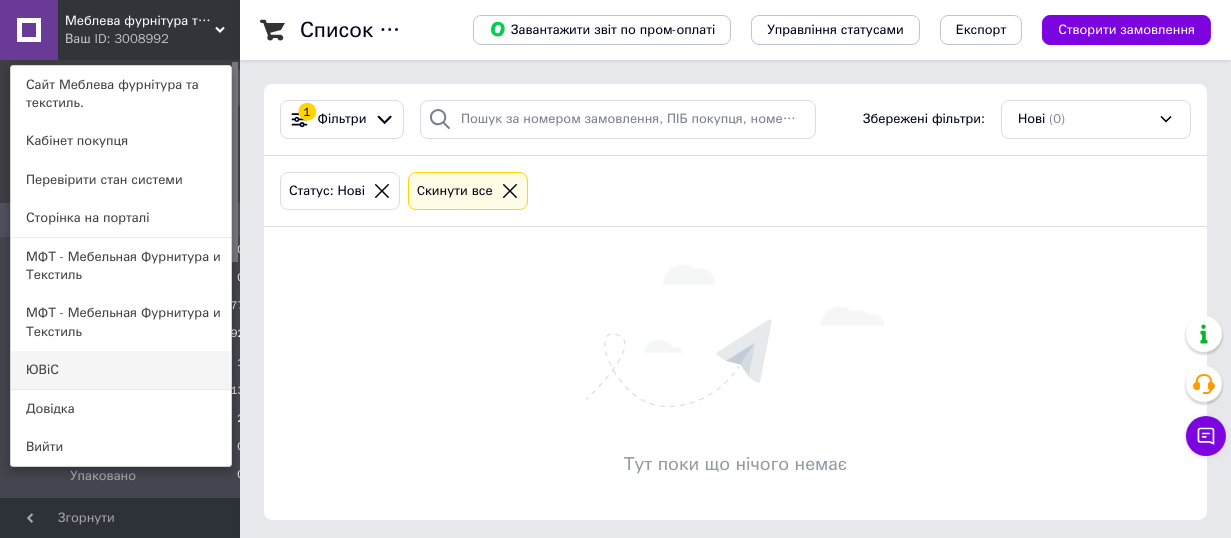 click on "ЮВіС" at bounding box center [121, 370] 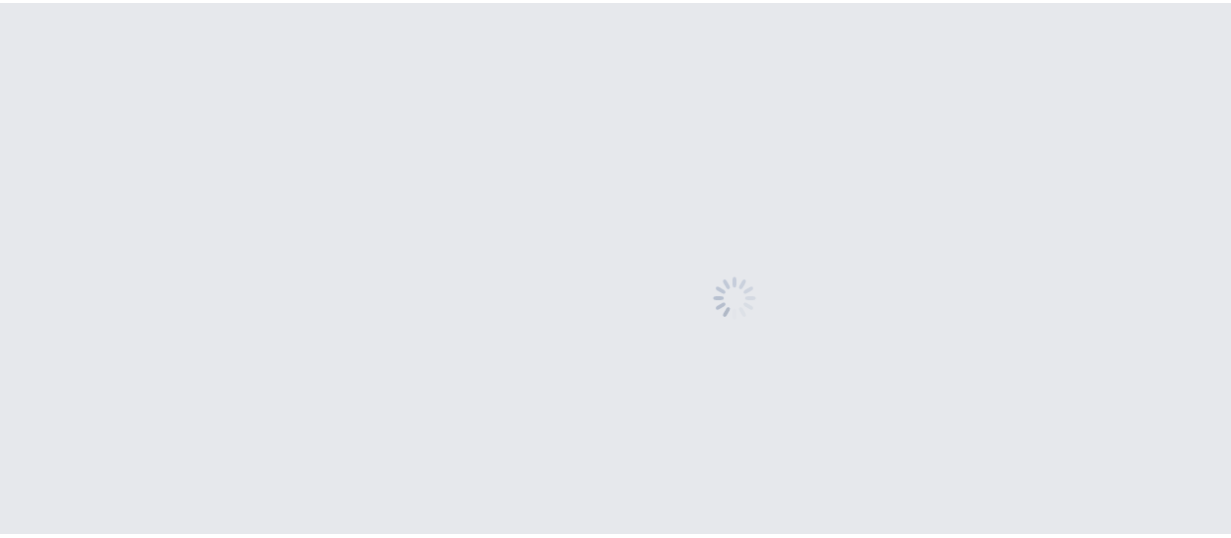 scroll, scrollTop: 0, scrollLeft: 0, axis: both 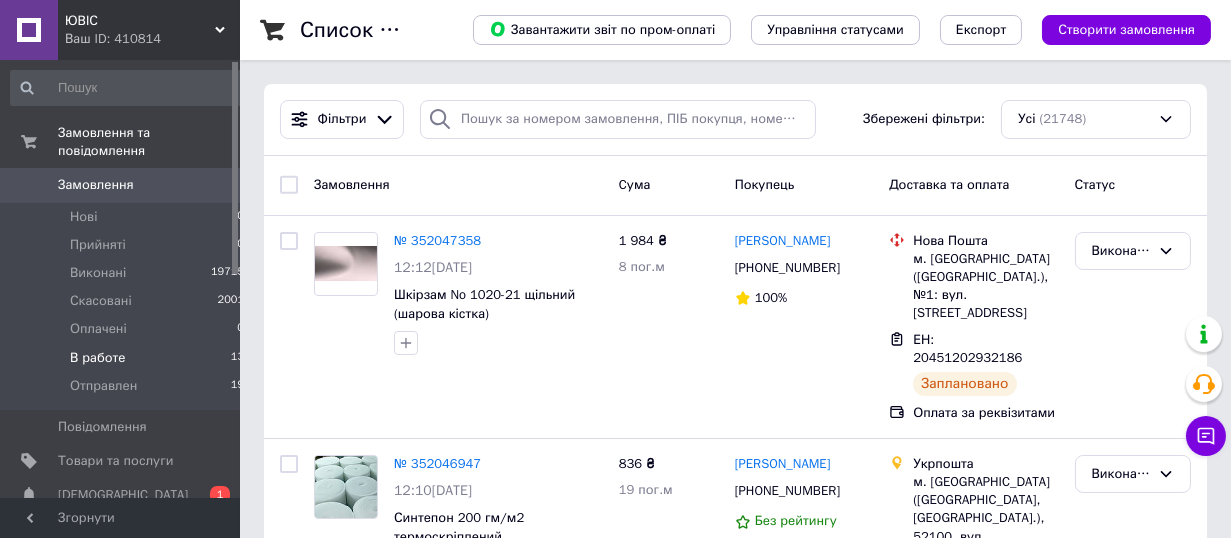 click on "В работе" at bounding box center [98, 358] 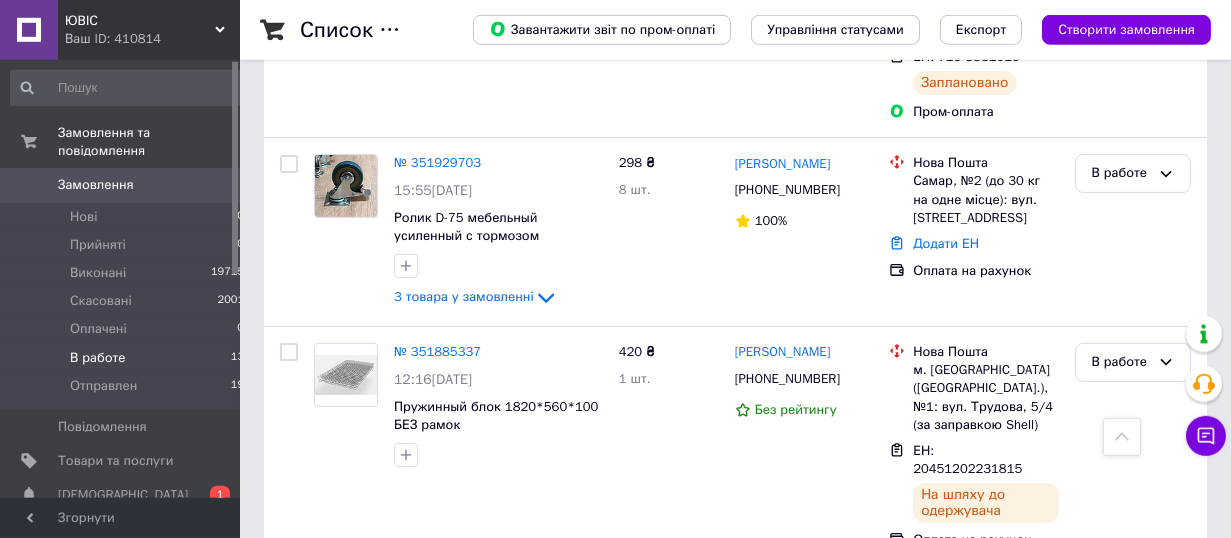 scroll, scrollTop: 1320, scrollLeft: 0, axis: vertical 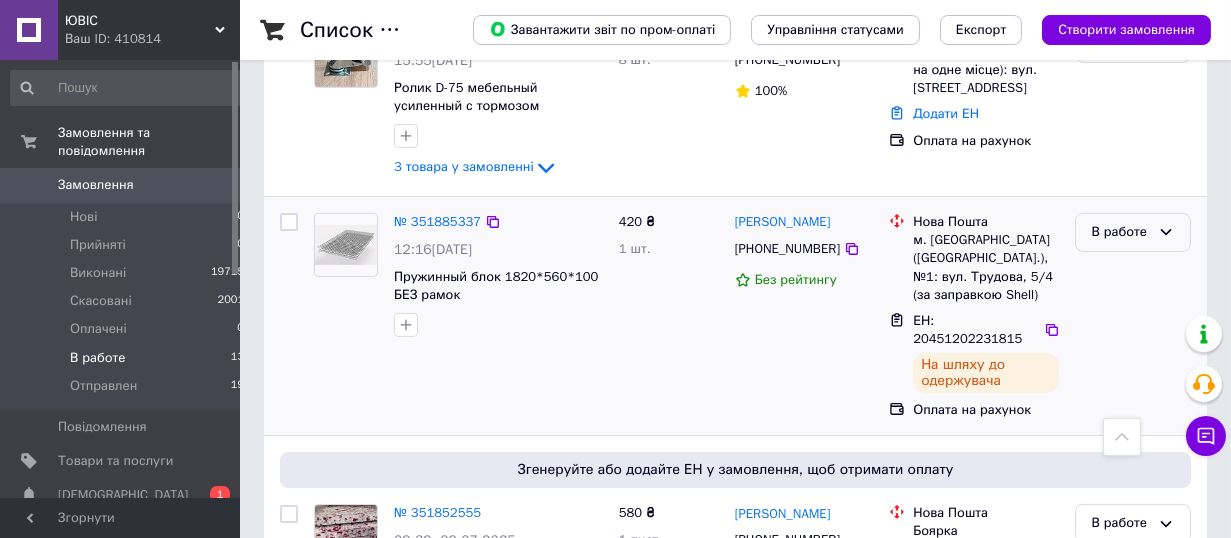 click on "В работе" at bounding box center [1121, 232] 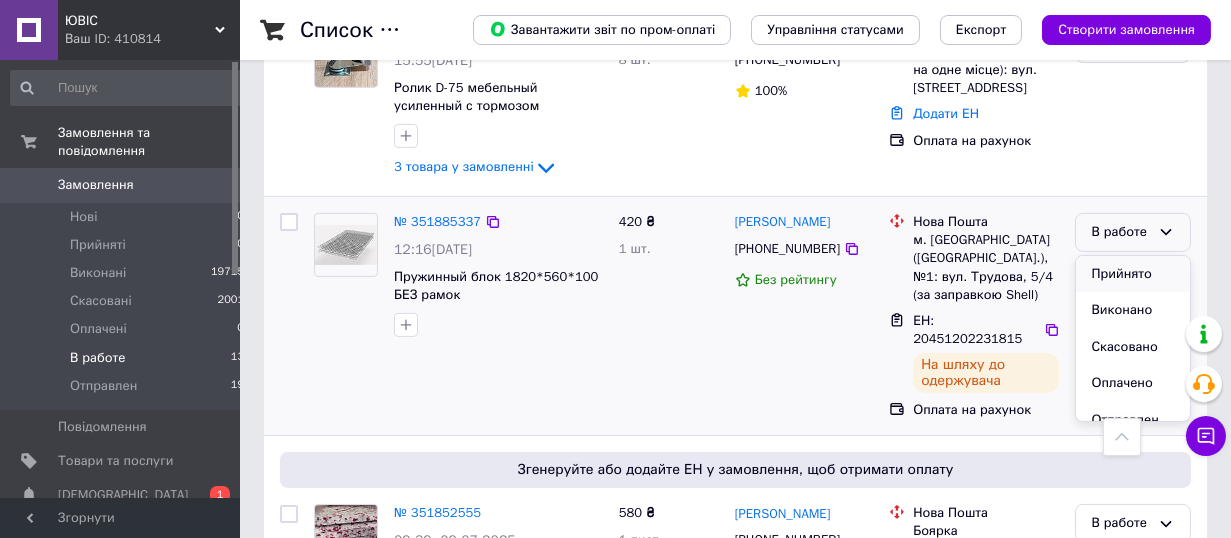 scroll, scrollTop: 17, scrollLeft: 0, axis: vertical 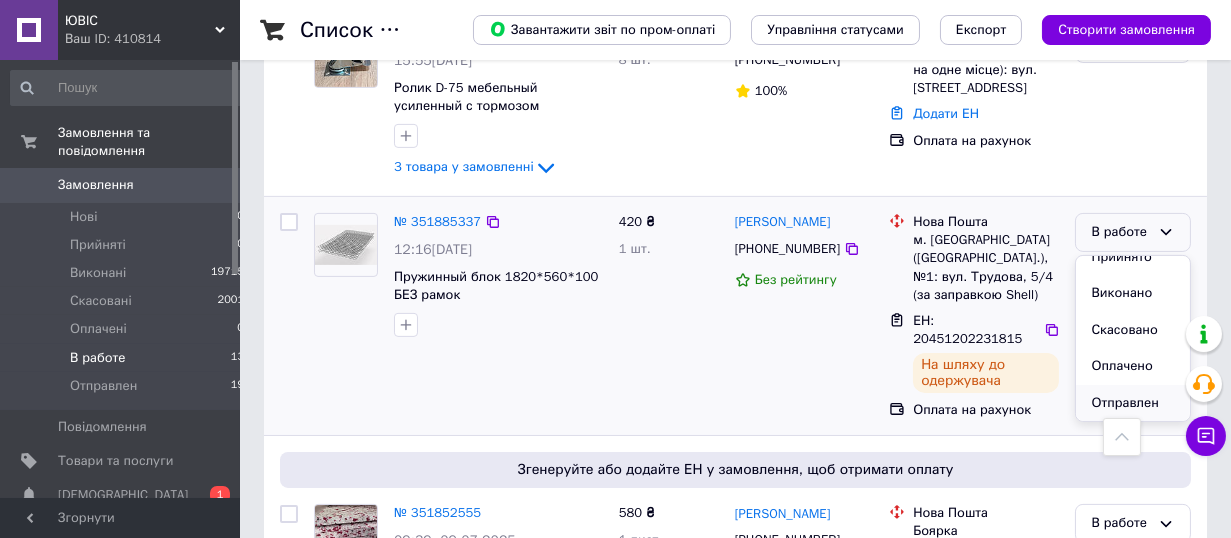 click on "Отправлен" at bounding box center [1133, 403] 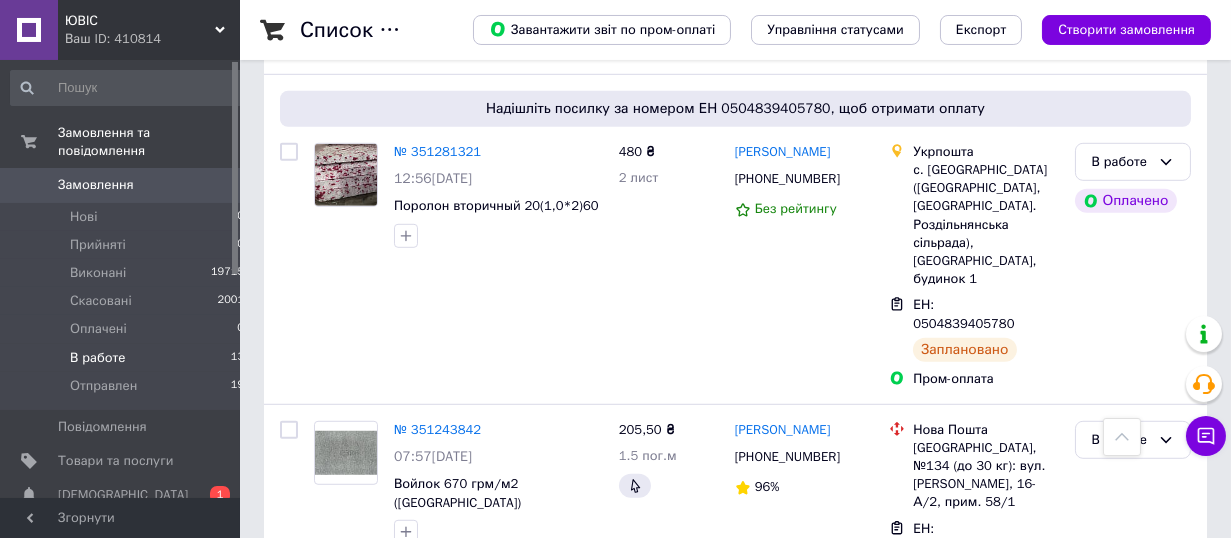 scroll, scrollTop: 2705, scrollLeft: 0, axis: vertical 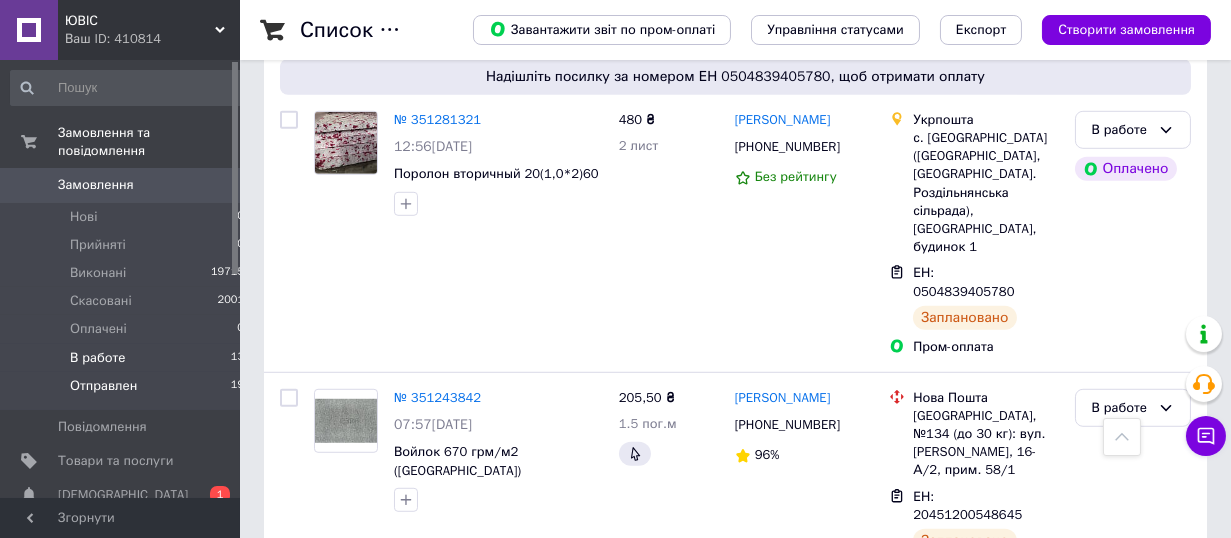 click on "Отправлен" at bounding box center [103, 386] 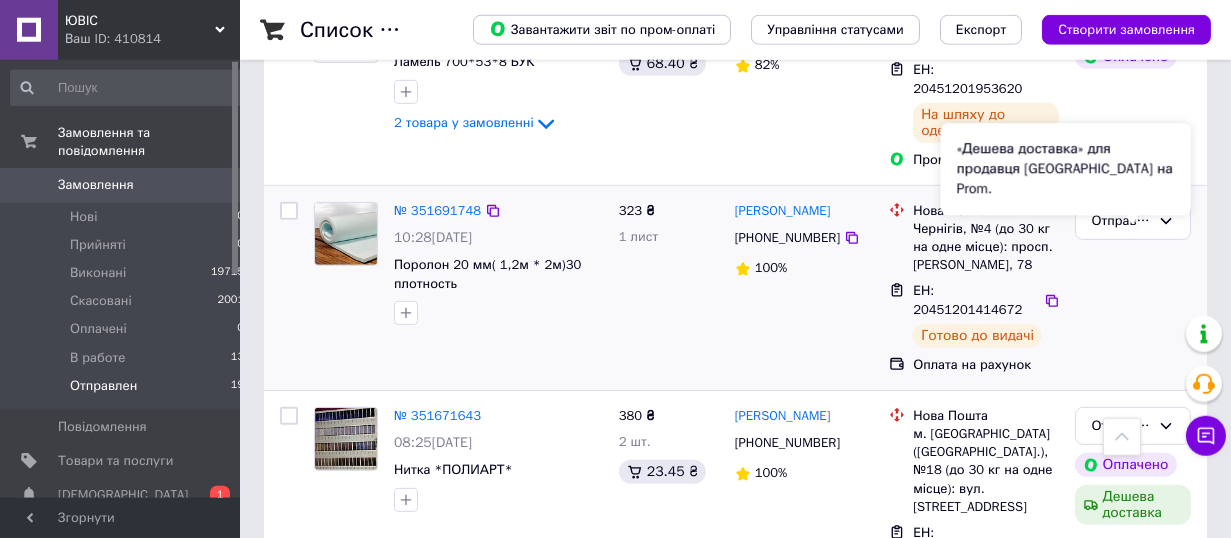 scroll, scrollTop: 1760, scrollLeft: 0, axis: vertical 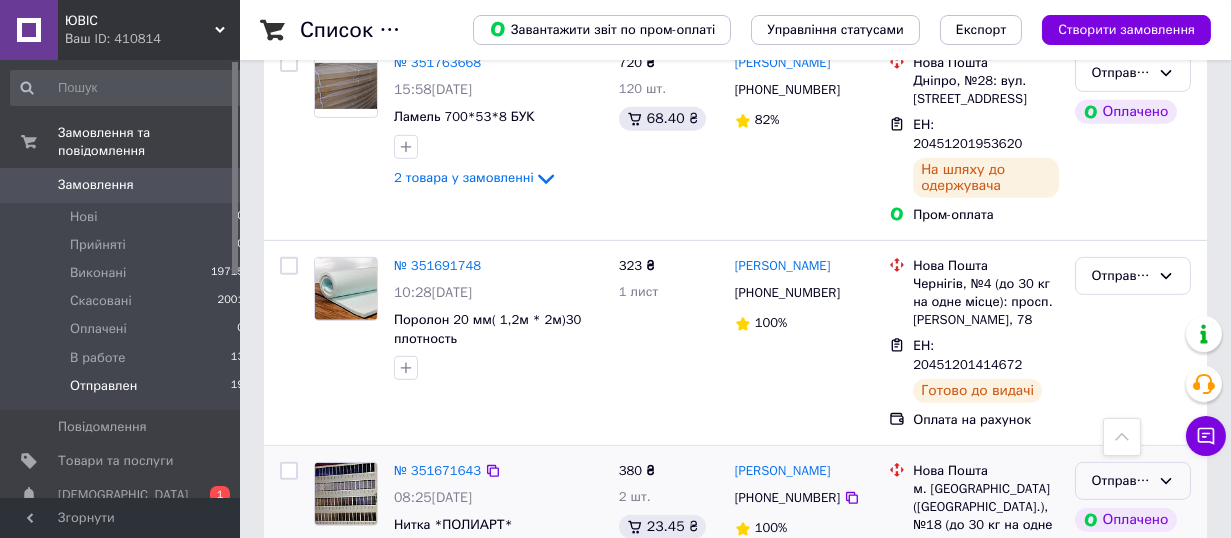 click on "Отправлен" at bounding box center [1121, 481] 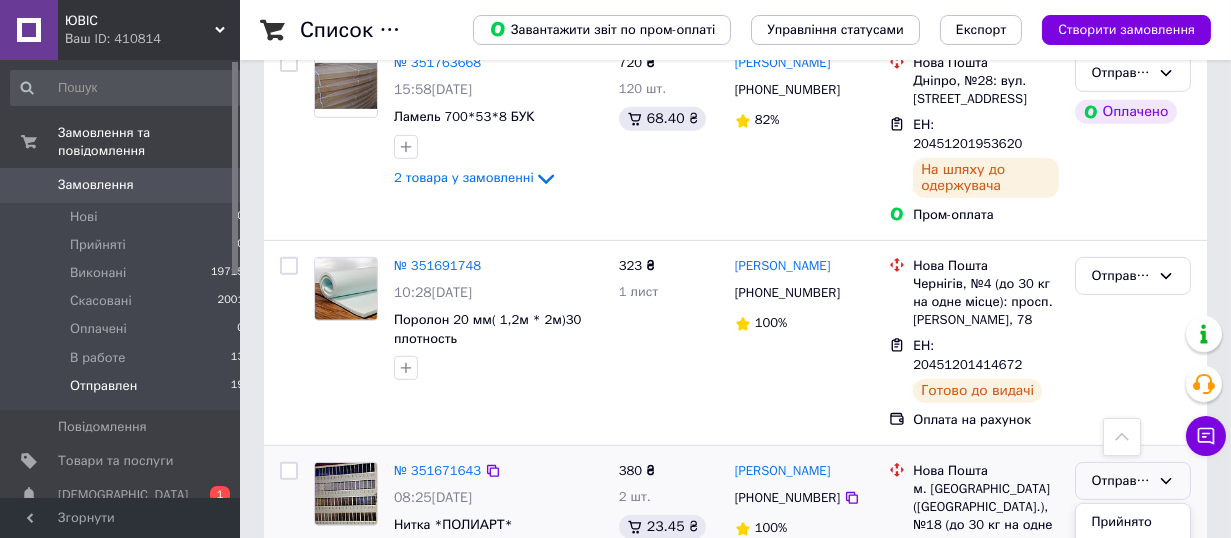 click on "Виконано" at bounding box center [1133, 559] 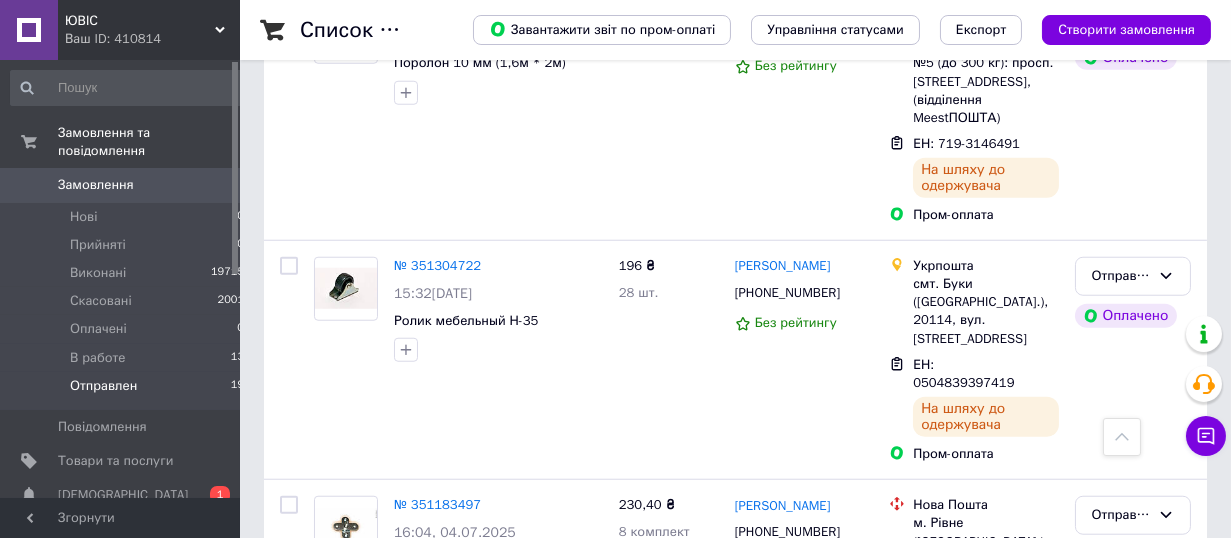 scroll, scrollTop: 3691, scrollLeft: 0, axis: vertical 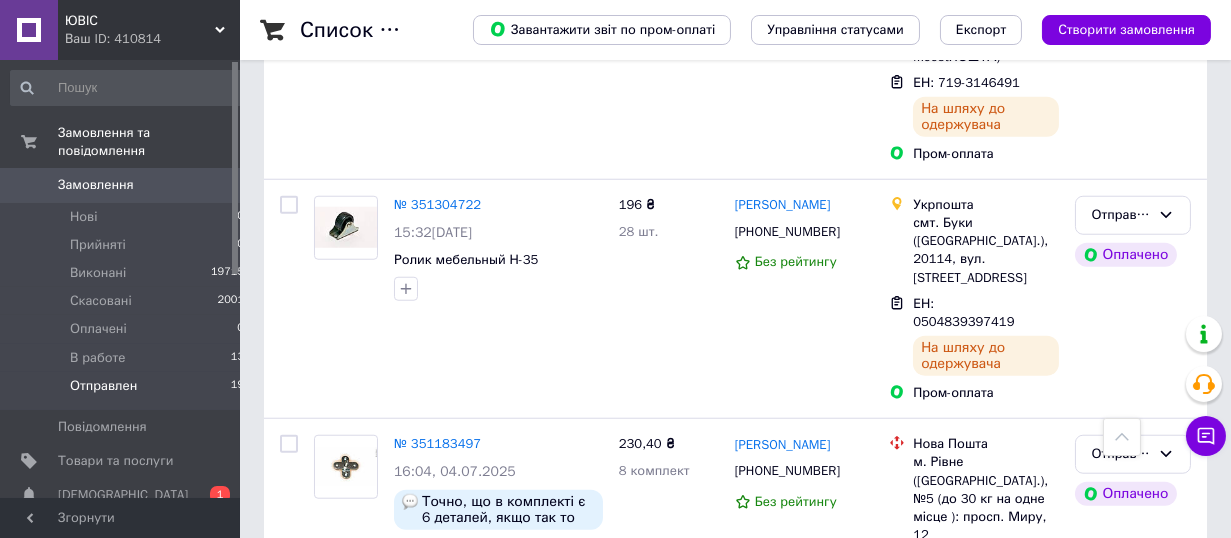 click on "ЮВІС" at bounding box center (140, 21) 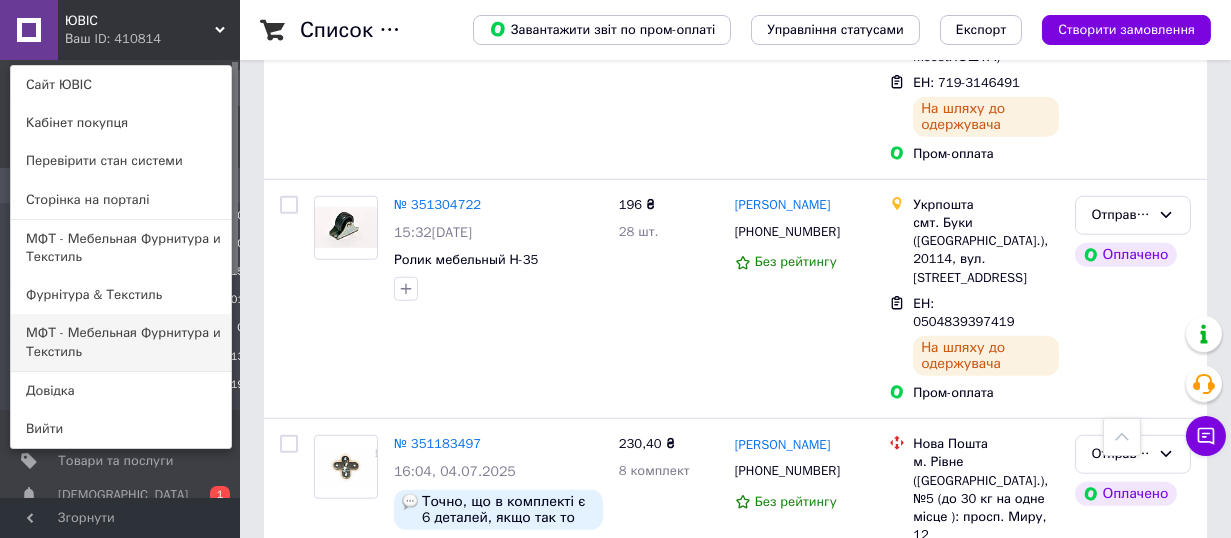 click on "МФТ - Мебельная Фурнитура и Текстиль" at bounding box center (121, 342) 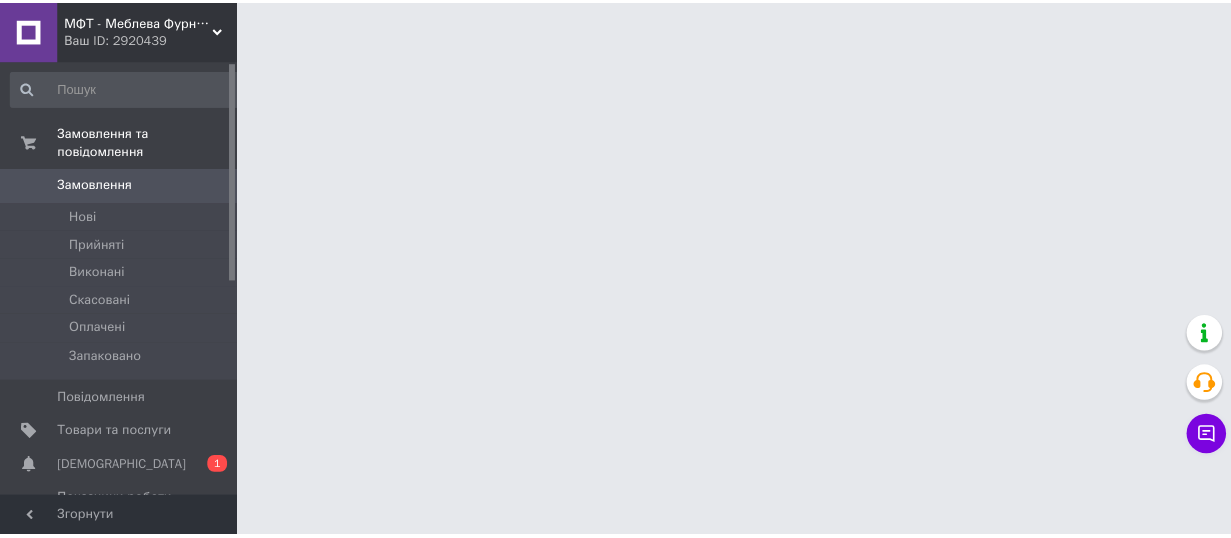 scroll, scrollTop: 0, scrollLeft: 0, axis: both 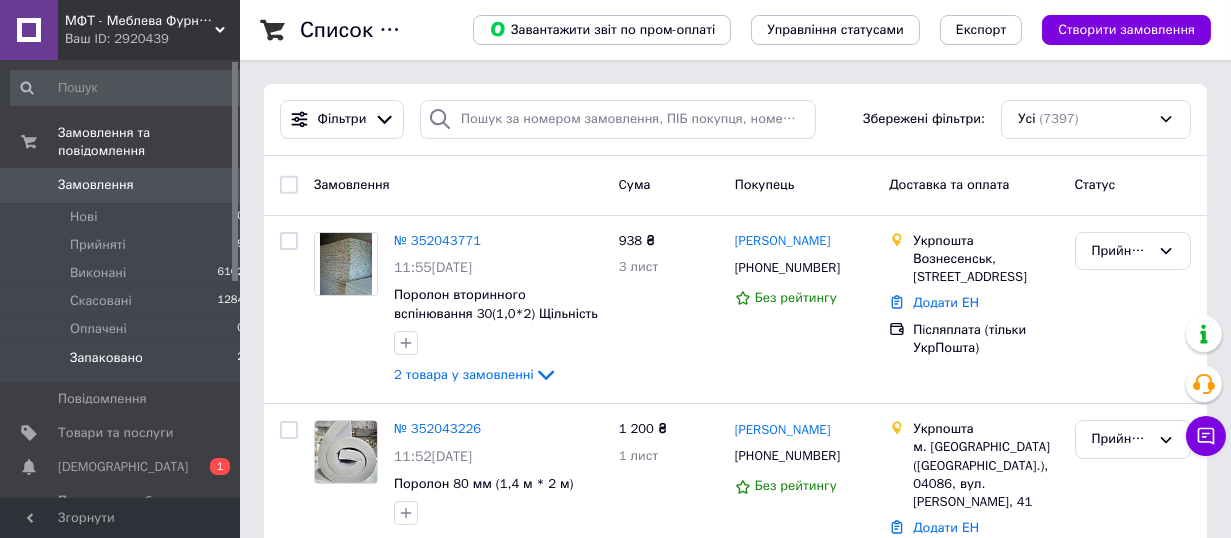 drag, startPoint x: 131, startPoint y: 334, endPoint x: 147, endPoint y: 336, distance: 16.124516 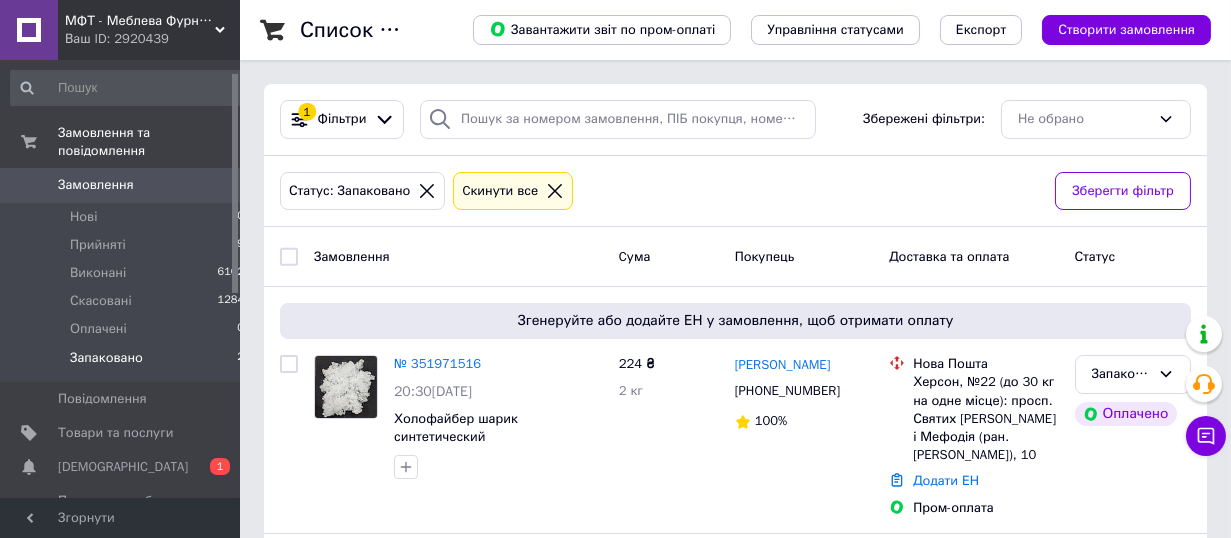 scroll, scrollTop: 27, scrollLeft: 0, axis: vertical 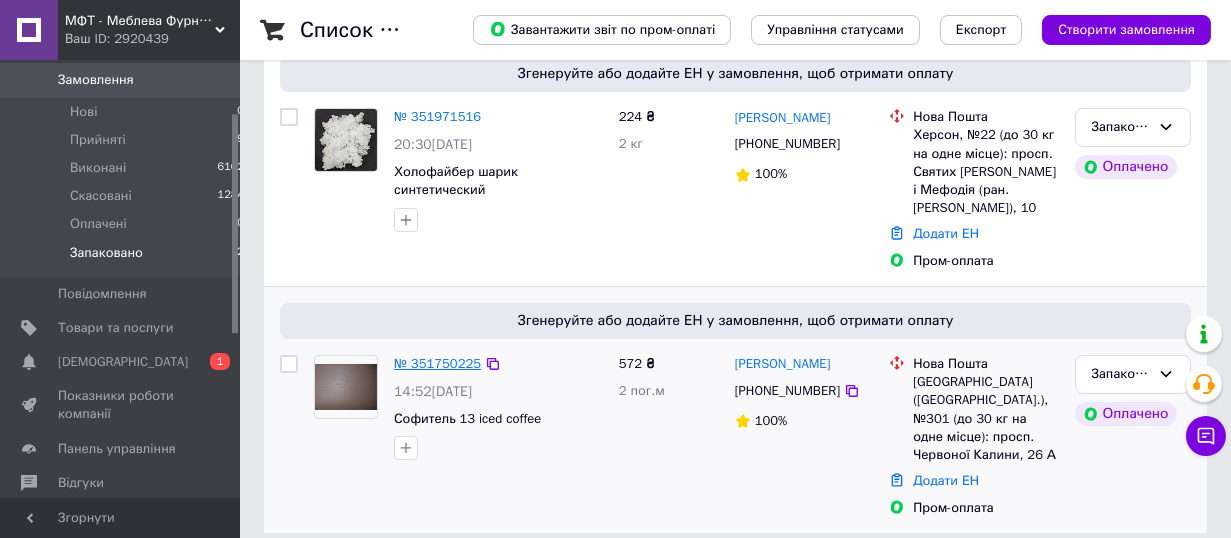 click on "№ 351750225" at bounding box center [437, 363] 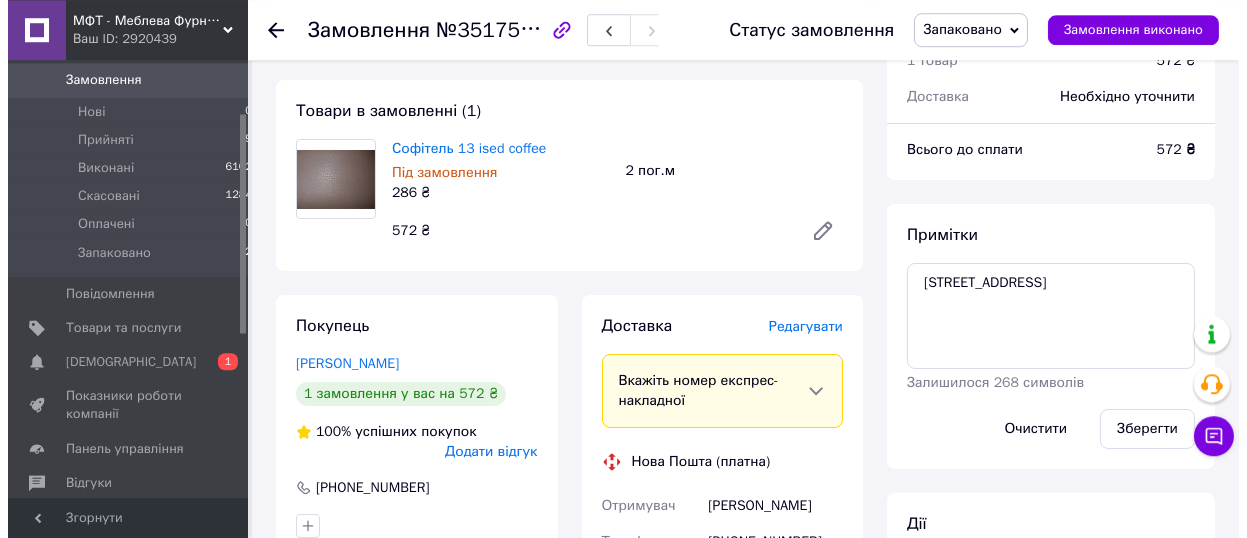 scroll, scrollTop: 110, scrollLeft: 0, axis: vertical 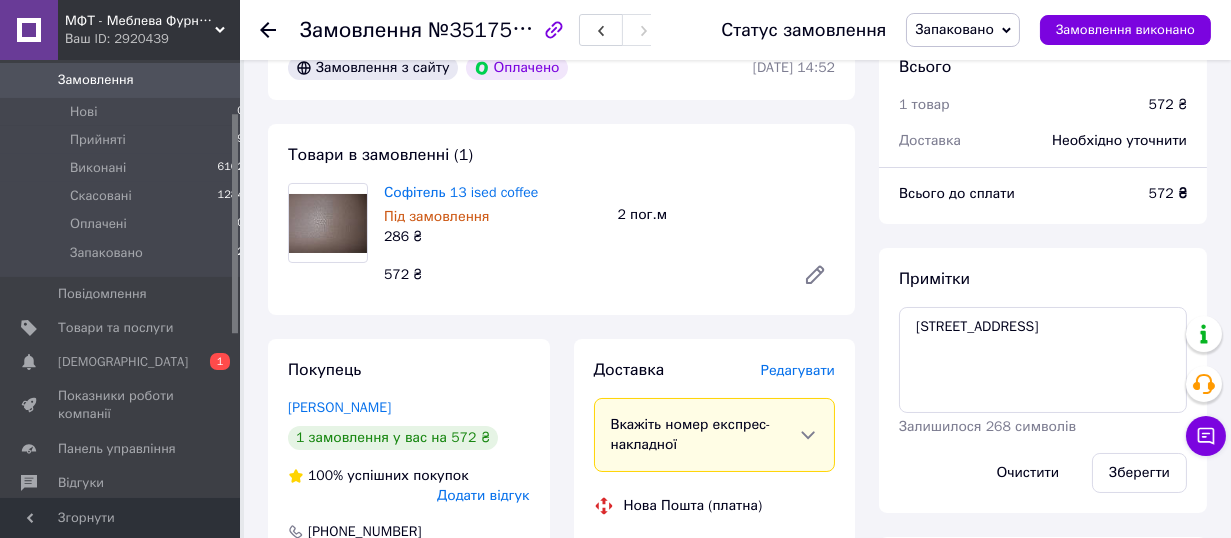 click on "Редагувати" at bounding box center [798, 370] 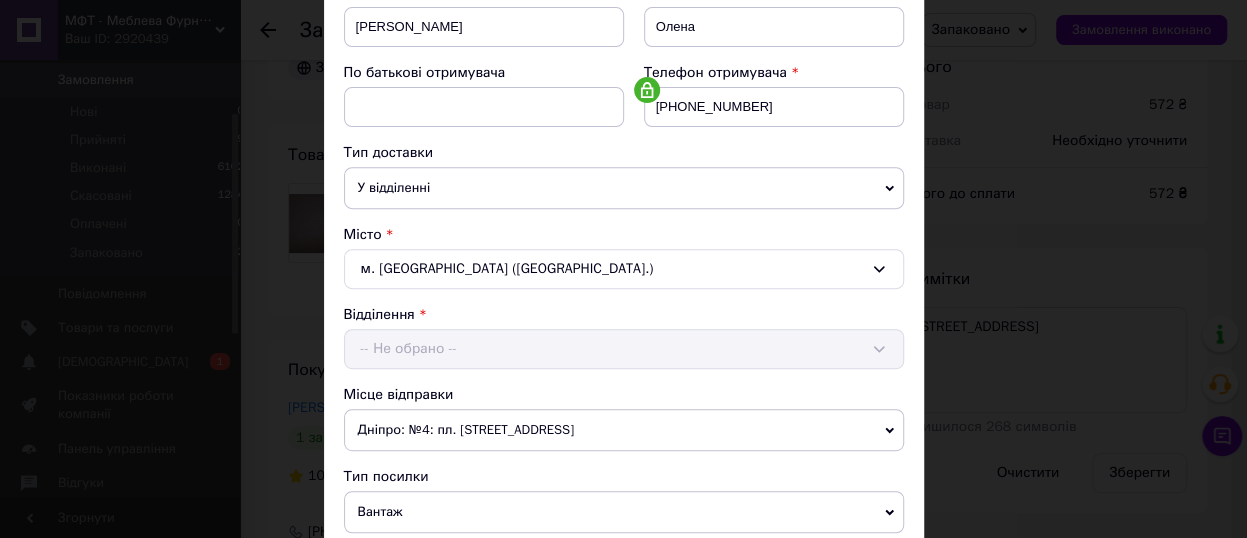 scroll, scrollTop: 550, scrollLeft: 0, axis: vertical 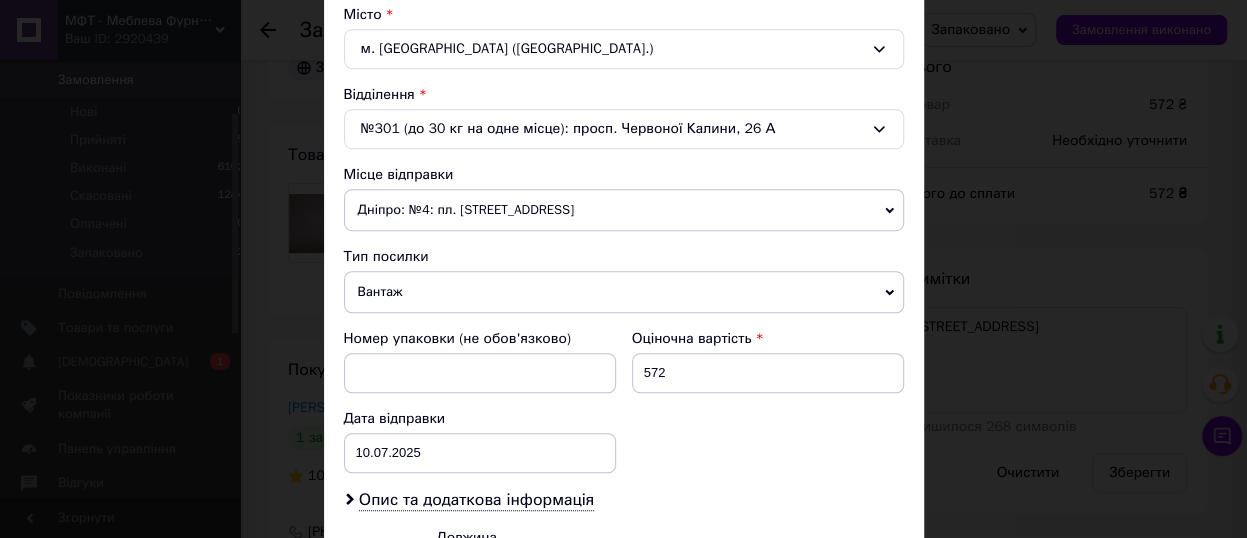 click on "№301 (до 30 кг на одне місце): просп. Червоної Калини, 26 А" at bounding box center [624, 129] 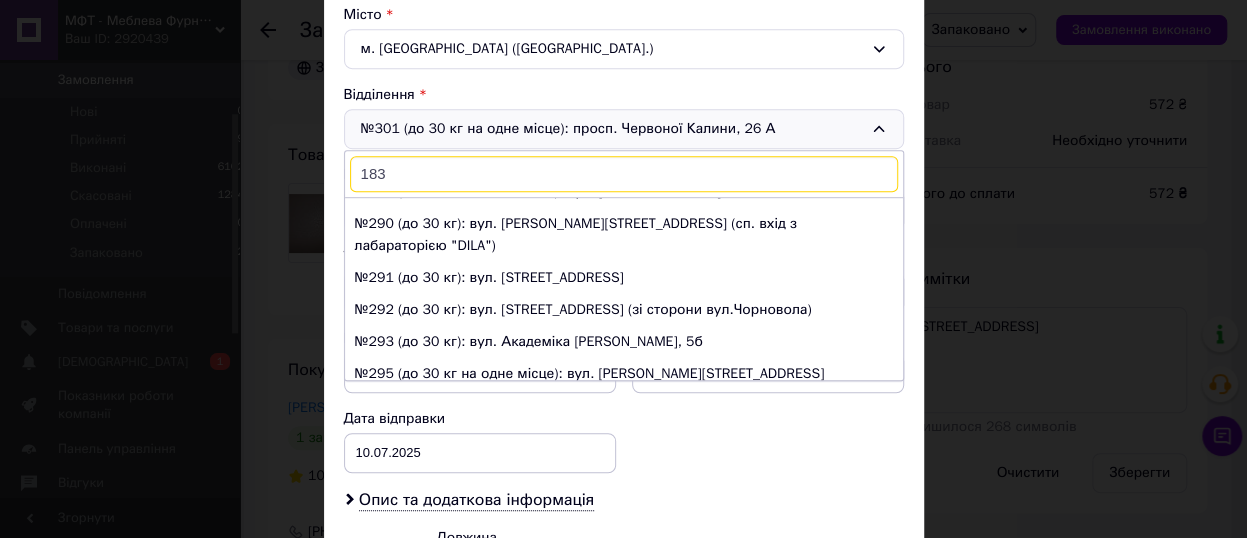 scroll, scrollTop: 0, scrollLeft: 0, axis: both 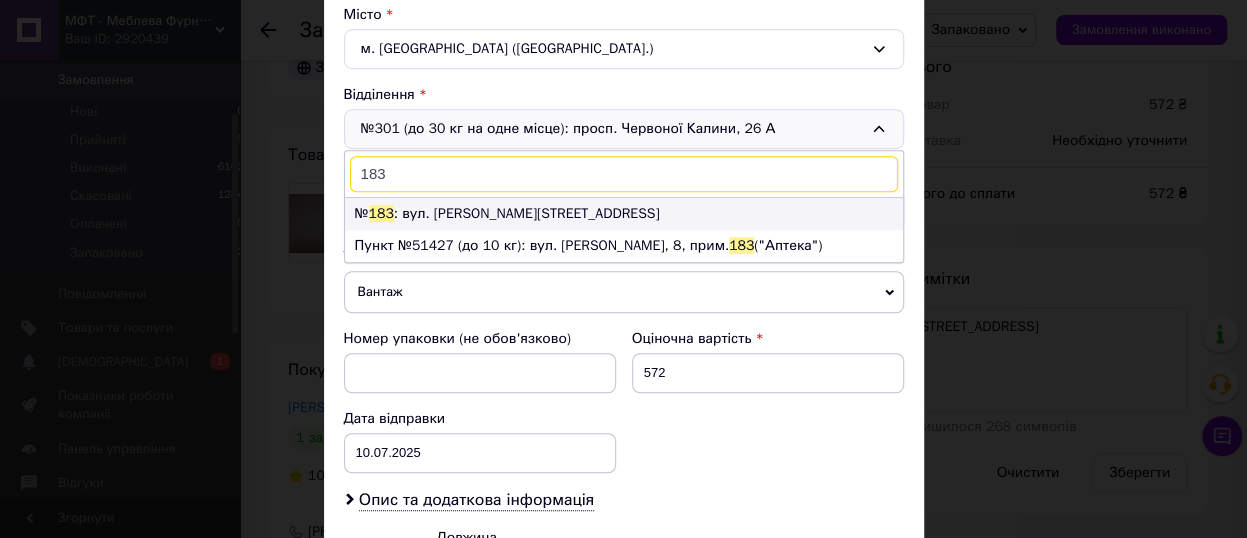 type on "183" 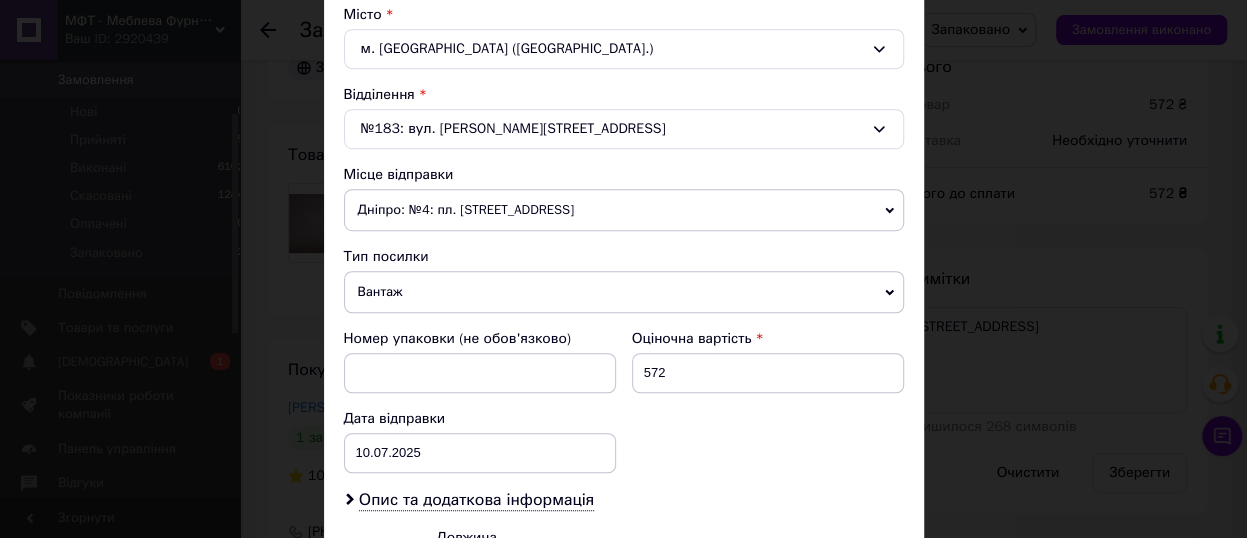 click on "Дніпро: №4: пл. [STREET_ADDRESS]" at bounding box center (624, 210) 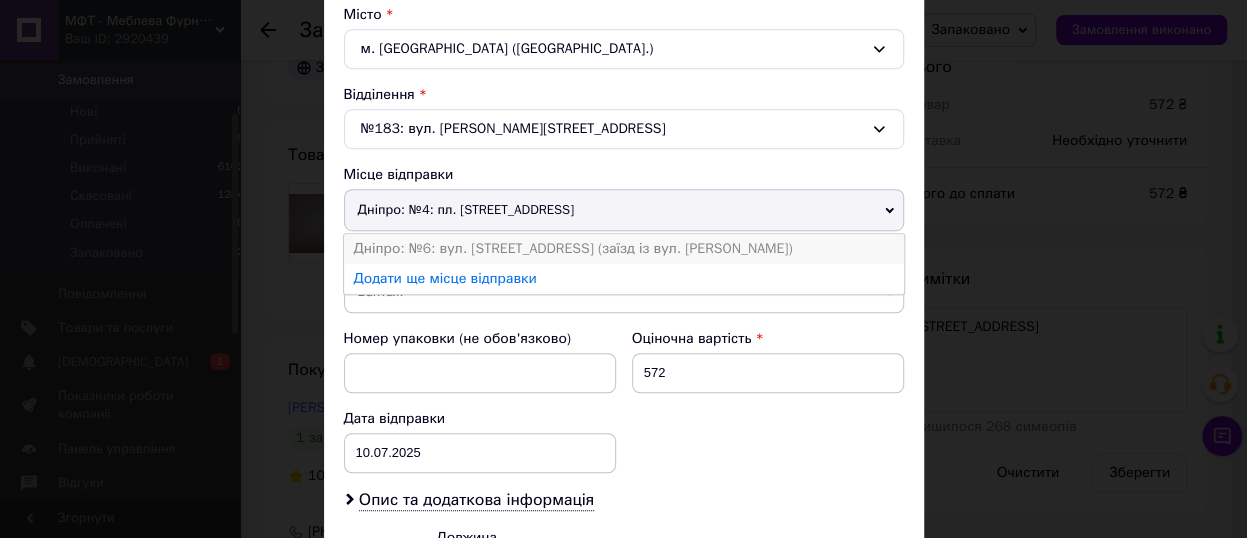 click on "Дніпро: №6: вул. [STREET_ADDRESS] (заїзд із вул. [PERSON_NAME])" at bounding box center [624, 249] 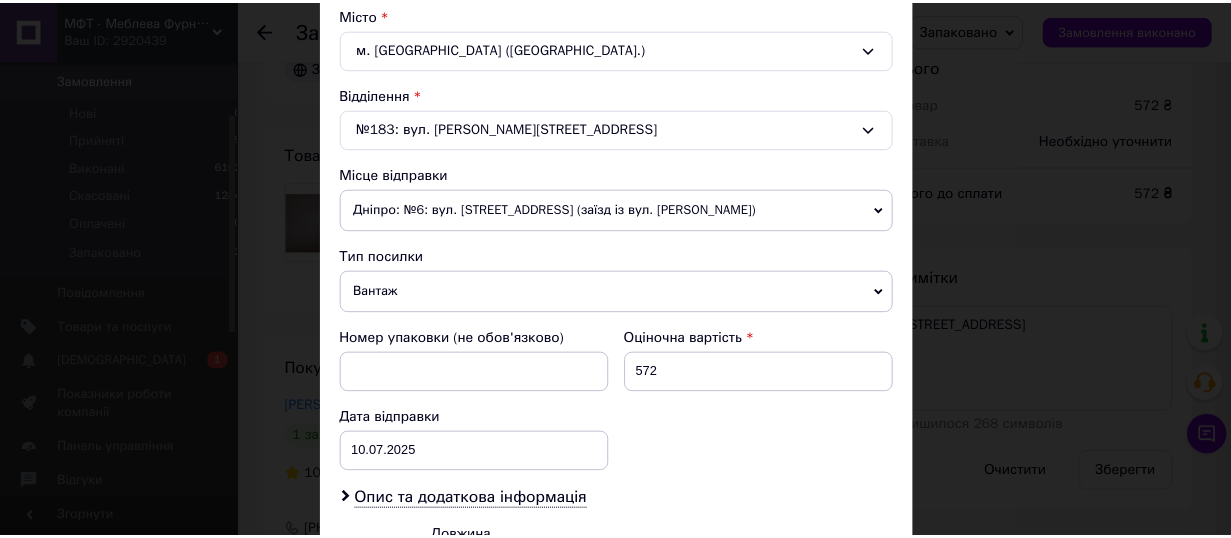 scroll, scrollTop: 787, scrollLeft: 0, axis: vertical 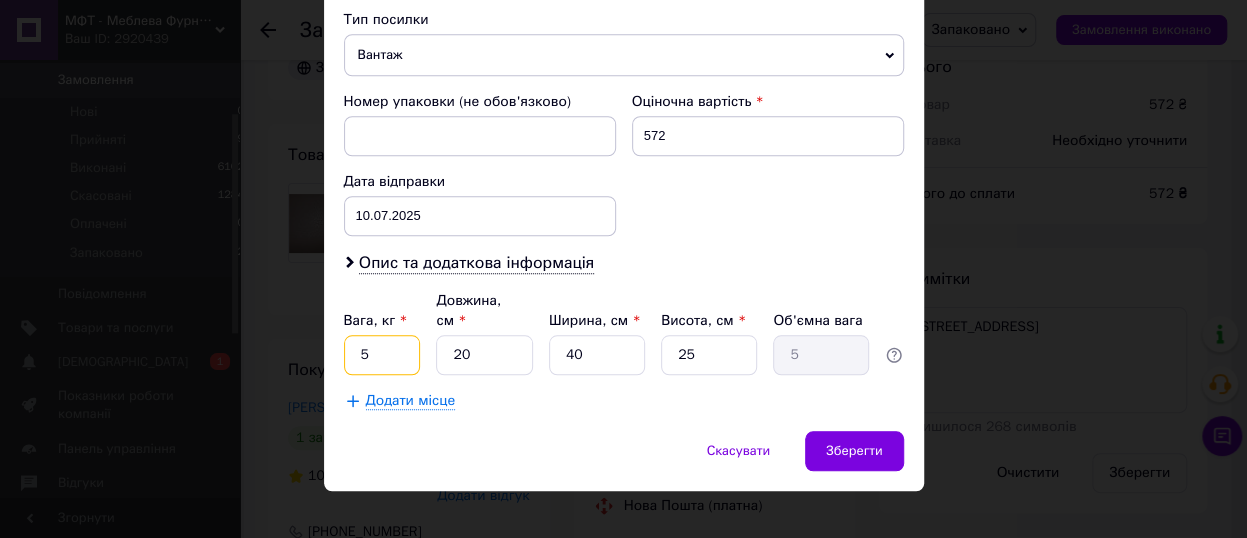 click on "5" at bounding box center [382, 355] 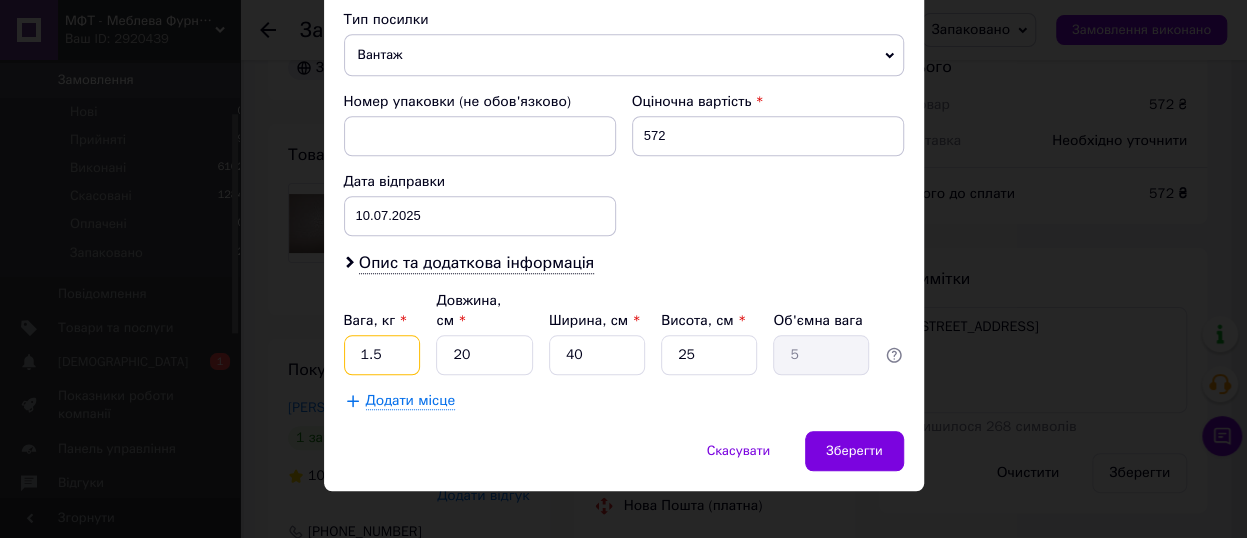 type on "1.5" 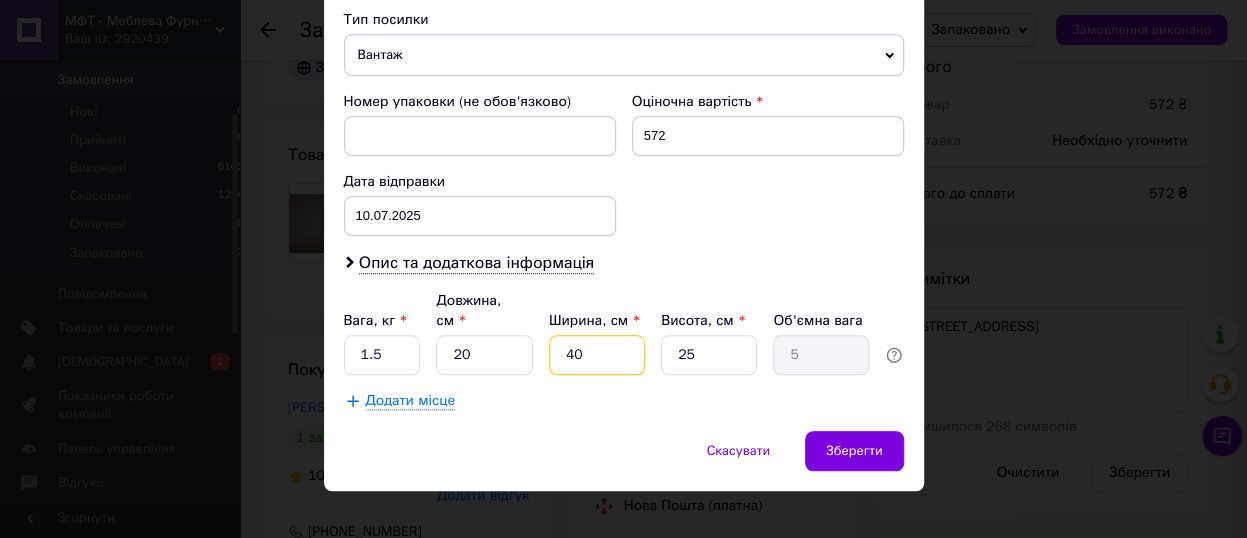 click on "40" at bounding box center (597, 355) 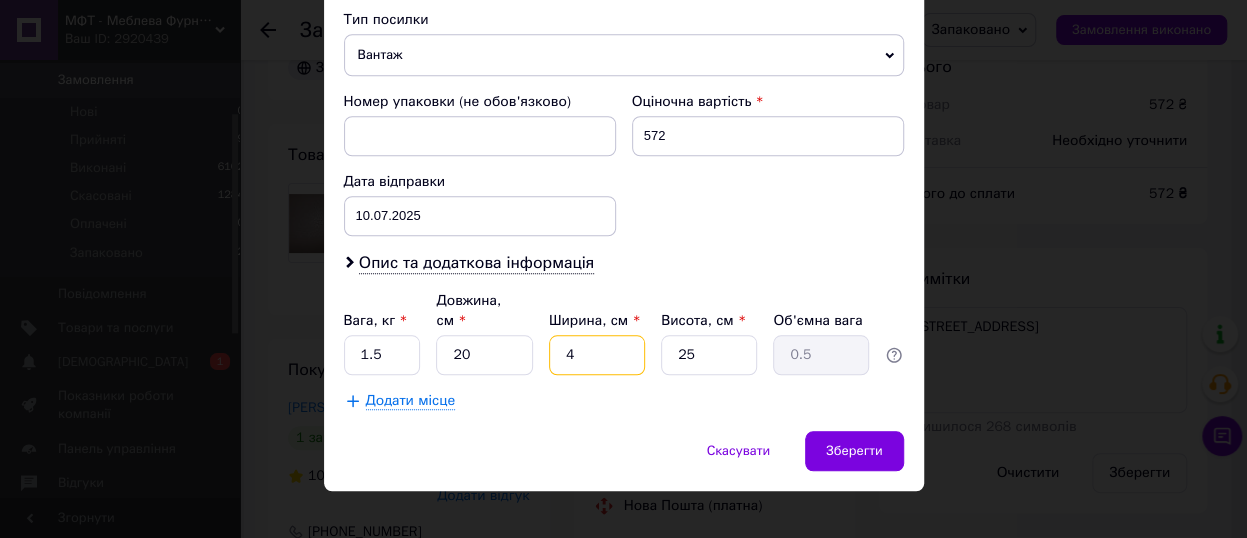 type 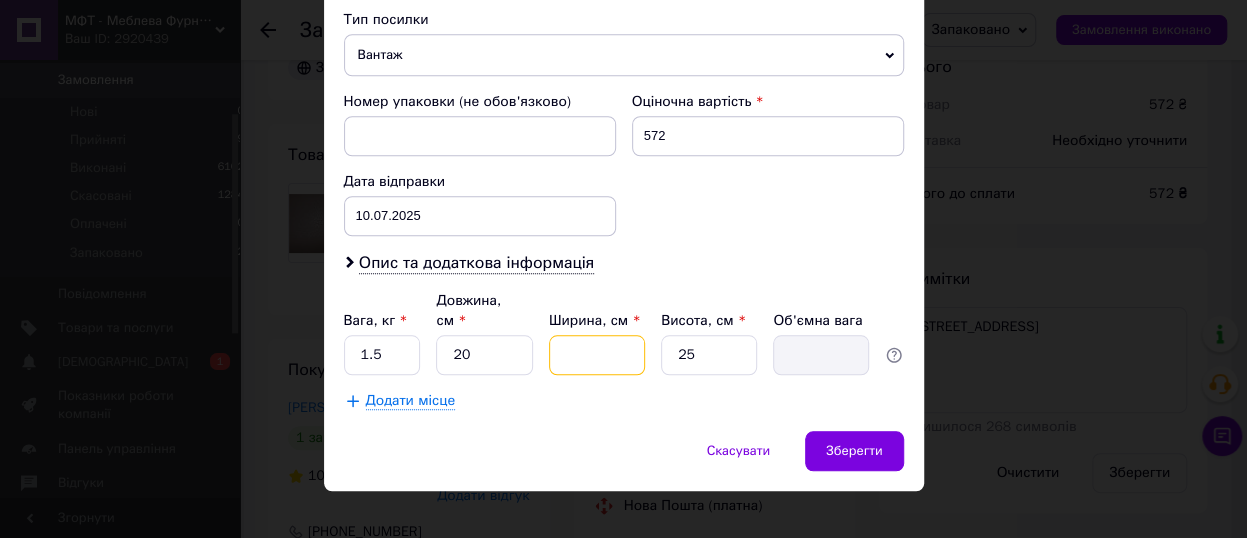 type on "2" 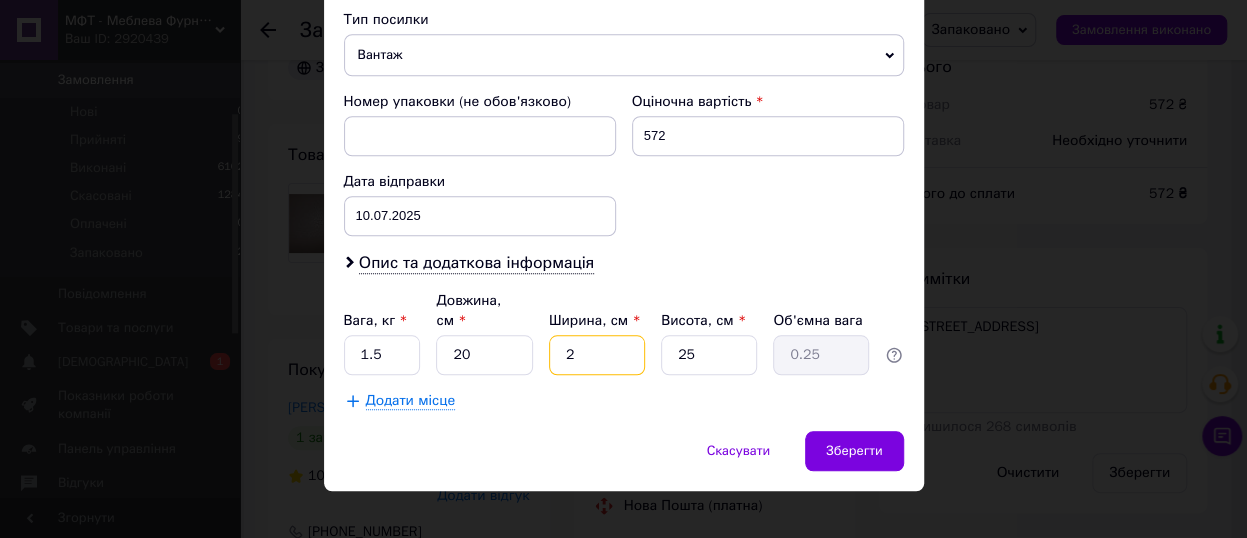 type on "20" 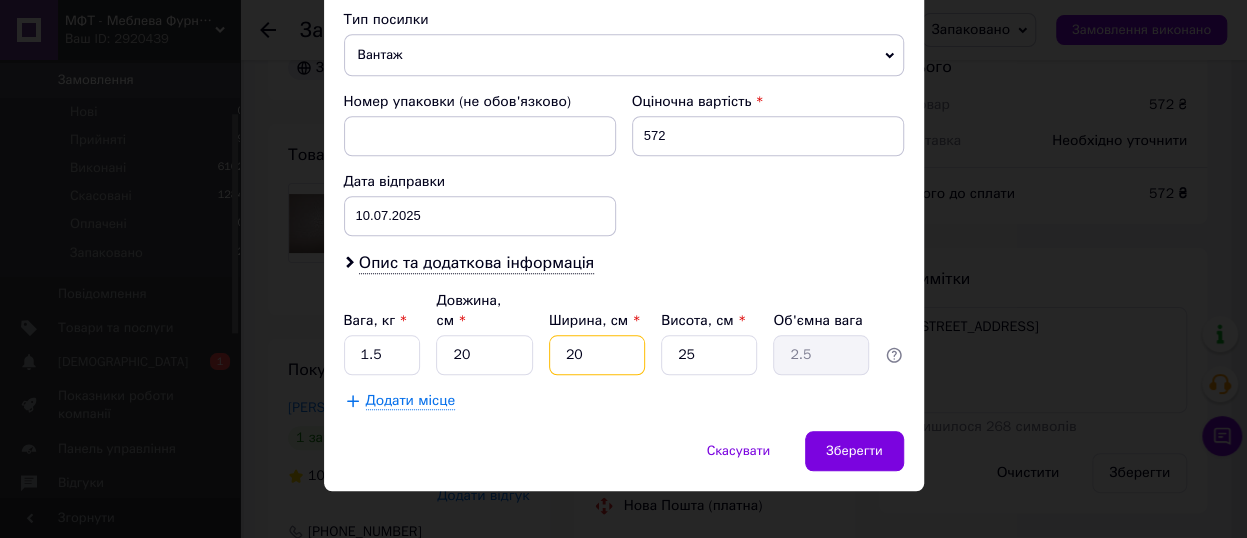 type on "20" 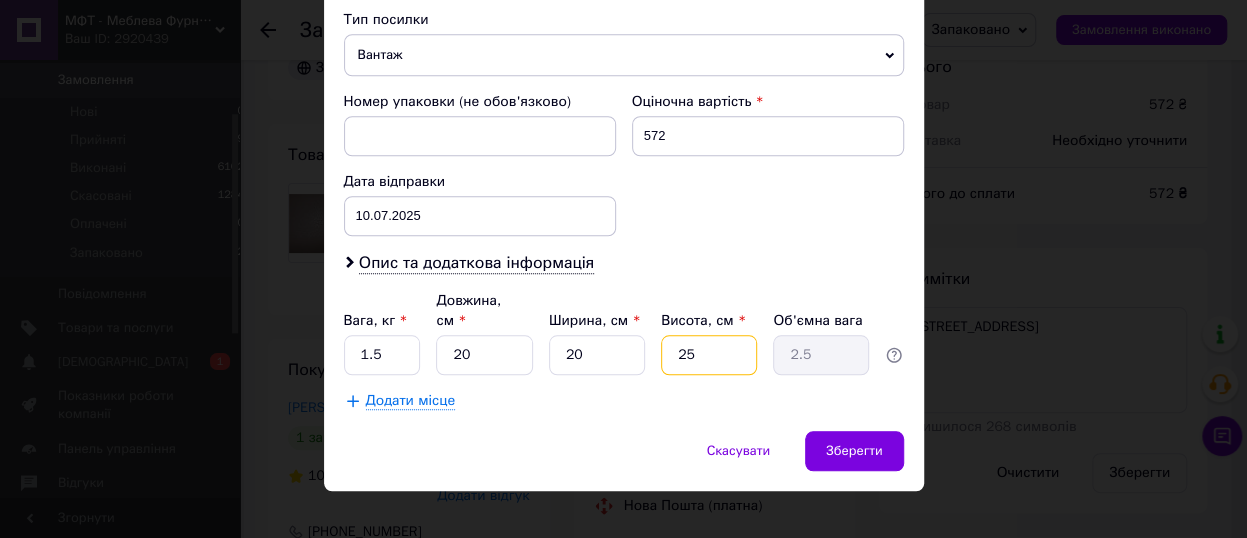 click on "25" at bounding box center (709, 355) 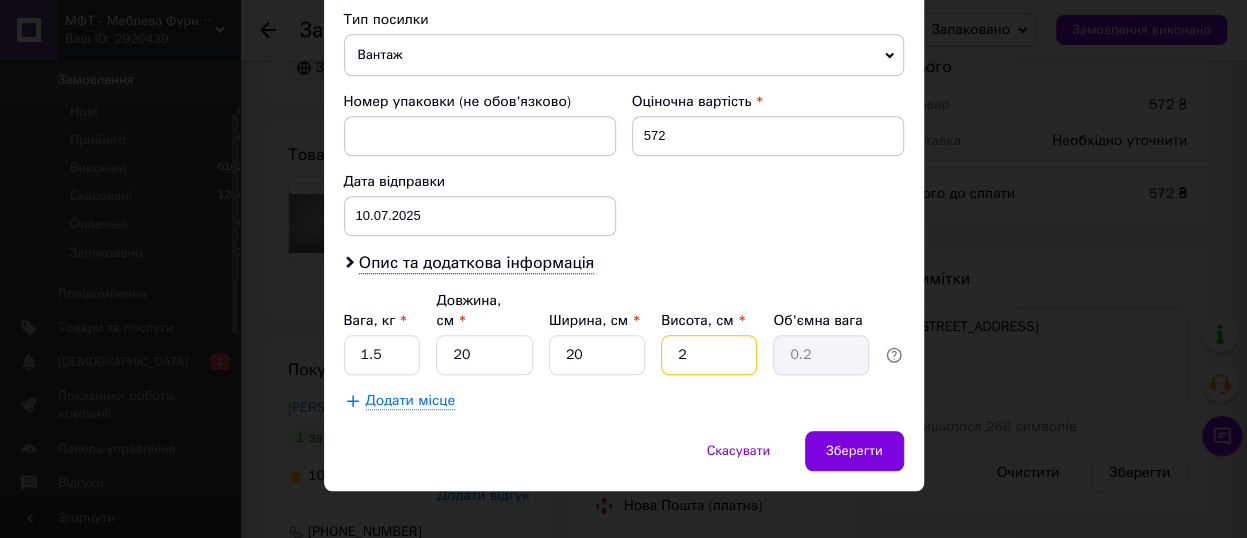 type 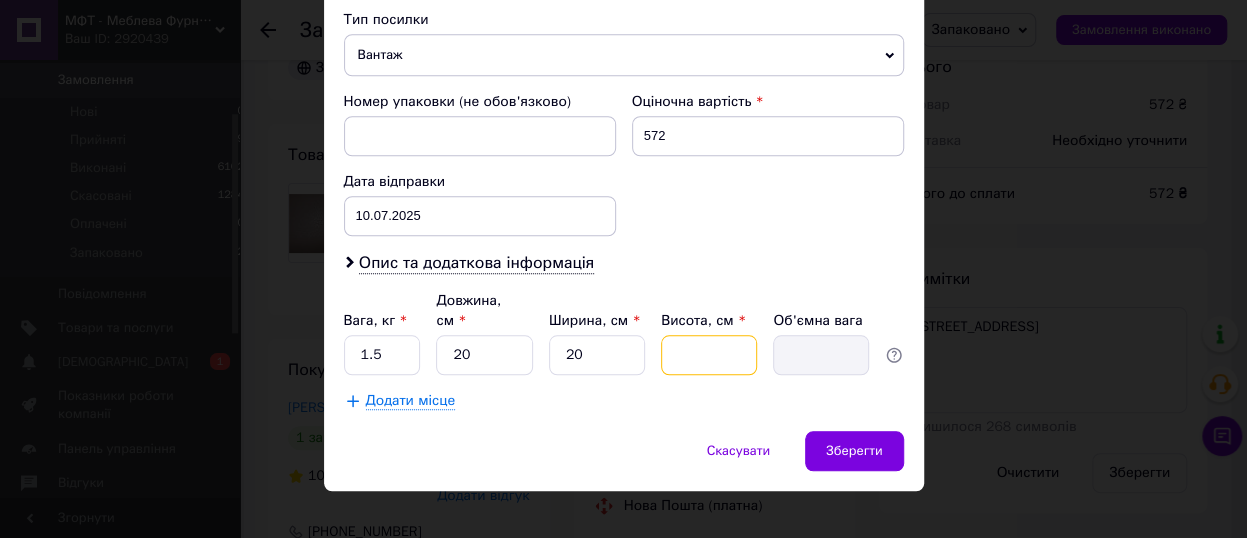 type on "1" 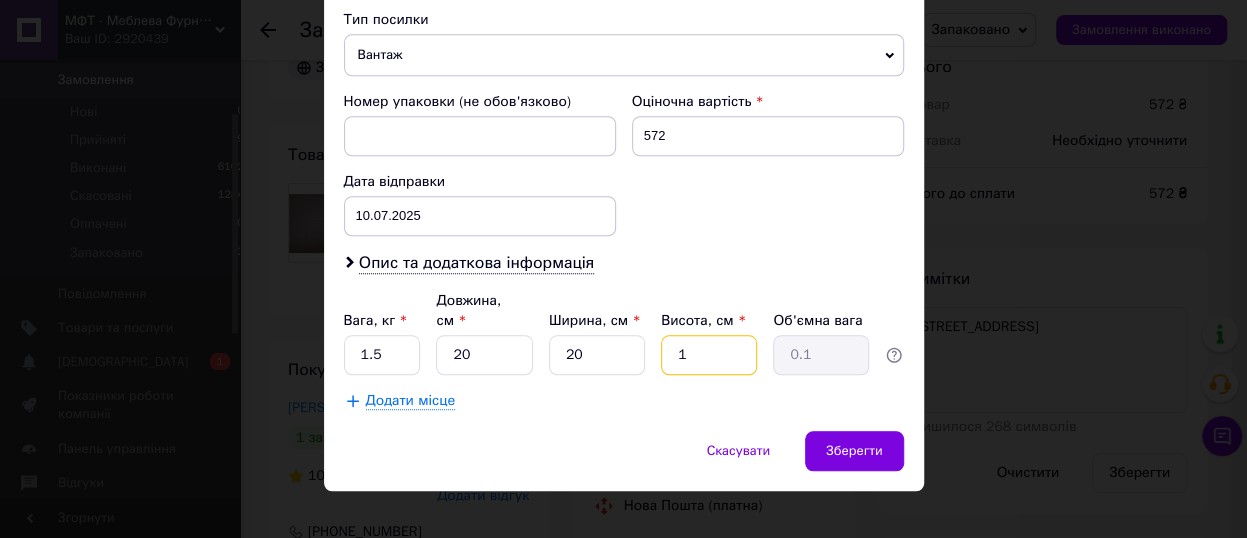 type on "10" 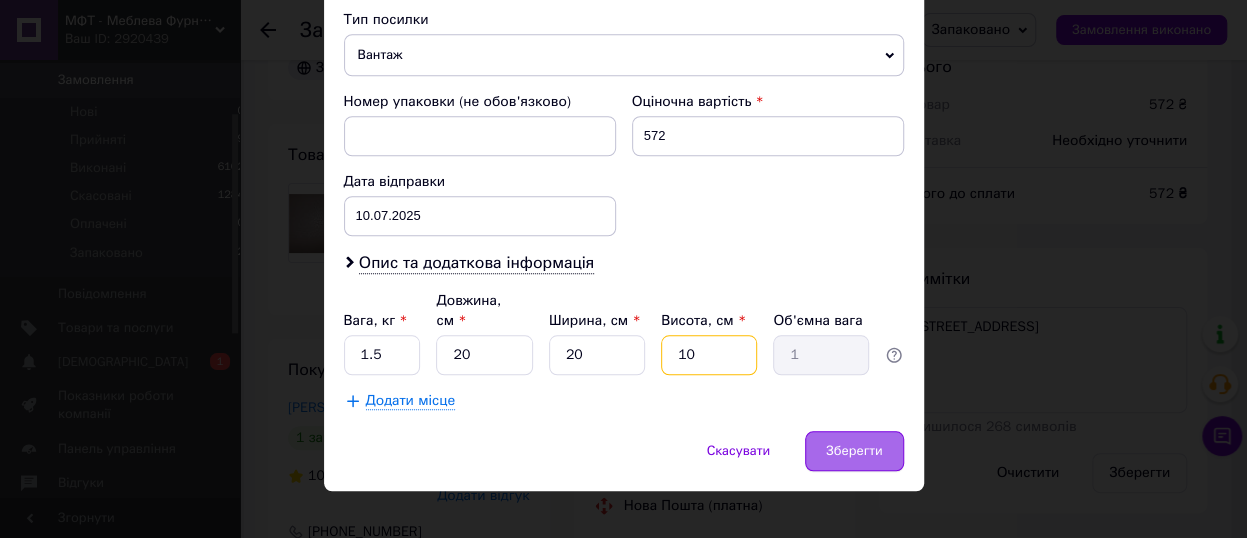 type on "10" 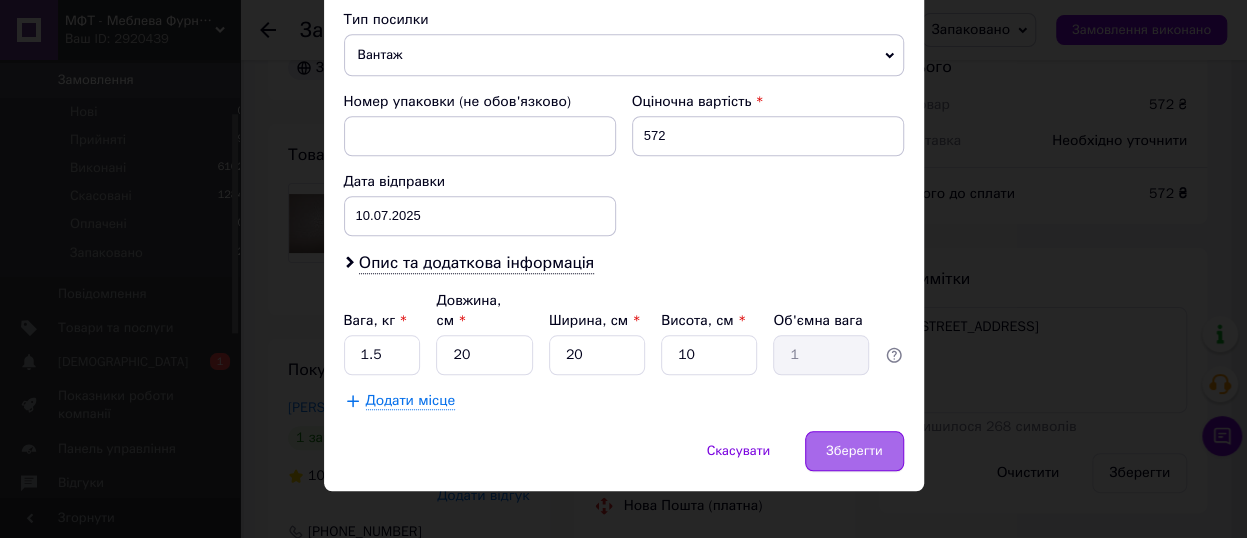 click on "Зберегти" at bounding box center (854, 451) 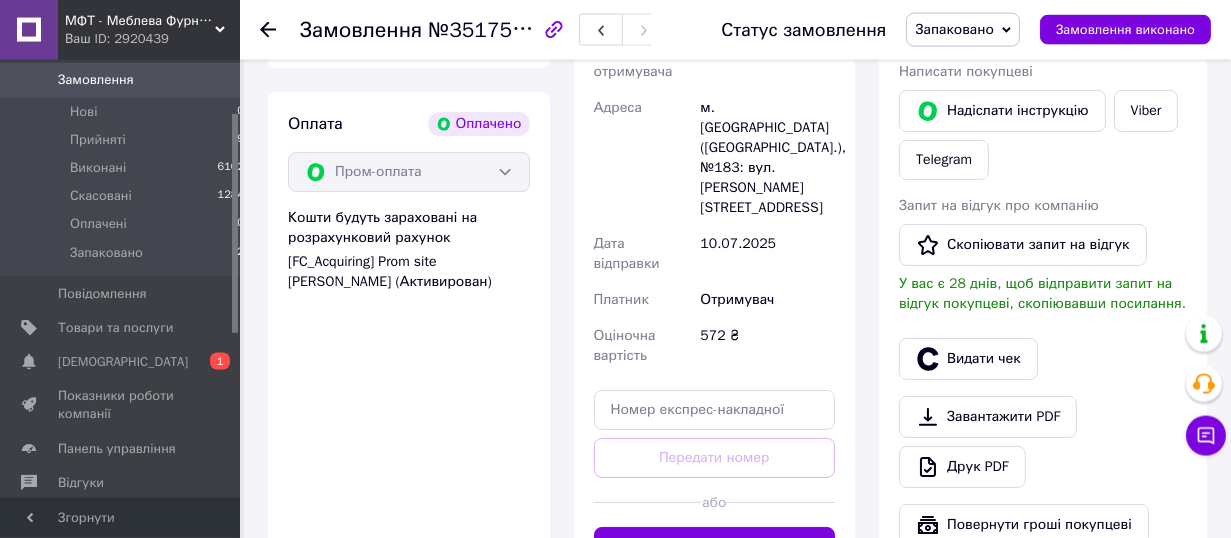 scroll, scrollTop: 660, scrollLeft: 0, axis: vertical 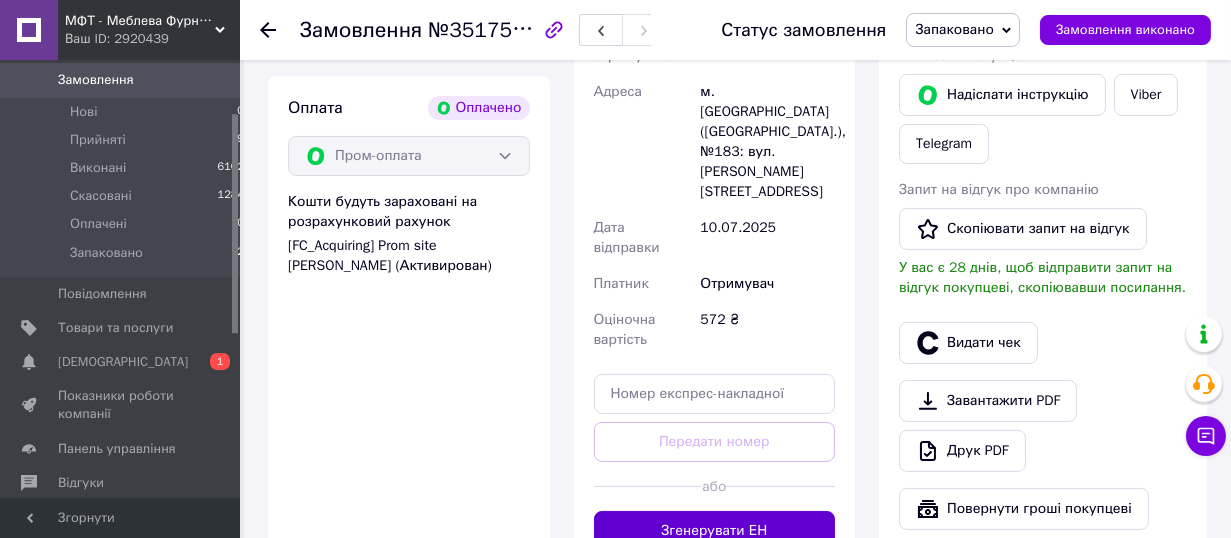 click on "Згенерувати ЕН" at bounding box center (715, 531) 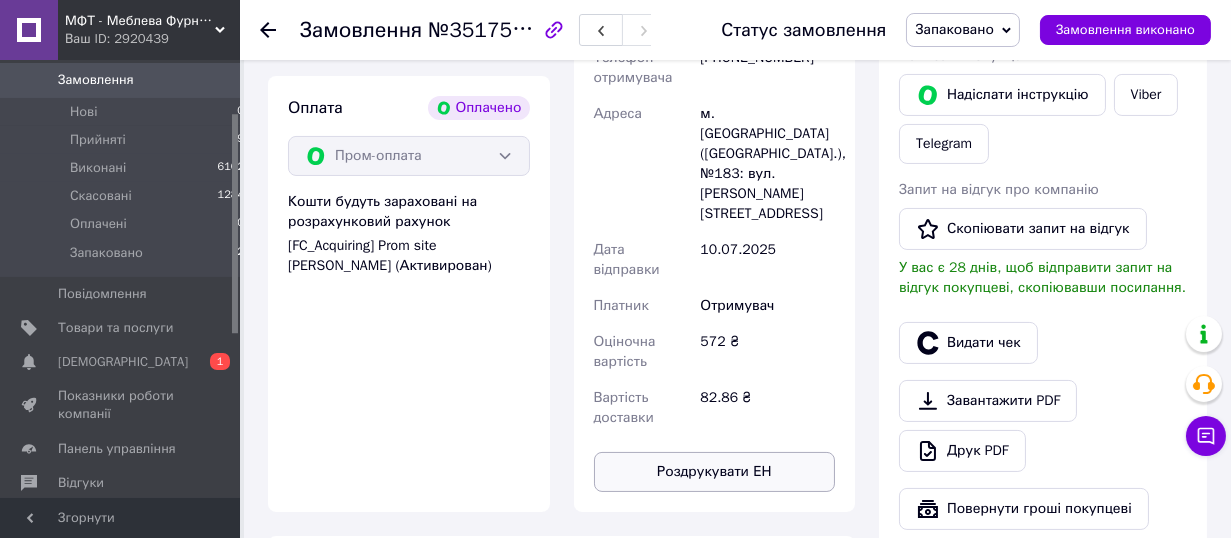 click on "Роздрукувати ЕН" at bounding box center (715, 472) 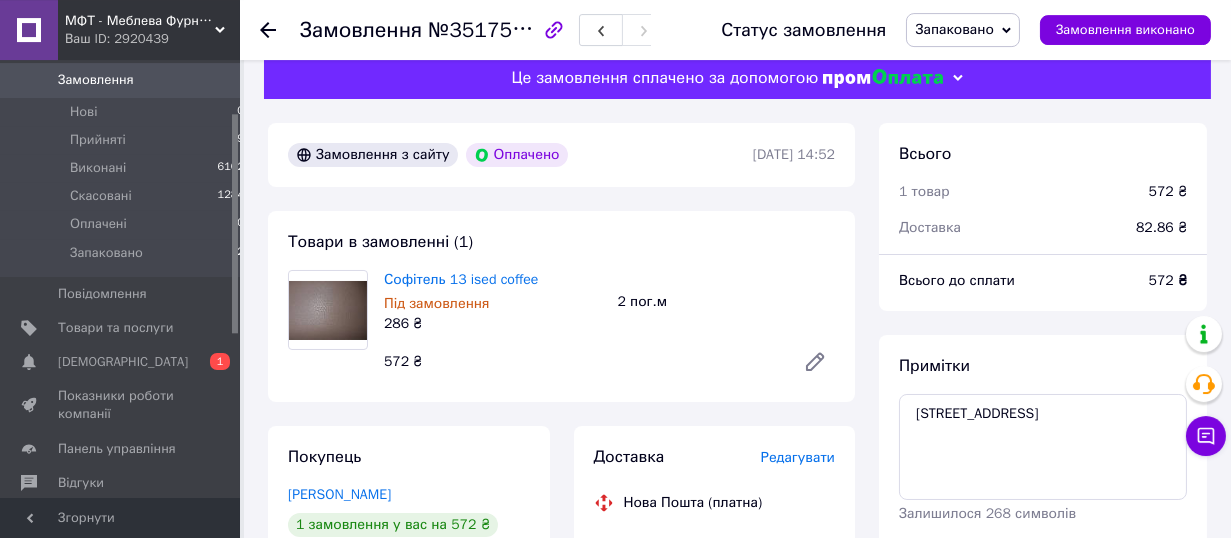 scroll, scrollTop: 0, scrollLeft: 0, axis: both 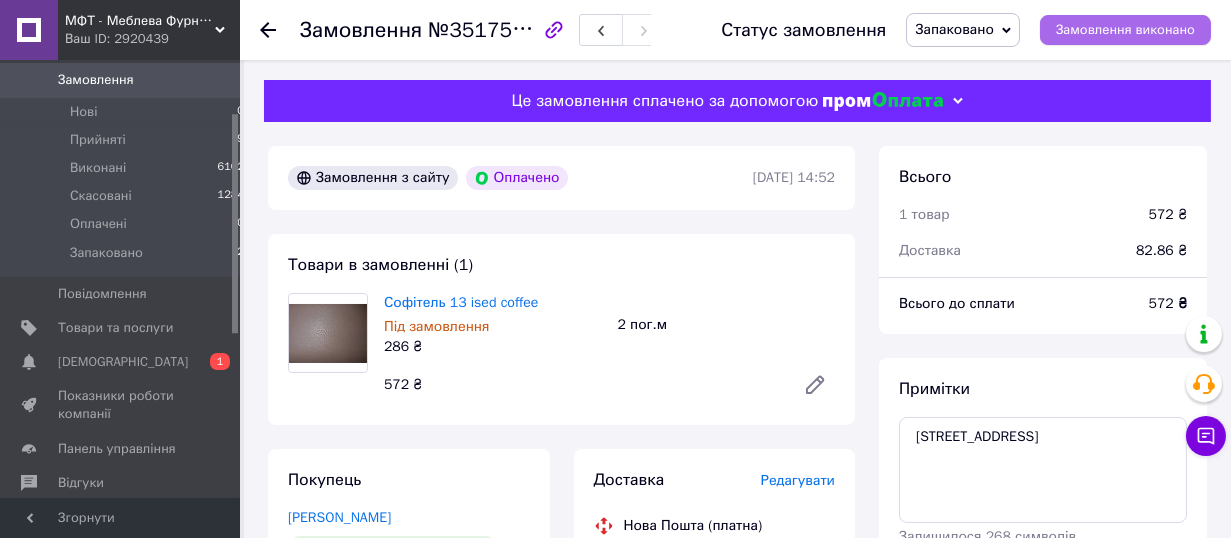 click on "Замовлення виконано" at bounding box center [1125, 30] 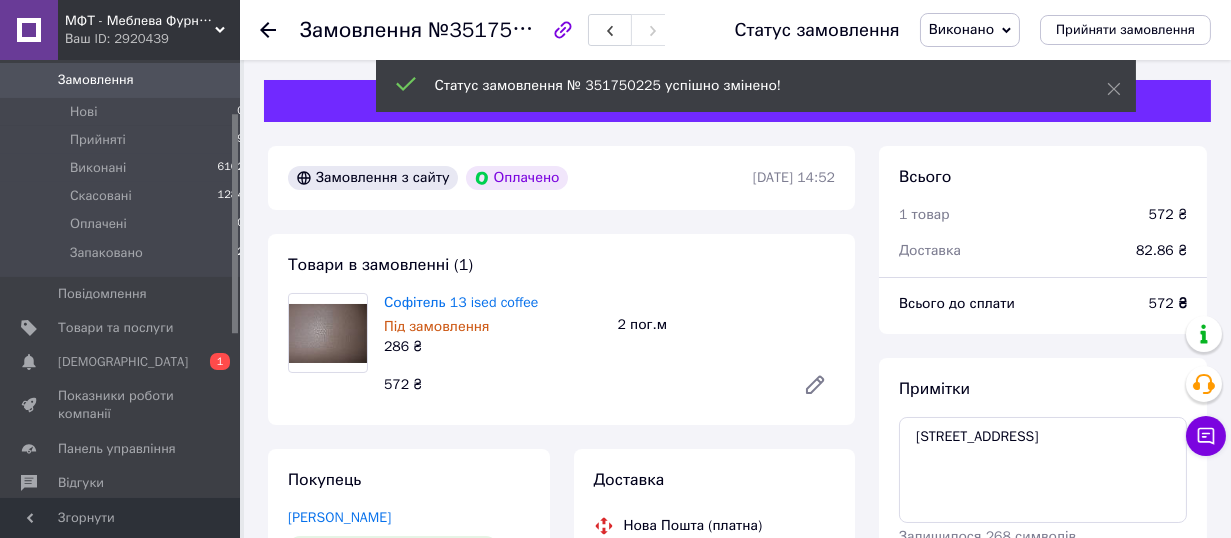 scroll, scrollTop: 4, scrollLeft: 0, axis: vertical 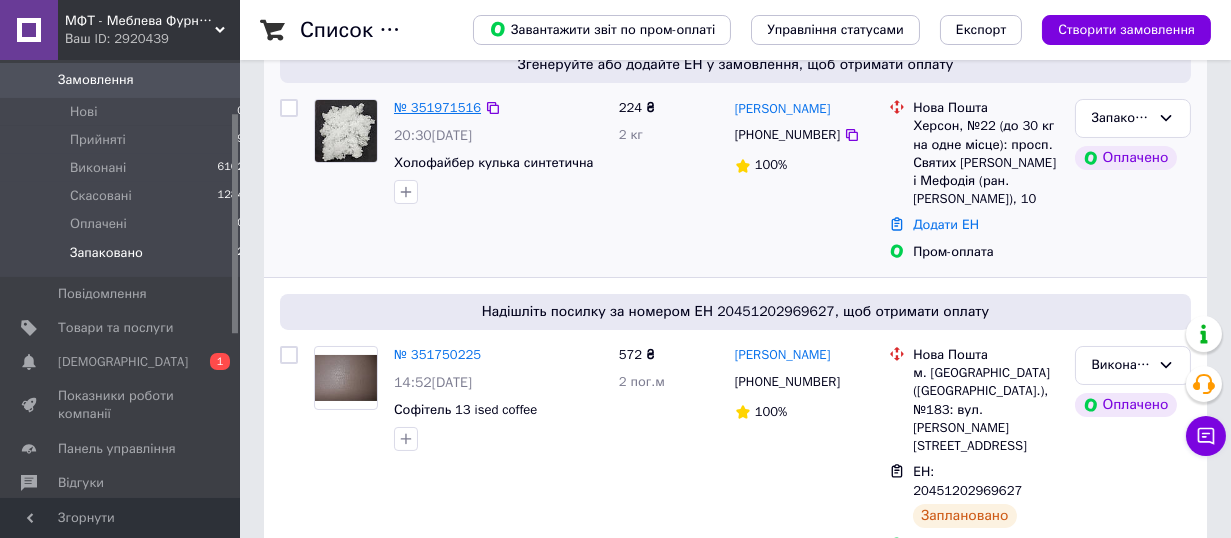 click on "№ 351971516" at bounding box center [437, 107] 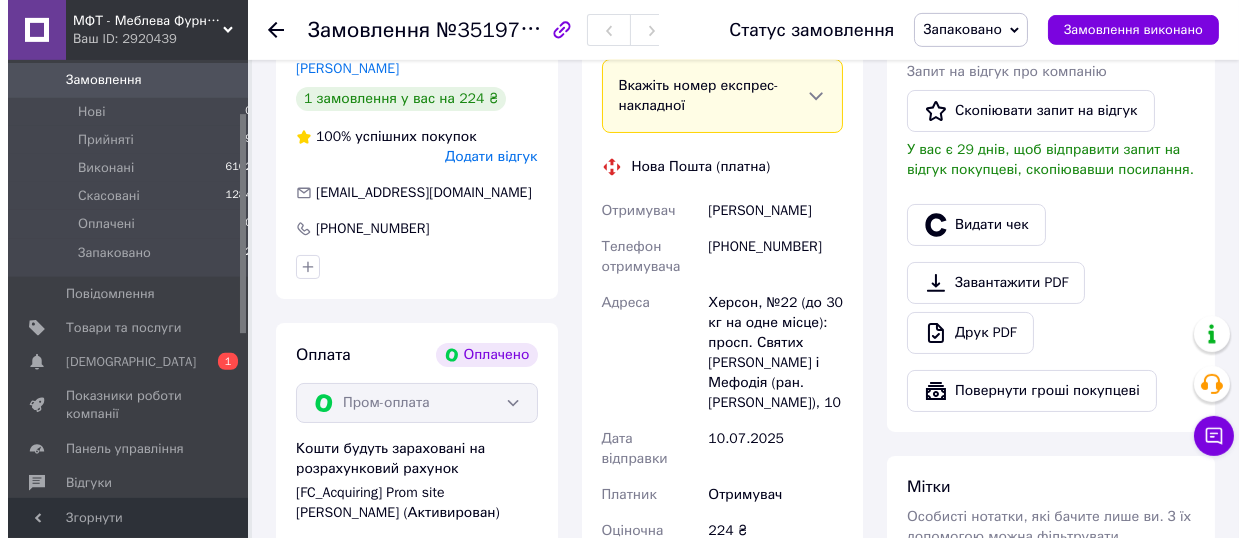 scroll, scrollTop: 366, scrollLeft: 0, axis: vertical 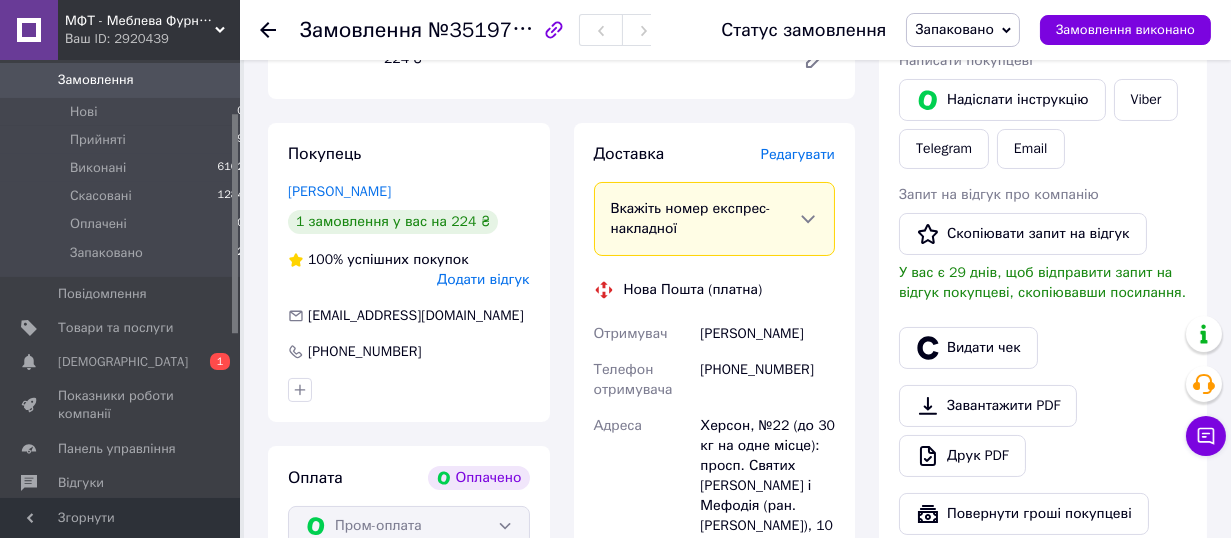 click on "Редагувати" at bounding box center (798, 154) 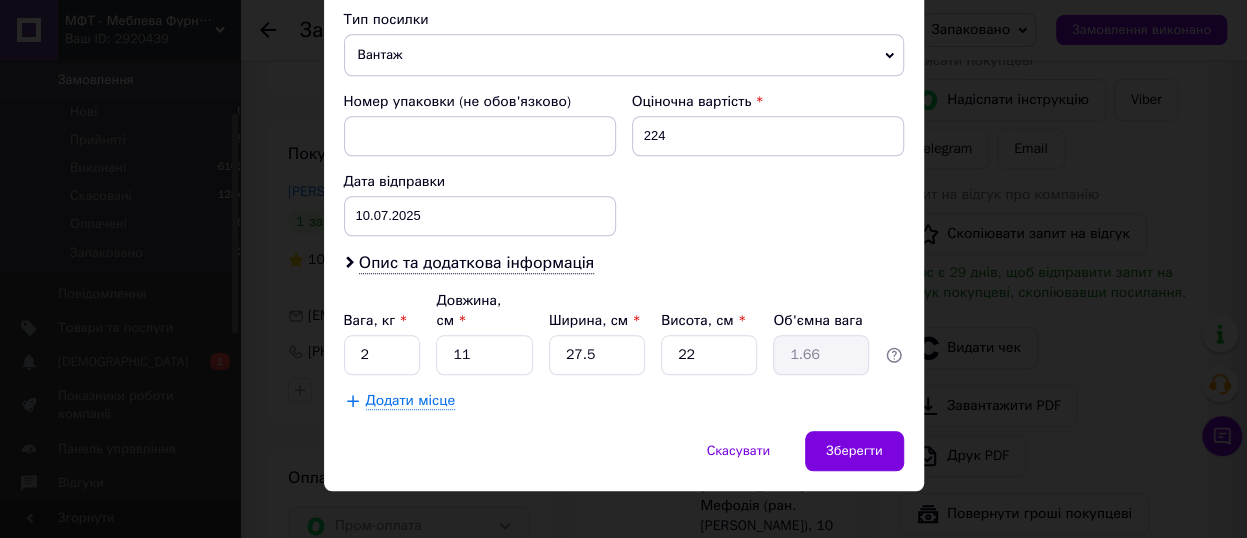 scroll, scrollTop: 589, scrollLeft: 0, axis: vertical 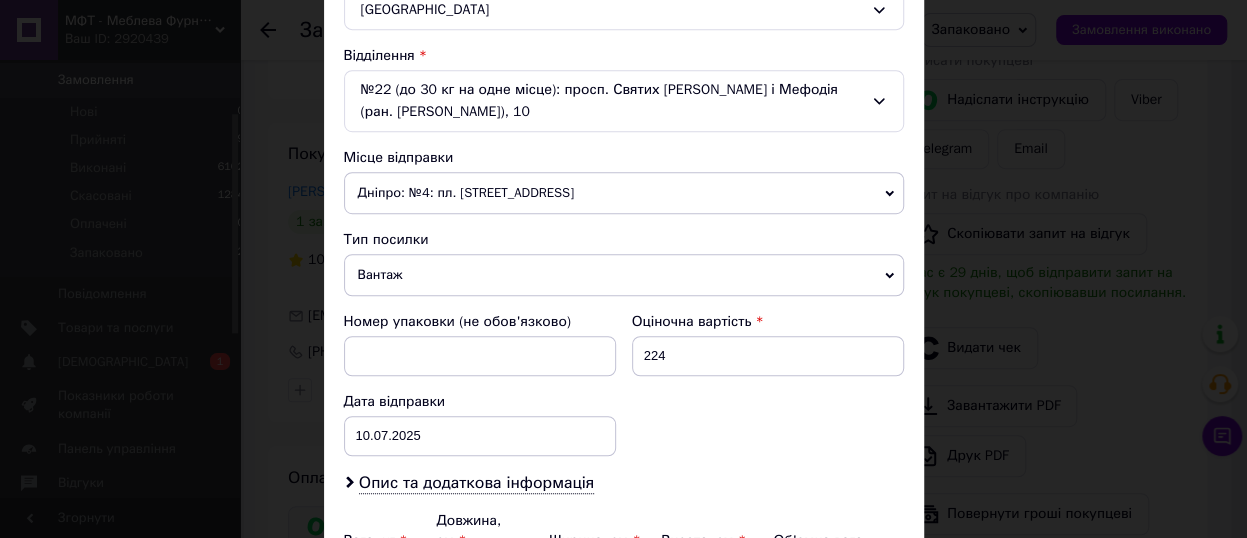 click on "Дніпро: №4: пл. [STREET_ADDRESS]" at bounding box center (624, 193) 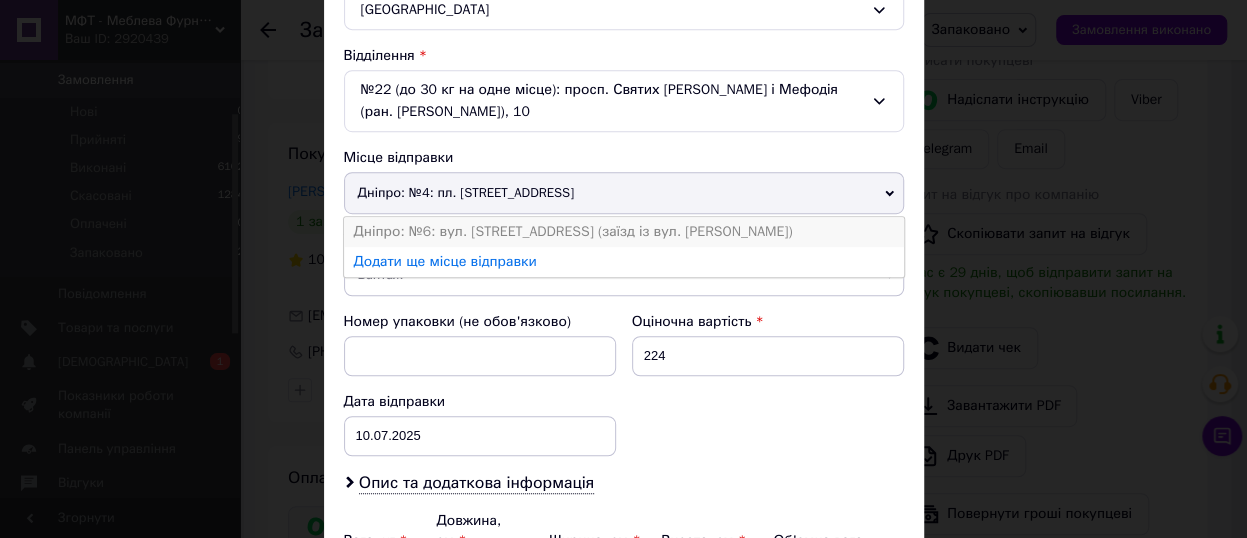 click on "Дніпро: №6: вул. [STREET_ADDRESS] (заїзд із вул. [PERSON_NAME])" at bounding box center [624, 232] 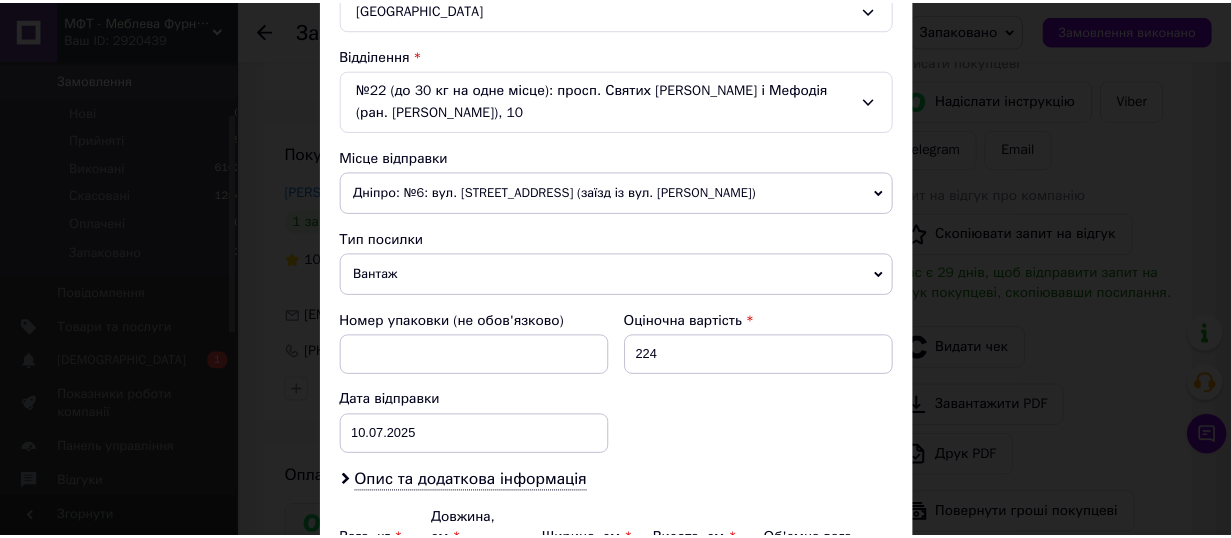 scroll, scrollTop: 809, scrollLeft: 0, axis: vertical 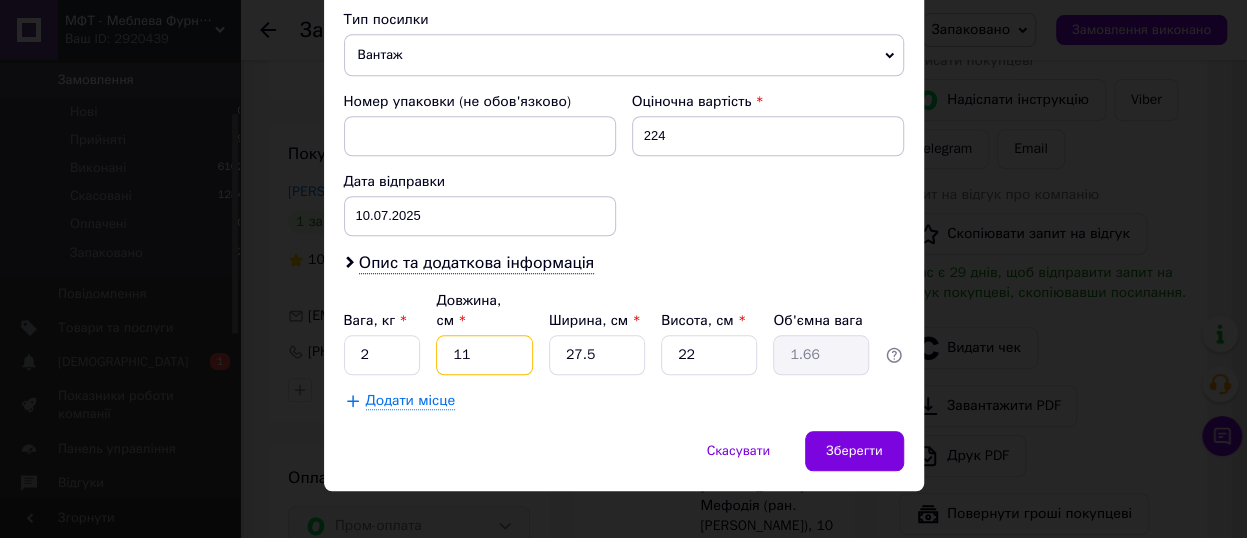 click on "11" at bounding box center (484, 355) 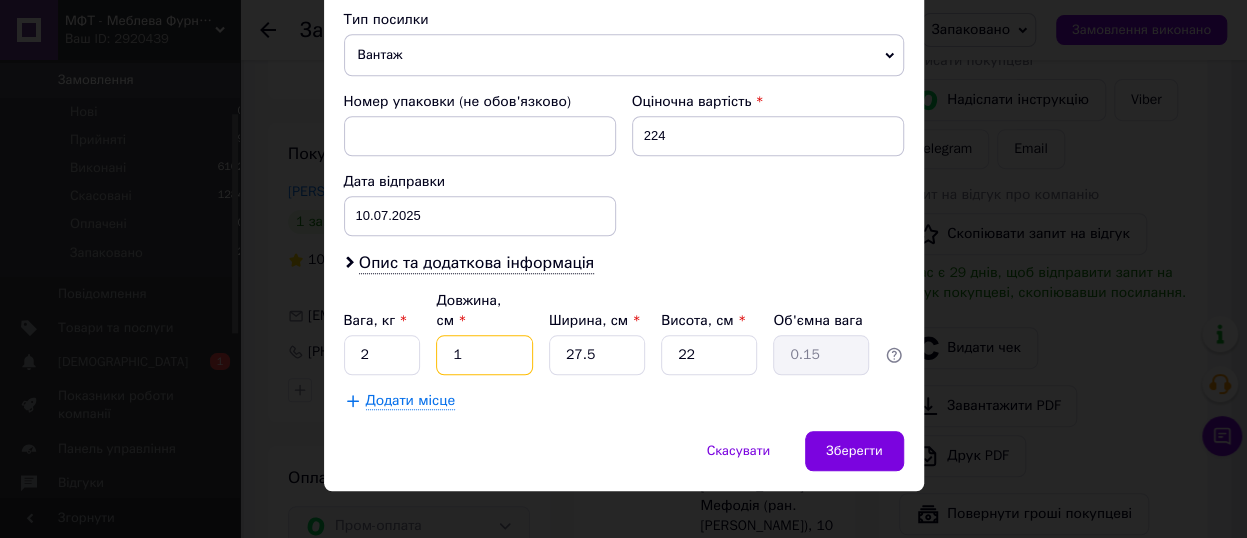 type 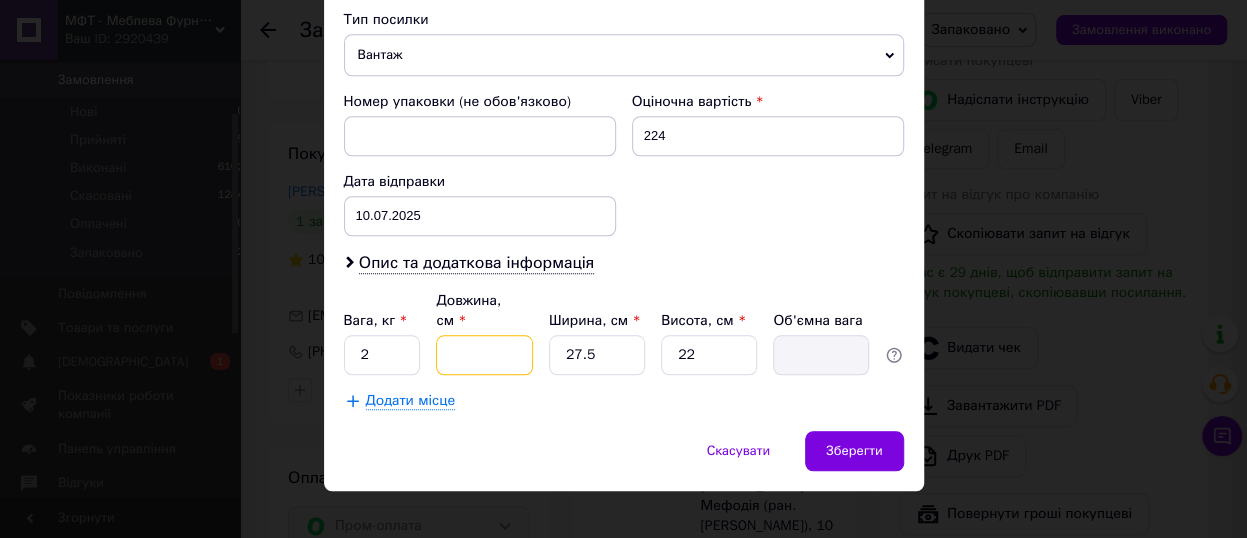 type on "2" 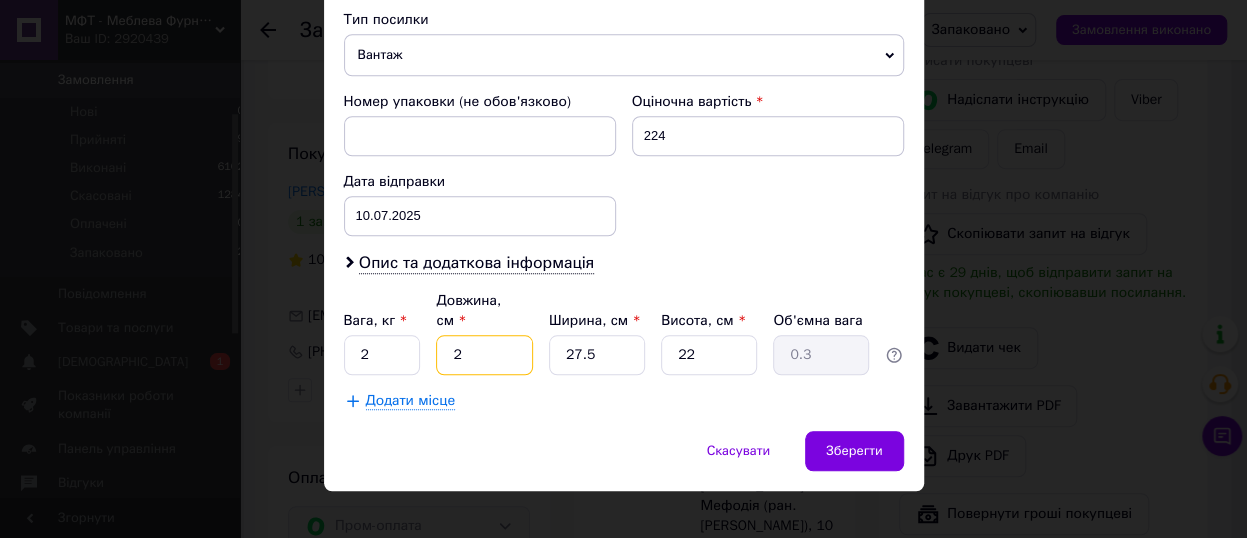 type on "25" 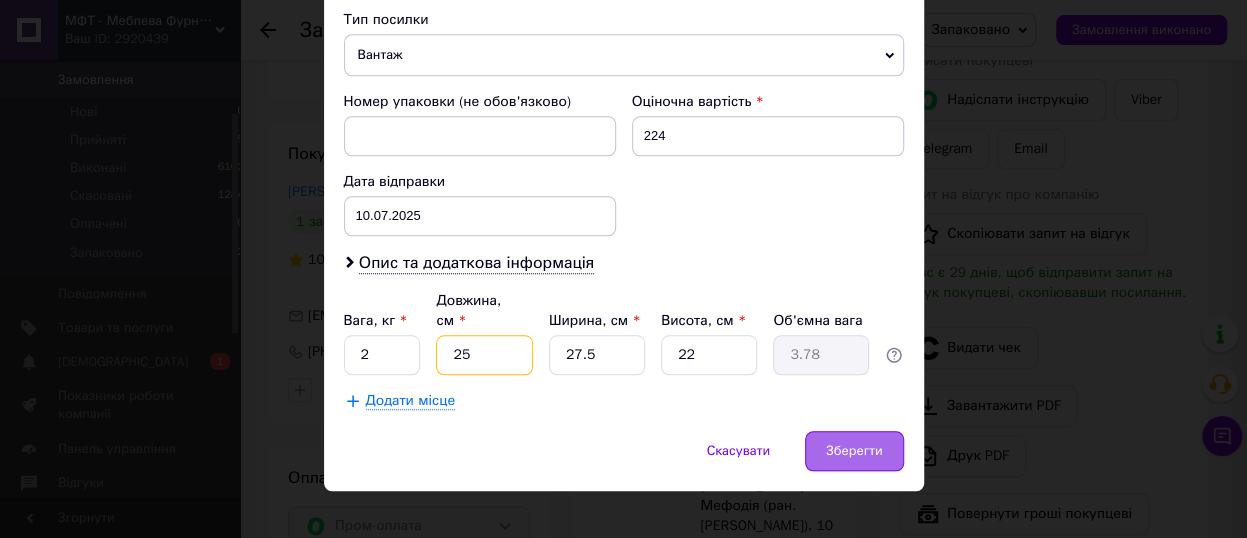 type on "25" 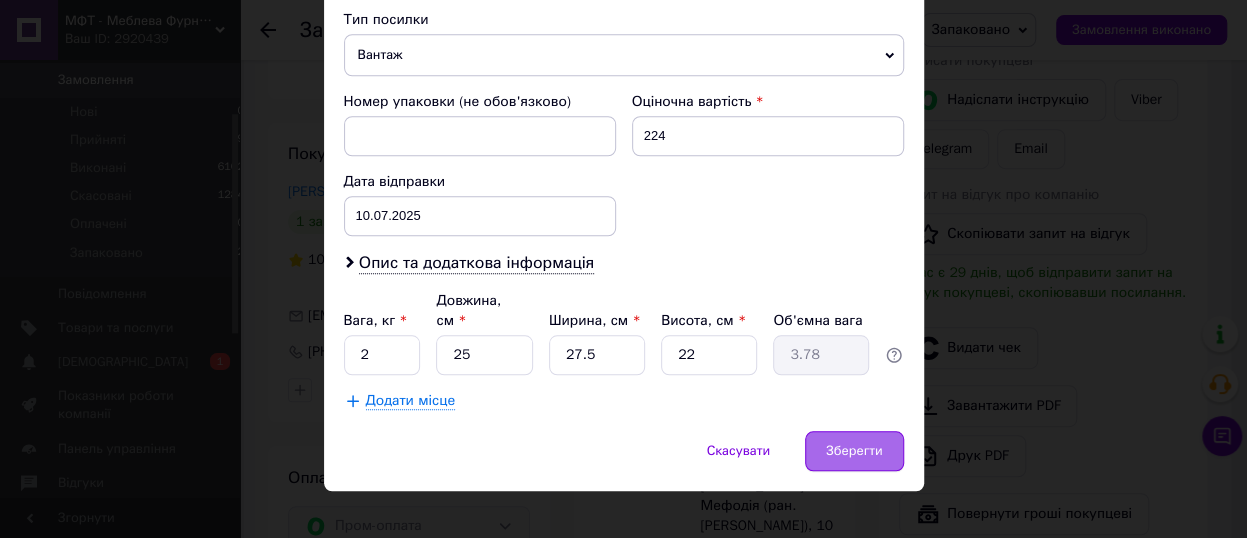 drag, startPoint x: 852, startPoint y: 419, endPoint x: 821, endPoint y: 418, distance: 31.016125 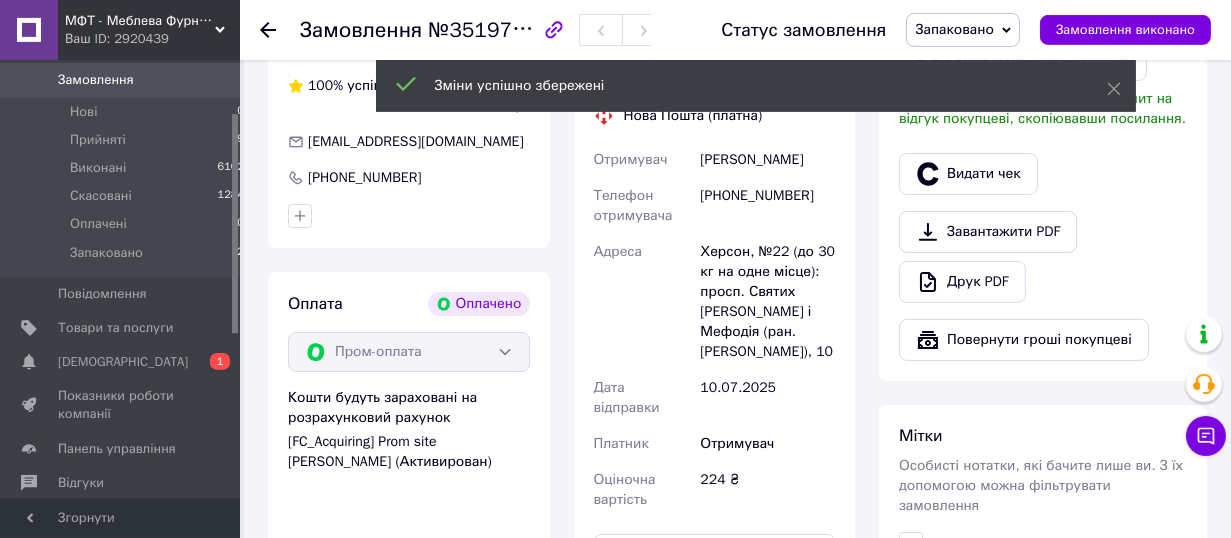 scroll, scrollTop: 806, scrollLeft: 0, axis: vertical 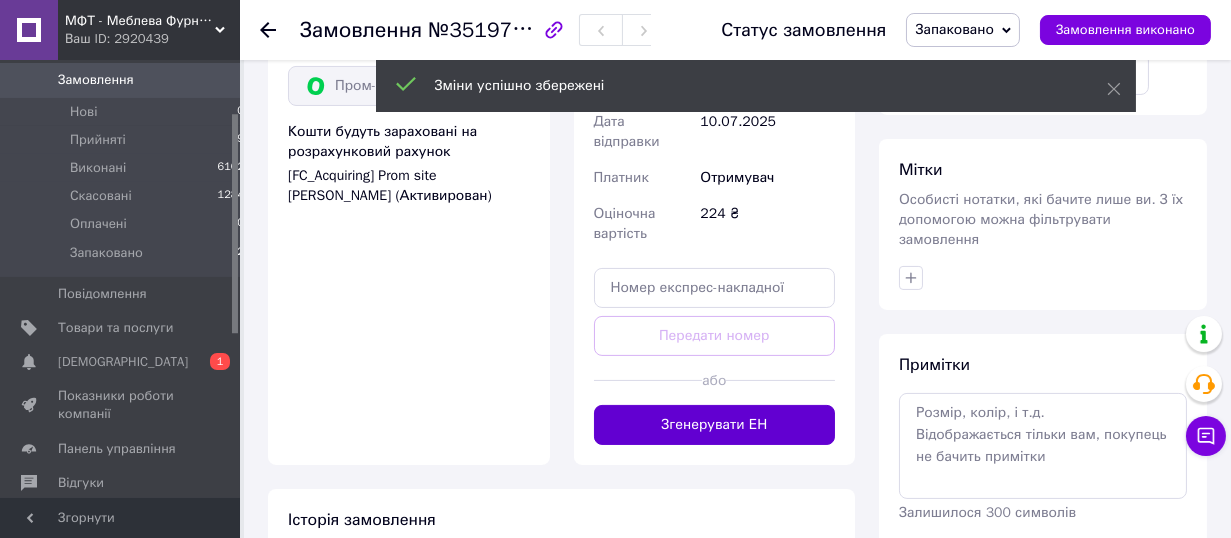 click on "Згенерувати ЕН" at bounding box center (715, 425) 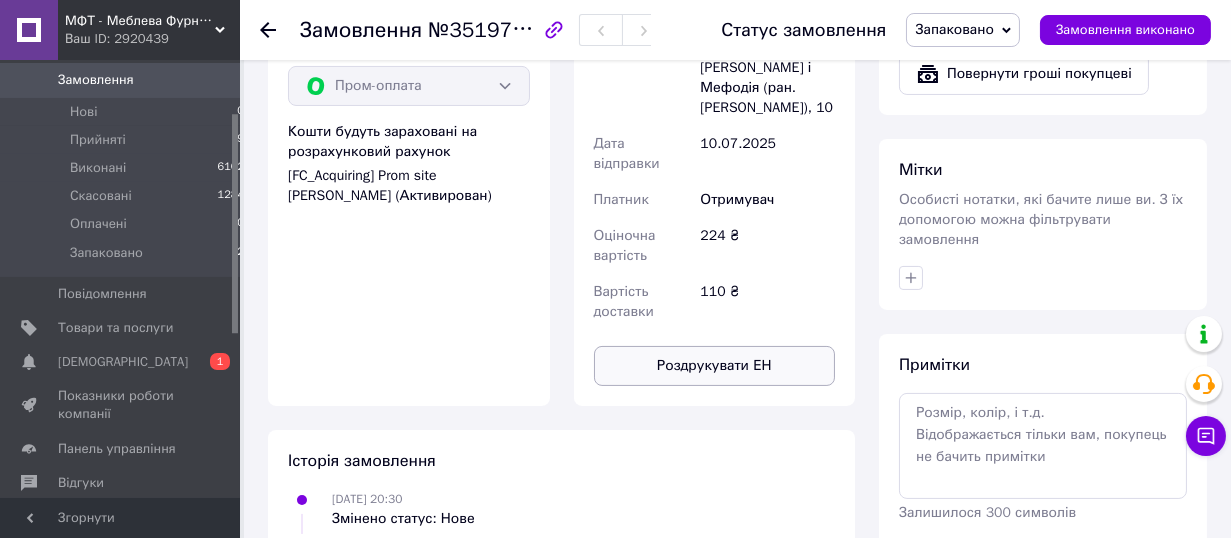 click on "Роздрукувати ЕН" at bounding box center (715, 366) 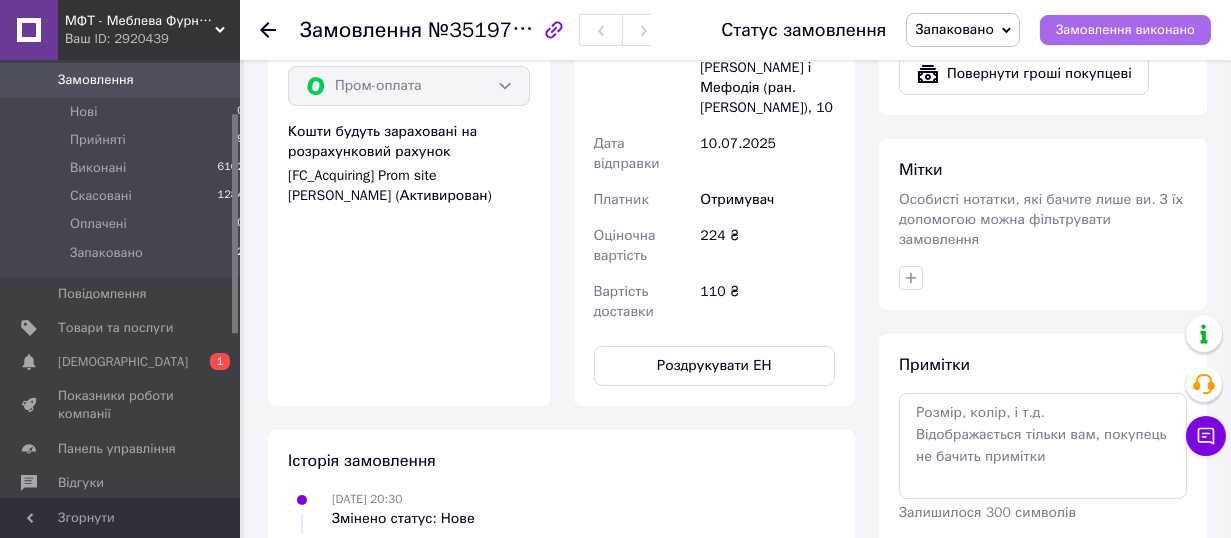 click on "Замовлення виконано" at bounding box center [1125, 30] 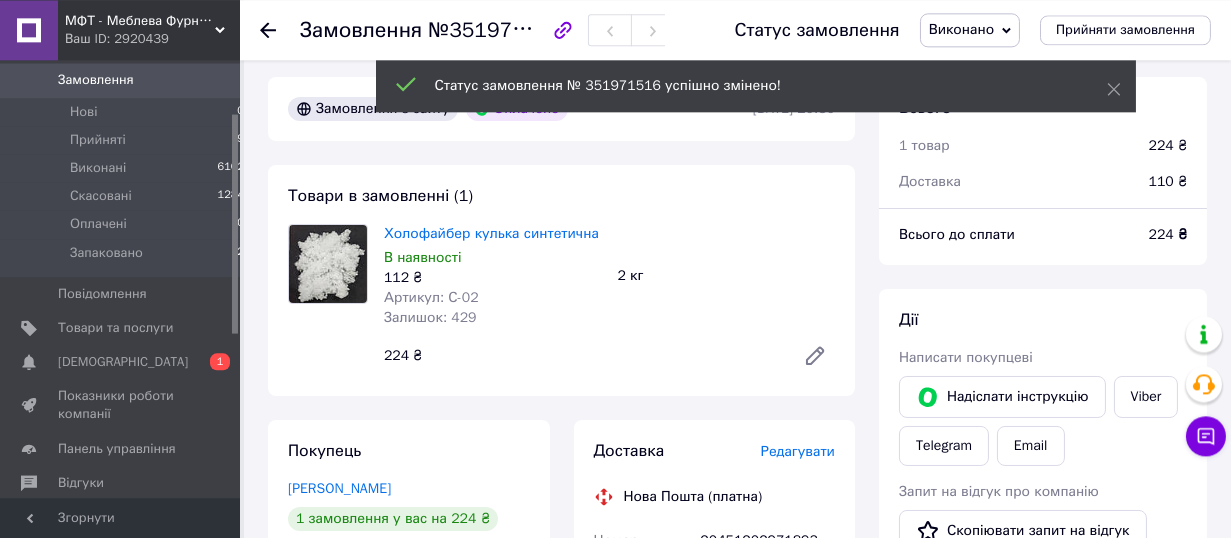 scroll, scrollTop: 36, scrollLeft: 0, axis: vertical 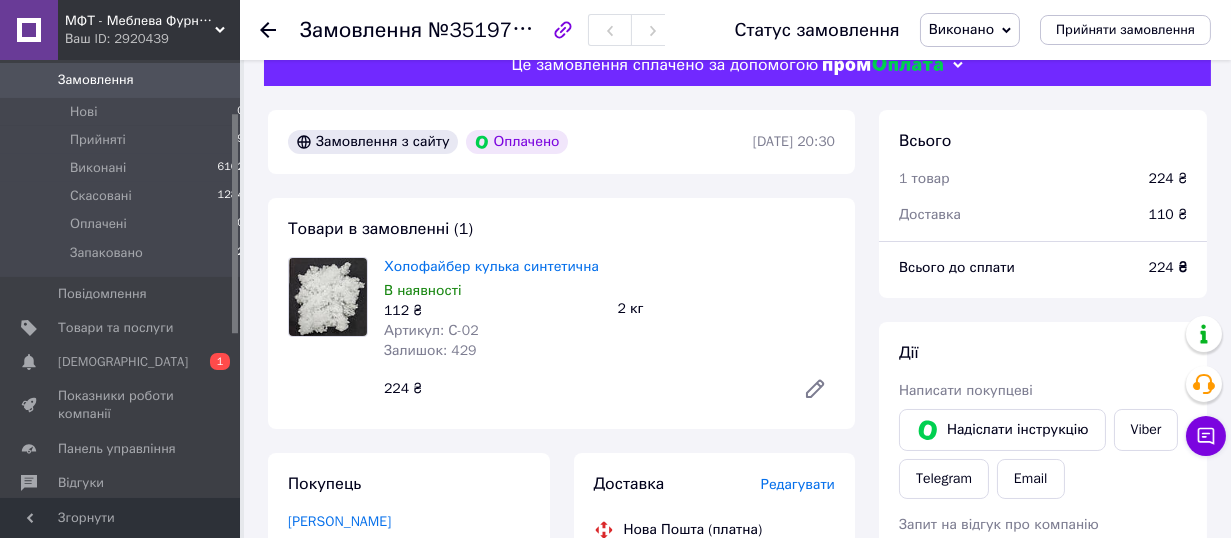 click 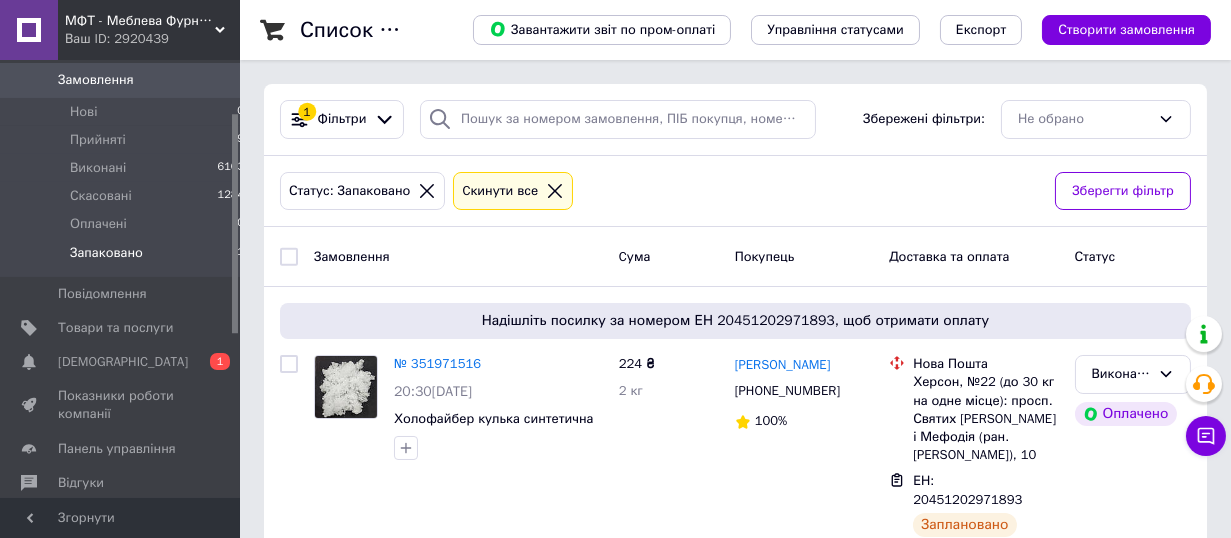 scroll, scrollTop: 46, scrollLeft: 0, axis: vertical 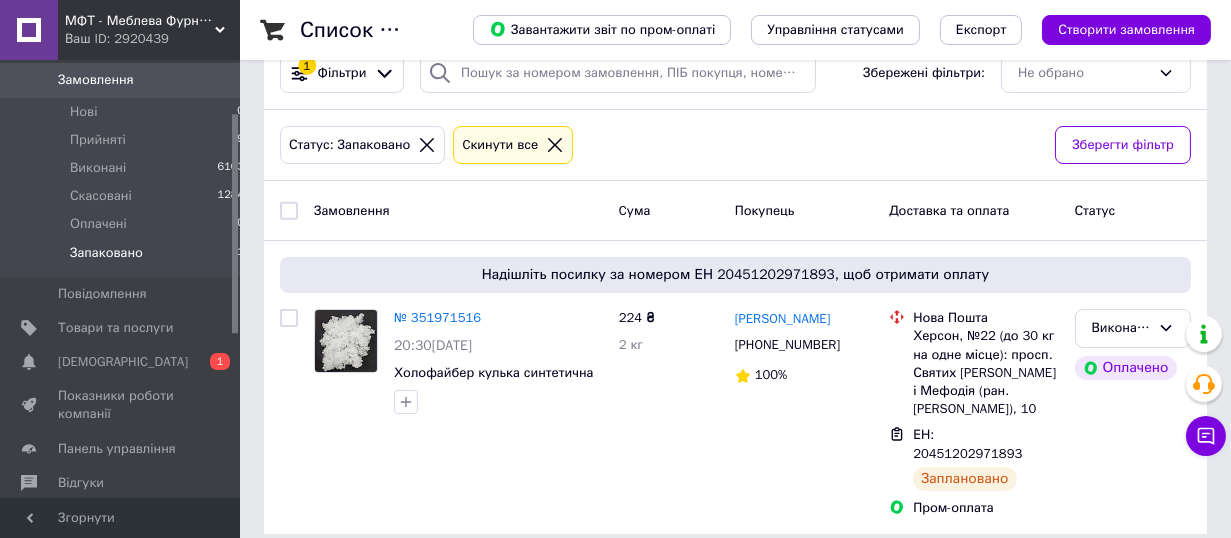 click 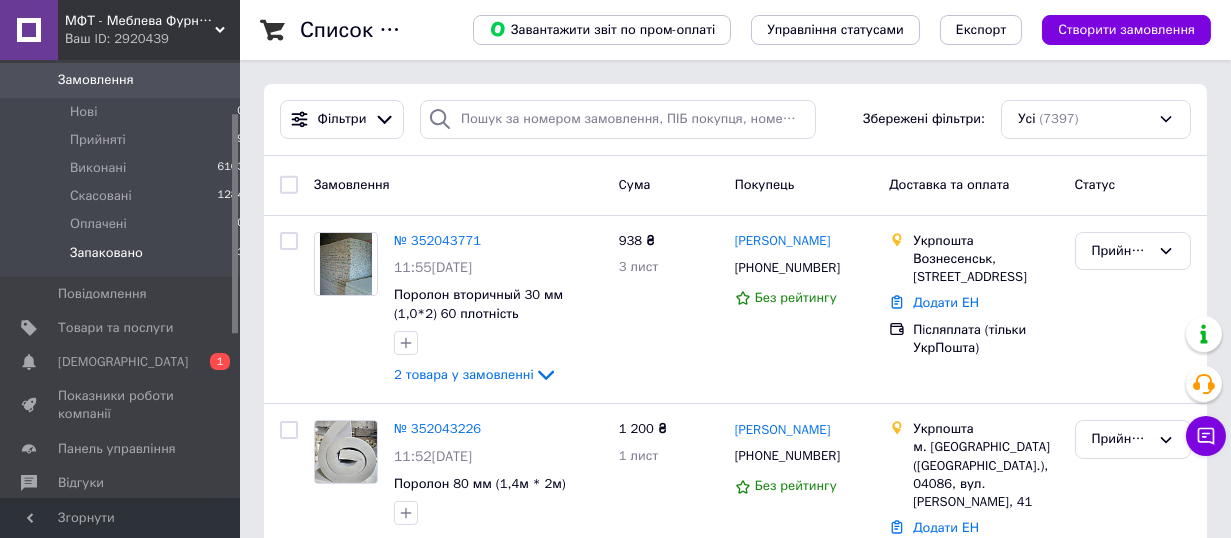 click on "Запаковано" at bounding box center (106, 253) 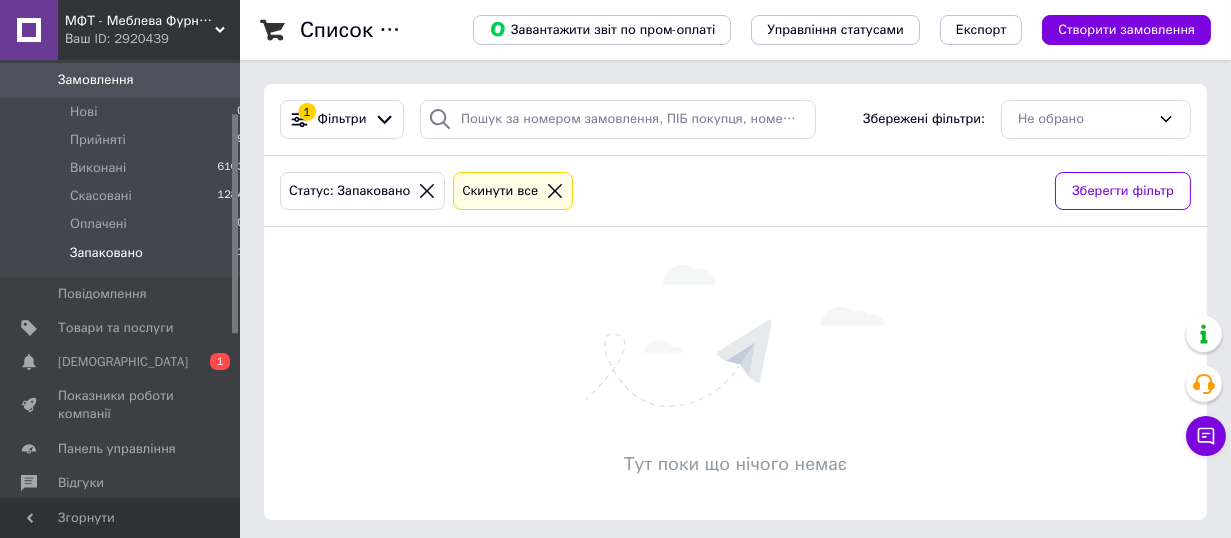 click 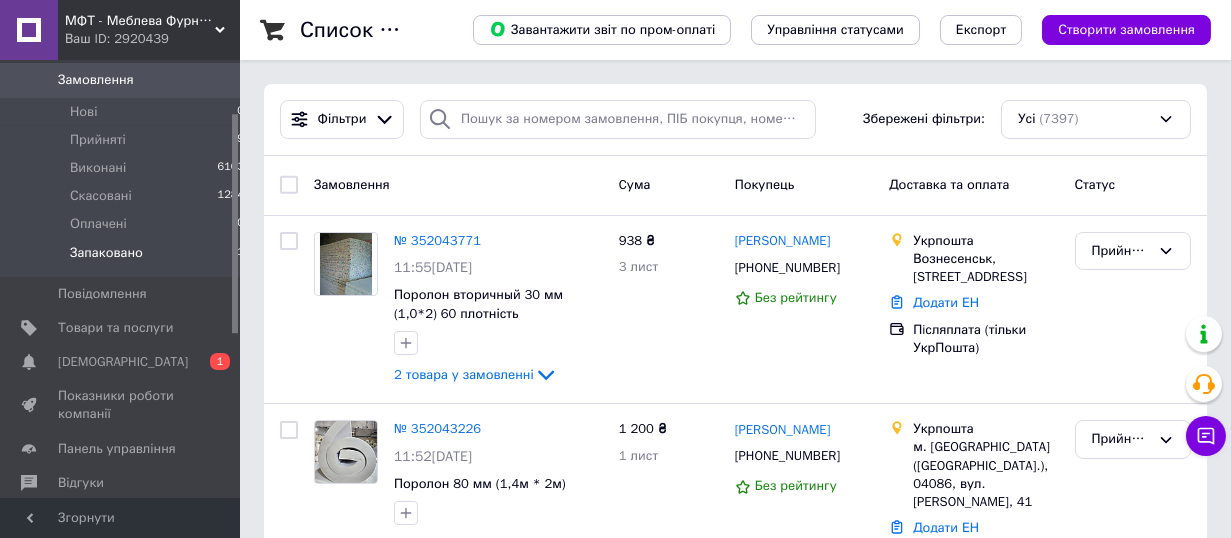 click on "МФТ - Меблева Фурнітура і Текстиль Ваш ID: 2920439" at bounding box center [149, 30] 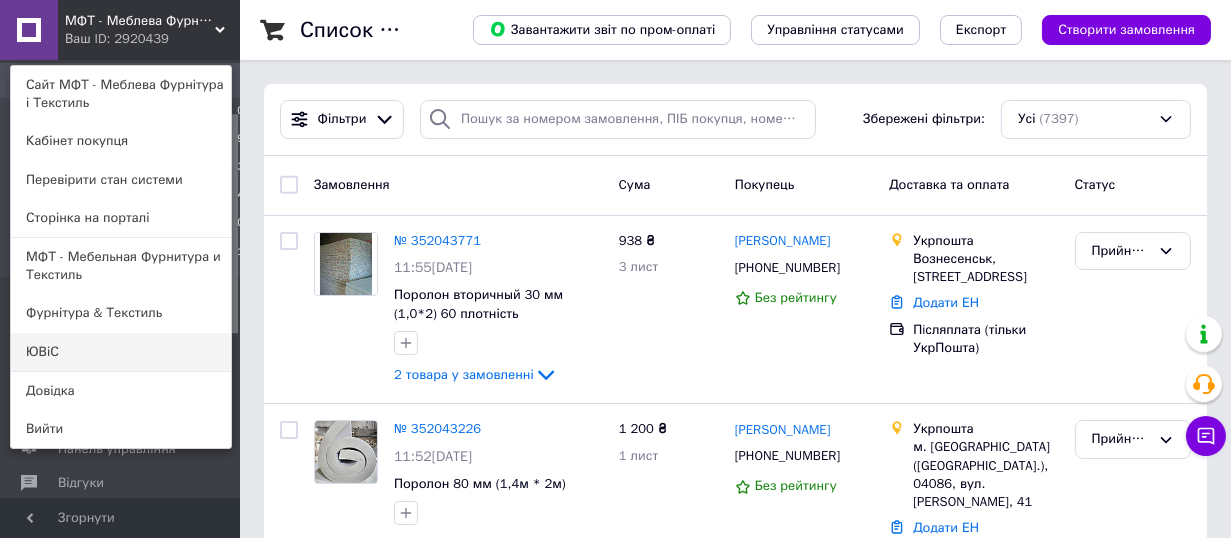click on "ЮВіС" at bounding box center [121, 352] 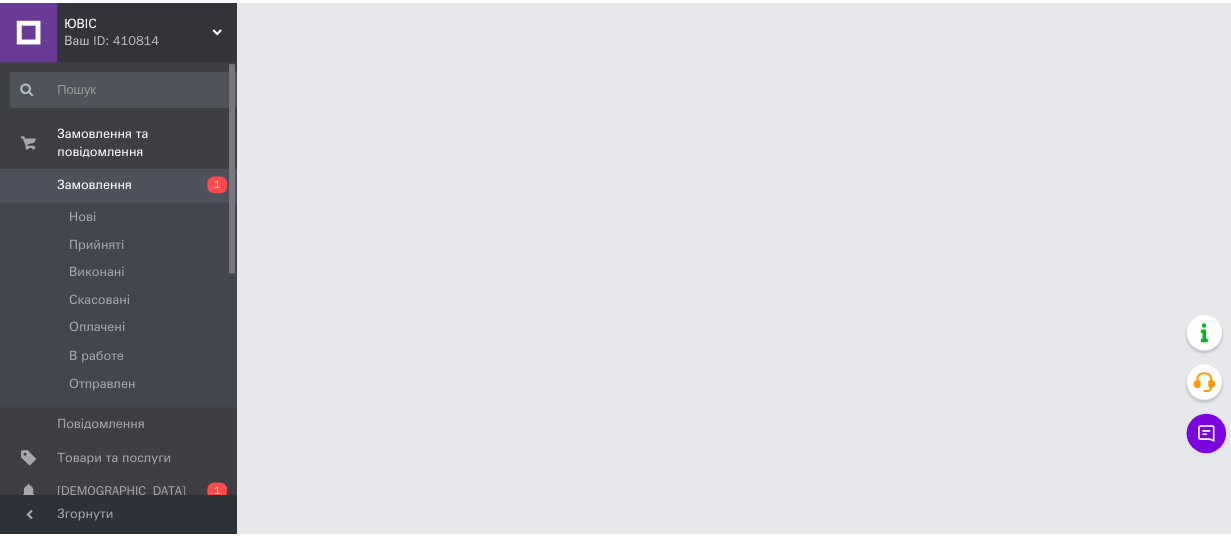 scroll, scrollTop: 0, scrollLeft: 0, axis: both 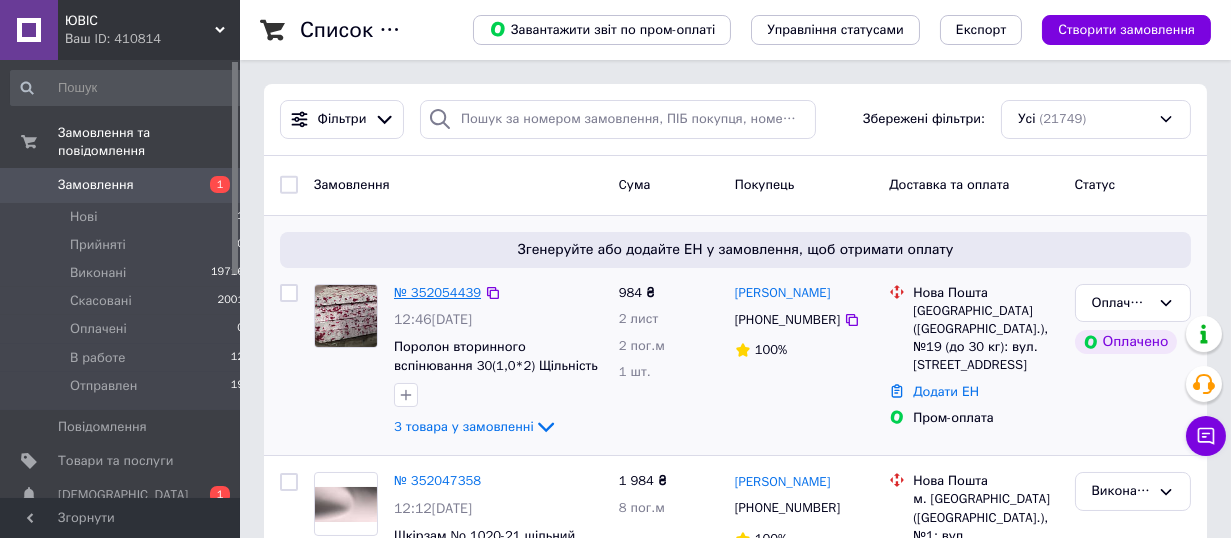 click on "№ 352054439" at bounding box center (437, 292) 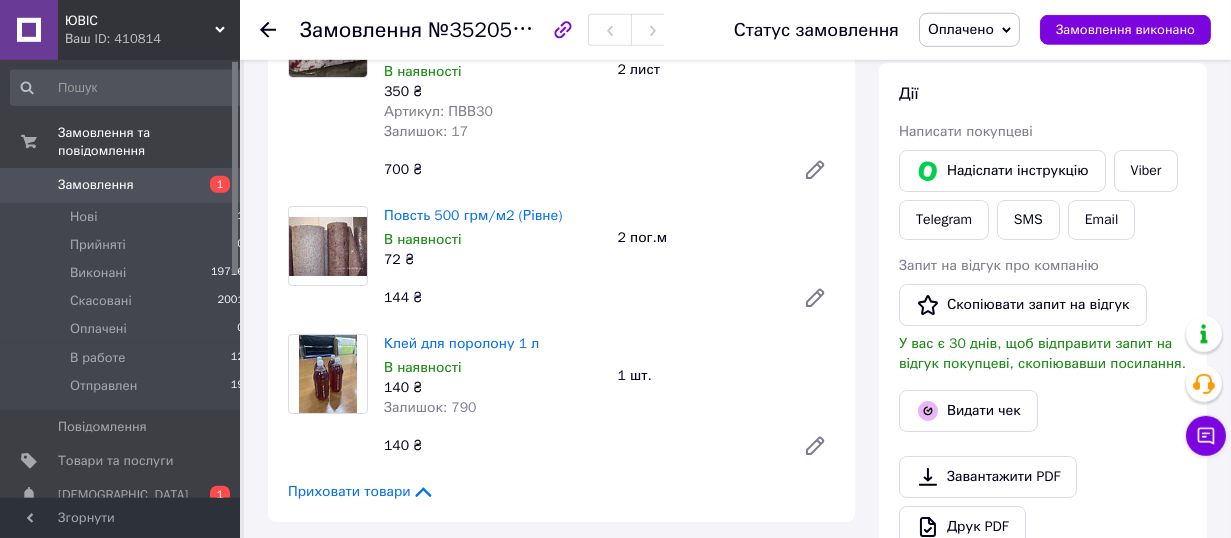 scroll, scrollTop: 330, scrollLeft: 0, axis: vertical 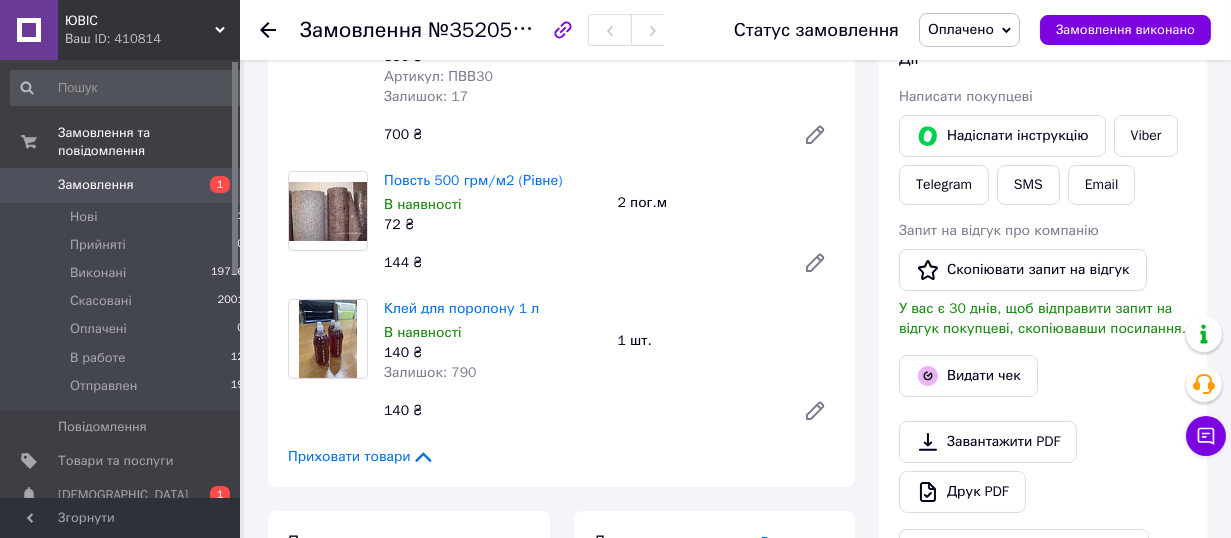click on "Оплачено" at bounding box center (961, 29) 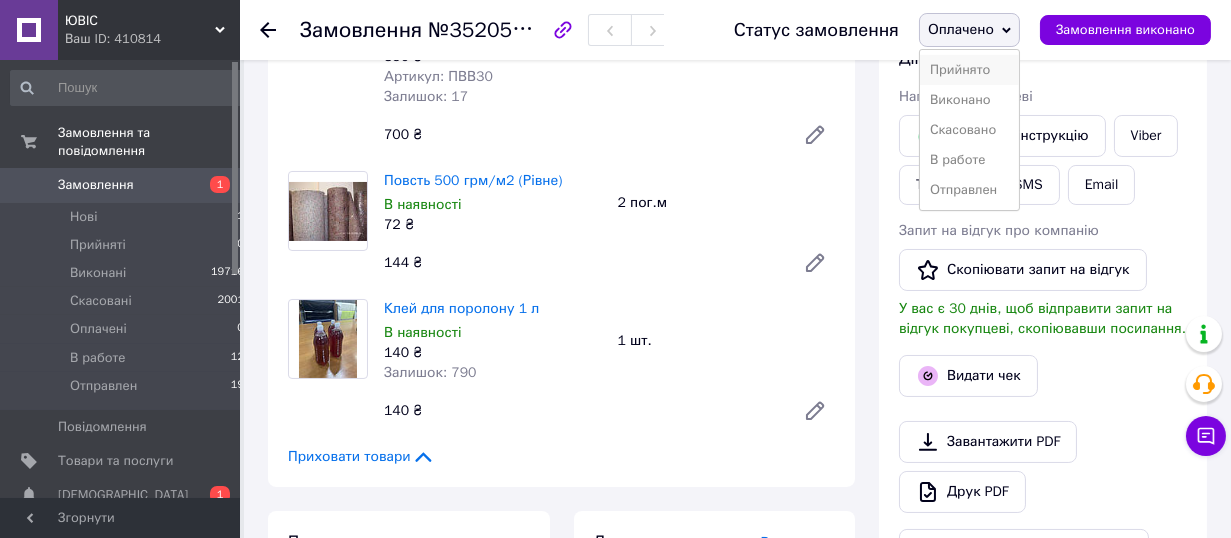 click on "Прийнято" at bounding box center (969, 70) 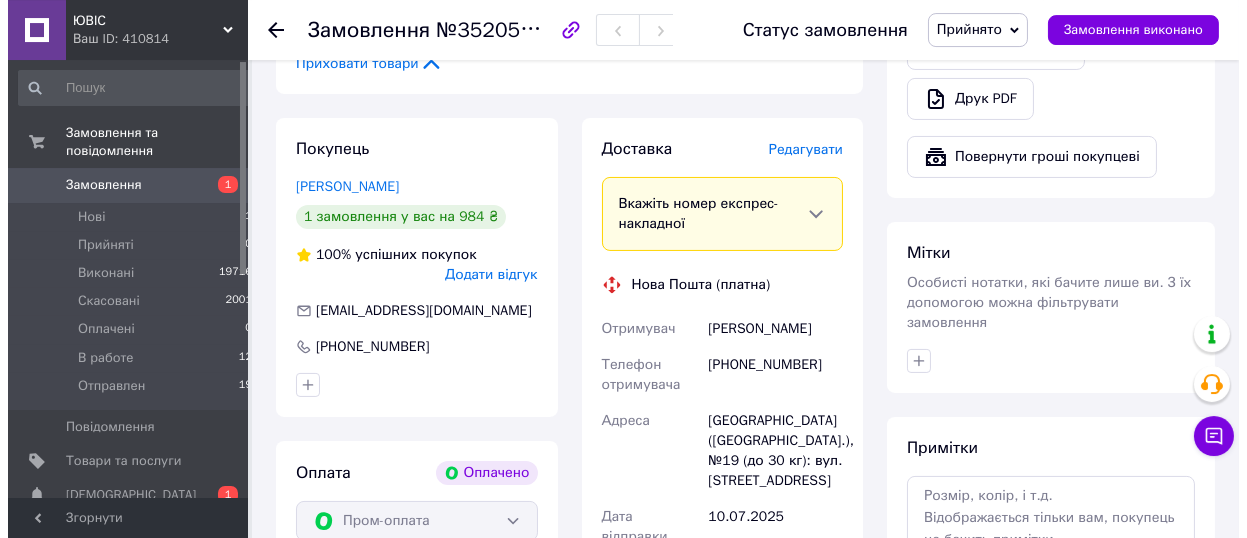 scroll, scrollTop: 660, scrollLeft: 0, axis: vertical 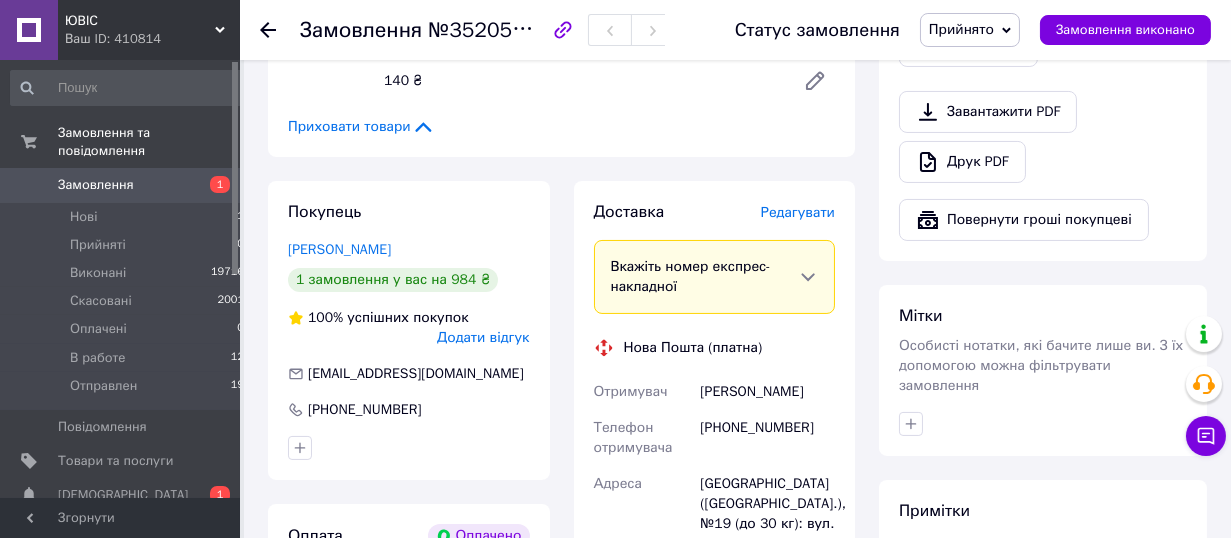 click on "Редагувати" at bounding box center [798, 212] 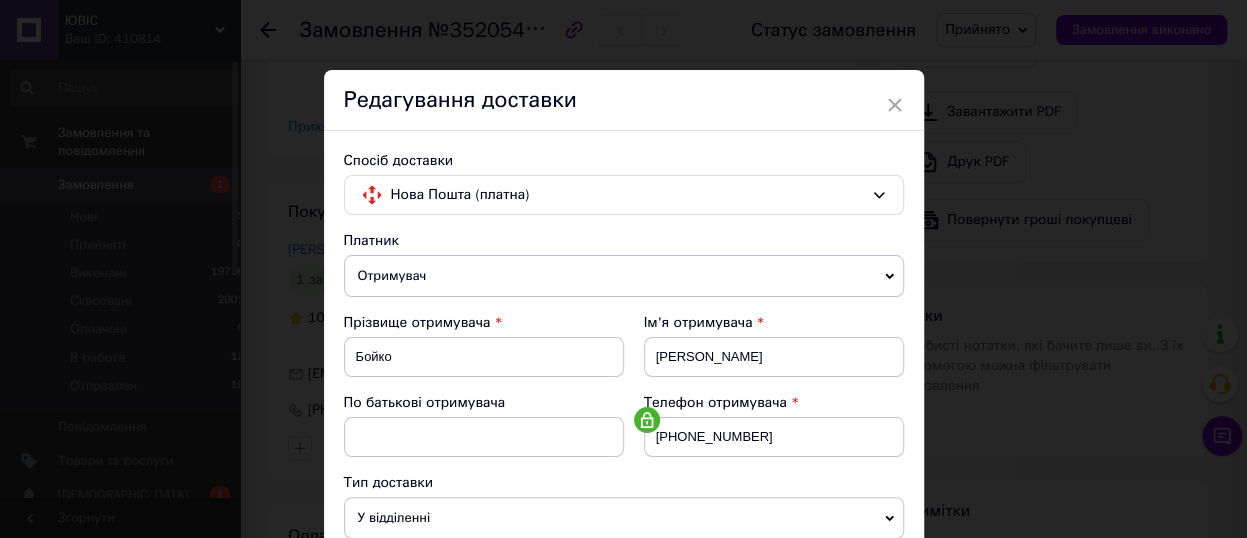 scroll, scrollTop: 440, scrollLeft: 0, axis: vertical 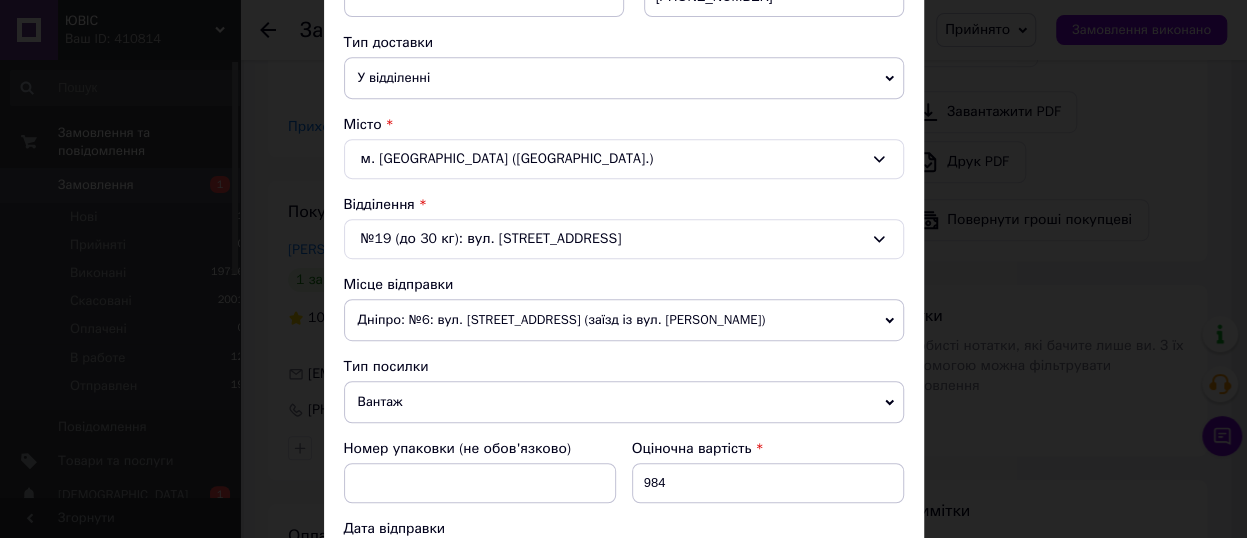 click on "№19 (до 30 кг): вул. [STREET_ADDRESS]" at bounding box center [624, 239] 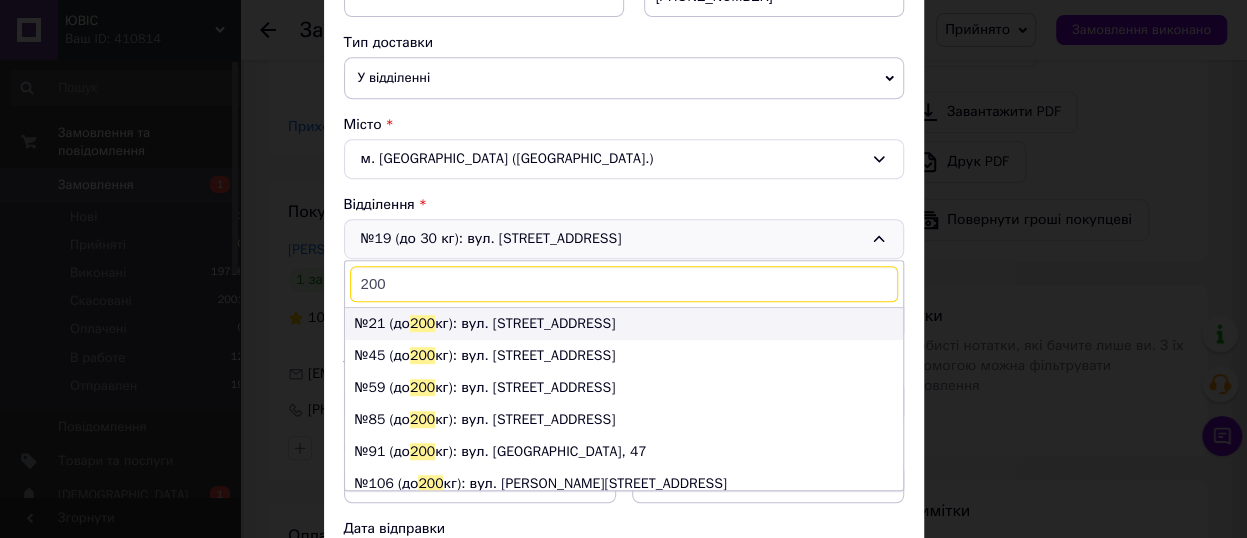 scroll, scrollTop: 42, scrollLeft: 0, axis: vertical 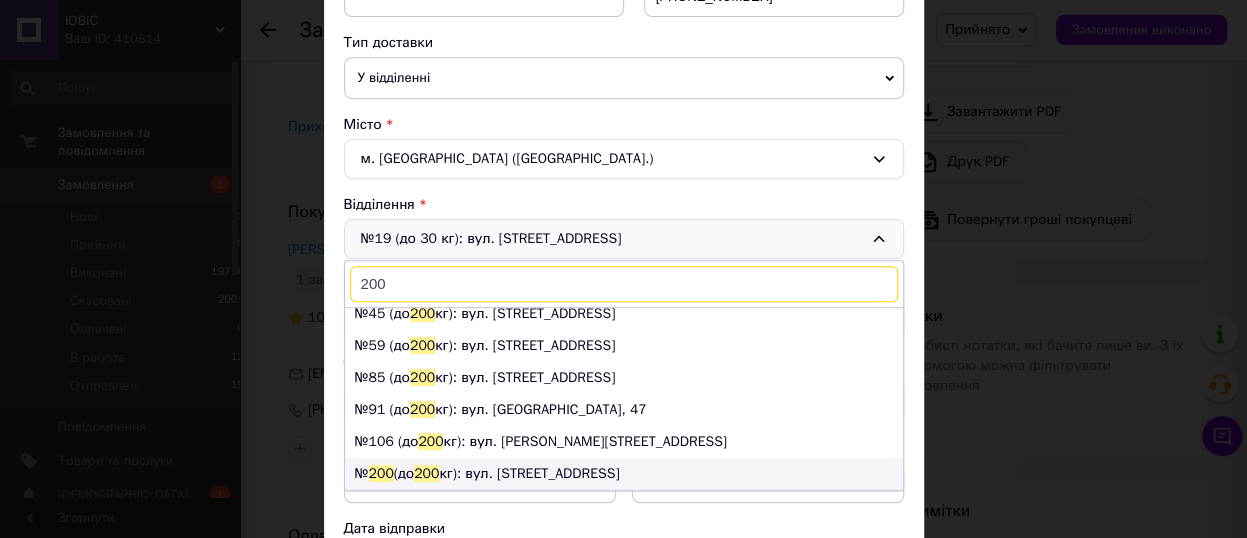 type on "200" 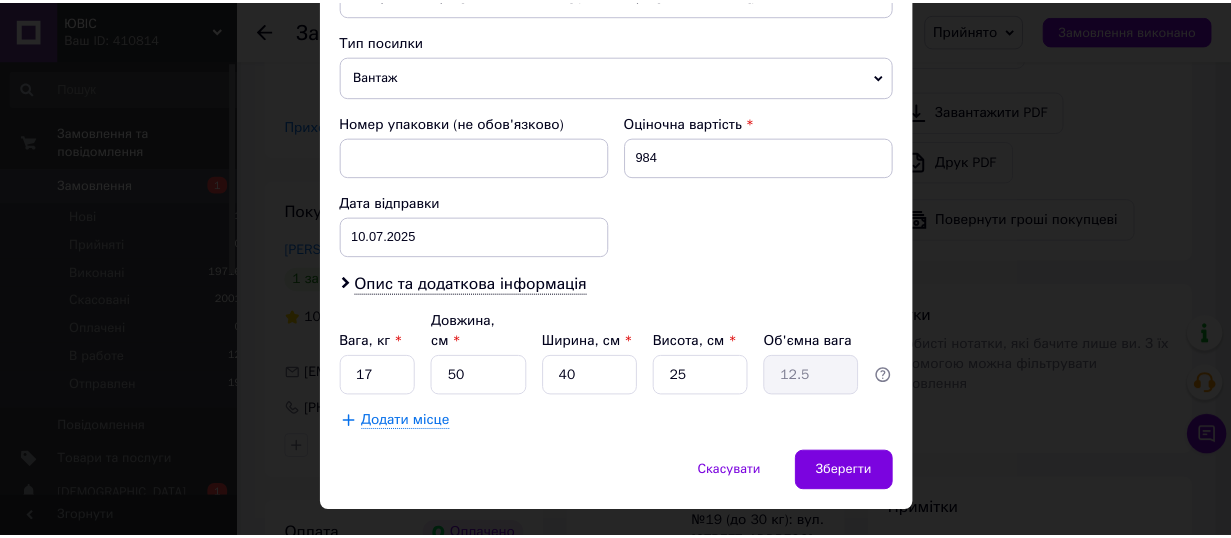 scroll, scrollTop: 787, scrollLeft: 0, axis: vertical 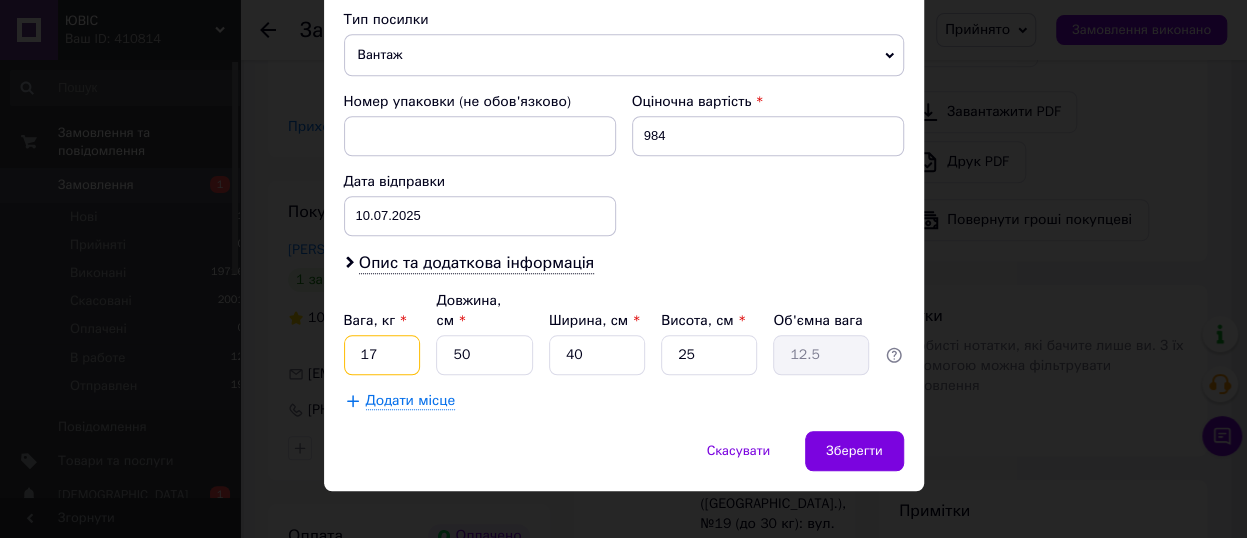 click on "17" at bounding box center (382, 355) 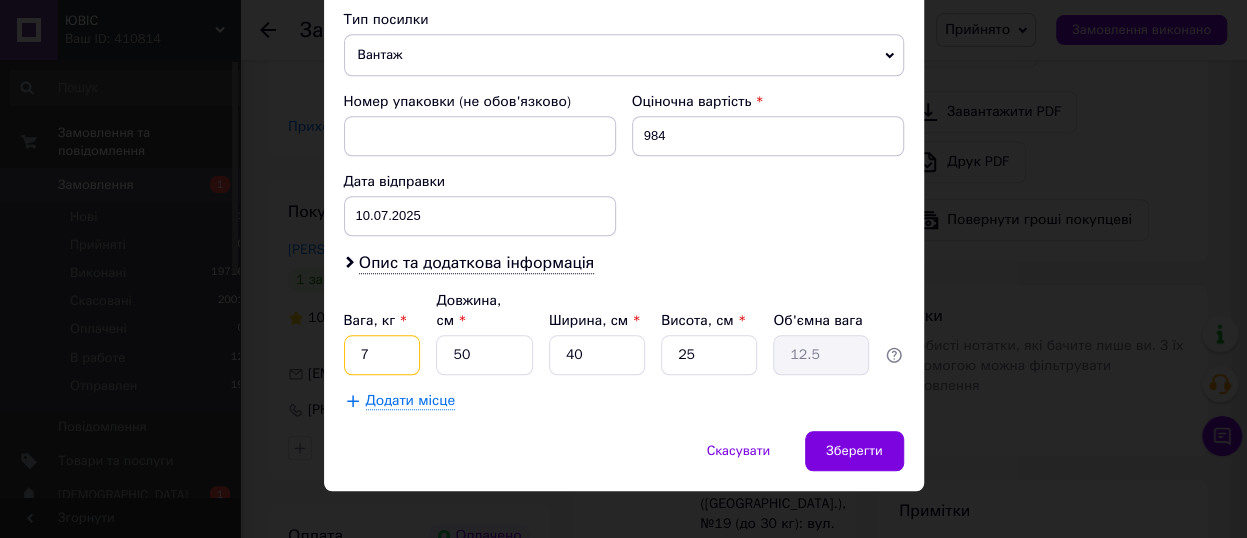 type on "7" 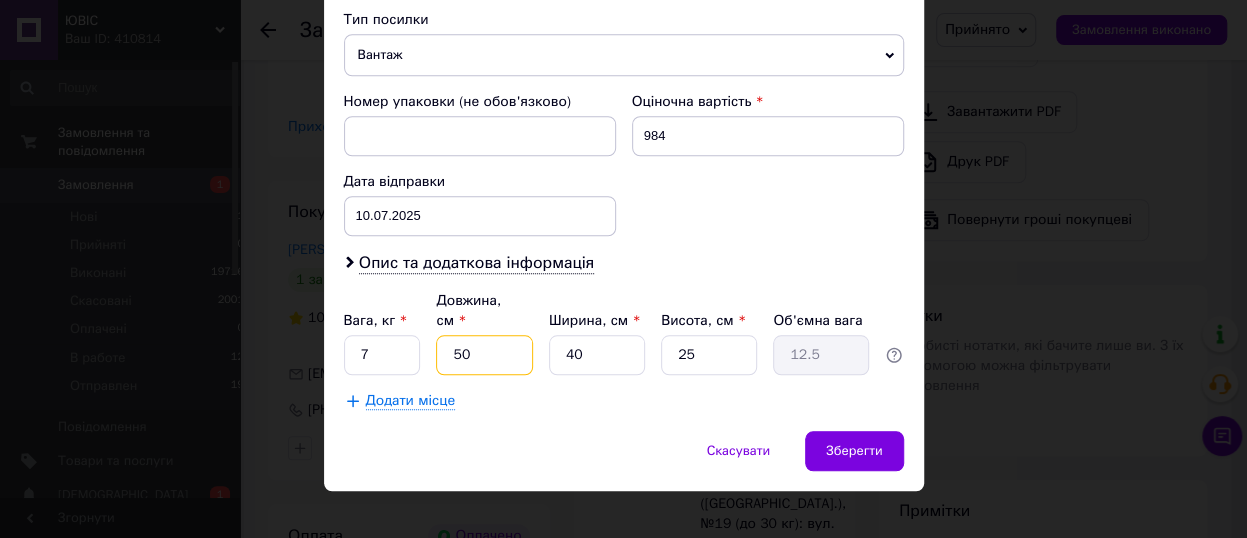 click on "50" at bounding box center (484, 355) 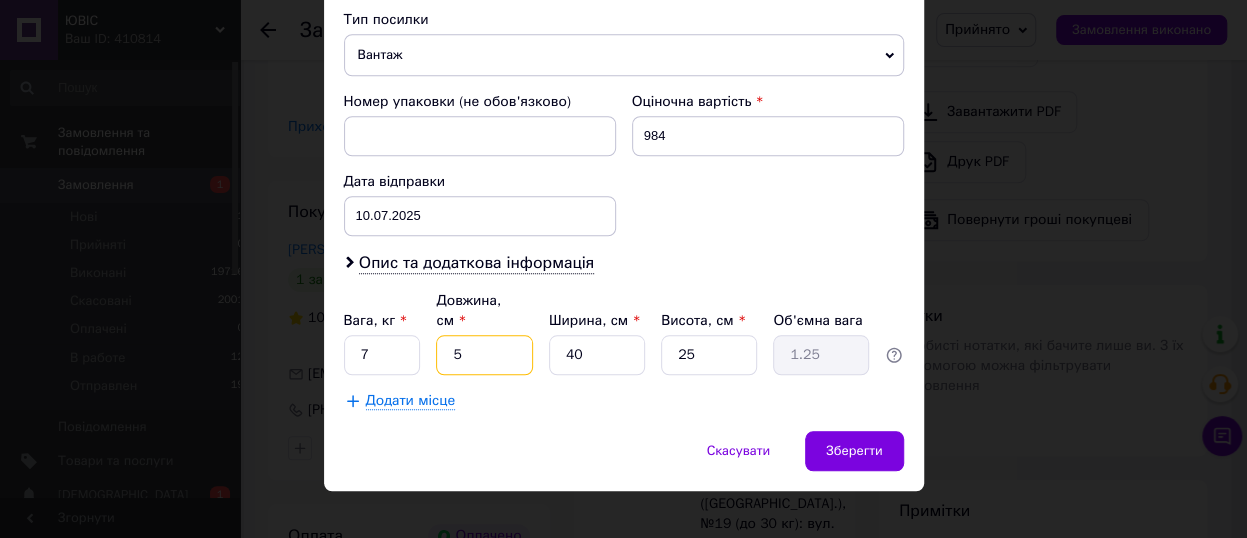 type 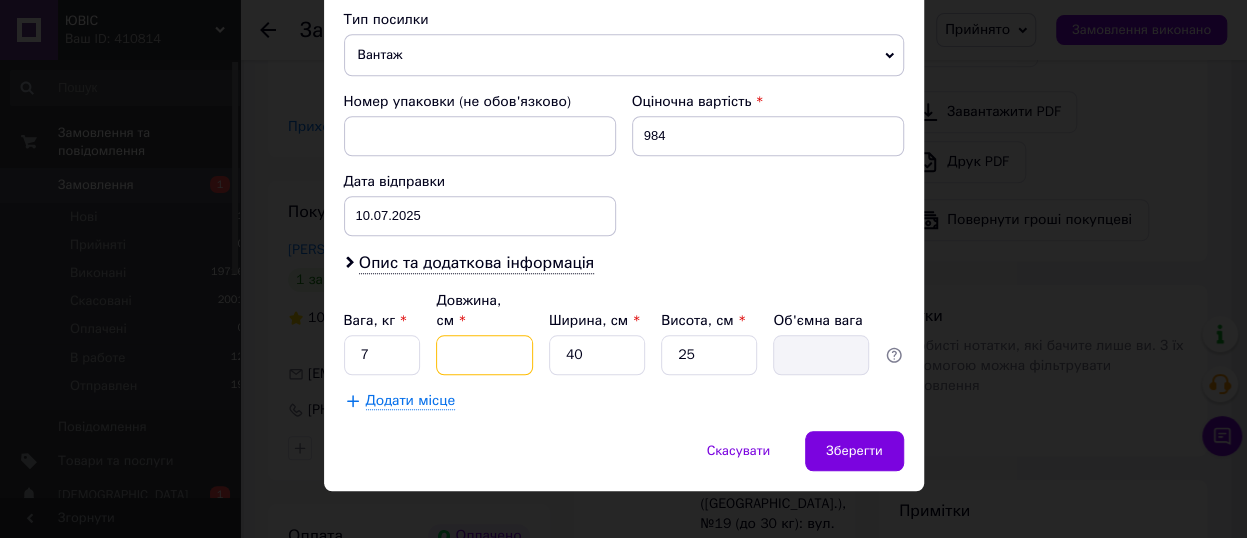 type on "1" 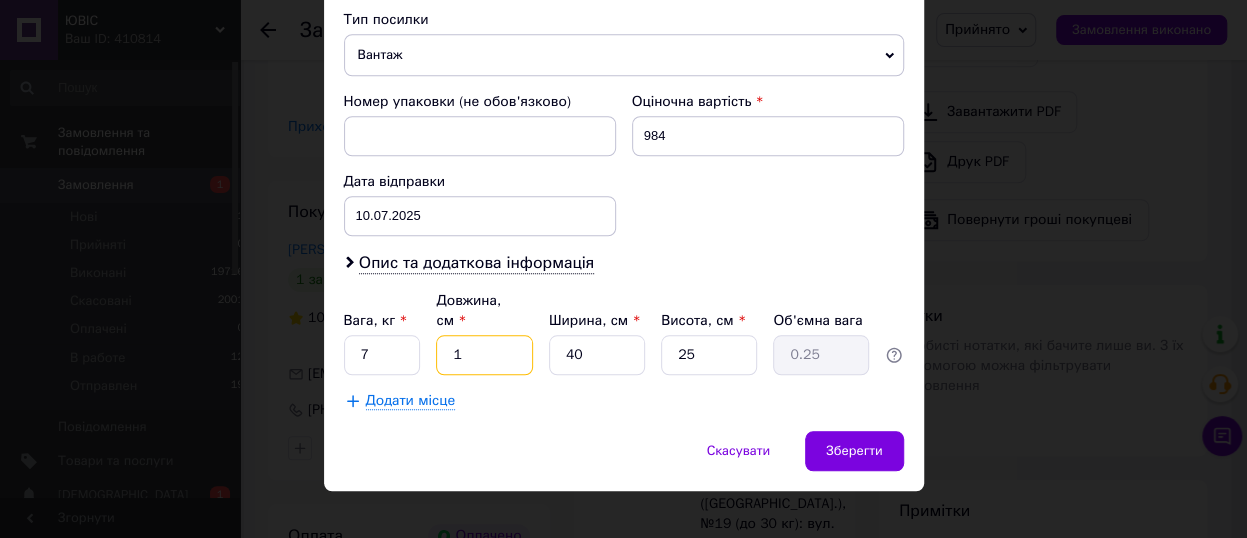 type on "10" 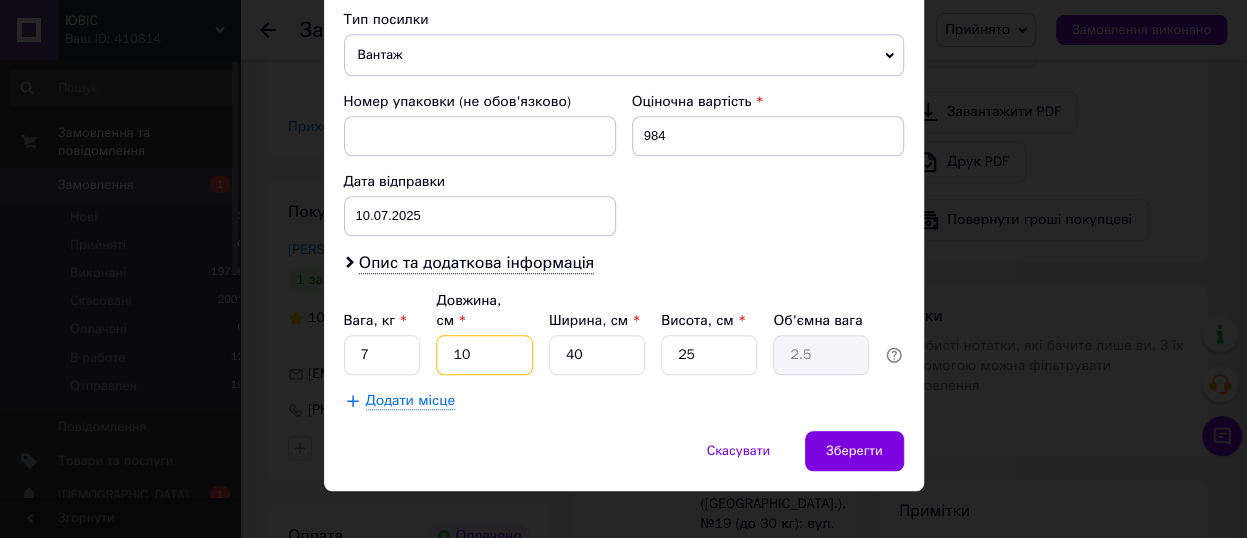 type on "100" 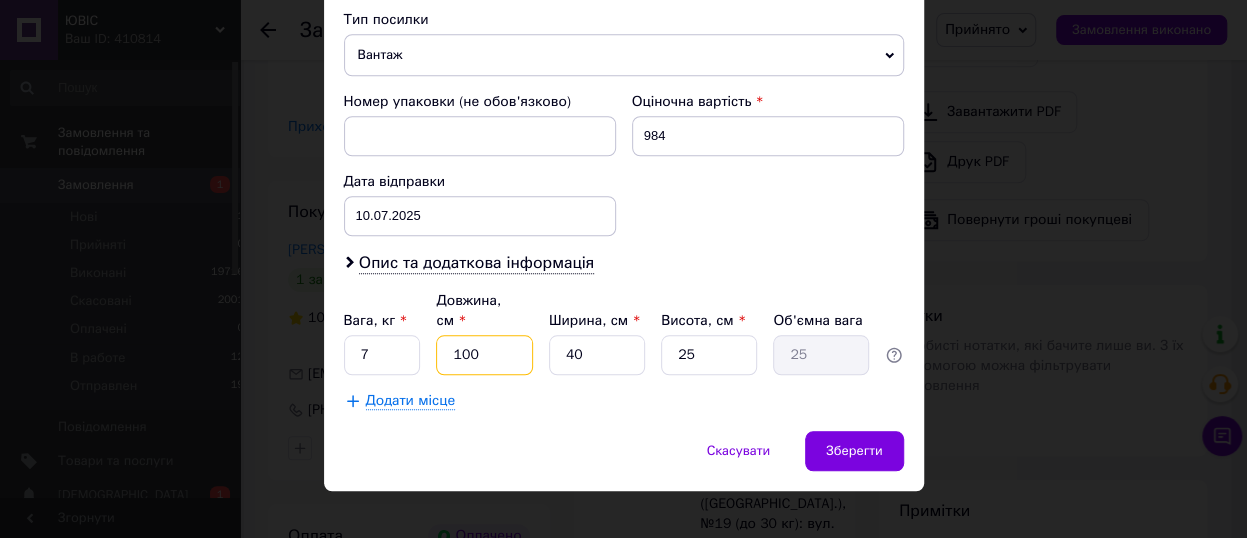 type on "100" 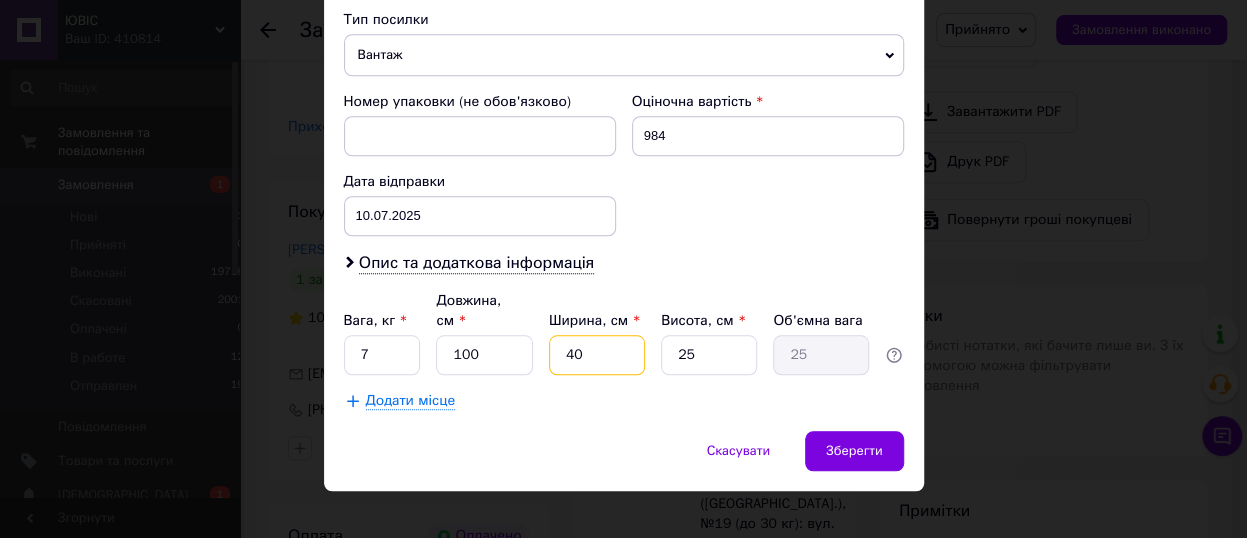 click on "40" at bounding box center (597, 355) 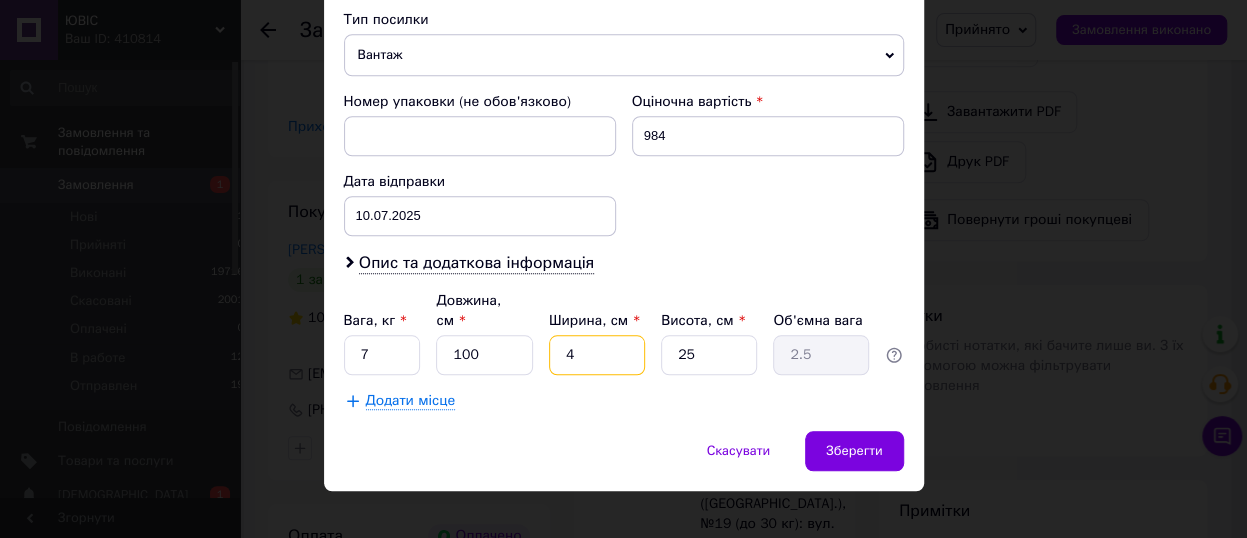 type 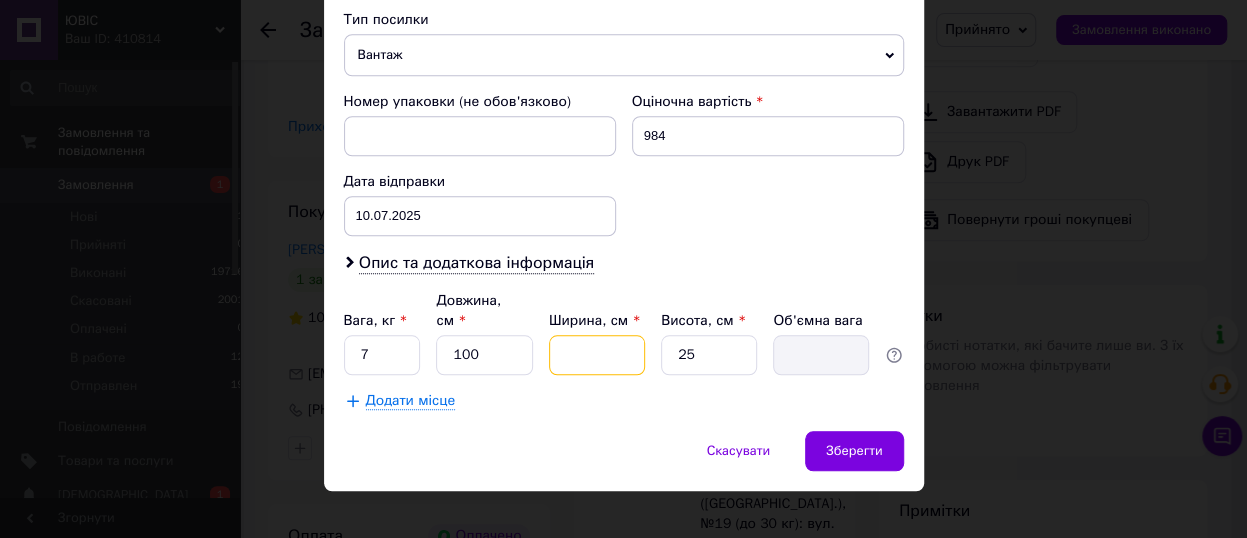 type on "3" 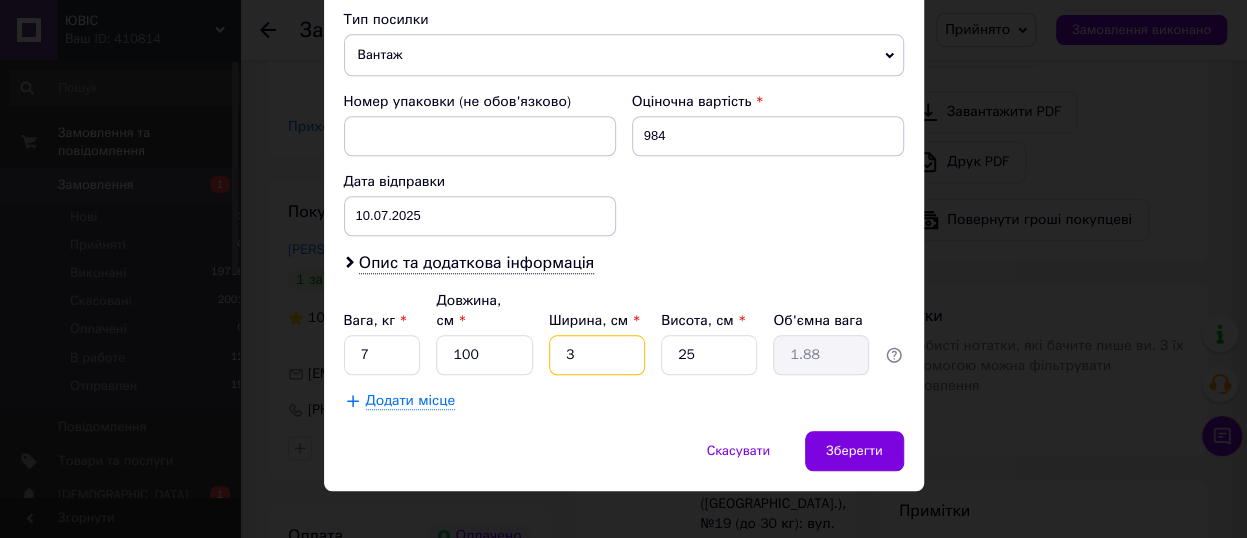 type on "35" 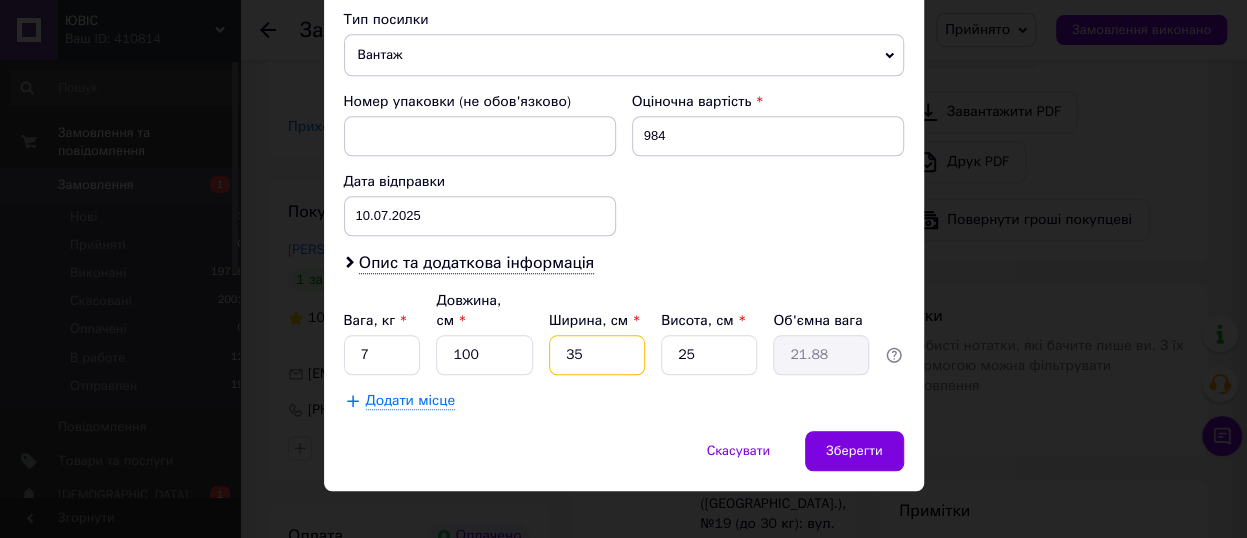 type on "35" 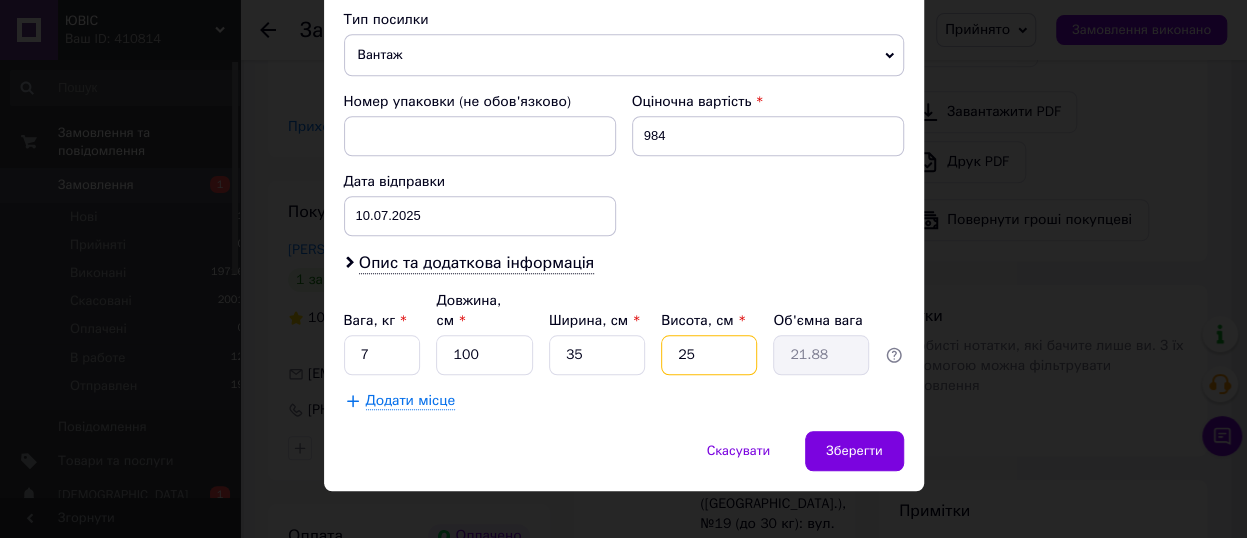 click on "25" at bounding box center (709, 355) 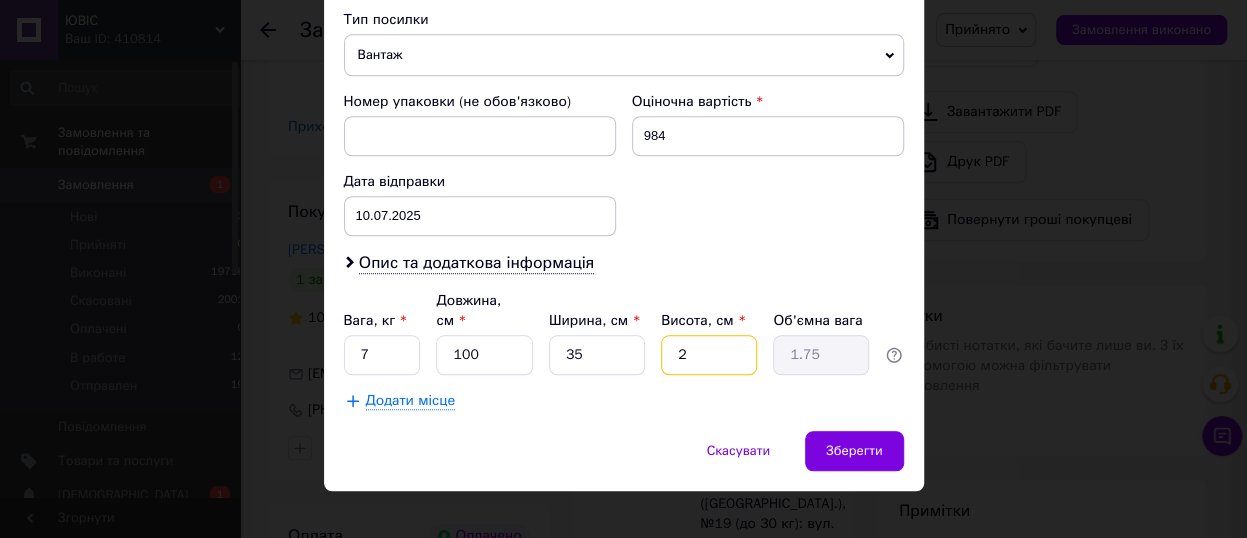 type 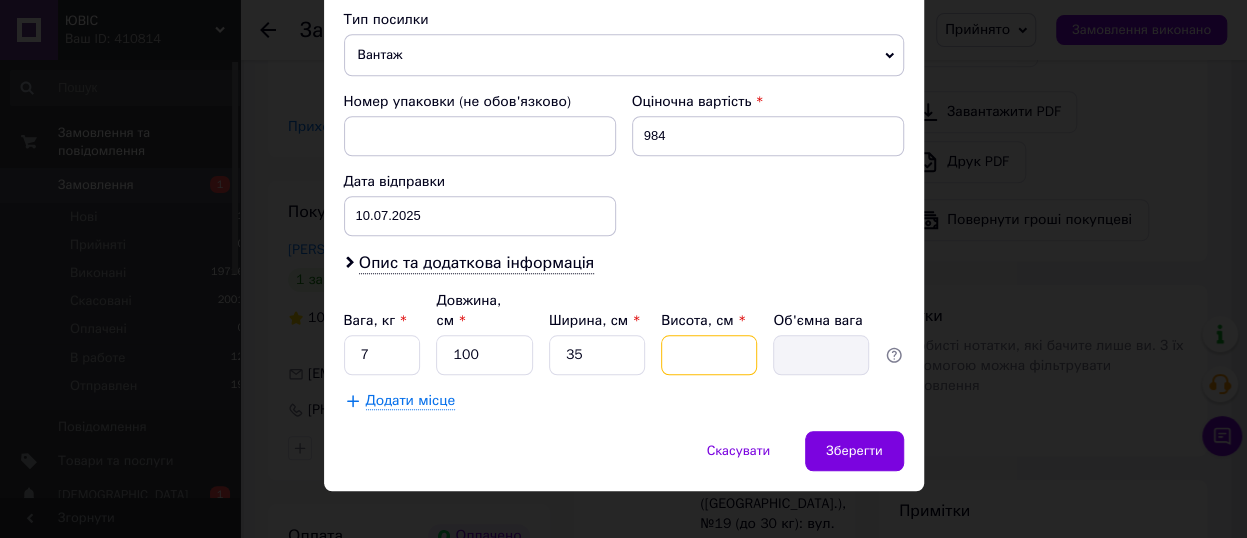 type on "3" 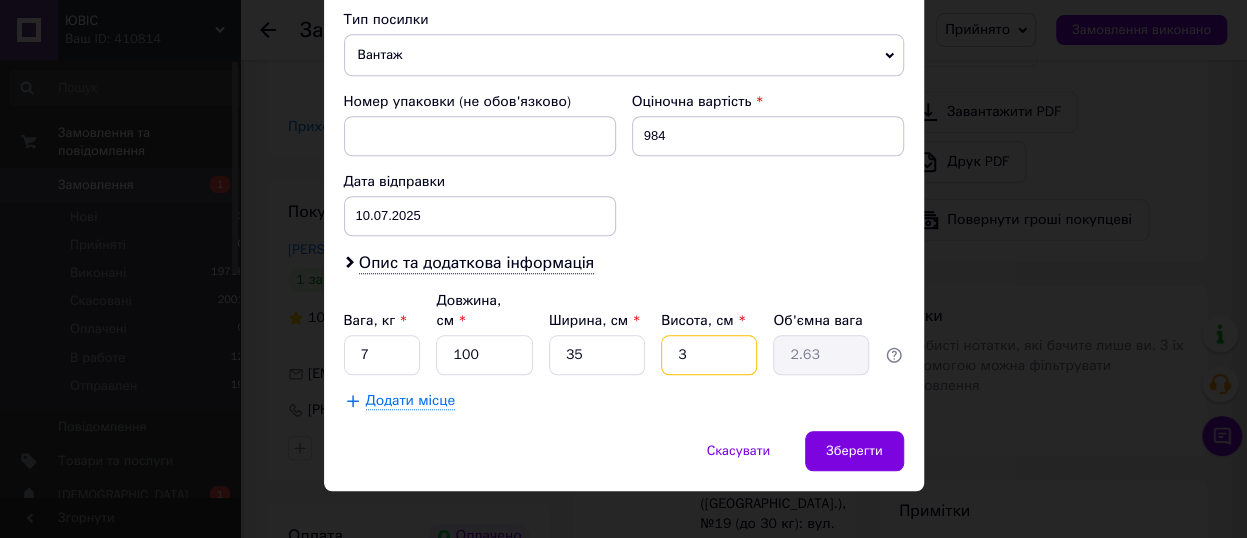 type on "35" 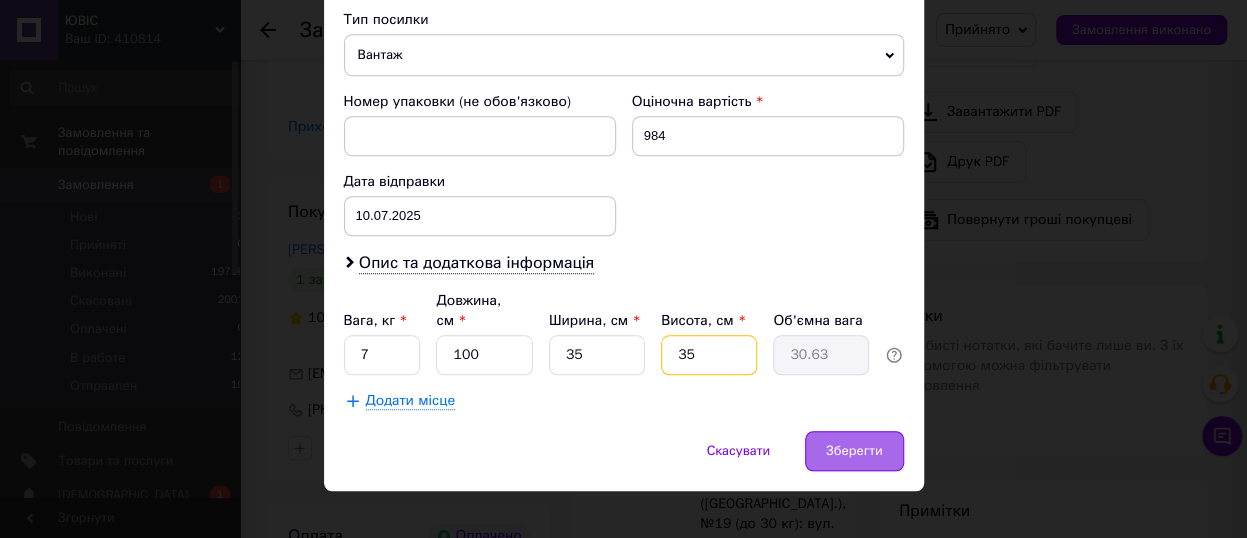 type on "35" 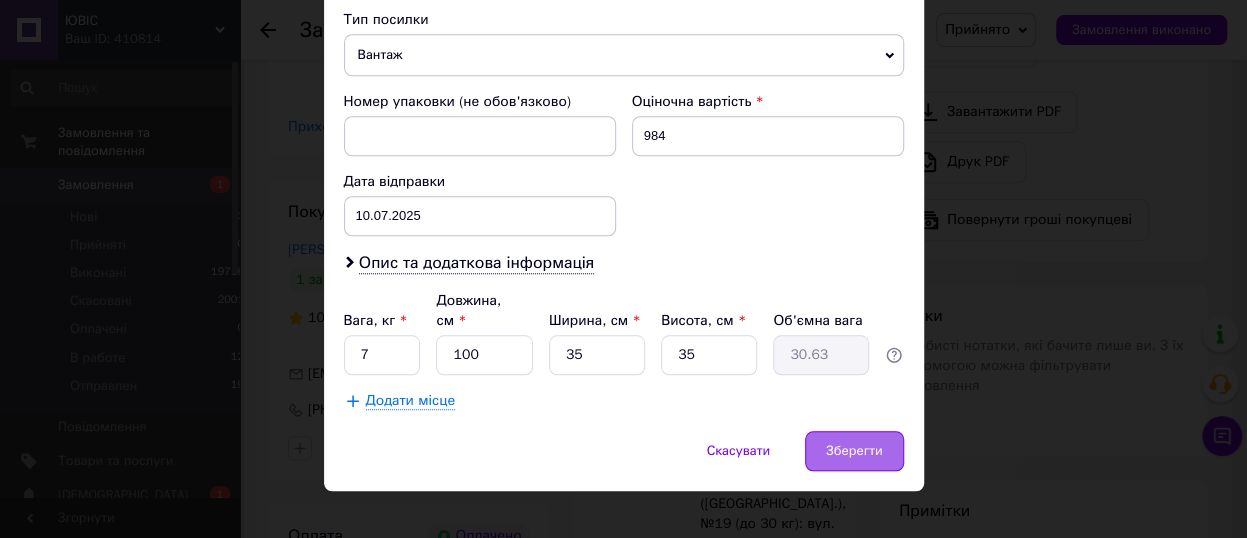 click on "Зберегти" at bounding box center (854, 451) 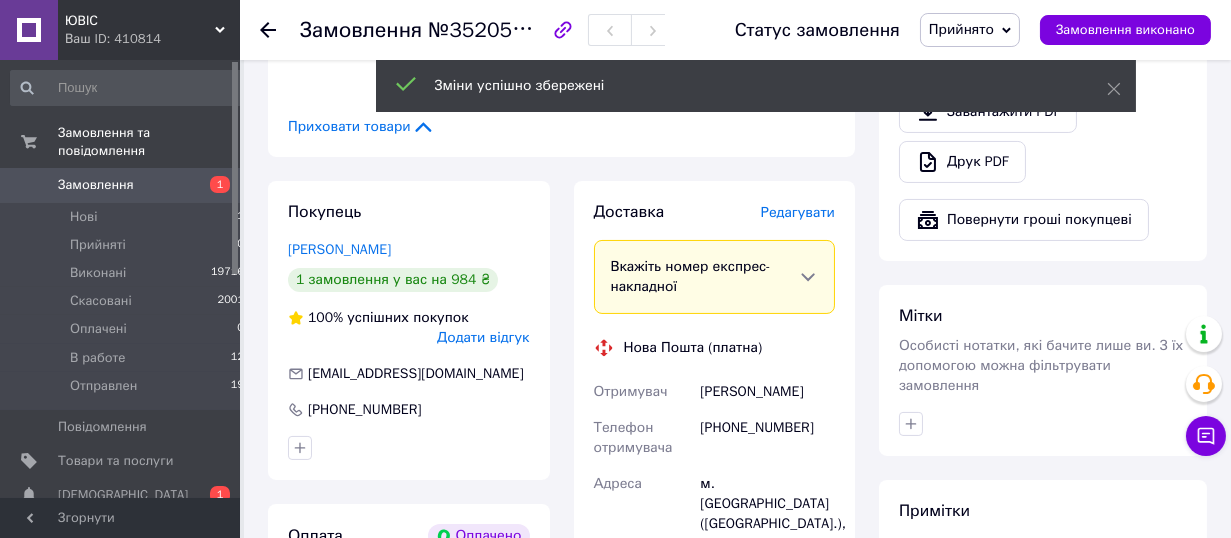 click on "Прийнято" at bounding box center [961, 29] 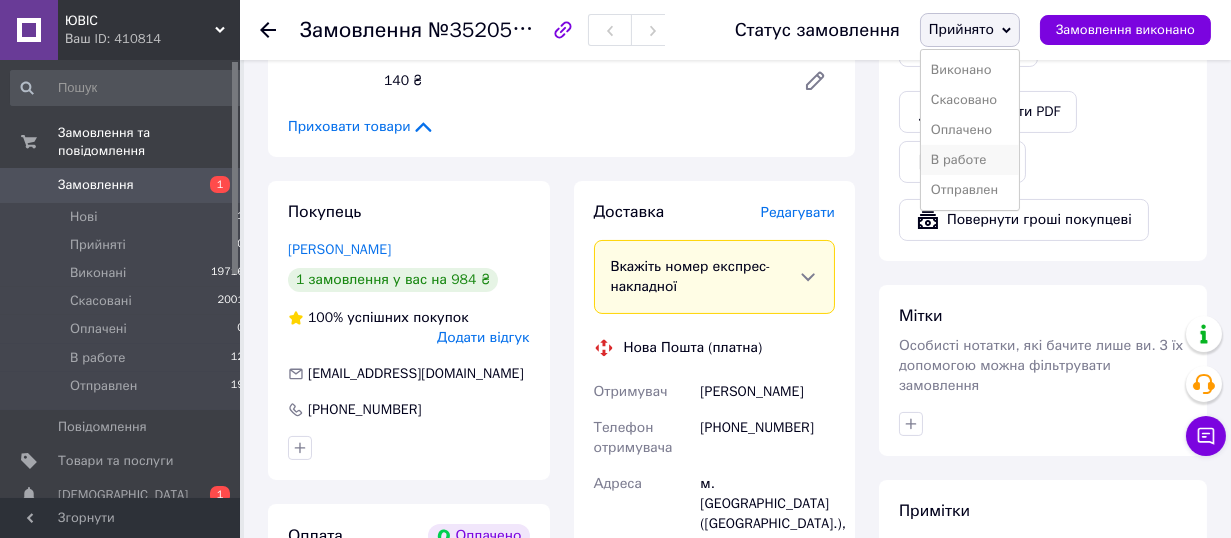 click on "В работе" at bounding box center (970, 160) 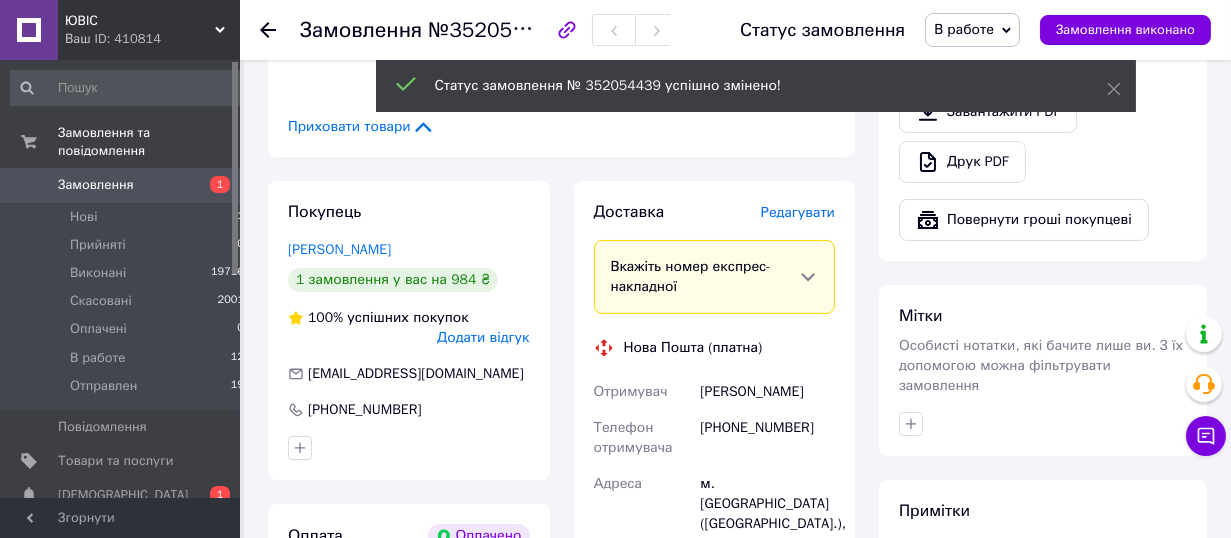 click 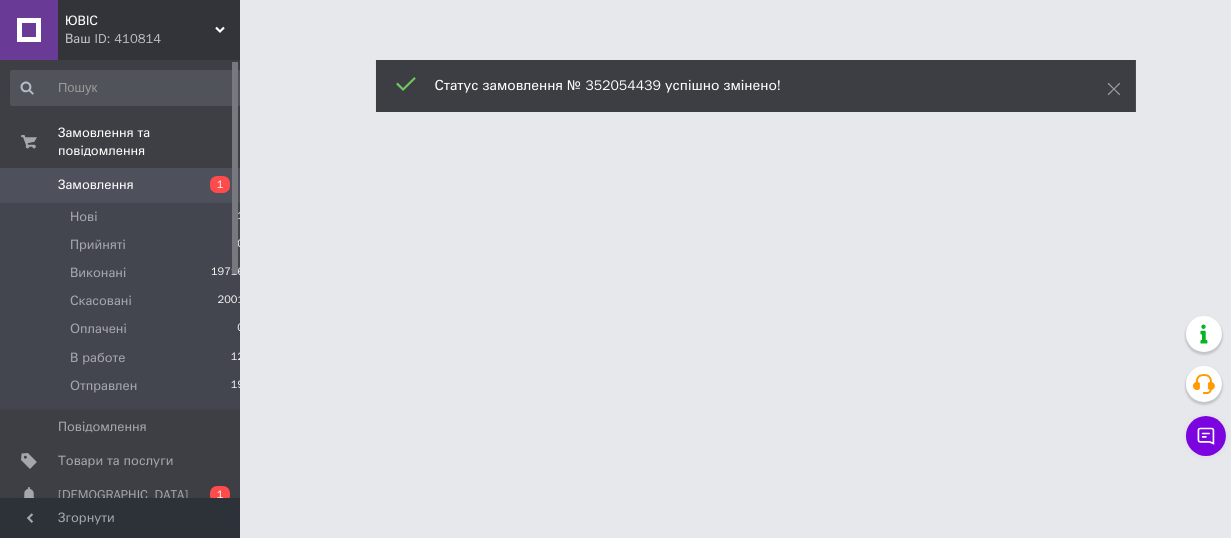 scroll, scrollTop: 0, scrollLeft: 0, axis: both 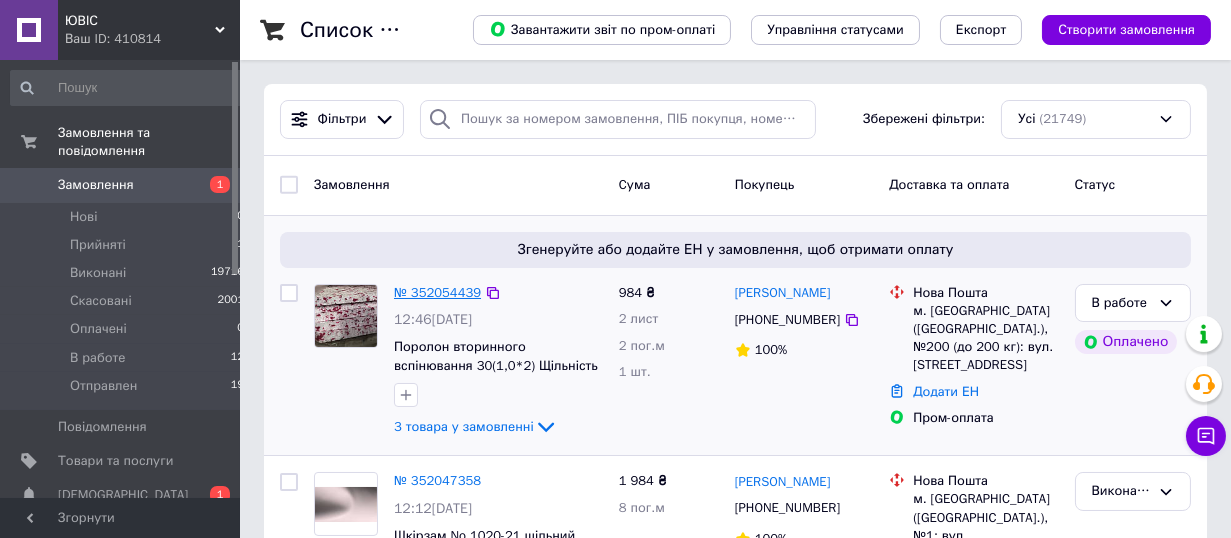 click on "№ 352054439" at bounding box center [437, 292] 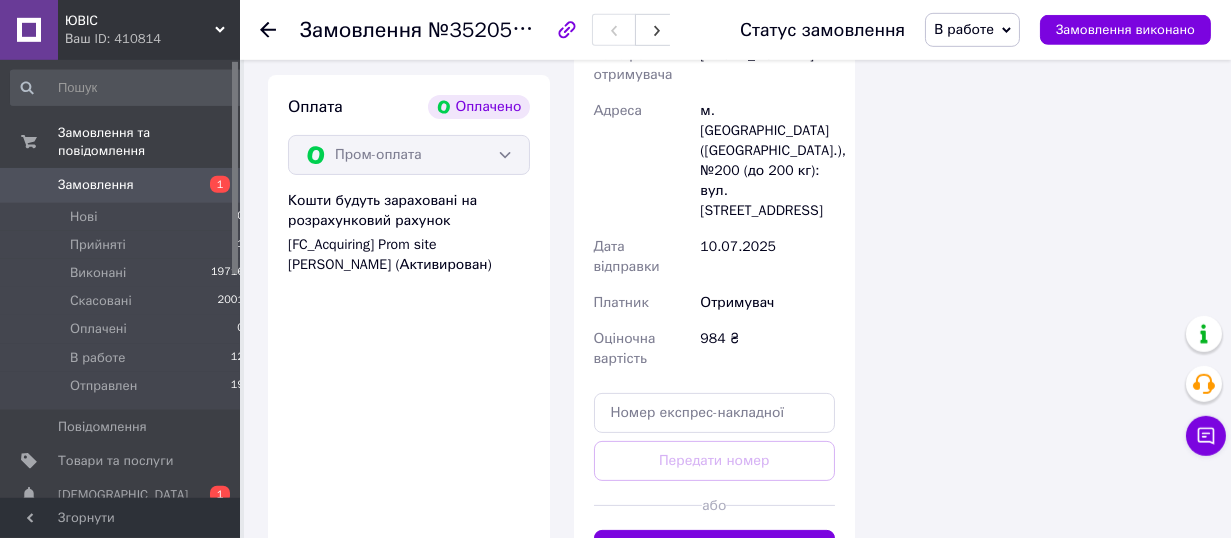 scroll, scrollTop: 1046, scrollLeft: 0, axis: vertical 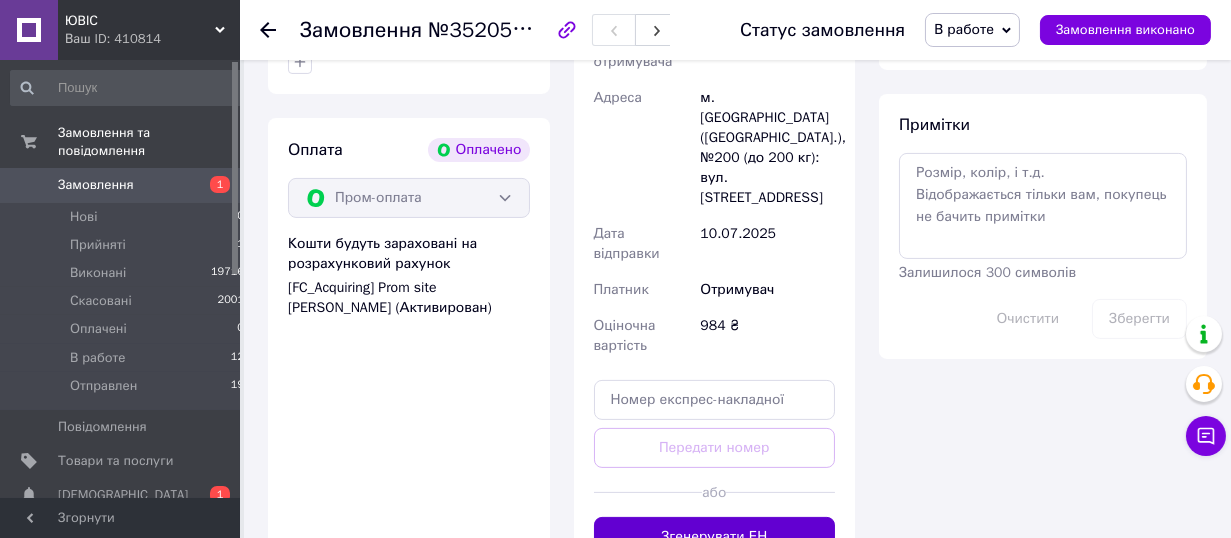 click on "Згенерувати ЕН" at bounding box center [715, 537] 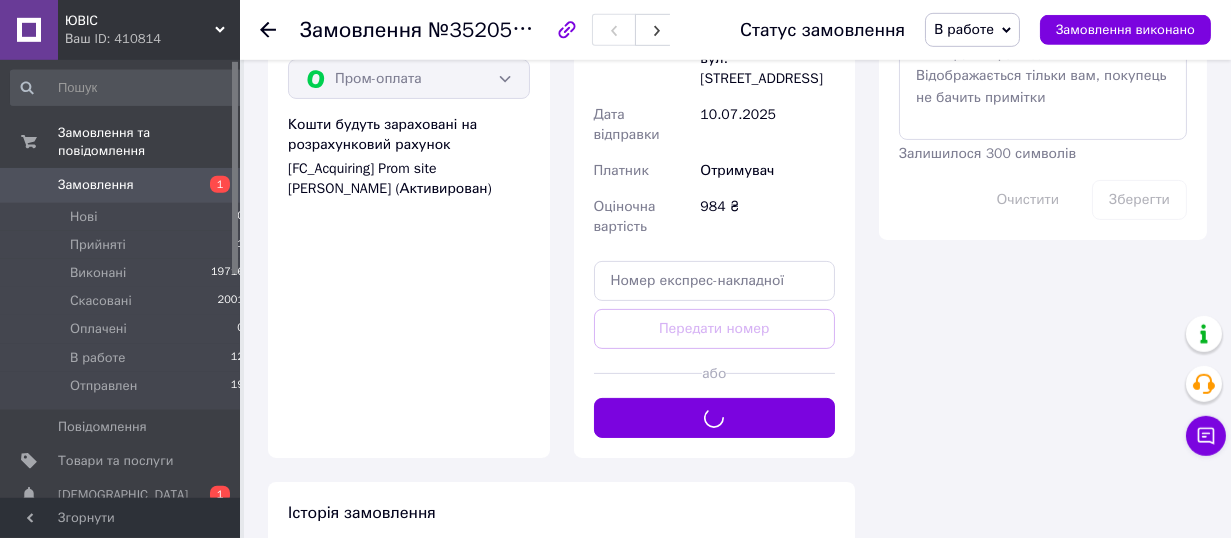 scroll, scrollTop: 1266, scrollLeft: 0, axis: vertical 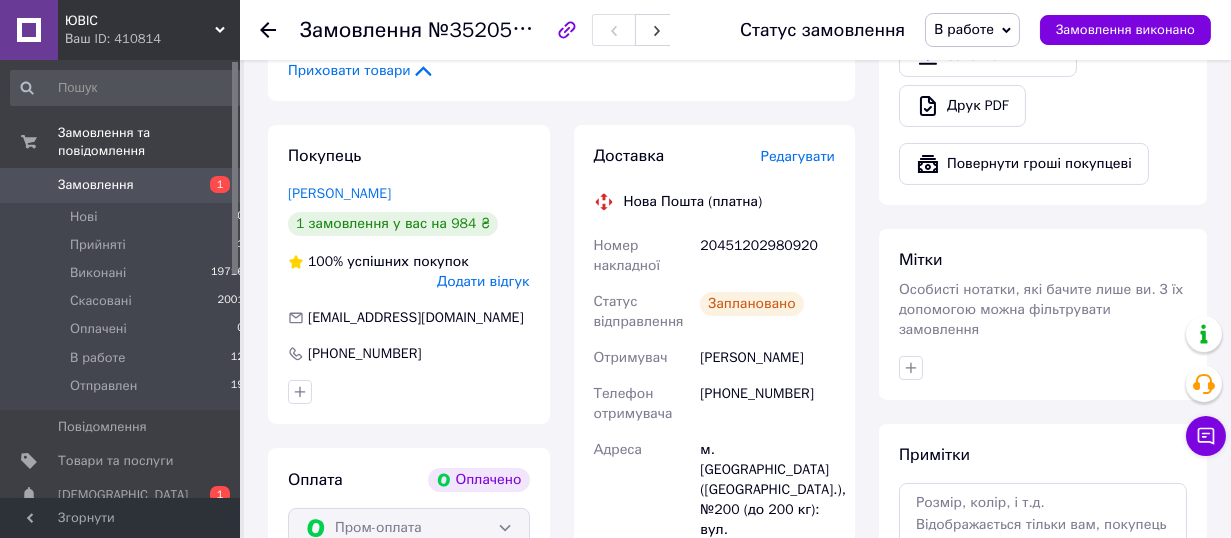 click on "Редагувати" at bounding box center (798, 156) 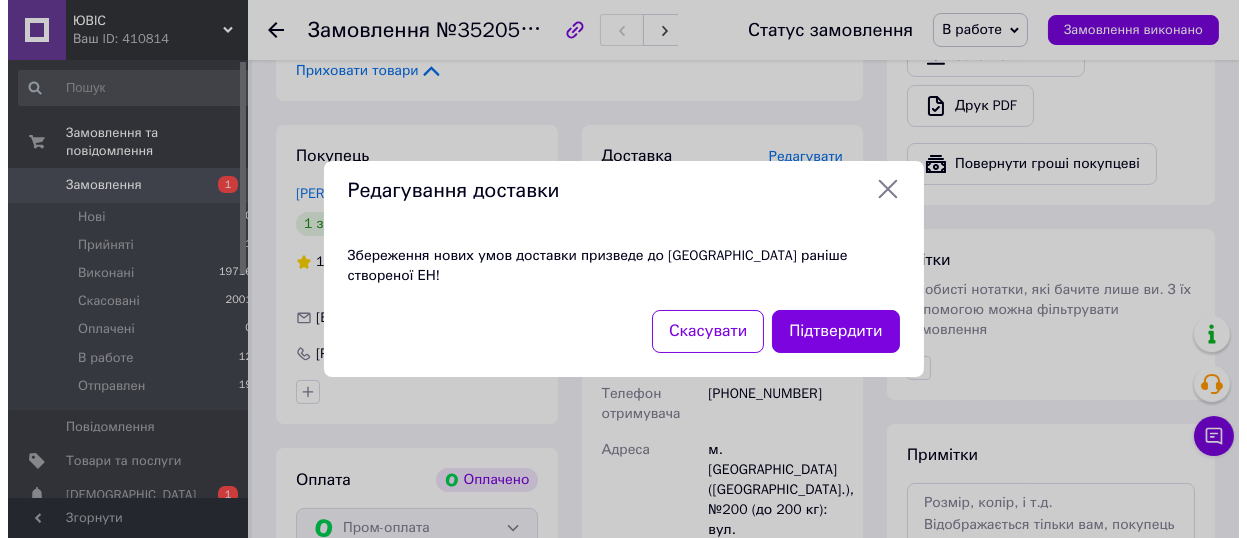 scroll, scrollTop: 696, scrollLeft: 0, axis: vertical 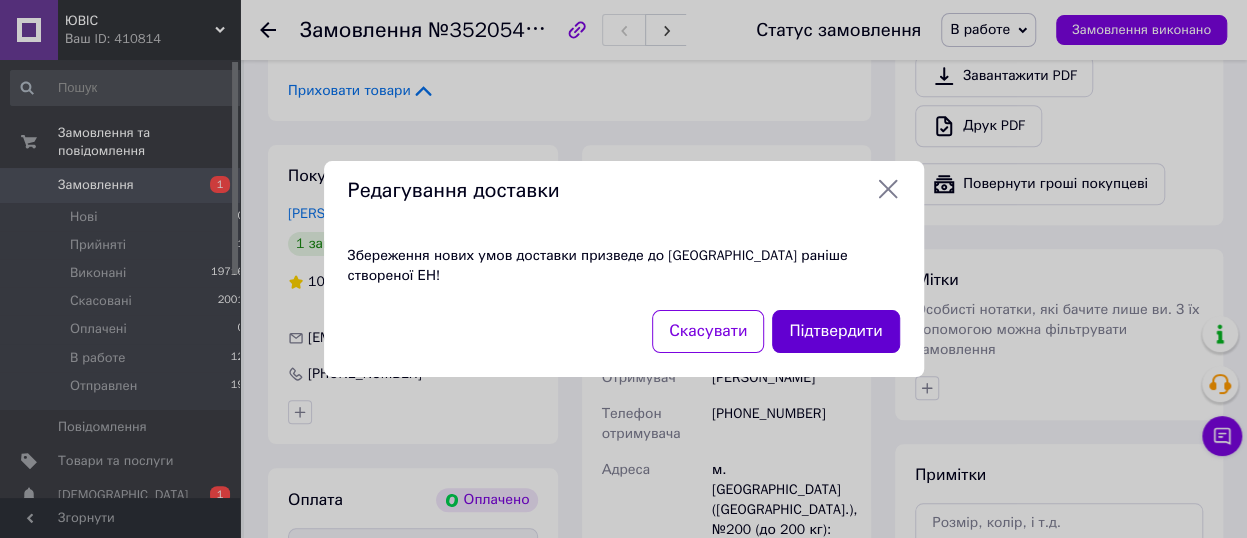 click on "Підтвердити" at bounding box center [835, 331] 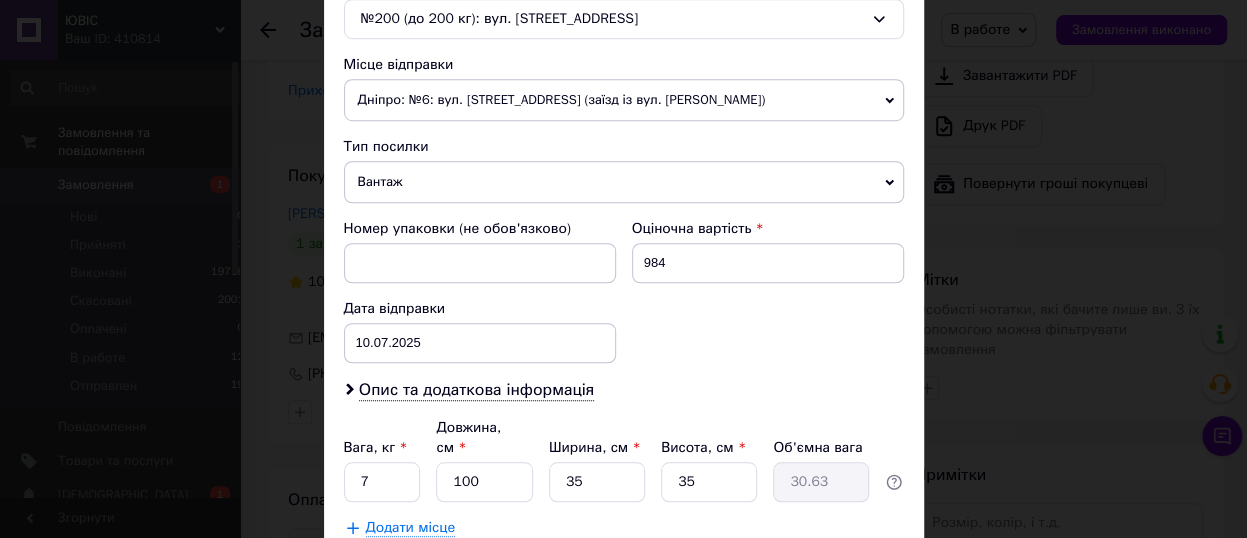 scroll, scrollTop: 787, scrollLeft: 0, axis: vertical 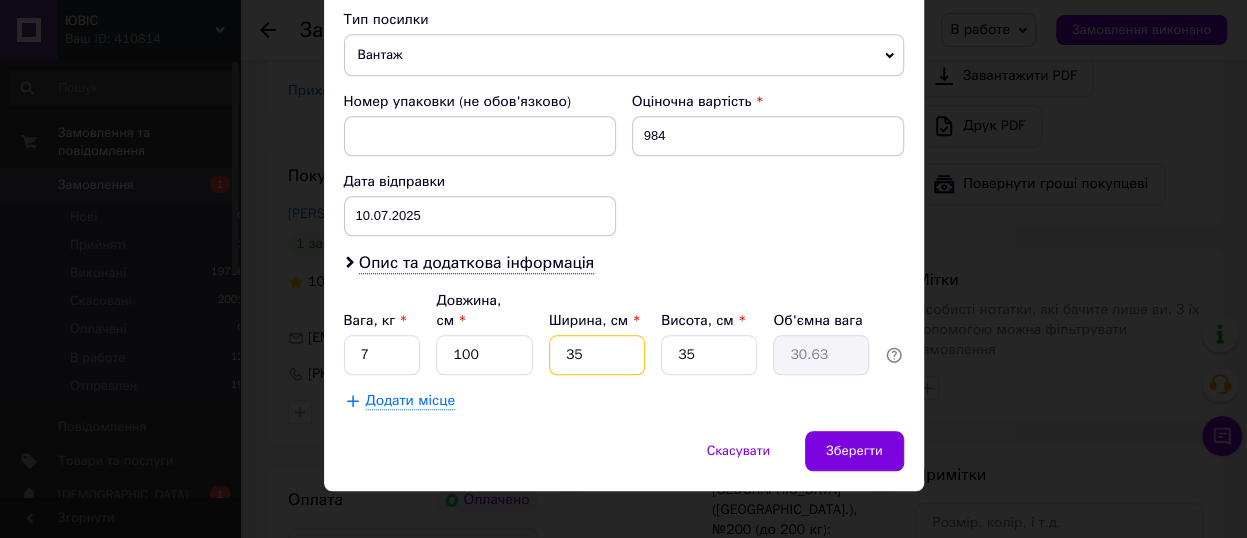 click on "35" at bounding box center [597, 355] 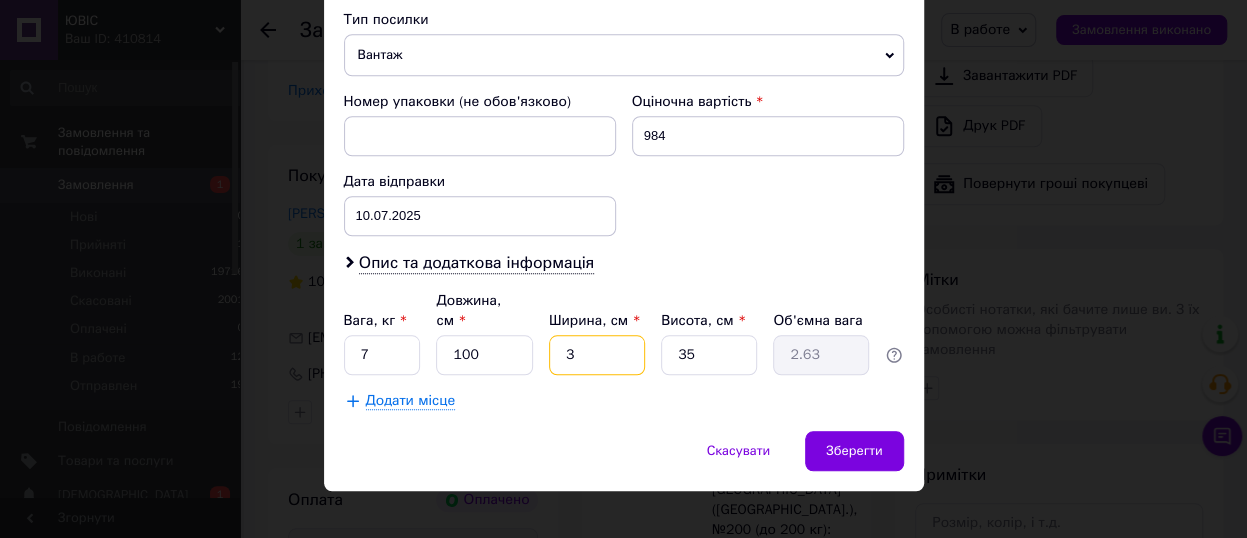 type on "30" 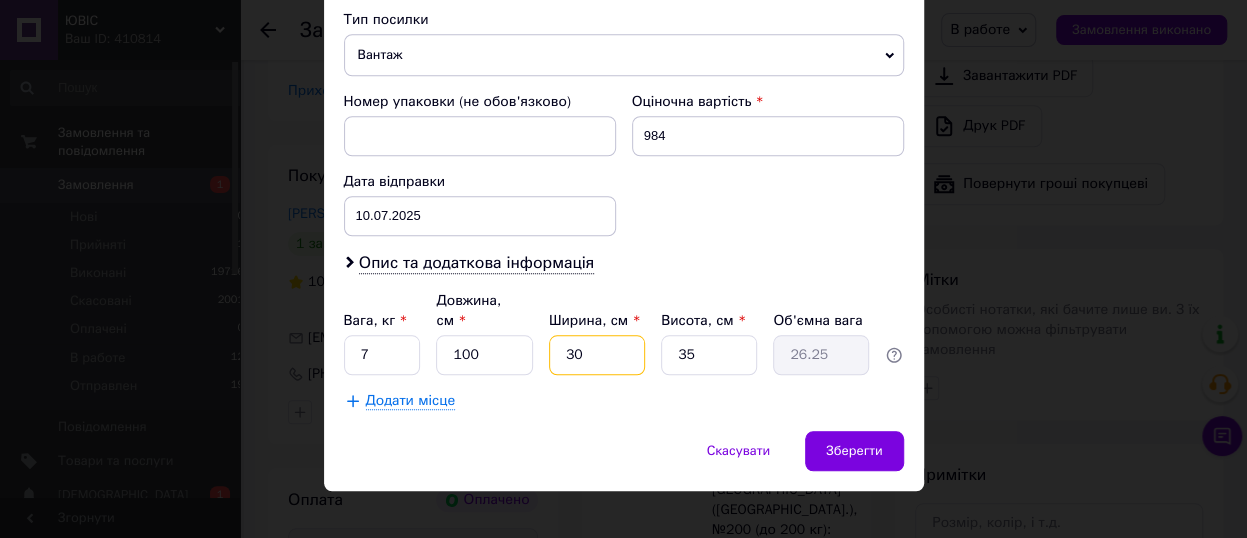 type on "30" 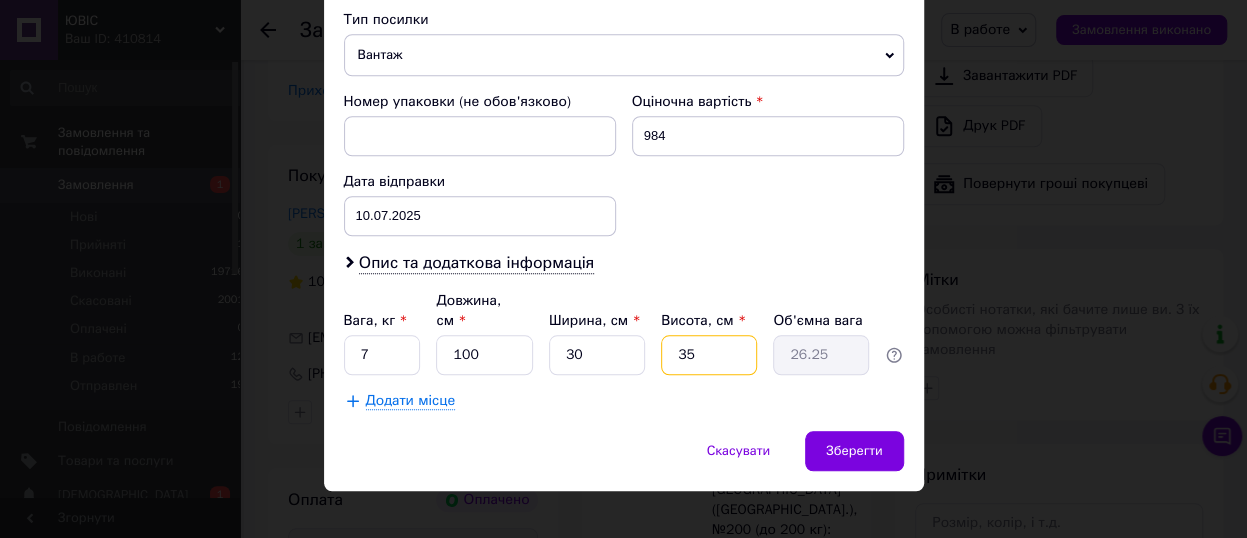 click on "35" at bounding box center (709, 355) 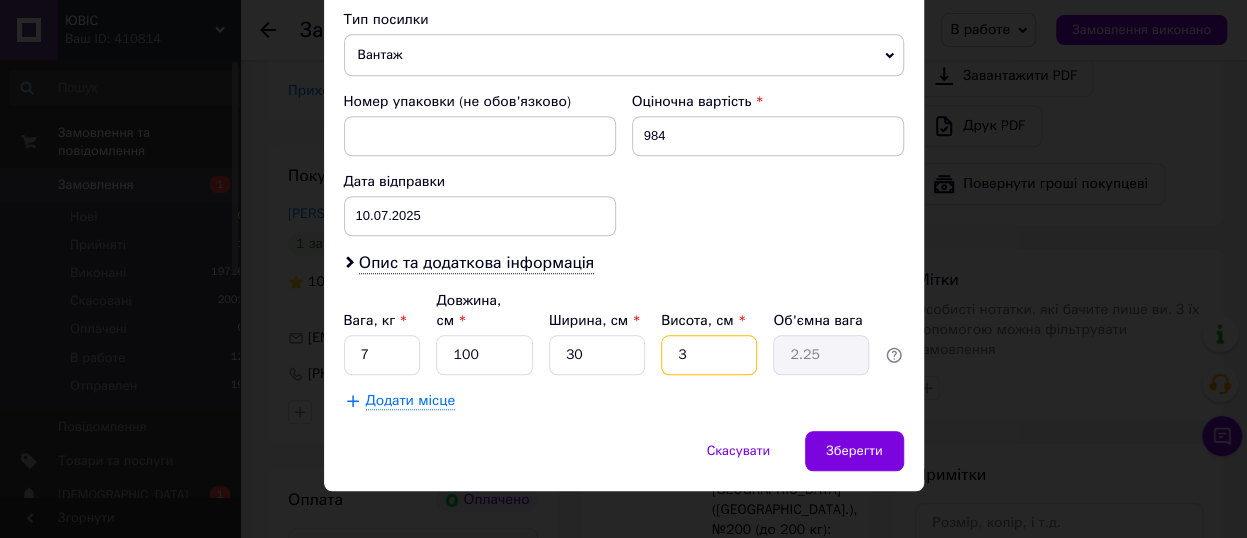 type on "30" 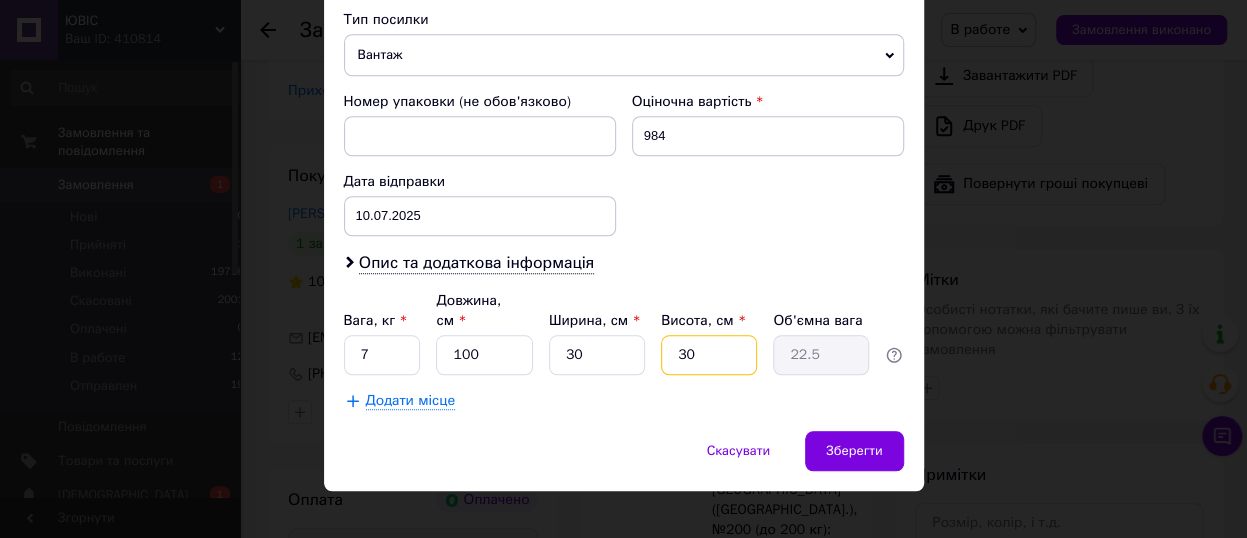 type on "30" 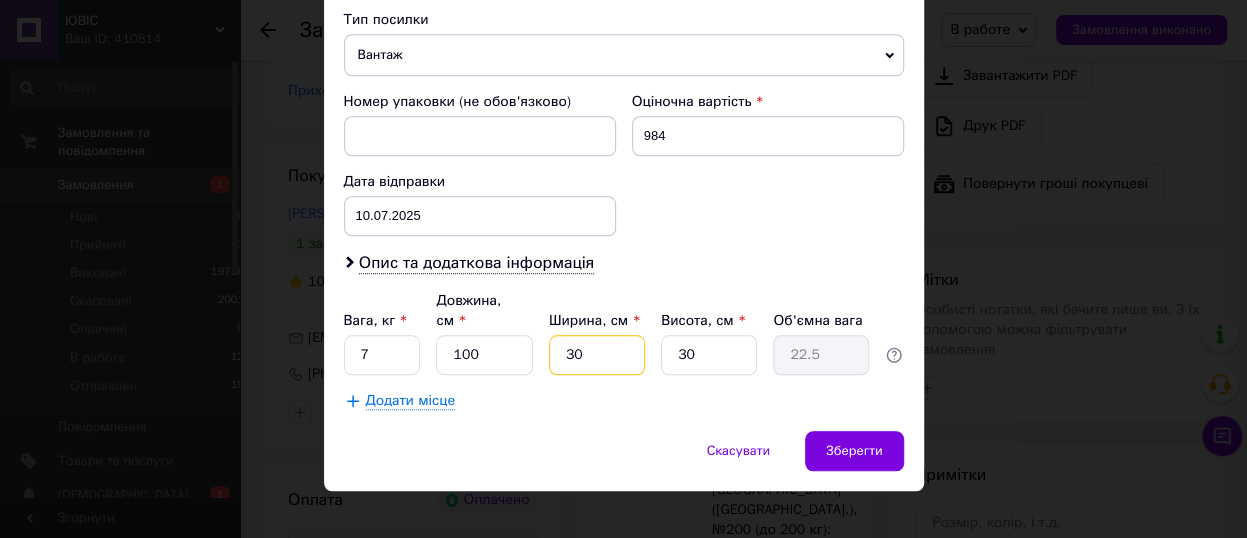 click on "30" at bounding box center [597, 355] 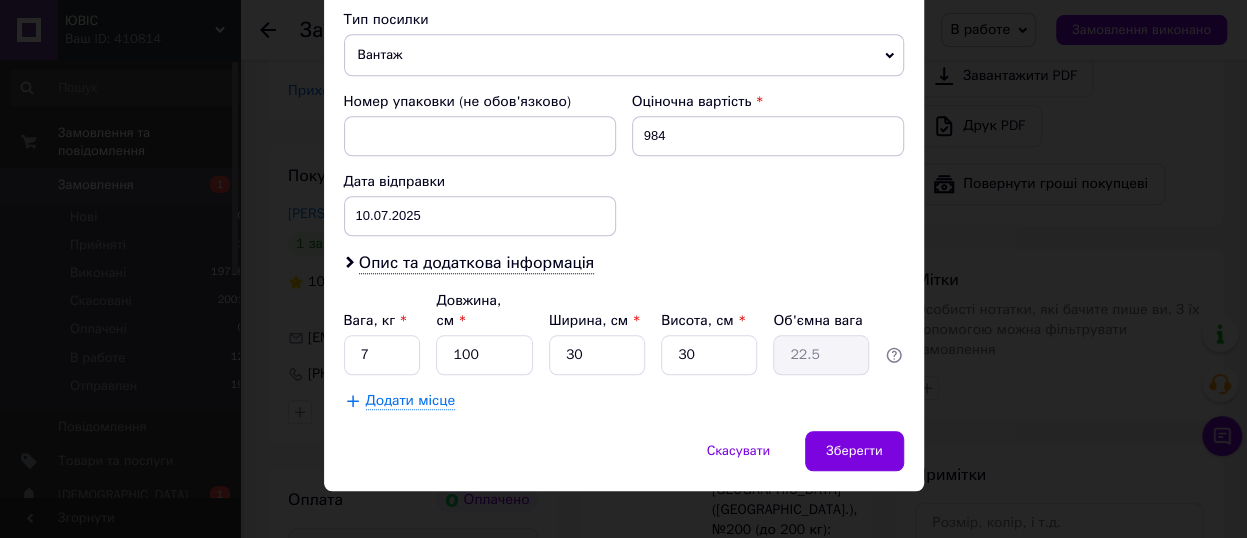click on "Додати місце" at bounding box center [410, 401] 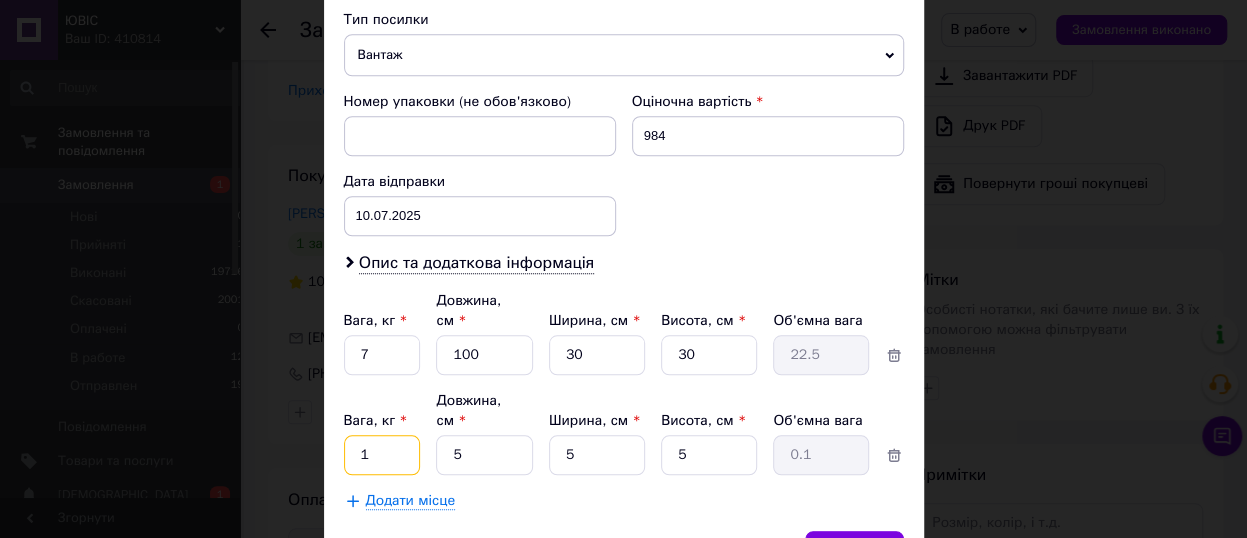 click on "1" at bounding box center (382, 355) 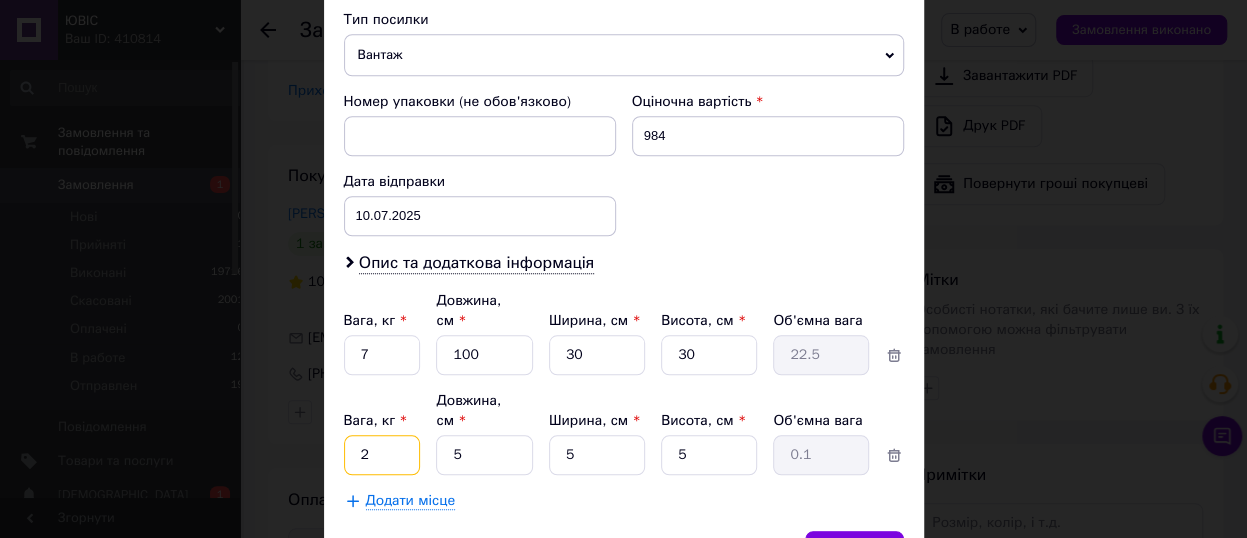 type on "2" 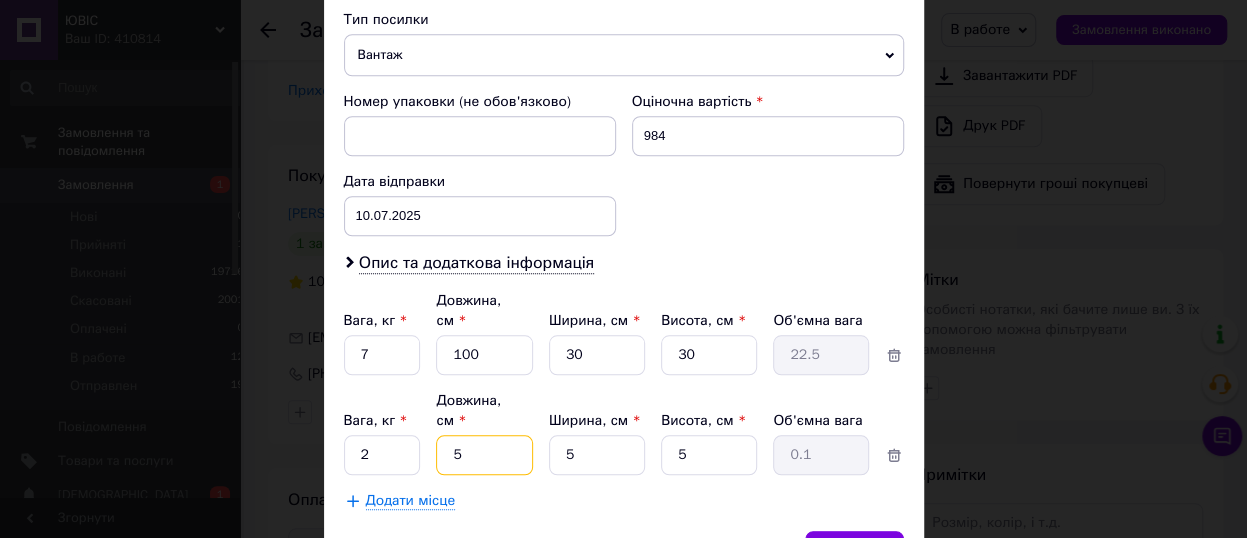 click on "5" at bounding box center (484, 355) 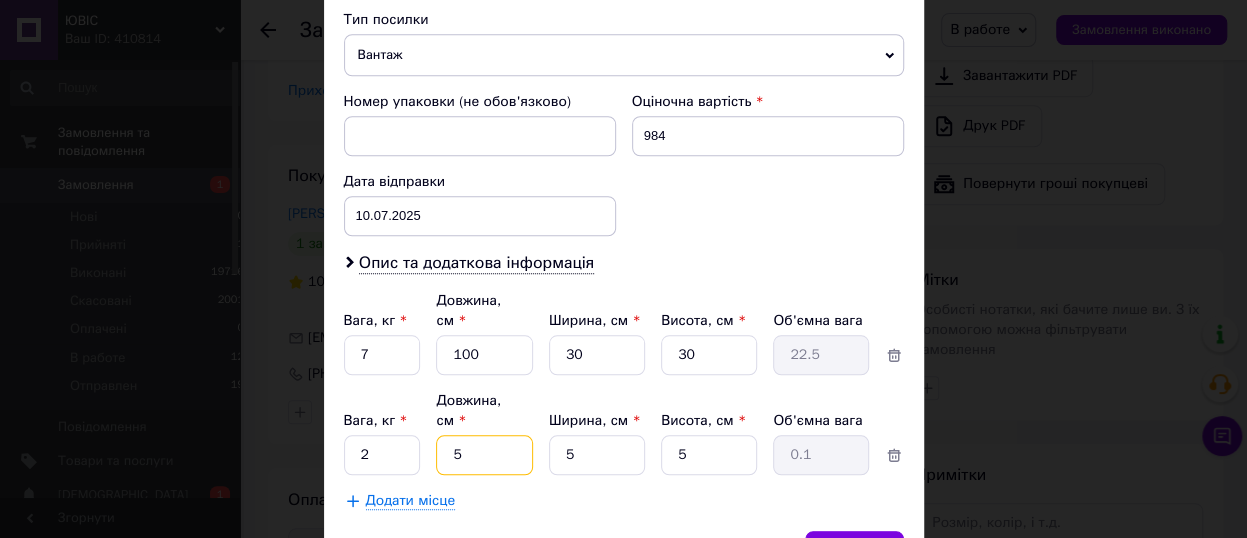 click on "5" at bounding box center (484, 355) 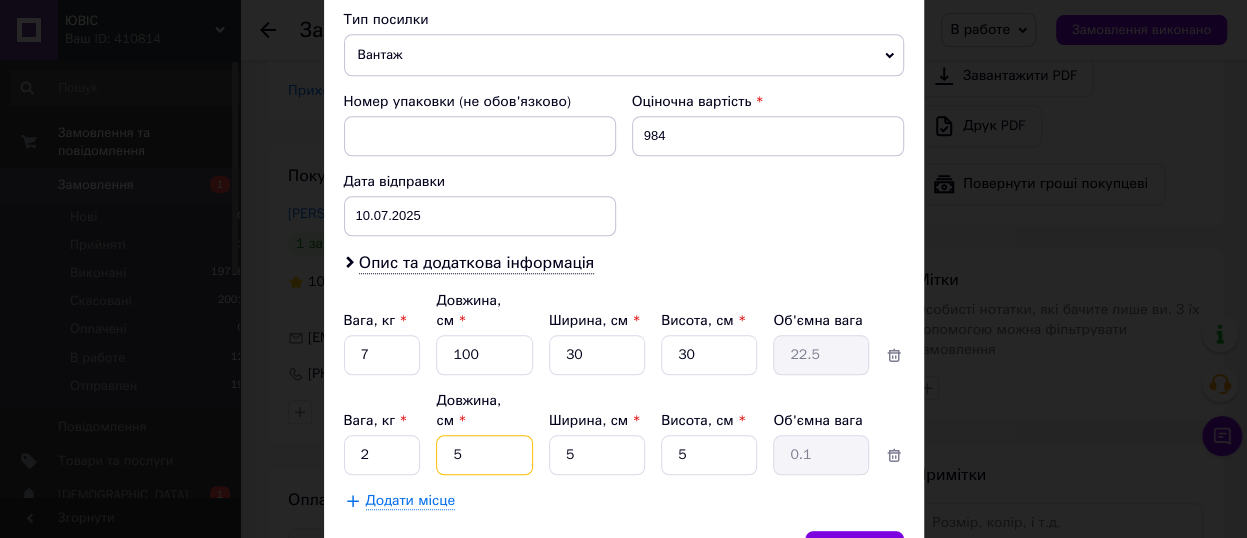 type on "35" 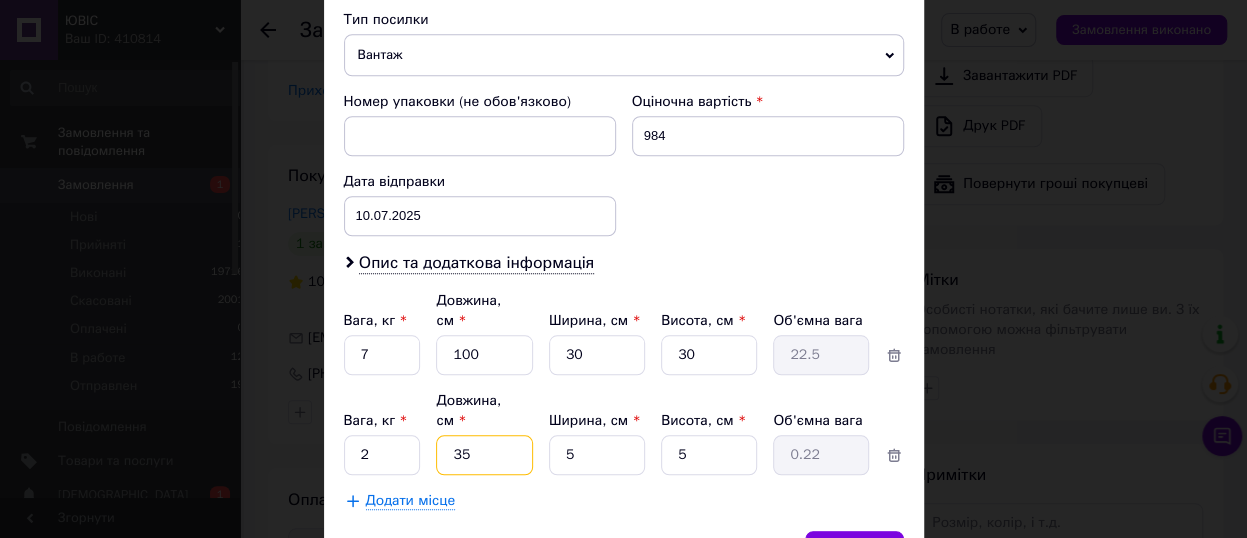 type on "35" 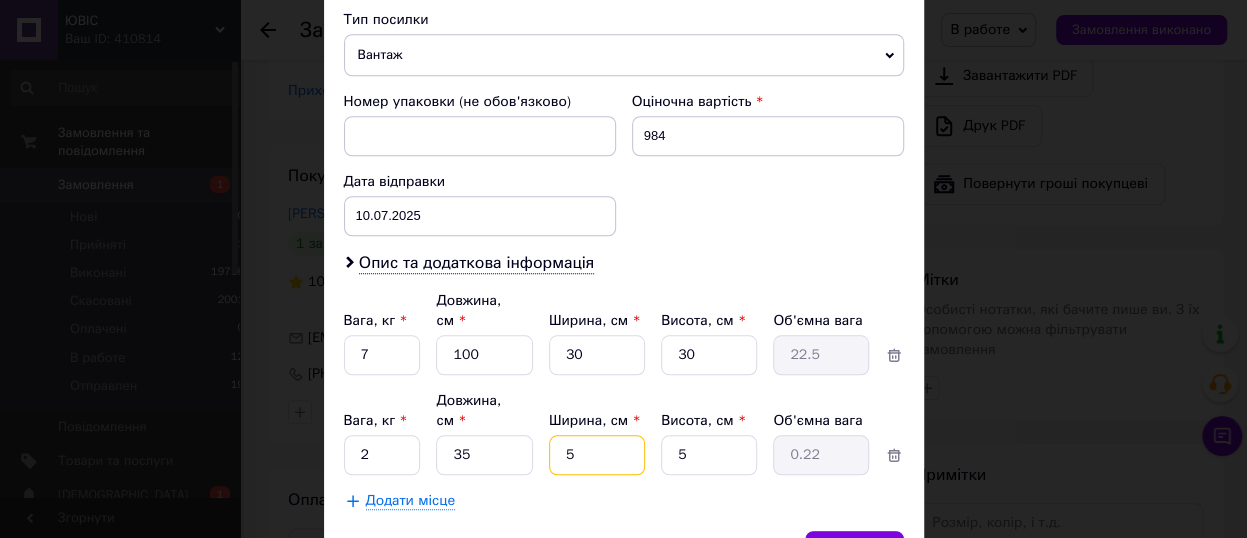 click on "5" at bounding box center [597, 355] 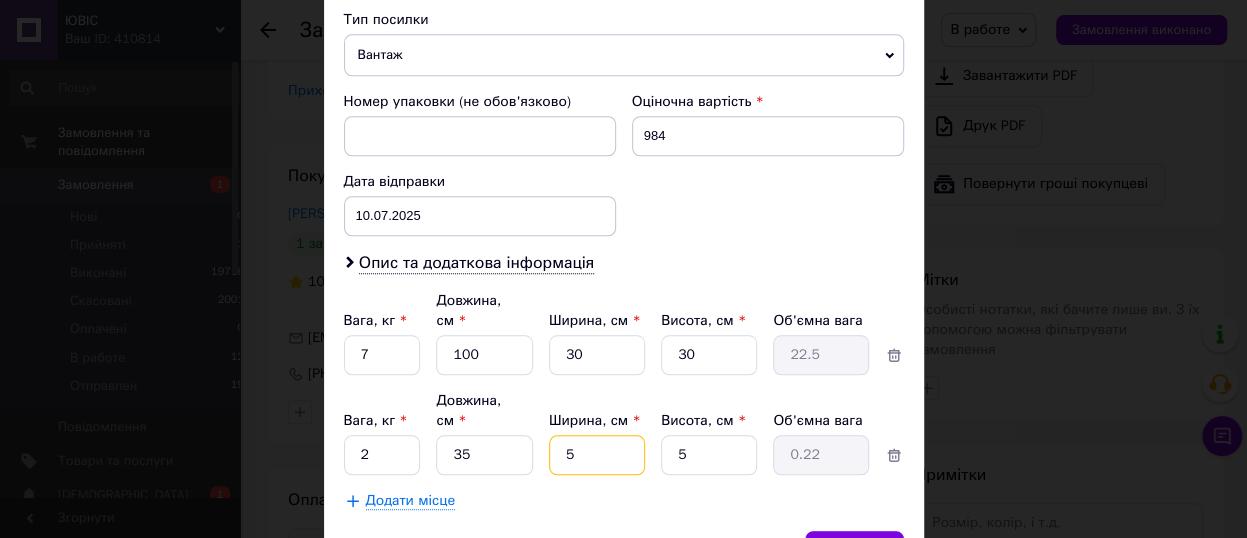 type on "25" 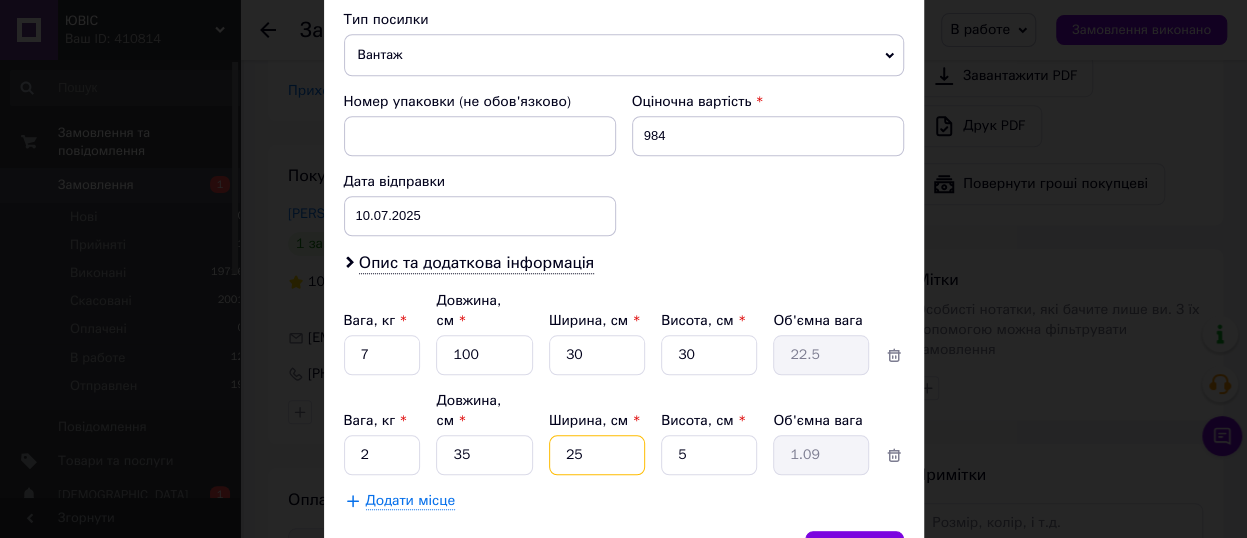 type on "25" 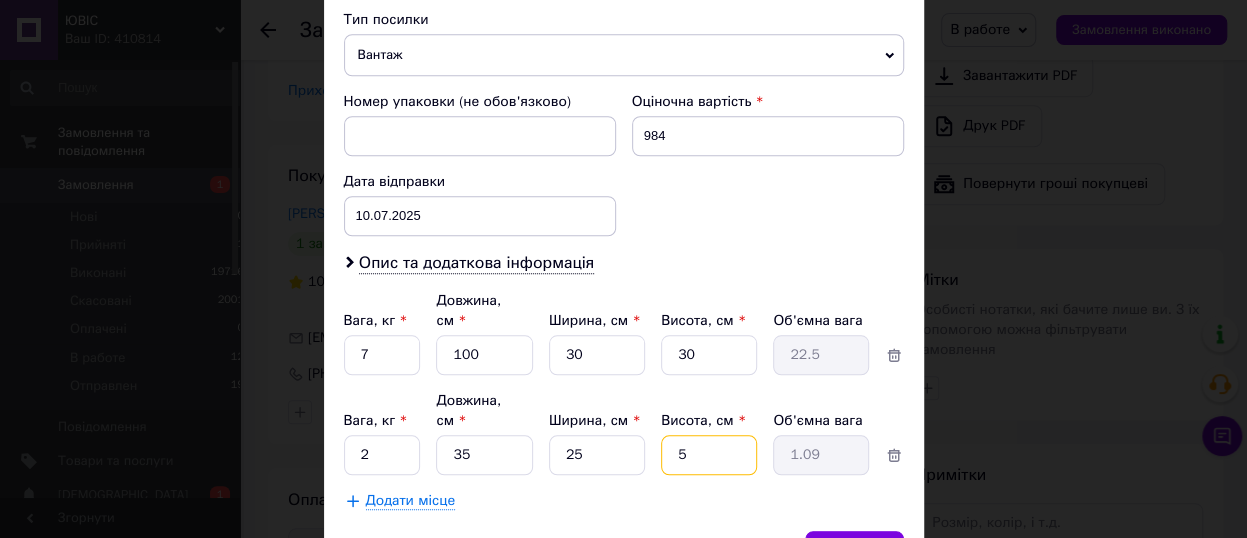click on "5" at bounding box center (709, 355) 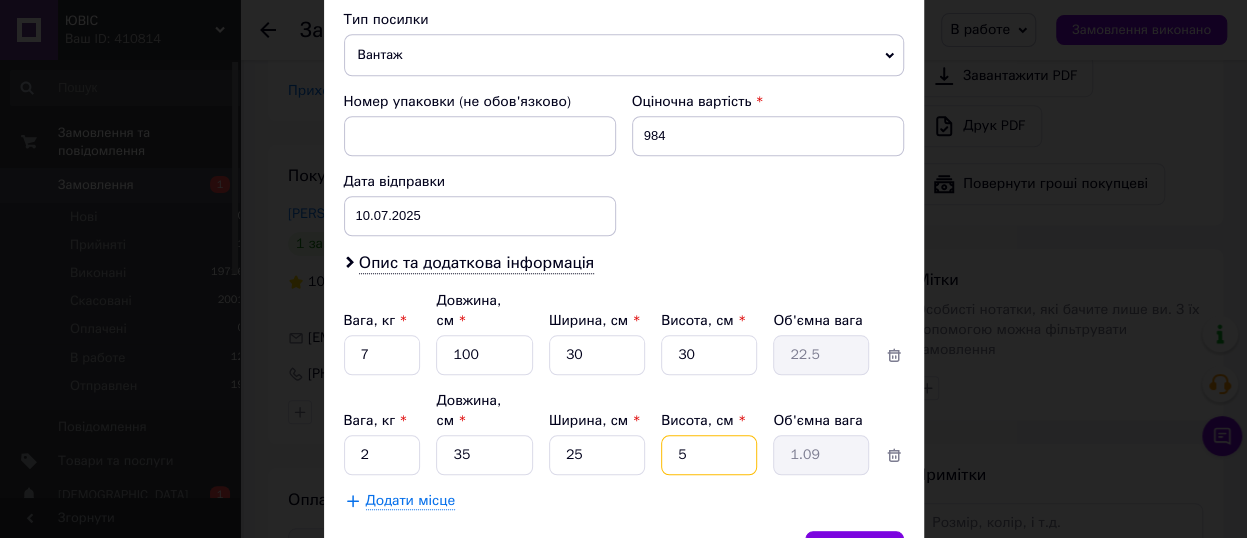 type on "25" 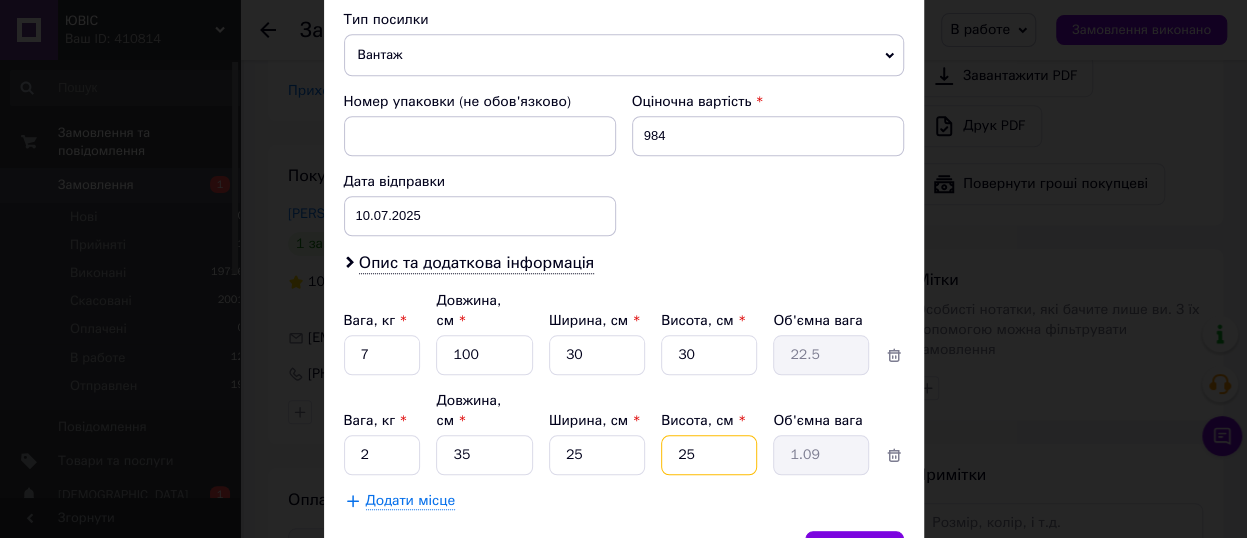 type on "5.47" 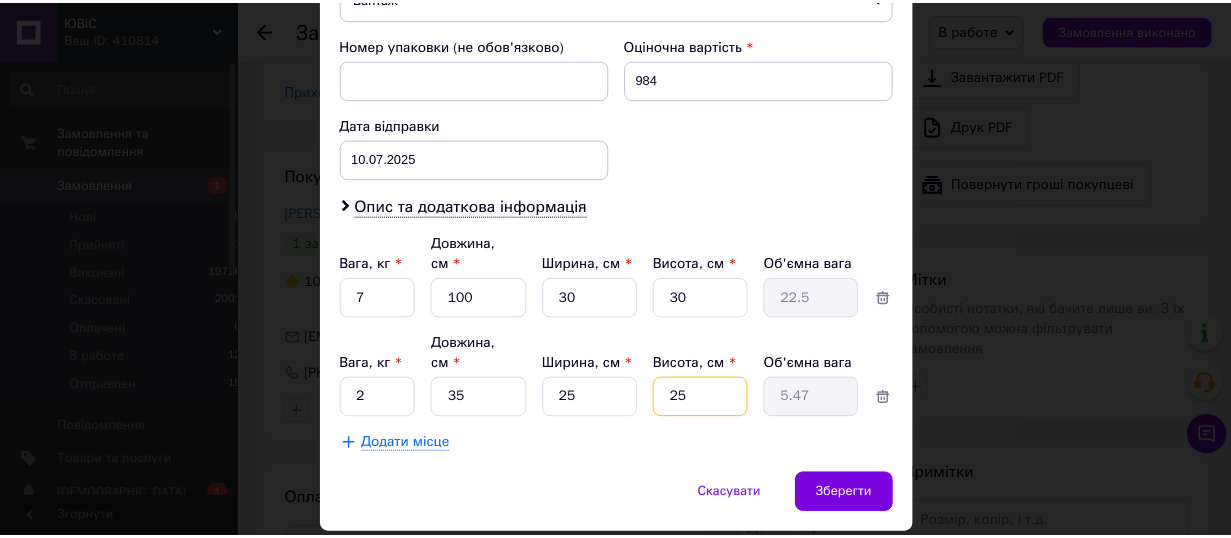scroll, scrollTop: 867, scrollLeft: 0, axis: vertical 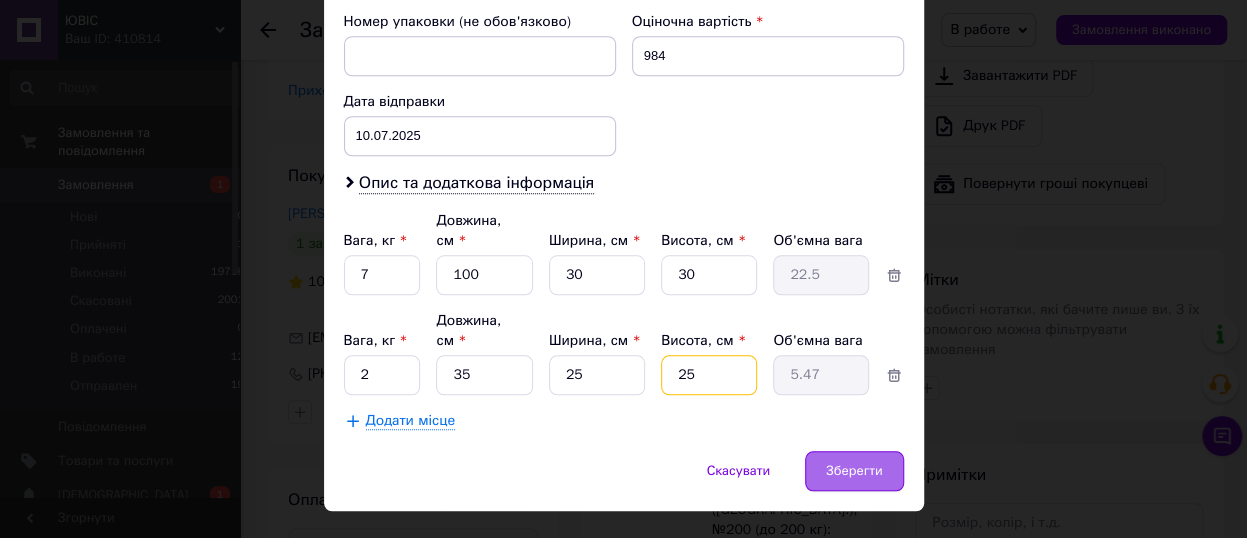 type on "25" 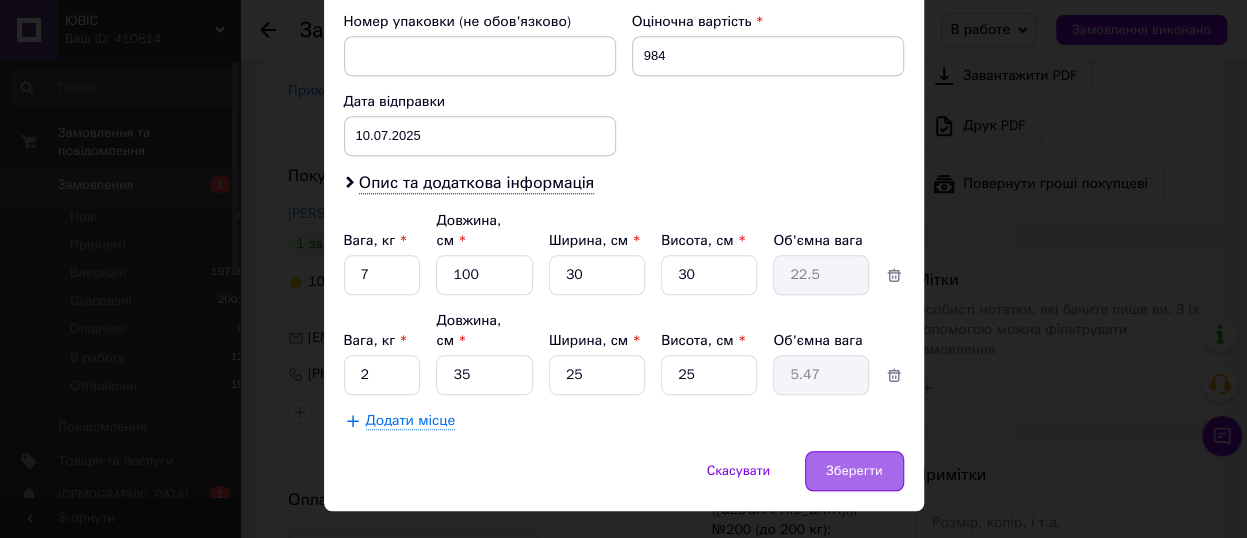 click on "Зберегти" at bounding box center [854, 471] 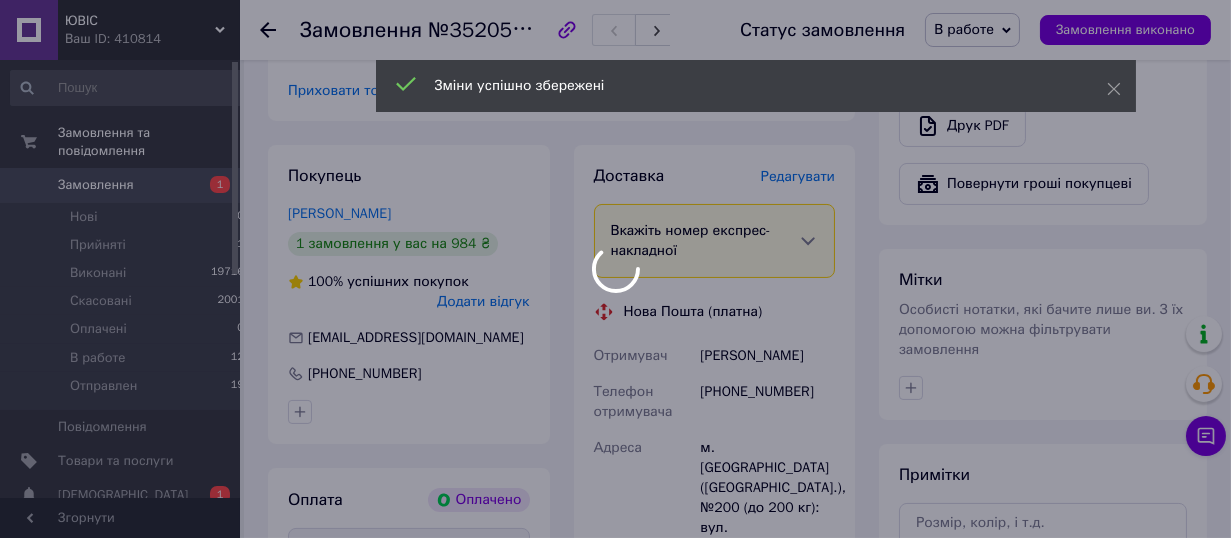 scroll, scrollTop: 24, scrollLeft: 0, axis: vertical 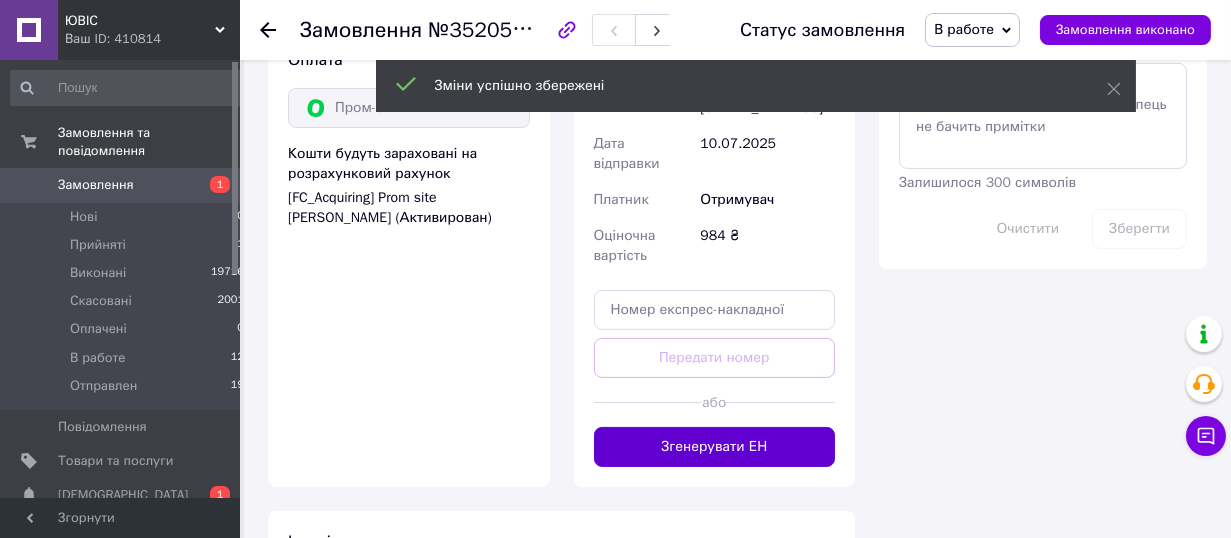 click on "Згенерувати ЕН" at bounding box center [715, 447] 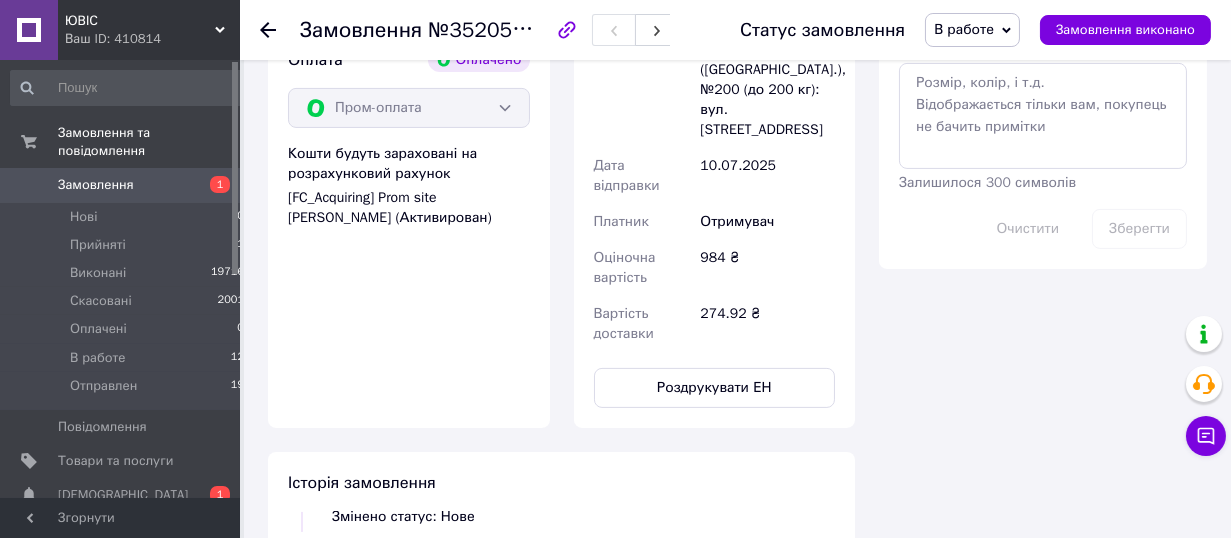 scroll, scrollTop: 72, scrollLeft: 0, axis: vertical 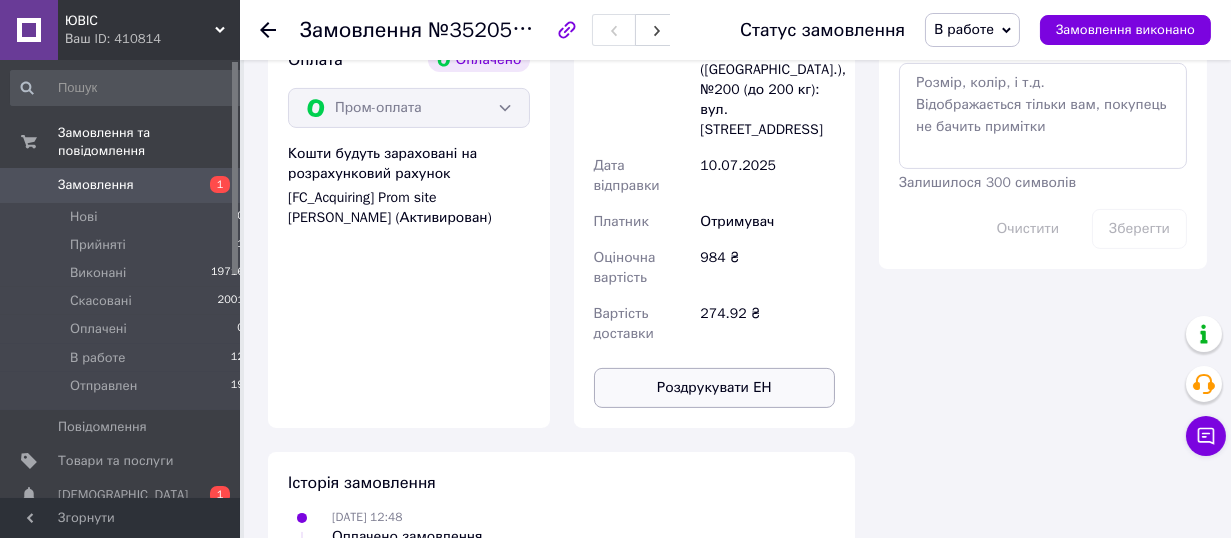 click on "Роздрукувати ЕН" at bounding box center [715, 388] 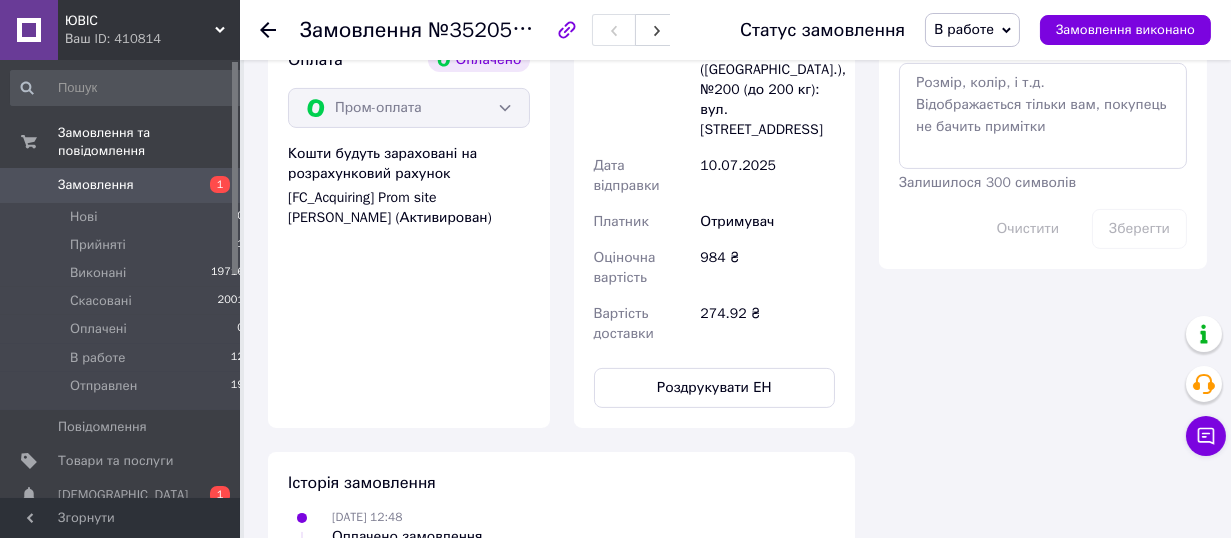 click 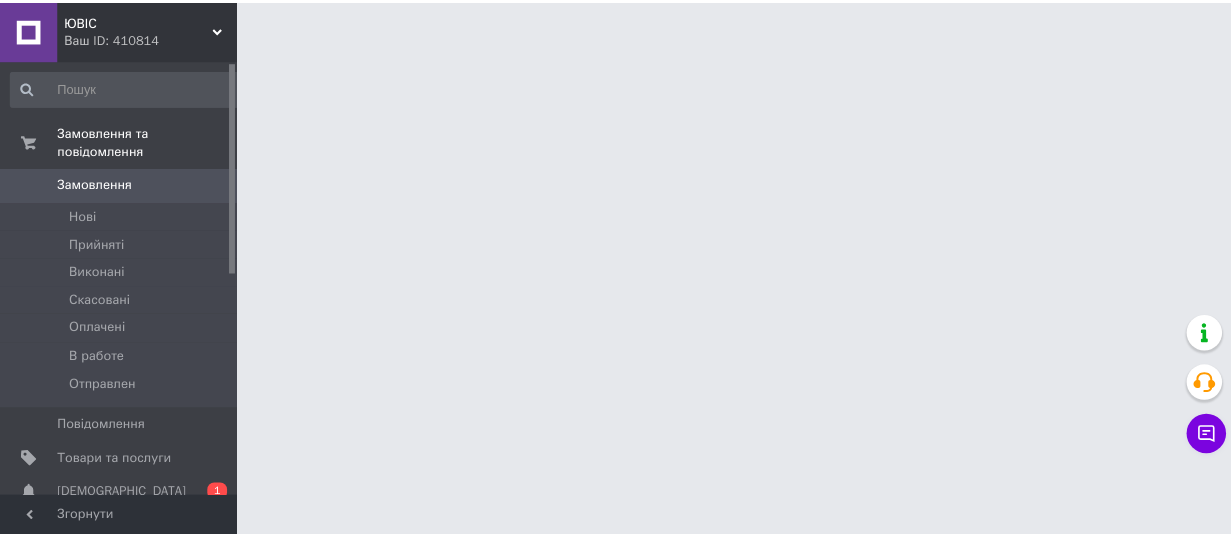 scroll, scrollTop: 0, scrollLeft: 0, axis: both 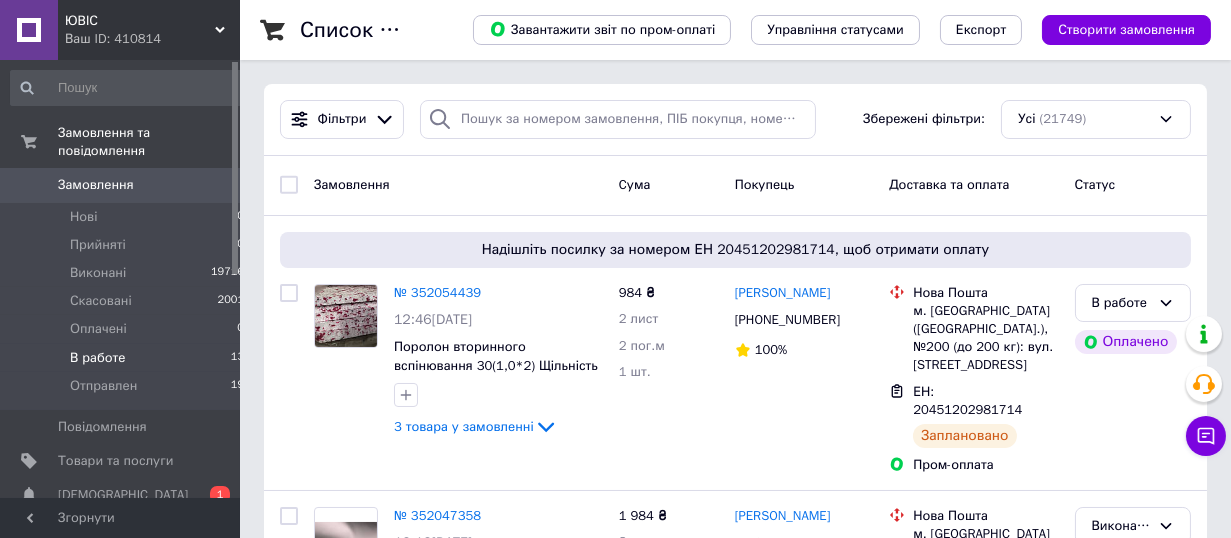 click on "В работе 13" at bounding box center (128, 358) 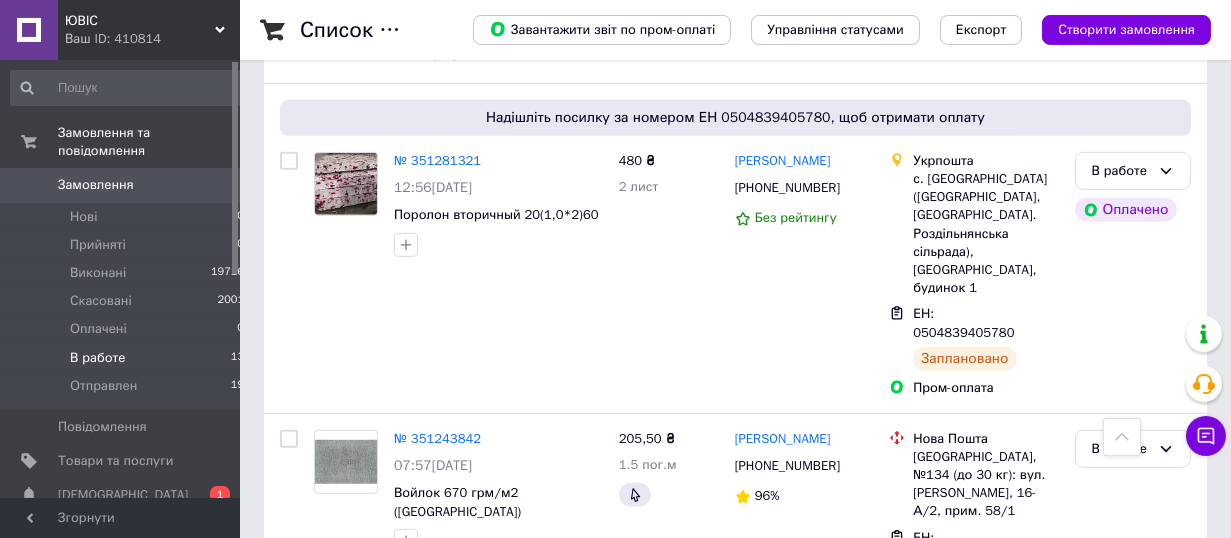 scroll, scrollTop: 2722, scrollLeft: 0, axis: vertical 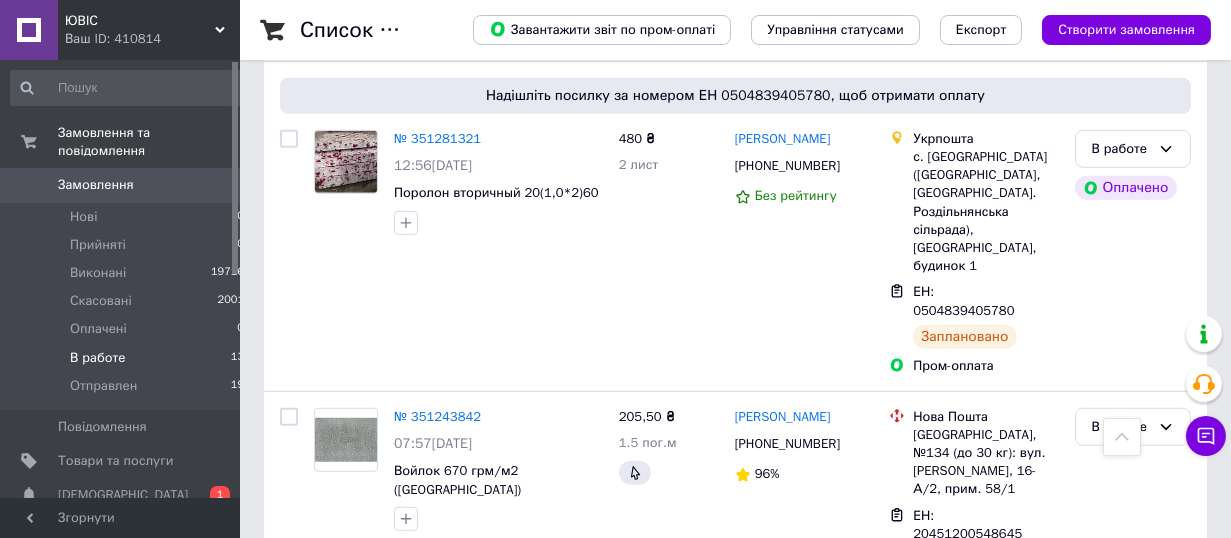 click on "В работе 13" at bounding box center (128, 358) 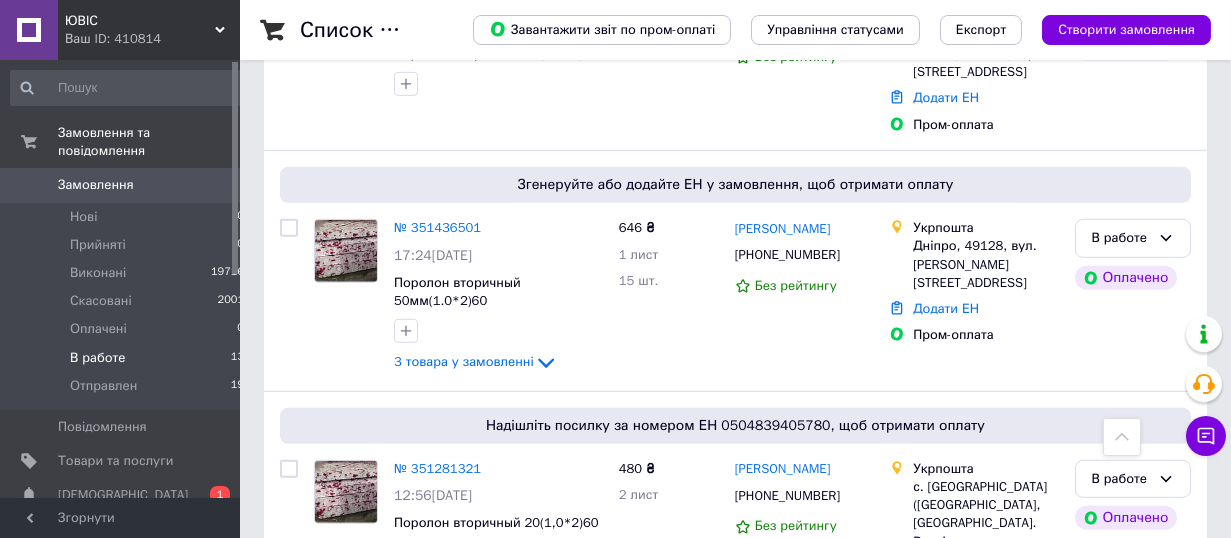 scroll, scrollTop: 2282, scrollLeft: 0, axis: vertical 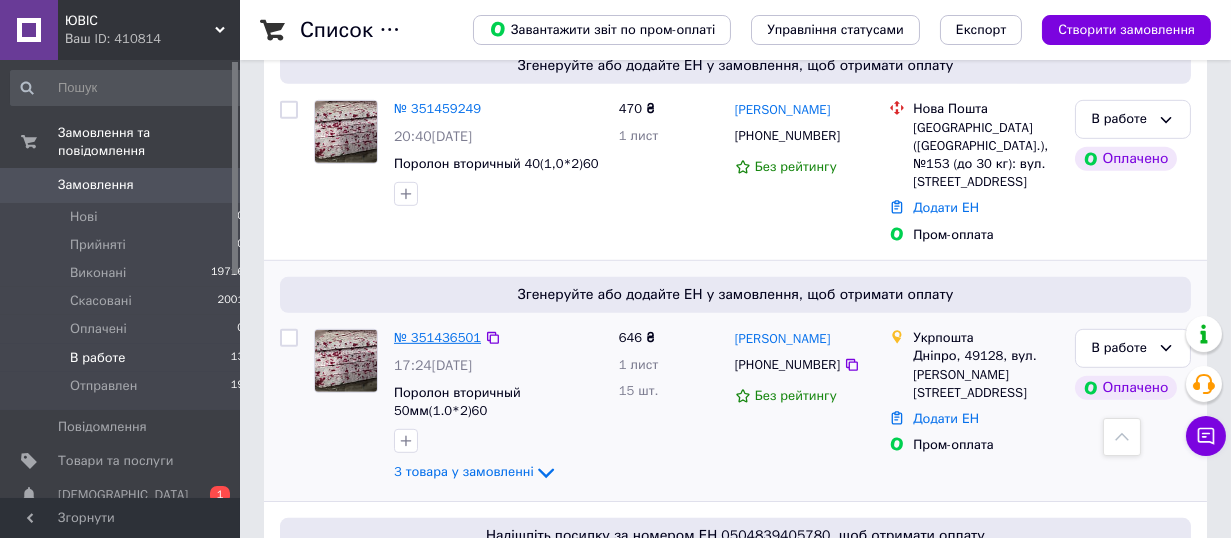 click on "№ 351436501" at bounding box center (437, 337) 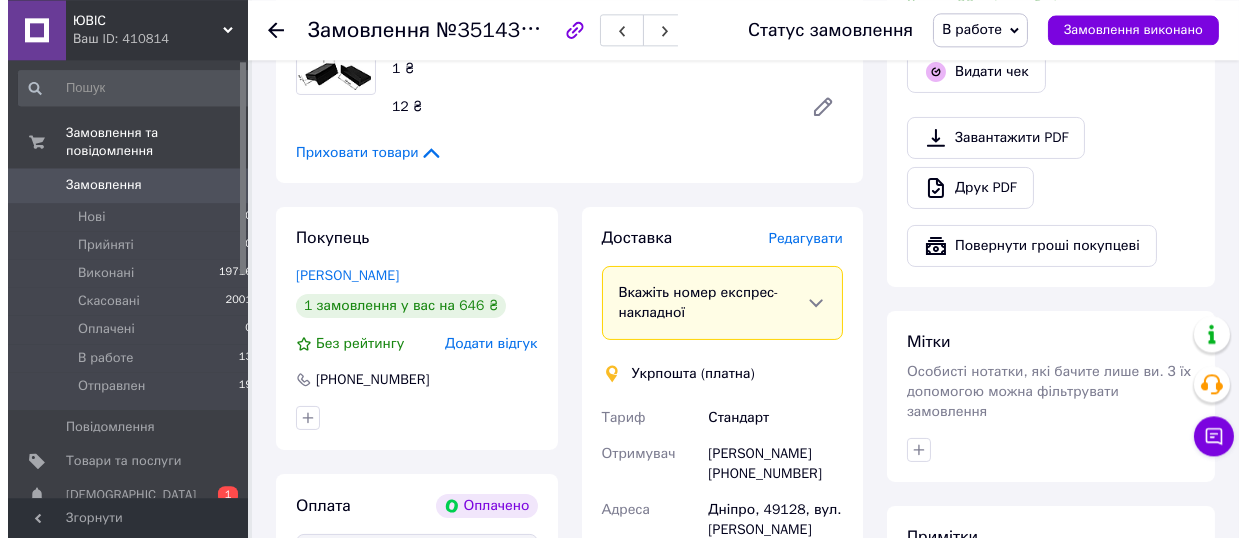 scroll, scrollTop: 660, scrollLeft: 0, axis: vertical 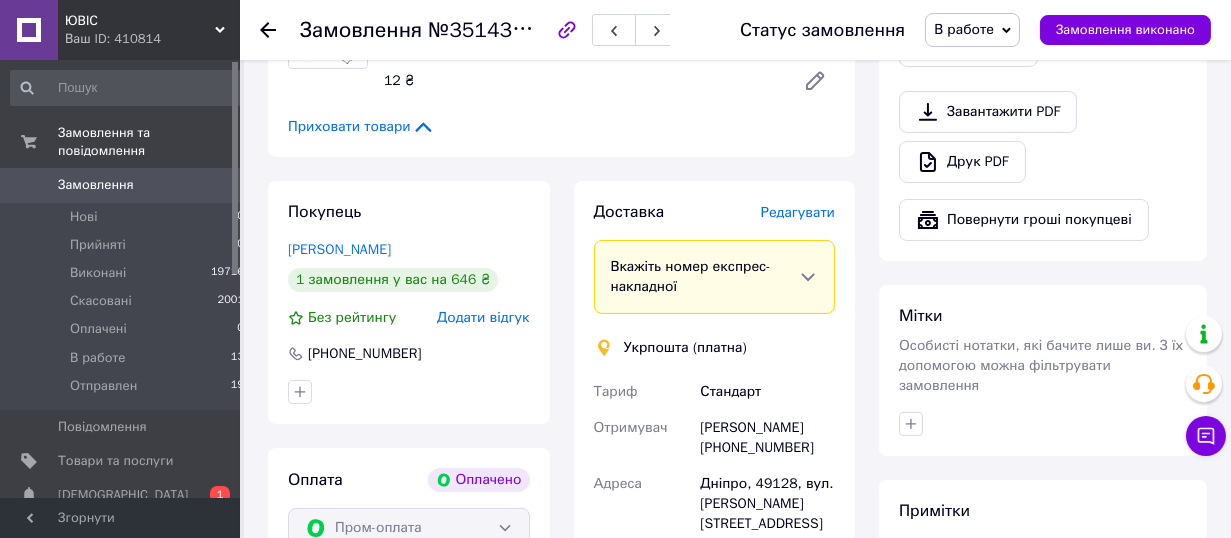 click on "Редагувати" at bounding box center (798, 212) 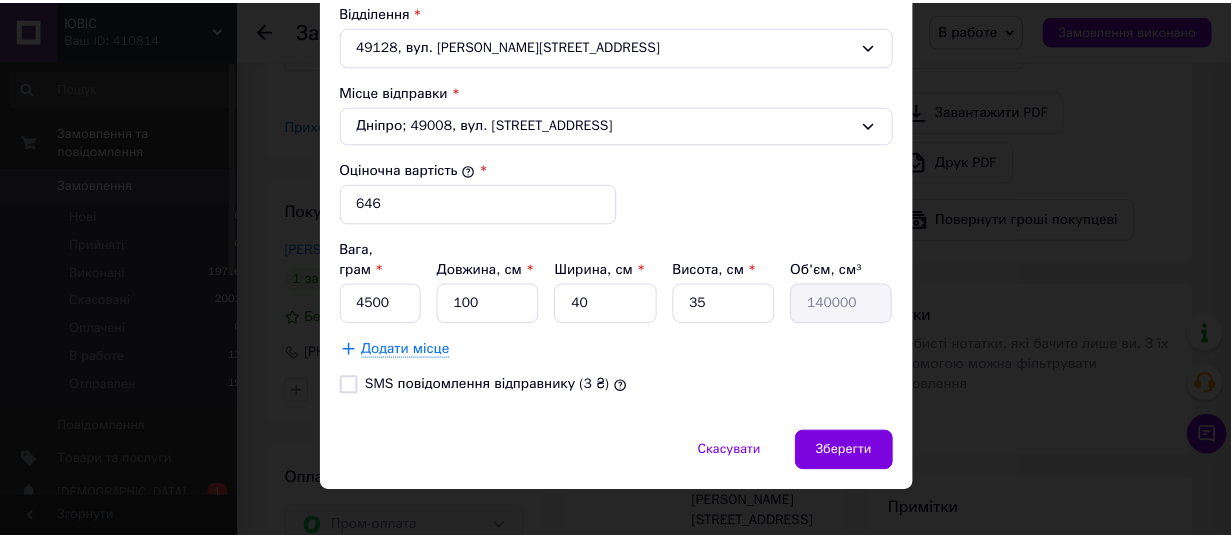 scroll, scrollTop: 710, scrollLeft: 0, axis: vertical 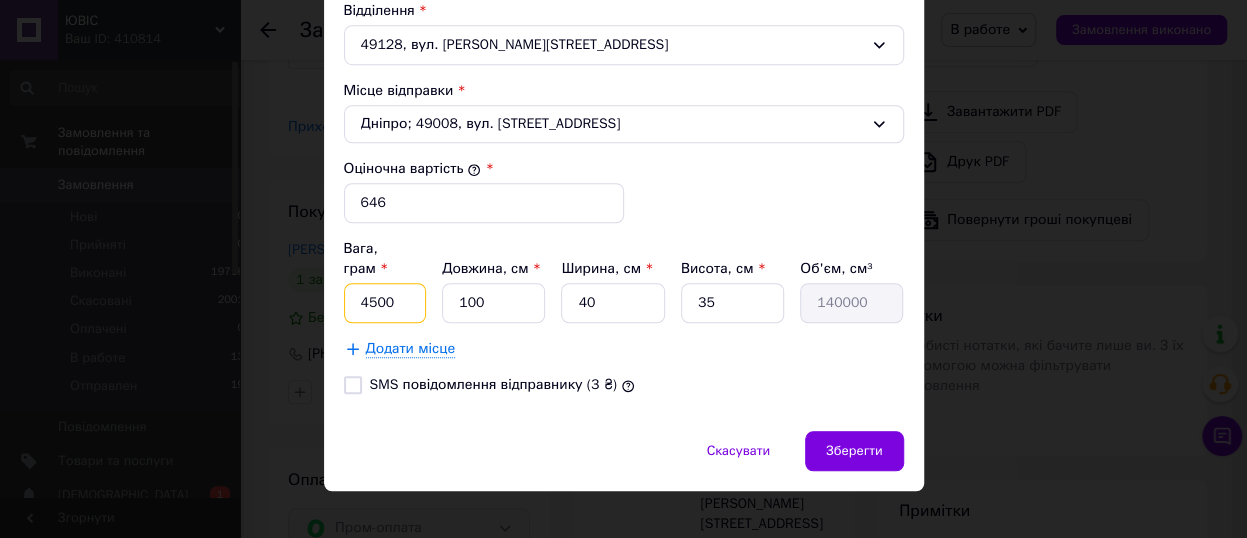 click on "4500" at bounding box center [385, 303] 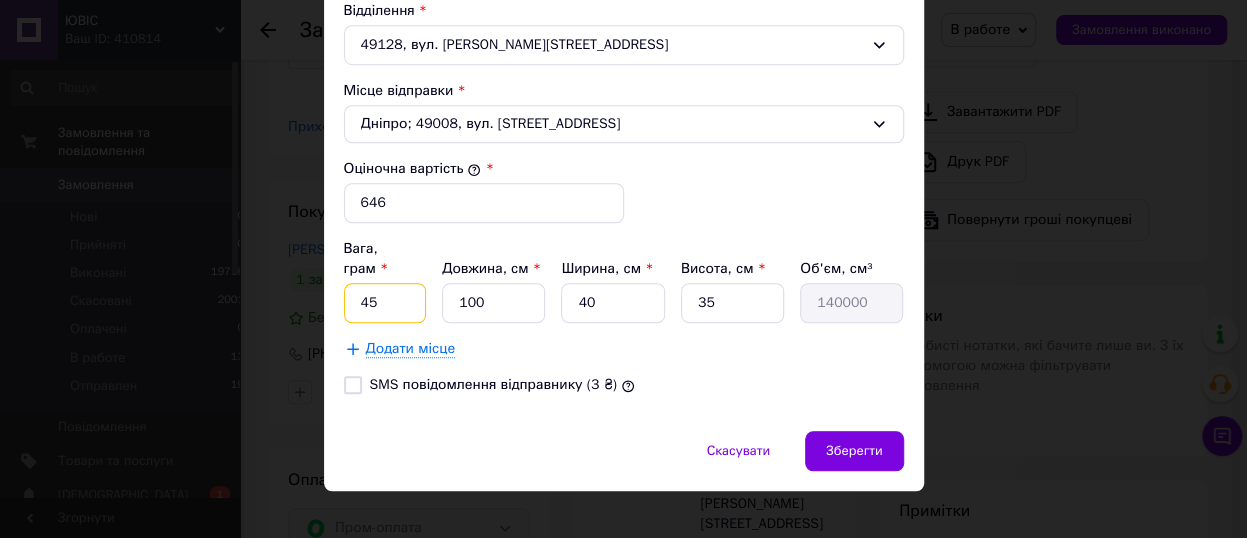 type on "4" 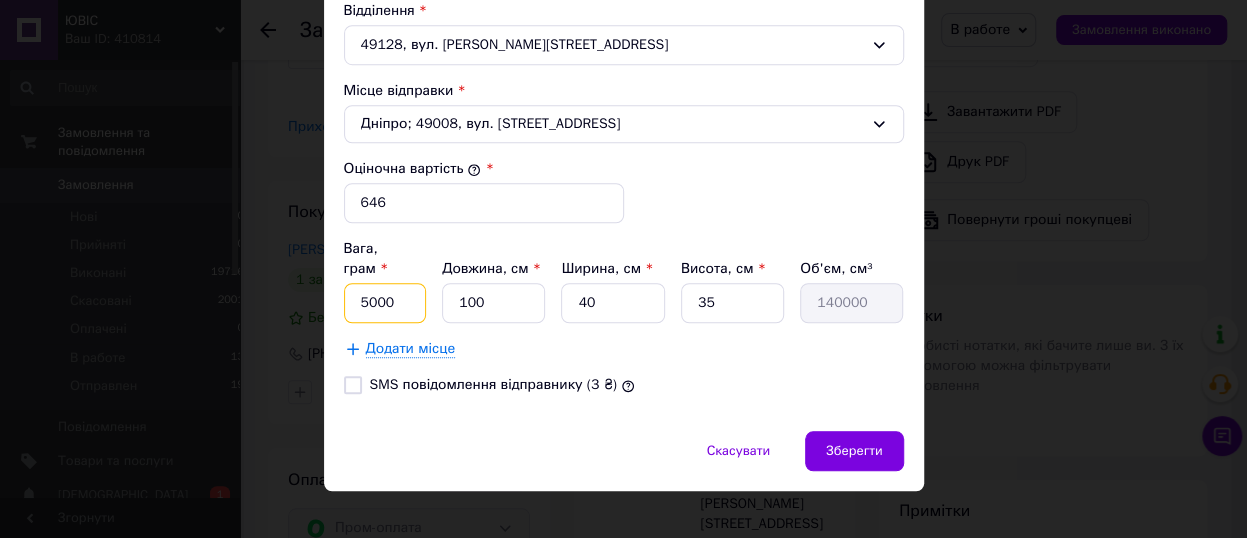 type on "5000" 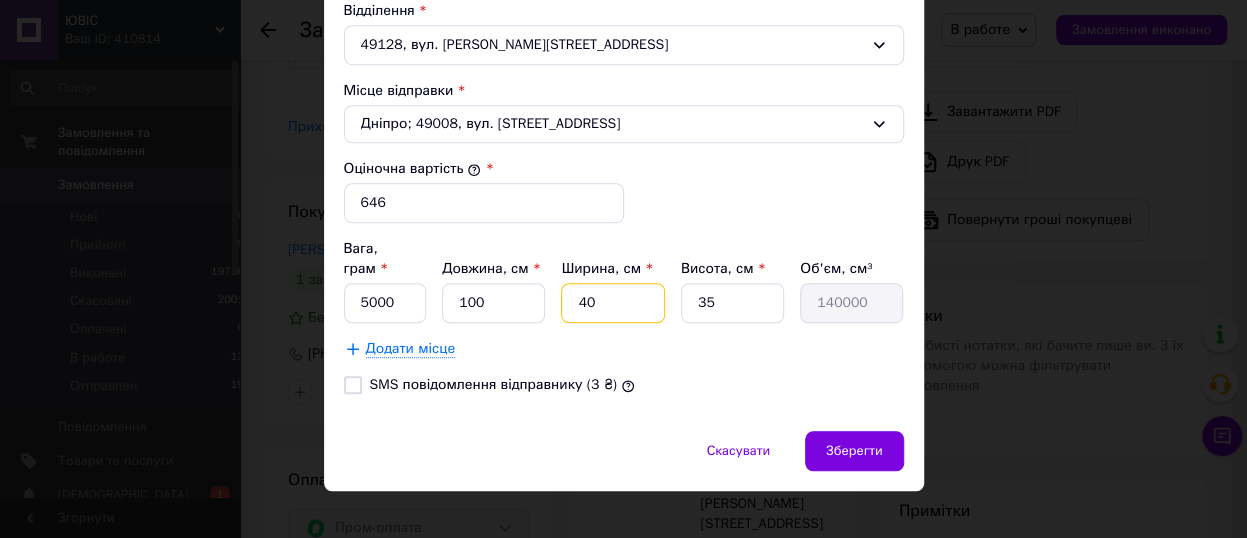 click on "40" at bounding box center [612, 303] 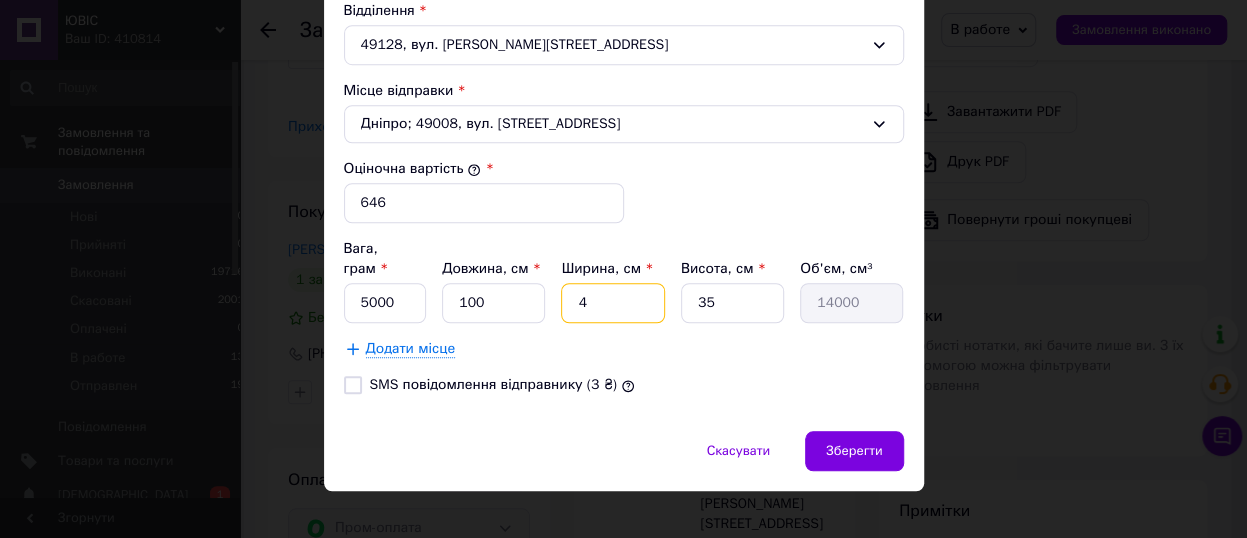 type 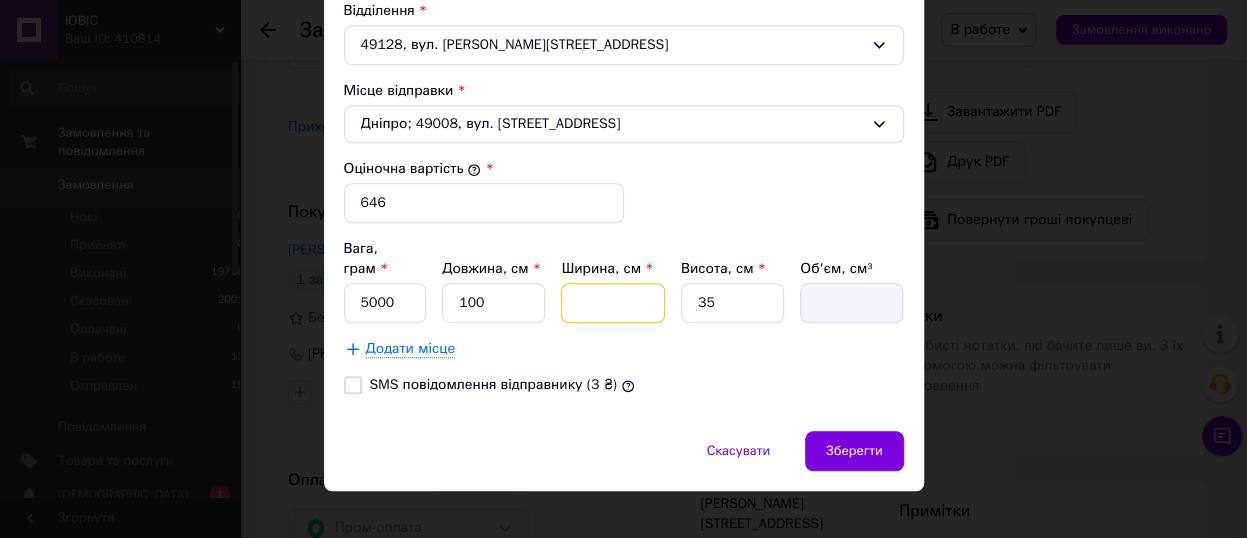 type on "3" 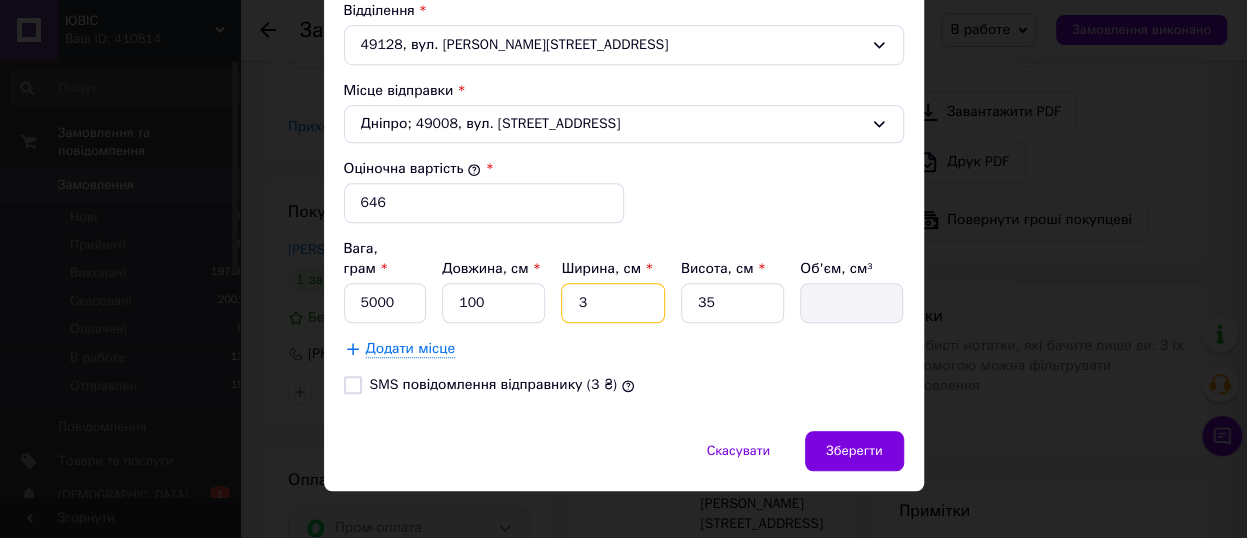 type on "10500" 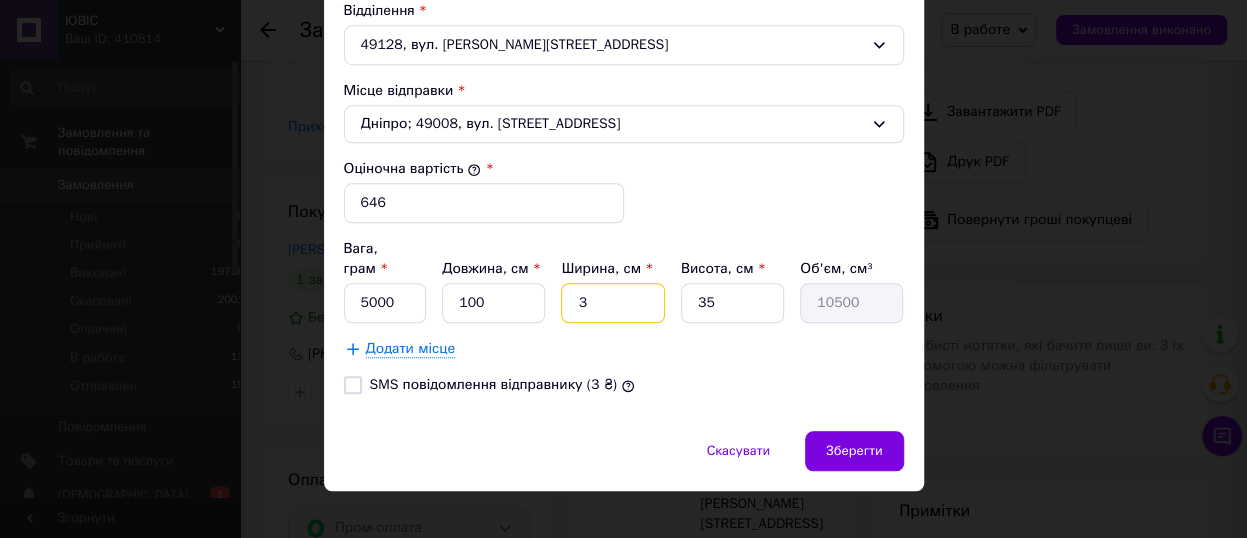 type on "30" 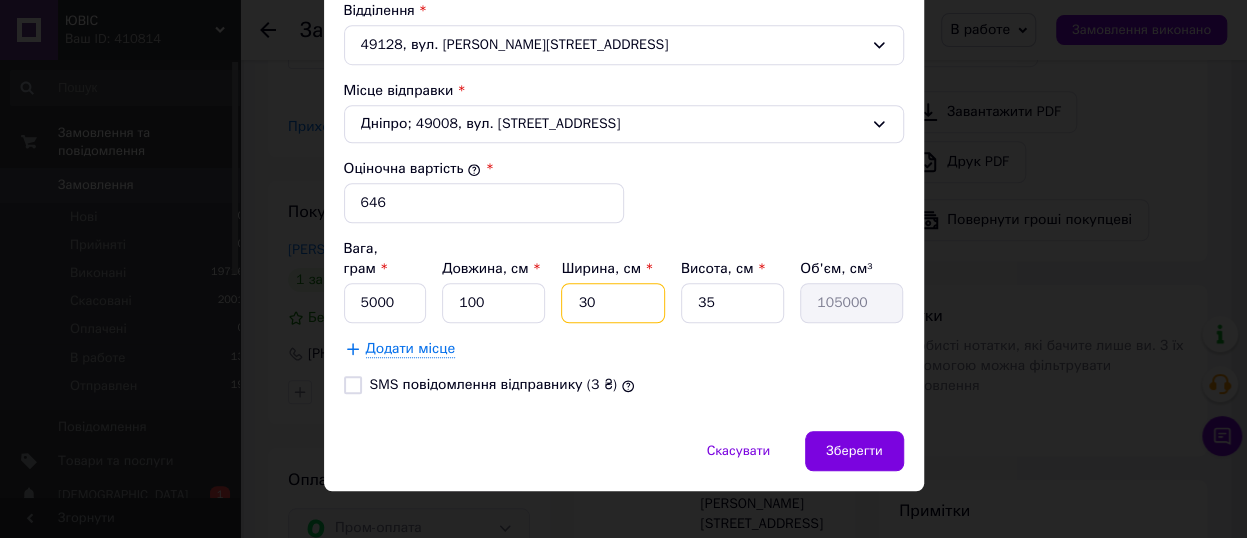 type on "30" 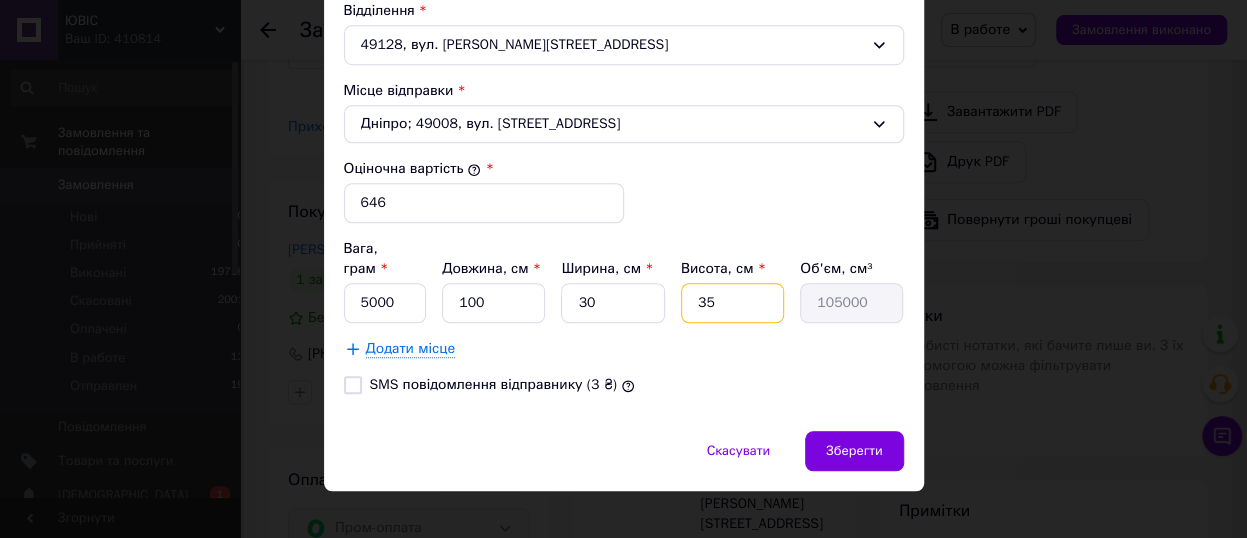 click on "35" at bounding box center [732, 303] 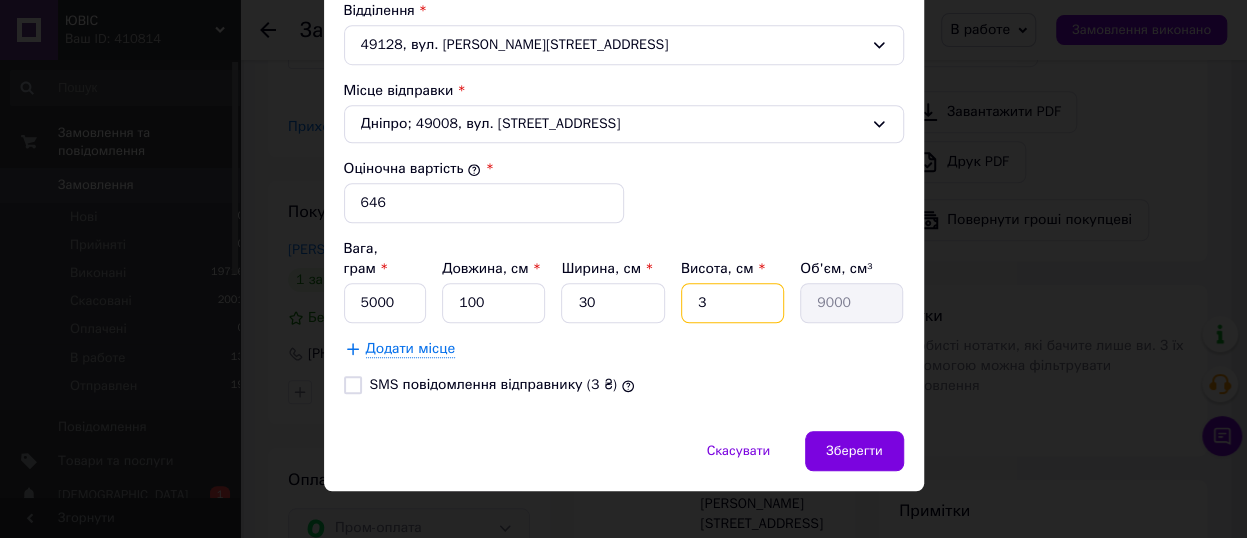 type on "30" 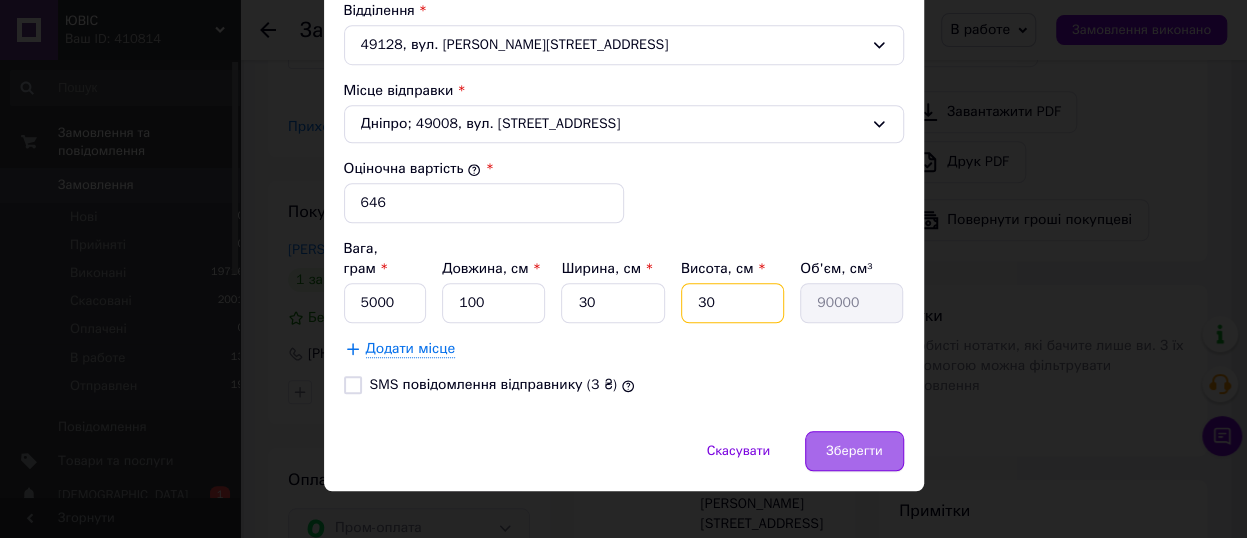 type on "30" 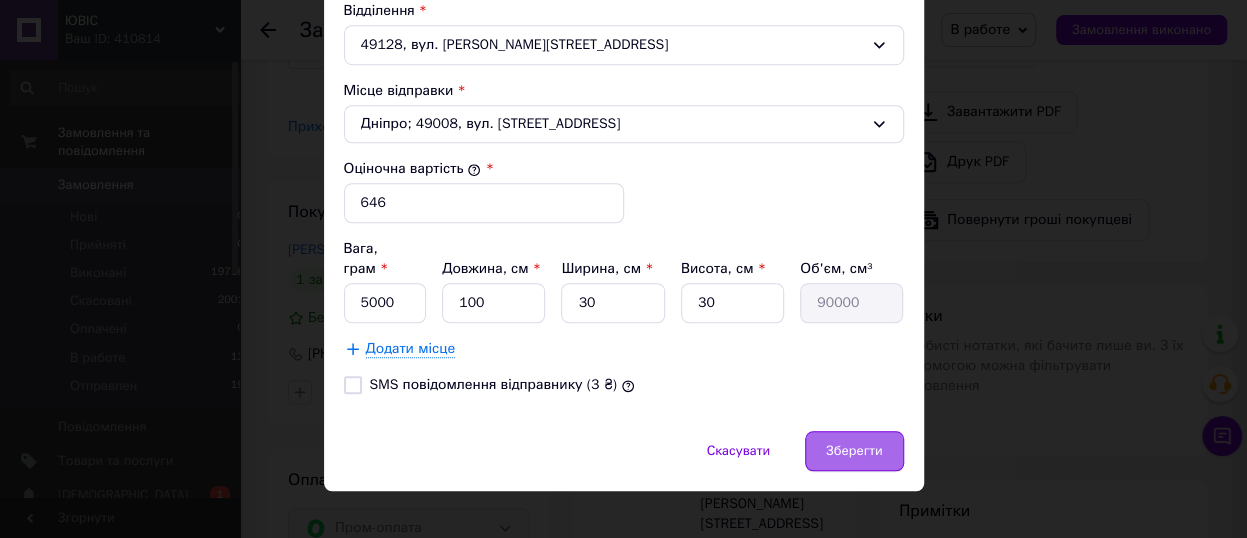 click on "Зберегти" at bounding box center (854, 451) 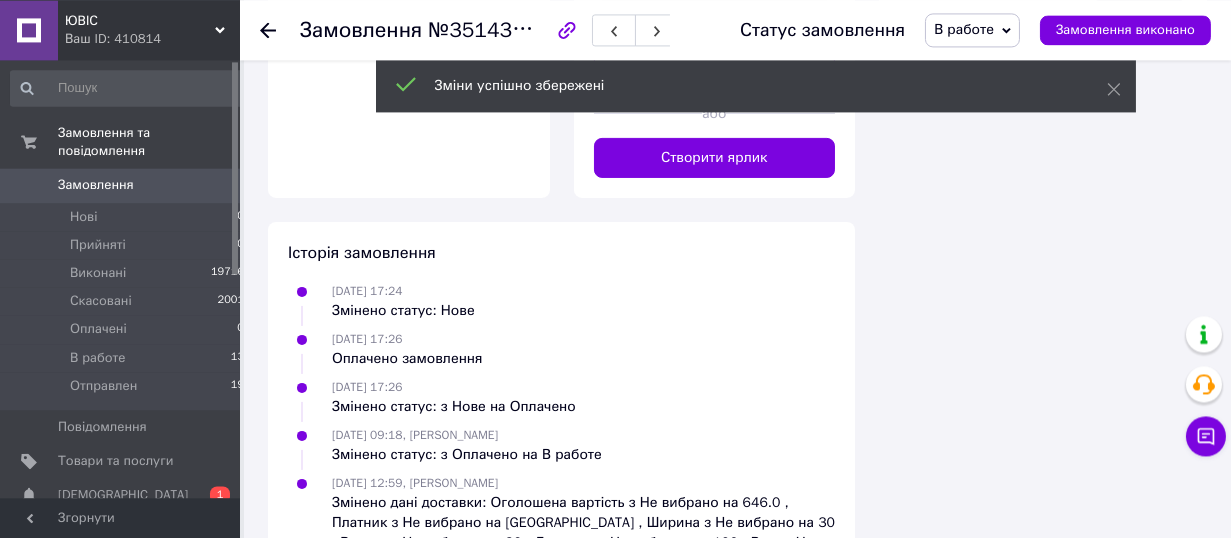 scroll, scrollTop: 1320, scrollLeft: 0, axis: vertical 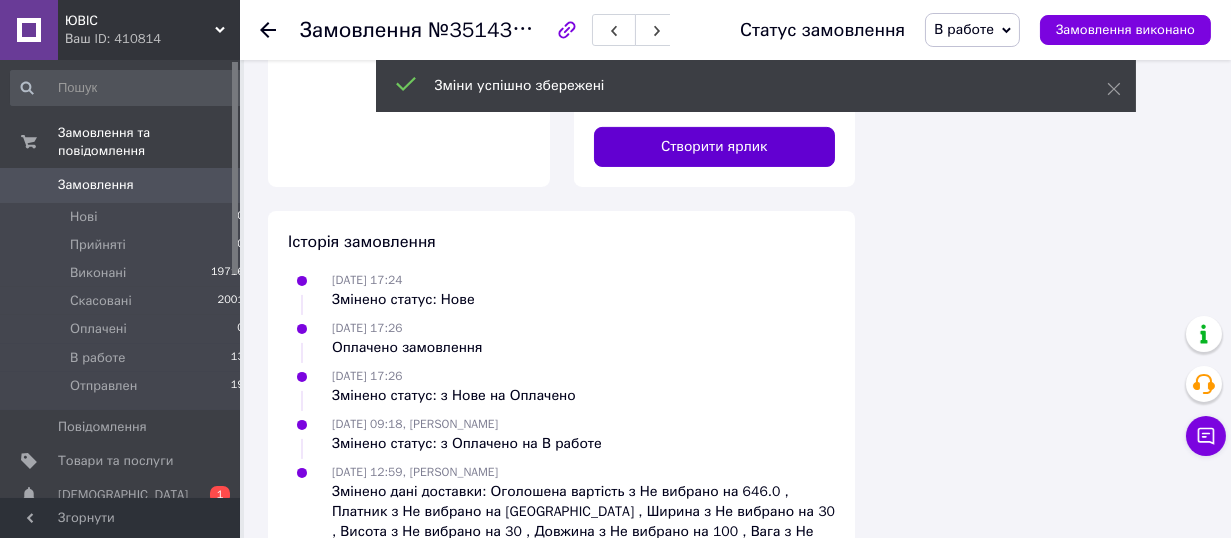 click on "Створити ярлик" at bounding box center [715, 147] 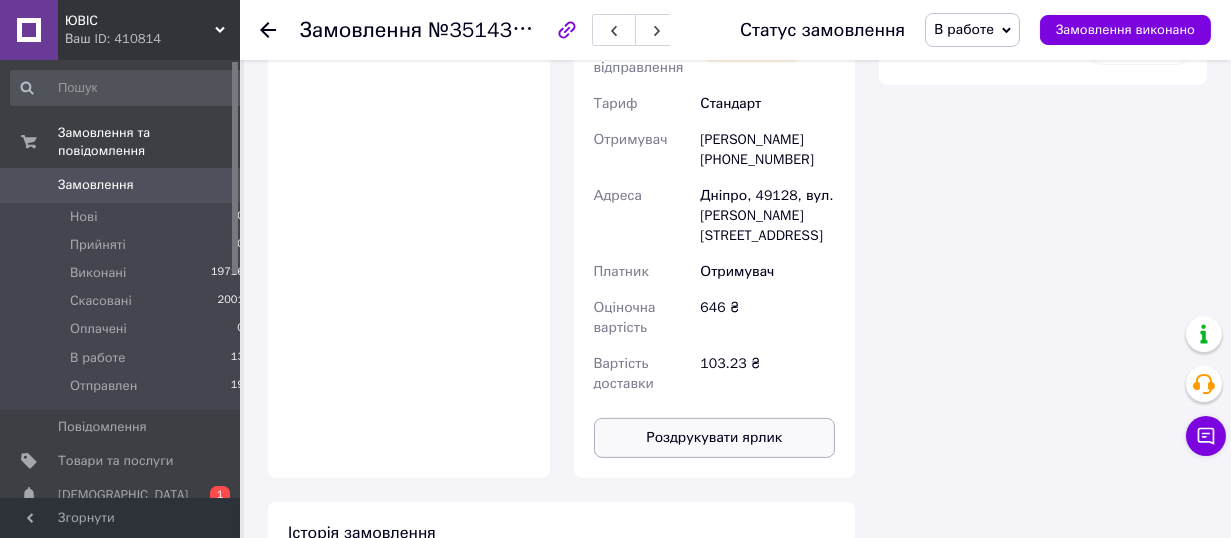 click on "Роздрукувати ярлик" at bounding box center [715, 438] 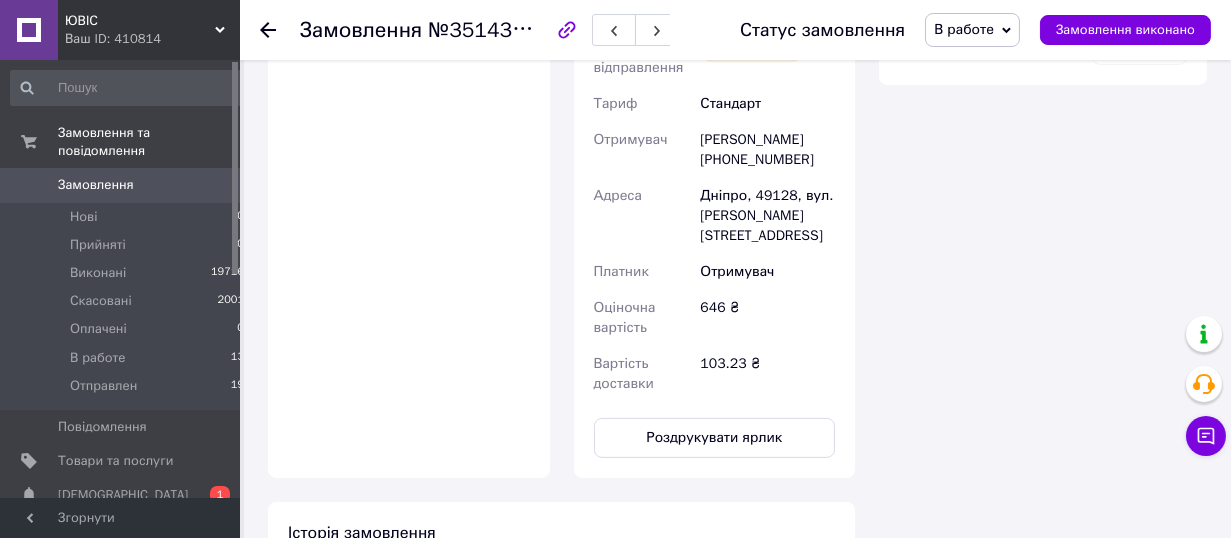 click 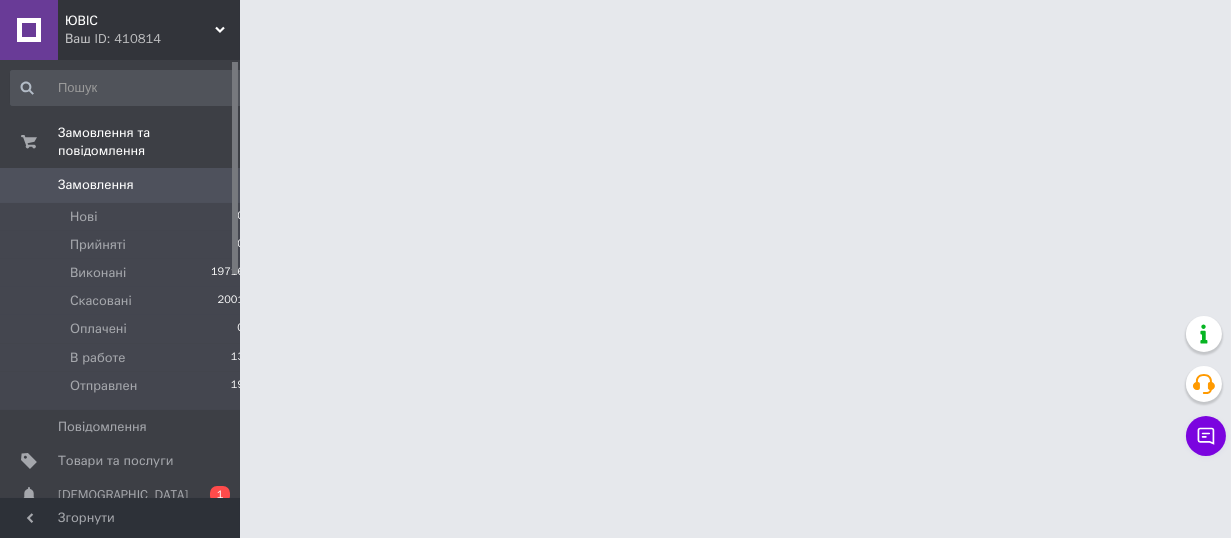 scroll, scrollTop: 0, scrollLeft: 0, axis: both 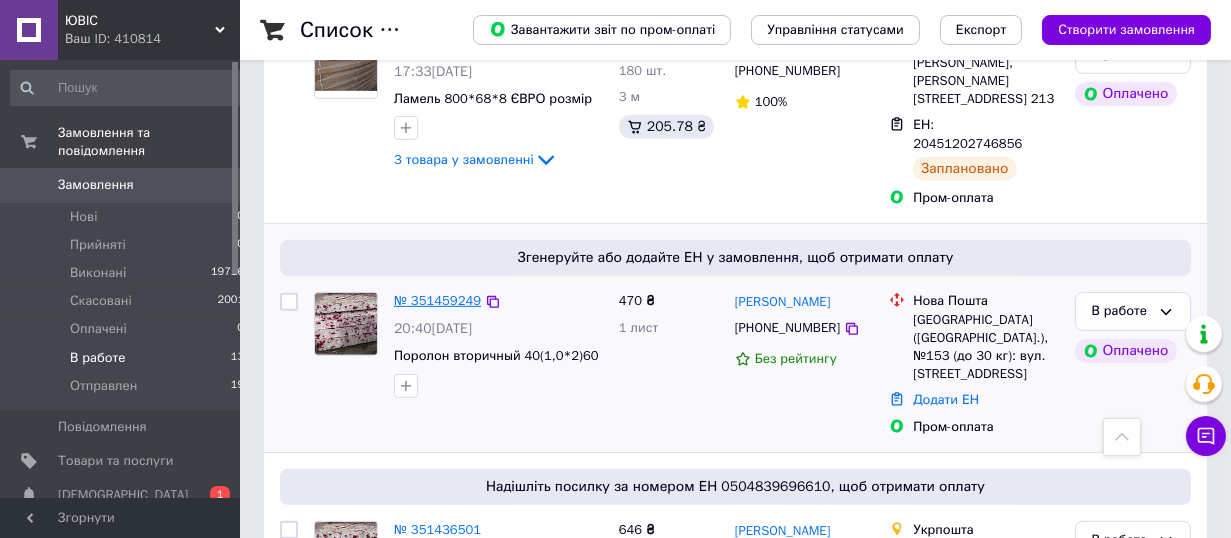 click on "№ 351459249" at bounding box center (437, 300) 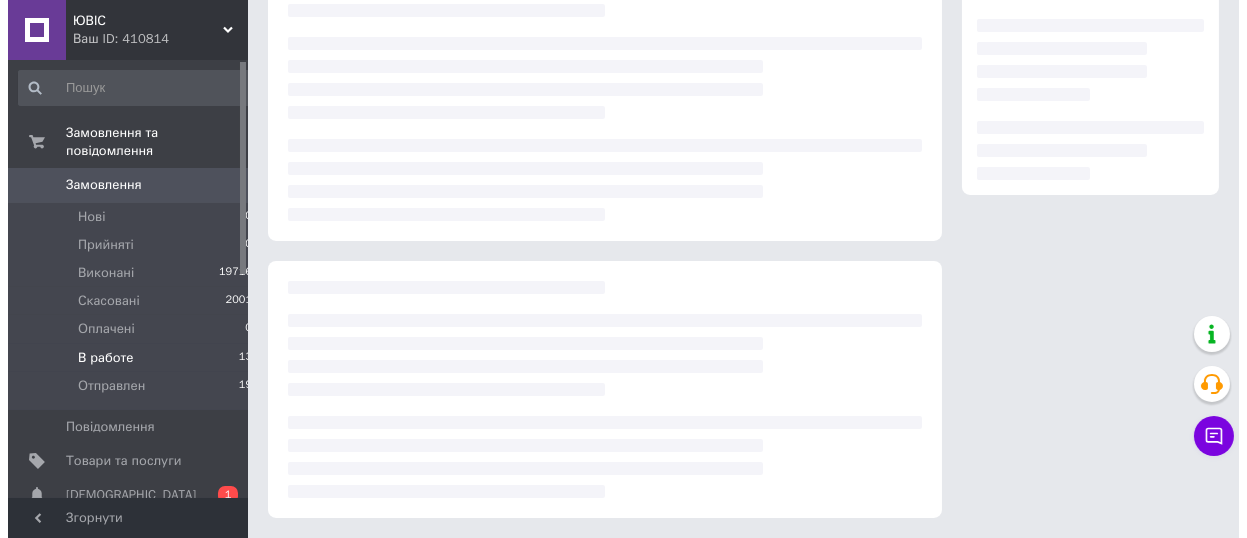 scroll, scrollTop: 375, scrollLeft: 0, axis: vertical 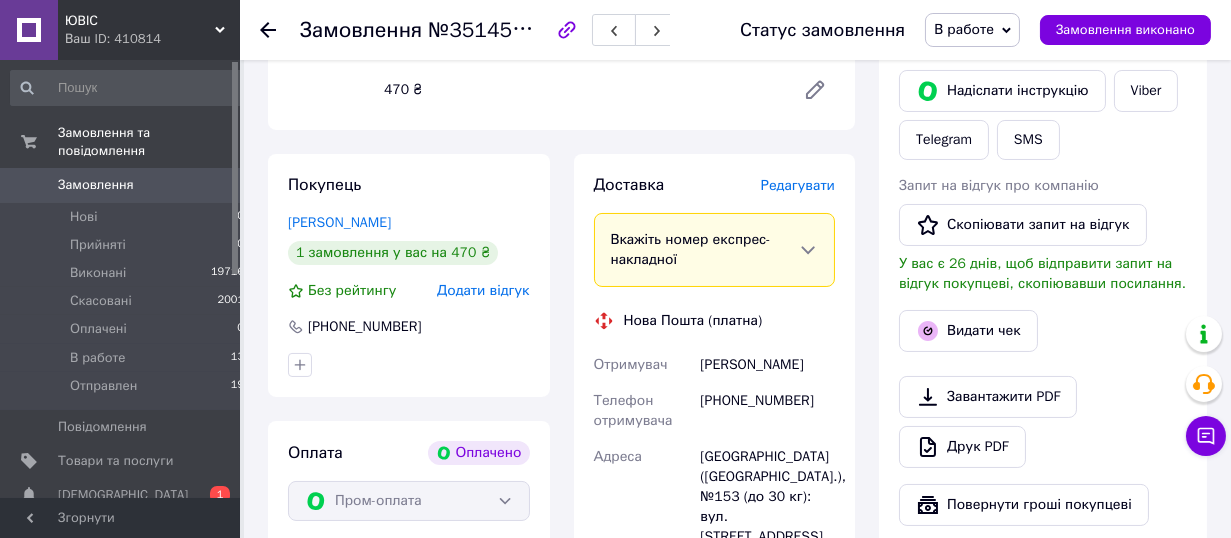 click on "Редагувати" at bounding box center (798, 185) 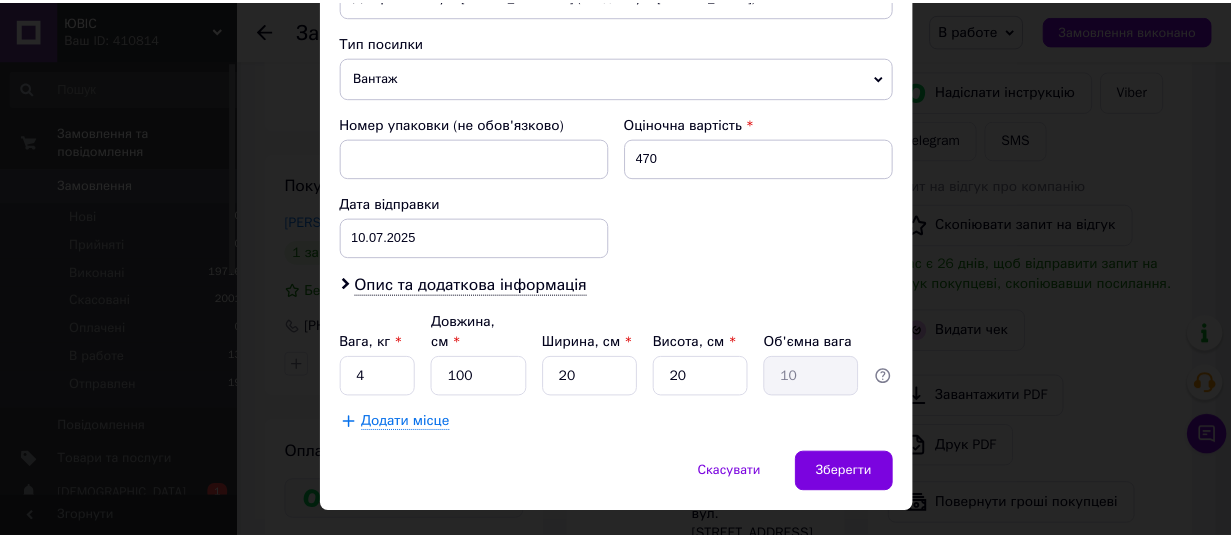 scroll, scrollTop: 770, scrollLeft: 0, axis: vertical 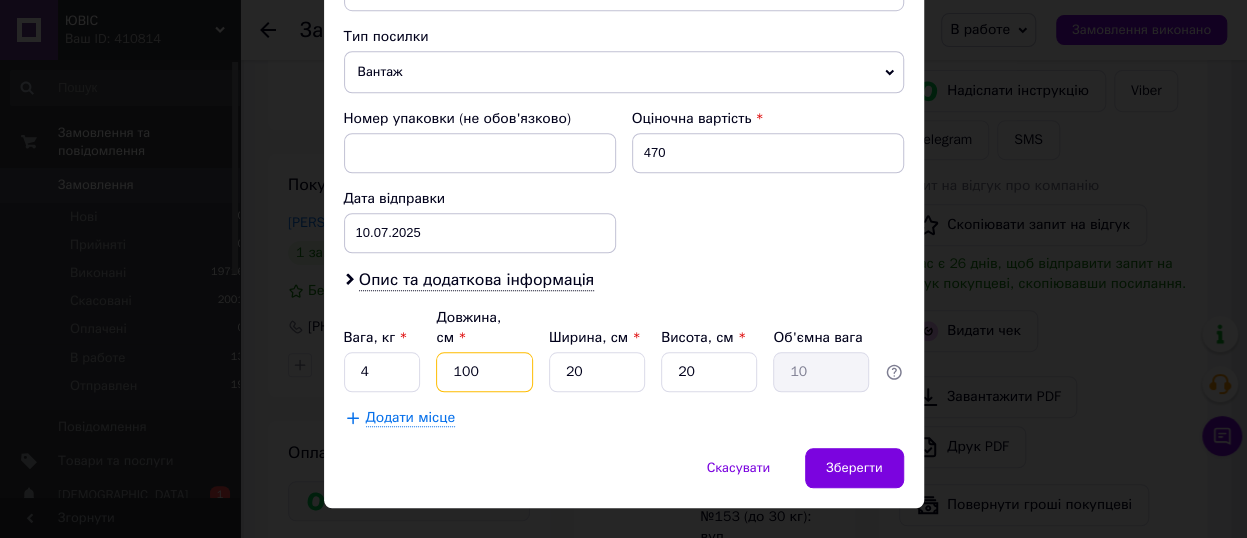 click on "100" at bounding box center [484, 372] 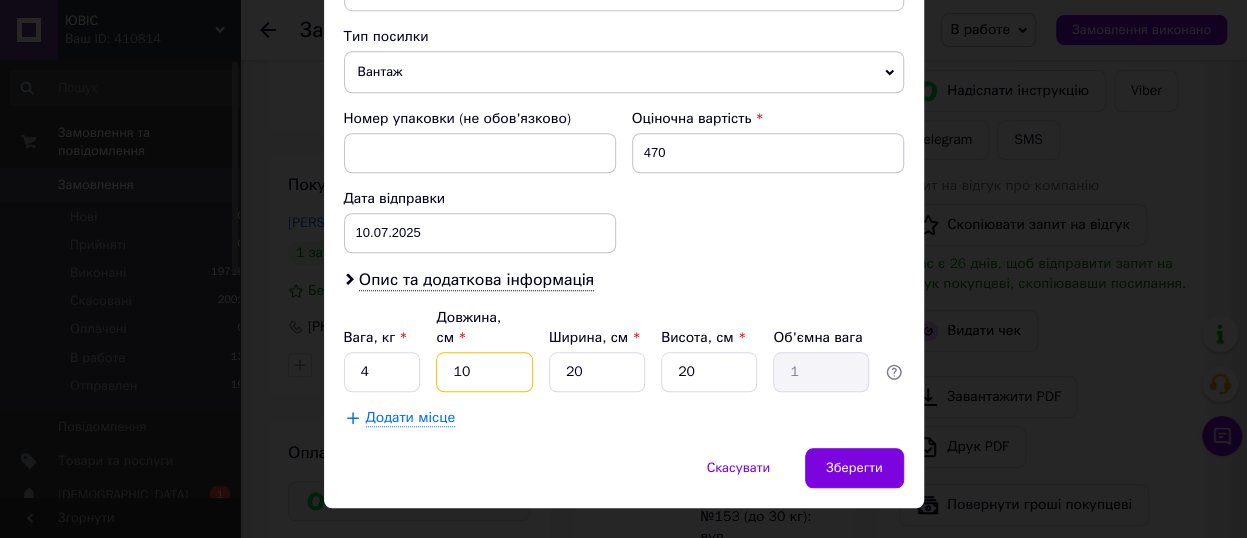 type on "1" 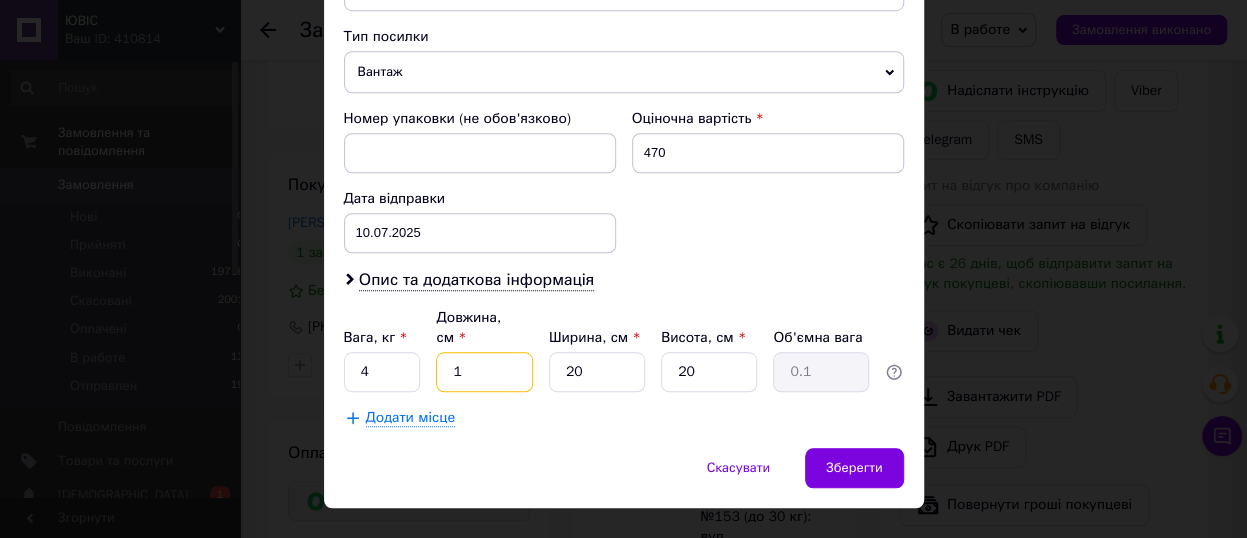 type 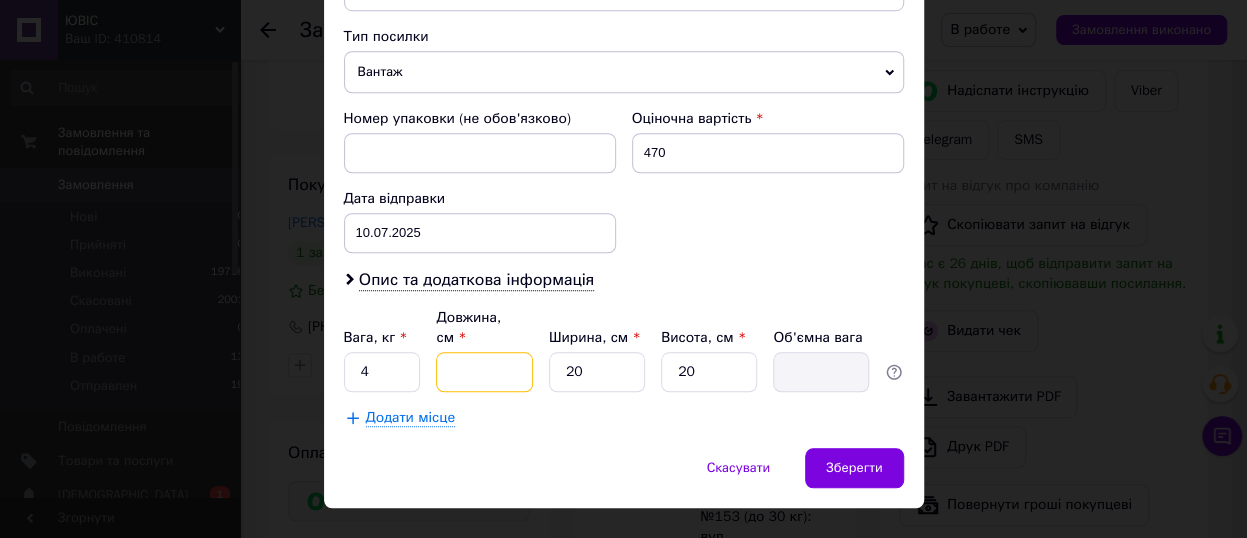 type on "5" 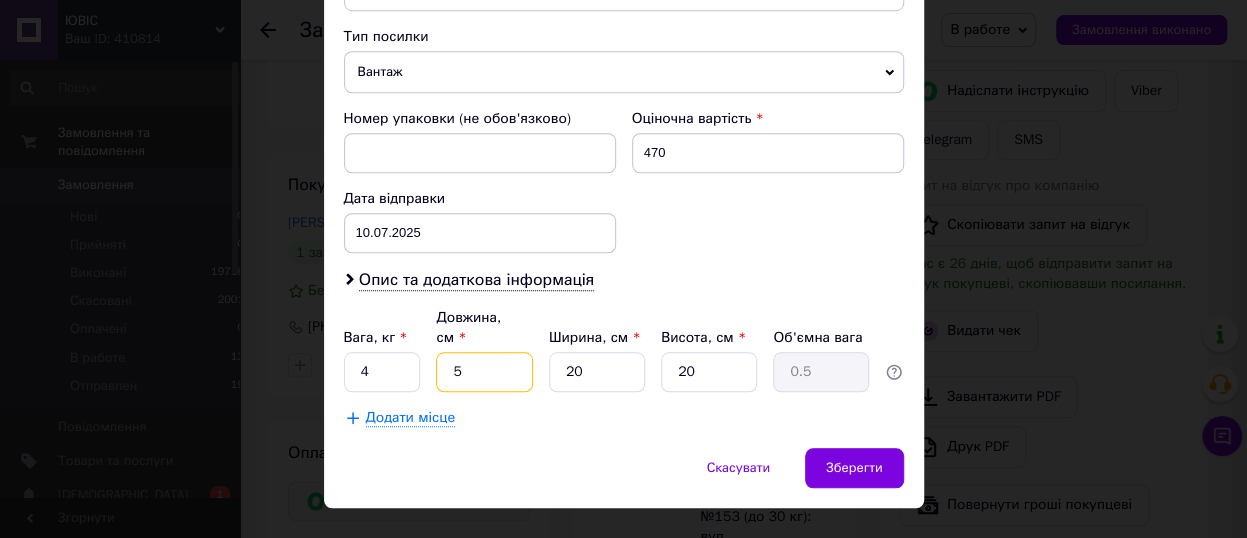 type on "55" 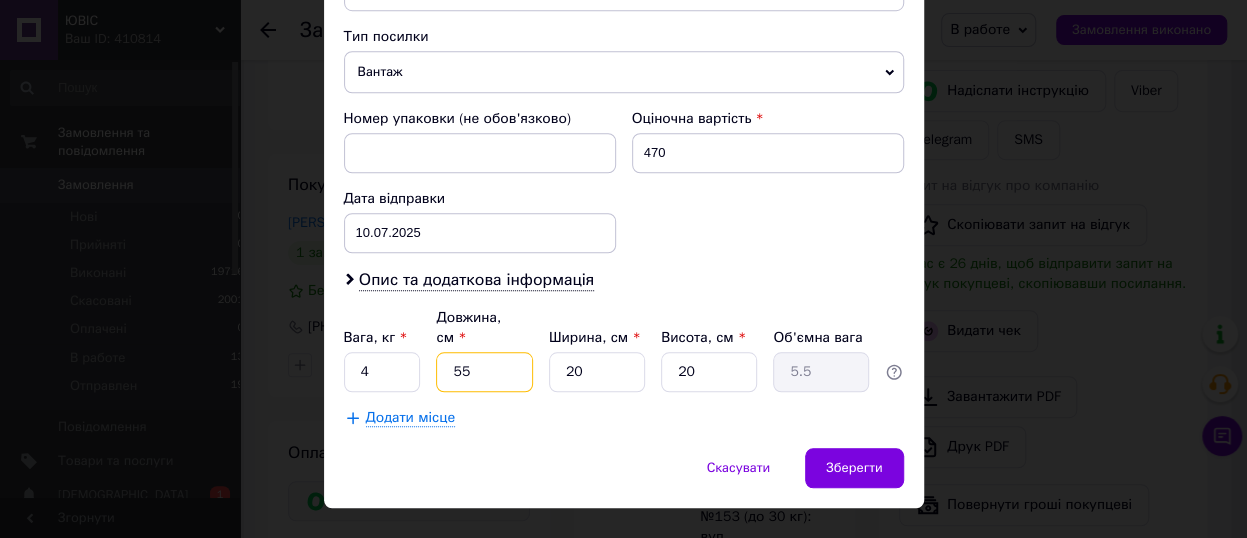 type on "55" 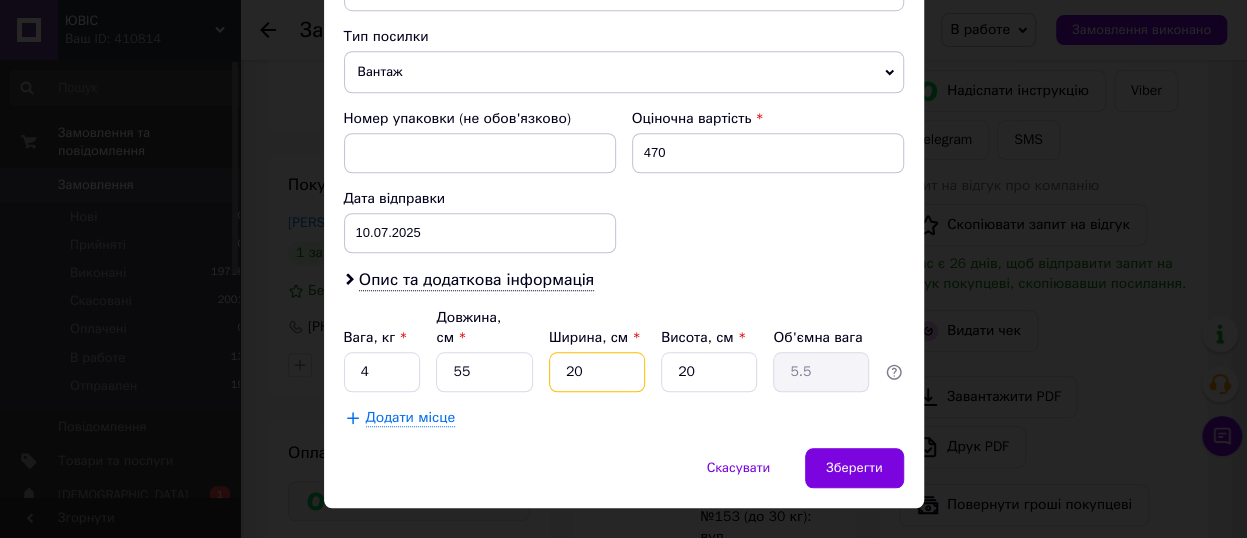 click on "20" at bounding box center (597, 372) 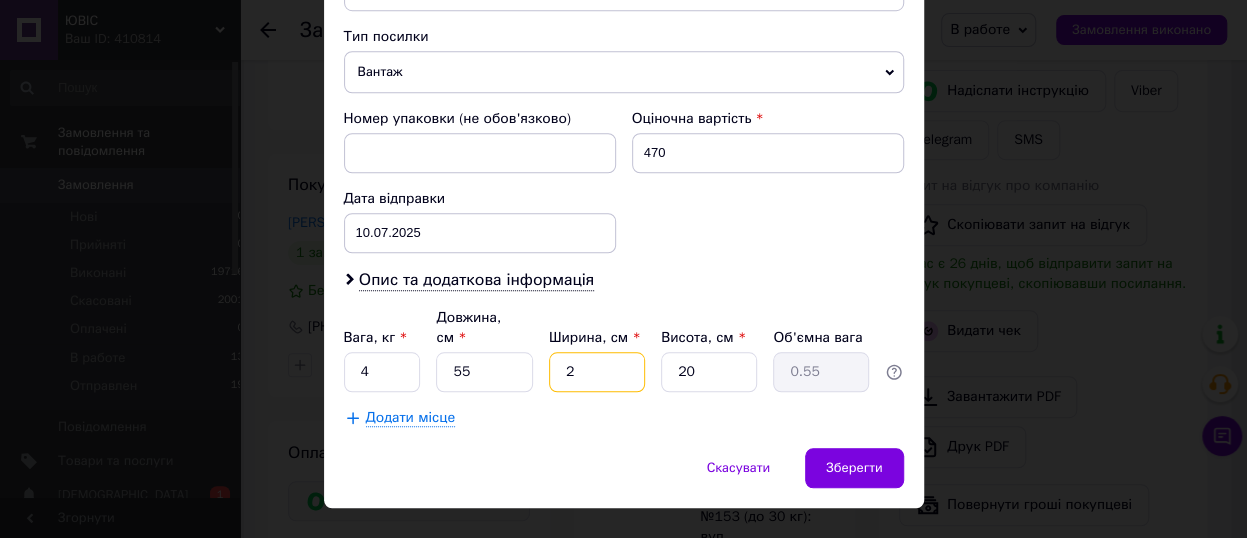 type 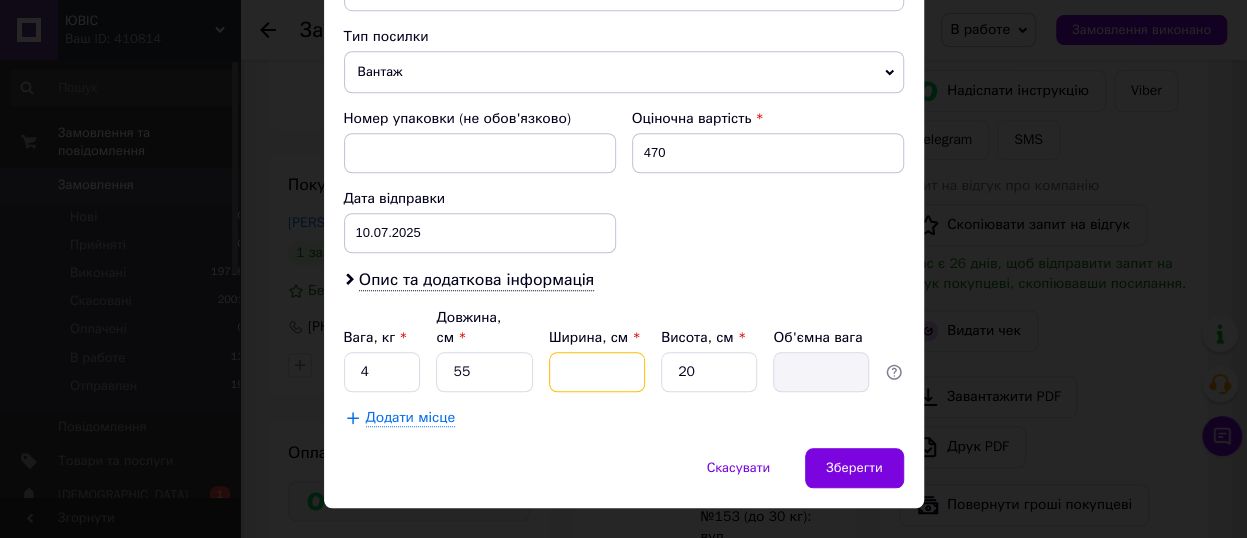 type on "3" 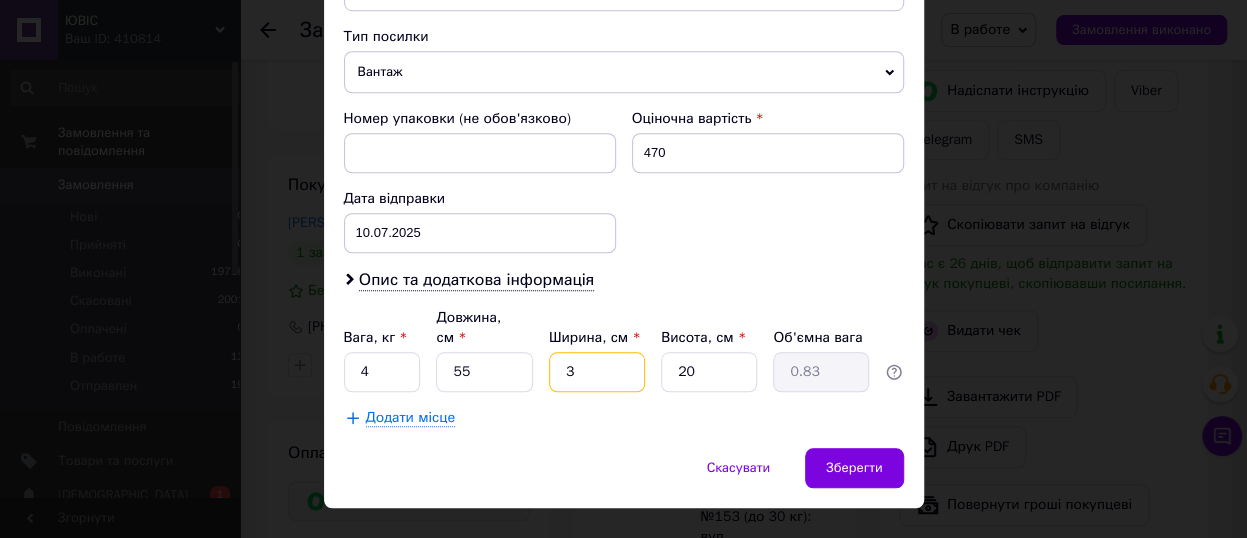 type on "30" 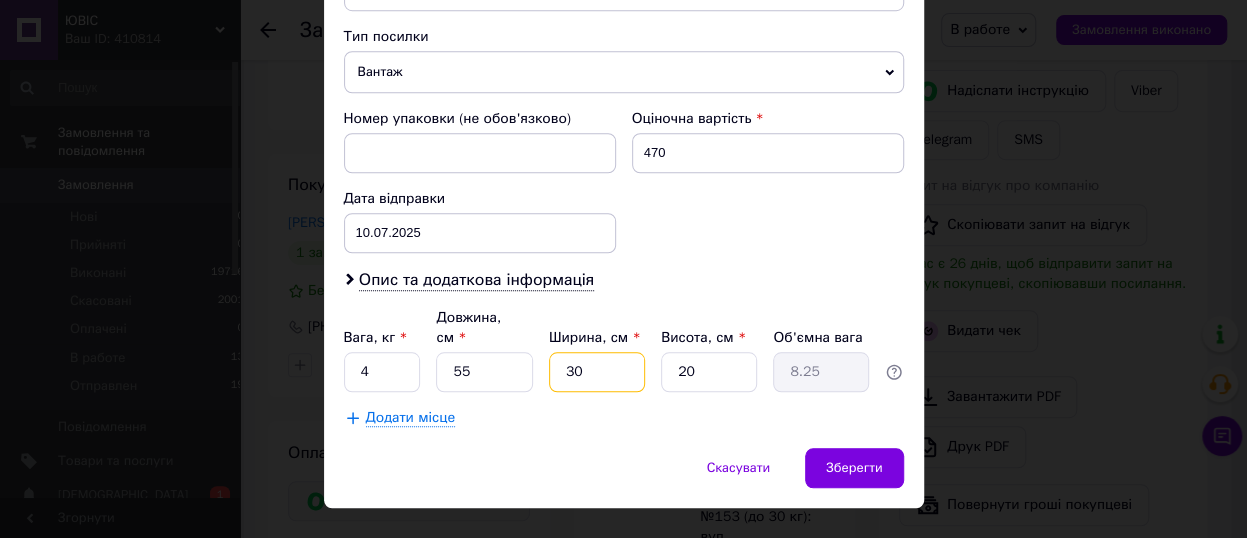 type on "30" 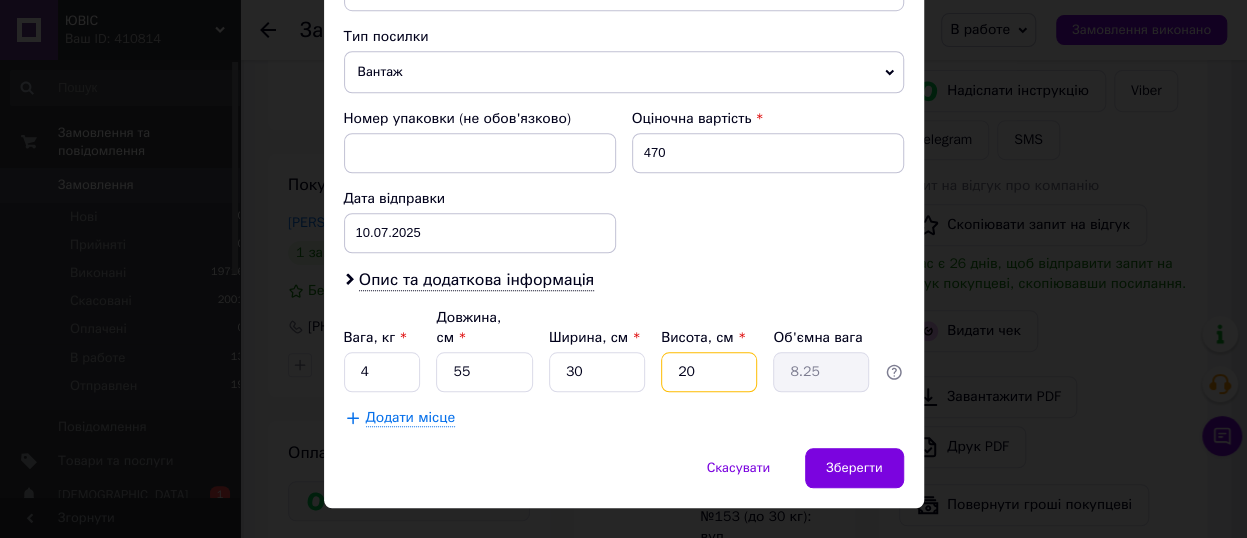 click on "20" at bounding box center [709, 372] 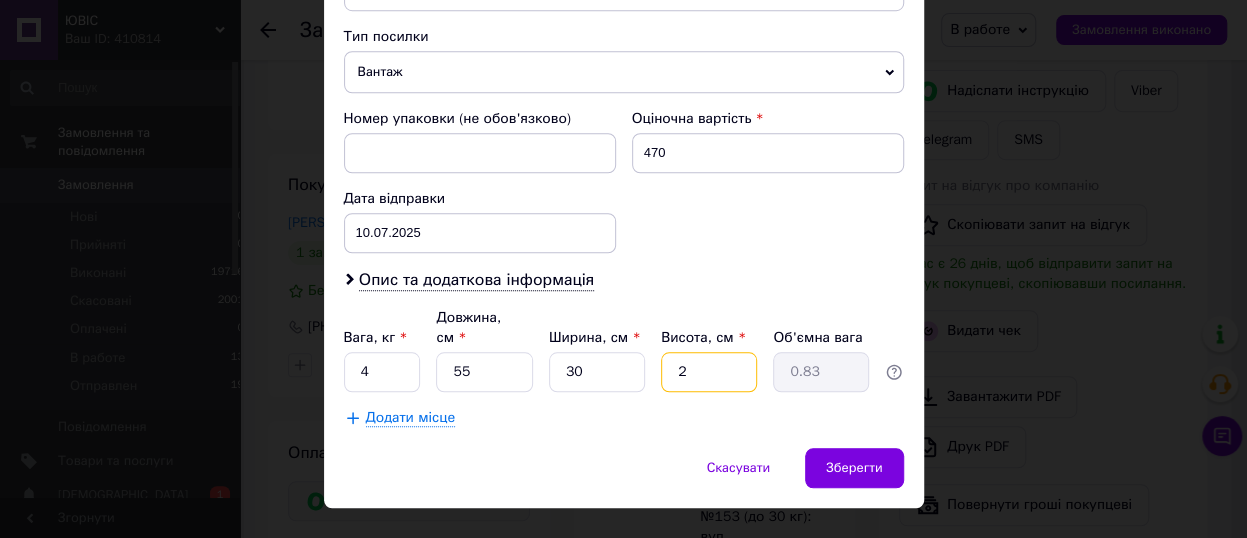 type 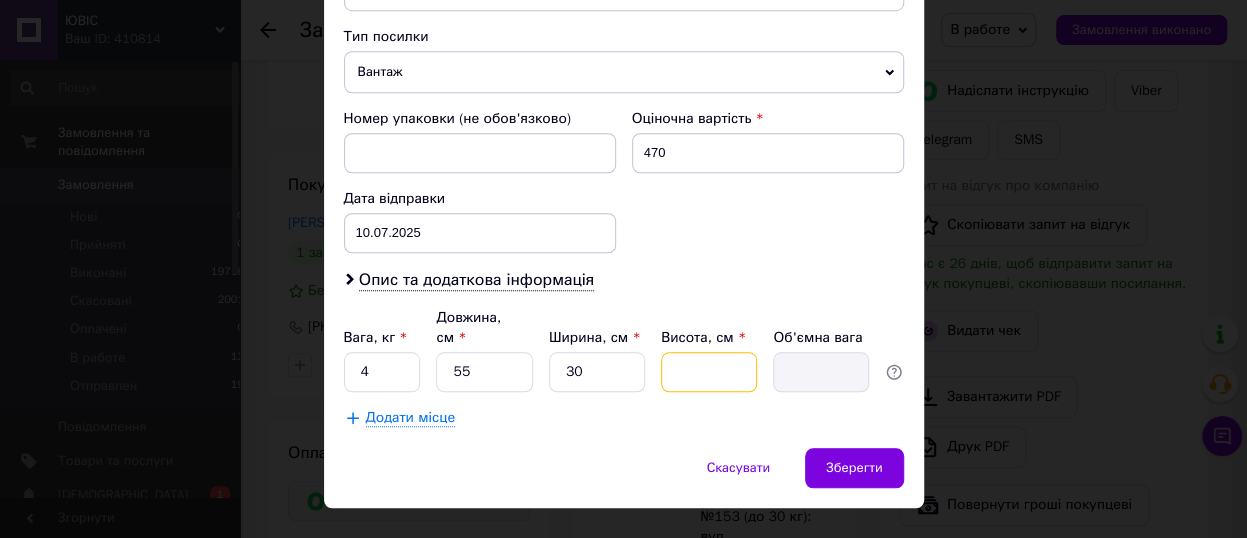 type on "3" 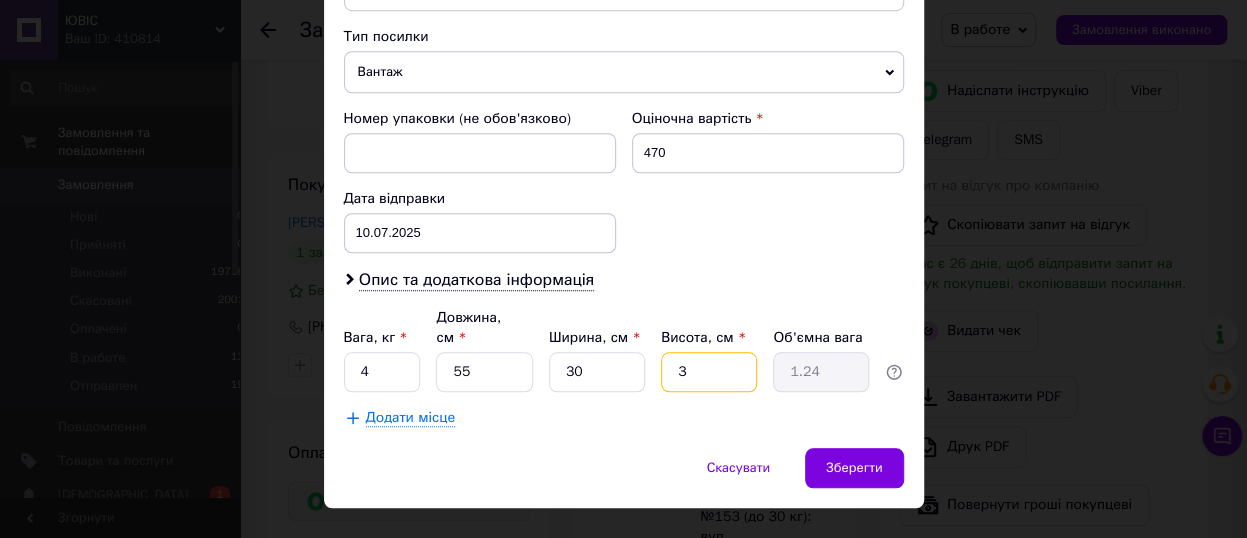 type on "30" 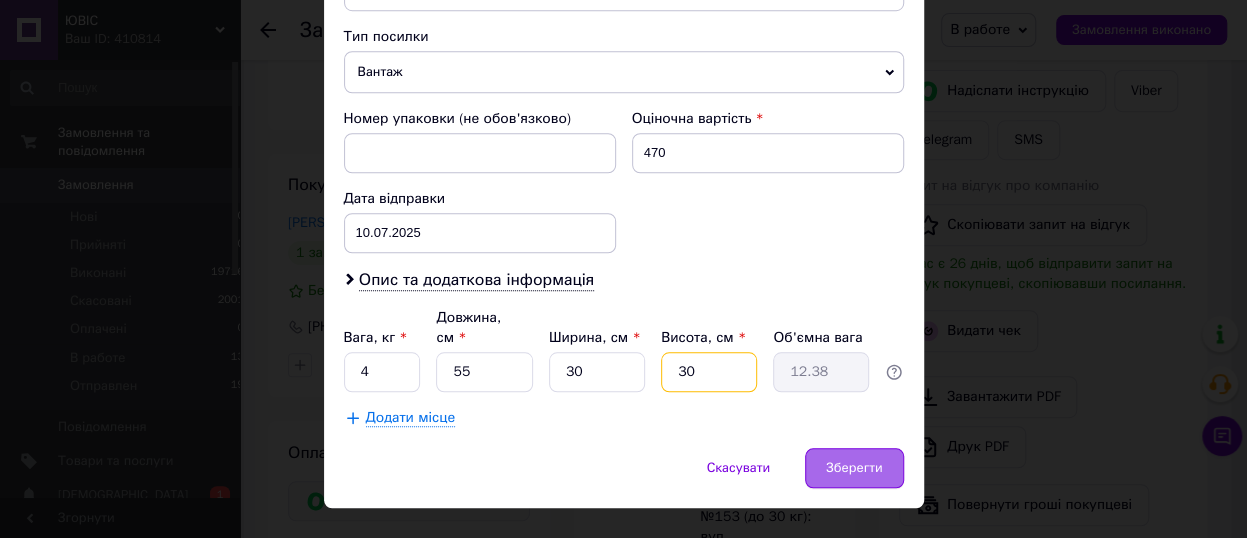 type on "30" 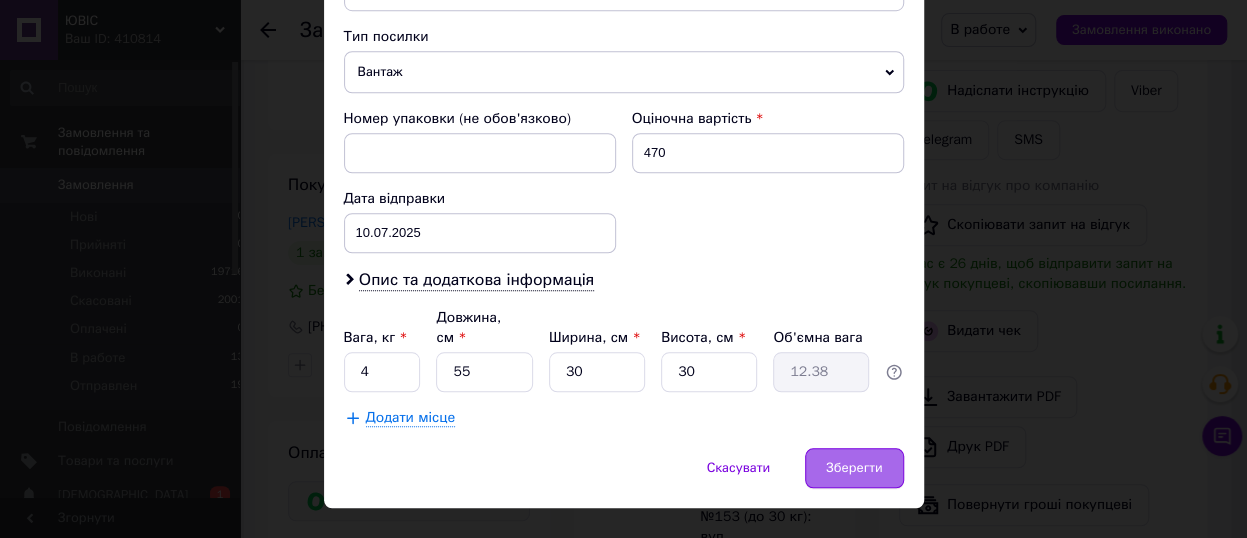 click on "Зберегти" at bounding box center [854, 468] 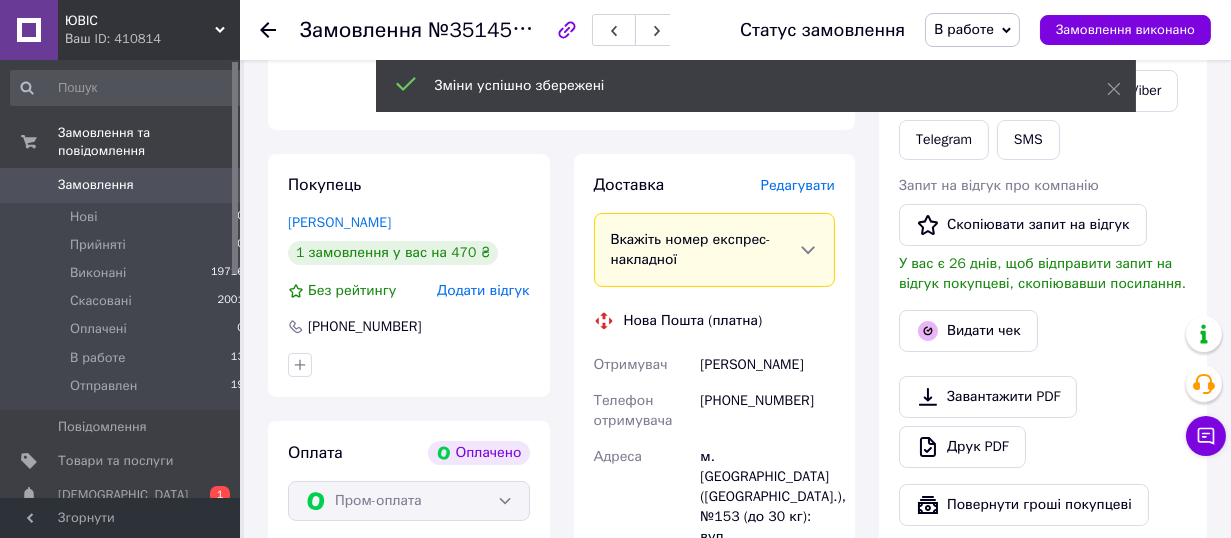 scroll, scrollTop: 925, scrollLeft: 0, axis: vertical 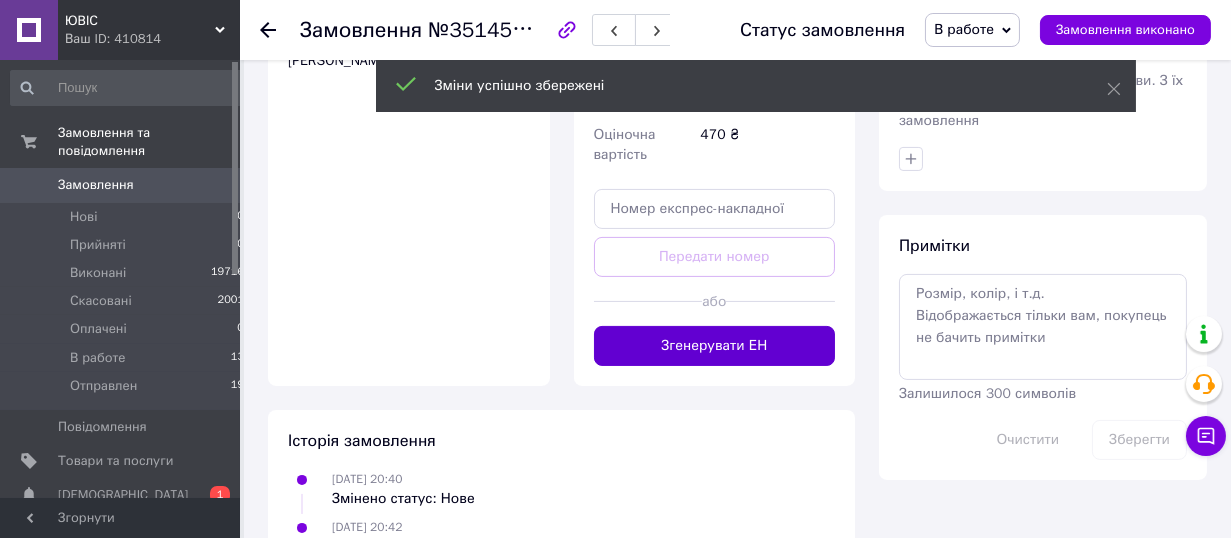click on "Згенерувати ЕН" at bounding box center (715, 346) 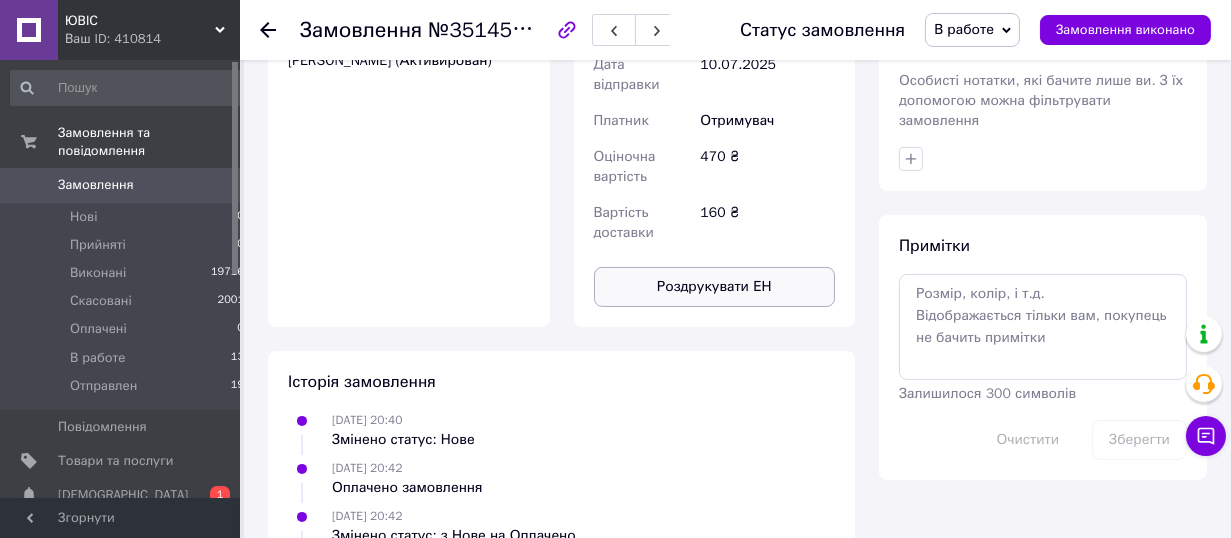 click on "Роздрукувати ЕН" at bounding box center [715, 287] 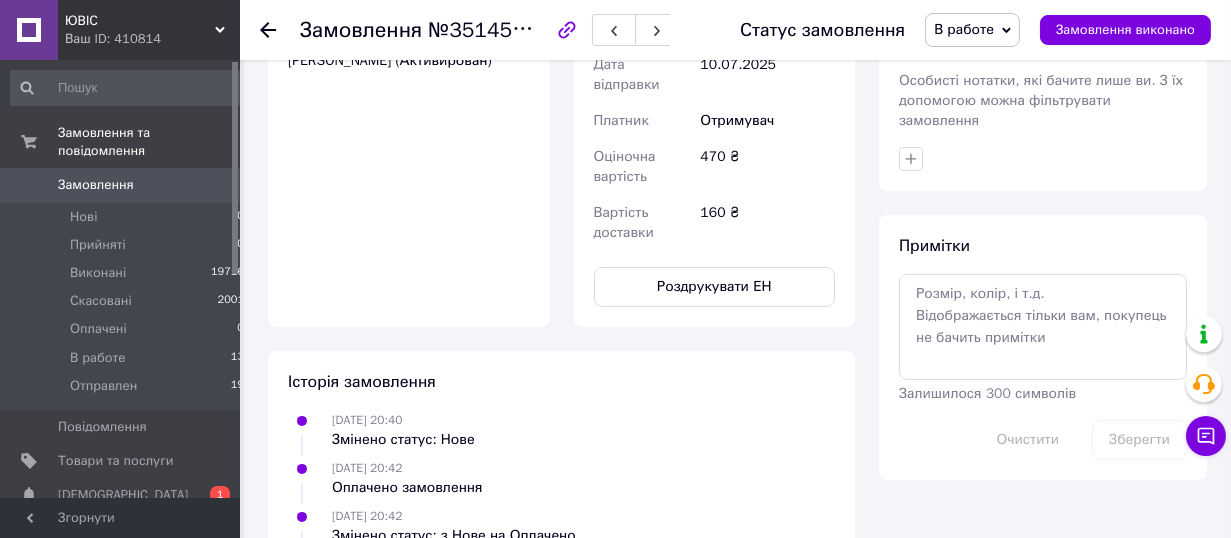 click 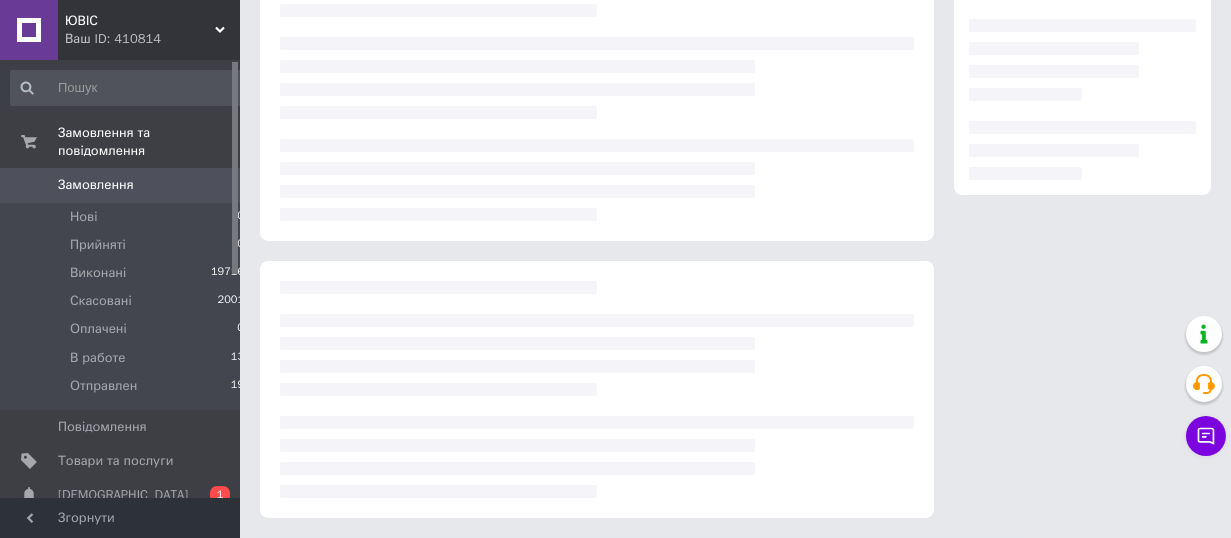 scroll, scrollTop: 0, scrollLeft: 0, axis: both 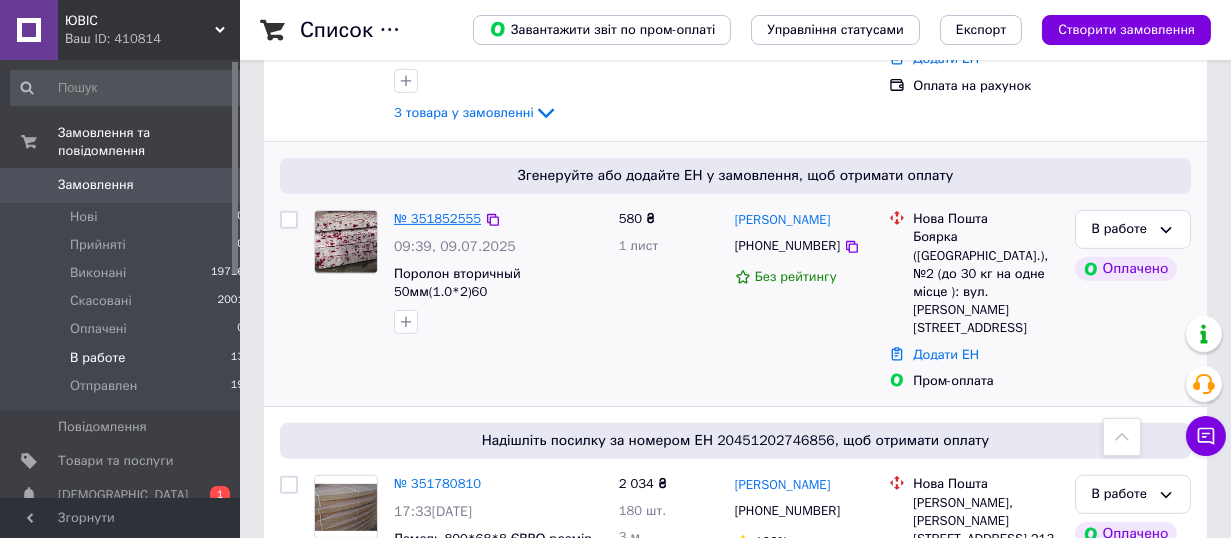 click on "№ 351852555" at bounding box center (437, 218) 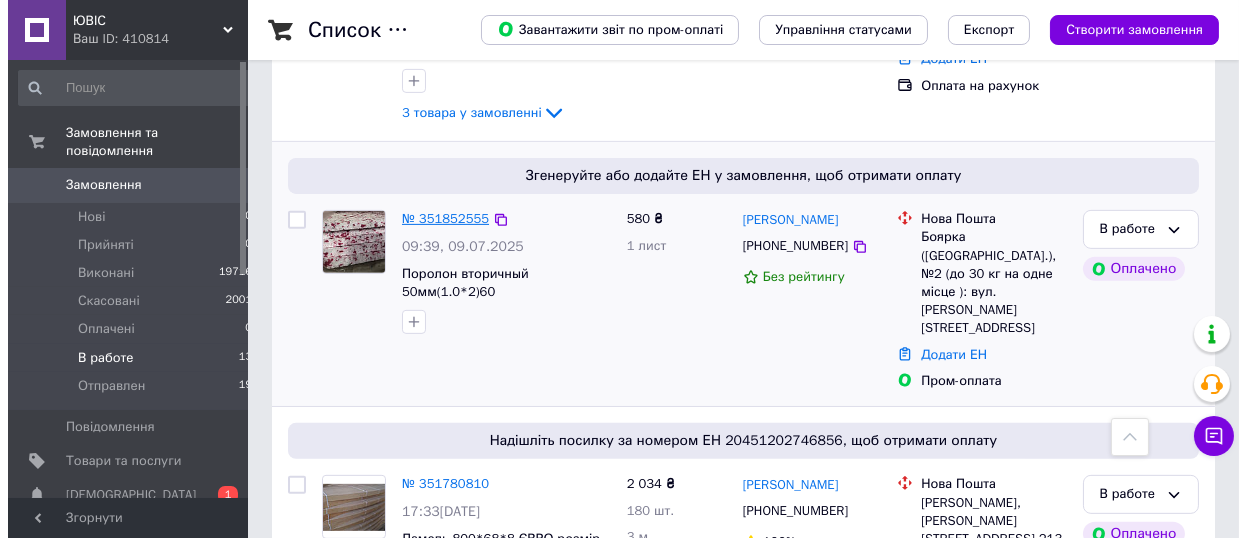 scroll, scrollTop: 375, scrollLeft: 0, axis: vertical 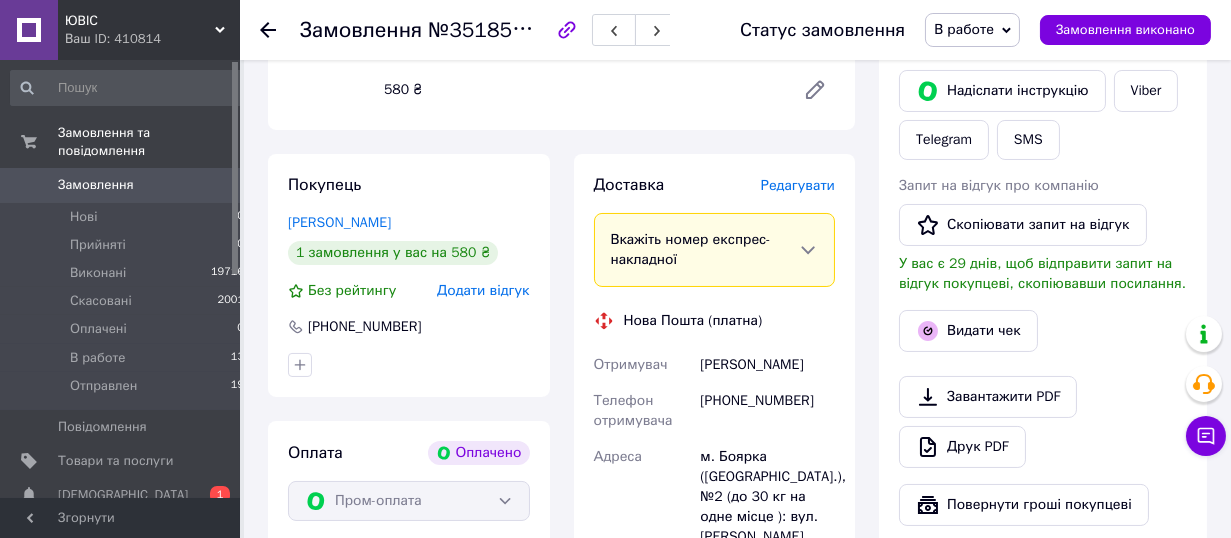 click on "Редагувати" at bounding box center (798, 185) 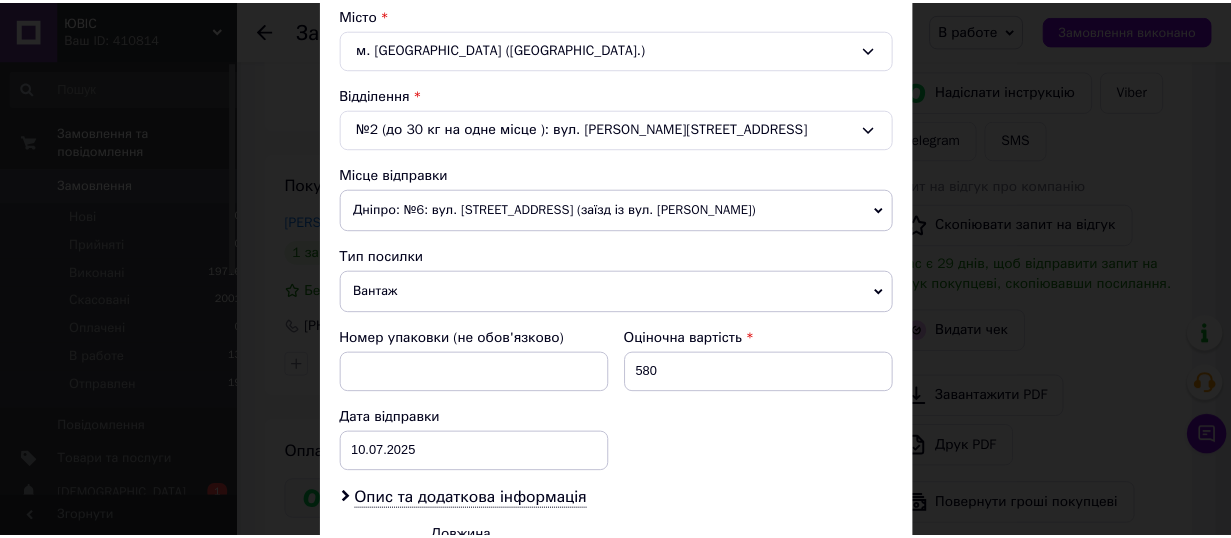 scroll, scrollTop: 787, scrollLeft: 0, axis: vertical 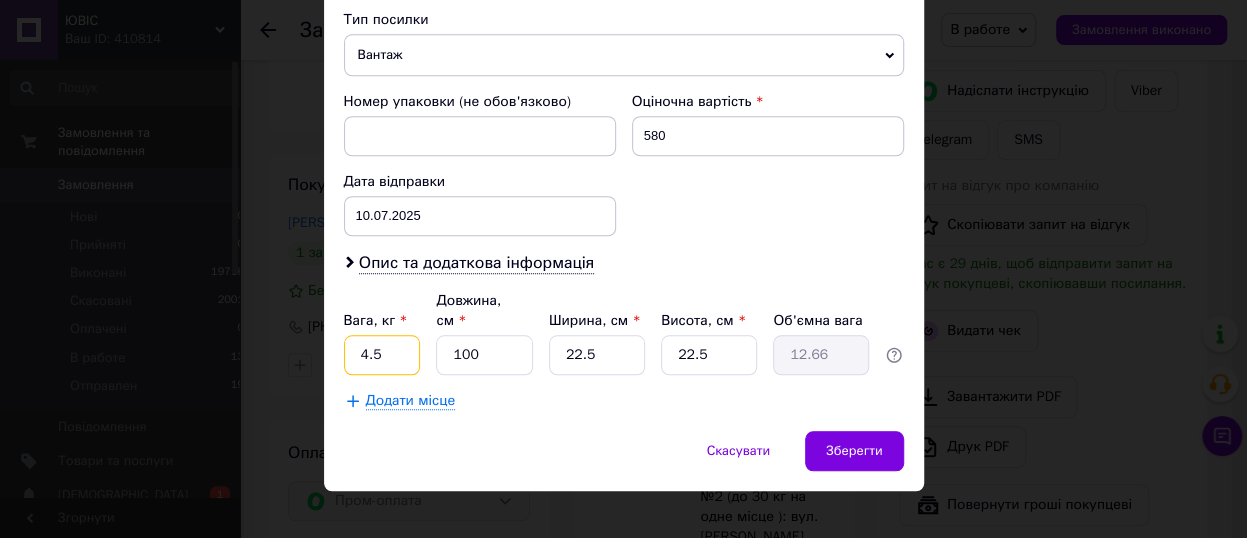 click on "4.5" at bounding box center [382, 355] 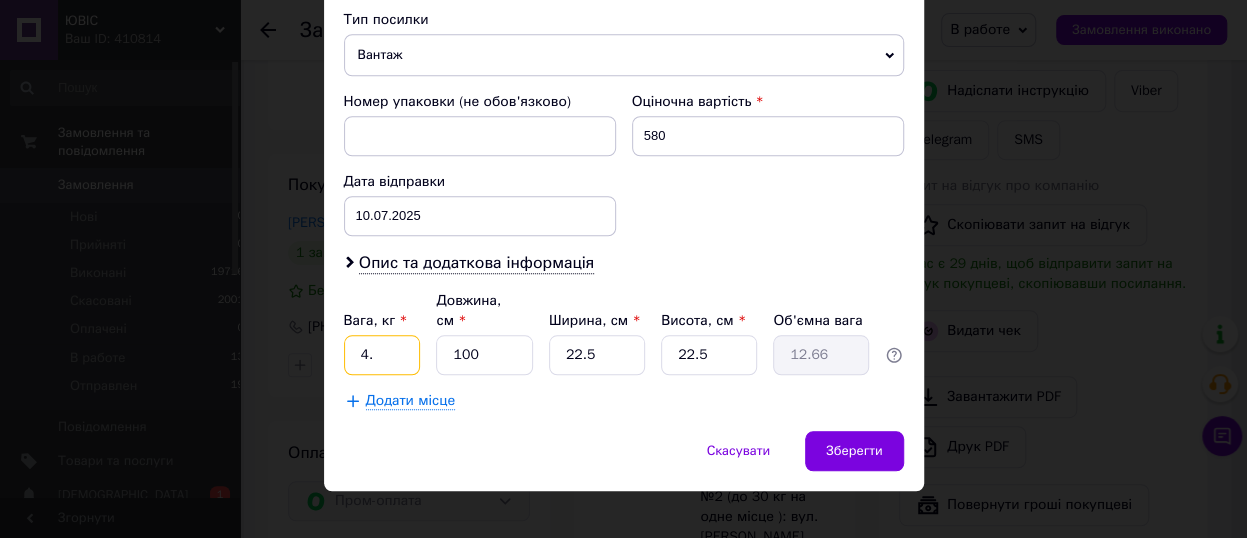 type on "4" 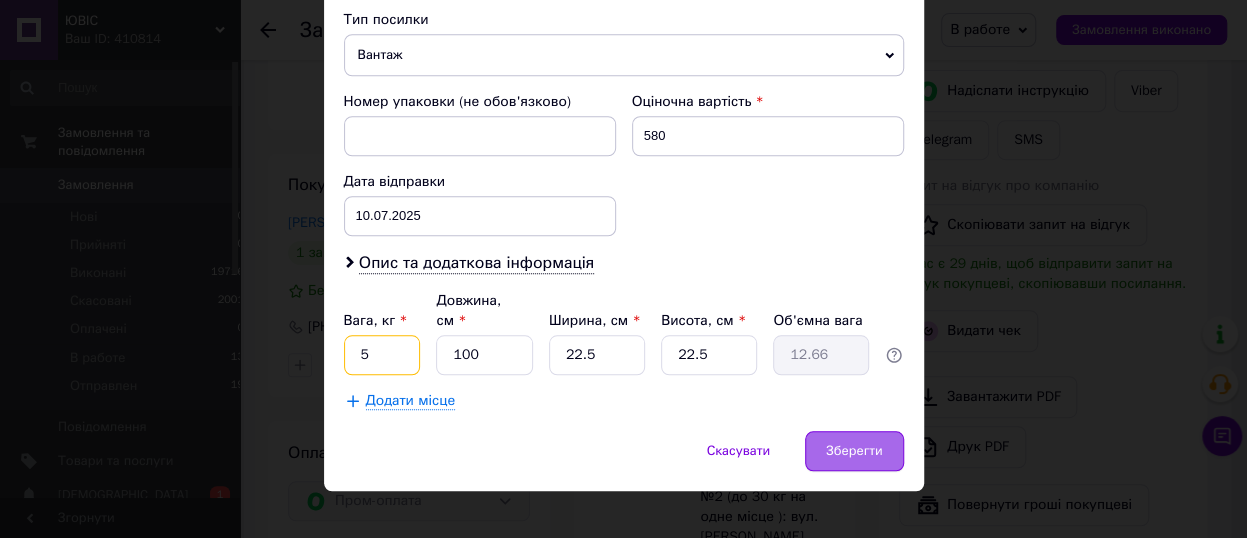 type on "5" 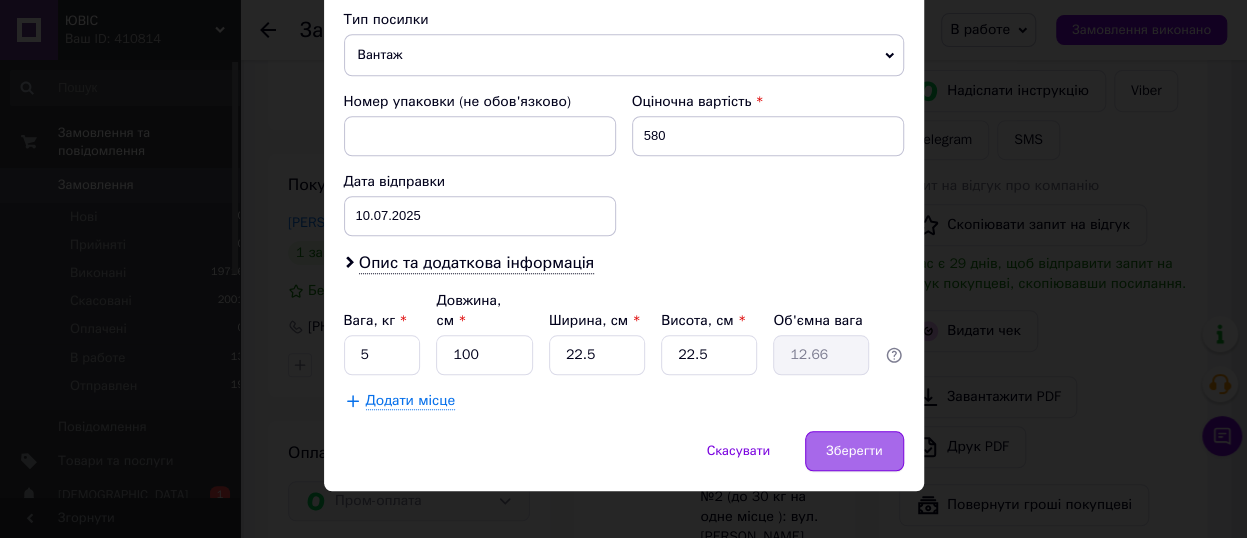 click on "Зберегти" at bounding box center (854, 451) 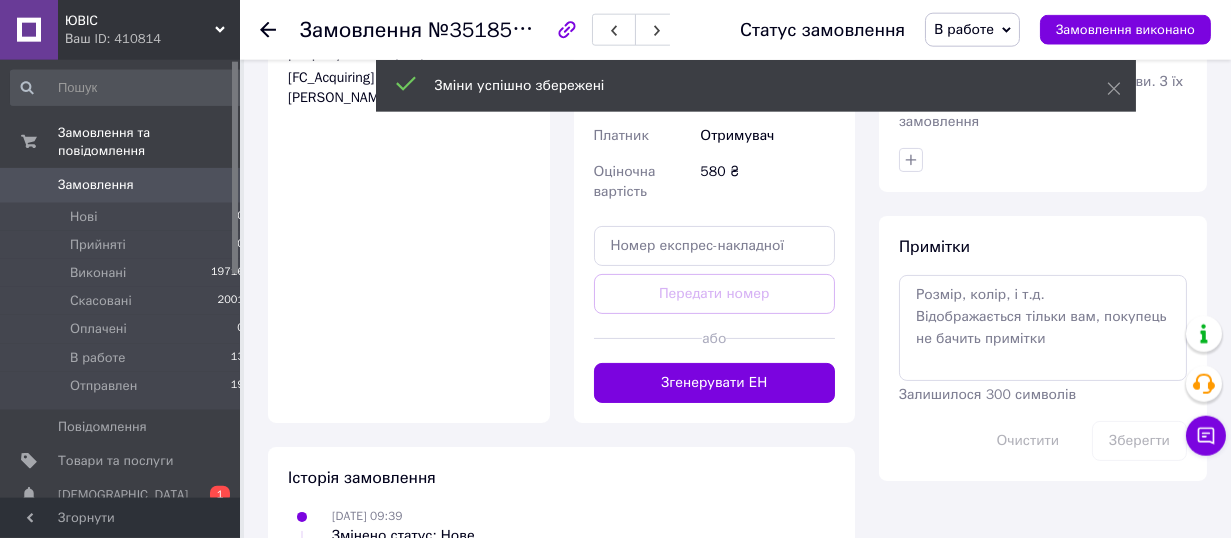 scroll, scrollTop: 925, scrollLeft: 0, axis: vertical 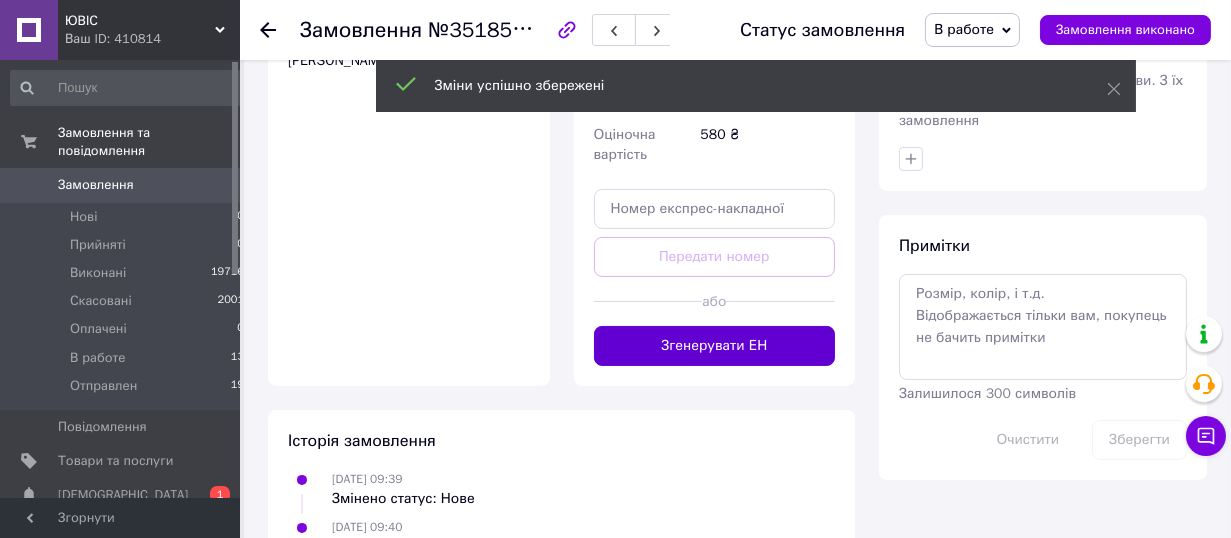 click on "Згенерувати ЕН" at bounding box center [715, 346] 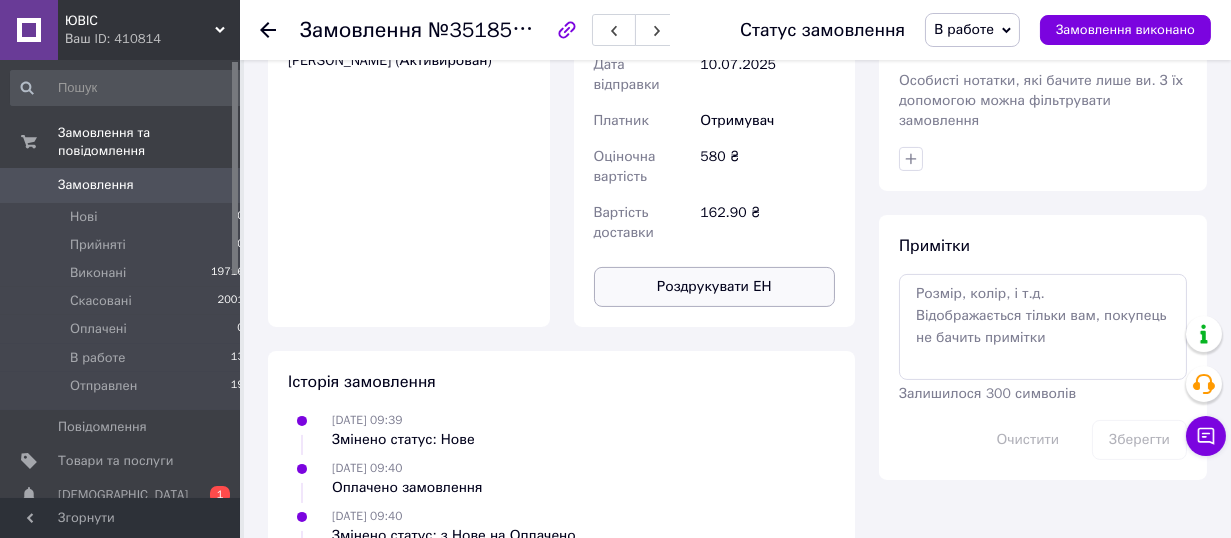 click on "Роздрукувати ЕН" at bounding box center [715, 287] 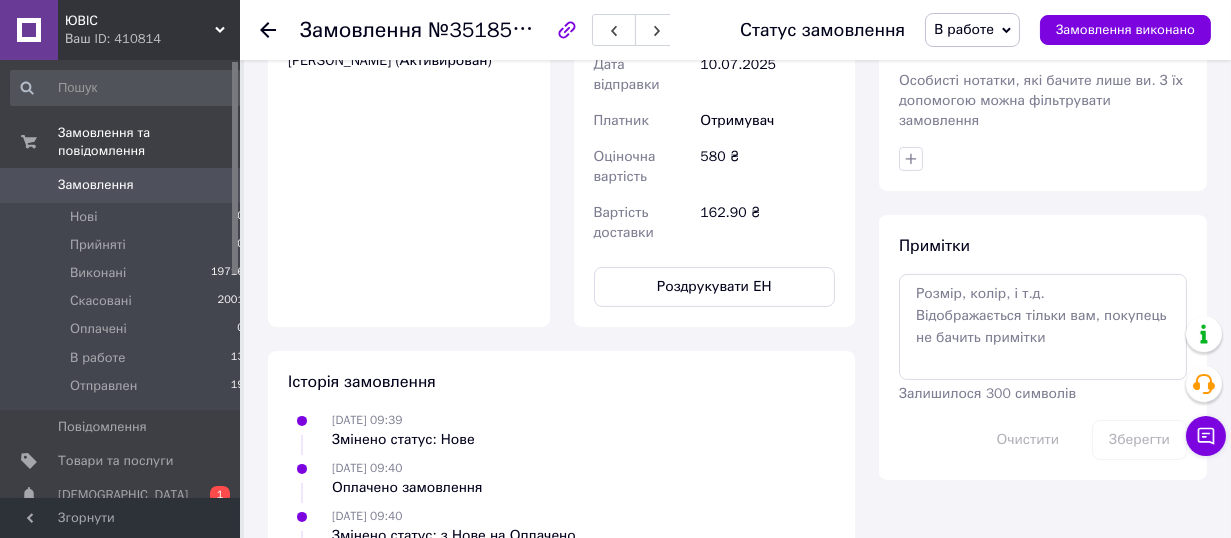 click 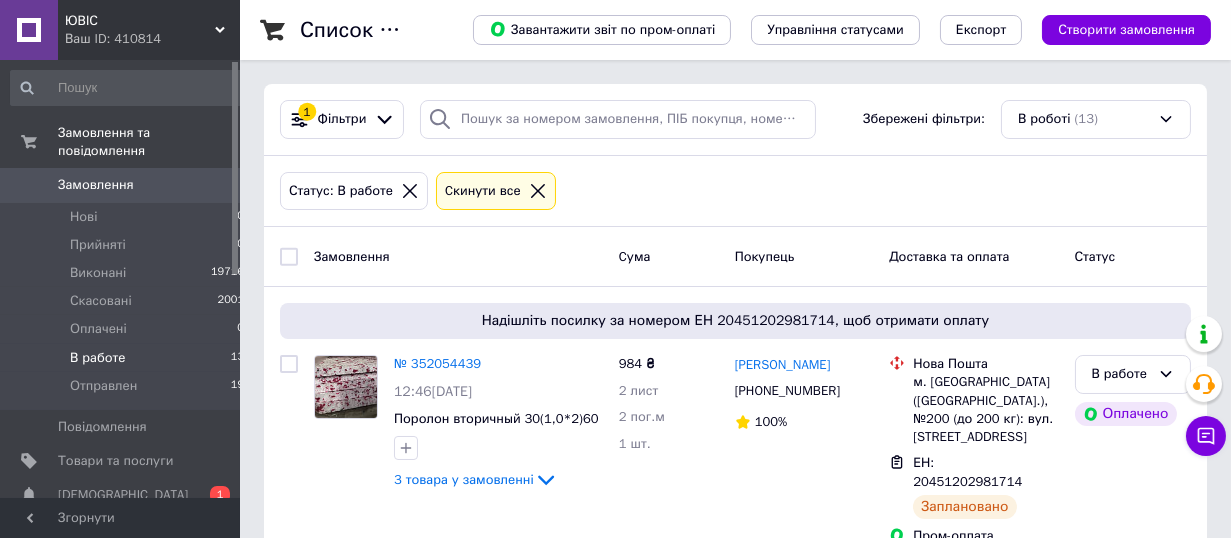 click on "В работе 13" at bounding box center (128, 358) 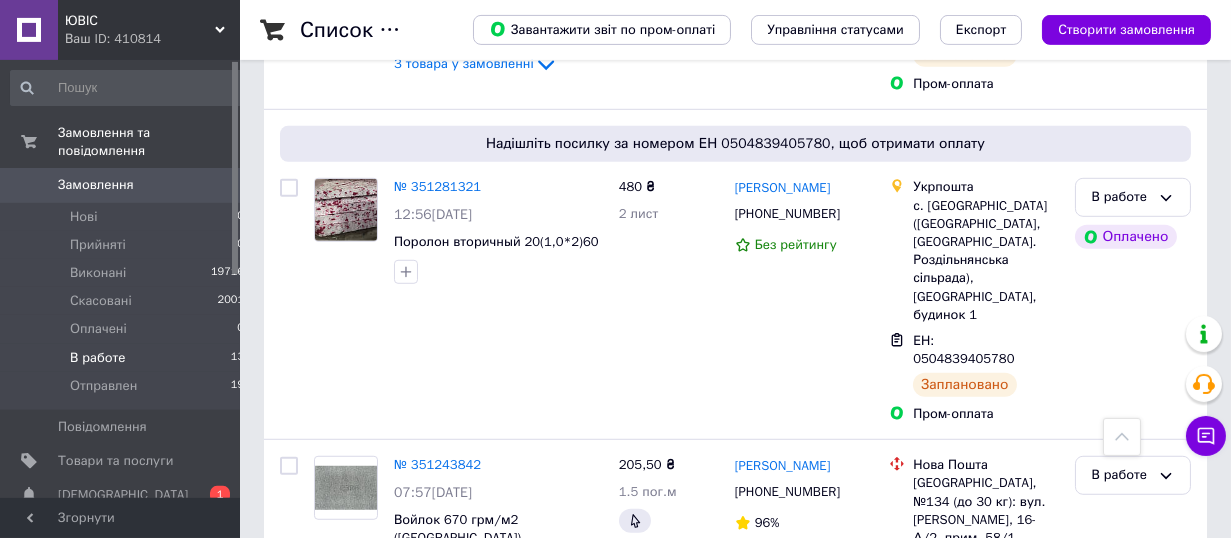 scroll, scrollTop: 2796, scrollLeft: 0, axis: vertical 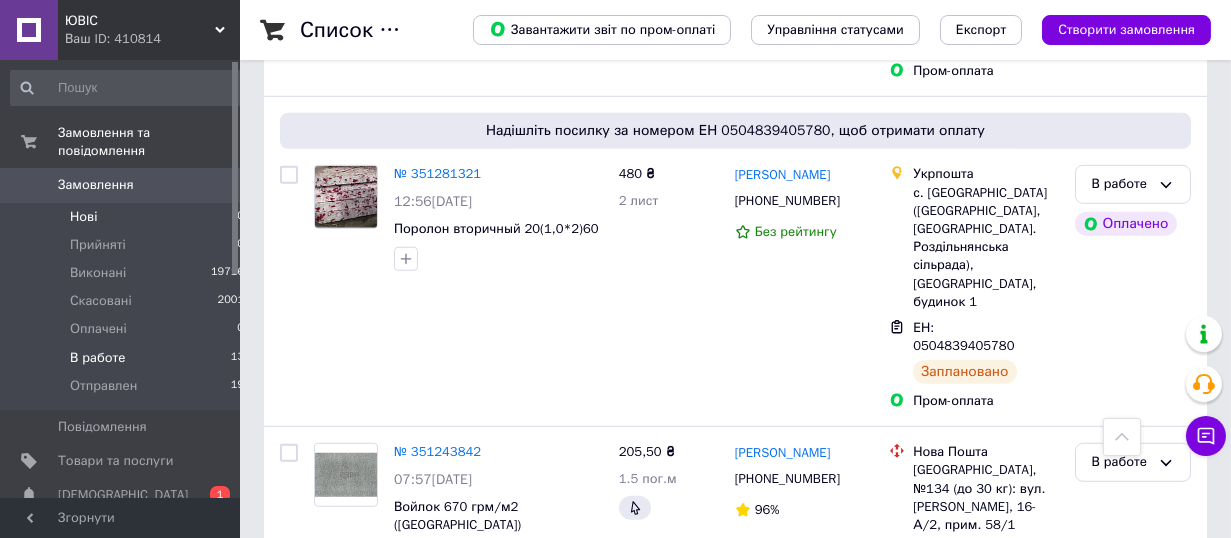 click on "Нові 0" at bounding box center (128, 217) 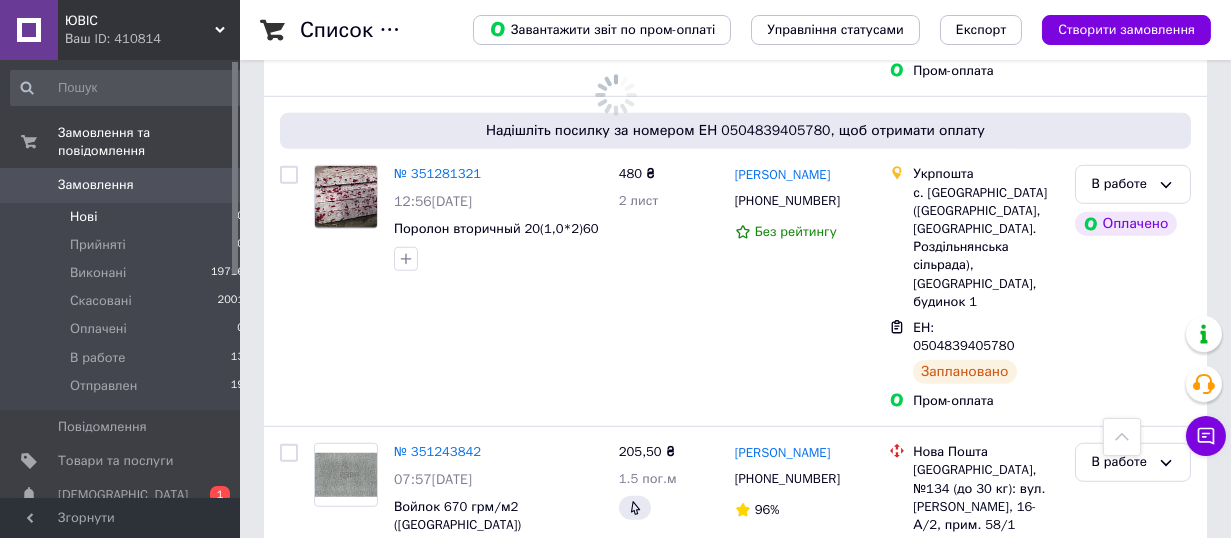 scroll, scrollTop: 0, scrollLeft: 0, axis: both 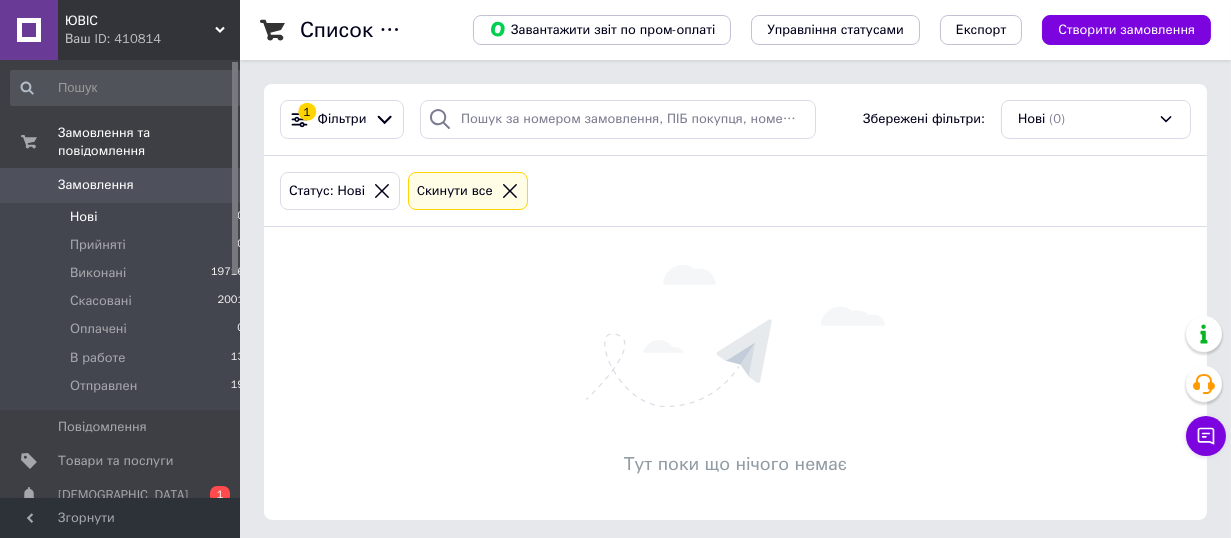 click 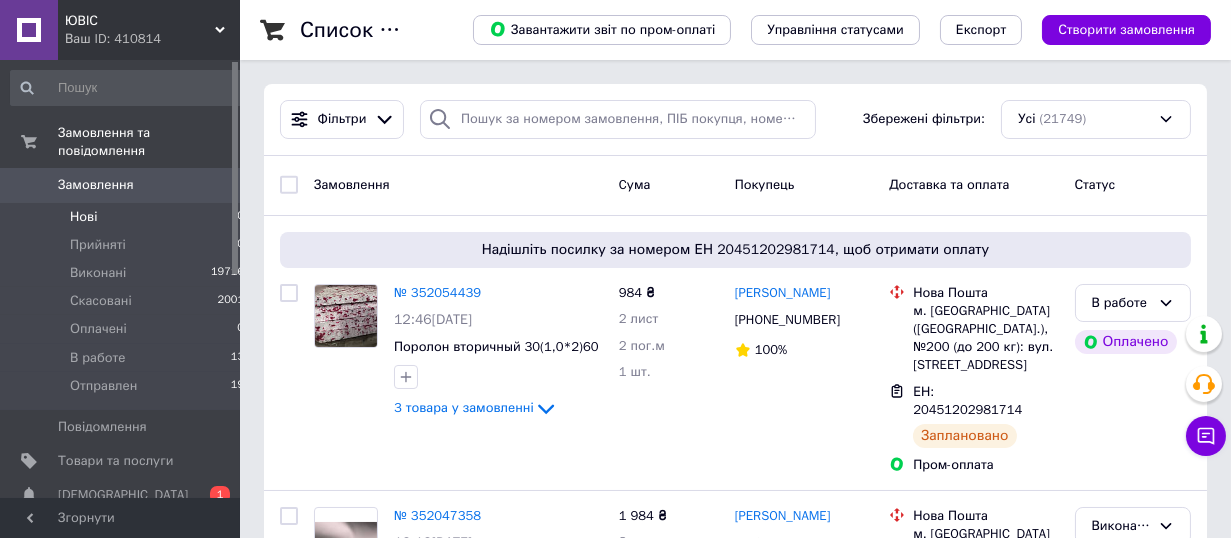 click on "Ваш ID: 410814" at bounding box center (152, 39) 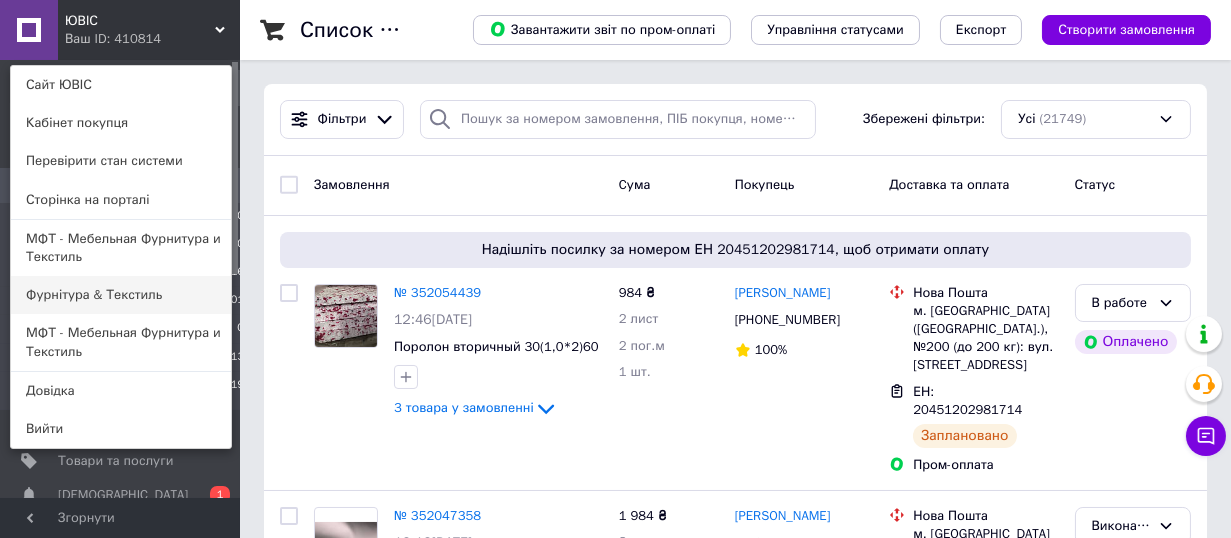 click on "Фурнітура & Текстиль" at bounding box center [121, 295] 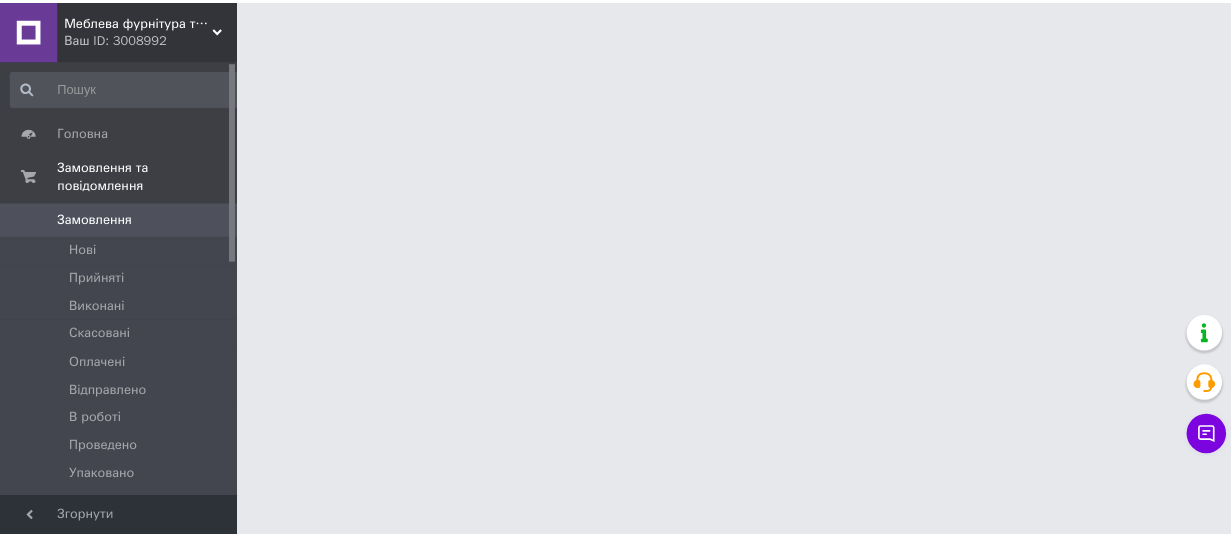 scroll, scrollTop: 0, scrollLeft: 0, axis: both 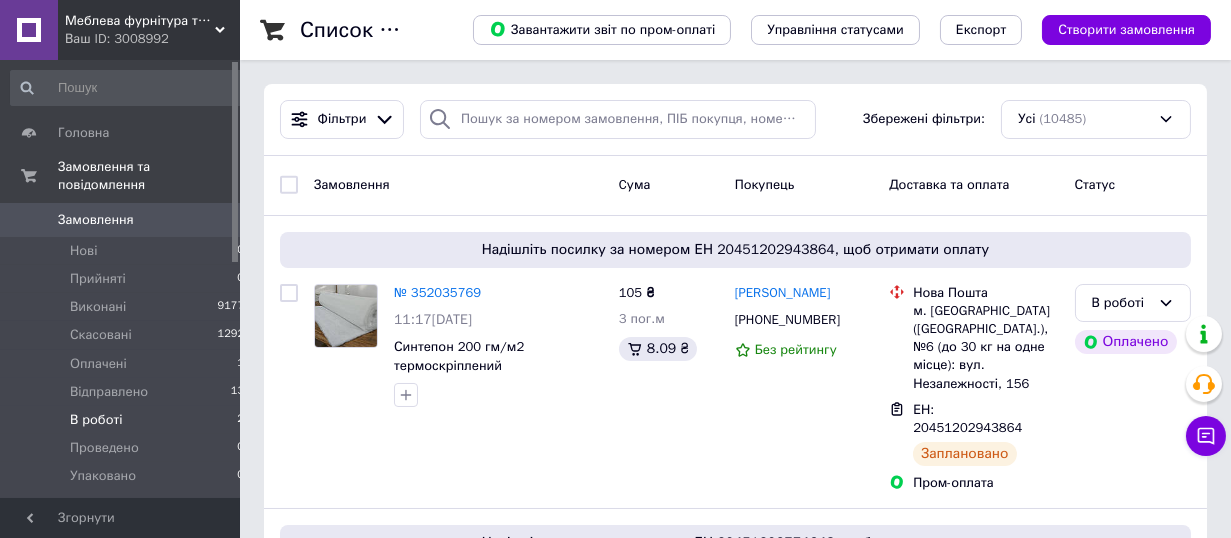 click on "В роботі 2" at bounding box center (128, 420) 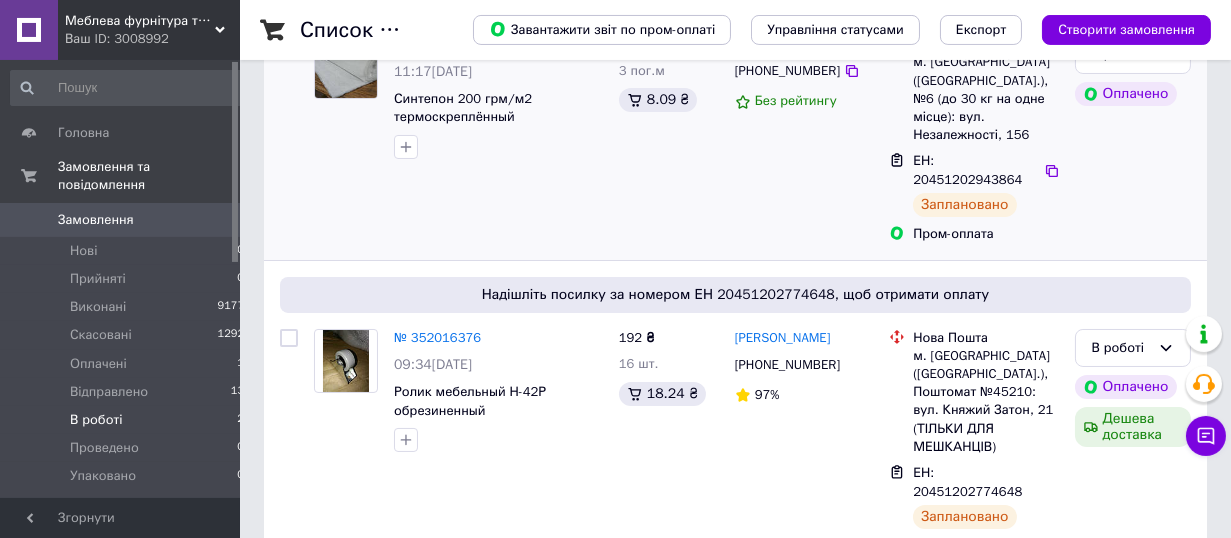 scroll, scrollTop: 321, scrollLeft: 0, axis: vertical 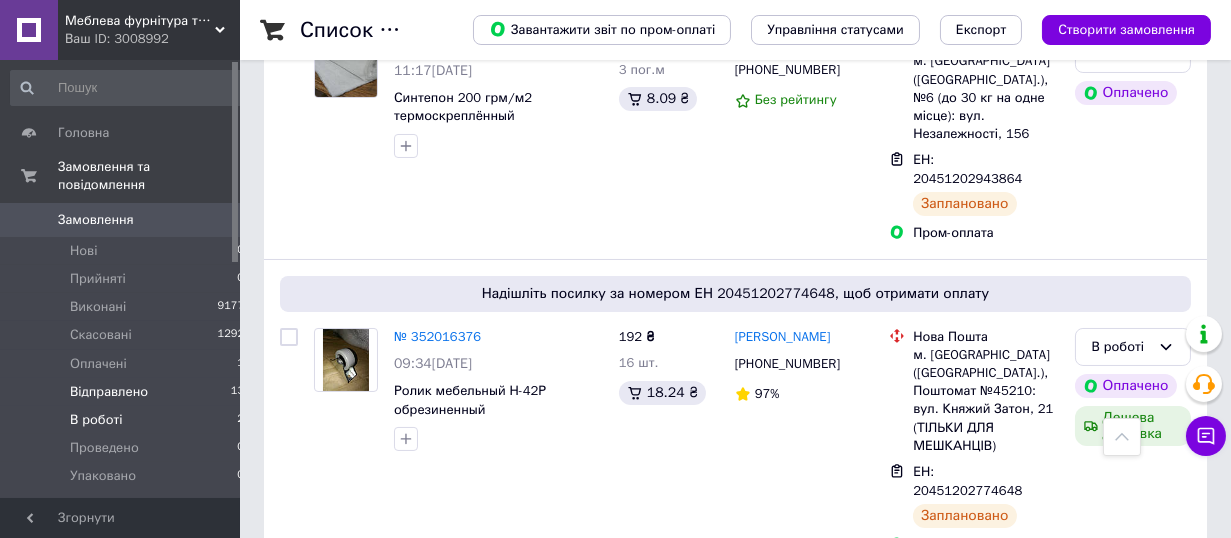click on "Відправлено 13" at bounding box center (128, 392) 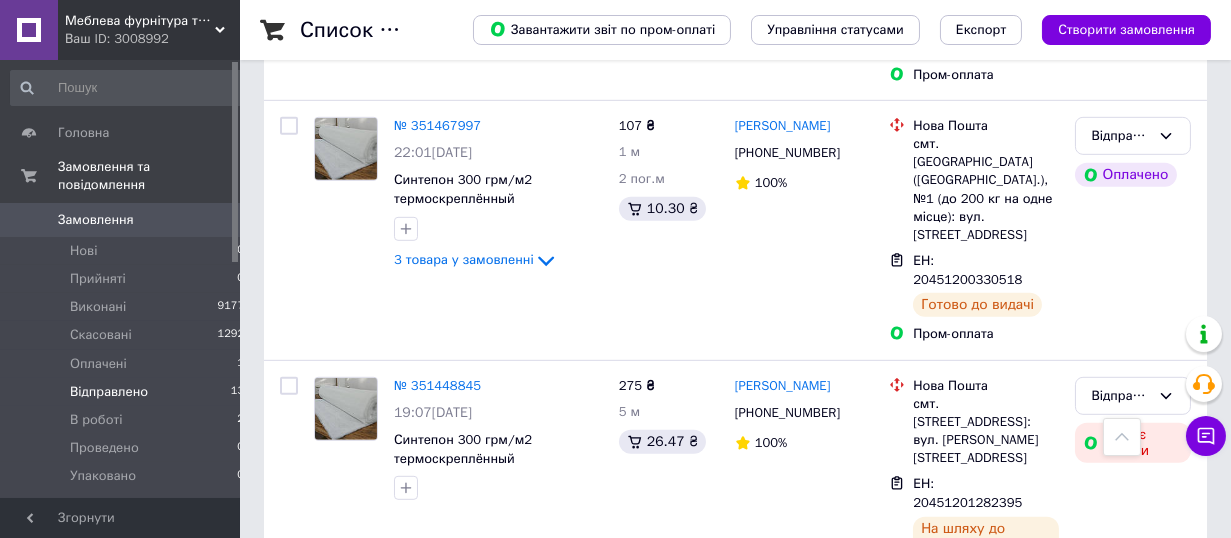 scroll, scrollTop: 2344, scrollLeft: 0, axis: vertical 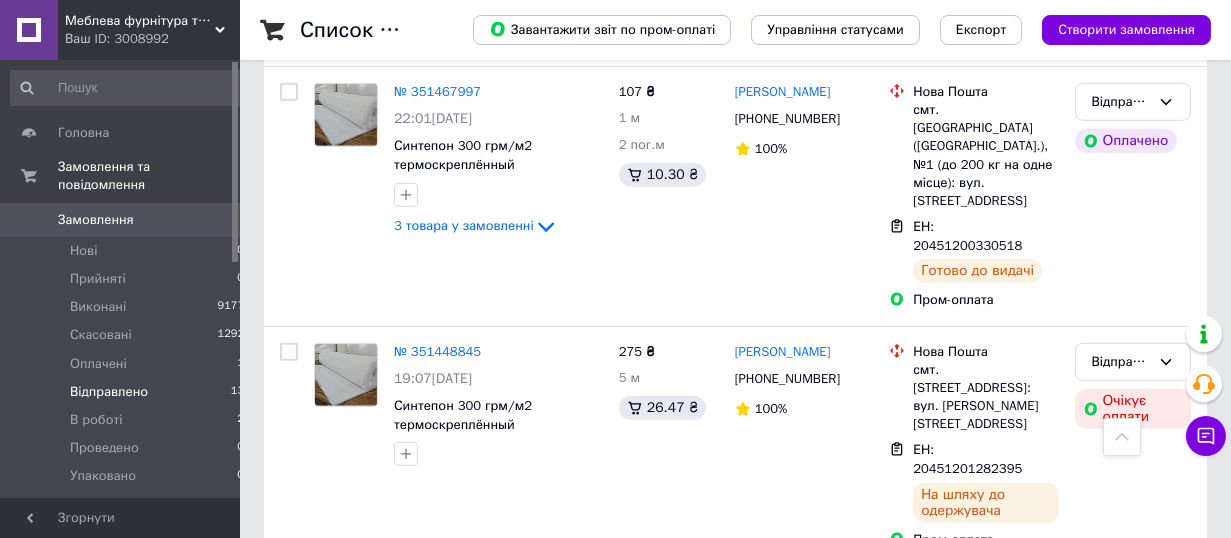 click on "Меблева фурнітура та текстиль." at bounding box center [140, 21] 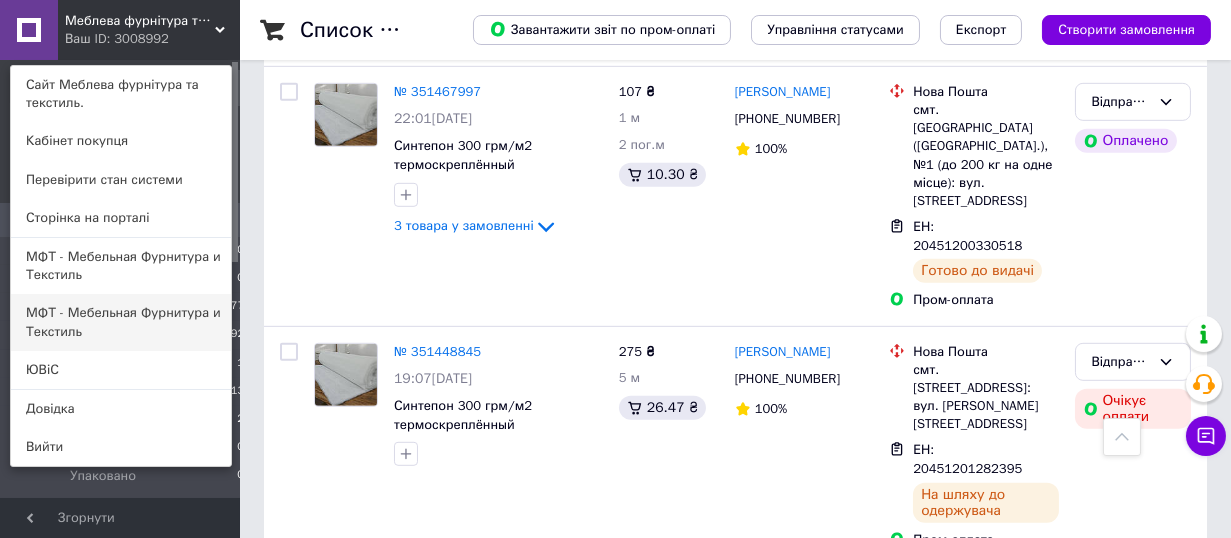 click on "МФТ - Мебельная Фурнитура и Текстиль" at bounding box center (121, 322) 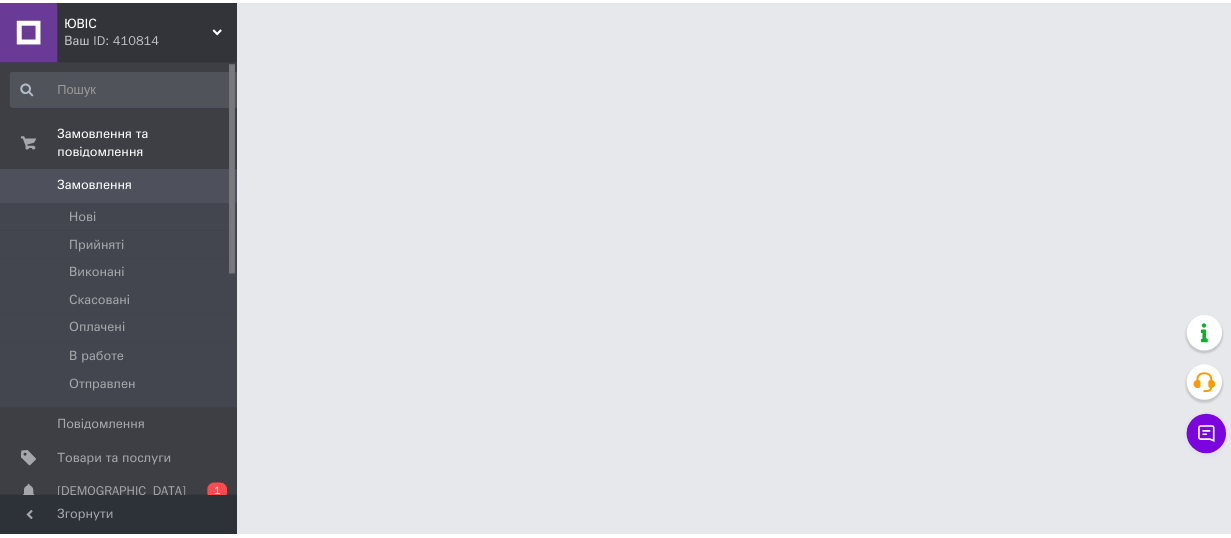 scroll, scrollTop: 0, scrollLeft: 0, axis: both 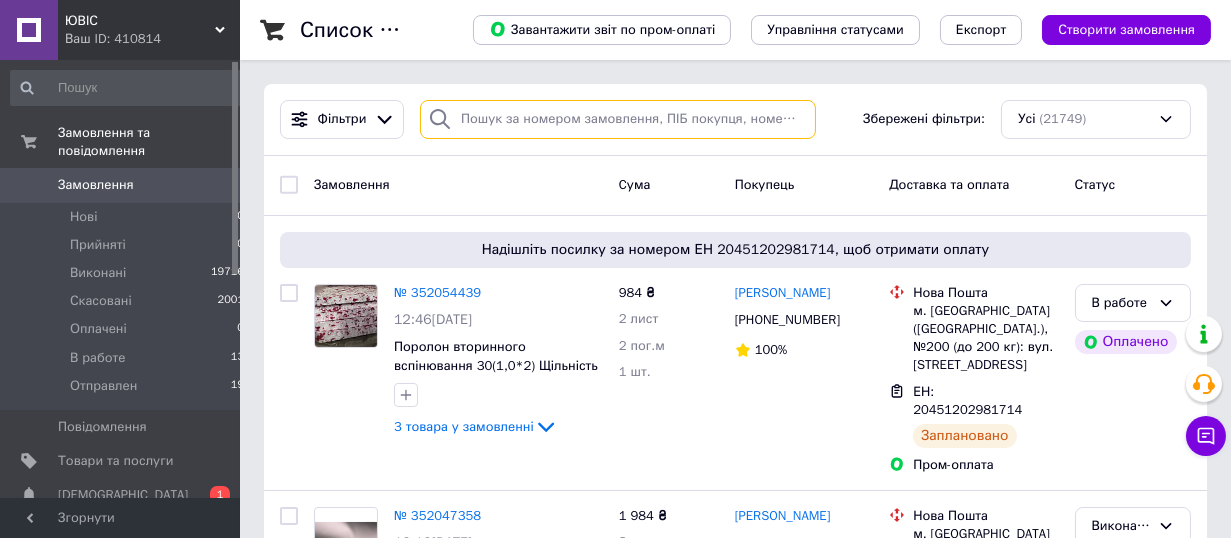 click at bounding box center [618, 119] 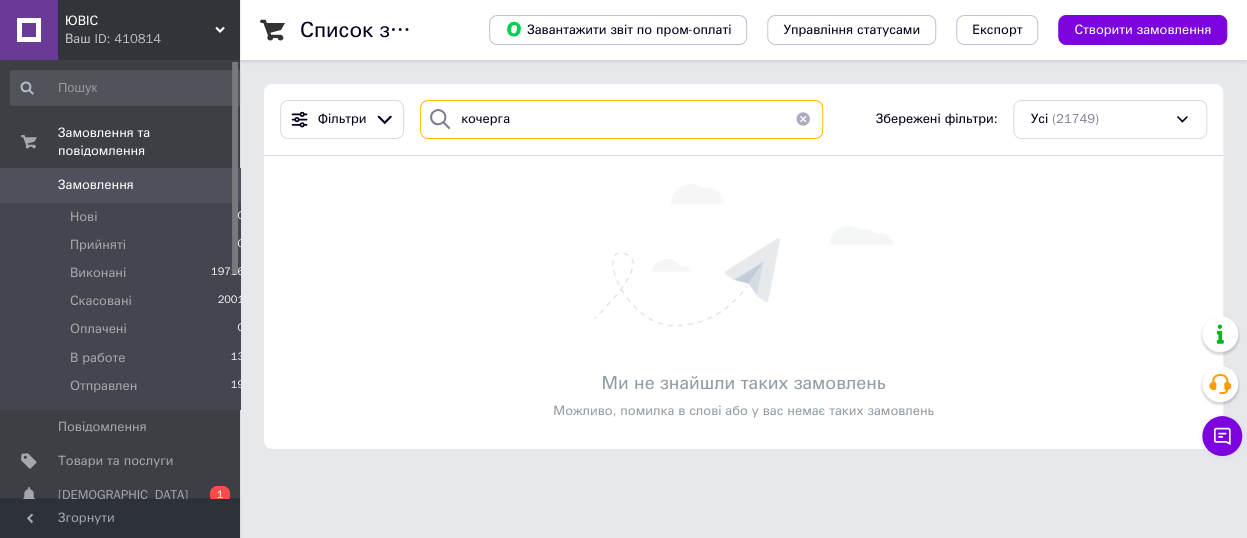 type on "кочерга" 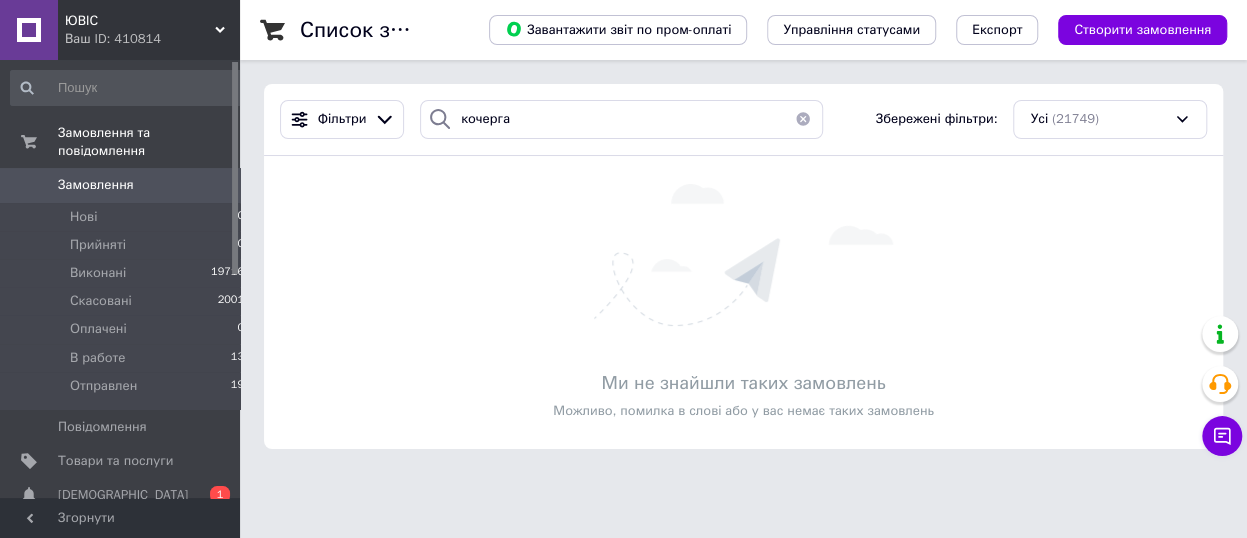 click at bounding box center (803, 119) 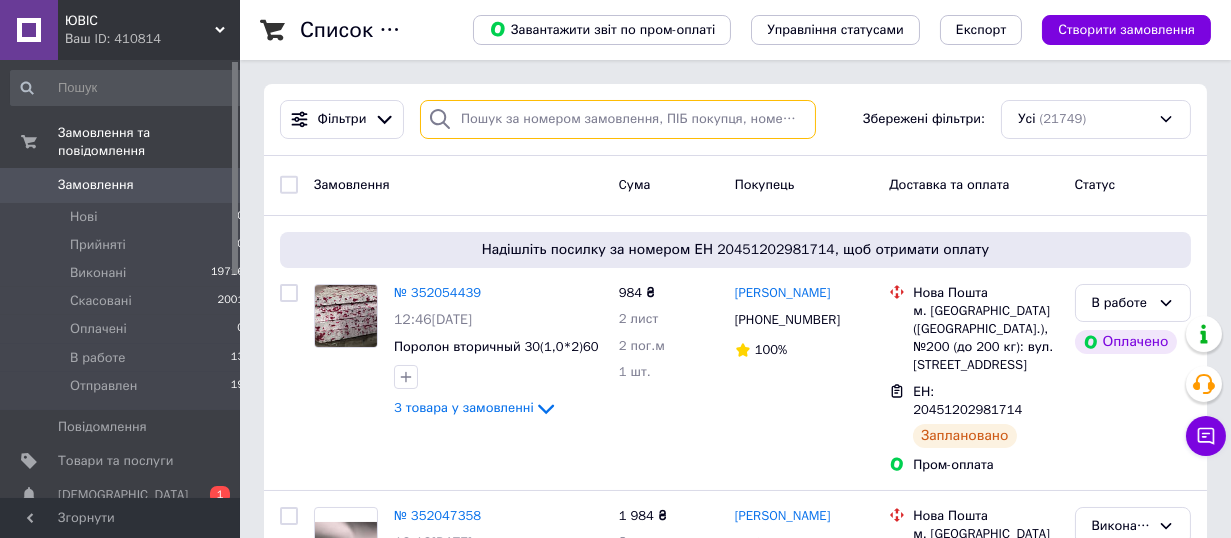 click at bounding box center [618, 119] 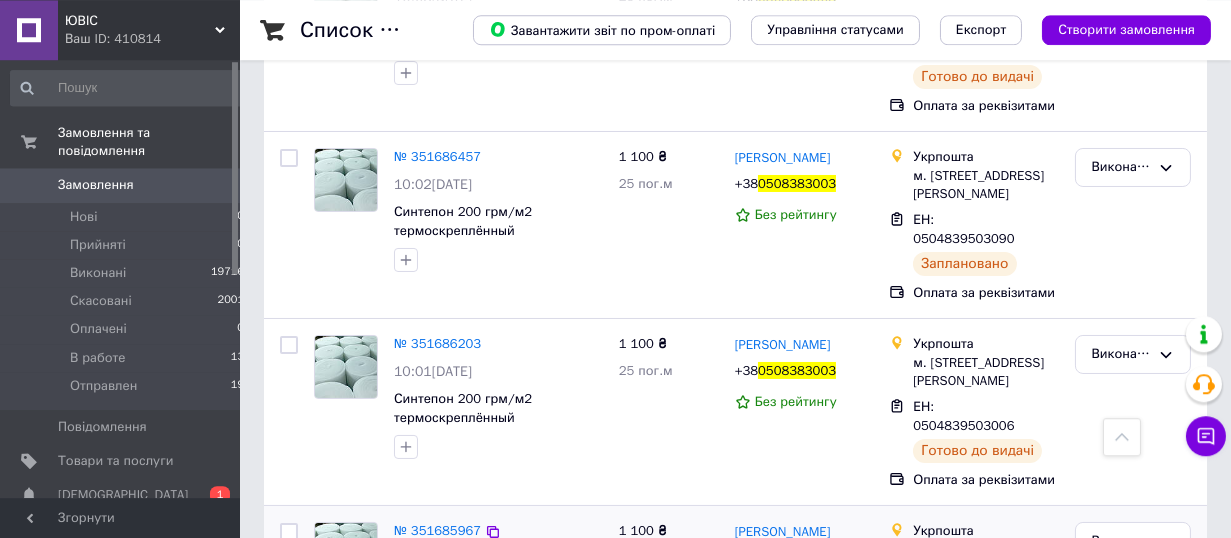 scroll, scrollTop: 220, scrollLeft: 0, axis: vertical 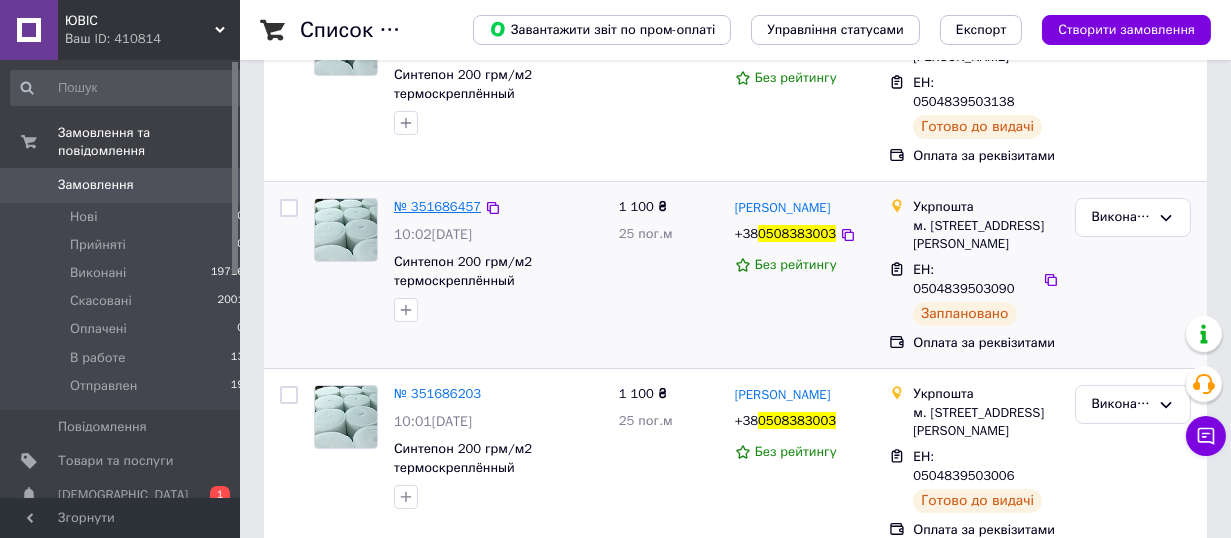 type on "0508383003" 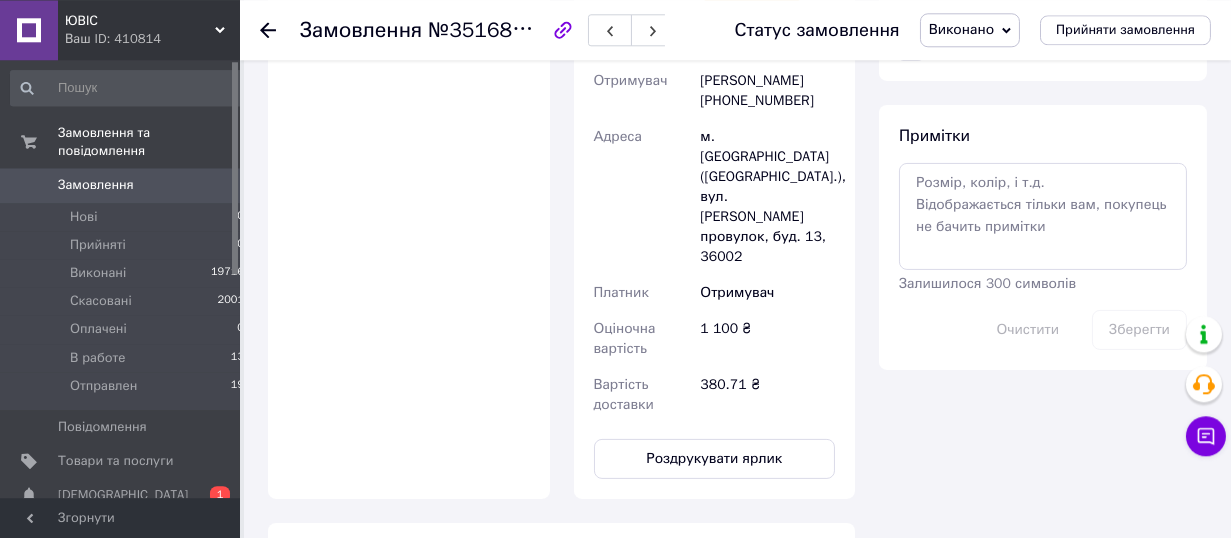 scroll, scrollTop: 1100, scrollLeft: 0, axis: vertical 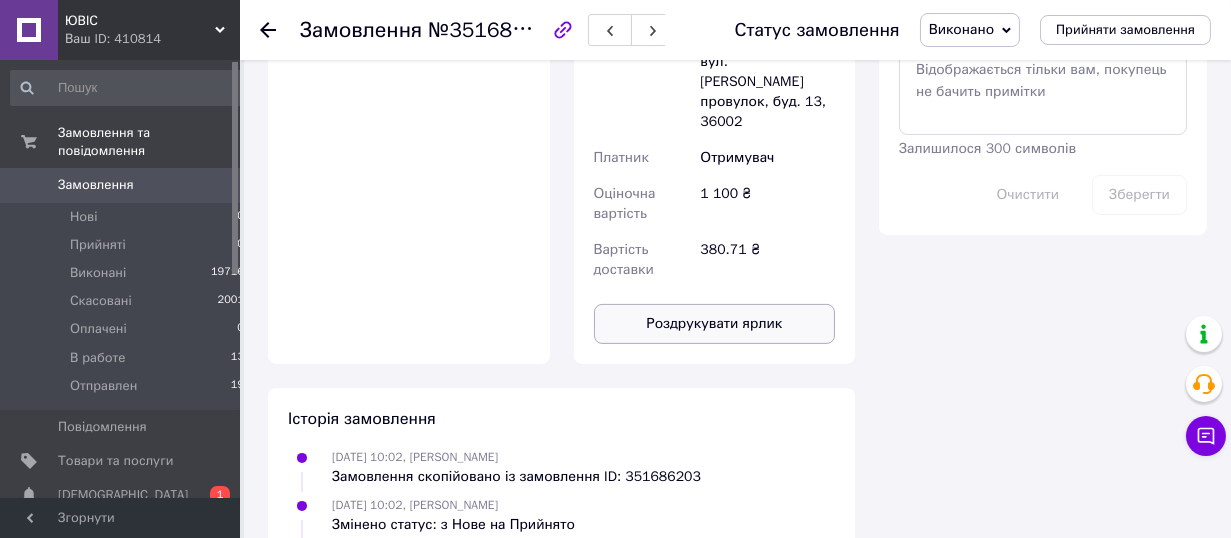 click on "Роздрукувати ярлик" at bounding box center [715, 324] 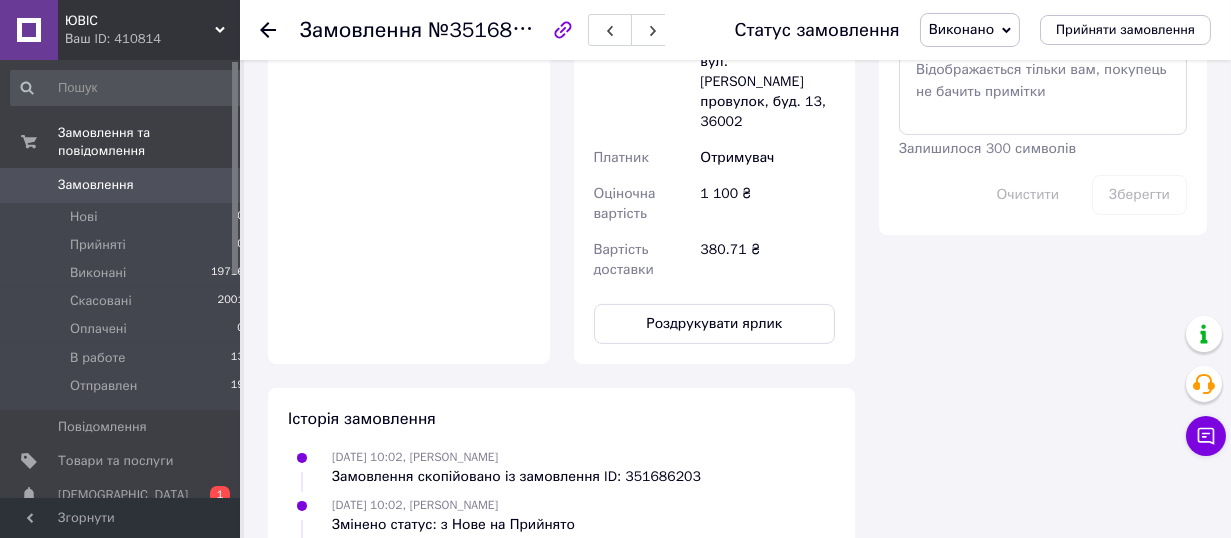 click 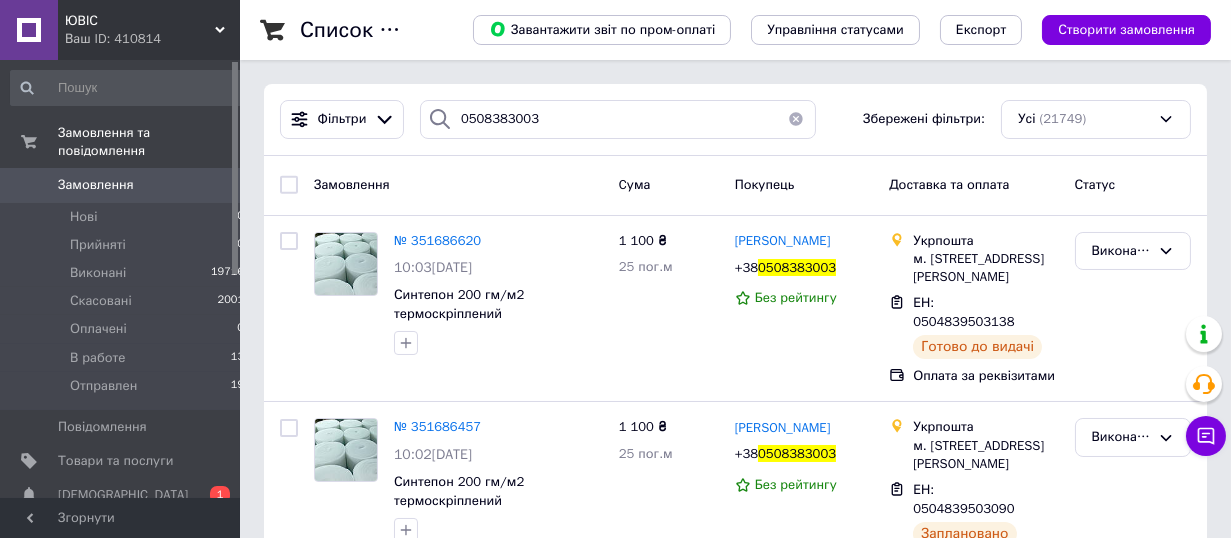 click at bounding box center (796, 119) 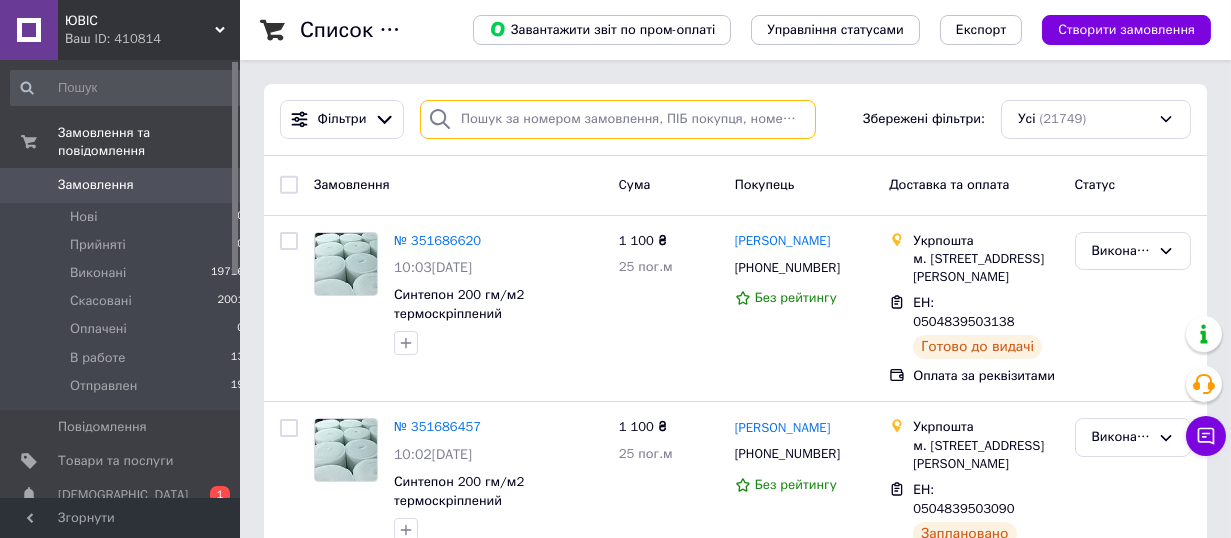 type 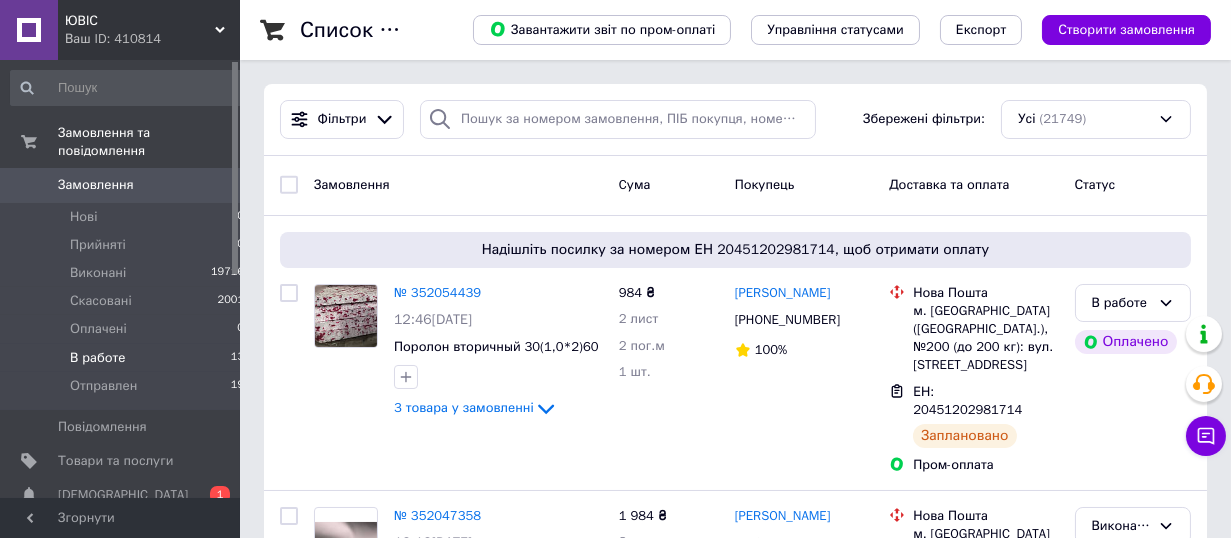 click on "В работе 13" at bounding box center [128, 358] 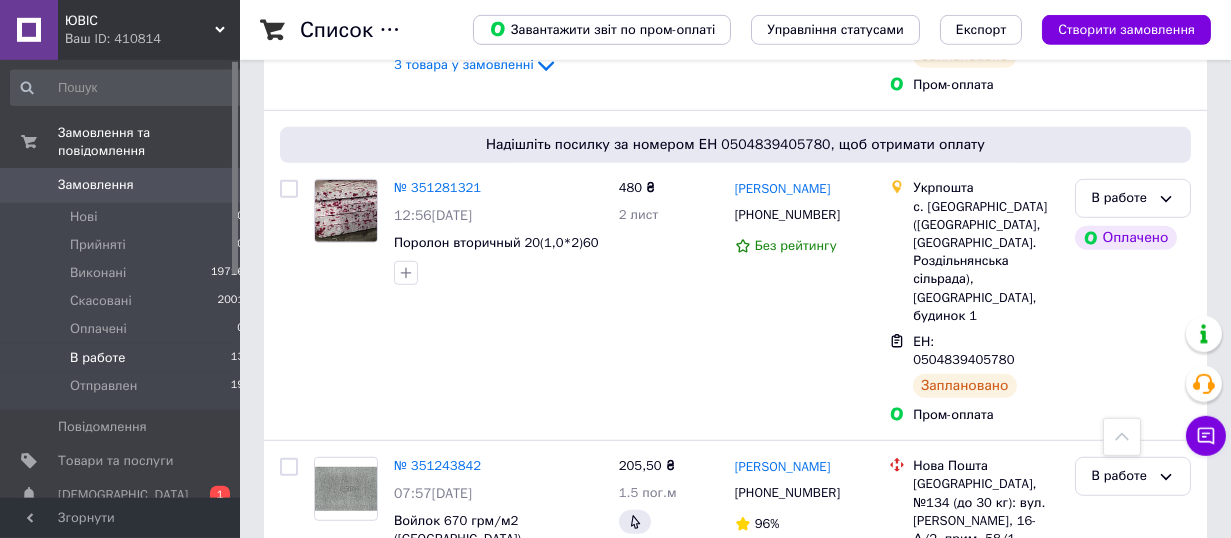 scroll, scrollTop: 2796, scrollLeft: 0, axis: vertical 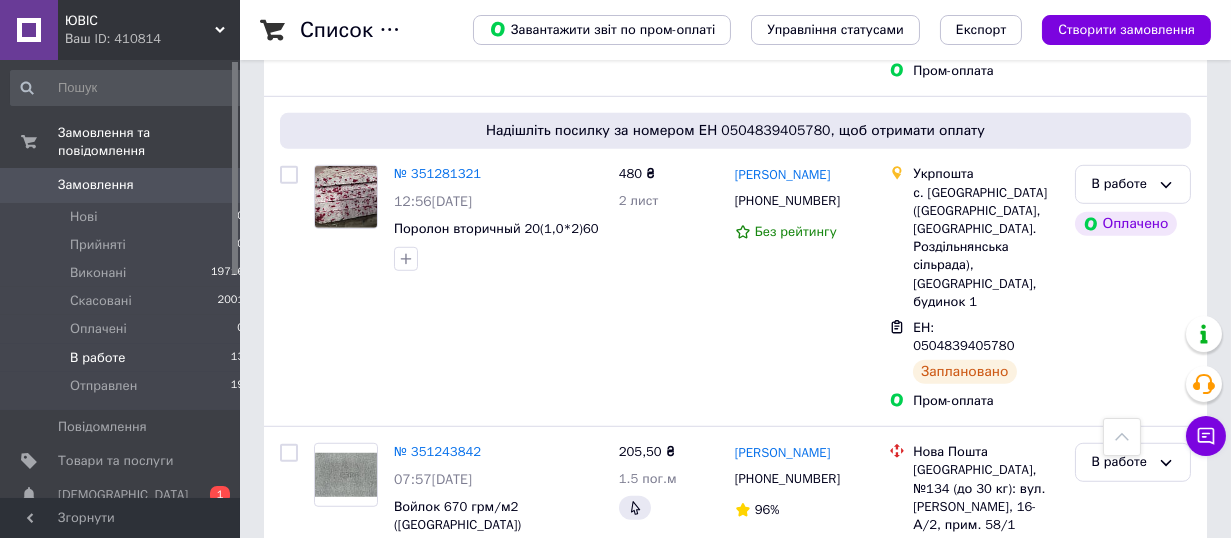 click on "ЮВІС" at bounding box center (140, 21) 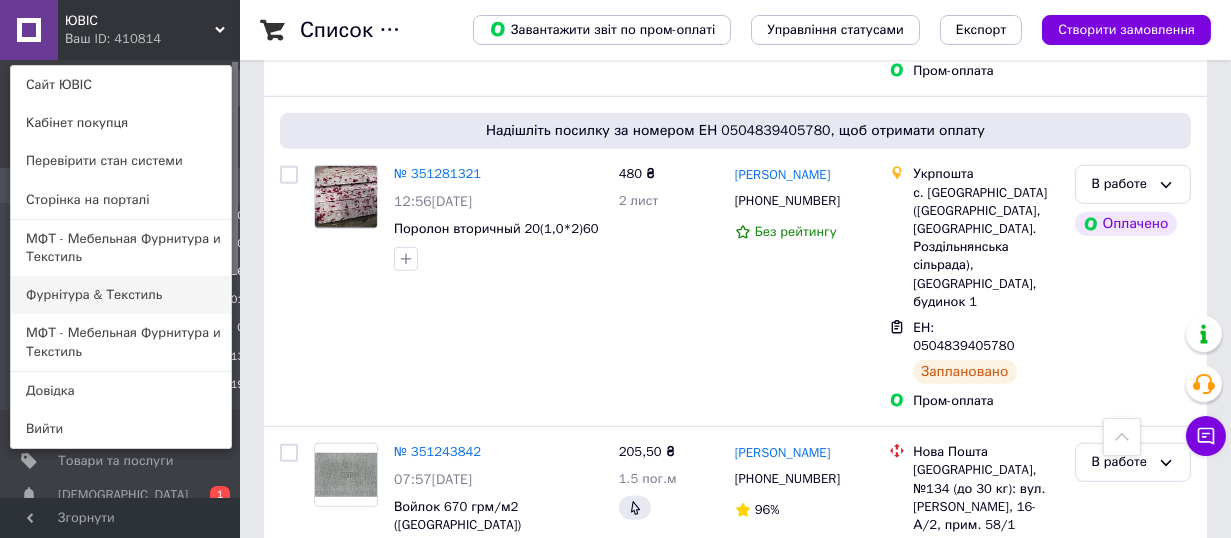 click on "Фурнітура & Текстиль" at bounding box center [121, 295] 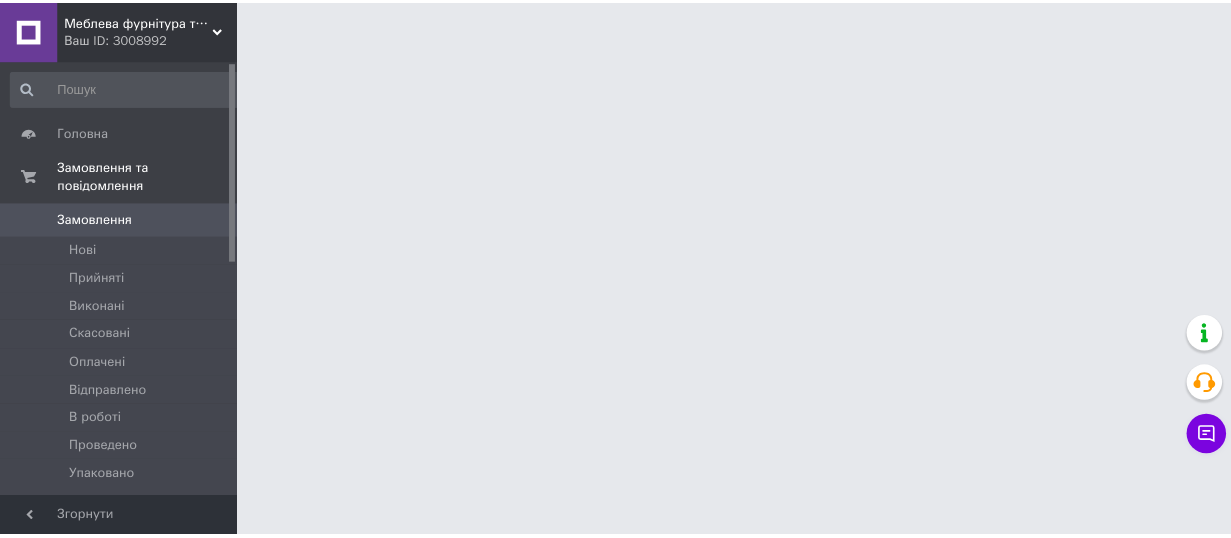 scroll, scrollTop: 0, scrollLeft: 0, axis: both 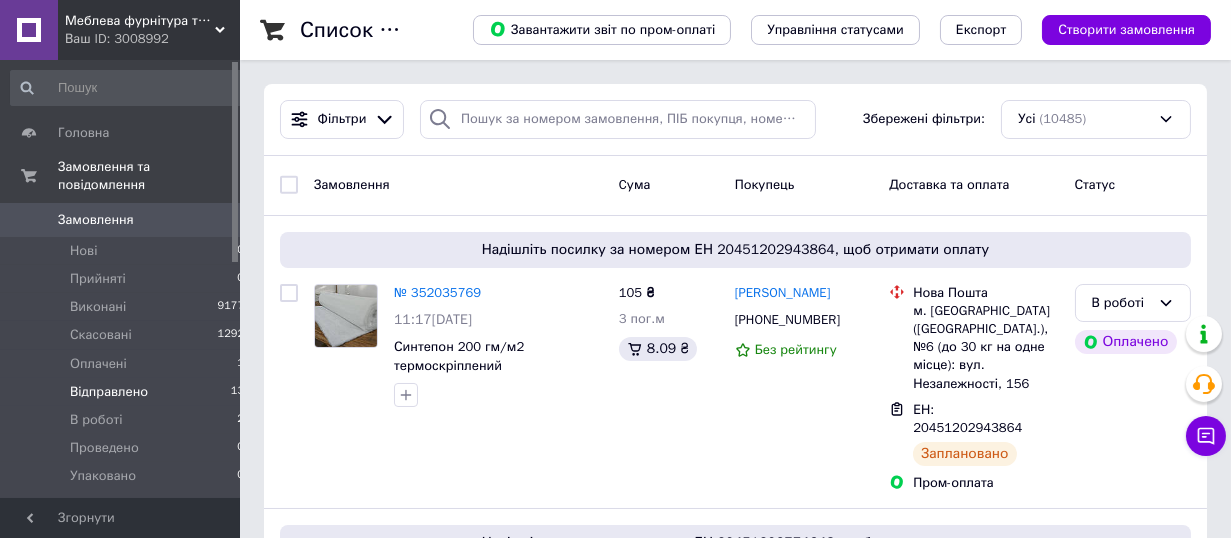click on "Відправлено 13" at bounding box center [128, 392] 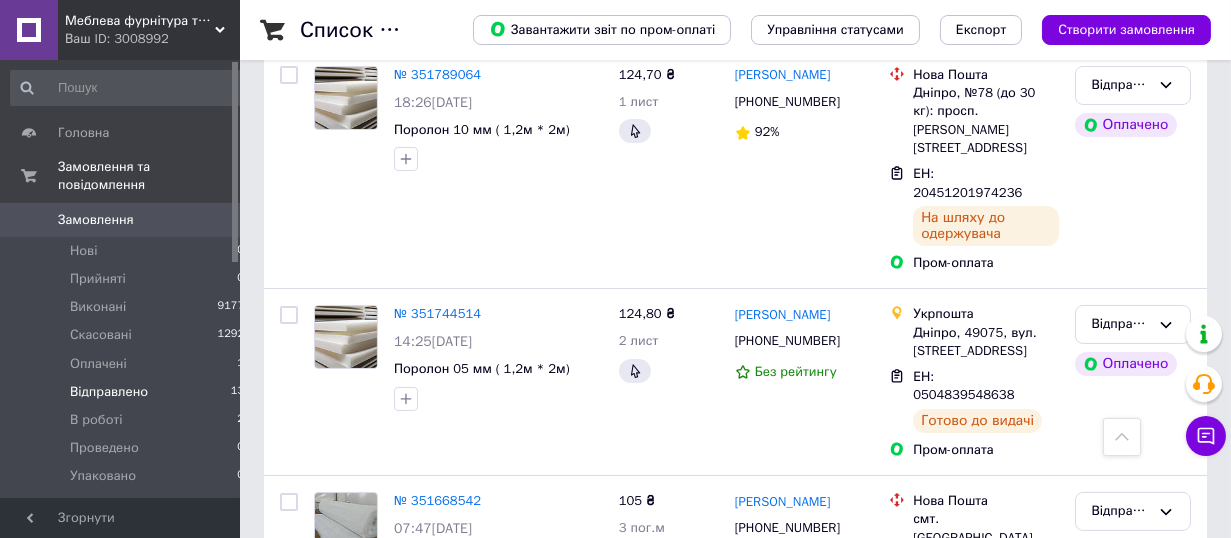 scroll, scrollTop: 770, scrollLeft: 0, axis: vertical 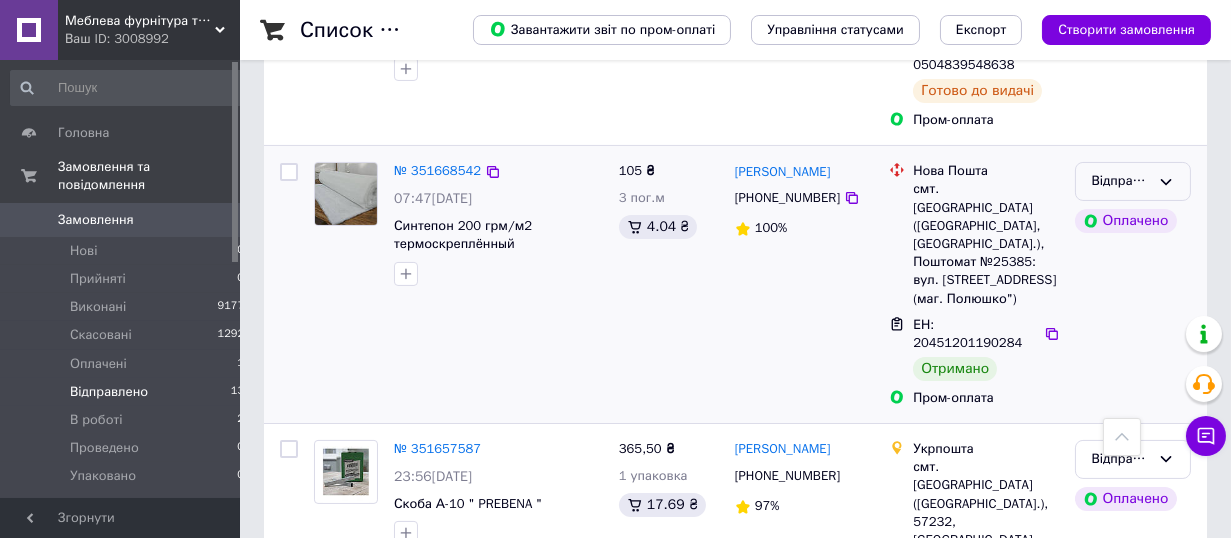 click on "Відправлено" at bounding box center (1133, 181) 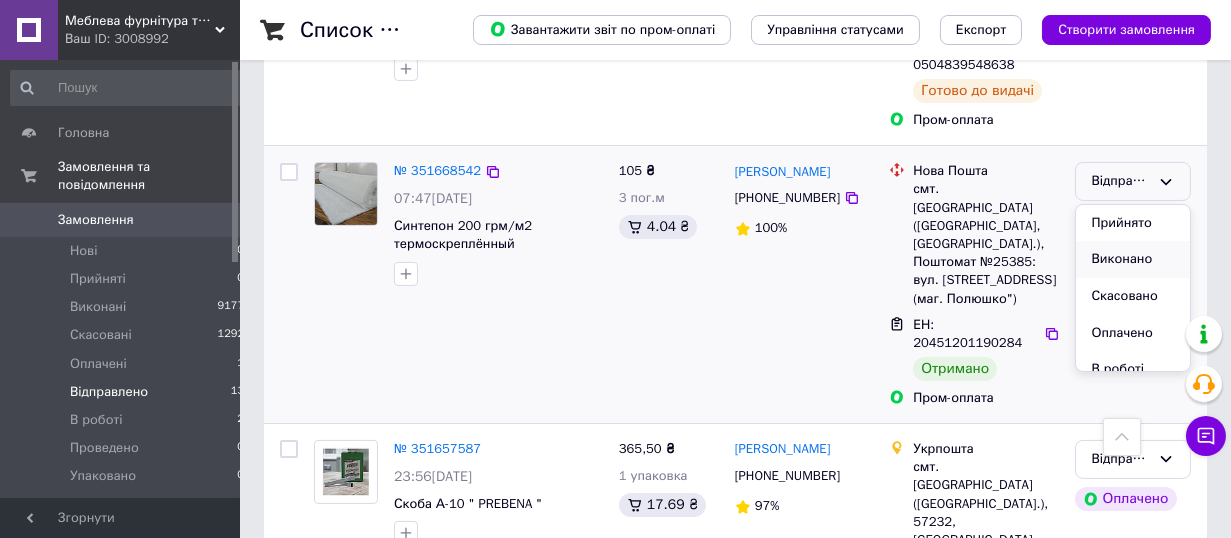 click on "Виконано" at bounding box center (1133, 259) 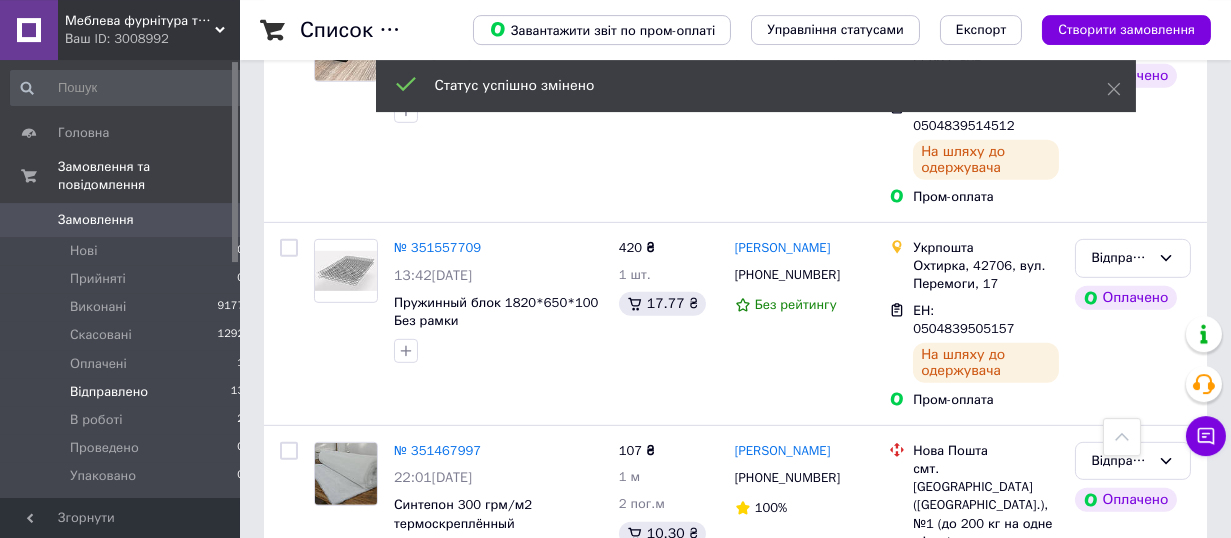 scroll, scrollTop: 2200, scrollLeft: 0, axis: vertical 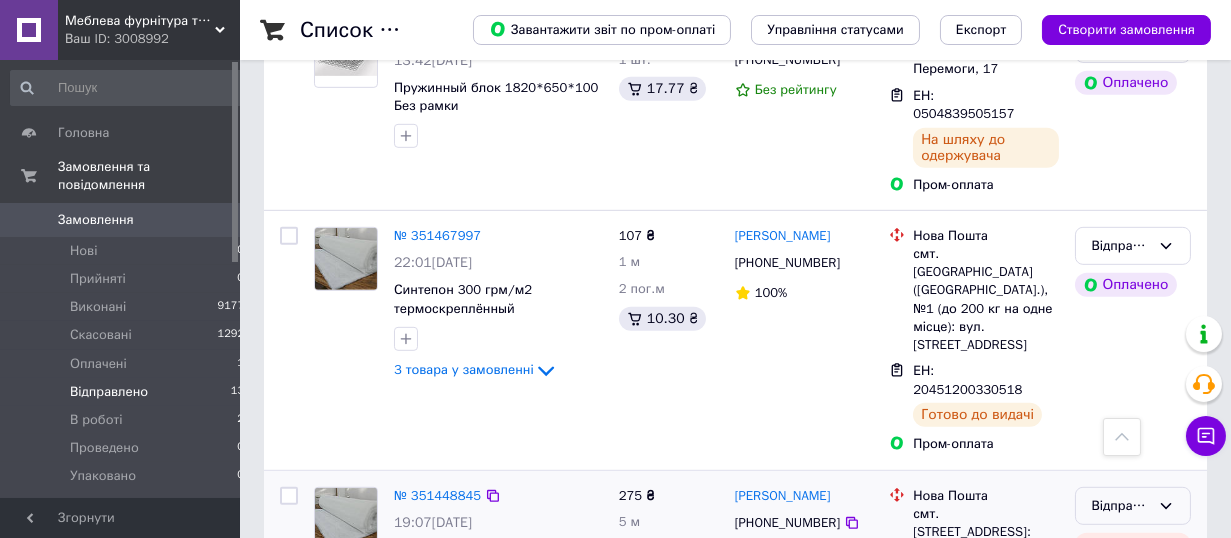 click on "Відправлено" at bounding box center [1133, 506] 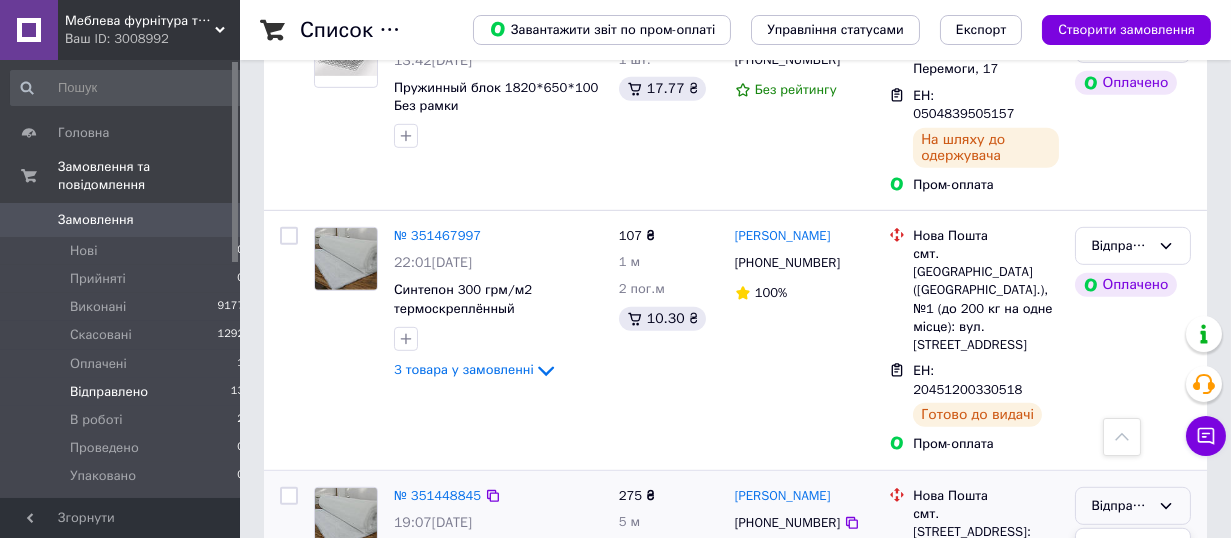 click on "Виконано" at bounding box center (1133, 584) 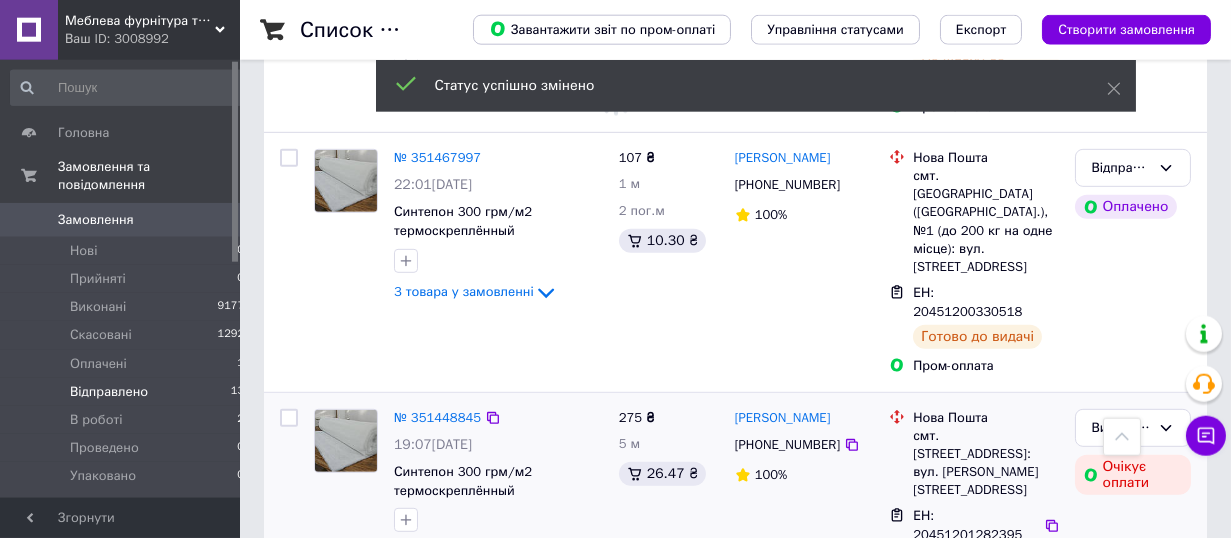 scroll, scrollTop: 2328, scrollLeft: 0, axis: vertical 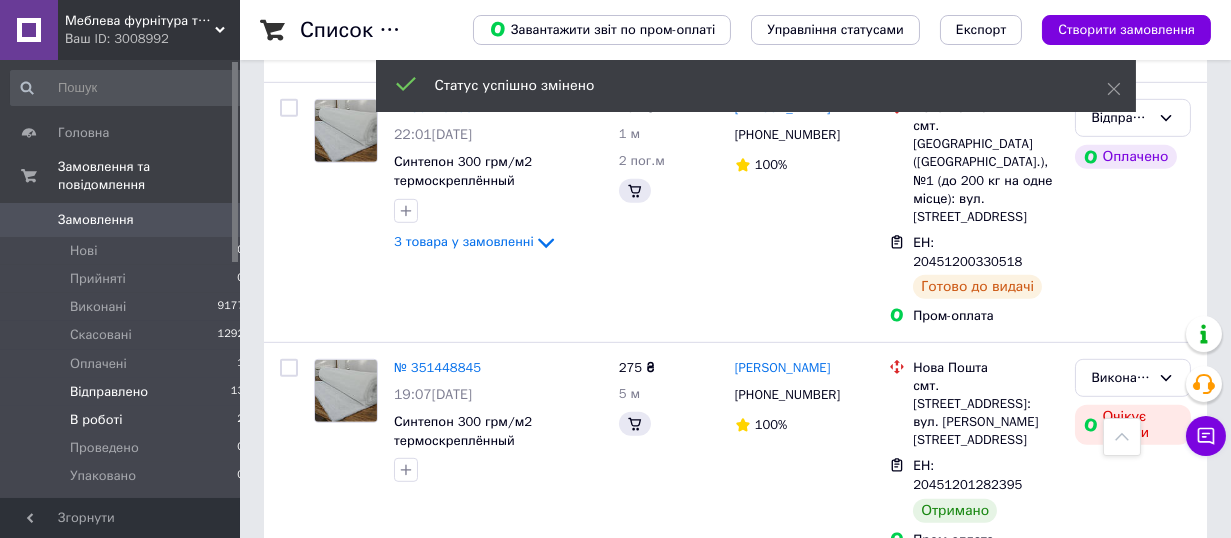 click on "В роботі 2" at bounding box center [128, 420] 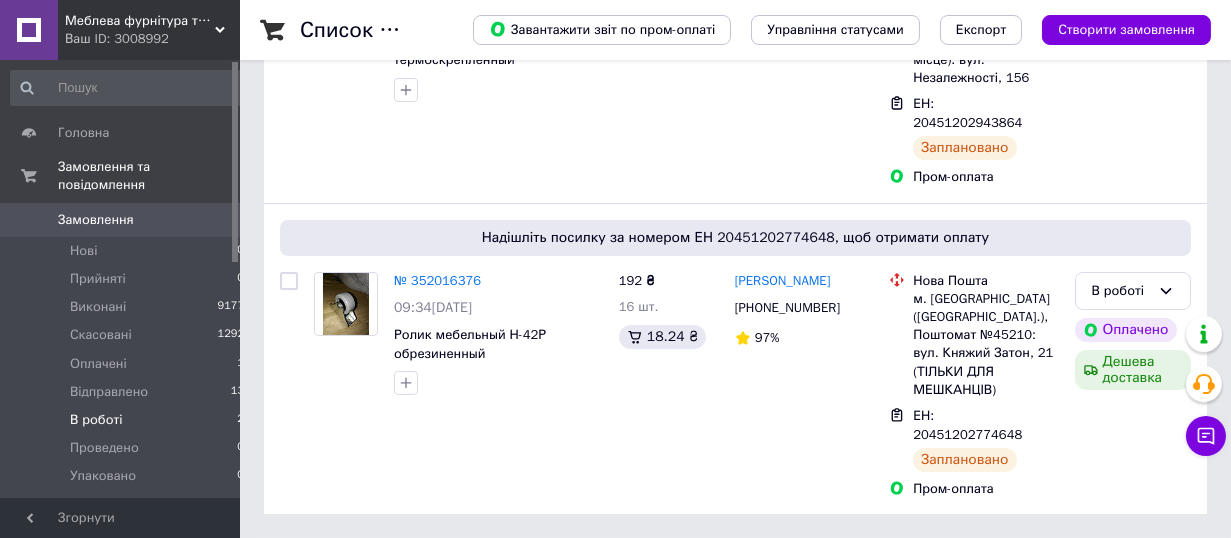 scroll, scrollTop: 0, scrollLeft: 0, axis: both 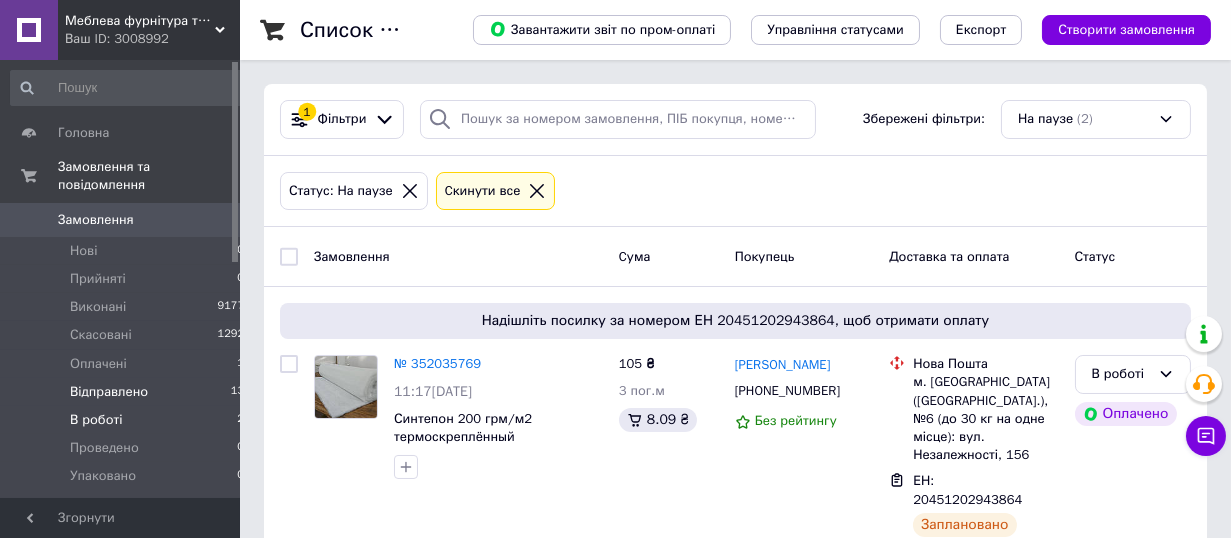 click on "Відправлено 13" at bounding box center (128, 392) 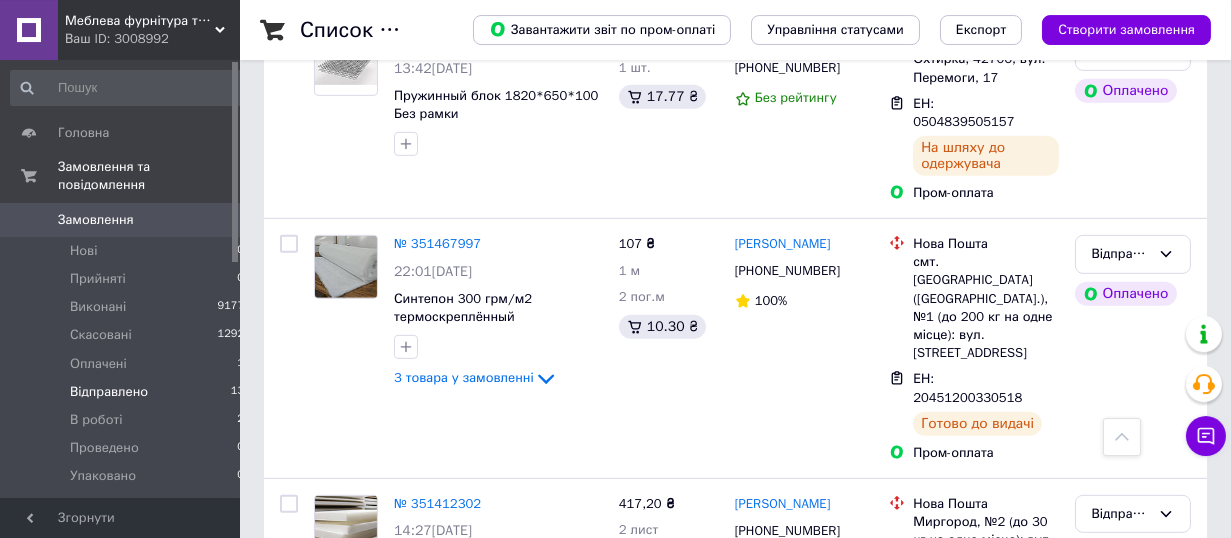 scroll, scrollTop: 1936, scrollLeft: 0, axis: vertical 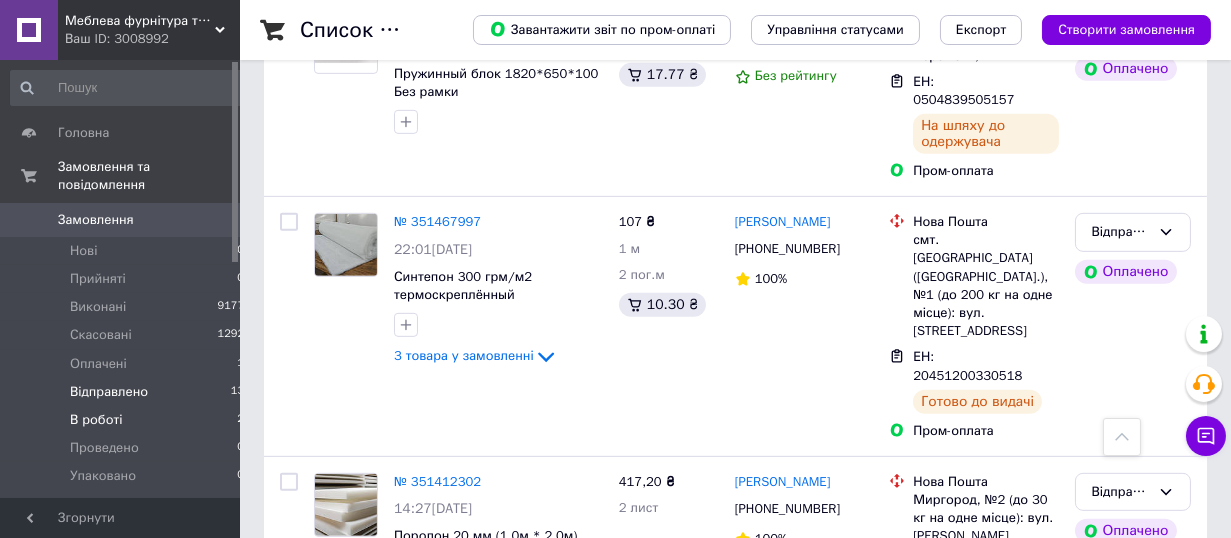 click on "В роботі 2" at bounding box center (128, 420) 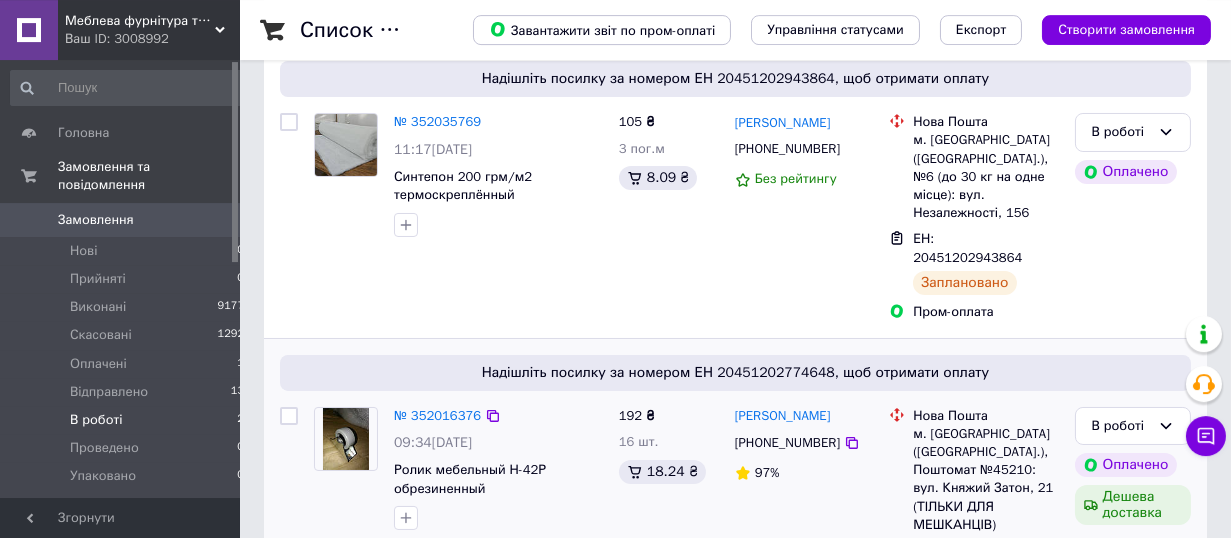scroll, scrollTop: 321, scrollLeft: 0, axis: vertical 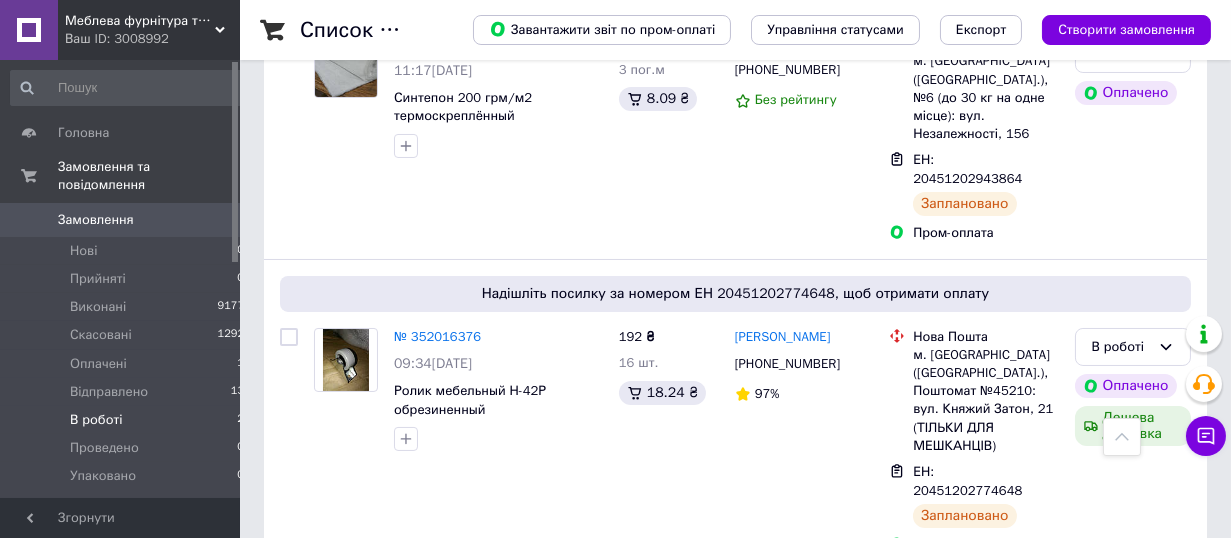 click on "Ваш ID: 3008992" at bounding box center [152, 39] 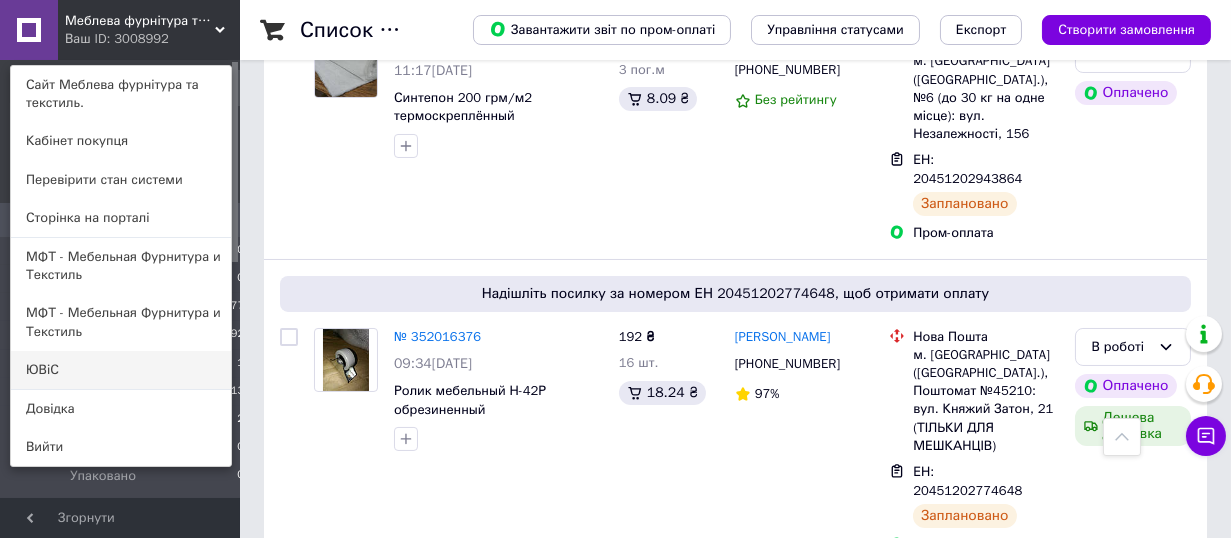 click on "ЮВіС" at bounding box center [121, 370] 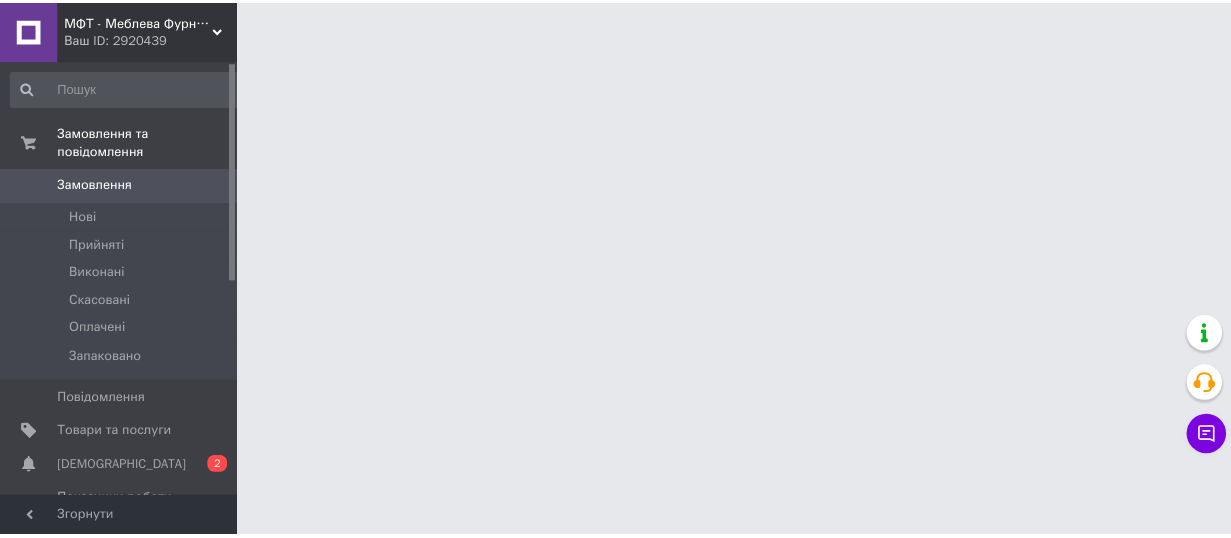 scroll, scrollTop: 0, scrollLeft: 0, axis: both 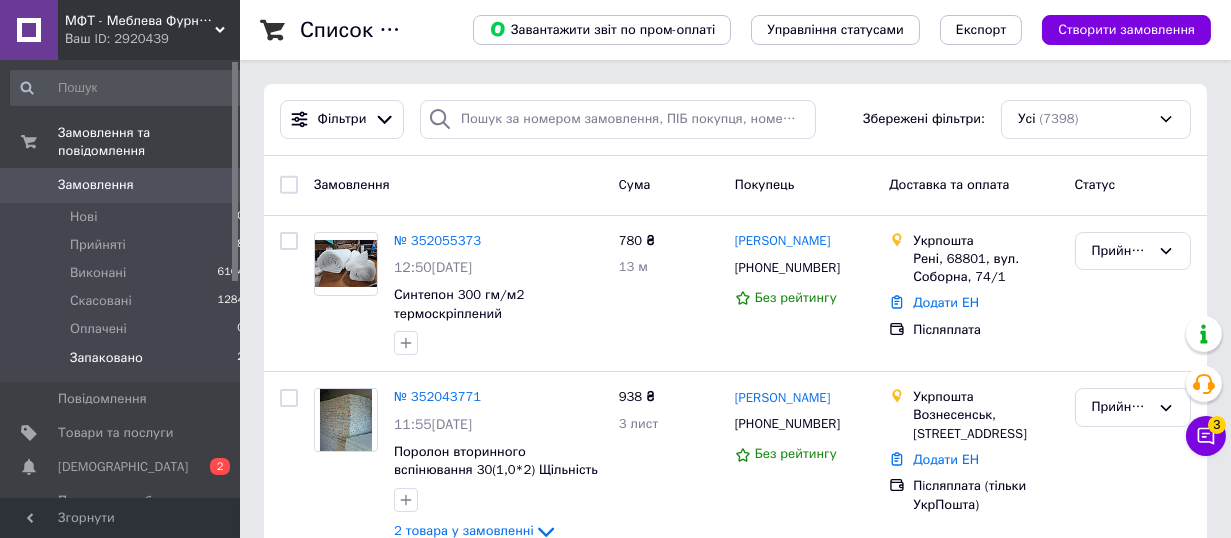 click on "Запаковано" at bounding box center [106, 358] 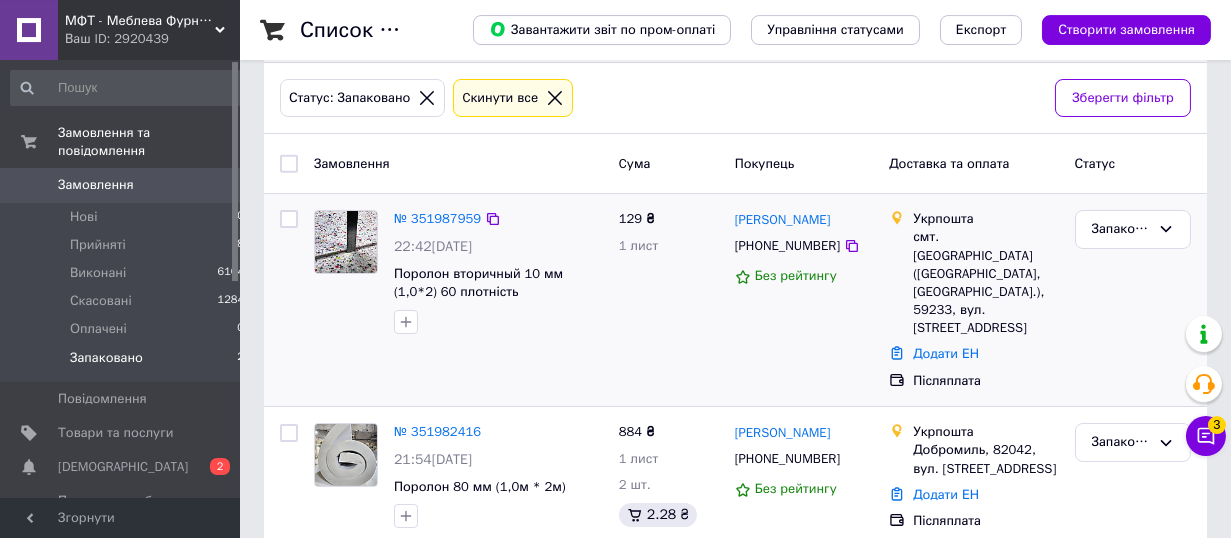 scroll, scrollTop: 136, scrollLeft: 0, axis: vertical 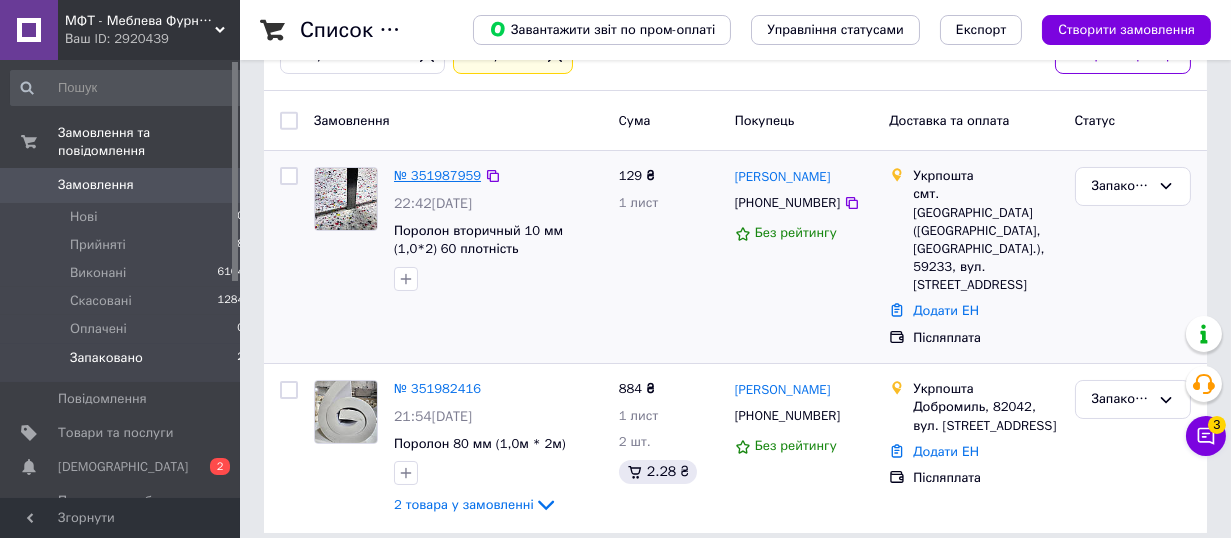 click on "№ 351987959" at bounding box center (437, 175) 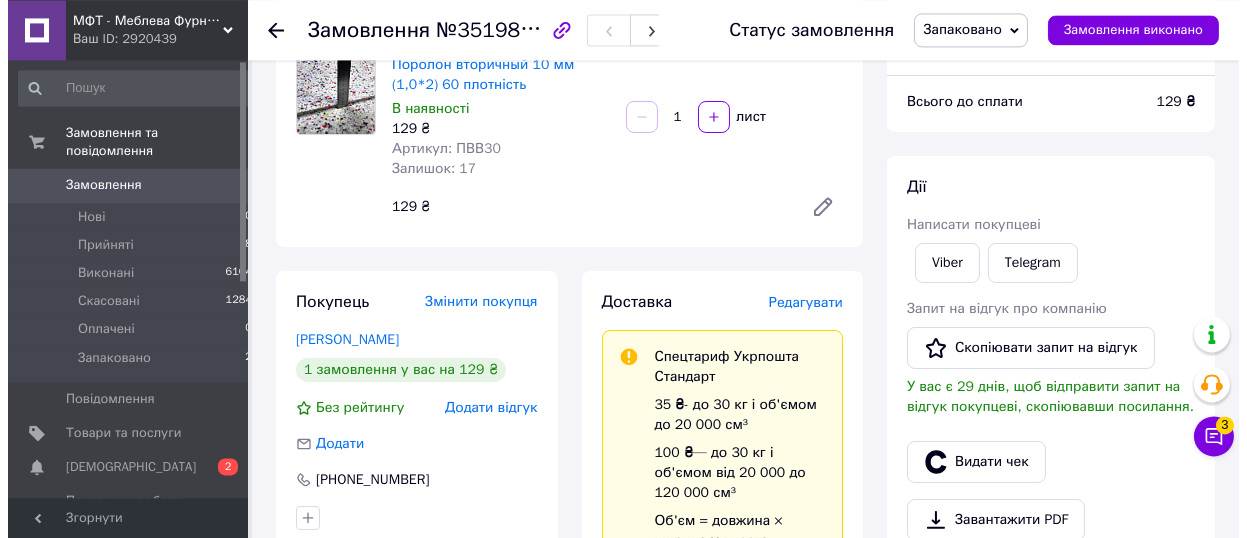 scroll, scrollTop: 220, scrollLeft: 0, axis: vertical 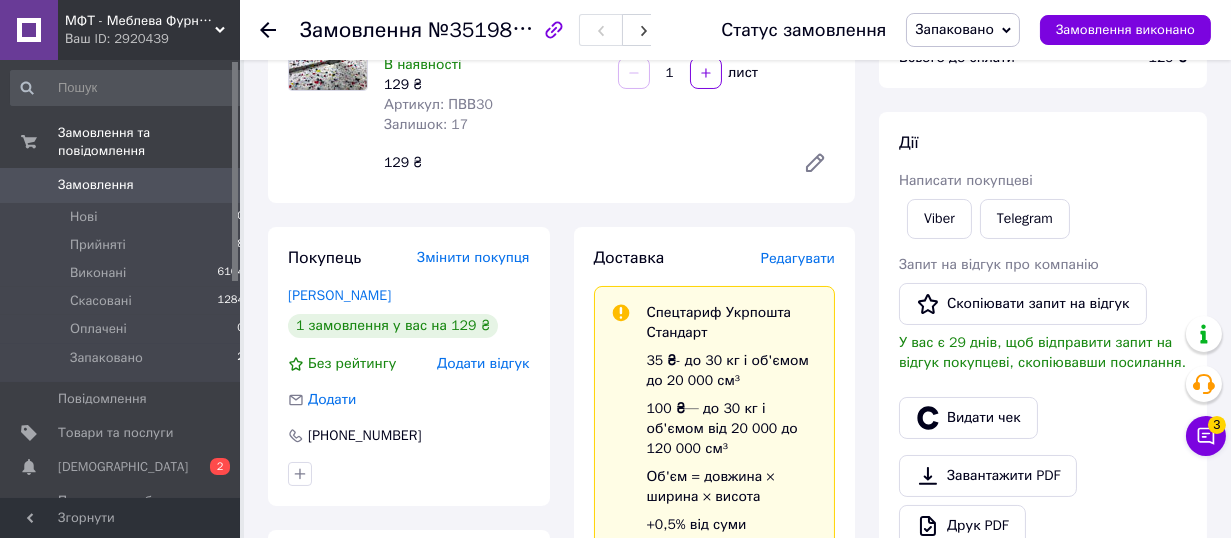 click on "Редагувати" at bounding box center (798, 258) 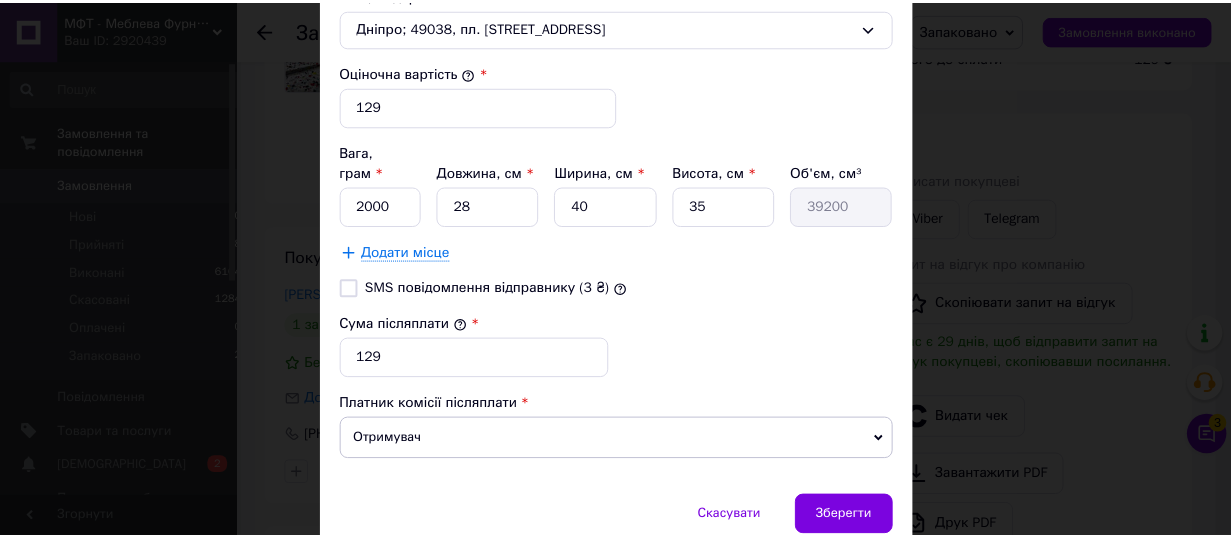 scroll, scrollTop: 873, scrollLeft: 0, axis: vertical 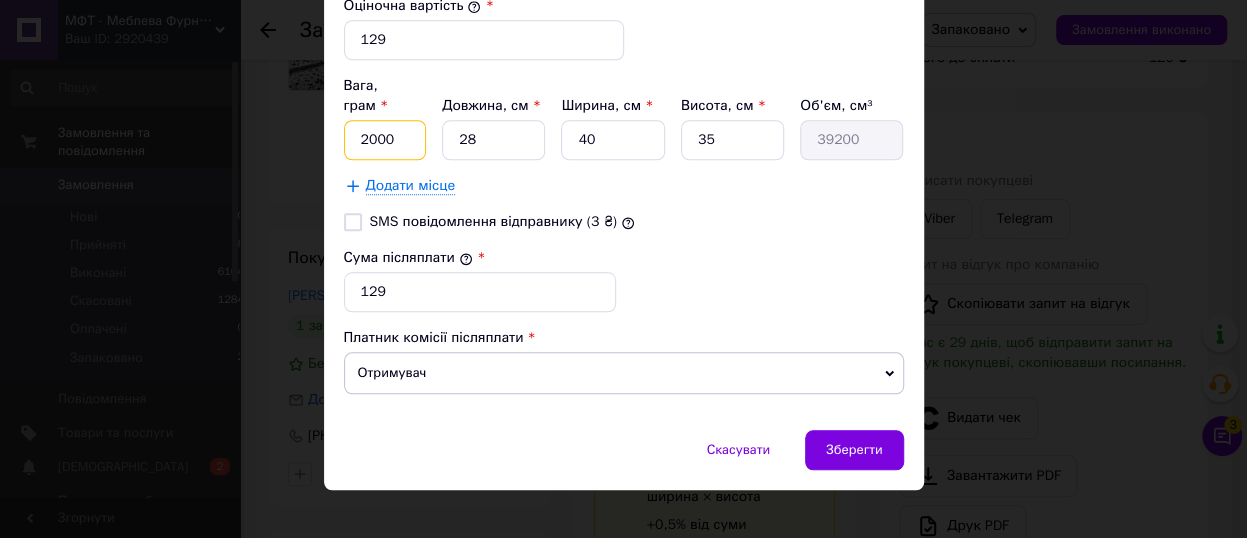 click on "2000" at bounding box center [385, 140] 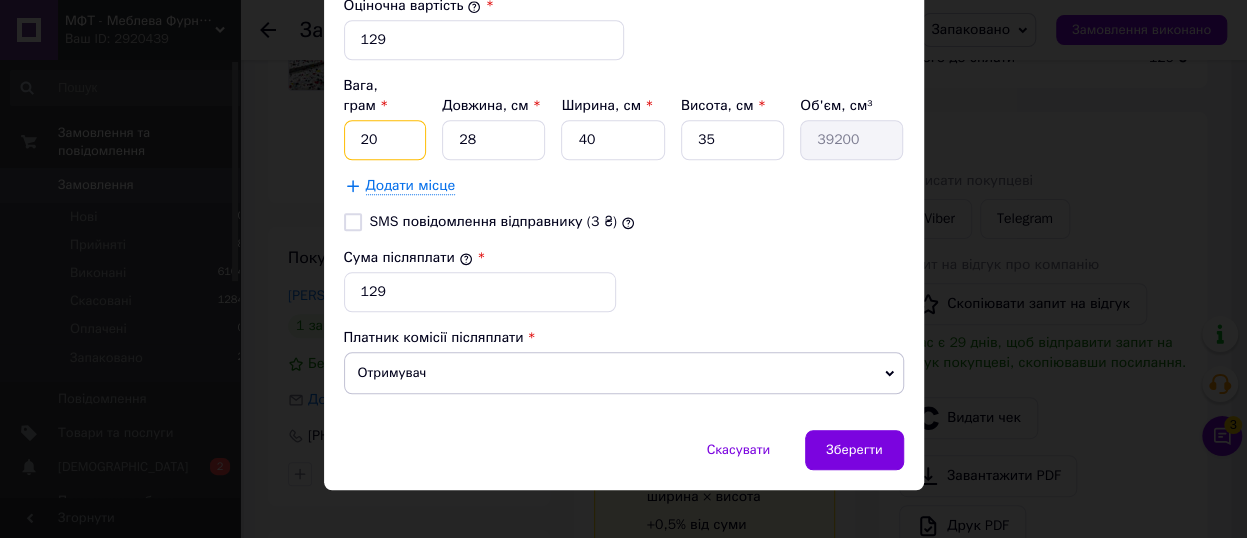 type on "2" 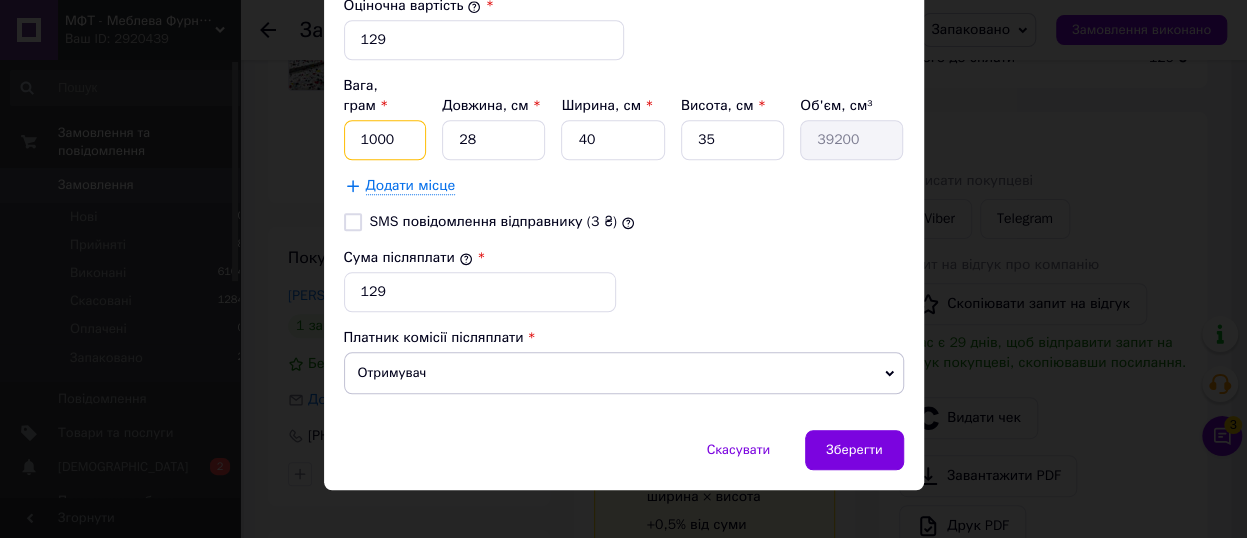 type on "1000" 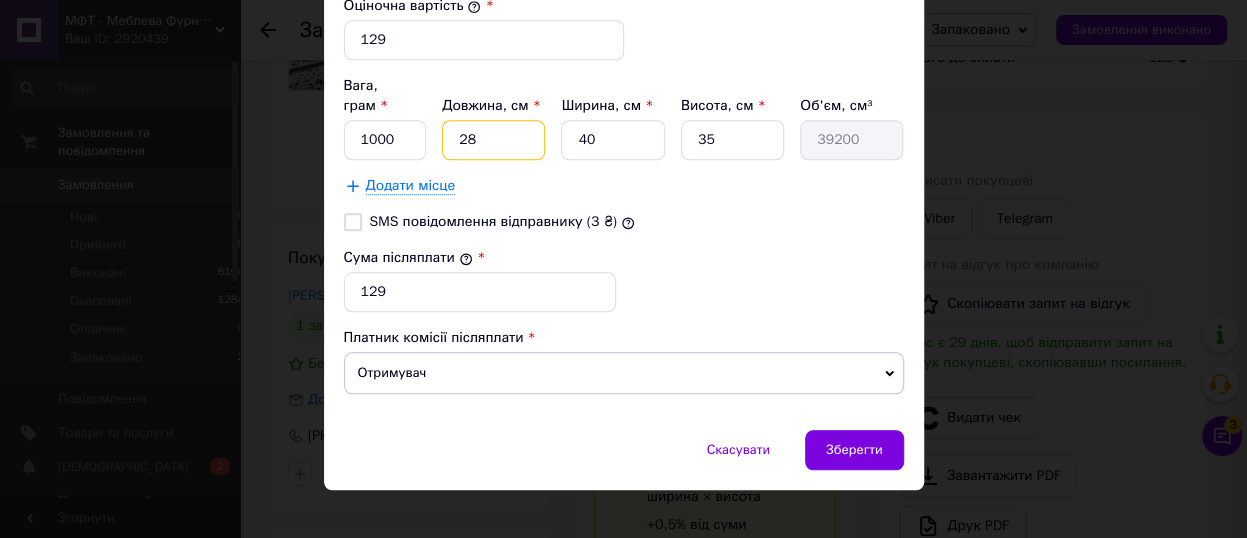click on "28" at bounding box center (493, 140) 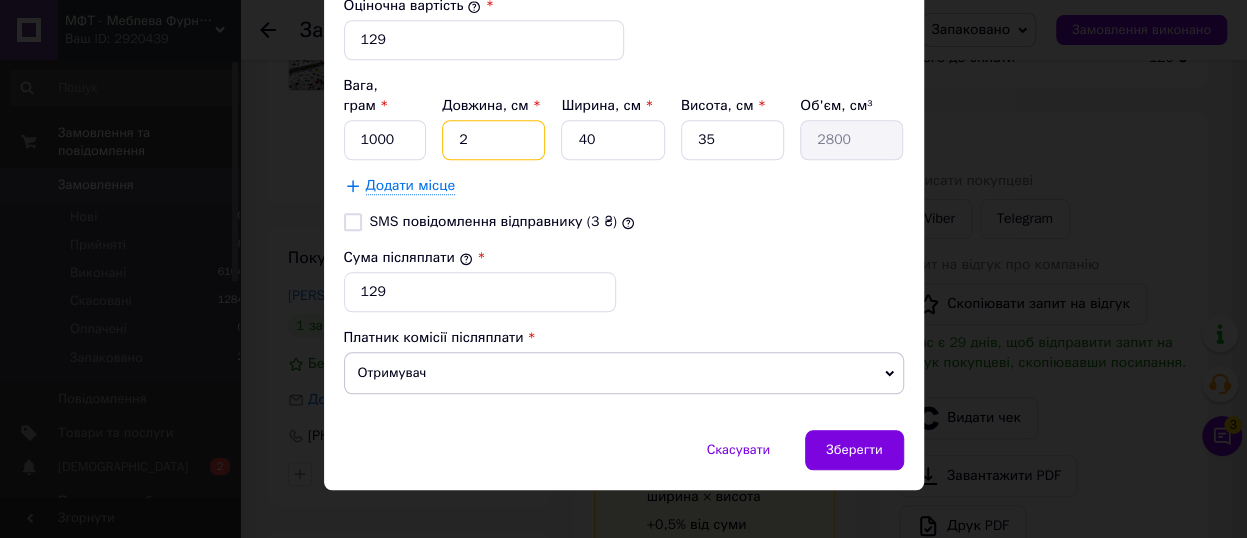 type 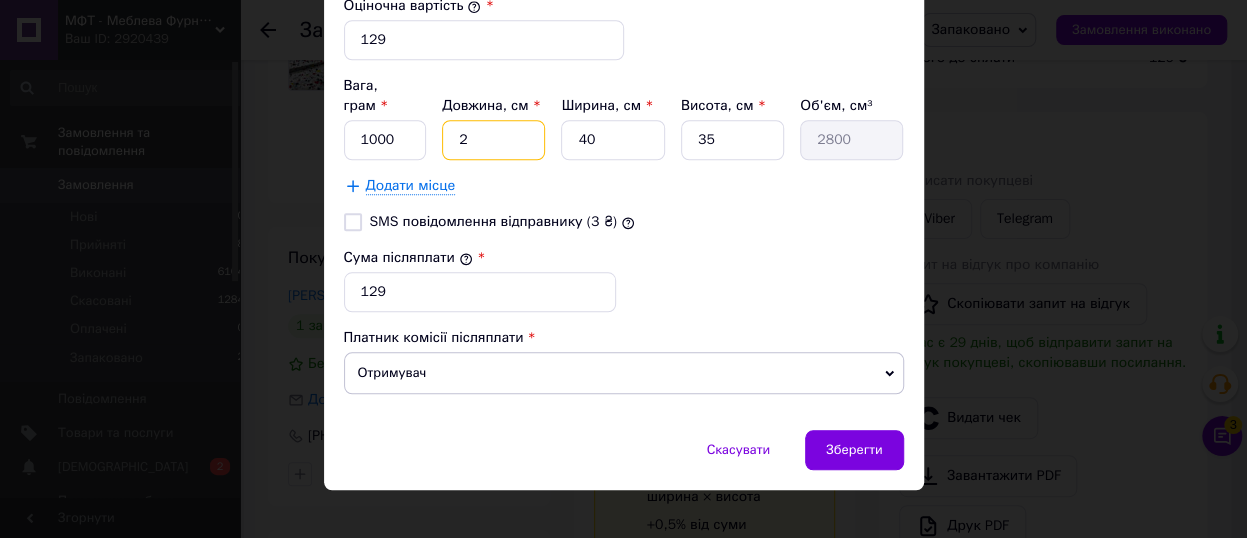 type 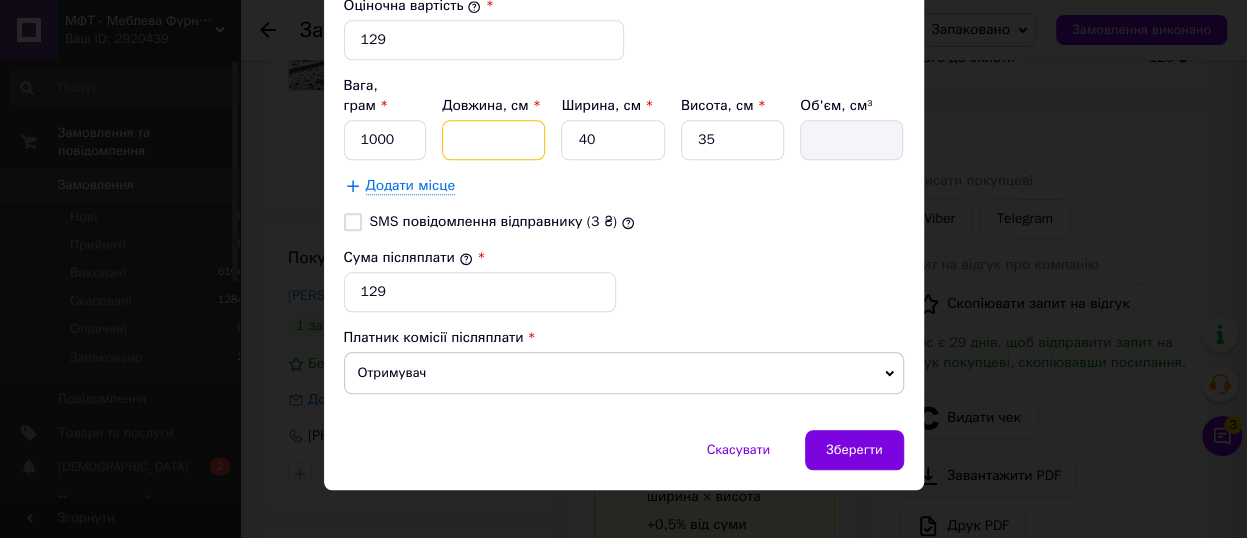 type on "4" 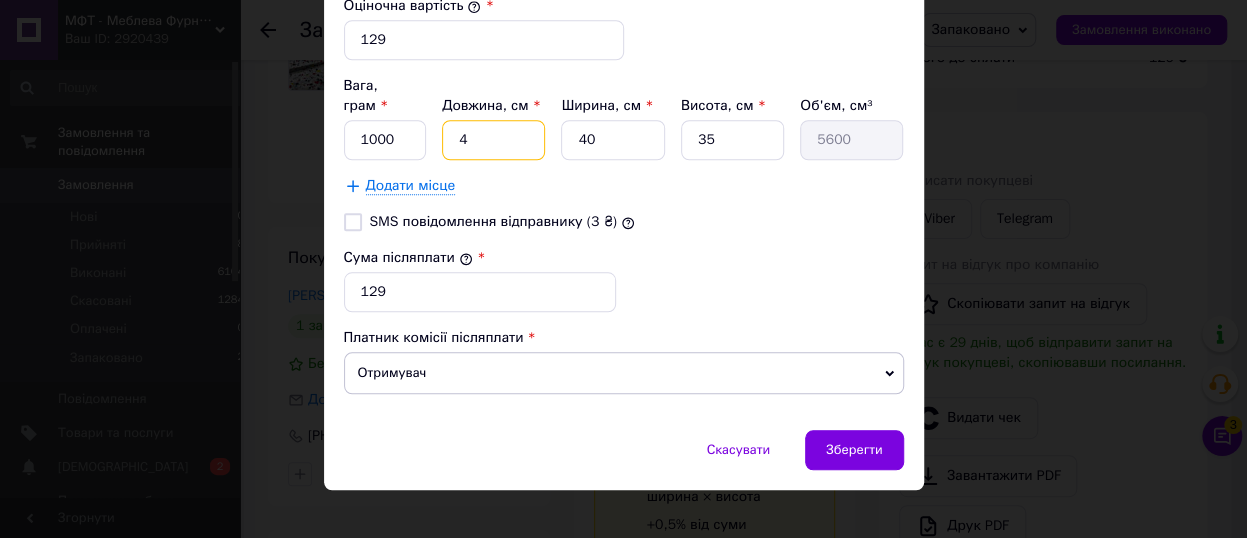 type on "40" 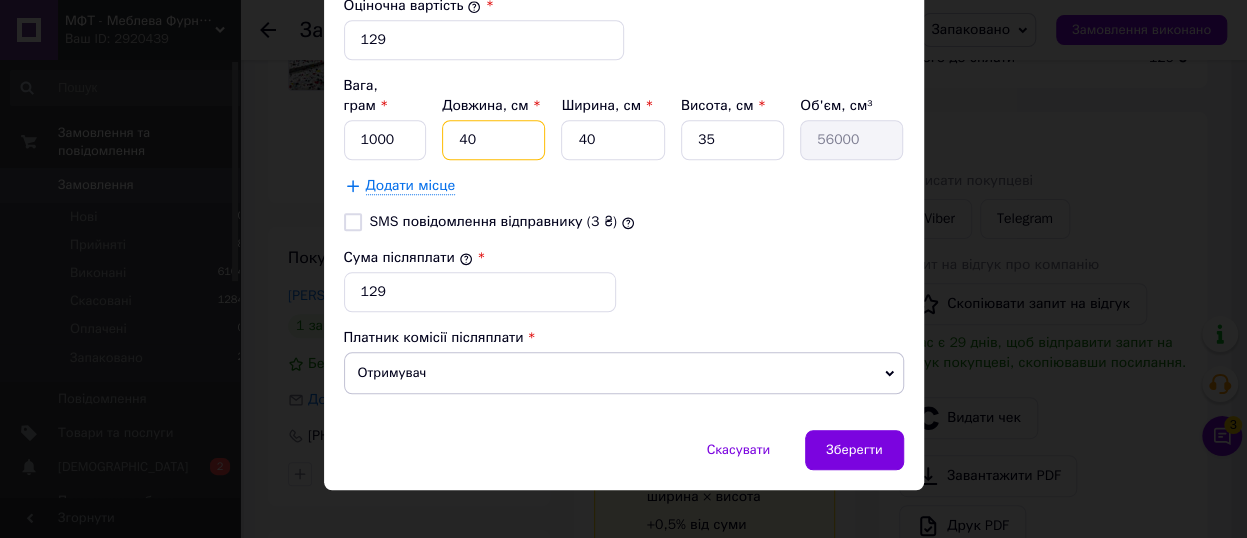 type on "40" 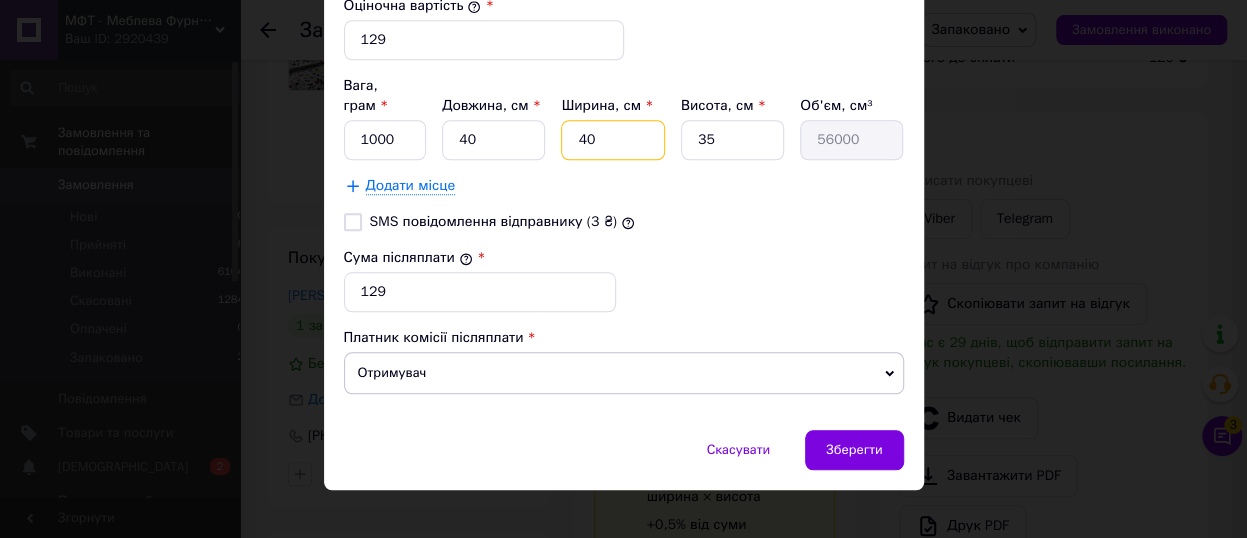 click on "40" at bounding box center [612, 140] 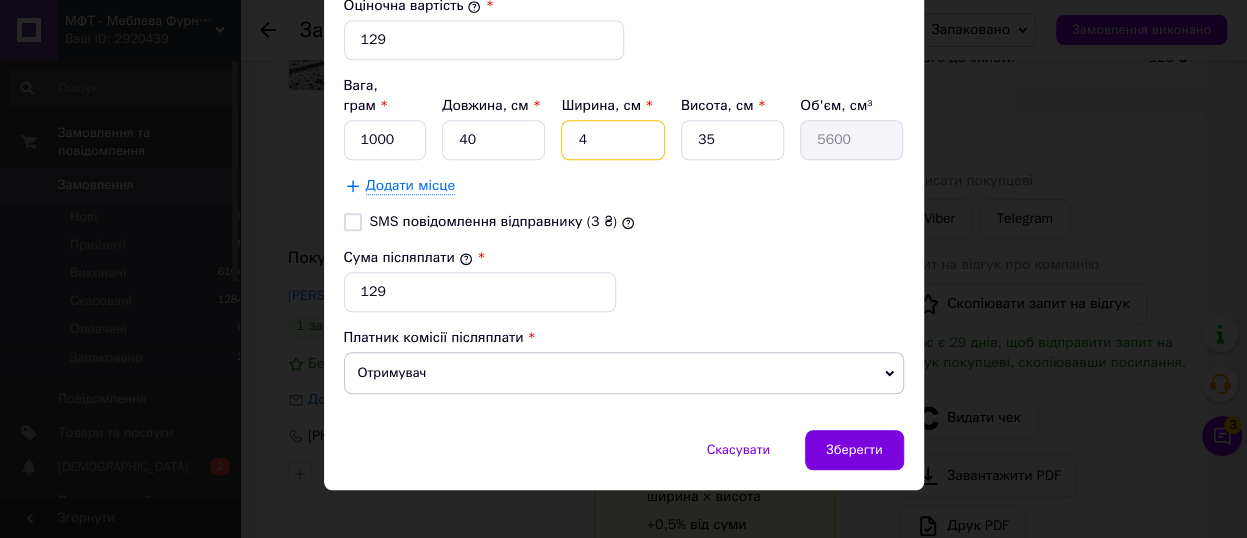 type 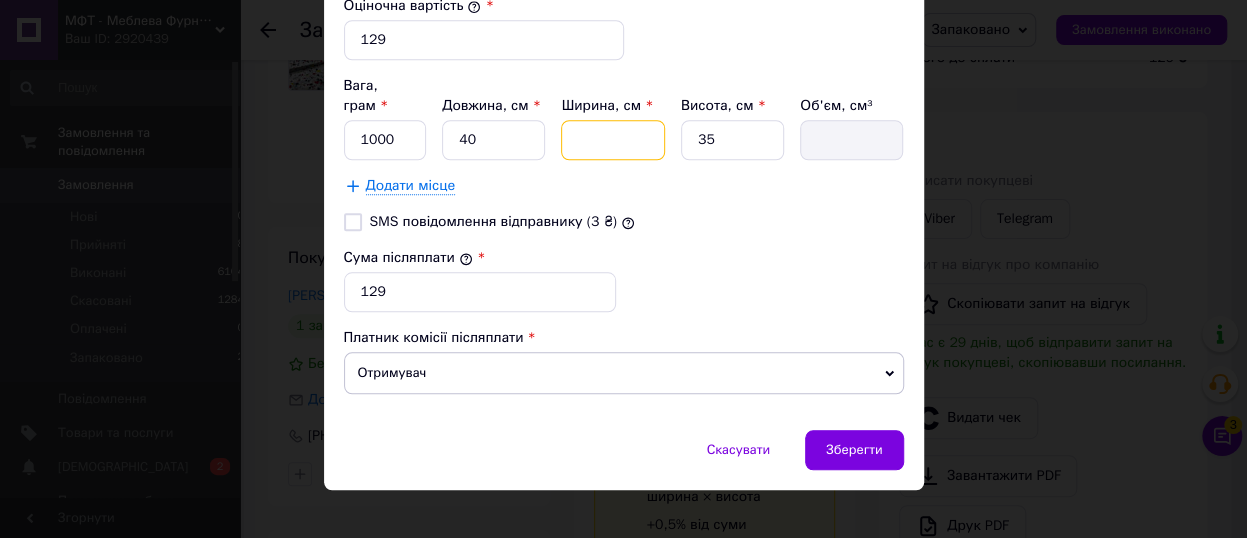 type on "2" 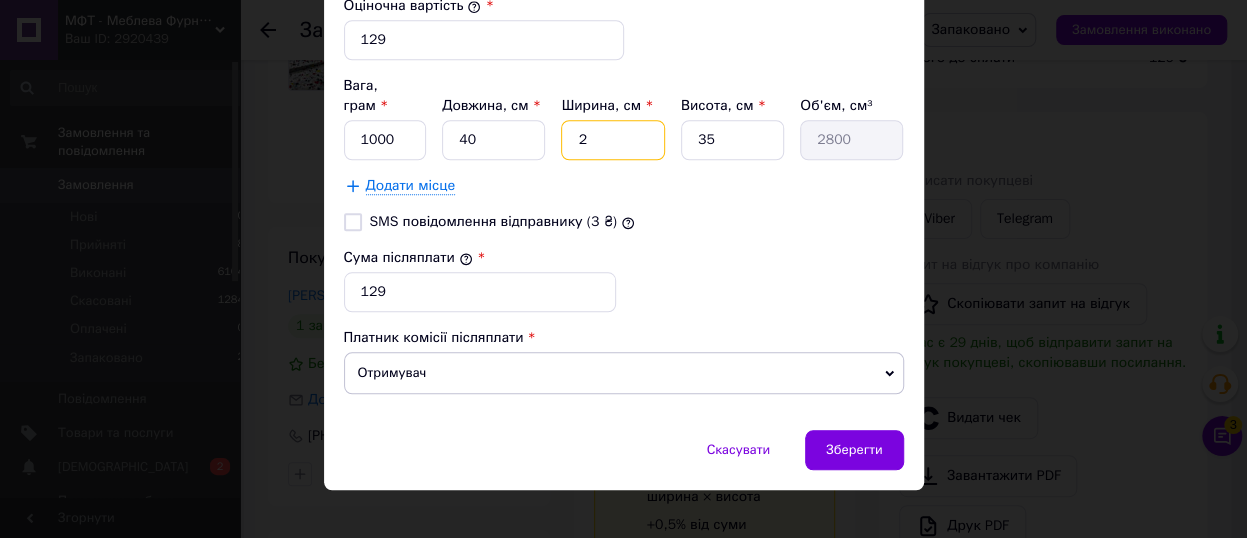 type on "22" 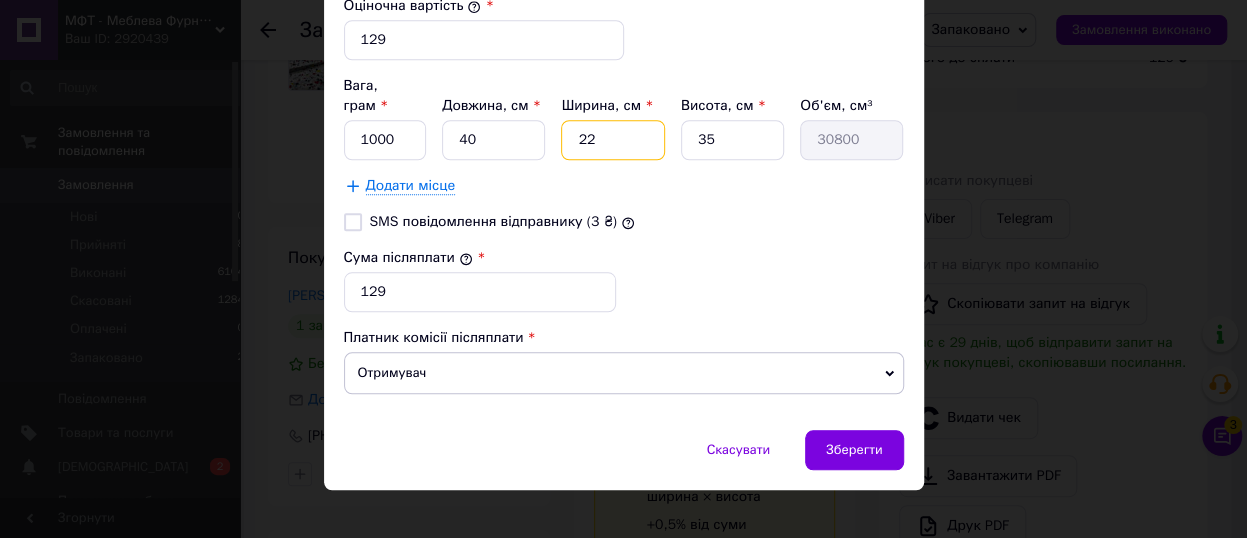 type on "22" 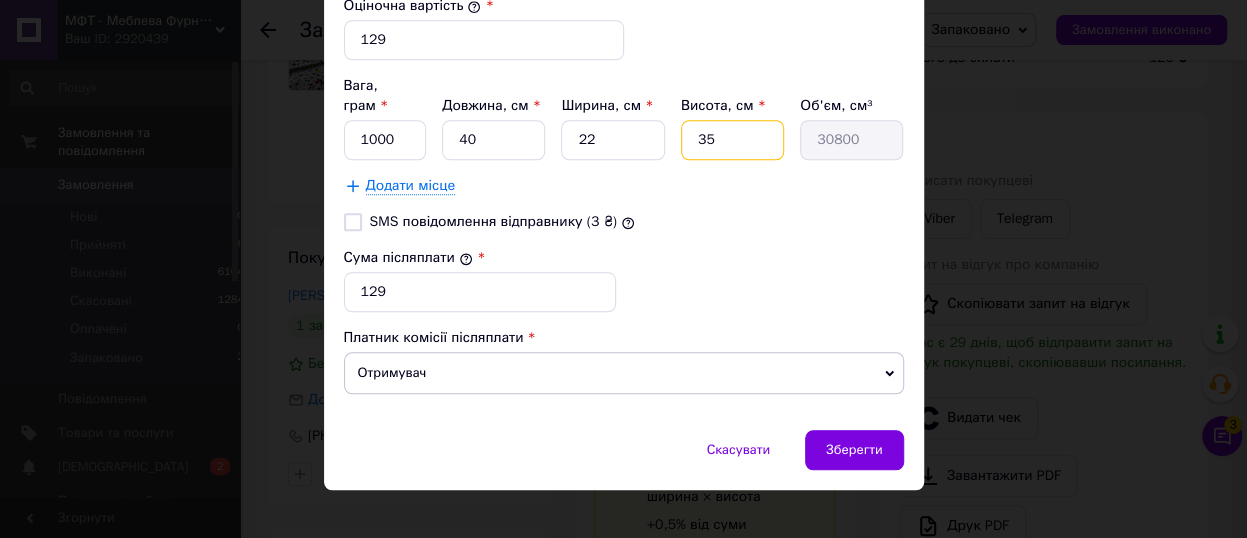 click on "35" at bounding box center [732, 140] 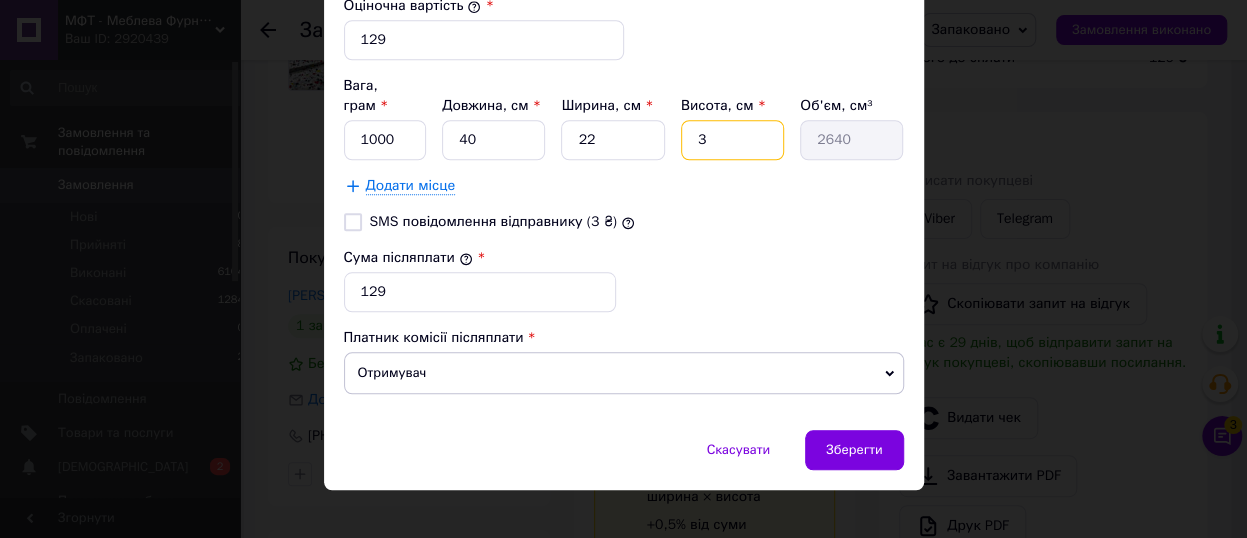 type 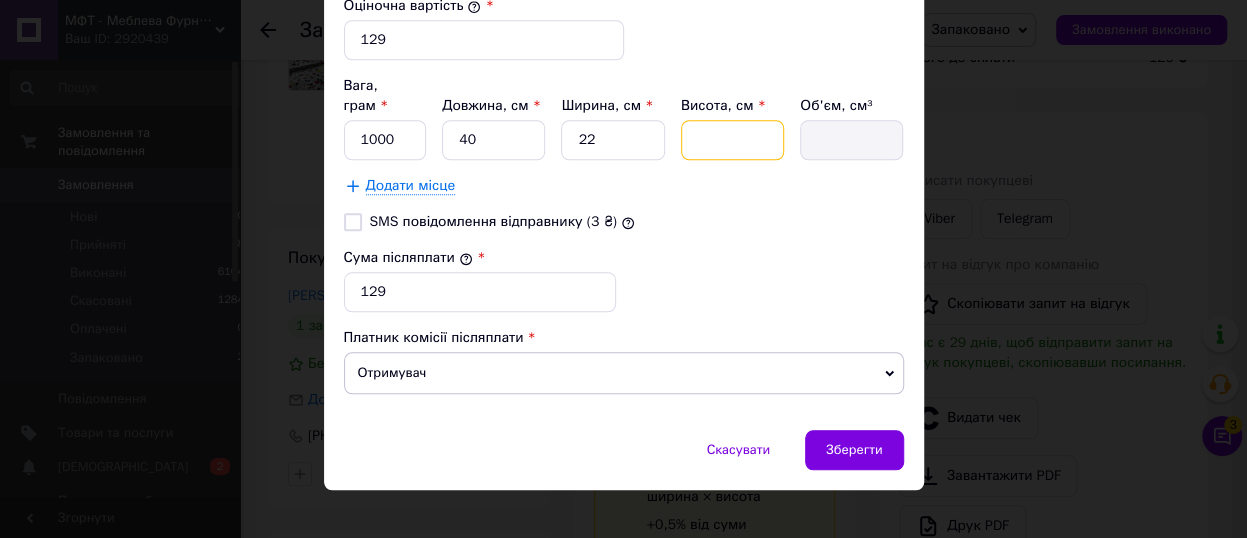type on "2" 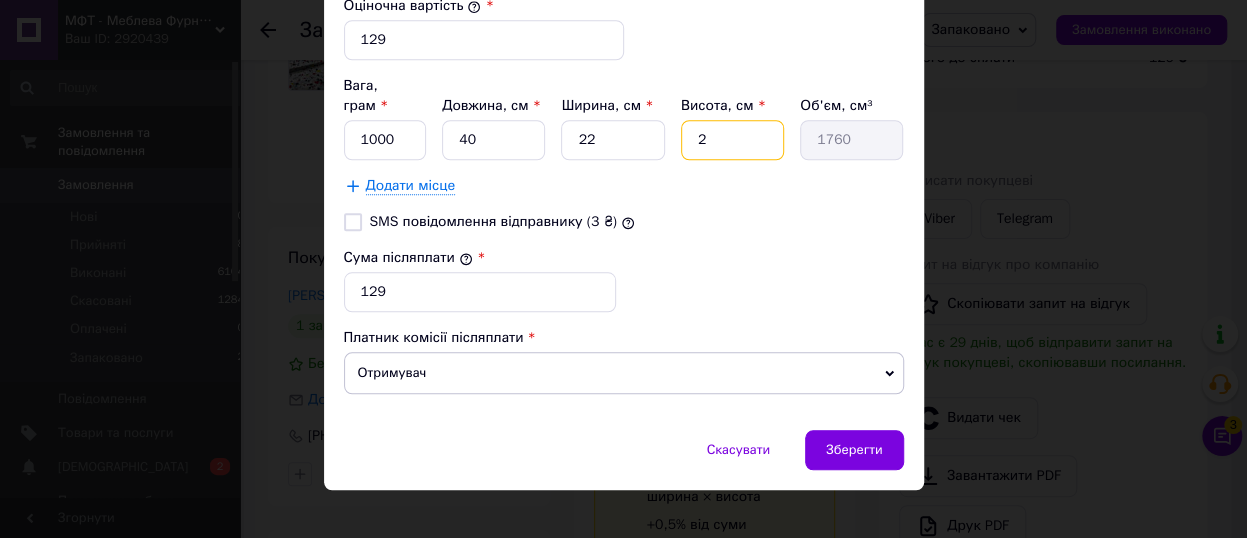 type on "22" 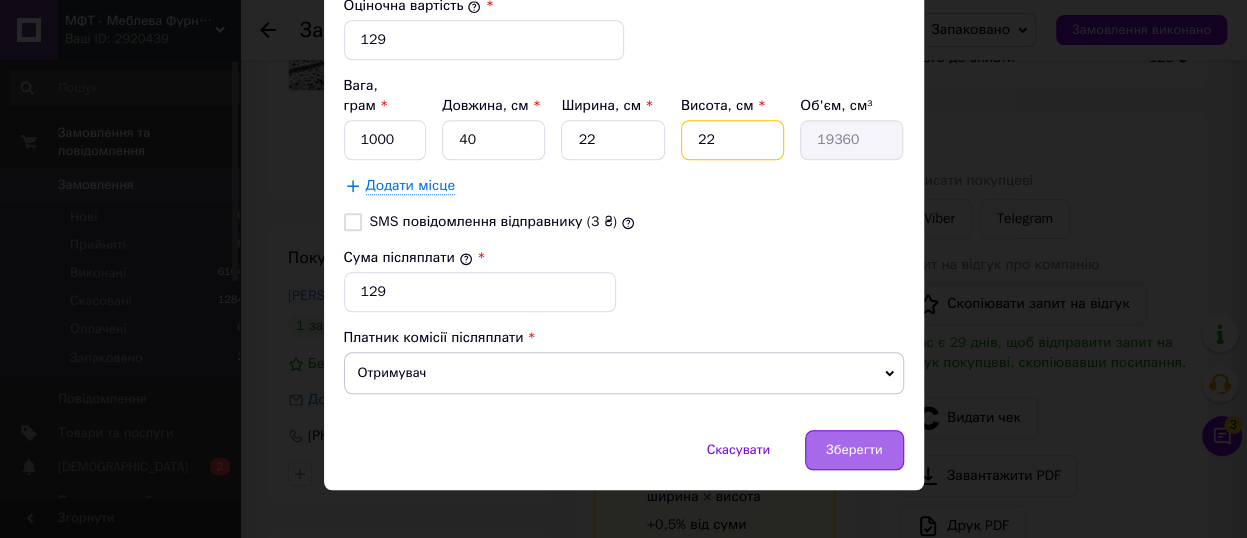 type on "22" 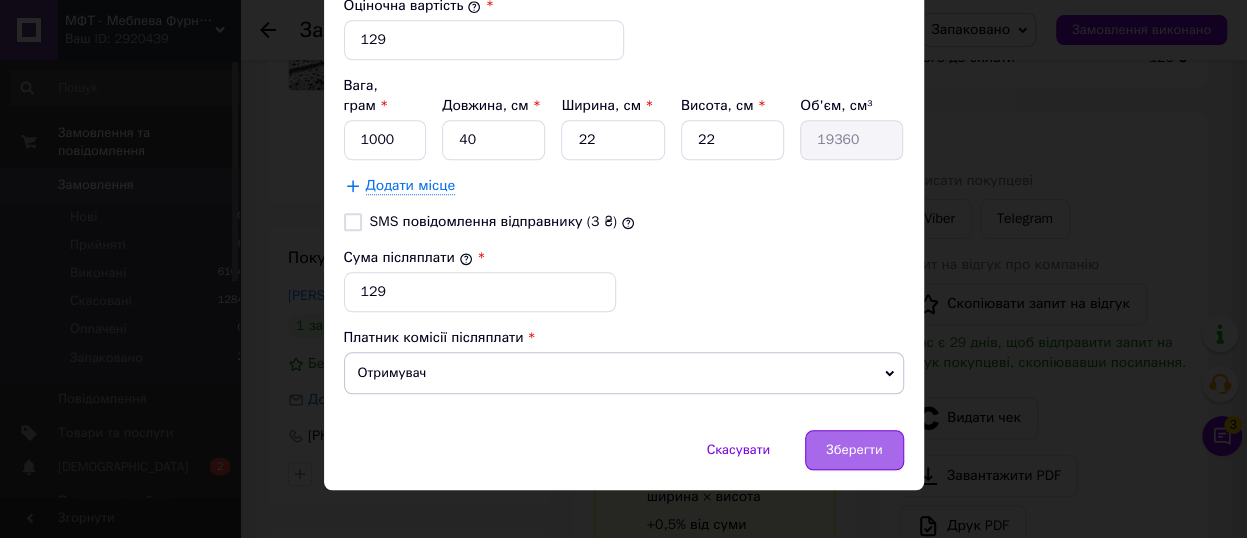 click on "Зберегти" at bounding box center (854, 450) 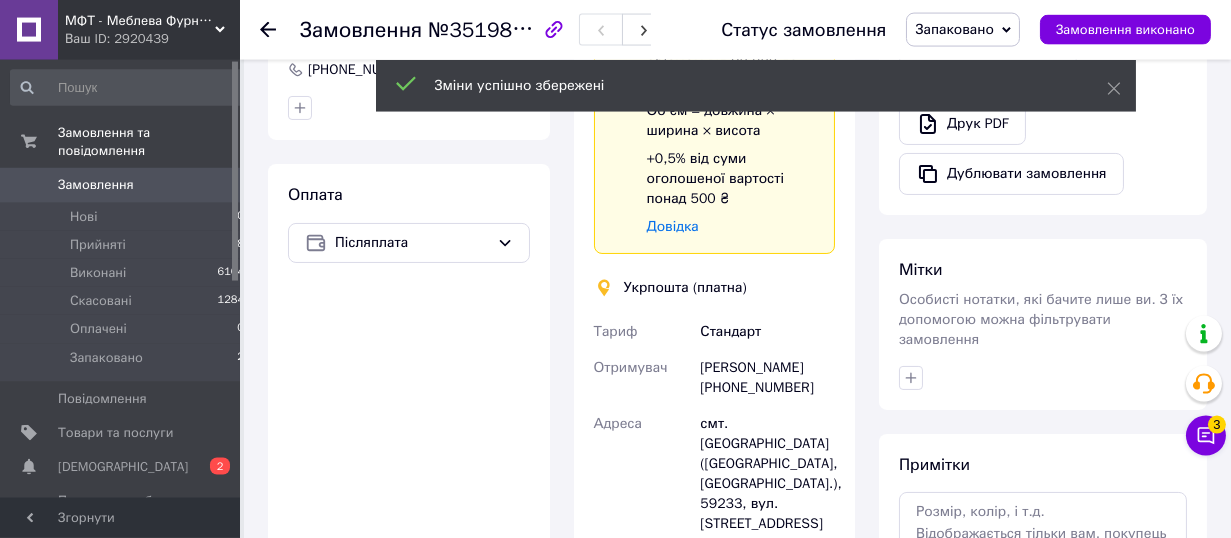 scroll, scrollTop: 990, scrollLeft: 0, axis: vertical 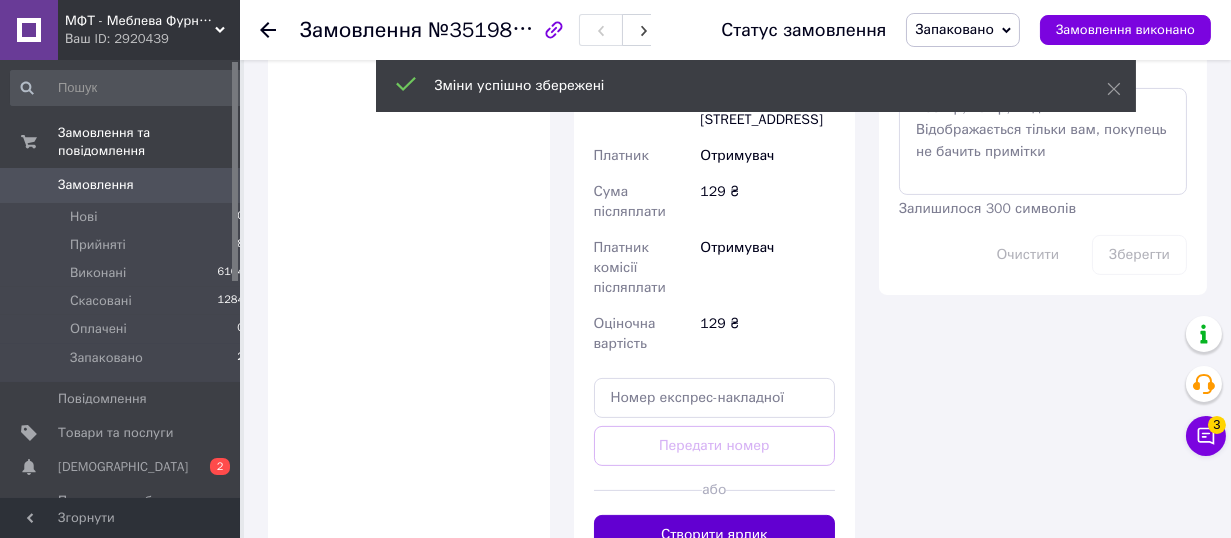 click on "Створити ярлик" at bounding box center (715, 535) 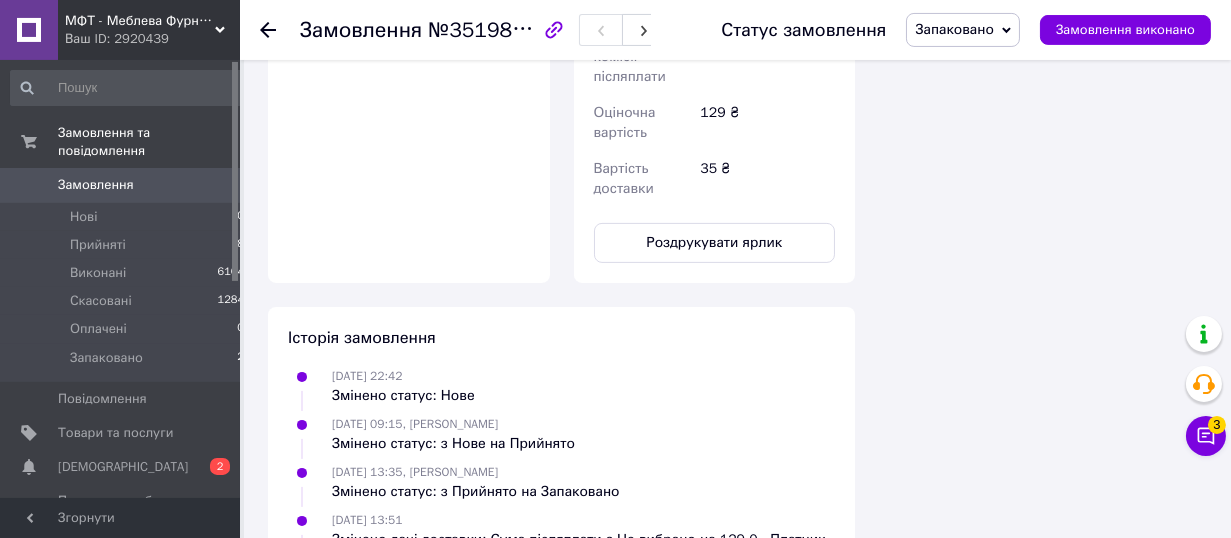 scroll, scrollTop: 1320, scrollLeft: 0, axis: vertical 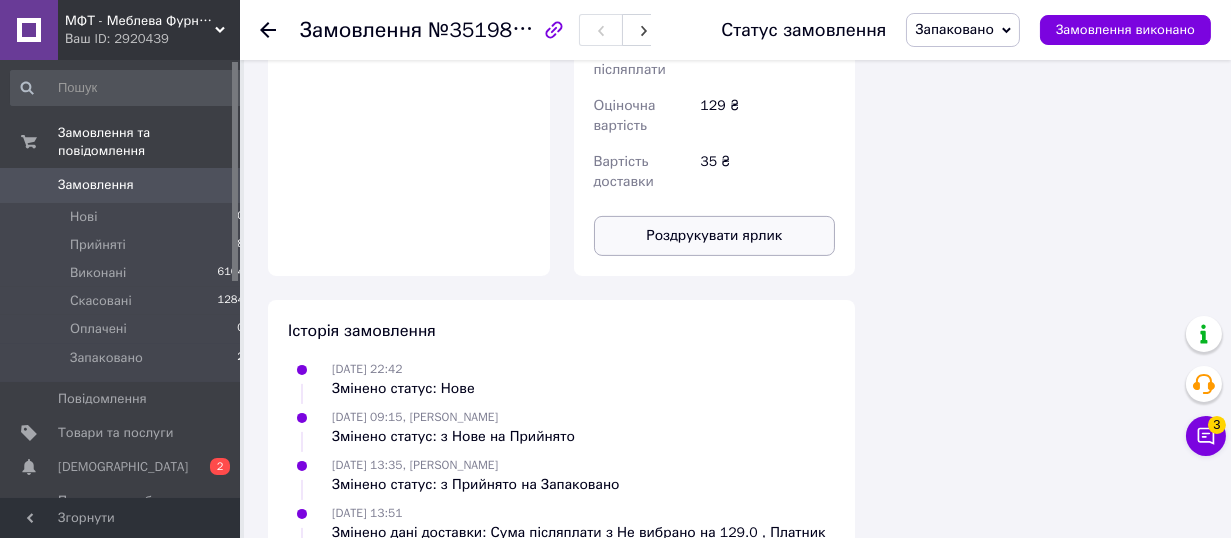 click on "Роздрукувати ярлик" at bounding box center [715, 236] 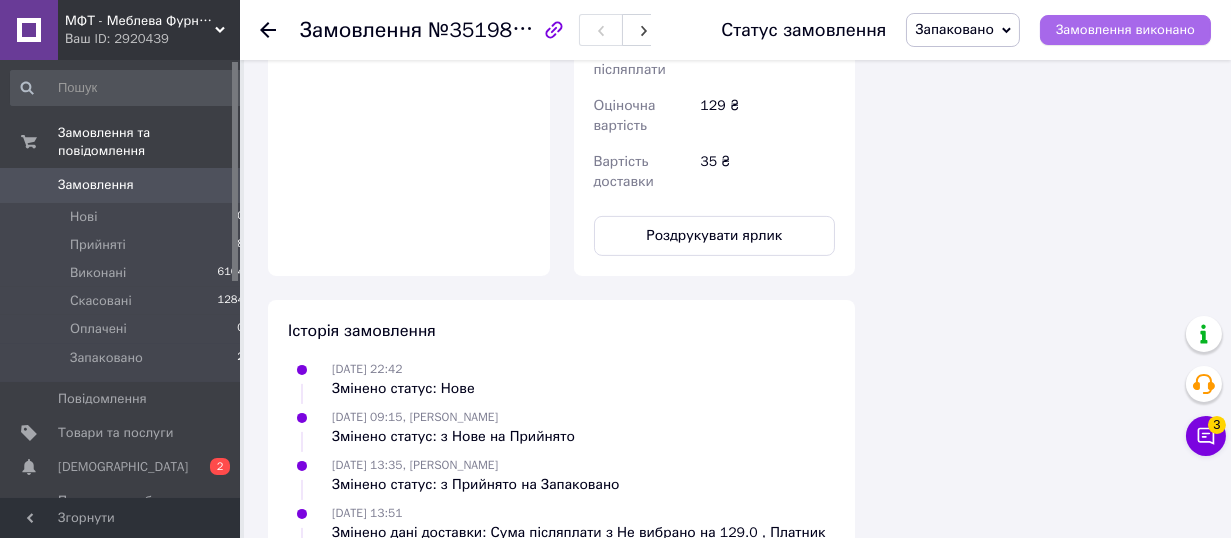 click on "Замовлення виконано" at bounding box center (1125, 30) 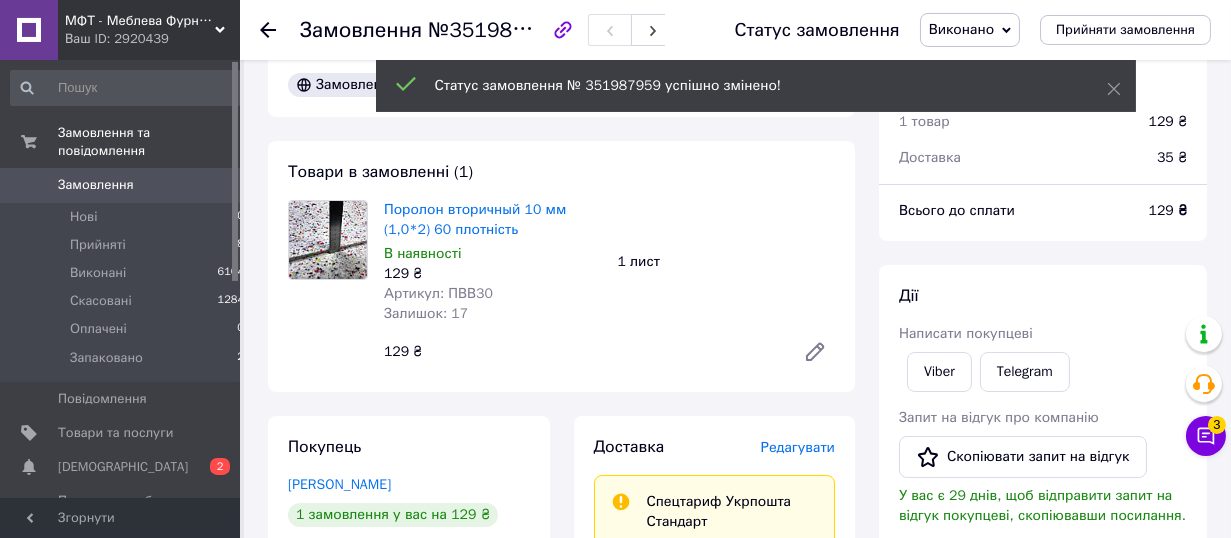 scroll, scrollTop: 0, scrollLeft: 0, axis: both 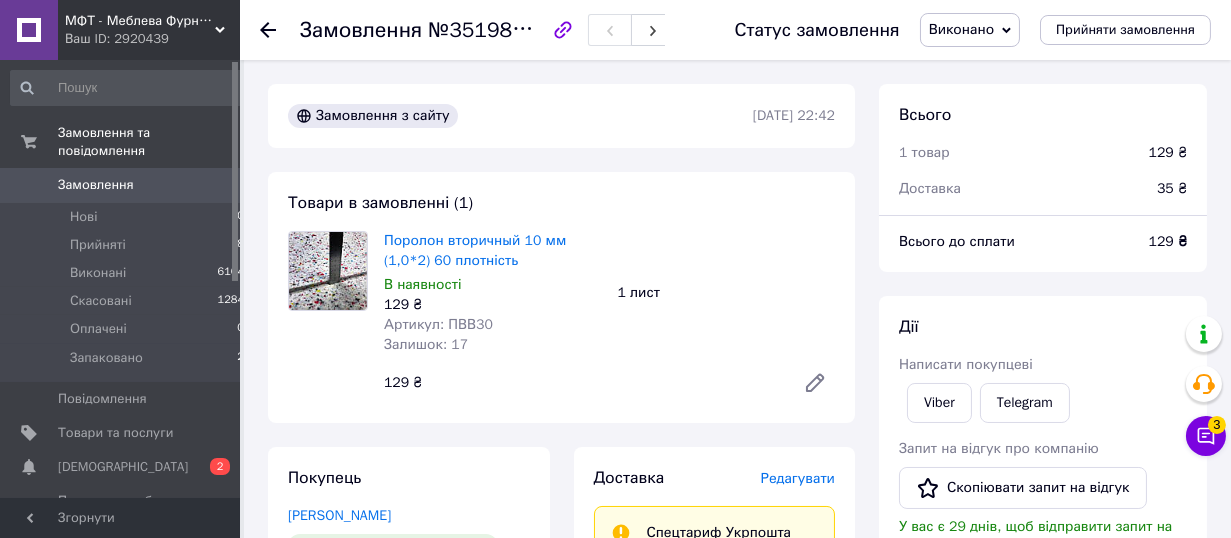 drag, startPoint x: 271, startPoint y: 31, endPoint x: 338, endPoint y: 105, distance: 99.824844 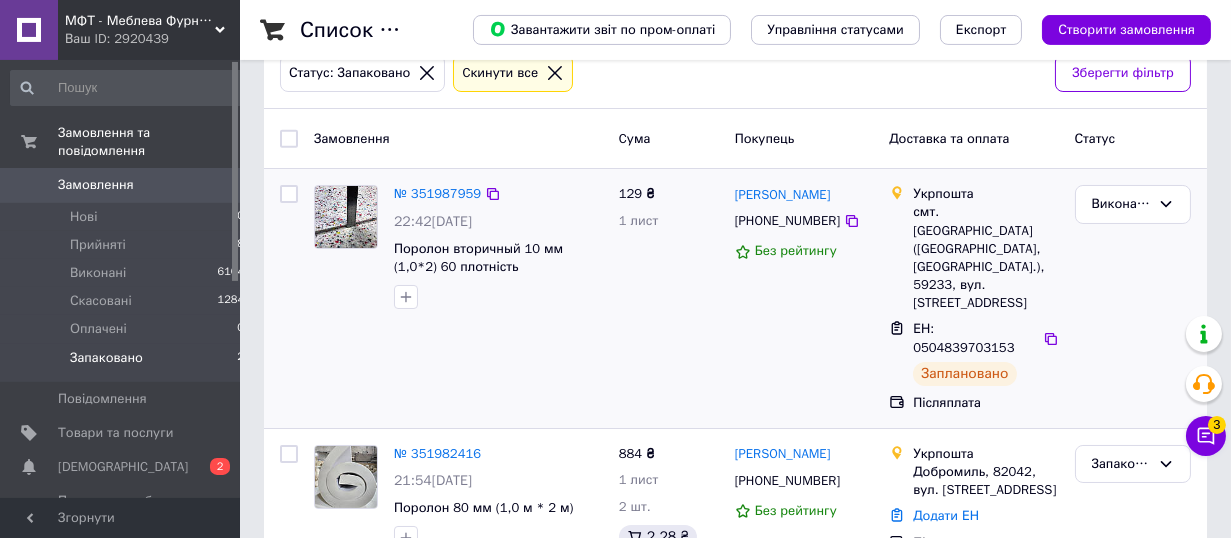 scroll, scrollTop: 165, scrollLeft: 0, axis: vertical 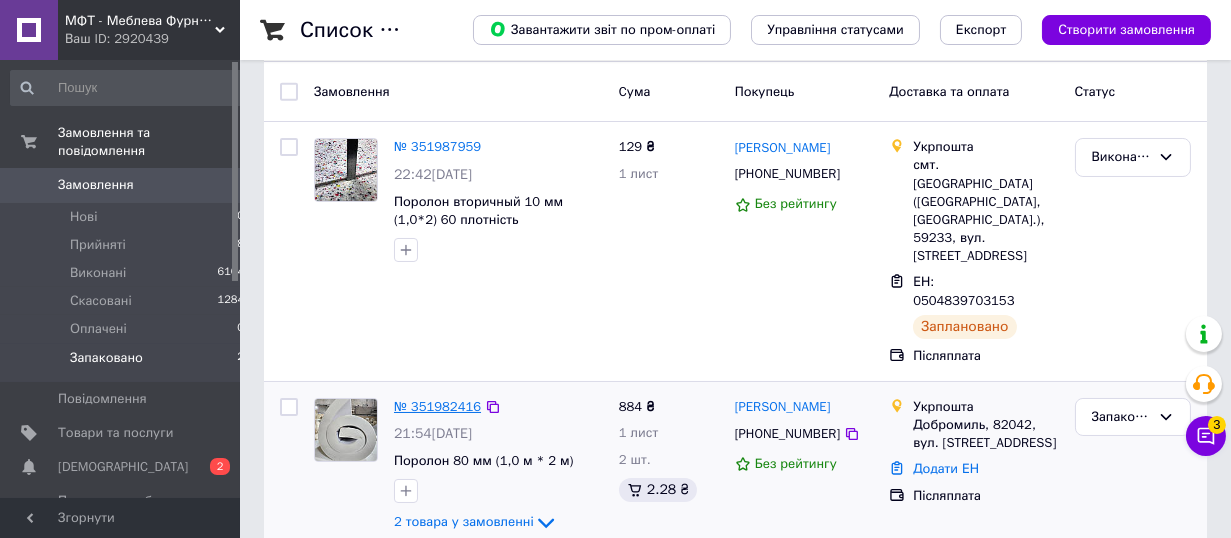 click on "№ 351982416" at bounding box center [437, 406] 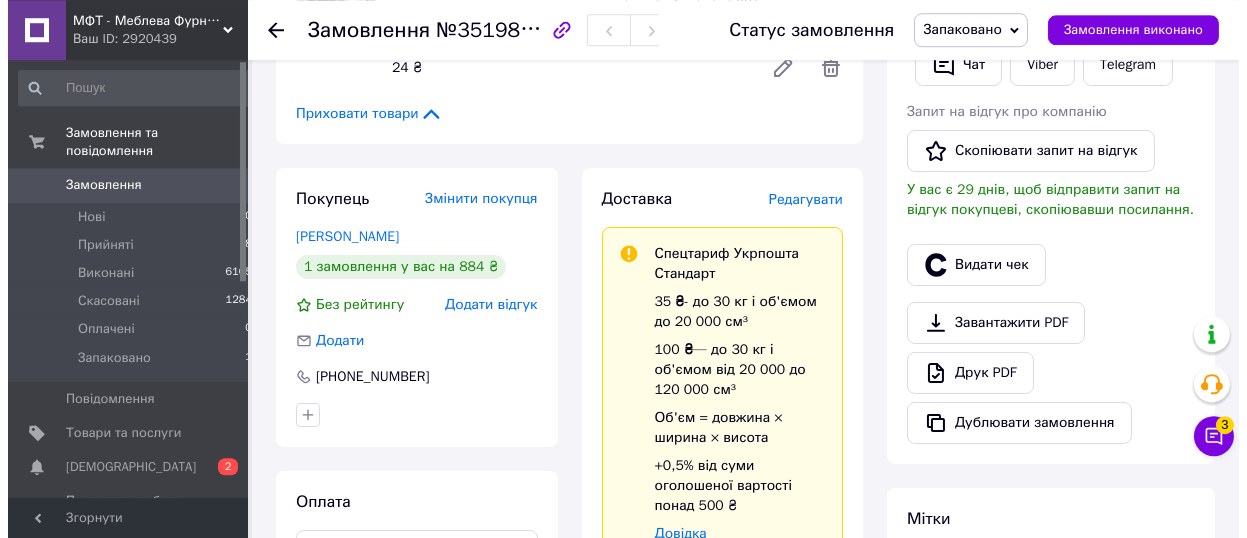 scroll, scrollTop: 275, scrollLeft: 0, axis: vertical 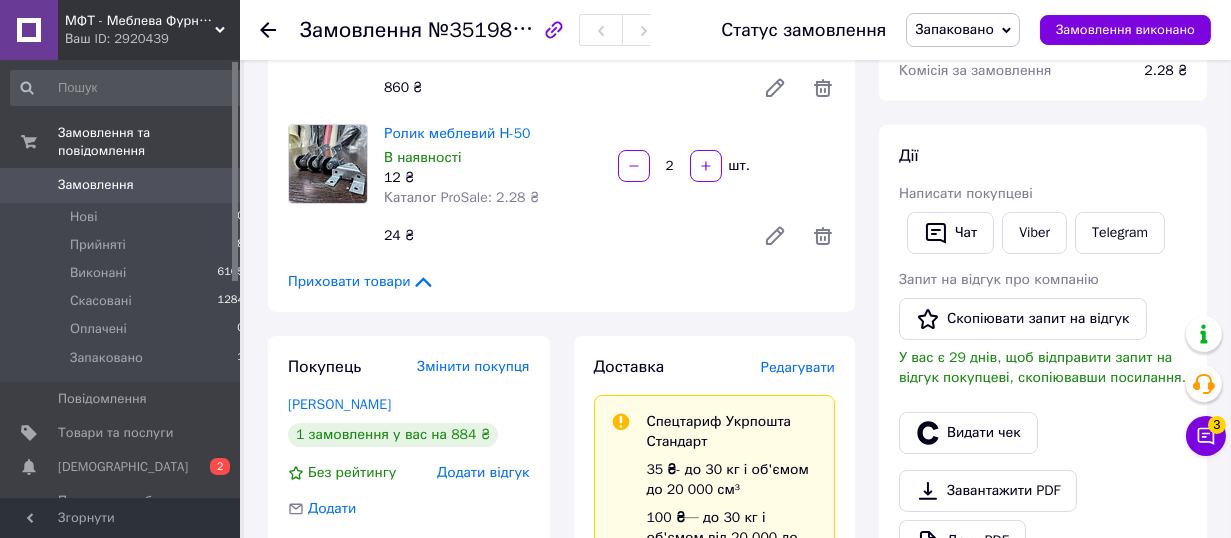 click on "Редагувати" at bounding box center (798, 367) 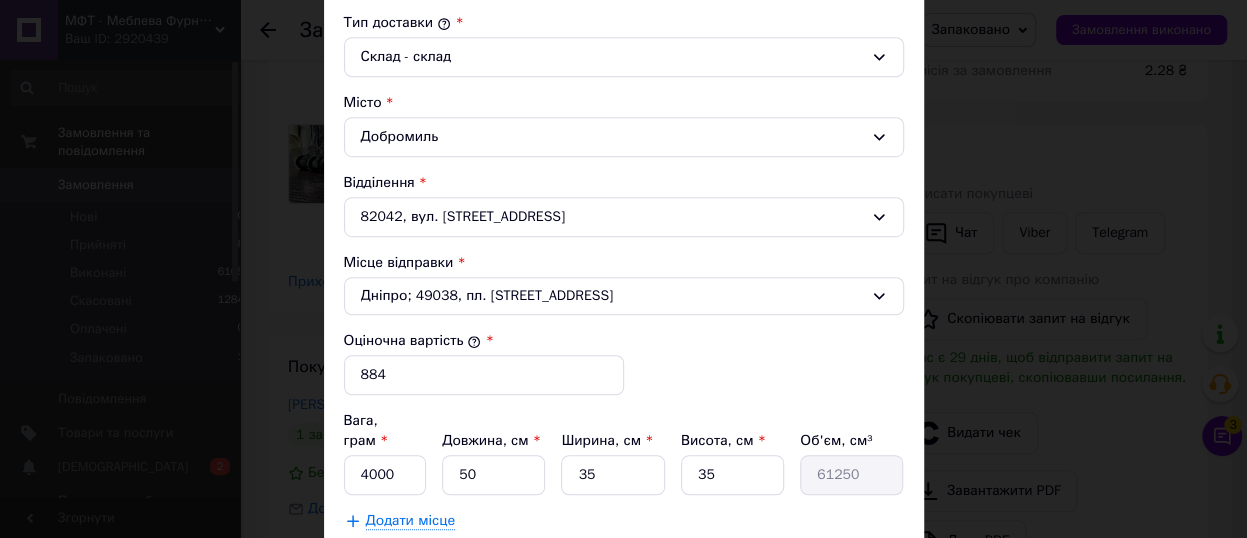 scroll, scrollTop: 550, scrollLeft: 0, axis: vertical 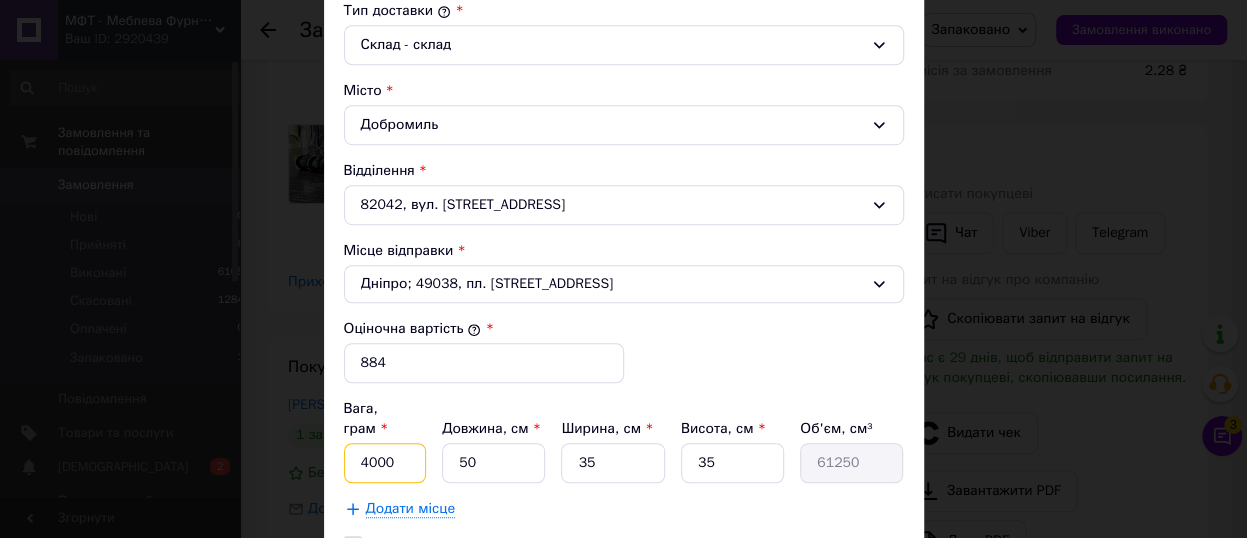 click on "4000" at bounding box center [385, 463] 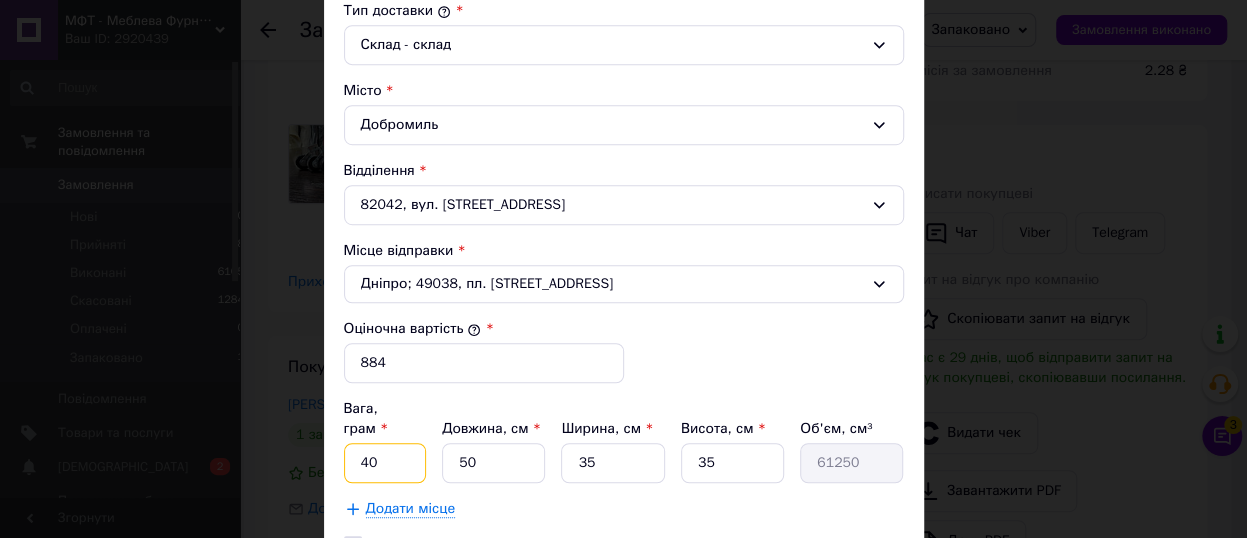 type on "4" 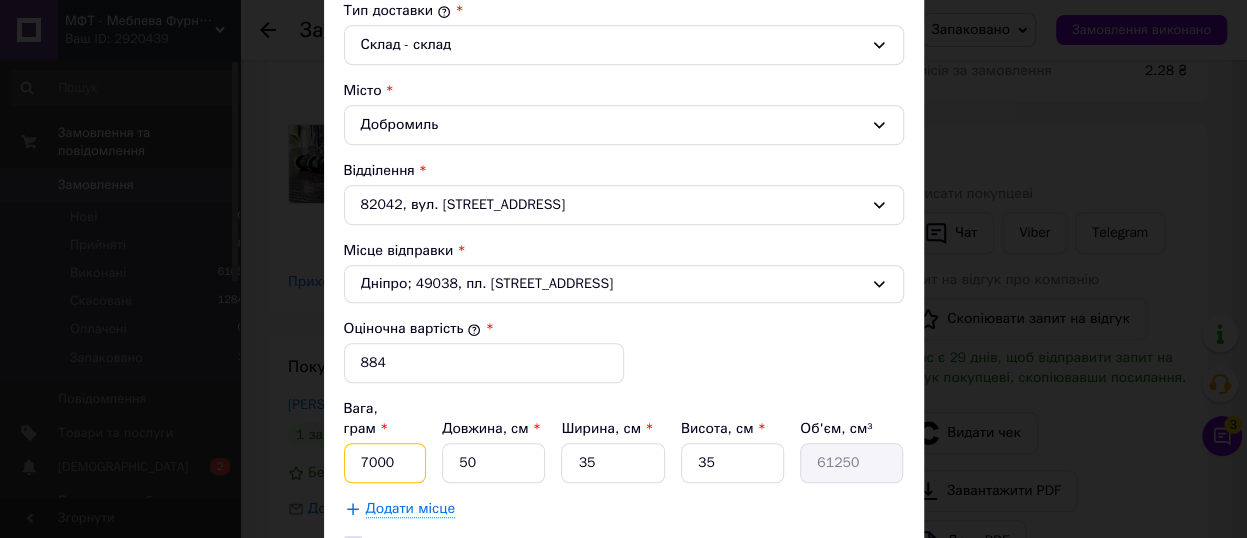 type on "7000" 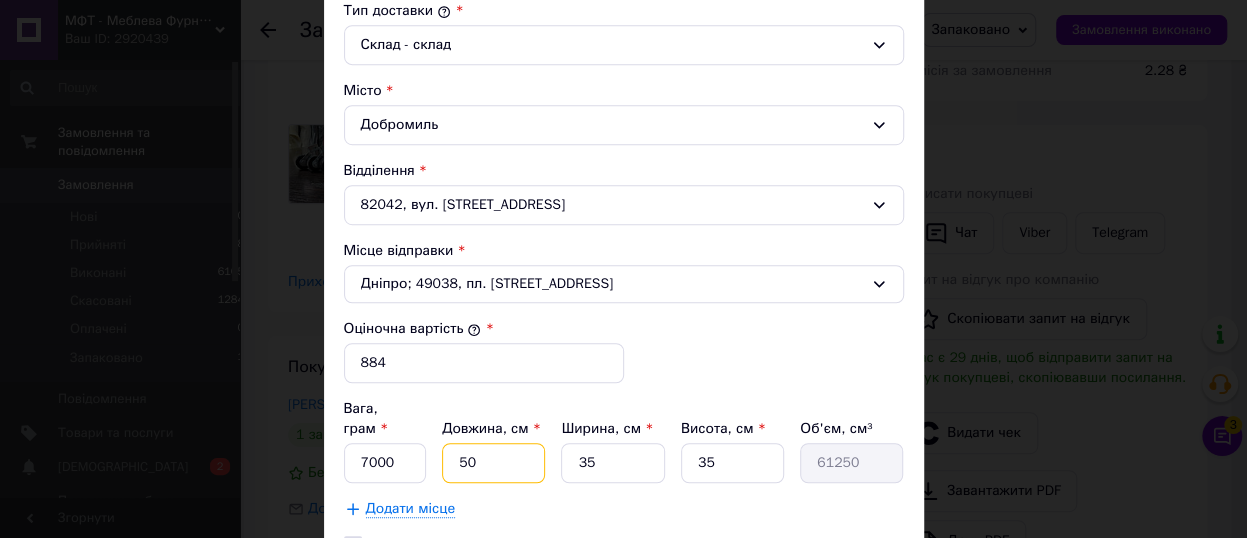 click on "50" at bounding box center [493, 463] 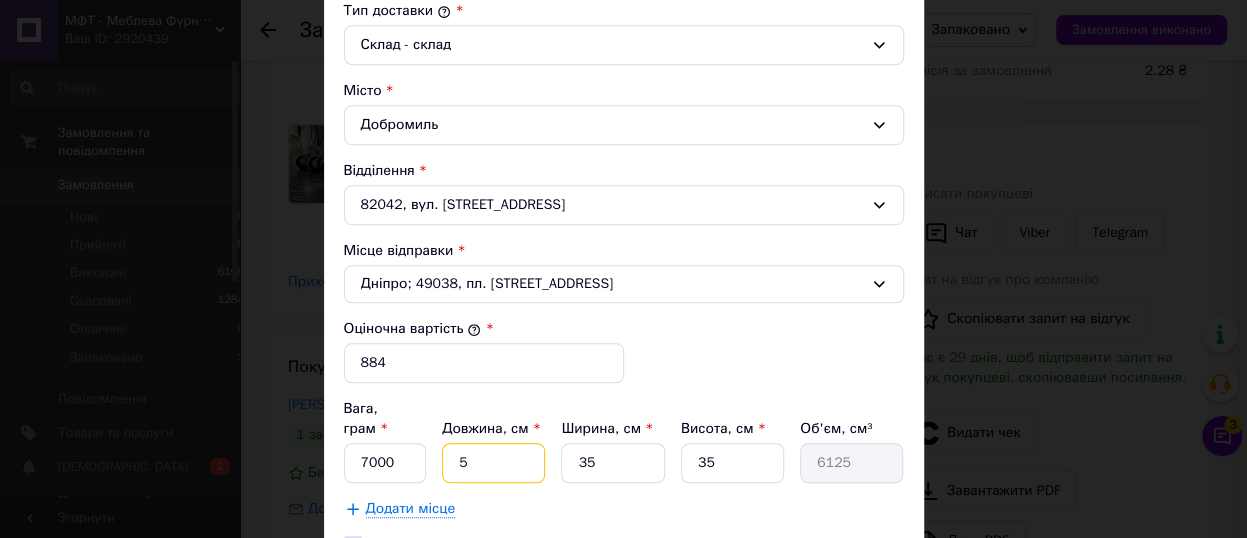 type 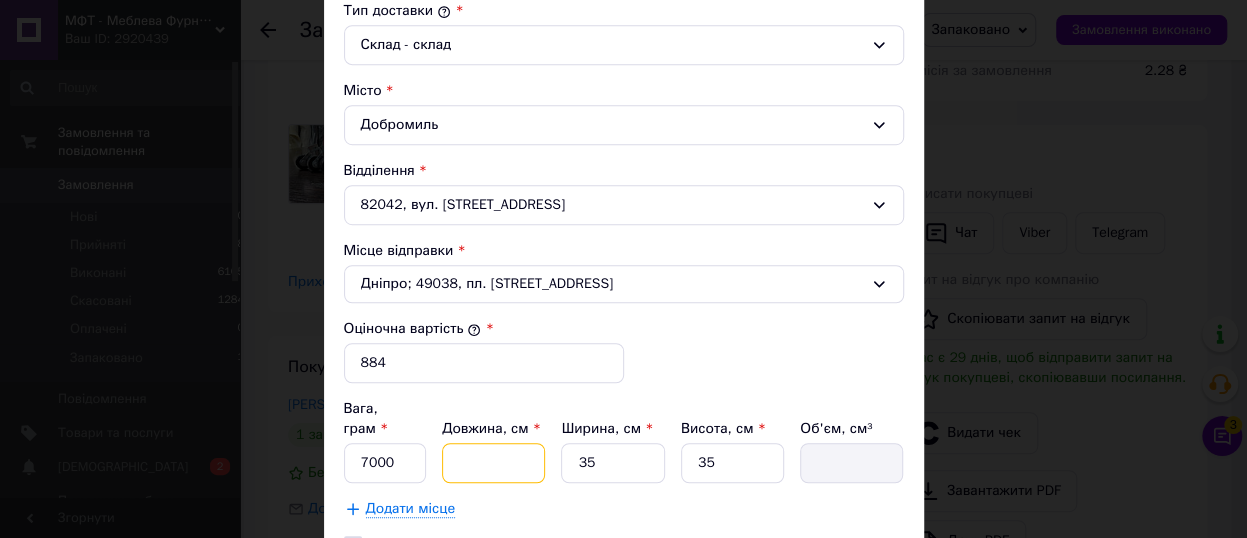 type on "1" 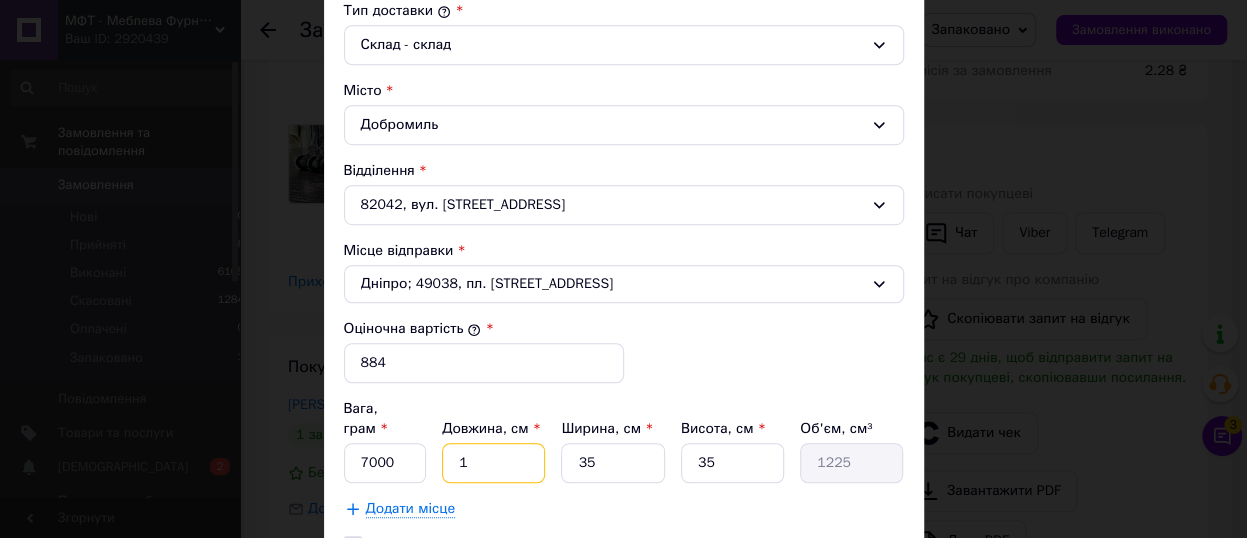 type on "10" 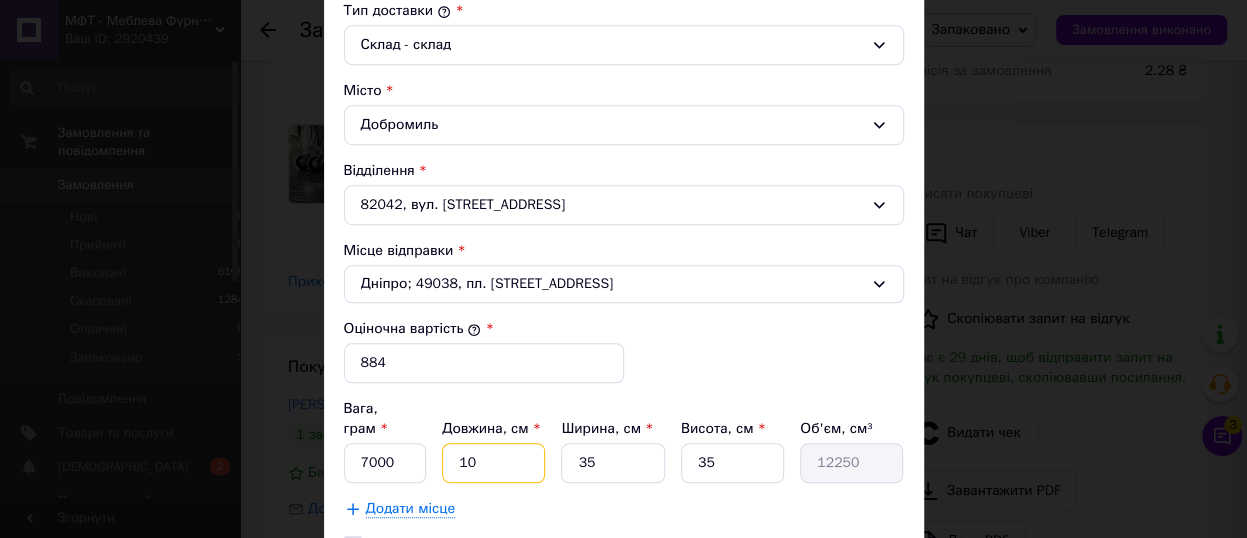type on "100" 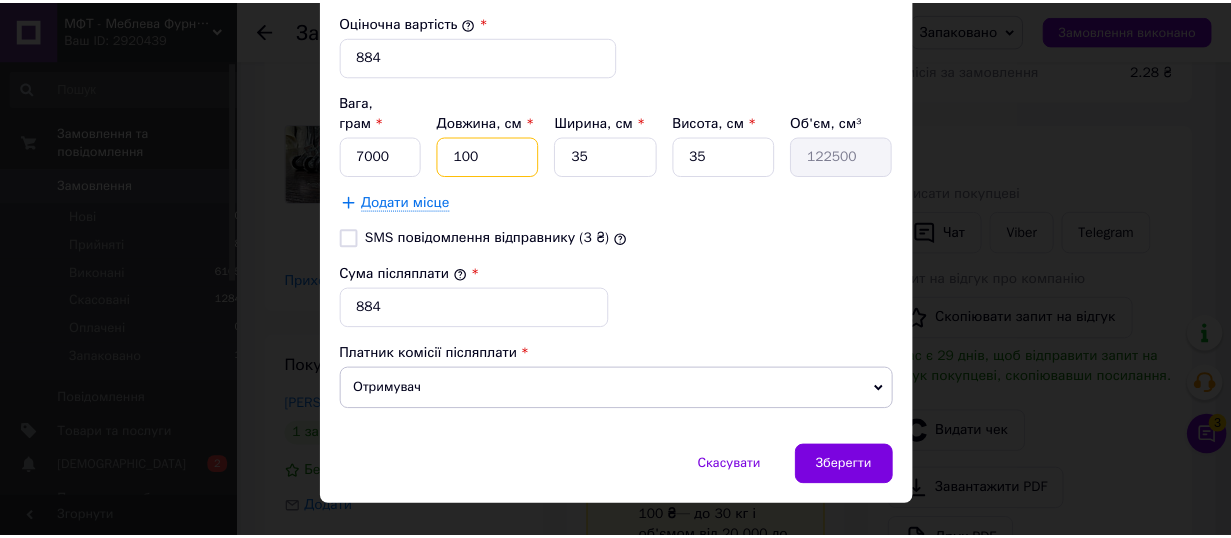 scroll, scrollTop: 873, scrollLeft: 0, axis: vertical 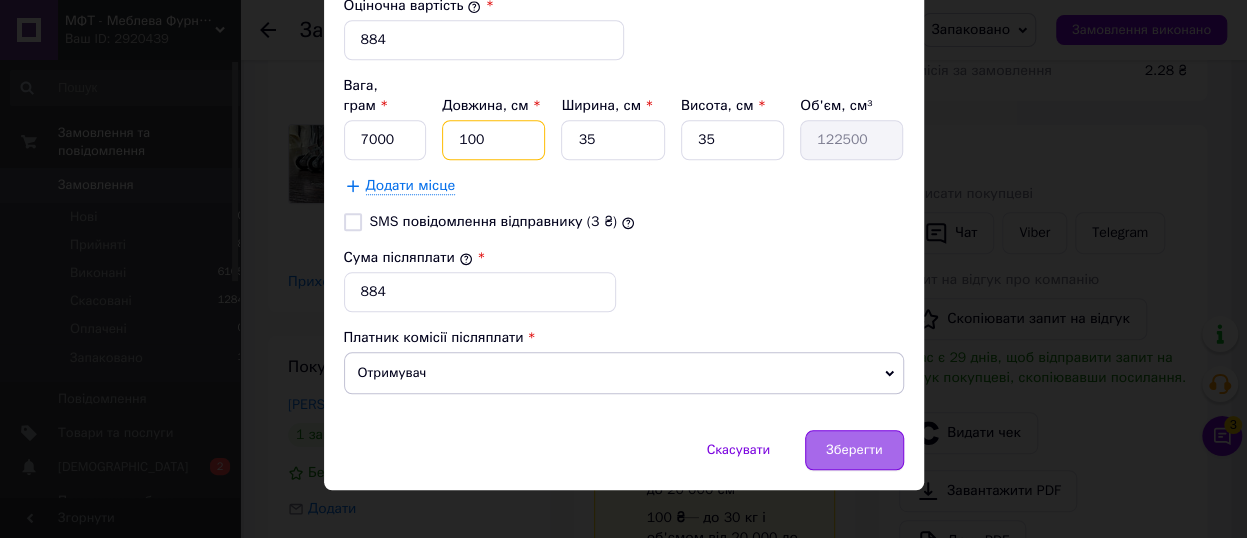 type on "100" 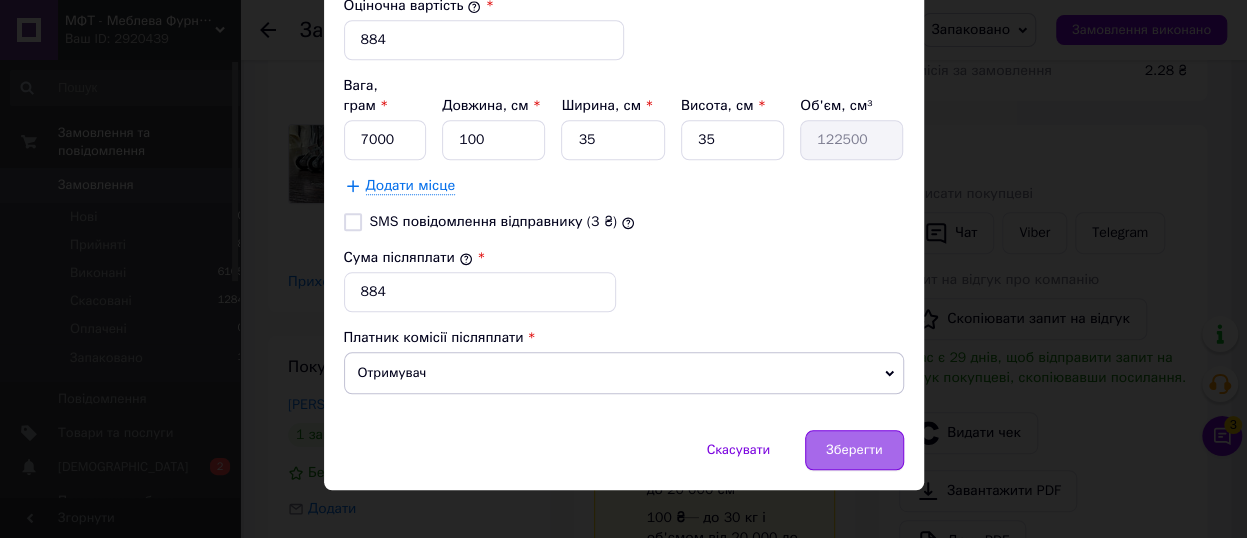 click on "Зберегти" at bounding box center (854, 450) 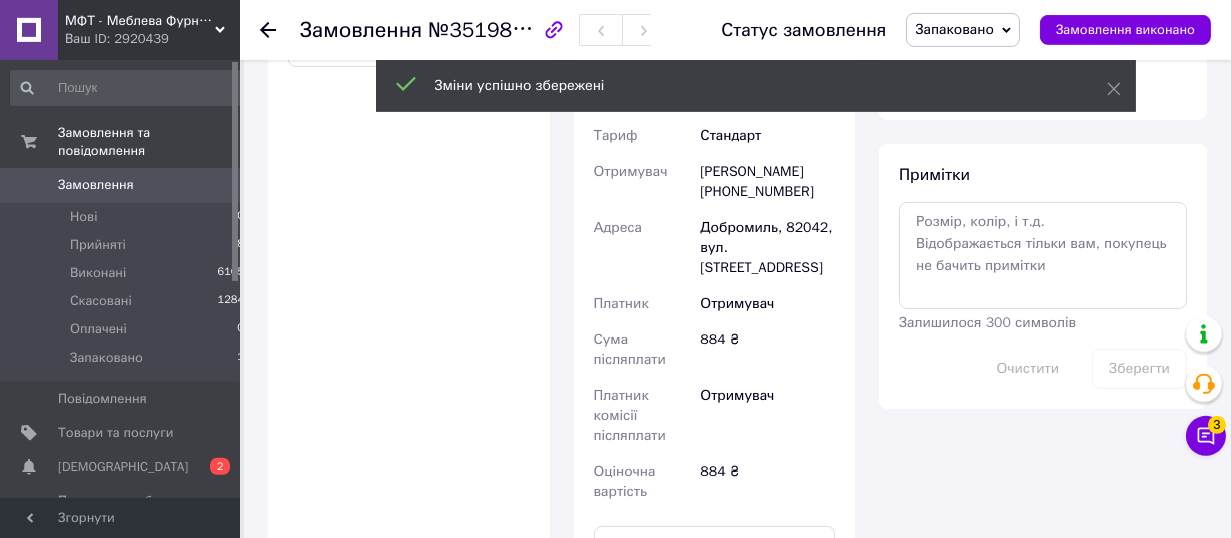 scroll, scrollTop: 1155, scrollLeft: 0, axis: vertical 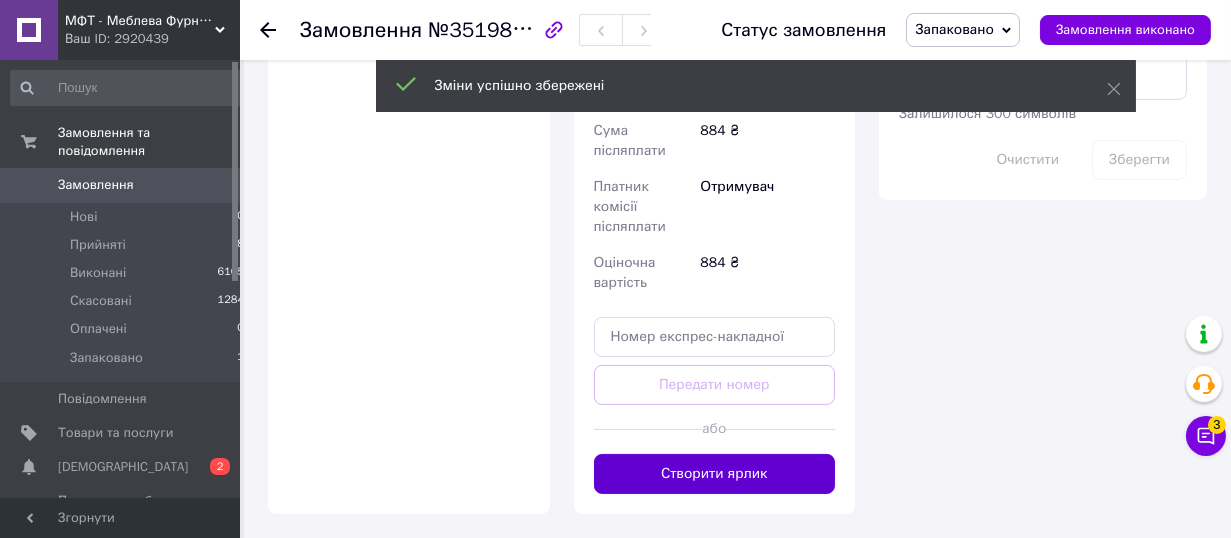 click on "Створити ярлик" at bounding box center (715, 474) 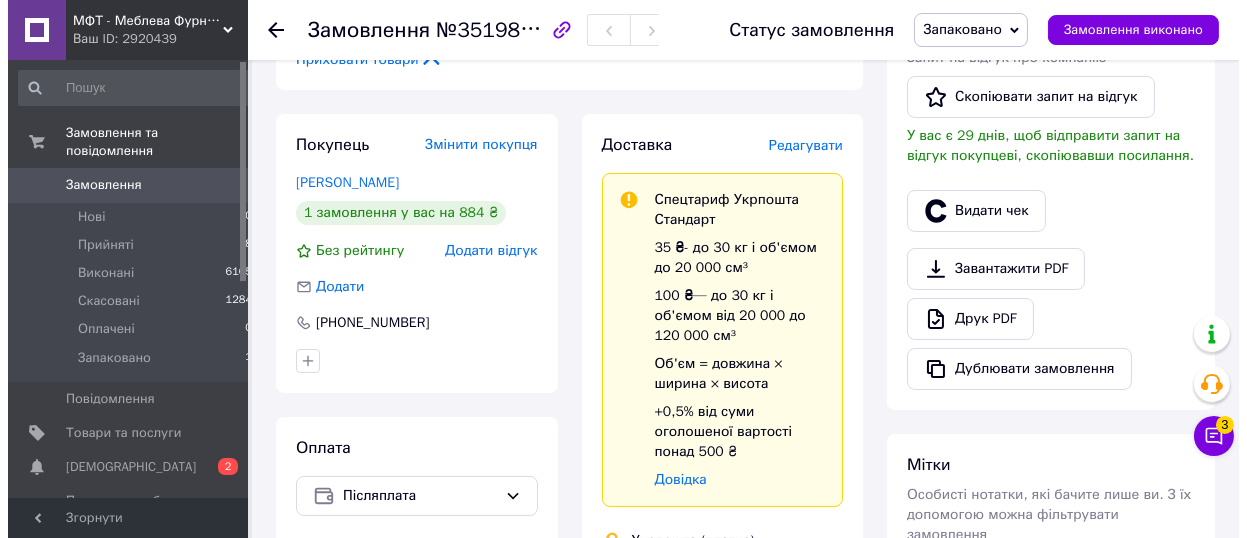 scroll, scrollTop: 495, scrollLeft: 0, axis: vertical 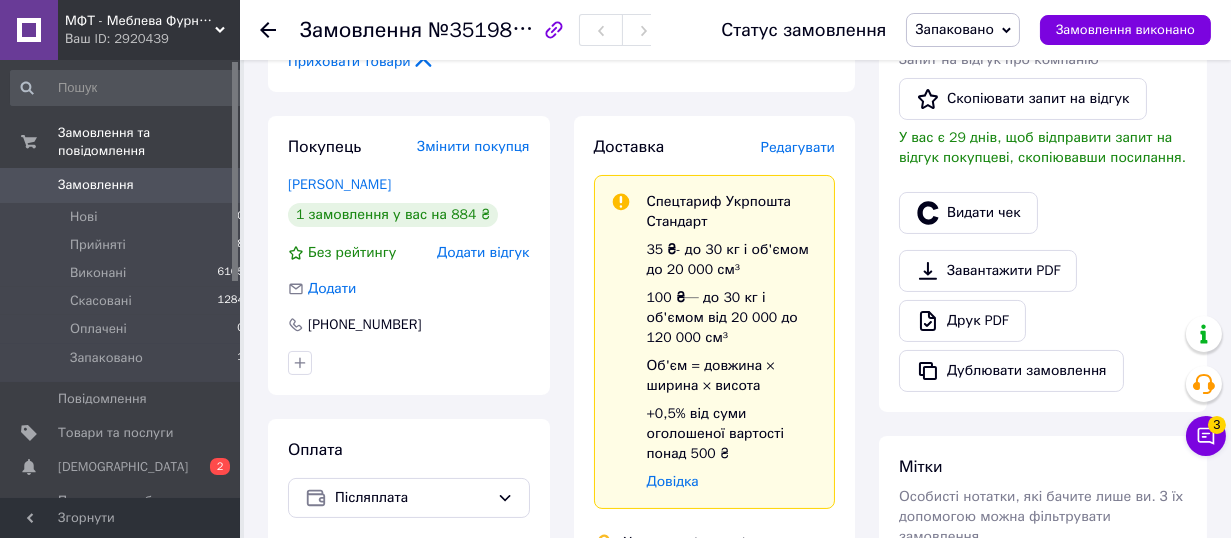 click on "Редагувати" at bounding box center (798, 147) 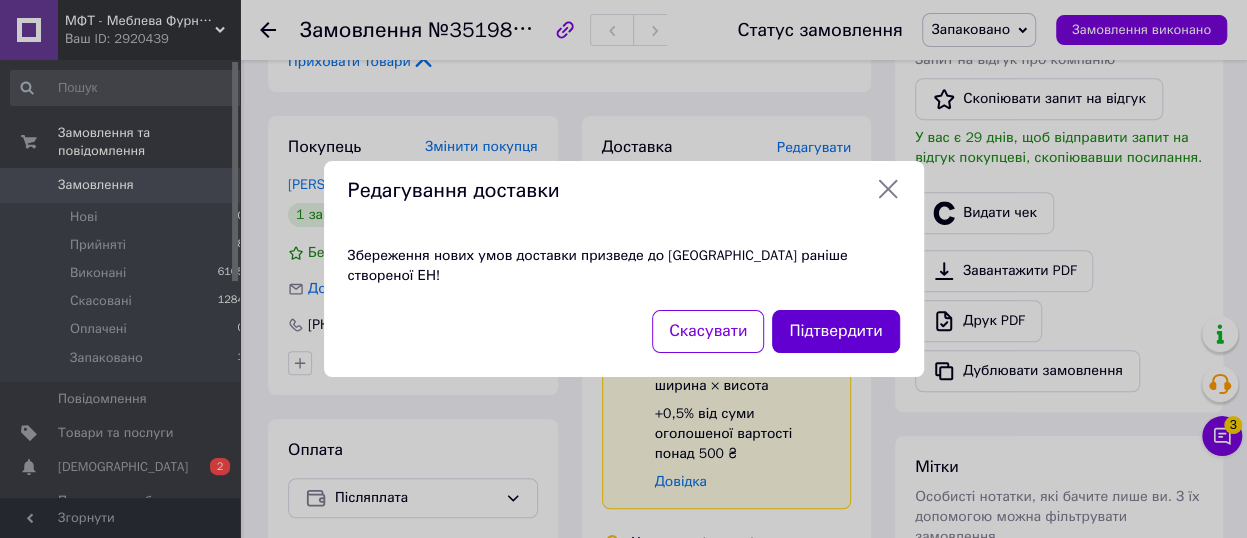 click on "Підтвердити" at bounding box center [835, 331] 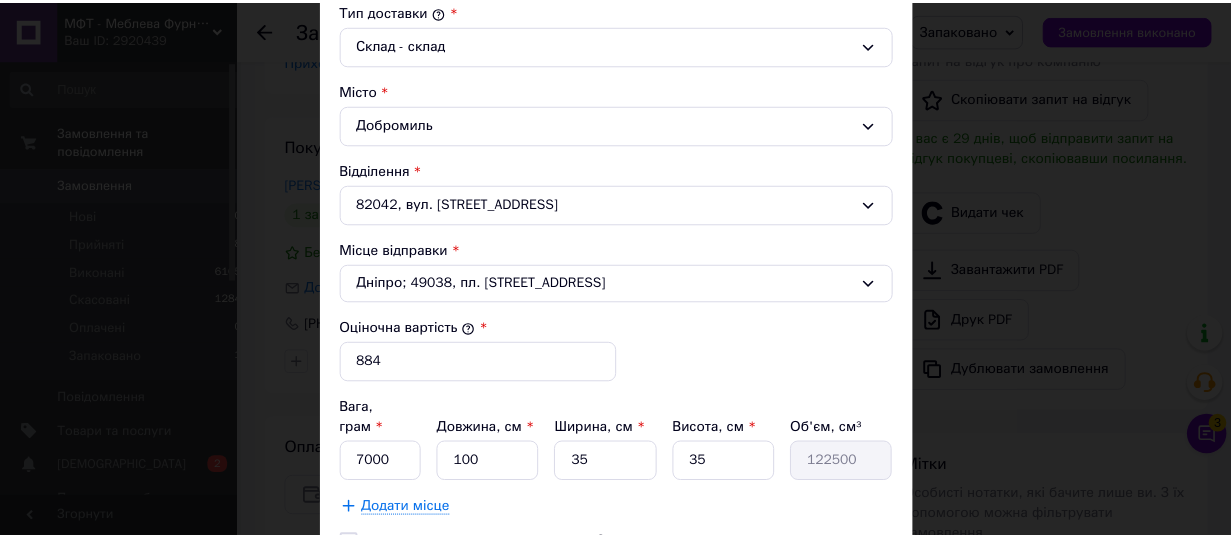 scroll, scrollTop: 873, scrollLeft: 0, axis: vertical 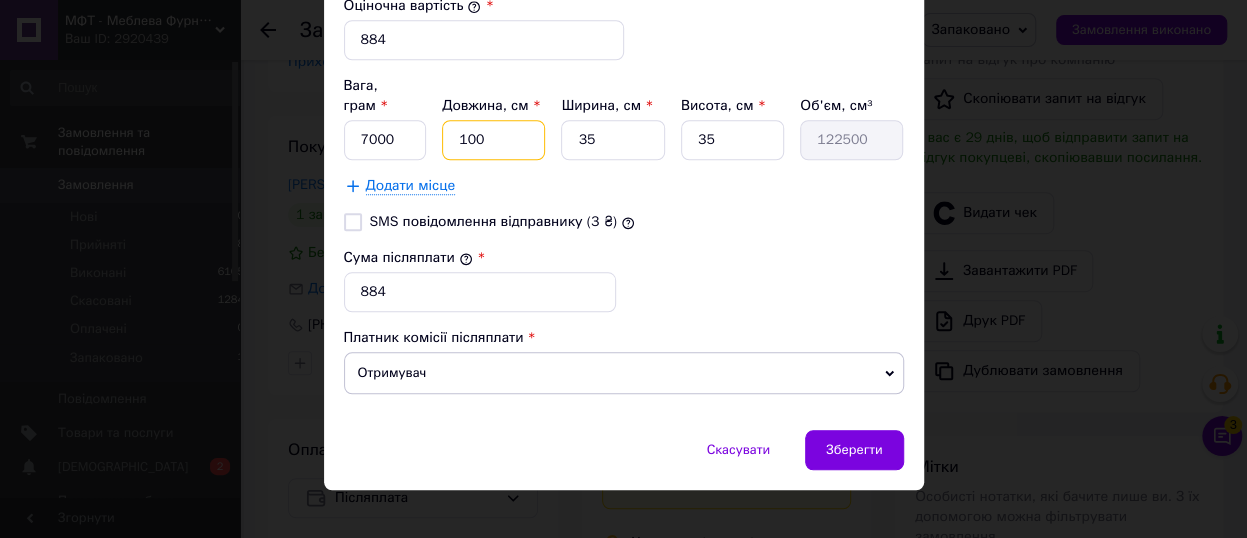 click on "100" at bounding box center (493, 140) 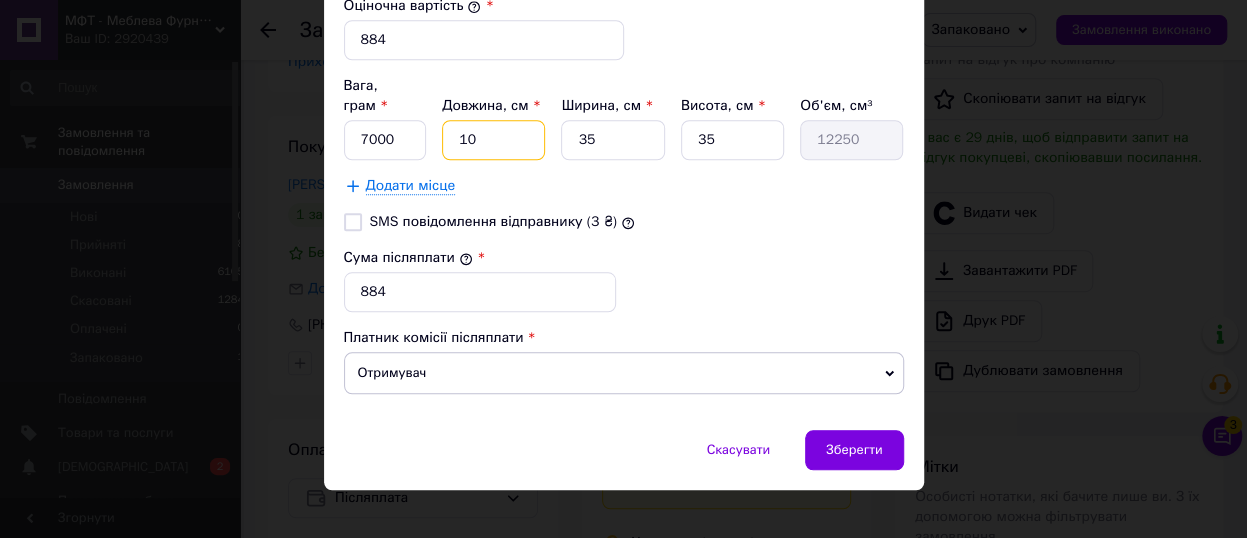 type on "1" 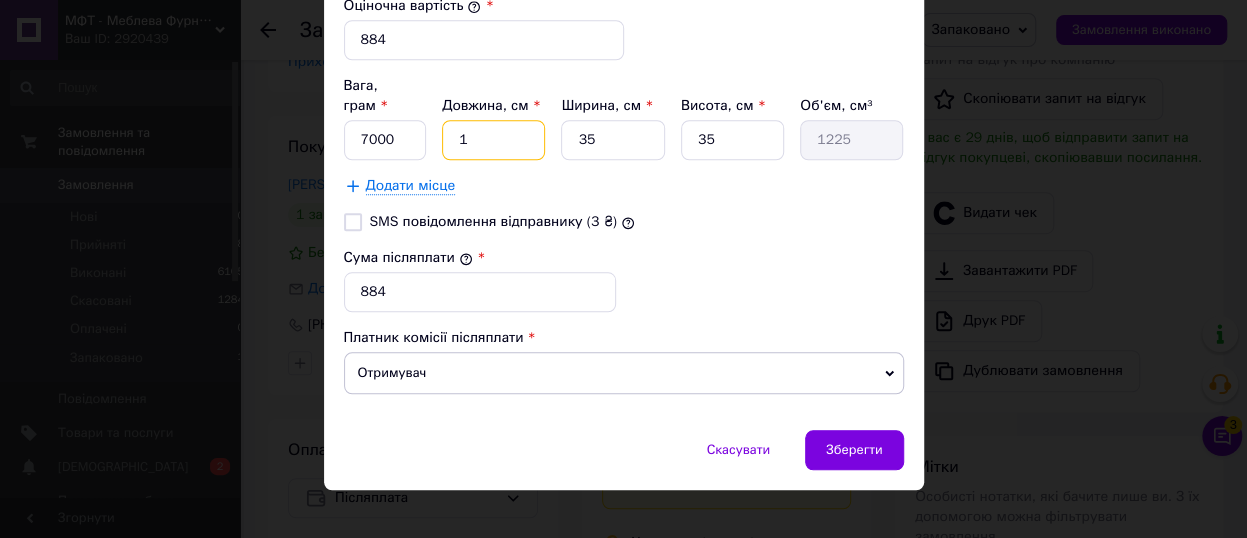 type 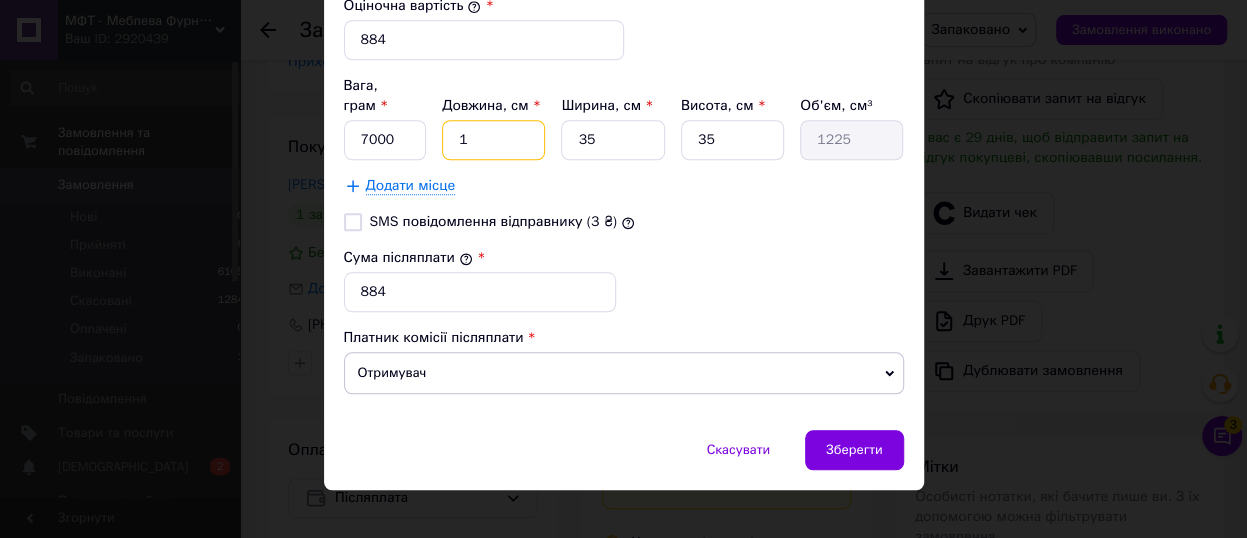 type 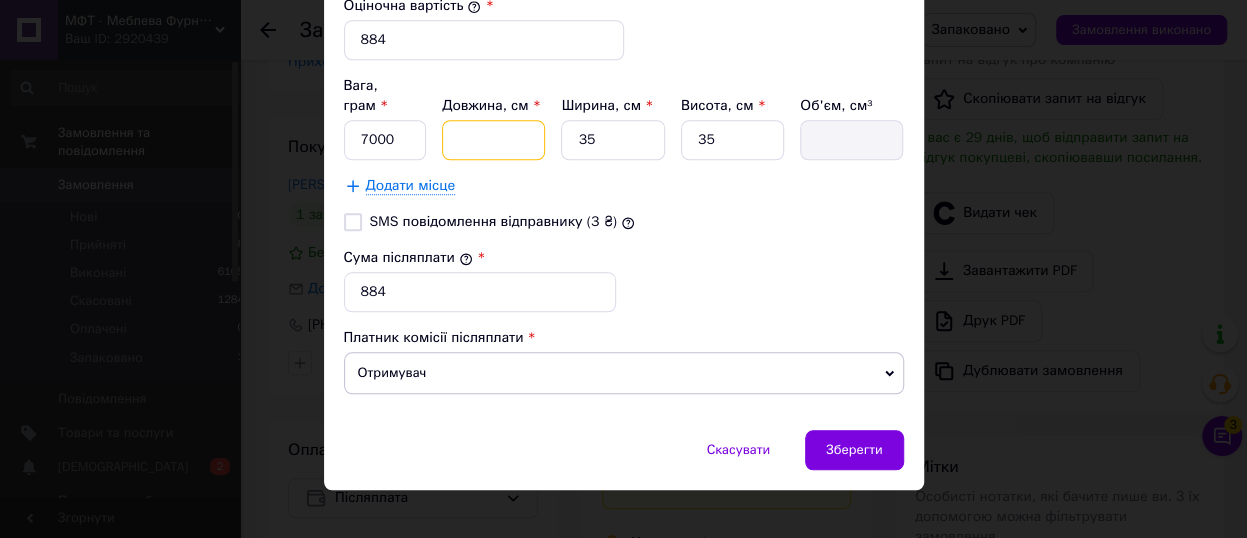 type on "5" 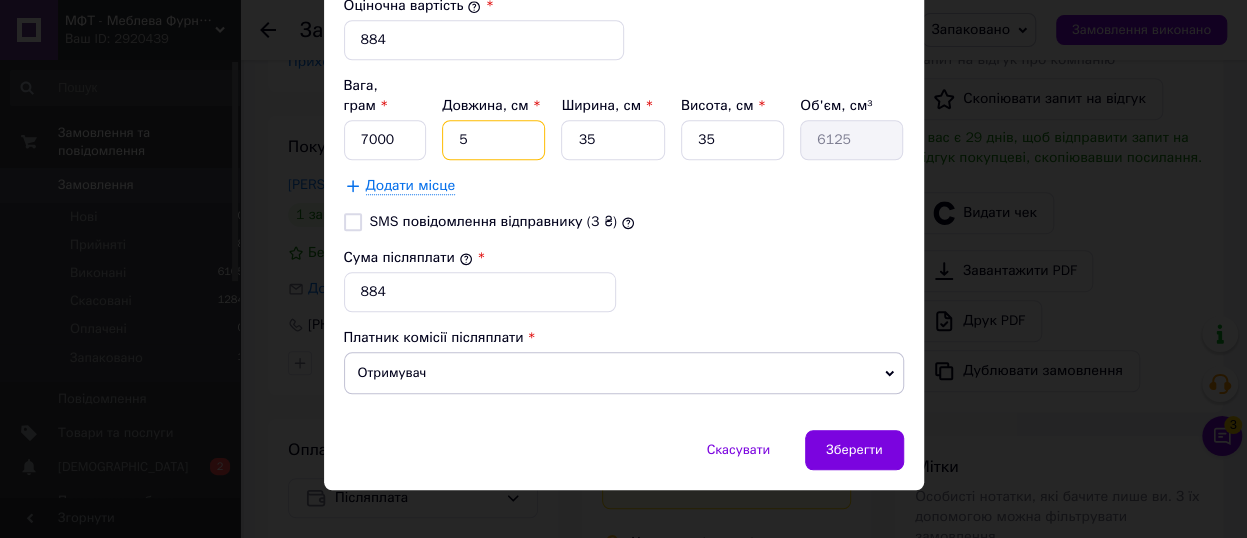 type on "50" 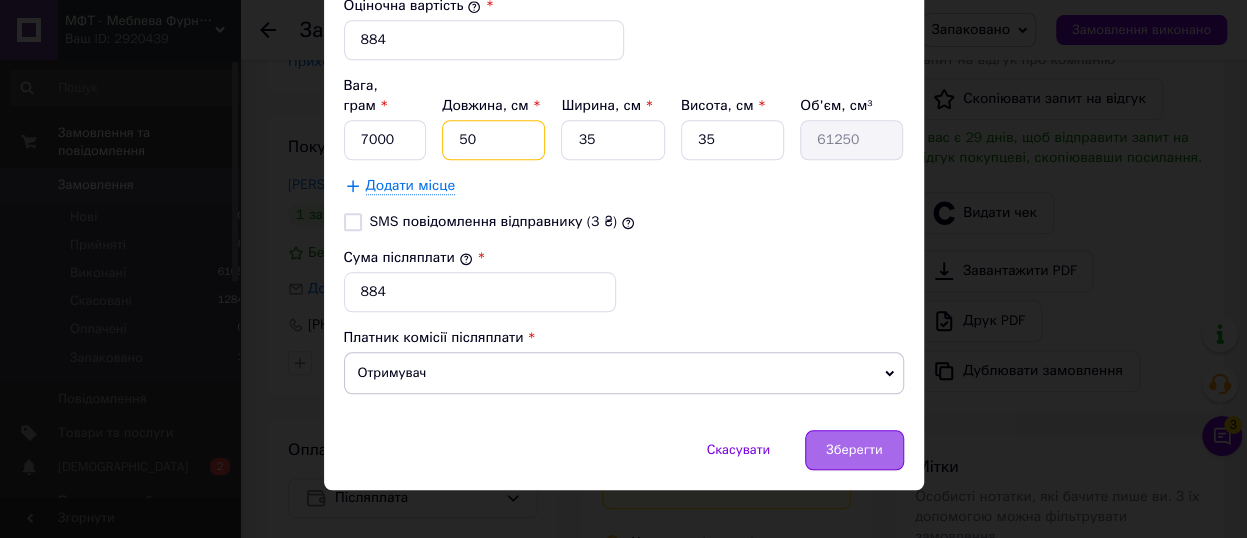 type on "50" 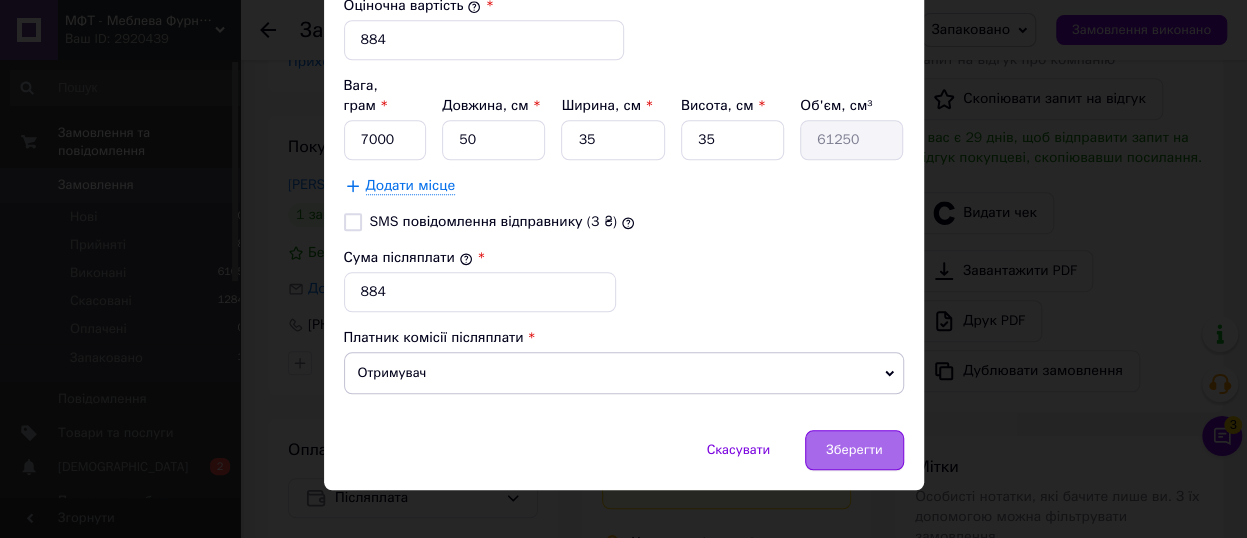 click on "Зберегти" at bounding box center (854, 450) 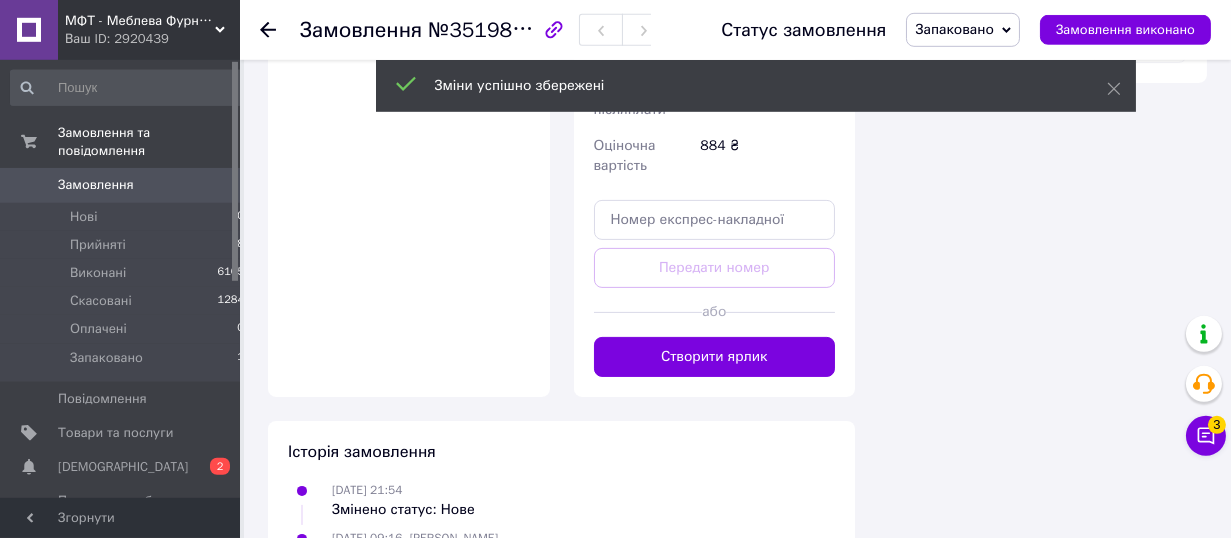 scroll, scrollTop: 1375, scrollLeft: 0, axis: vertical 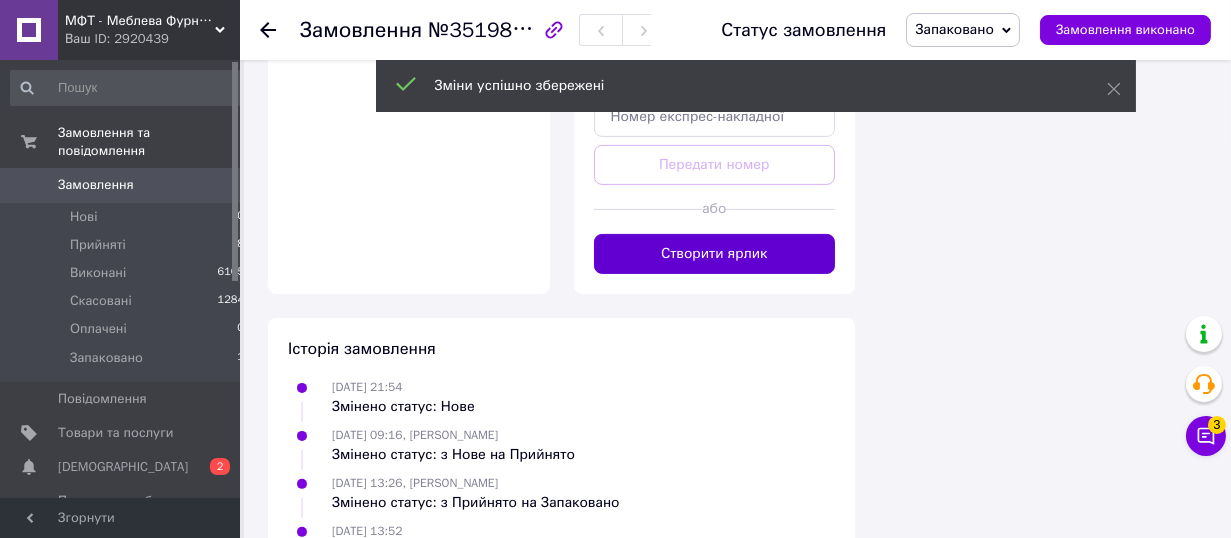 click on "Створити ярлик" at bounding box center (715, 254) 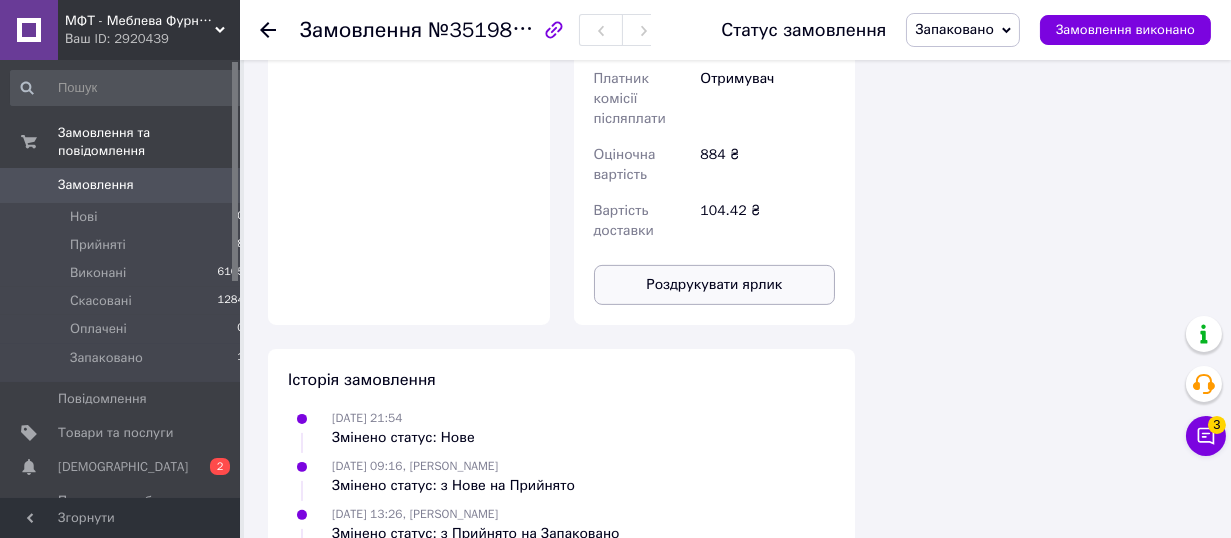 click on "Роздрукувати ярлик" at bounding box center (715, 285) 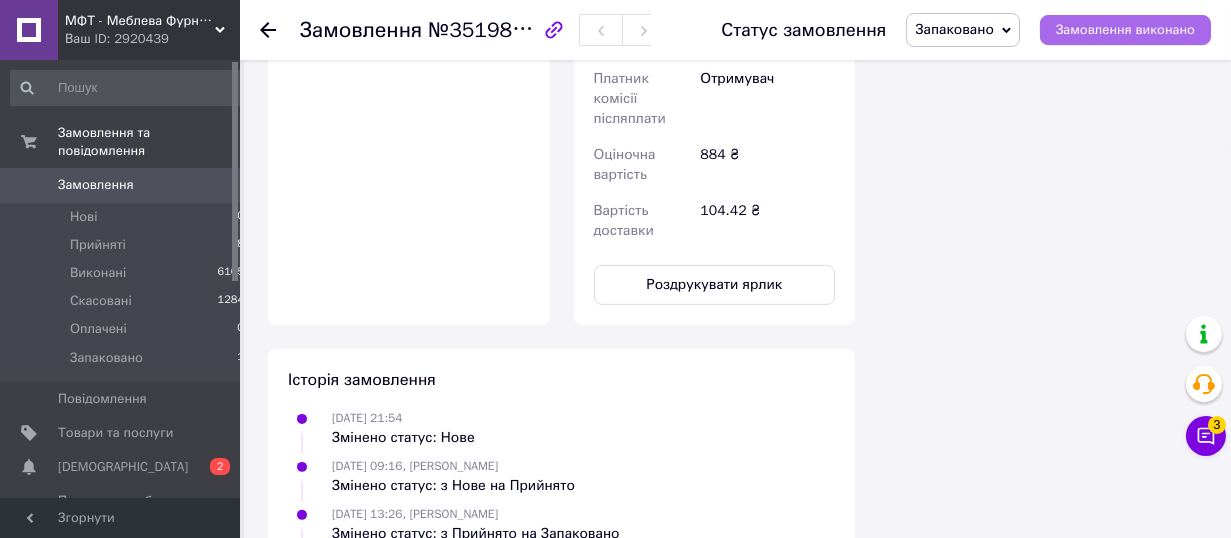 click on "Замовлення виконано" at bounding box center (1125, 30) 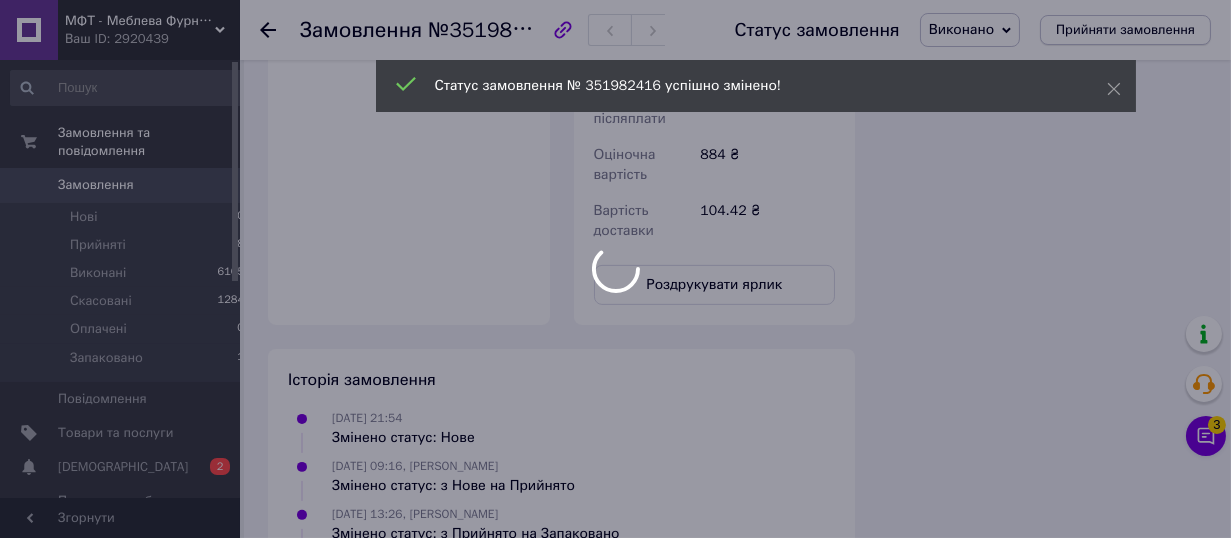 scroll, scrollTop: 1339, scrollLeft: 0, axis: vertical 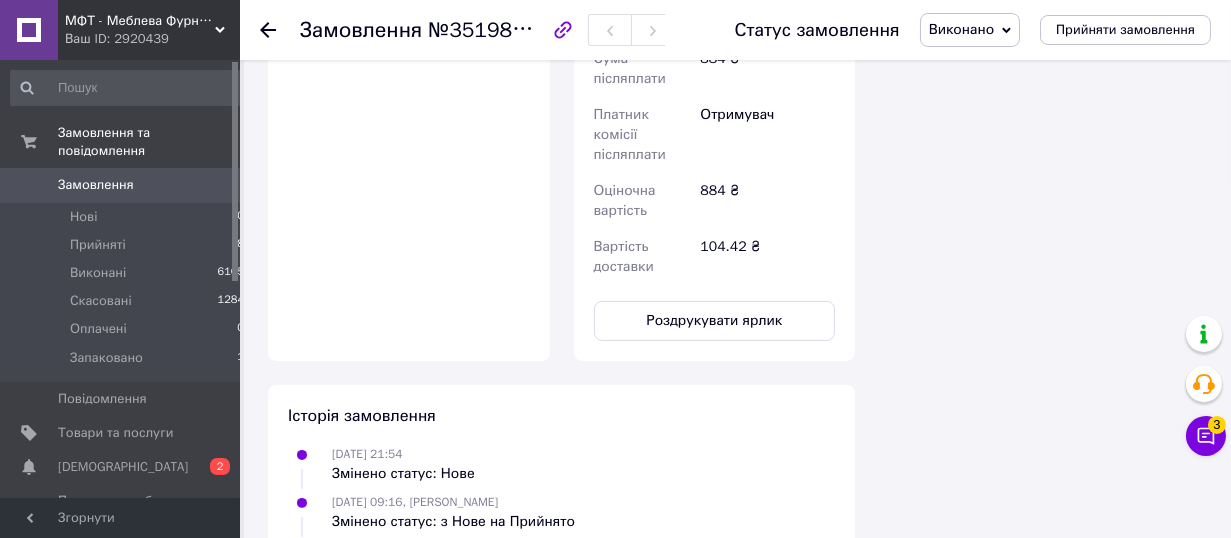 click 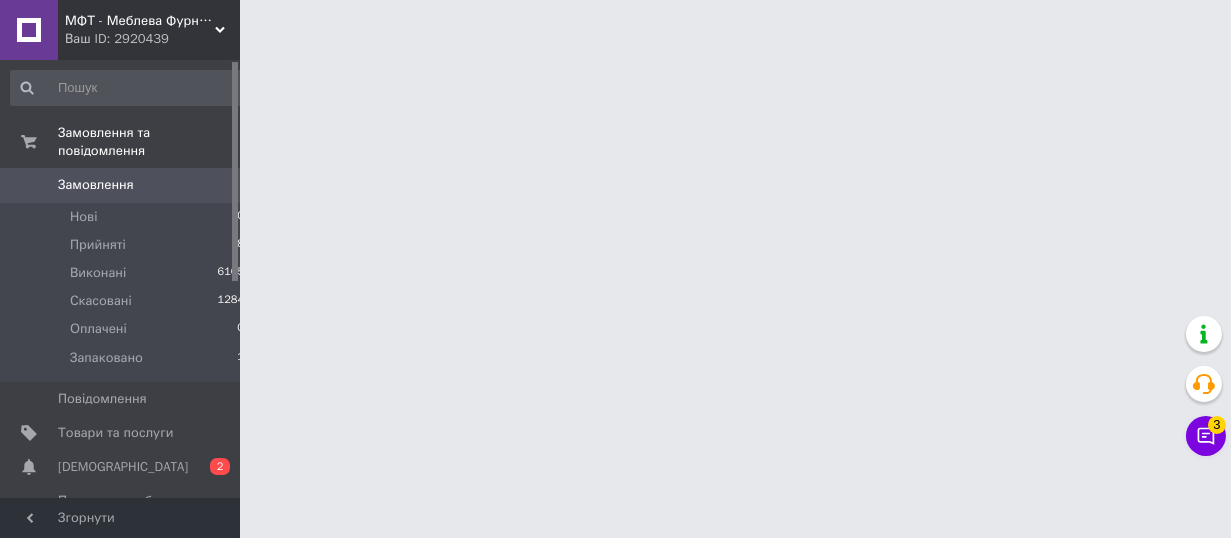 scroll, scrollTop: 0, scrollLeft: 0, axis: both 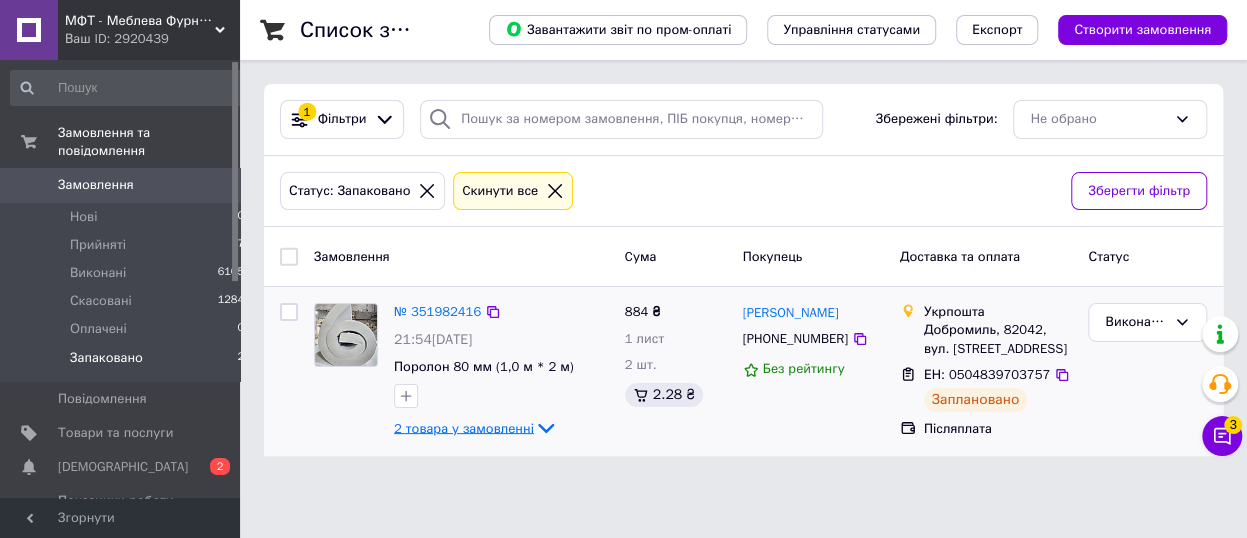 click on "2 товара у замовленні" at bounding box center (464, 427) 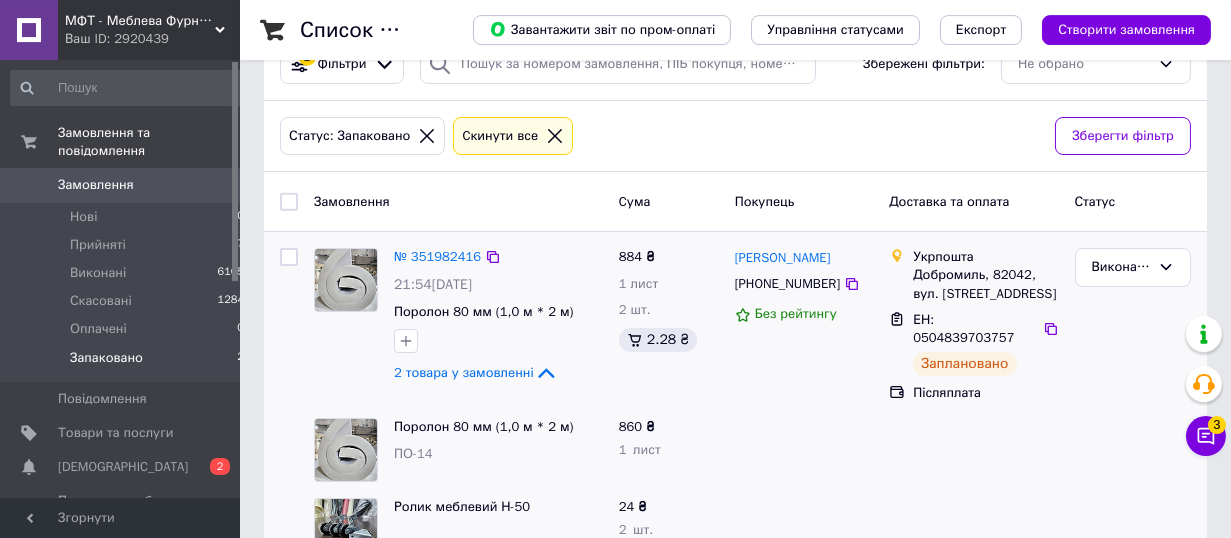 scroll, scrollTop: 102, scrollLeft: 0, axis: vertical 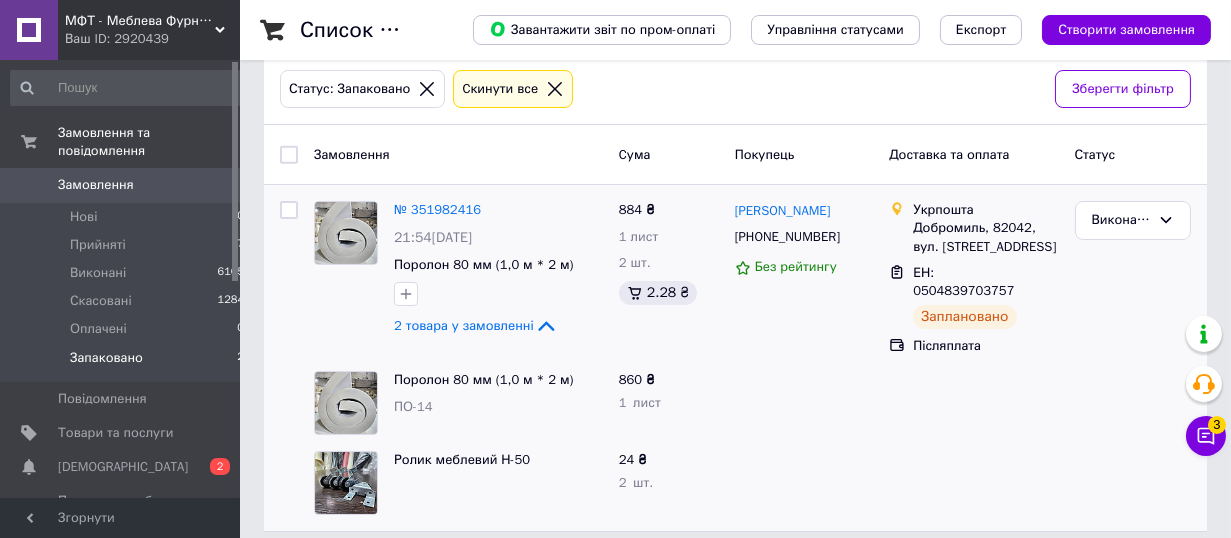 click 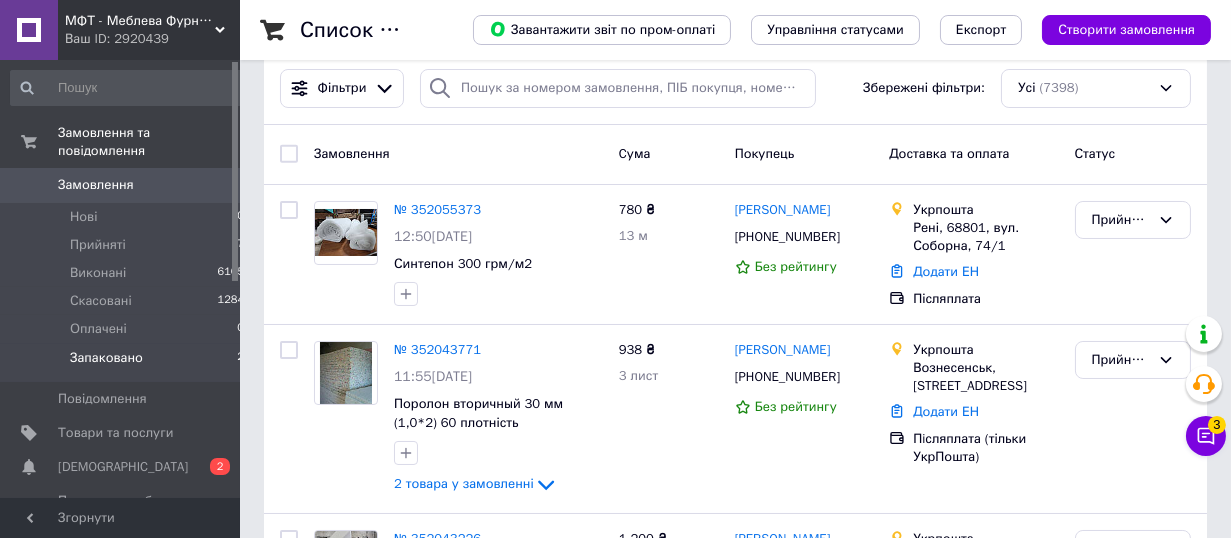 scroll, scrollTop: 0, scrollLeft: 0, axis: both 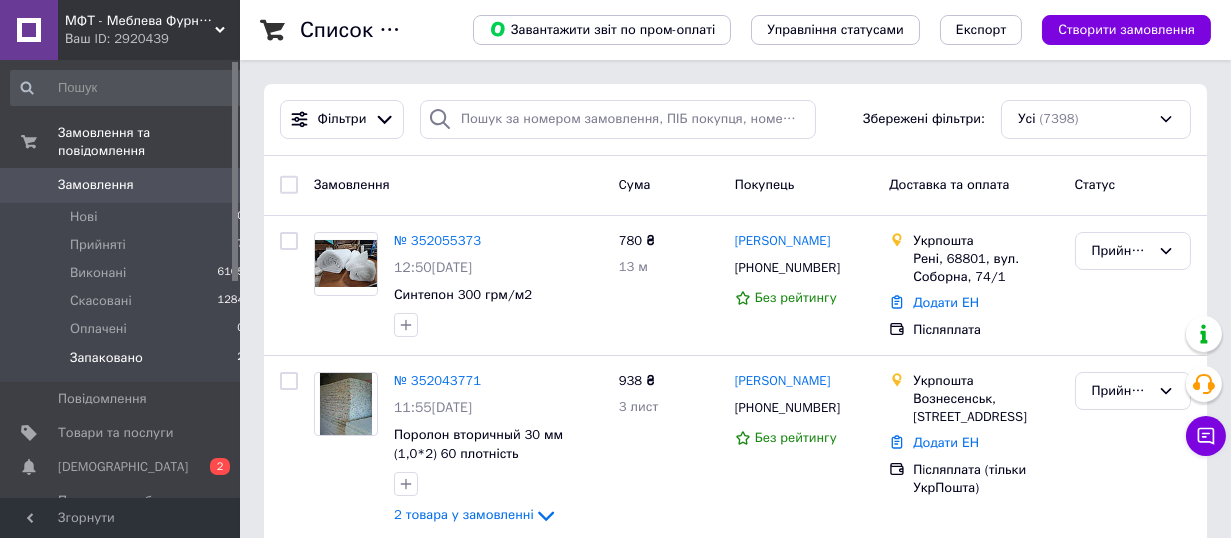 click on "Запаковано" at bounding box center [106, 358] 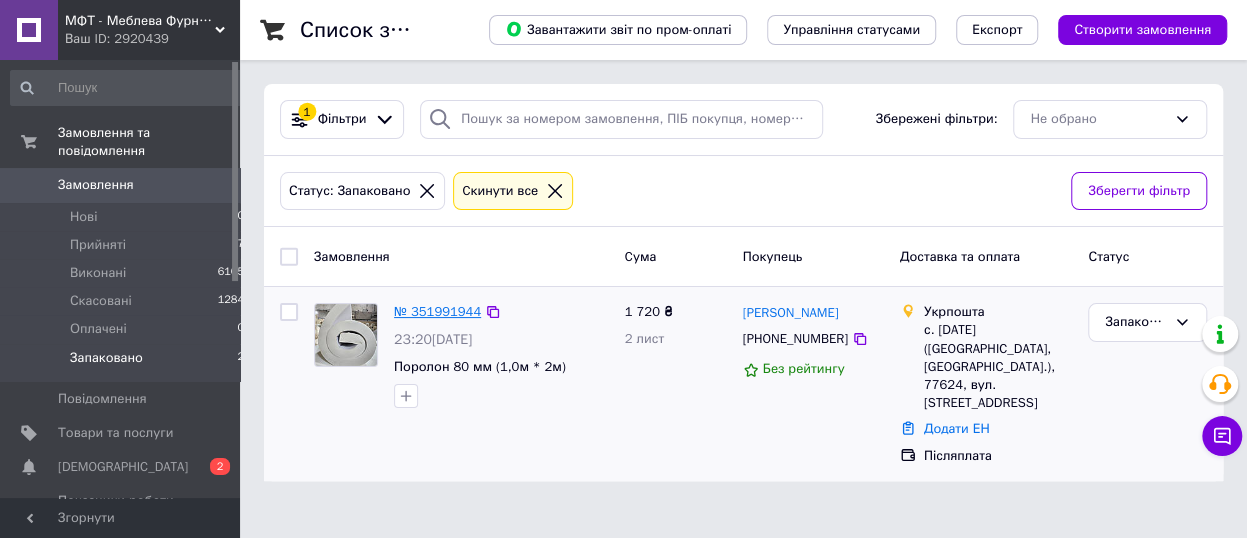 click on "№ 351991944" at bounding box center (437, 311) 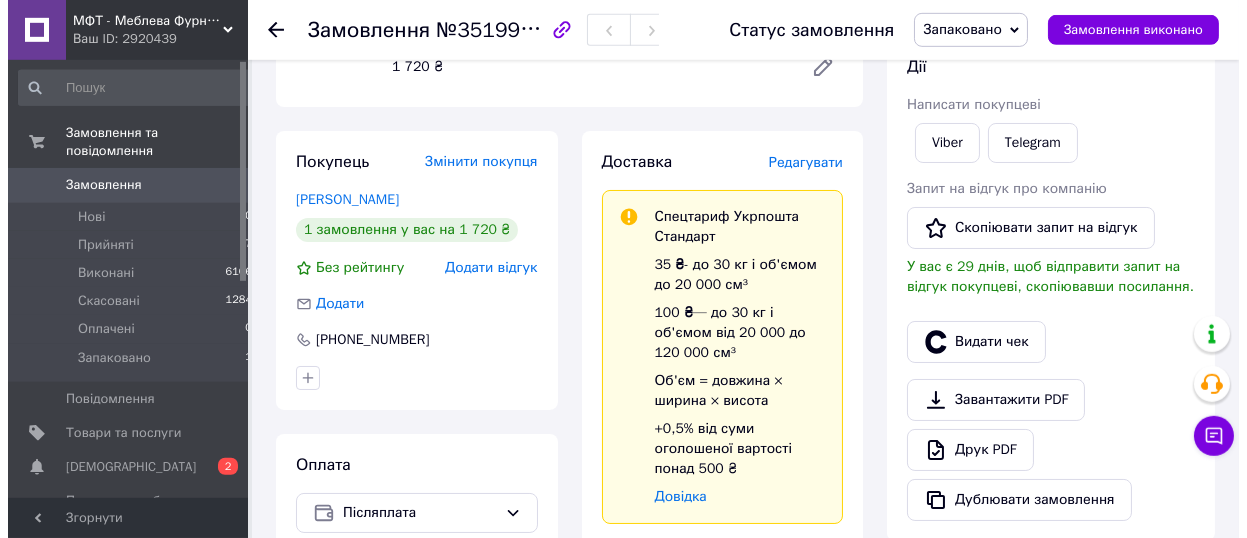 scroll, scrollTop: 330, scrollLeft: 0, axis: vertical 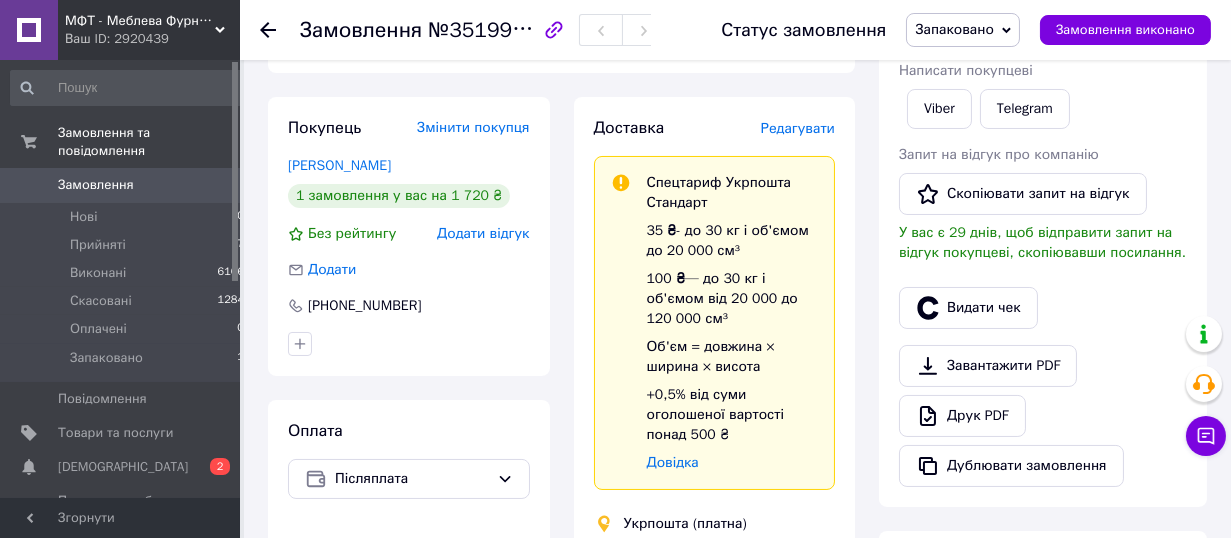 click on "Редагувати" at bounding box center (798, 128) 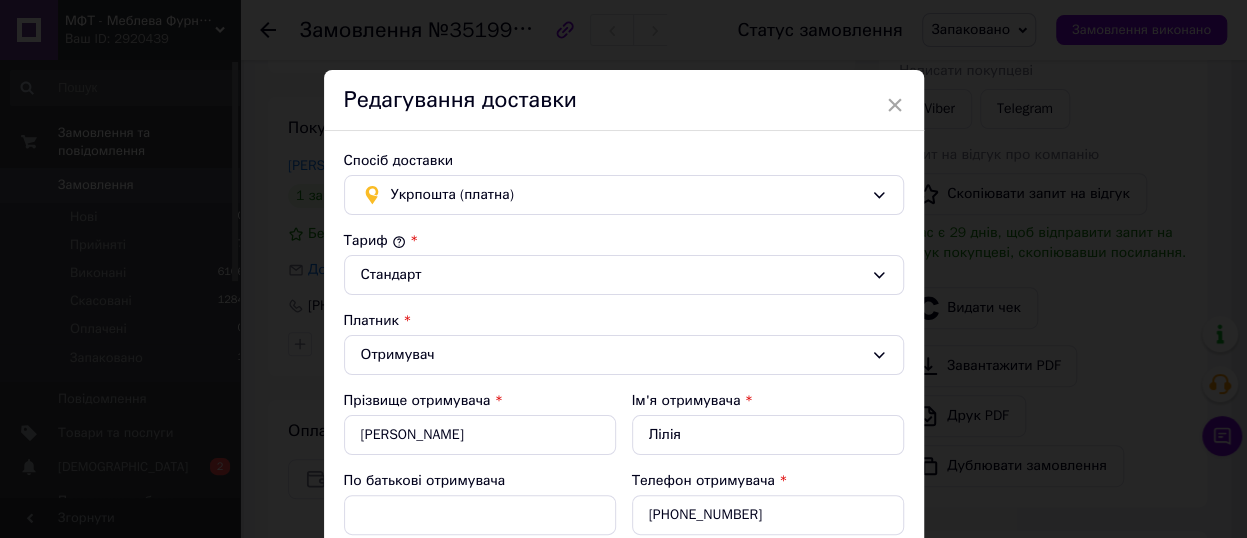 scroll, scrollTop: 660, scrollLeft: 0, axis: vertical 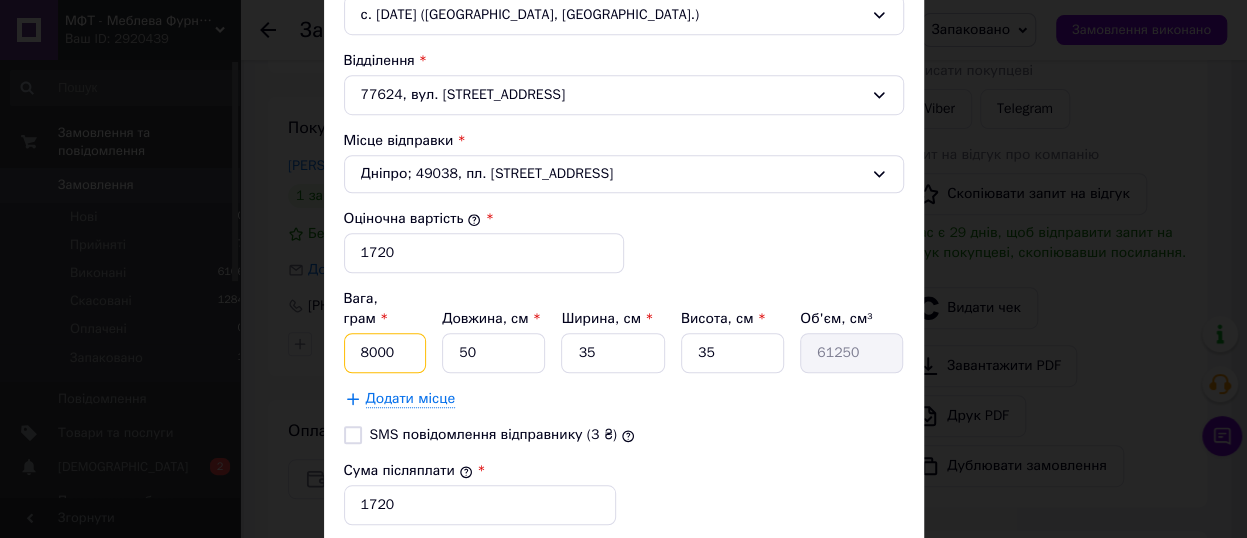 click on "8000" at bounding box center (385, 353) 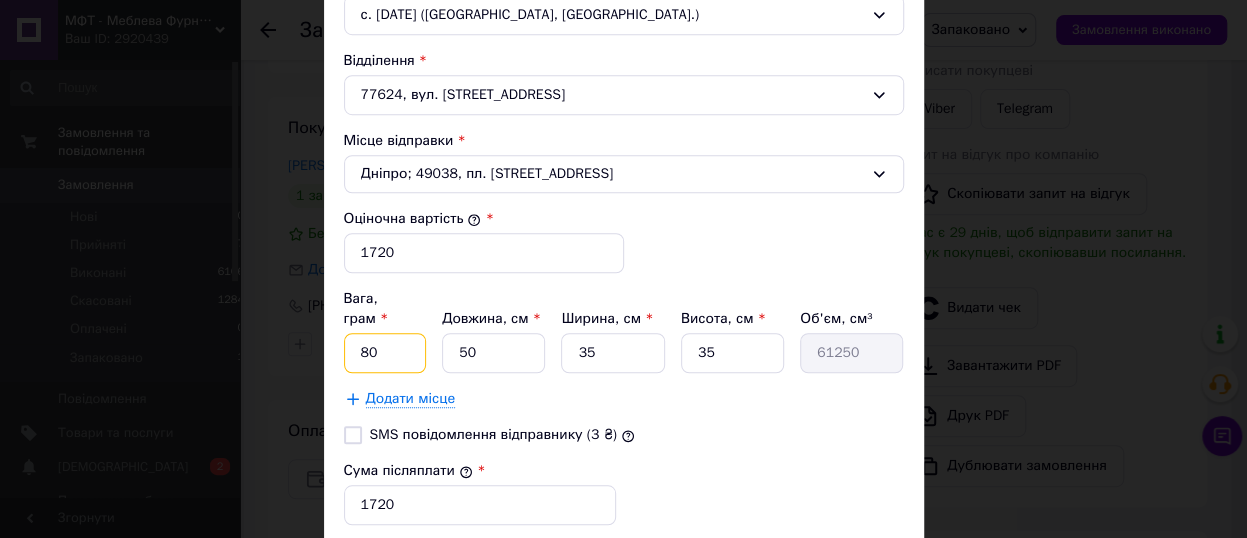 type on "8" 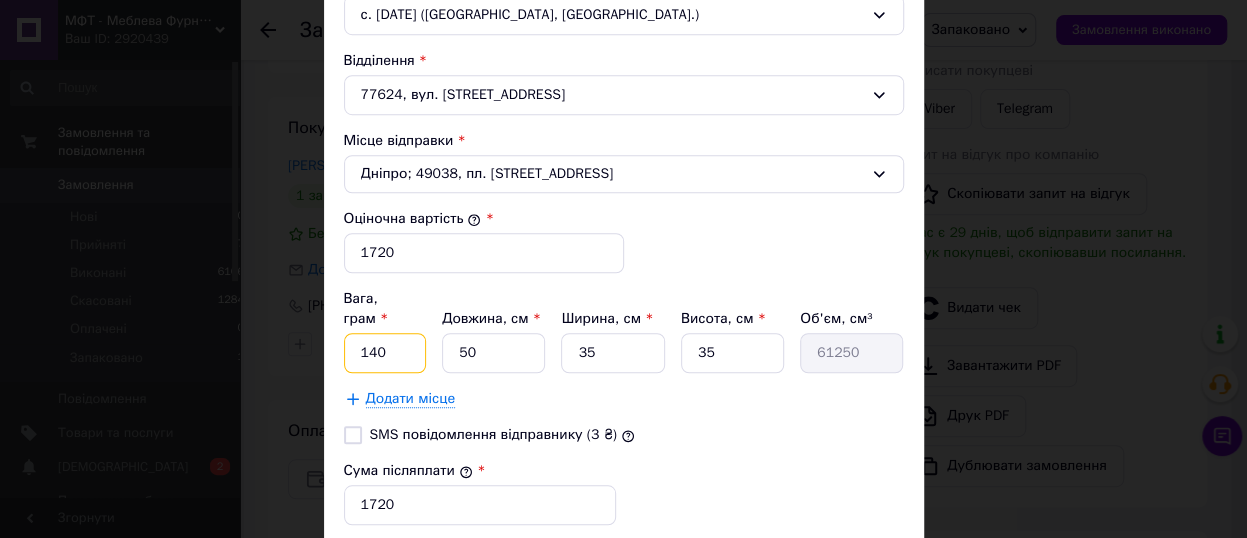 type on "140" 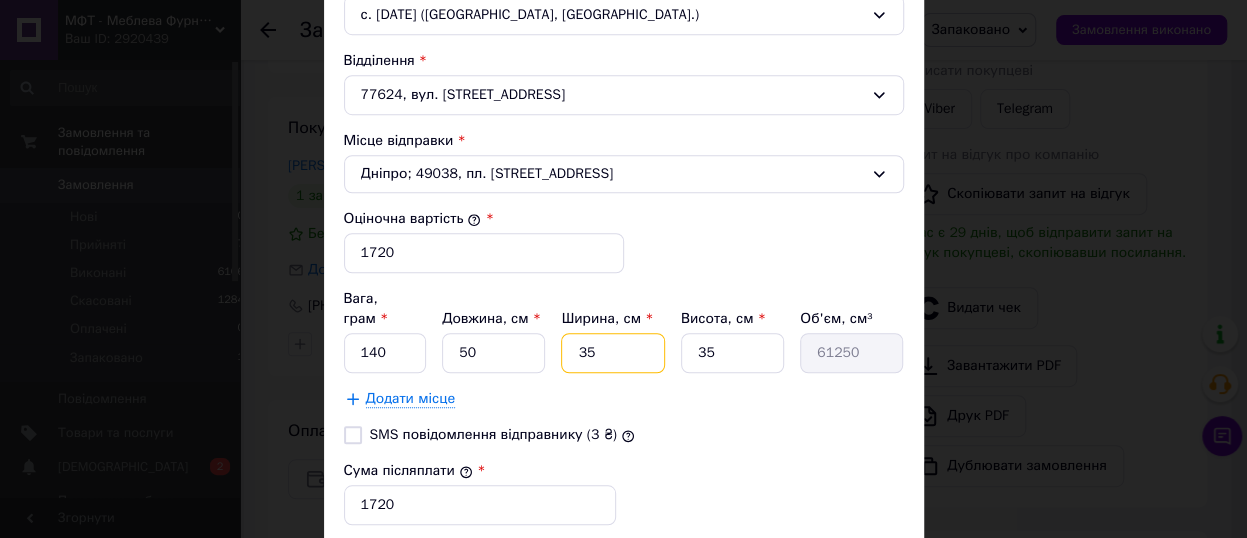 click on "35" at bounding box center [612, 353] 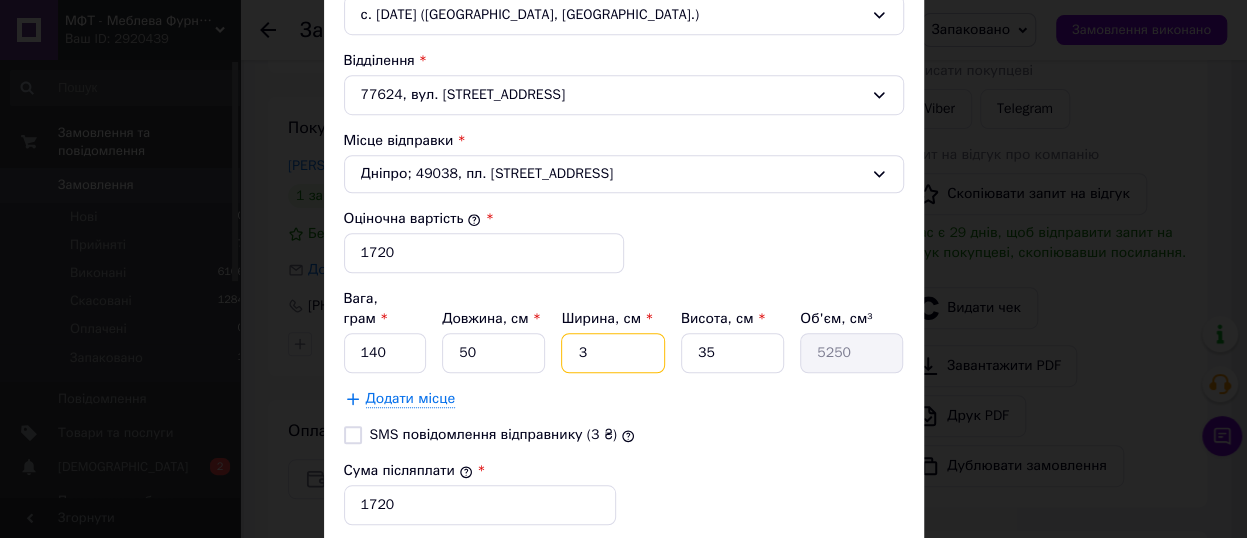 type 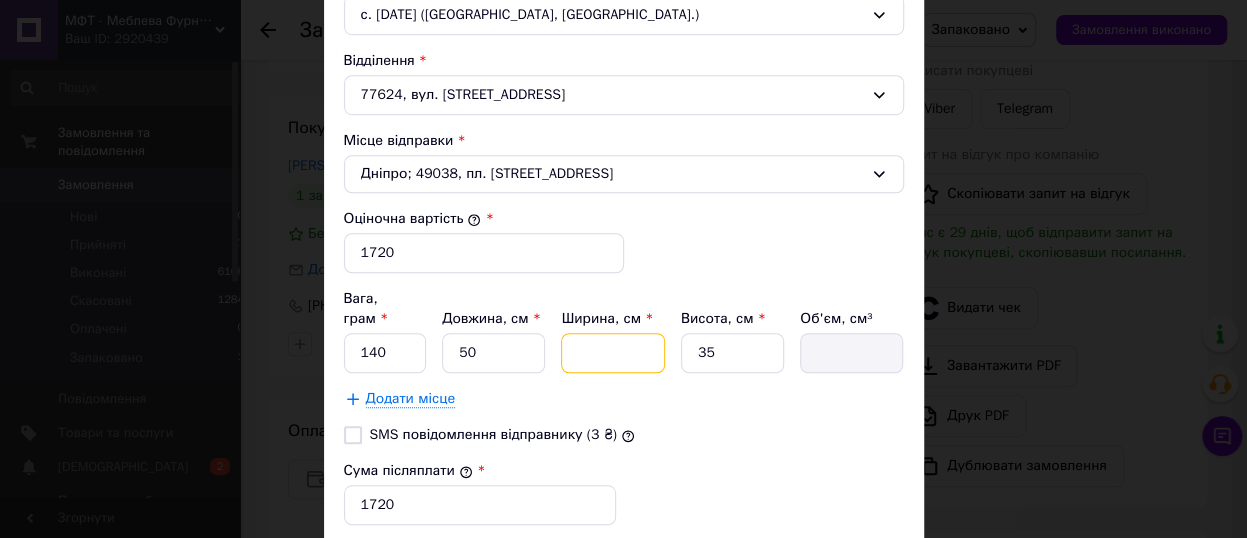 type on "4" 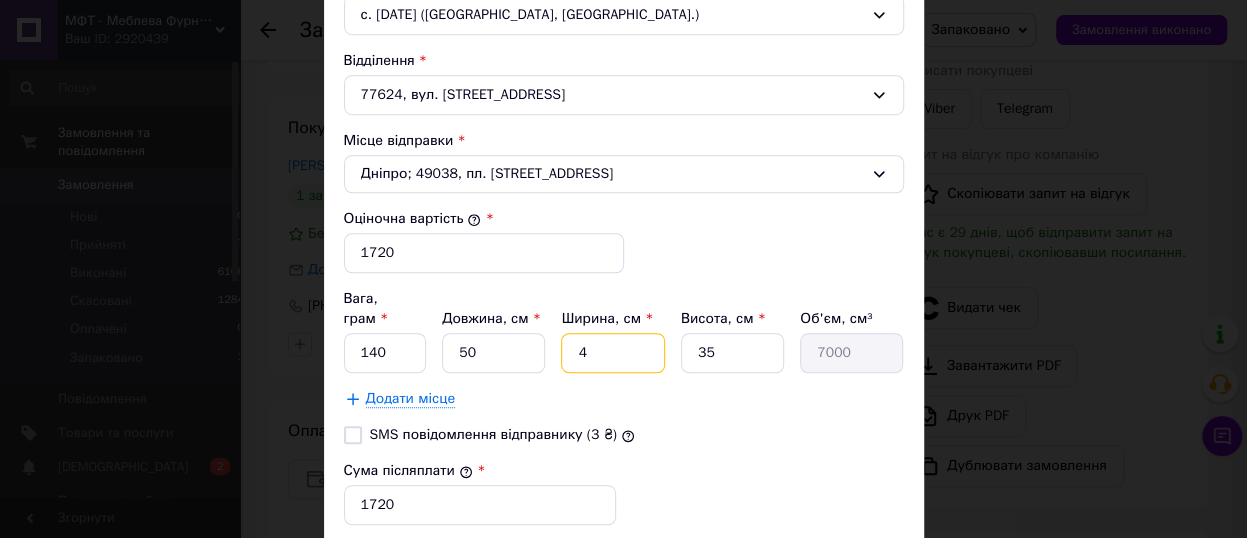 type on "40" 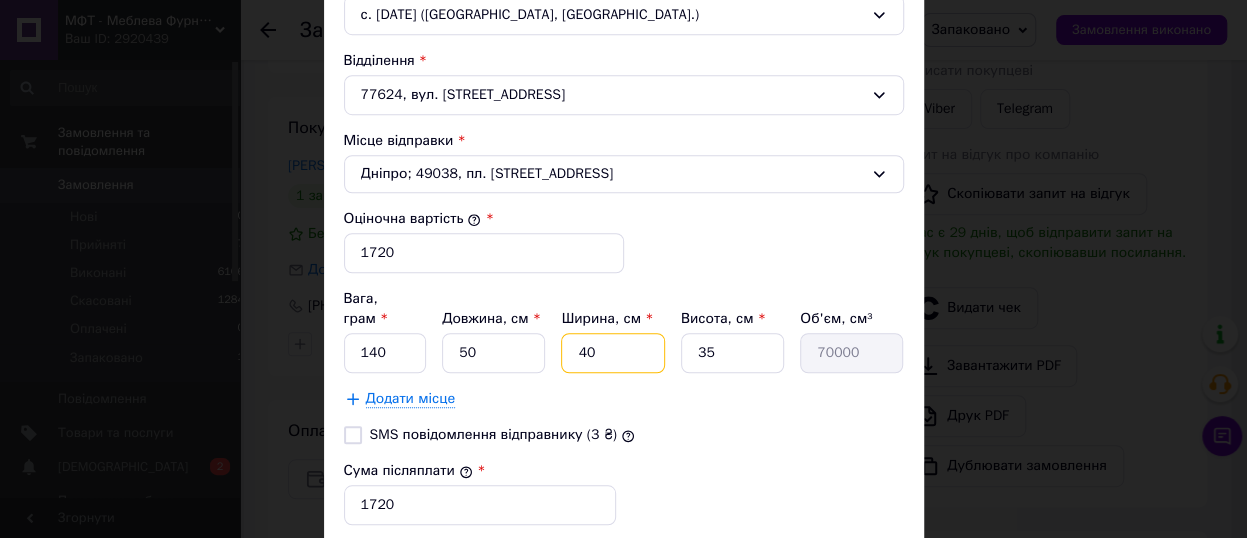 type on "40" 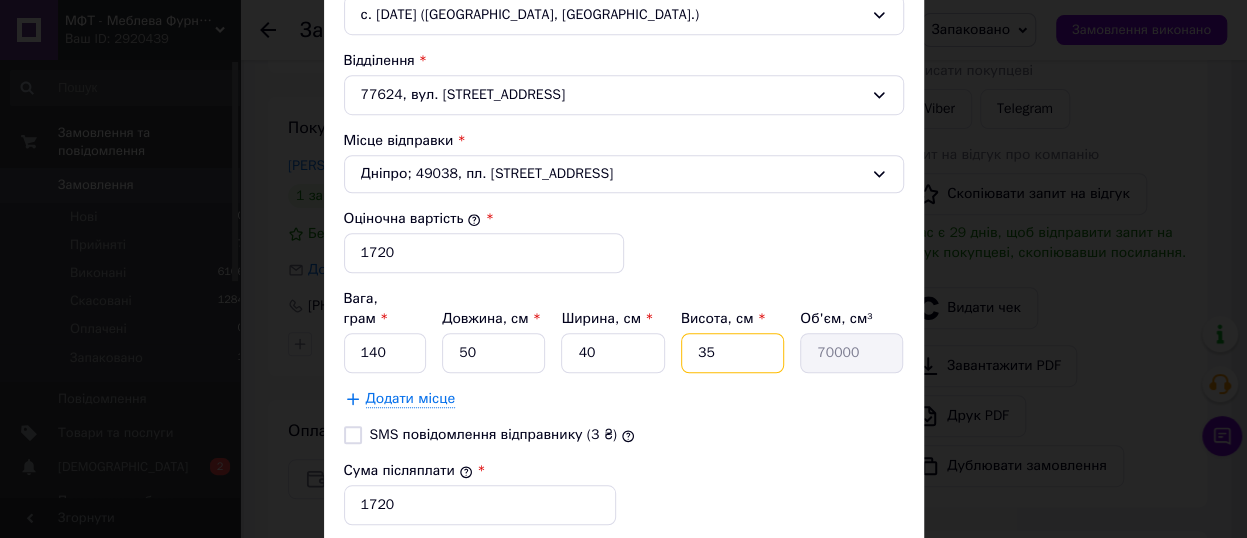 click on "35" at bounding box center (732, 353) 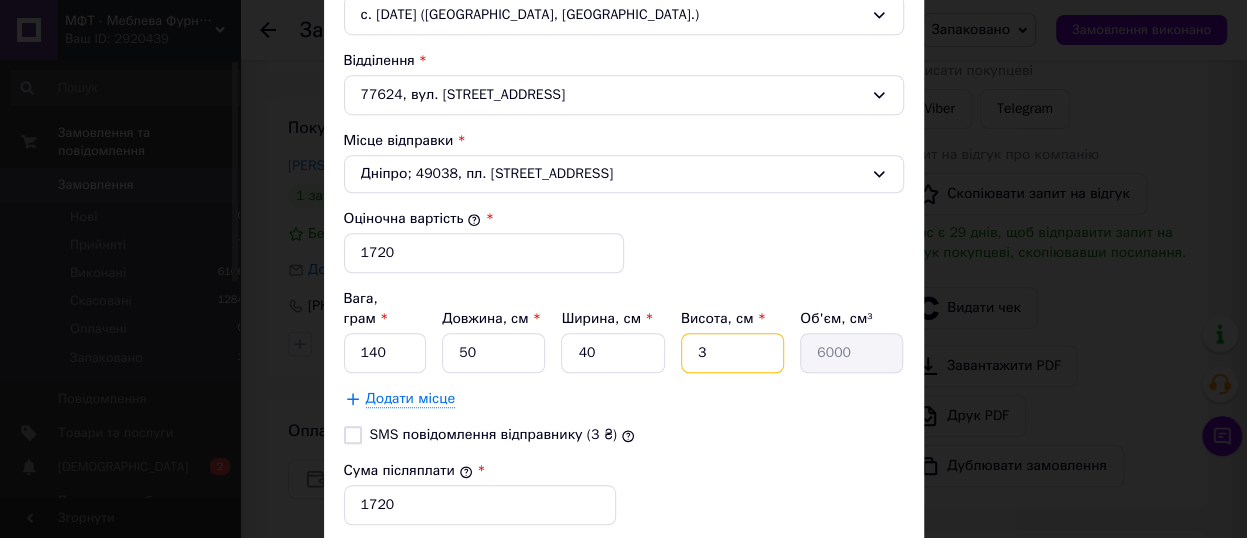 type 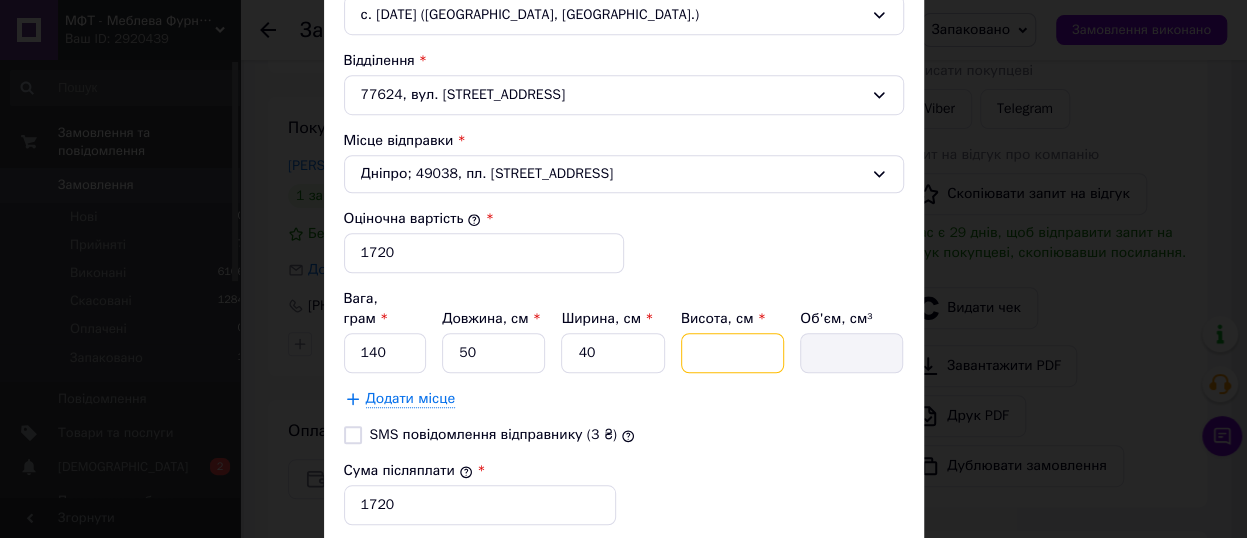 type on "4" 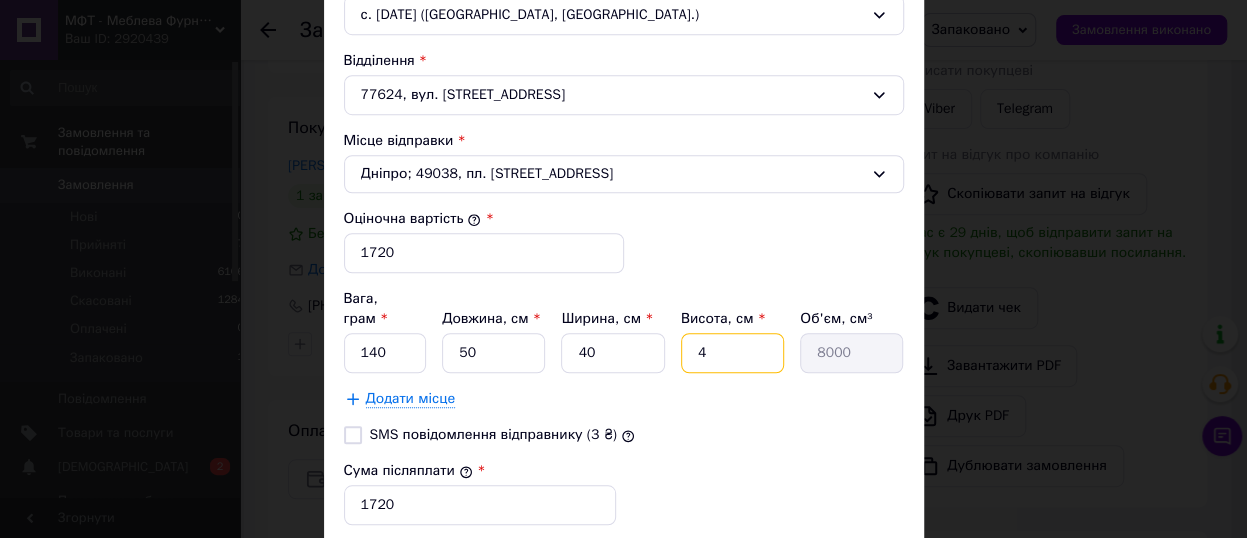type on "40" 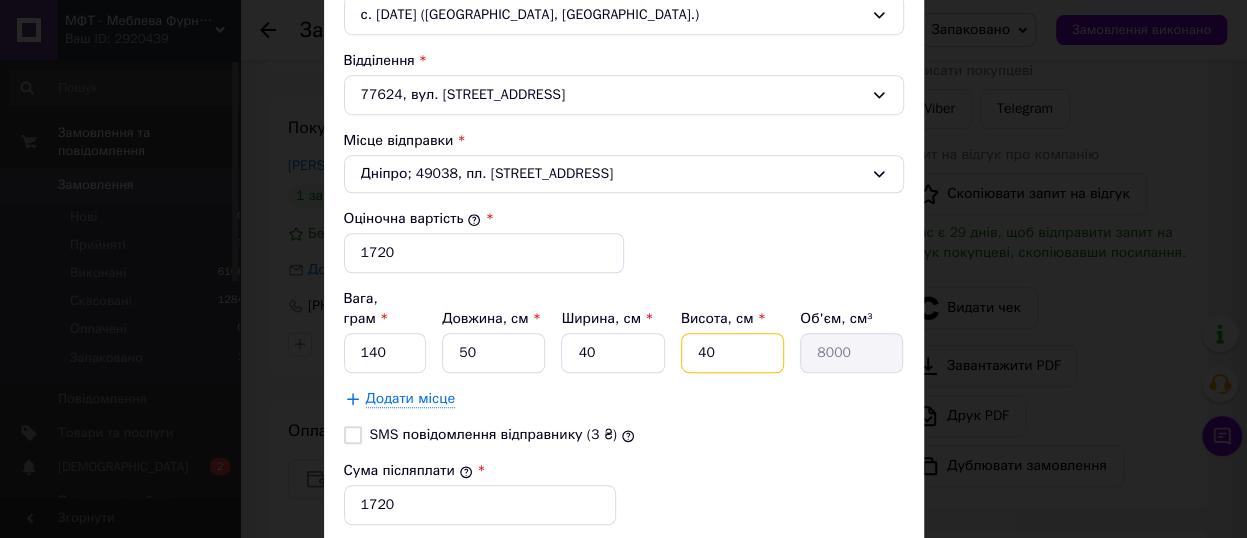 type on "80000" 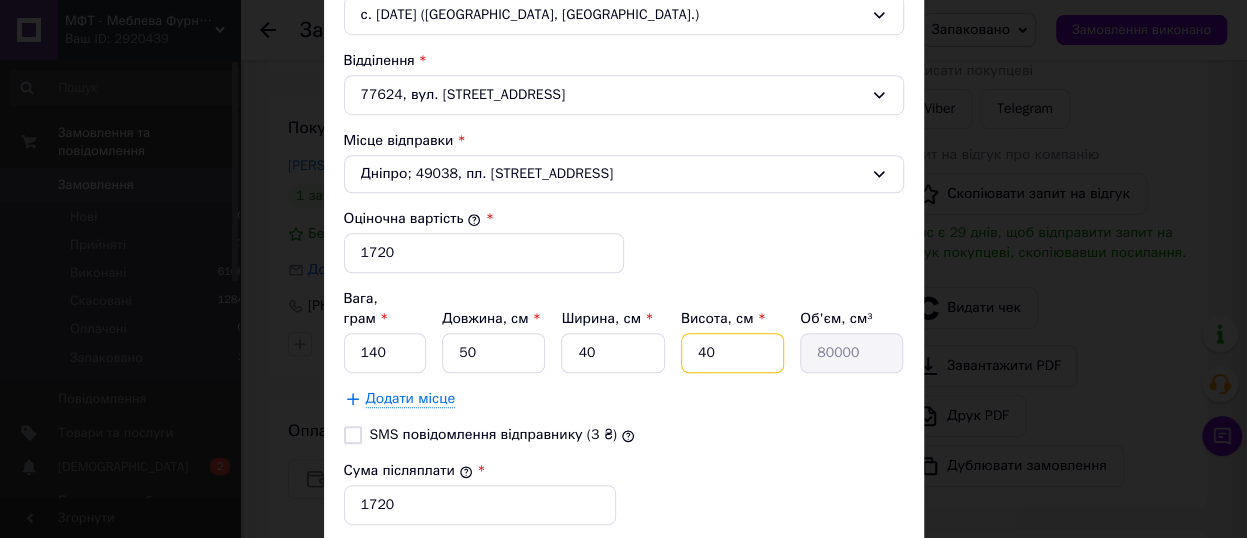 scroll, scrollTop: 873, scrollLeft: 0, axis: vertical 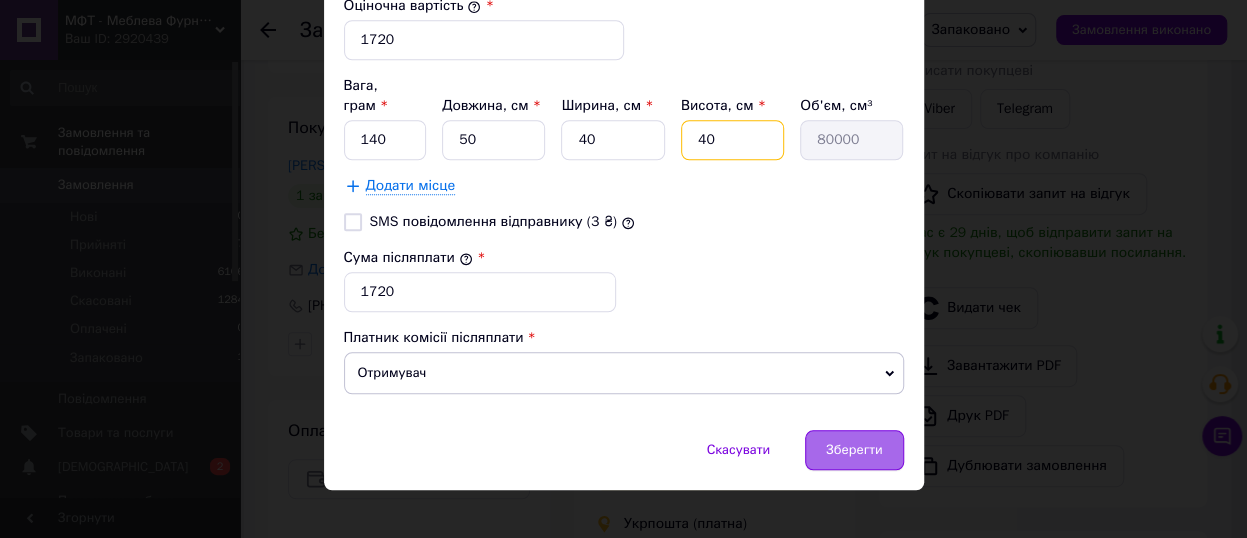 type on "40" 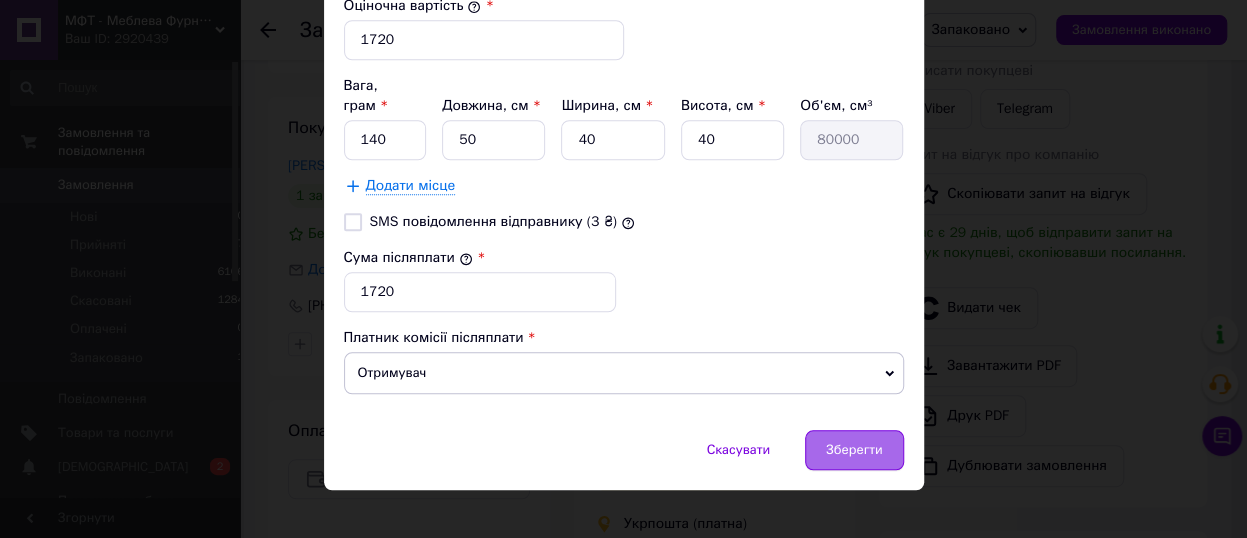 click on "Зберегти" at bounding box center [854, 450] 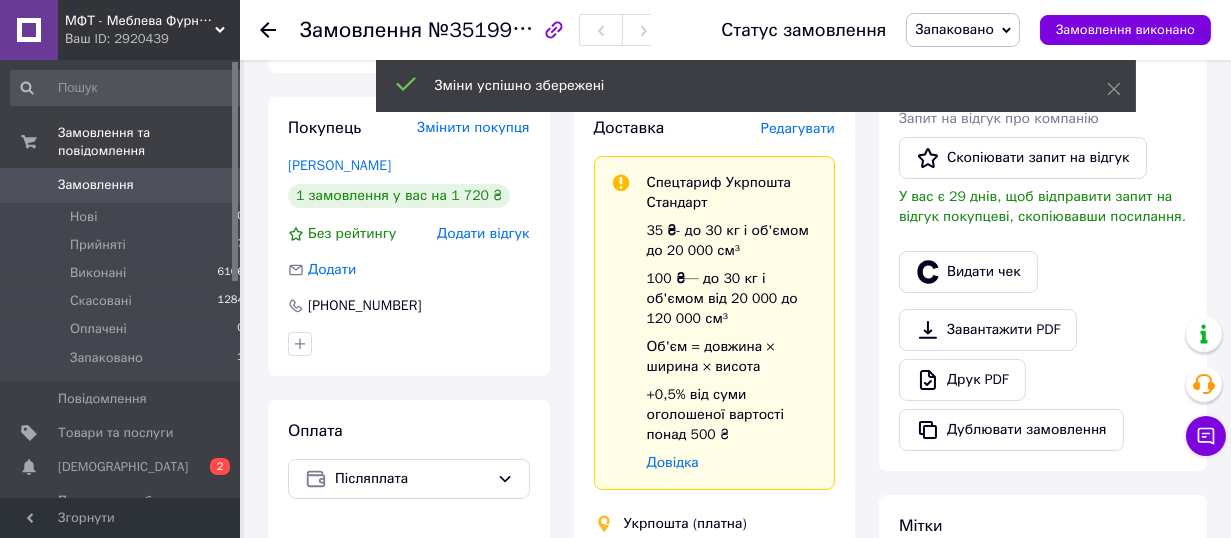 click on "Редагувати" at bounding box center [798, 128] 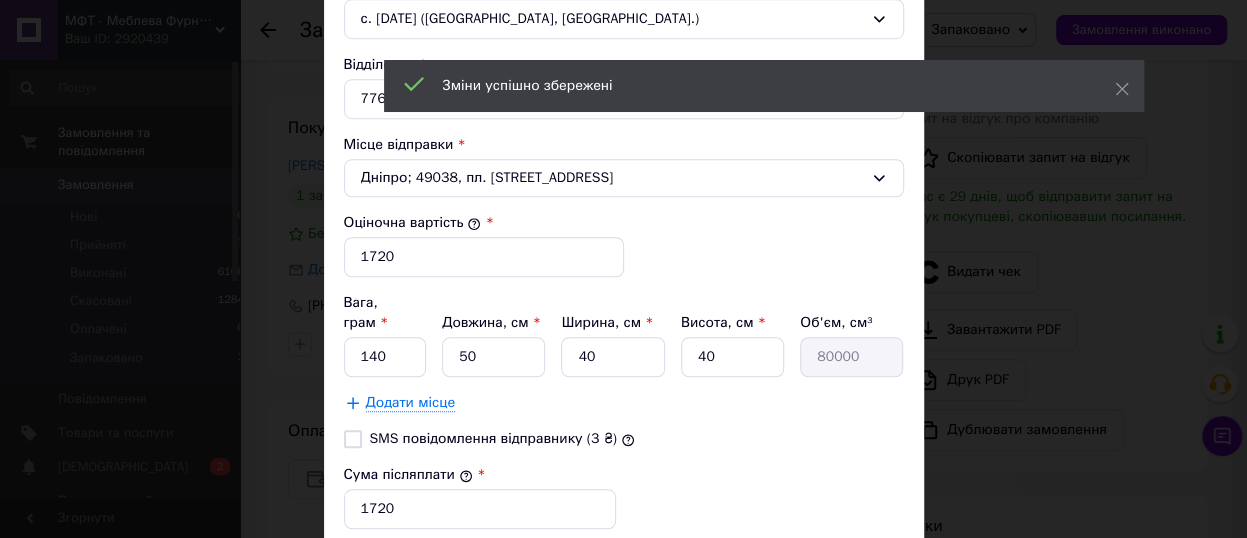 scroll, scrollTop: 660, scrollLeft: 0, axis: vertical 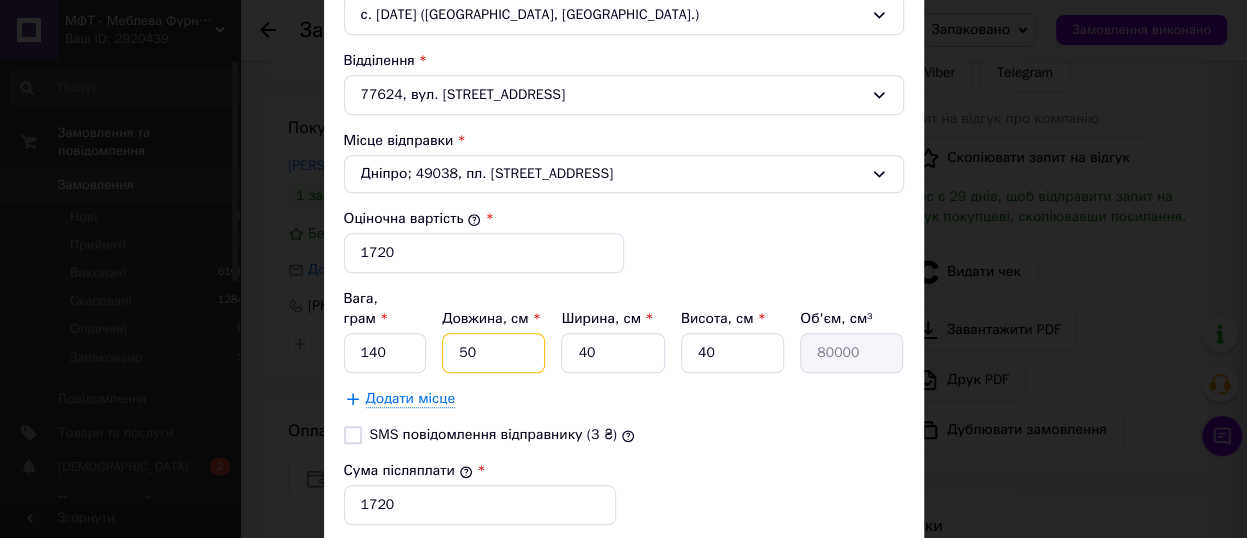 click on "50" at bounding box center [493, 353] 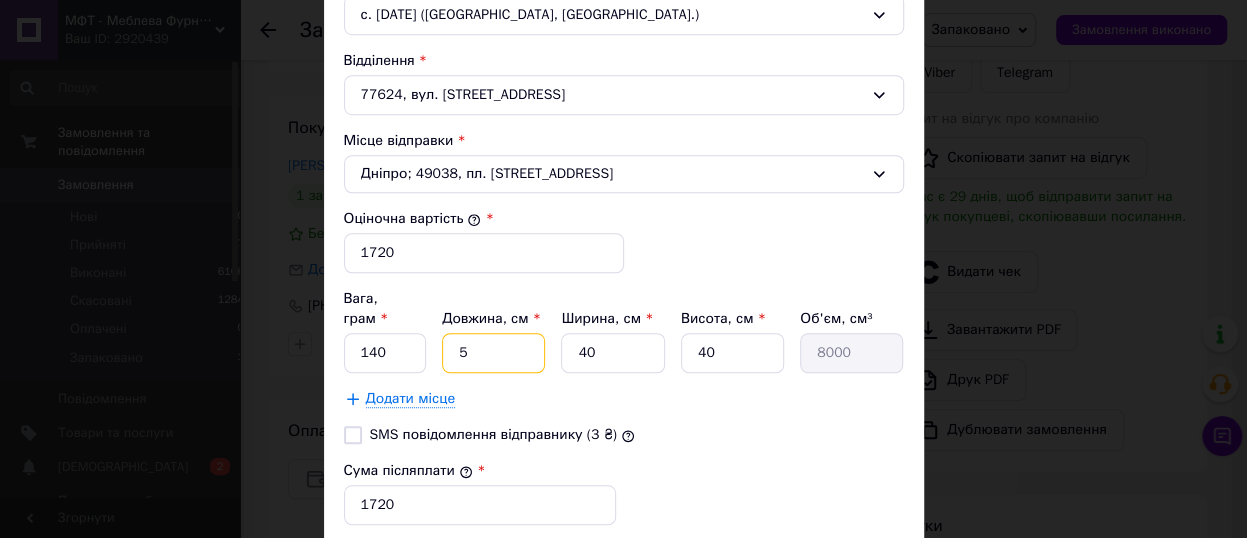 type 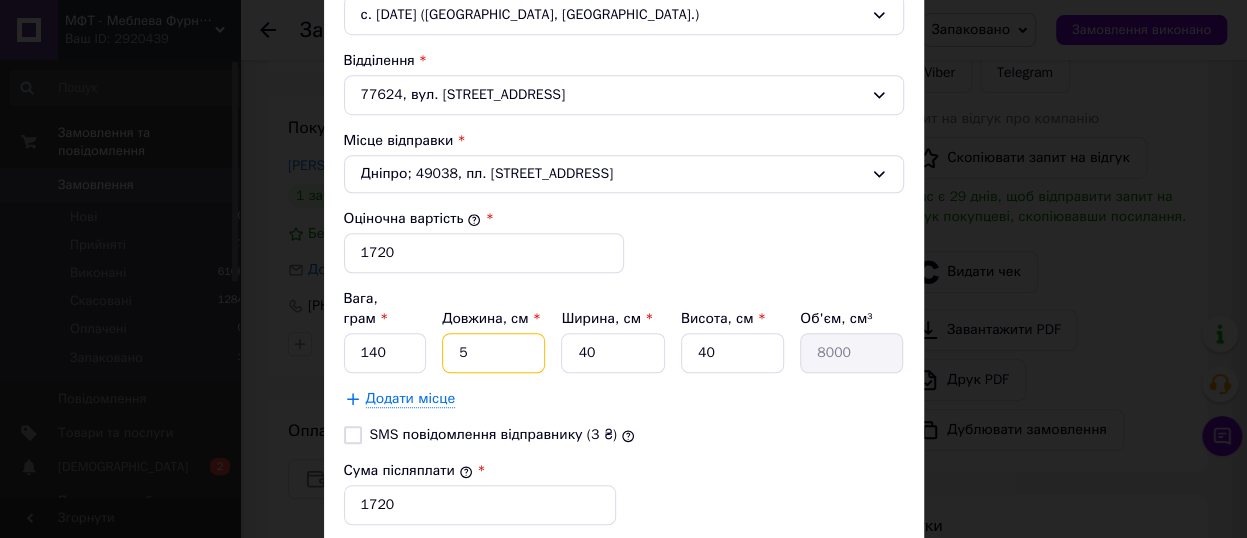 type 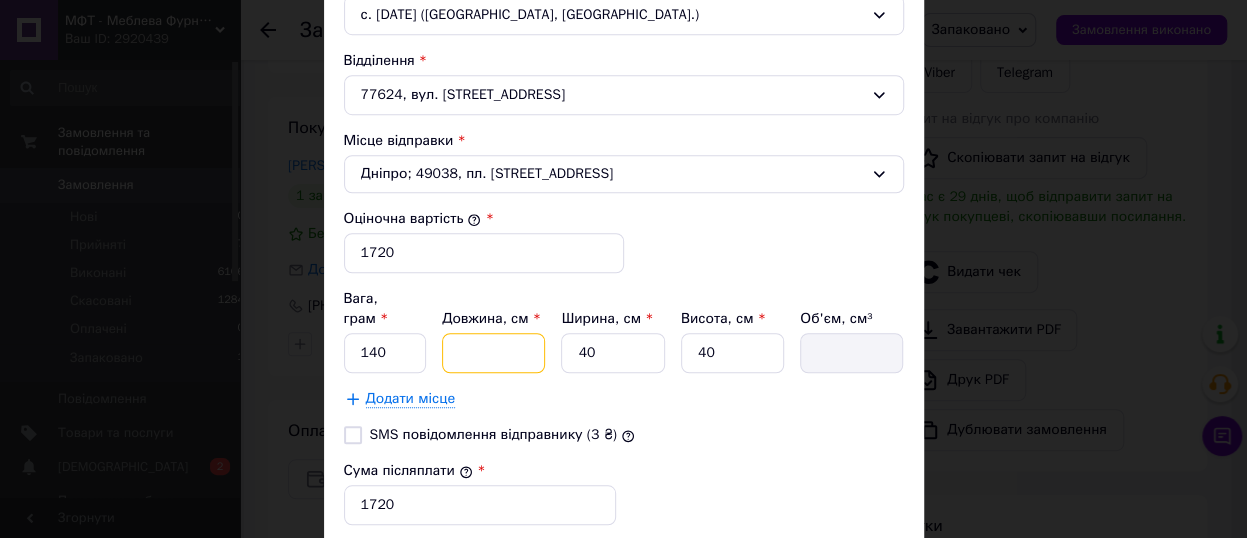type on "6" 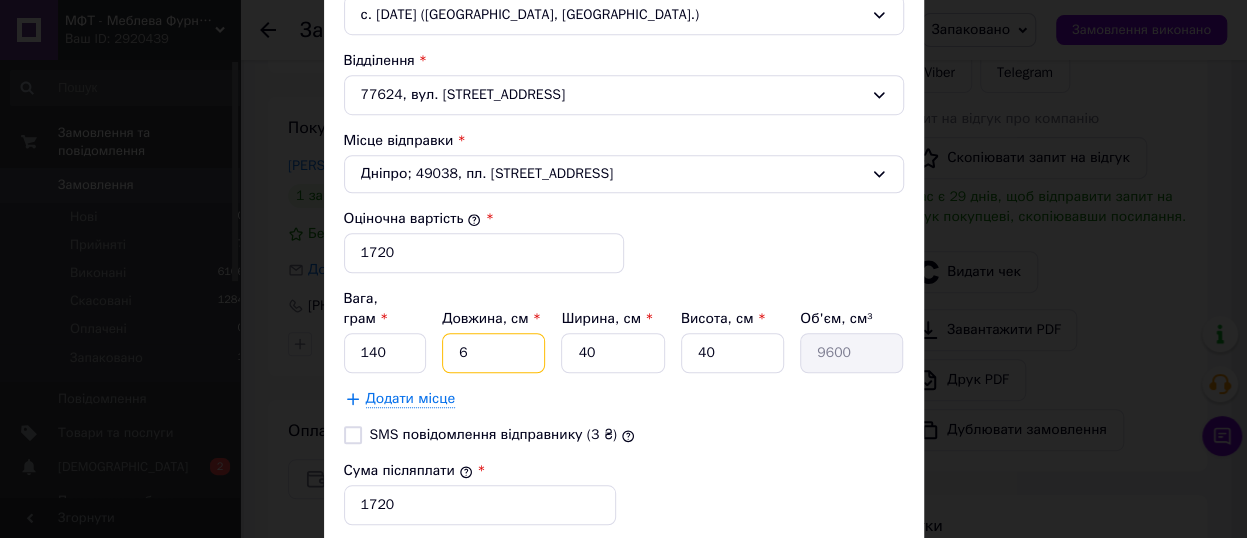 type on "65" 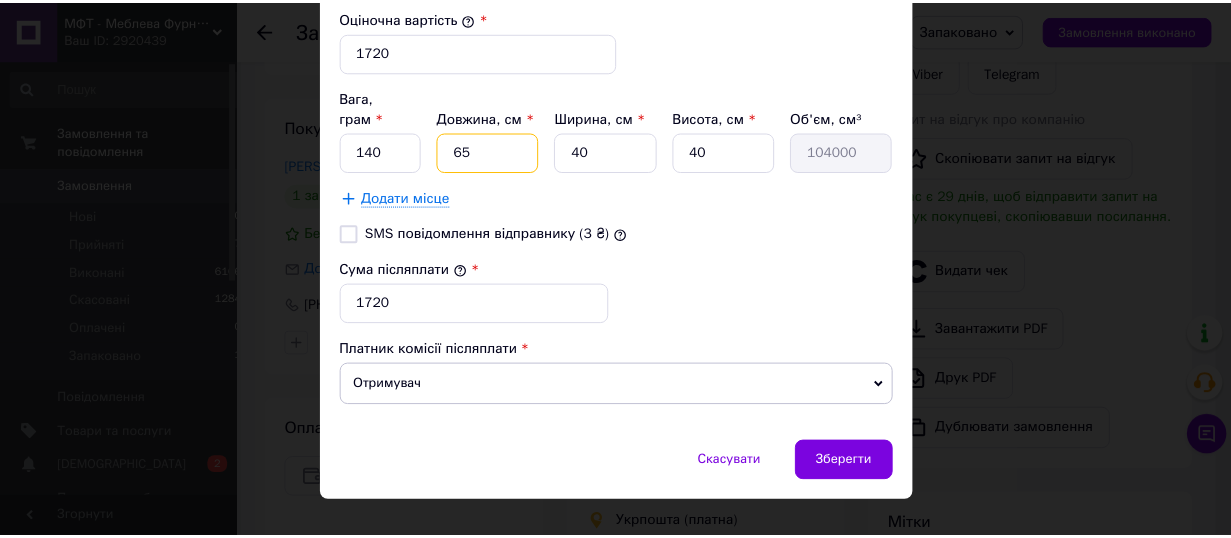 scroll, scrollTop: 873, scrollLeft: 0, axis: vertical 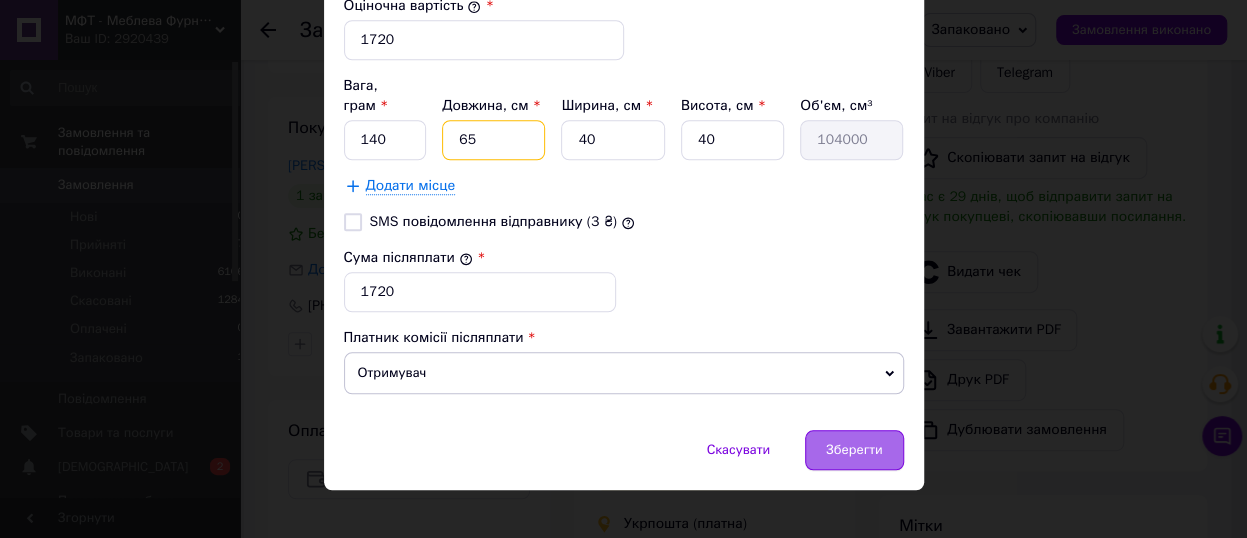 type on "65" 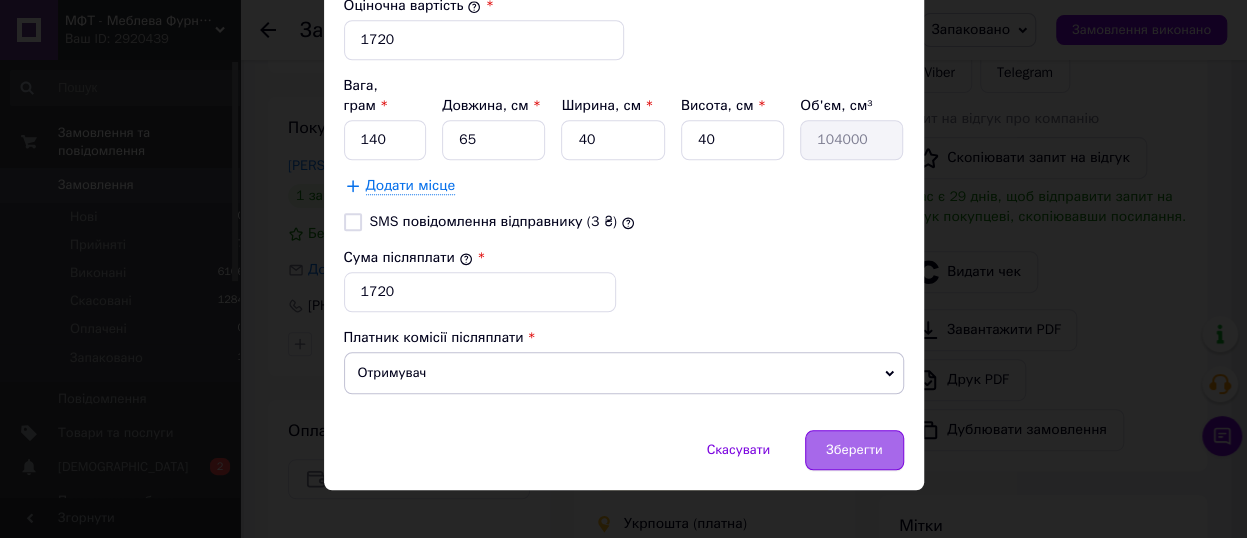 click on "Зберегти" at bounding box center [854, 450] 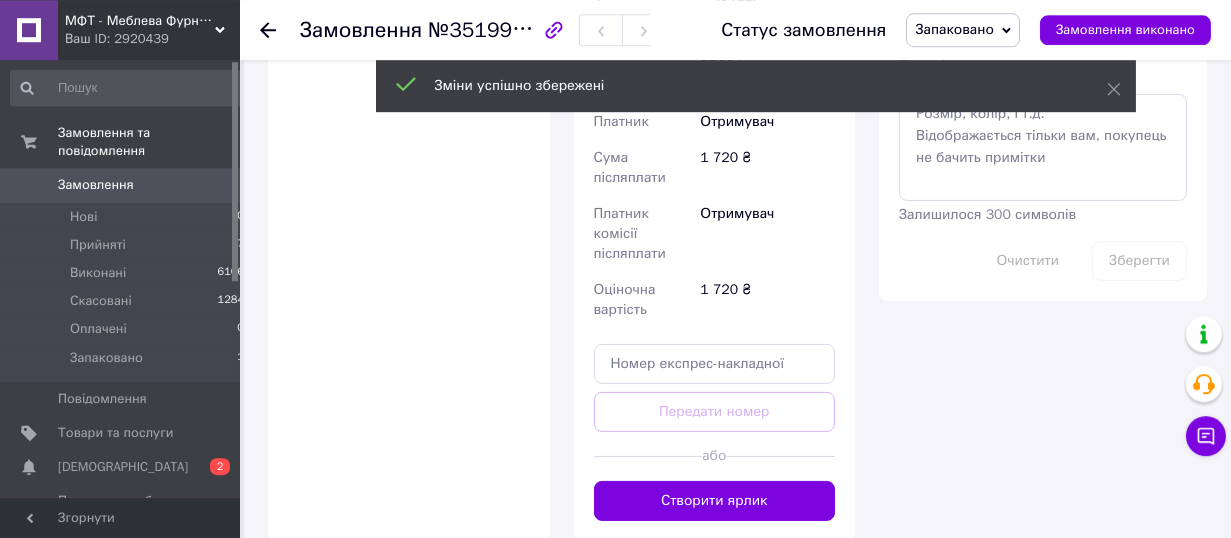 scroll, scrollTop: 990, scrollLeft: 0, axis: vertical 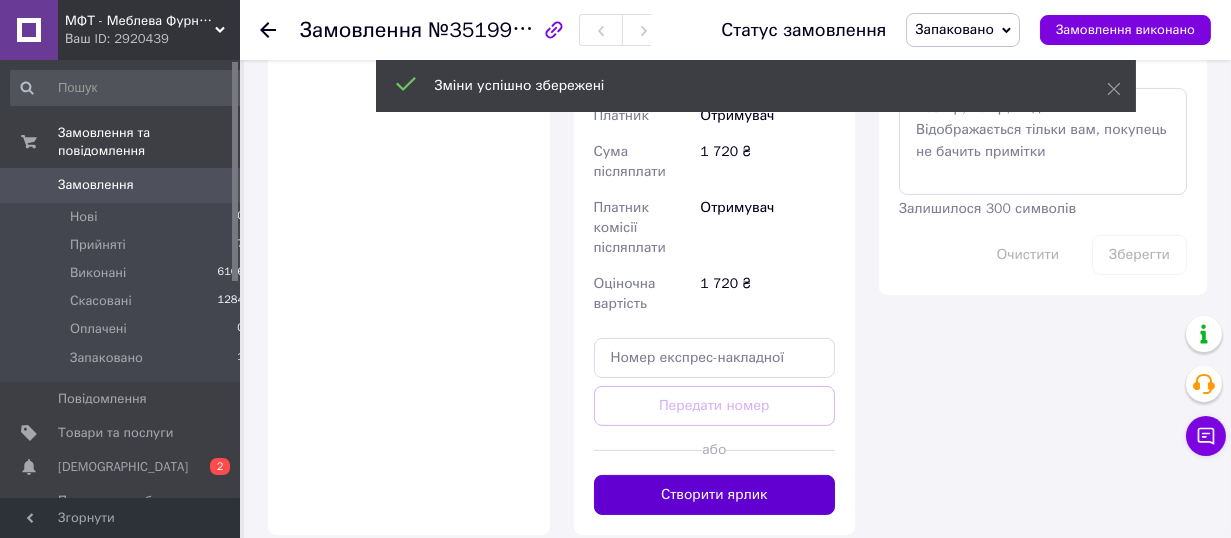 click on "Створити ярлик" at bounding box center (715, 495) 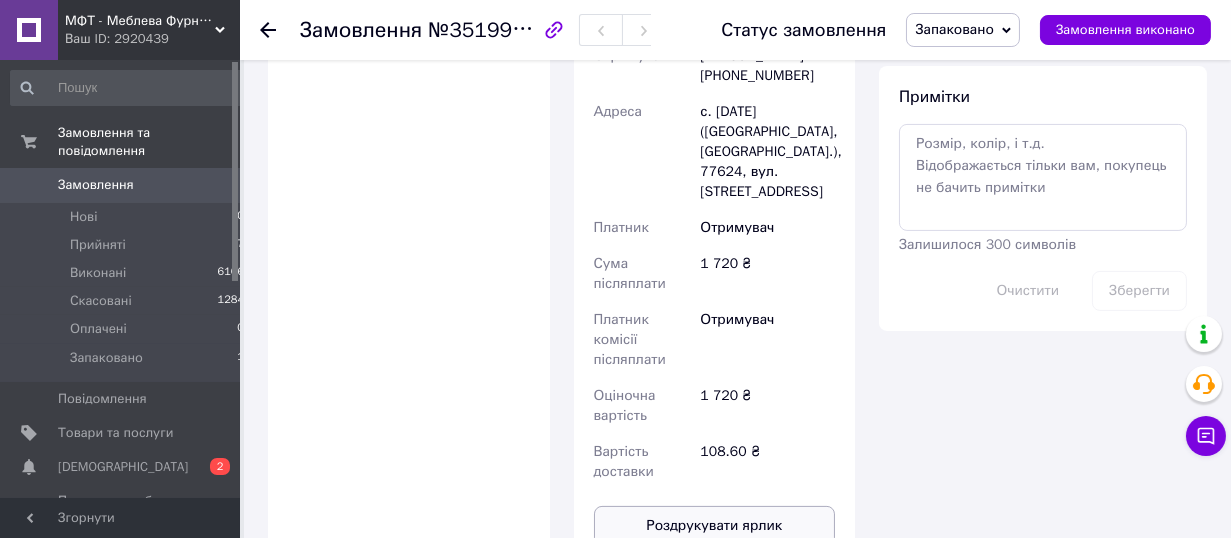 click on "Роздрукувати ярлик" at bounding box center (715, 526) 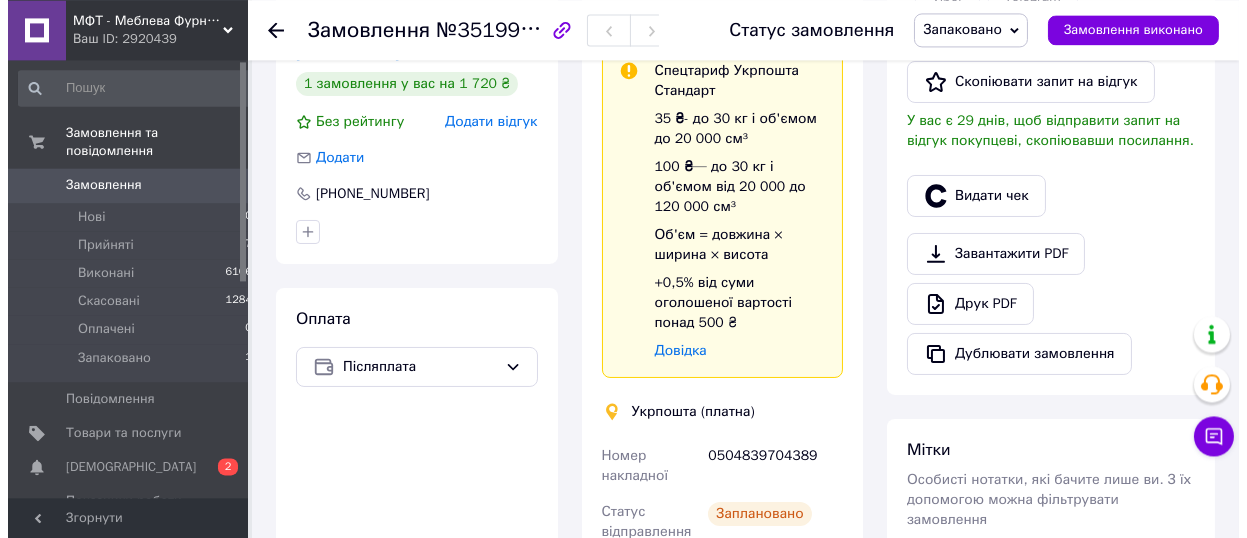 scroll, scrollTop: 330, scrollLeft: 0, axis: vertical 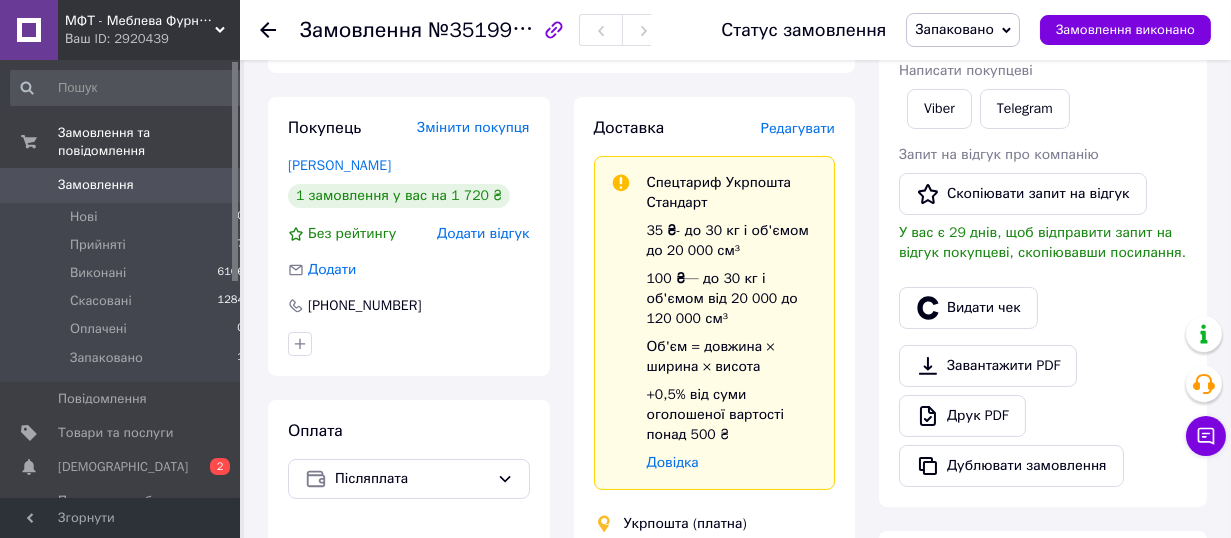 click on "Редагувати" at bounding box center [798, 128] 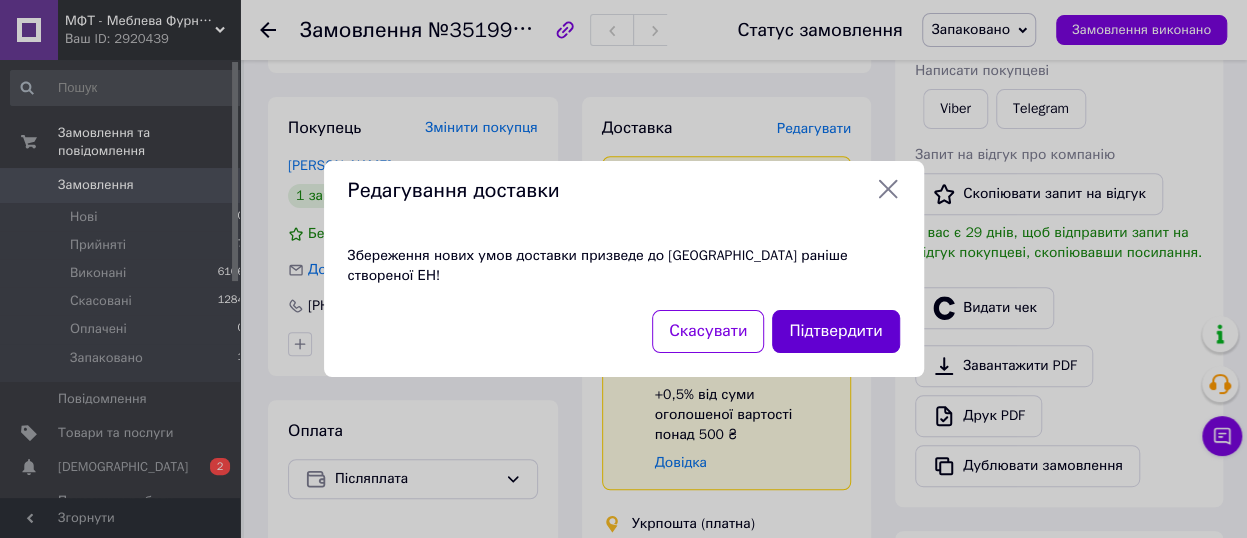click on "Підтвердити" at bounding box center [835, 331] 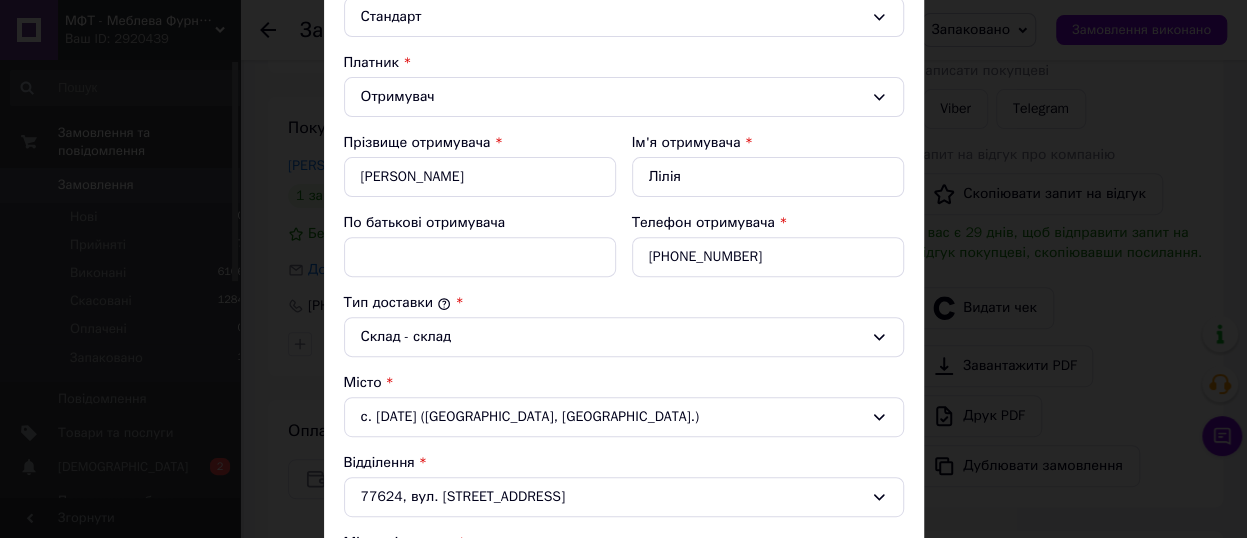 scroll, scrollTop: 770, scrollLeft: 0, axis: vertical 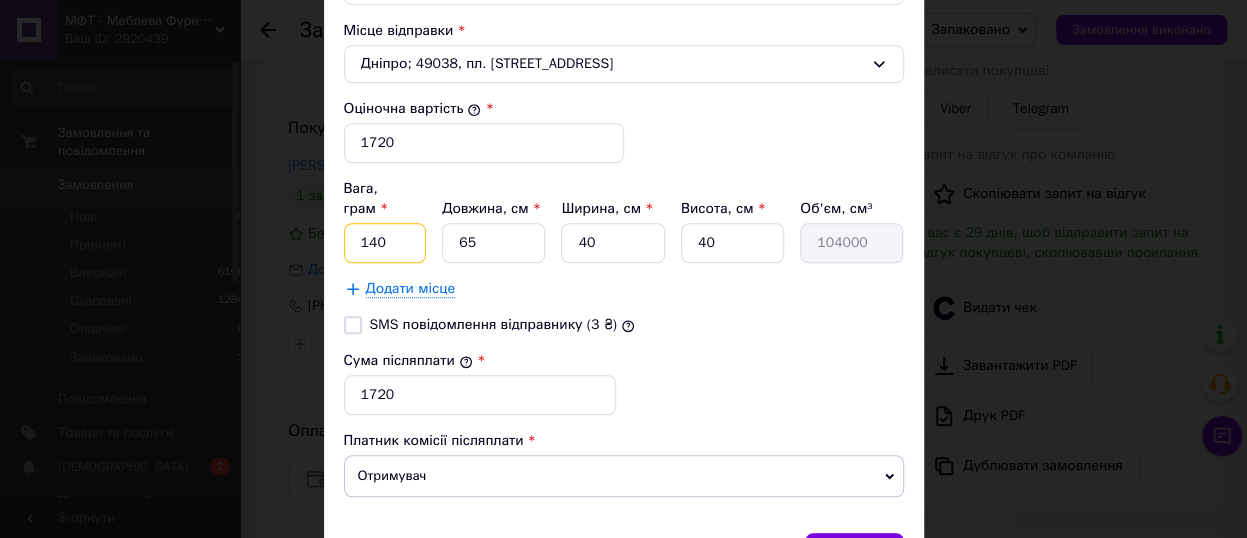 click on "140" at bounding box center (385, 243) 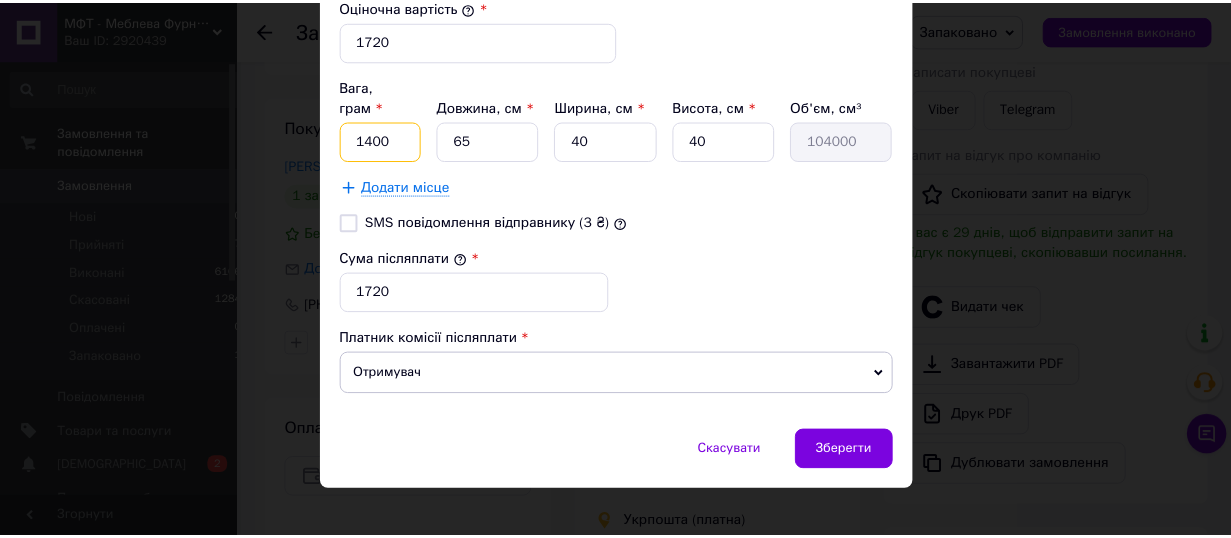 scroll, scrollTop: 873, scrollLeft: 0, axis: vertical 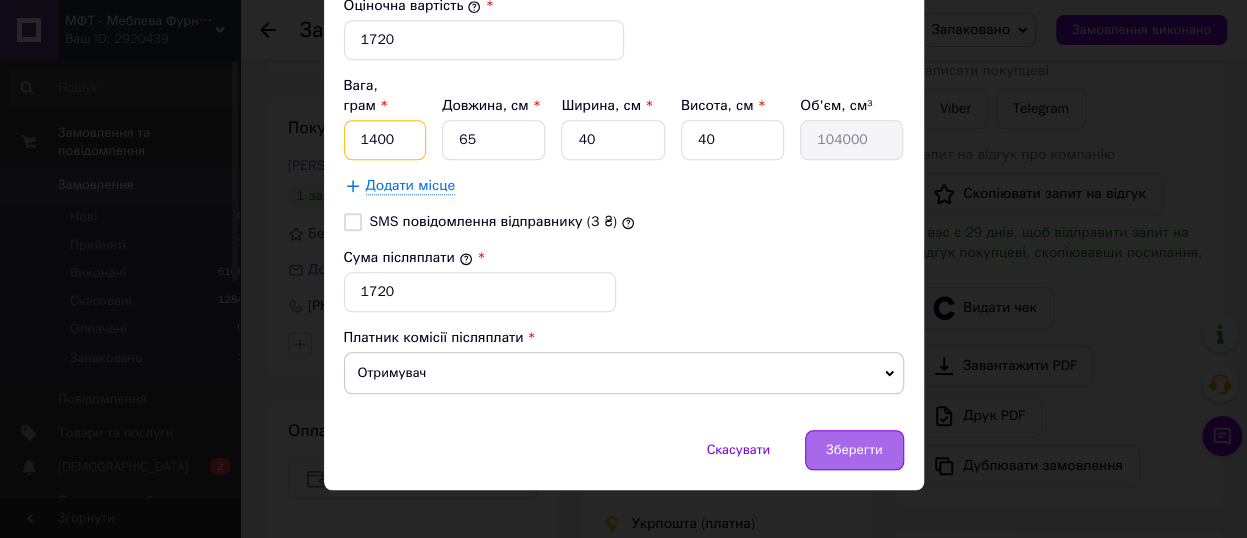 type on "1400" 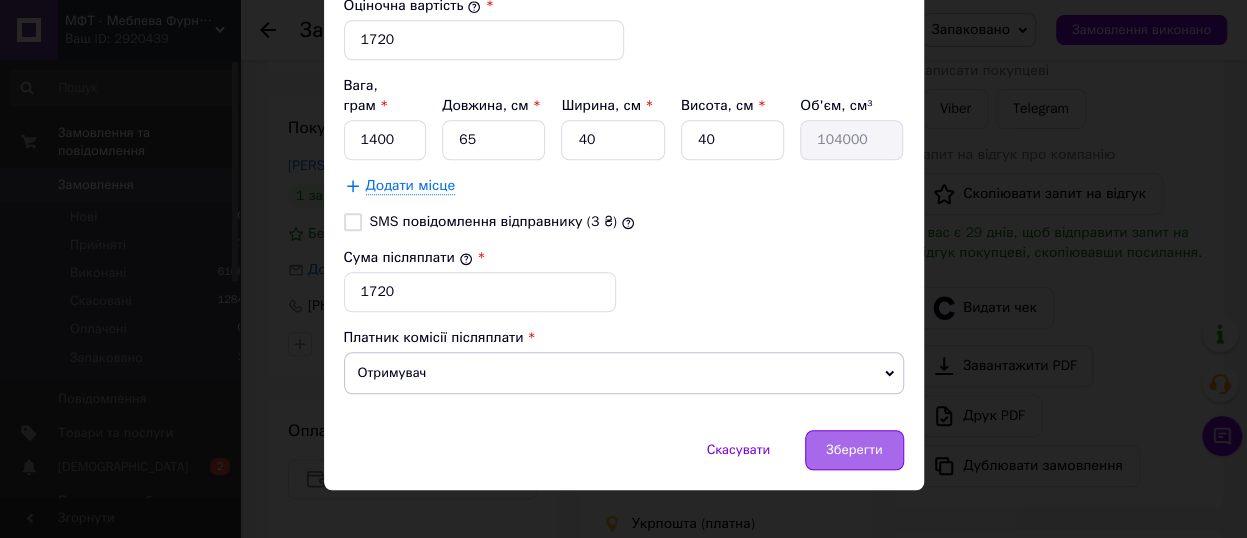 click on "Зберегти" at bounding box center (854, 450) 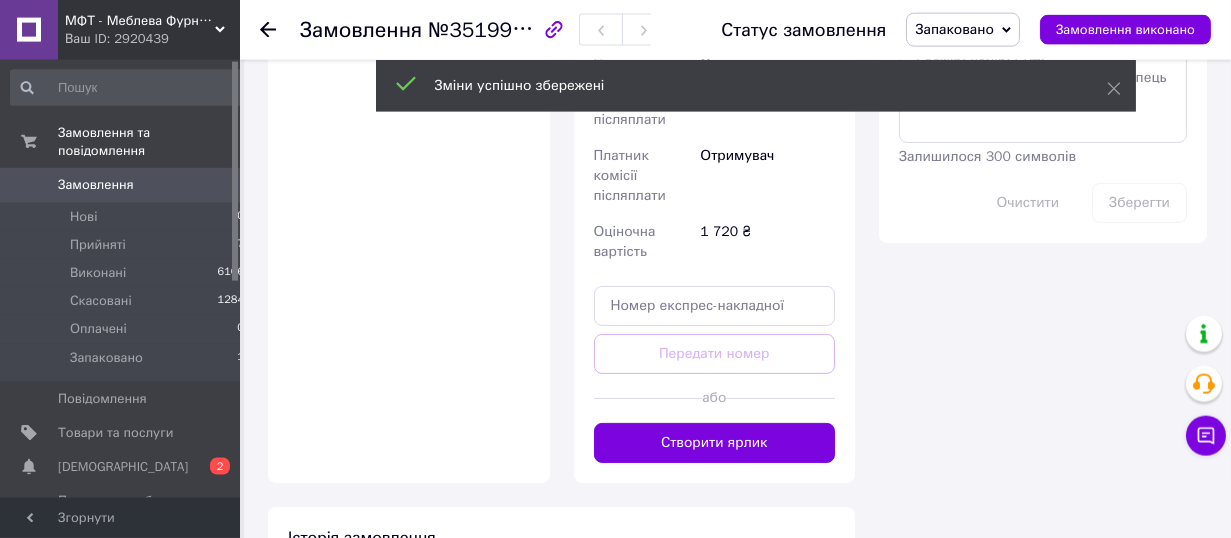 scroll, scrollTop: 1210, scrollLeft: 0, axis: vertical 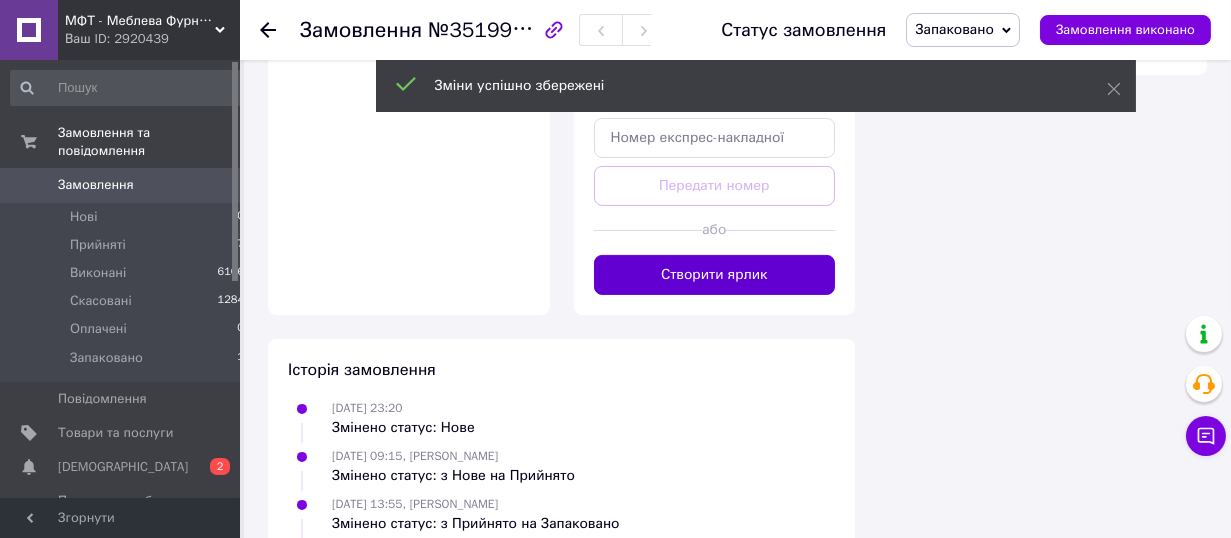 click on "Створити ярлик" at bounding box center (715, 275) 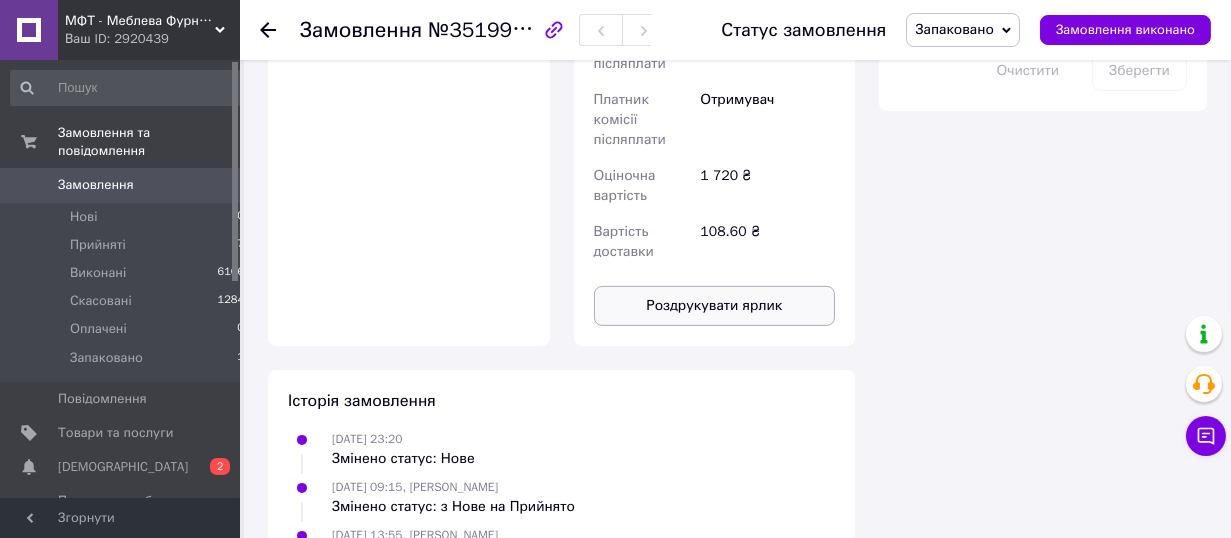 click on "Роздрукувати ярлик" at bounding box center (715, 306) 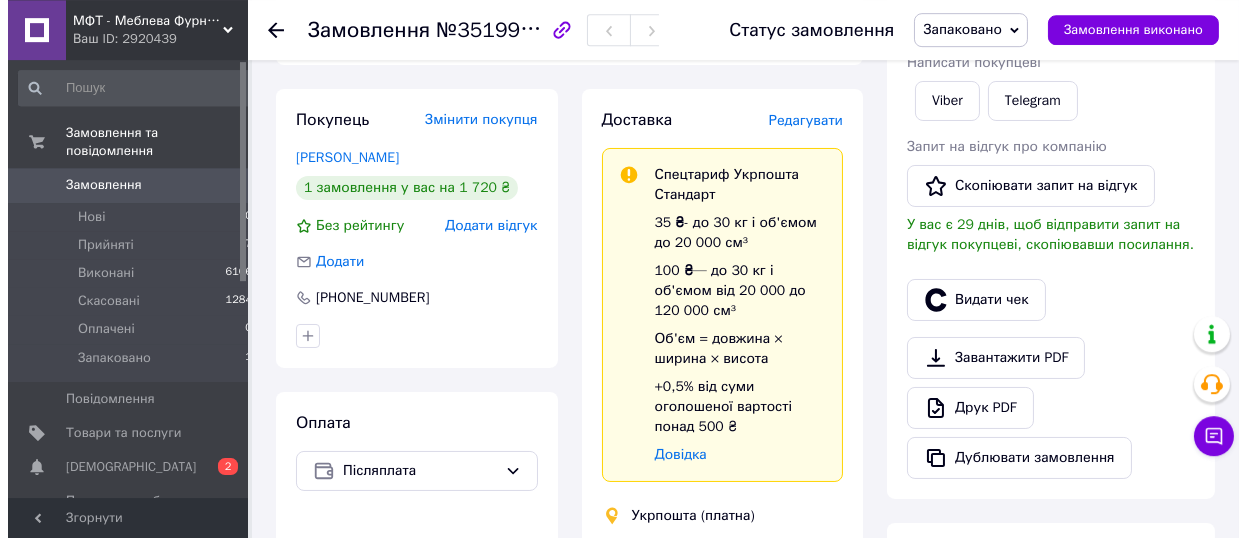 scroll, scrollTop: 330, scrollLeft: 0, axis: vertical 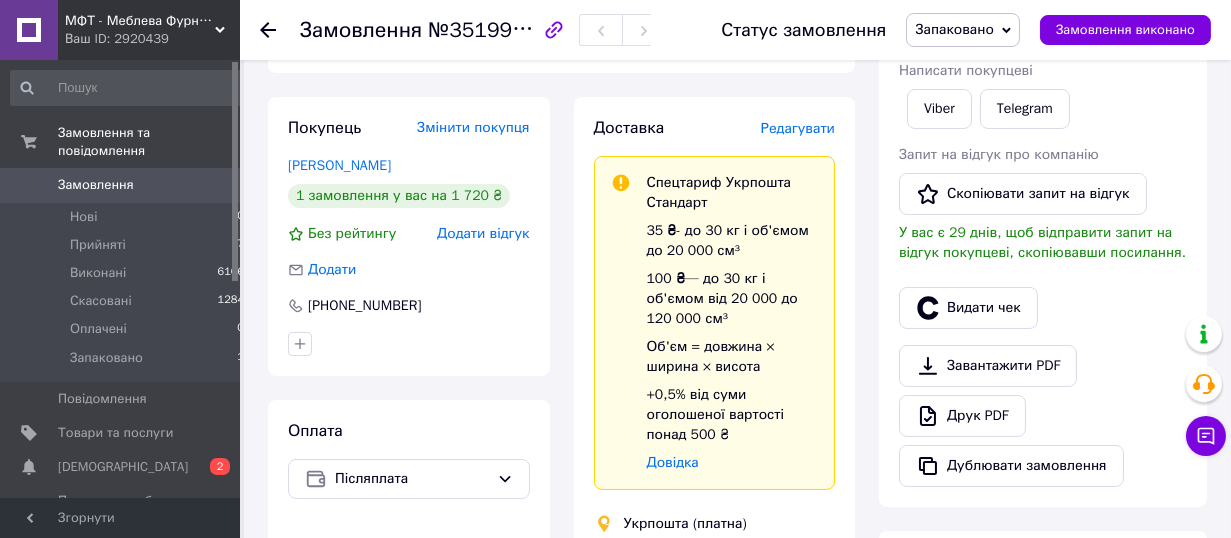 click on "Редагувати" at bounding box center [798, 128] 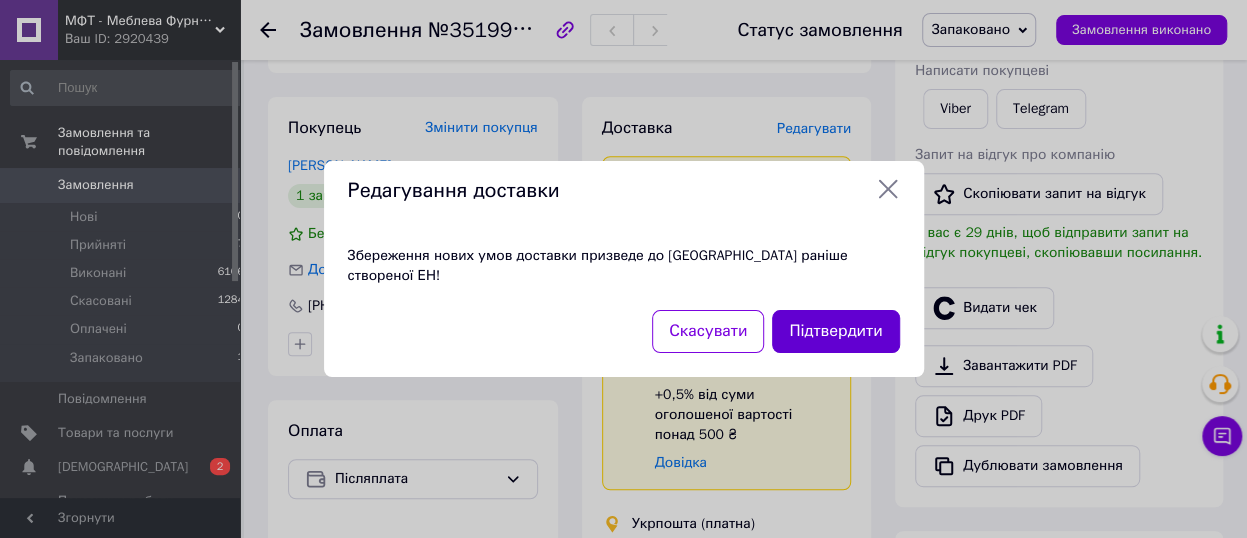 click on "Підтвердити" at bounding box center [835, 331] 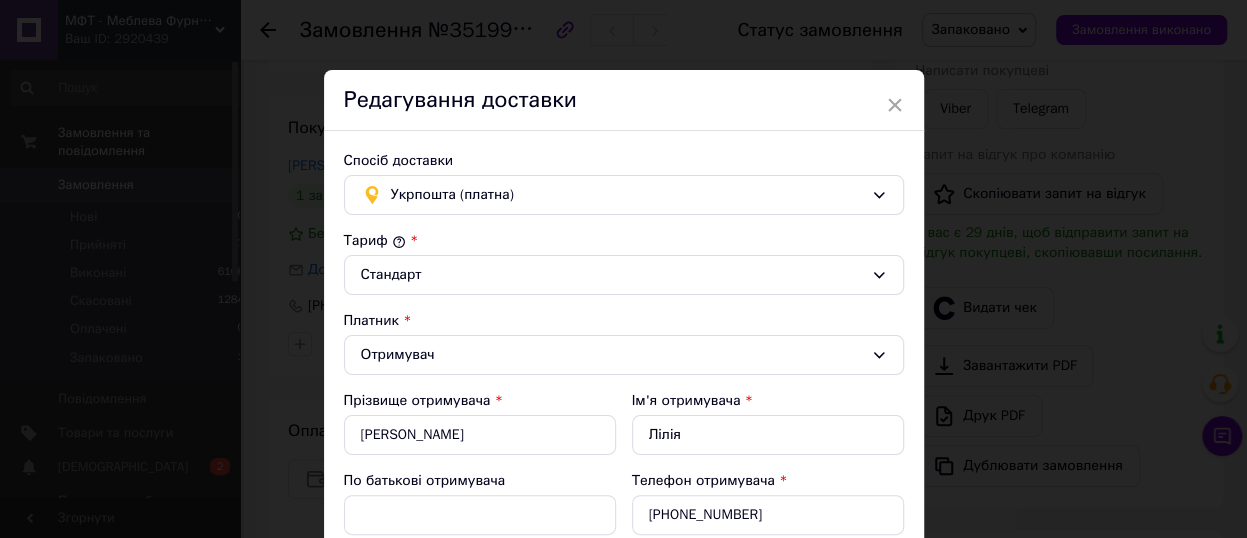 scroll, scrollTop: 770, scrollLeft: 0, axis: vertical 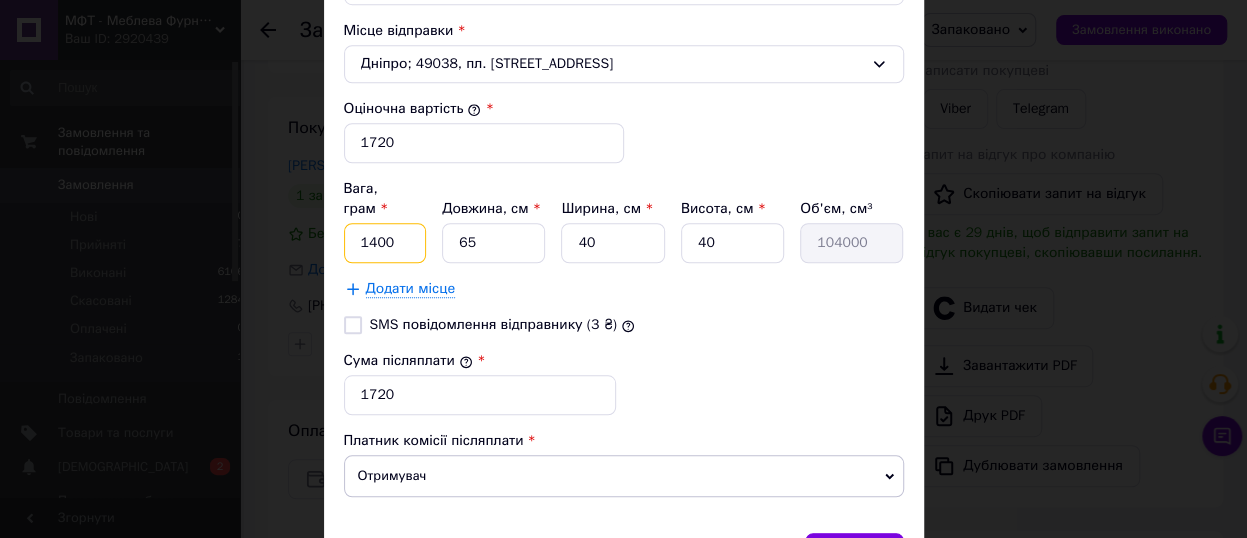 click on "1400" at bounding box center (385, 243) 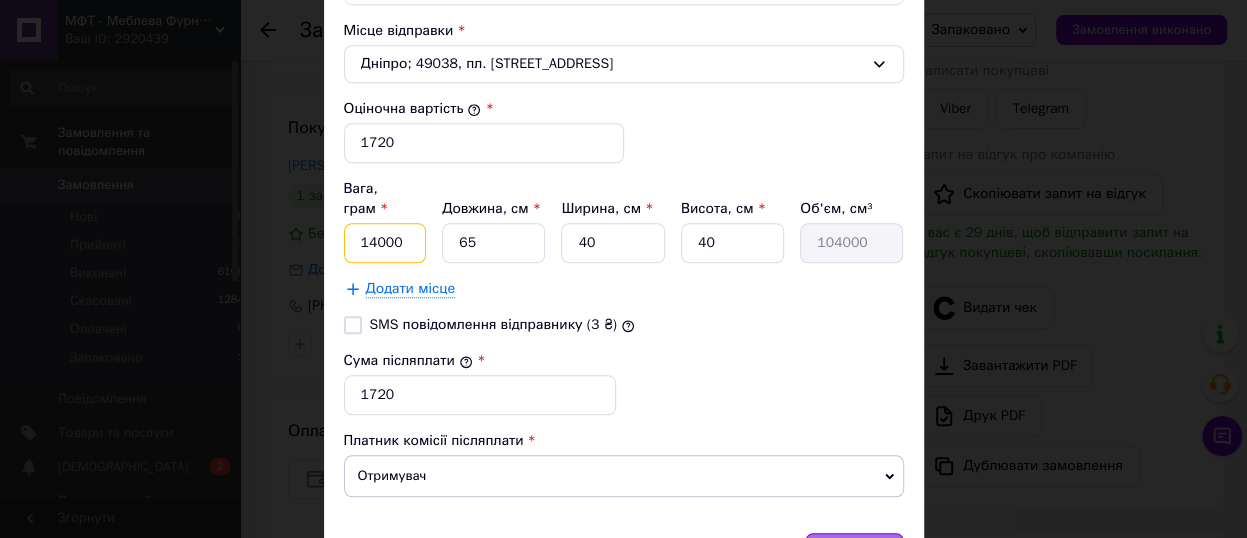 type on "14000" 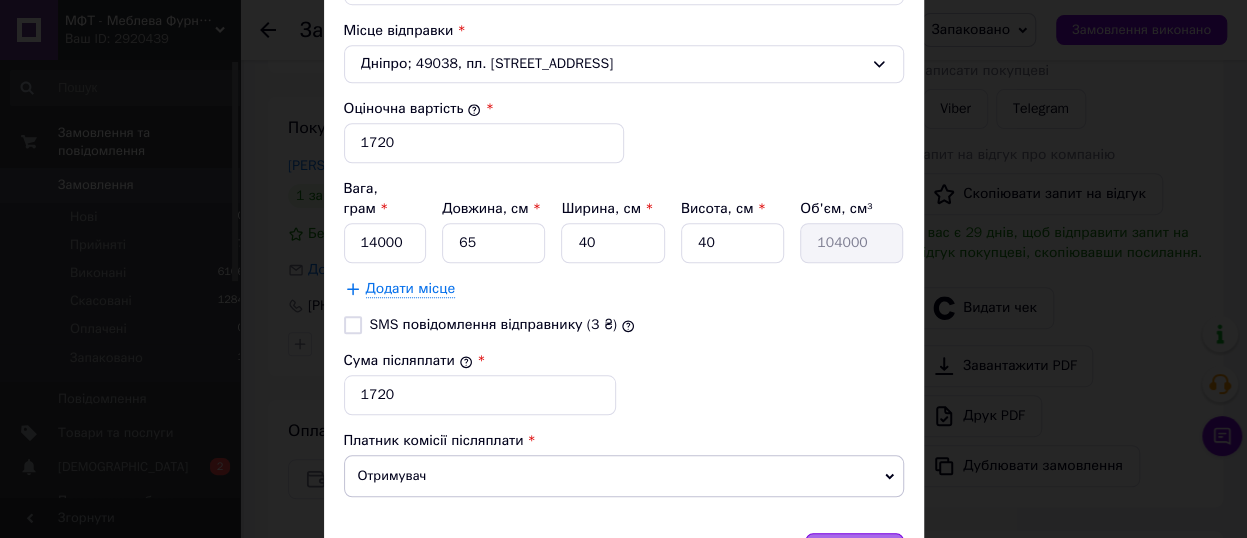 click on "Зберегти" at bounding box center [854, 553] 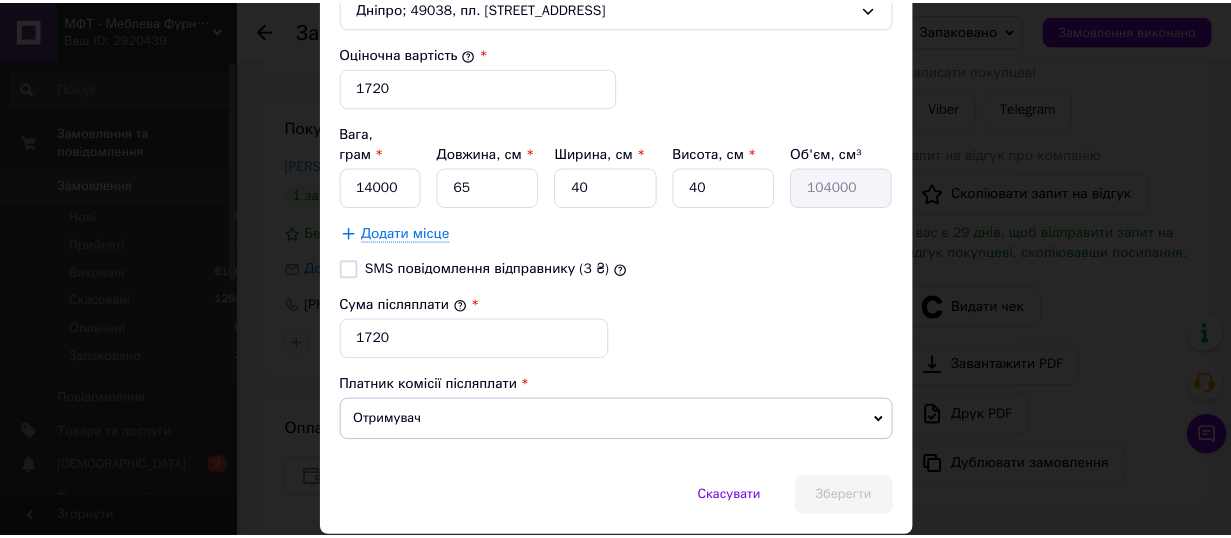 scroll, scrollTop: 0, scrollLeft: 0, axis: both 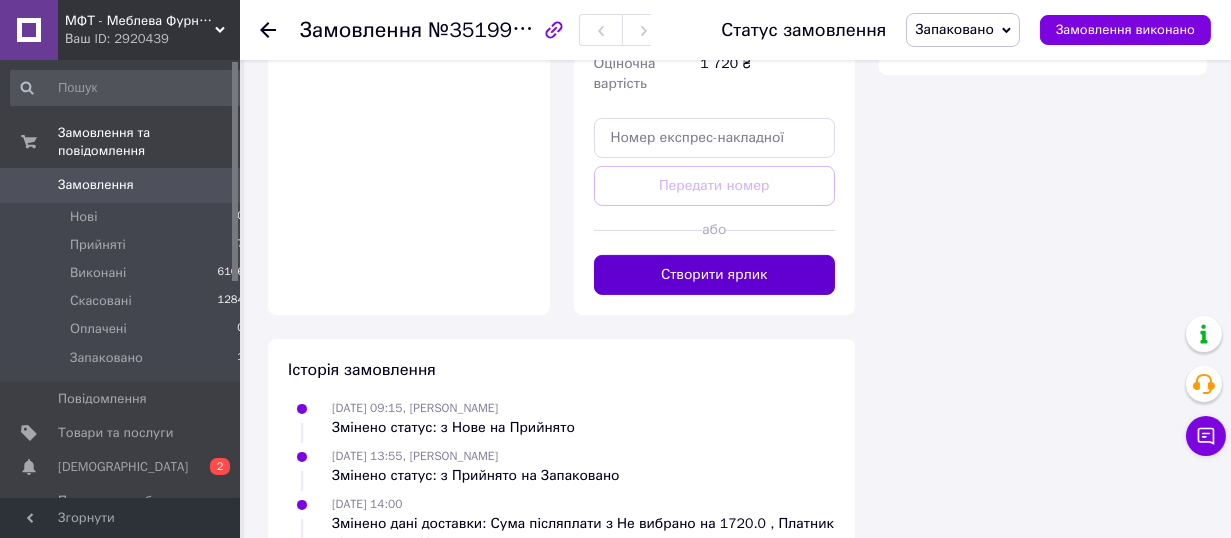 click on "Створити ярлик" at bounding box center (715, 275) 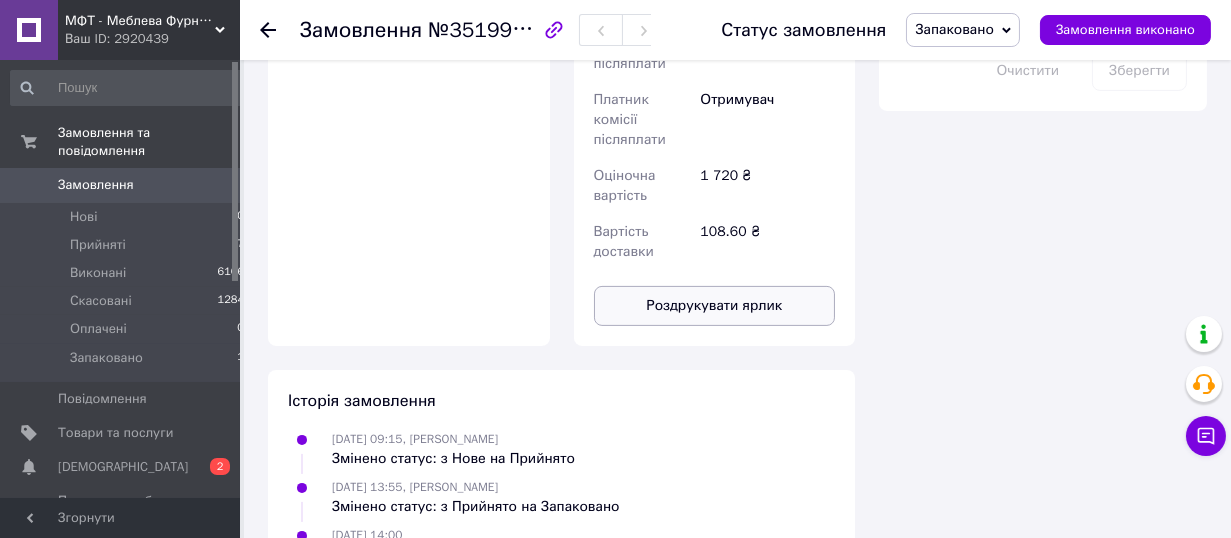 click on "Роздрукувати ярлик" at bounding box center [715, 306] 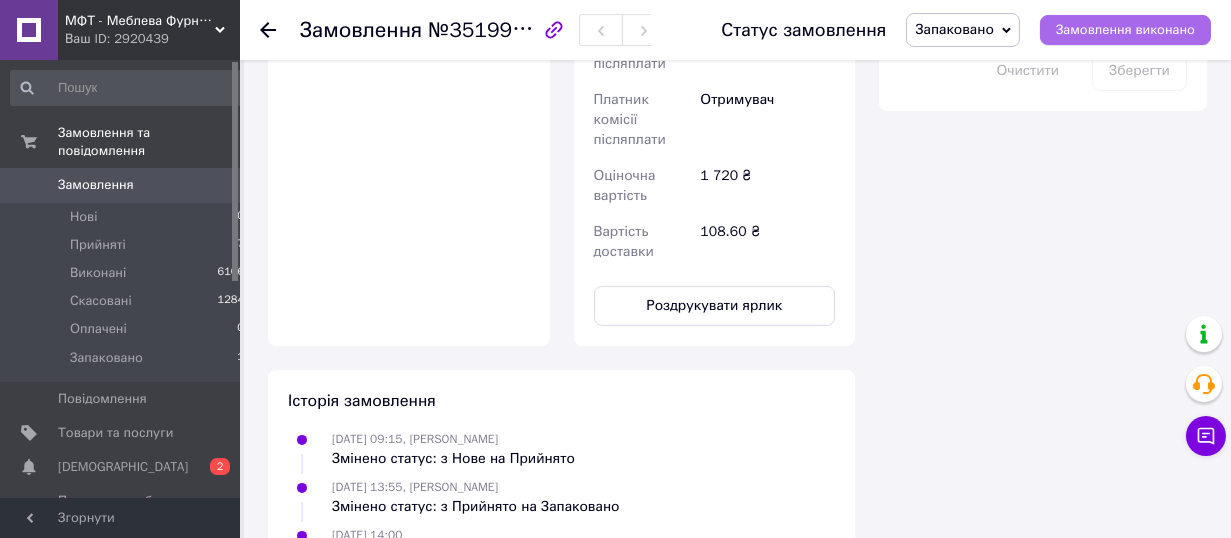 click on "Замовлення виконано" at bounding box center (1125, 30) 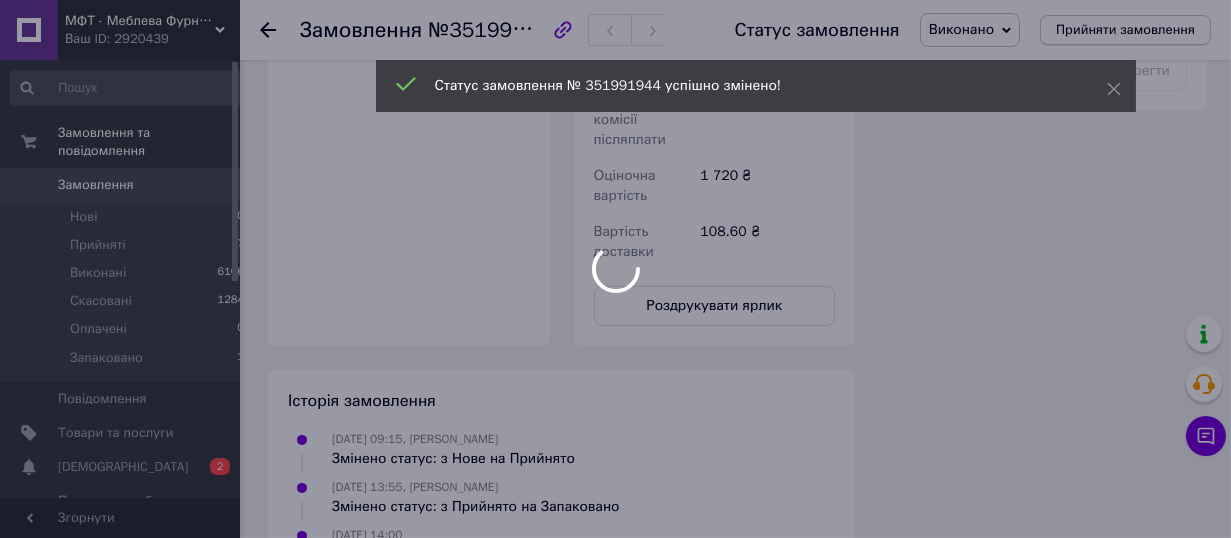 scroll, scrollTop: 1174, scrollLeft: 0, axis: vertical 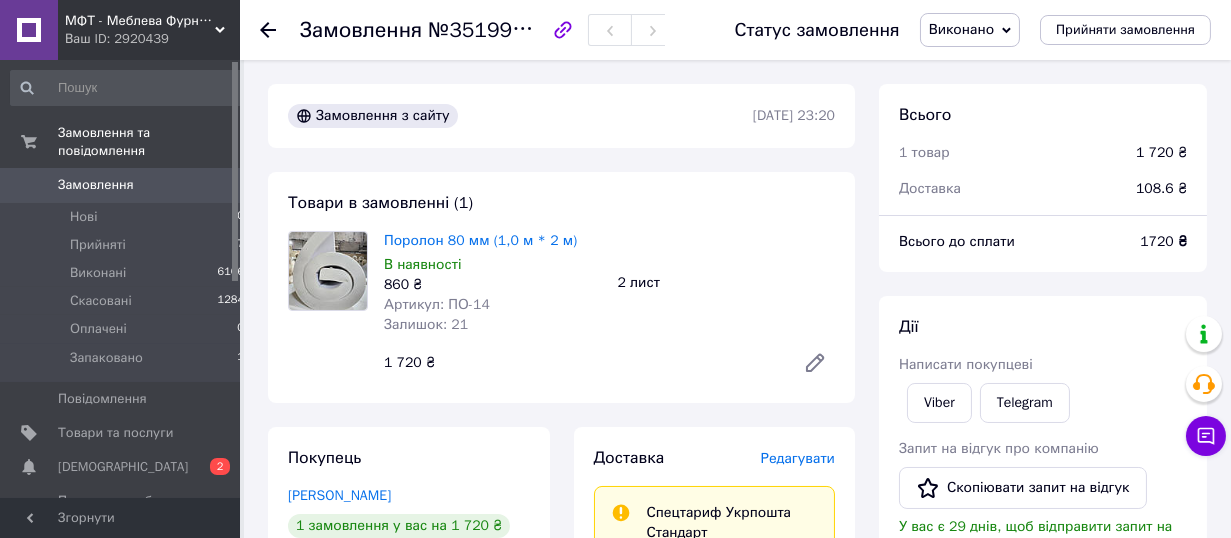 click 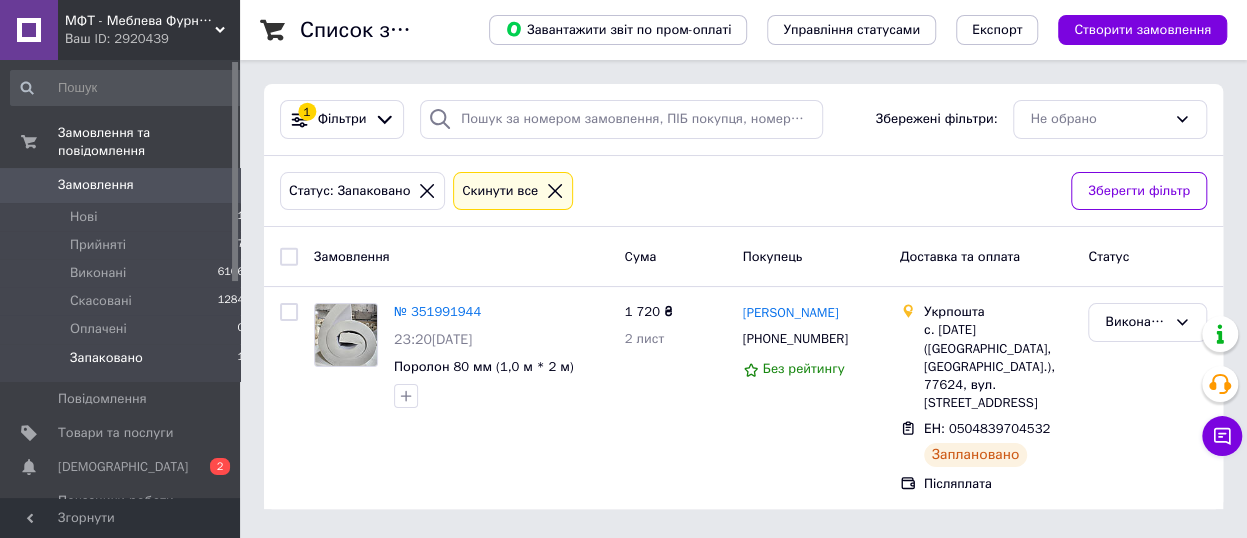 click 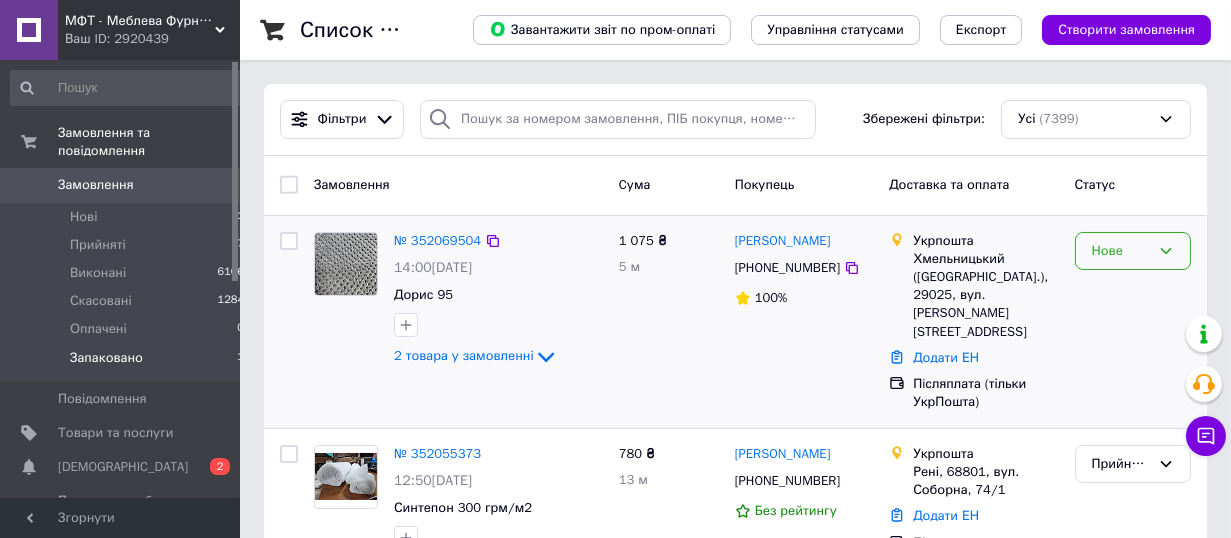 click on "Нове" at bounding box center (1133, 251) 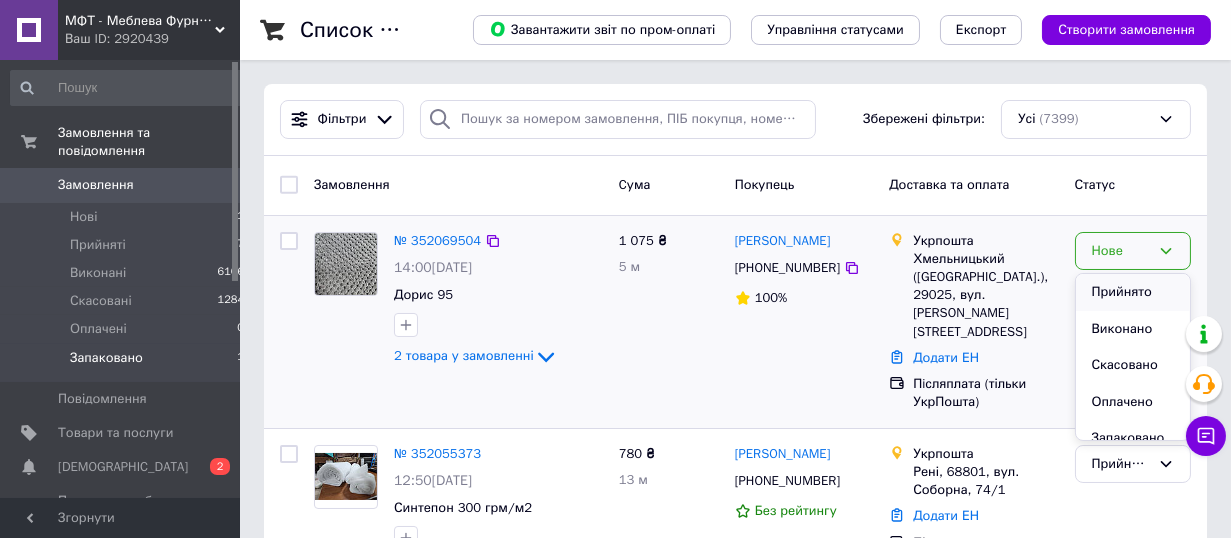 click on "Прийнято" at bounding box center [1133, 292] 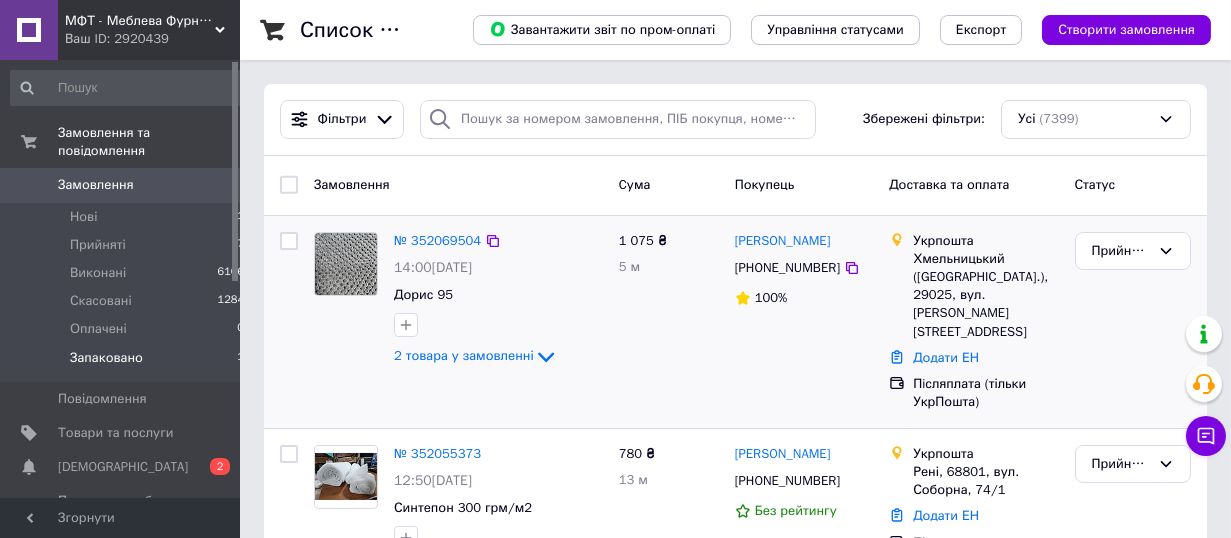 click on "Запаковано" at bounding box center (106, 358) 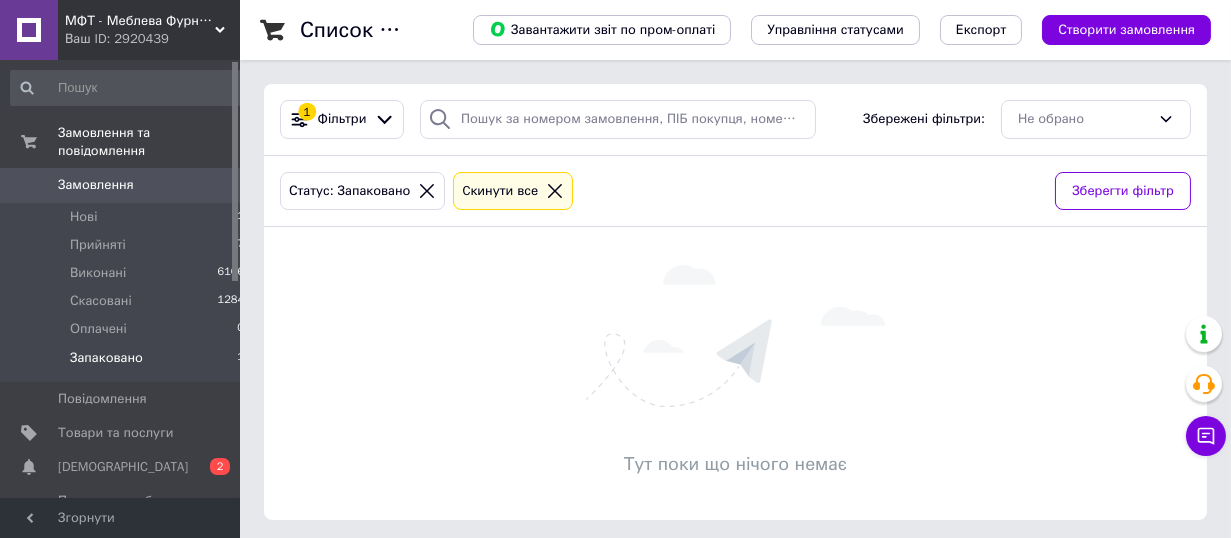 click on "Ваш ID: 2920439" at bounding box center (152, 39) 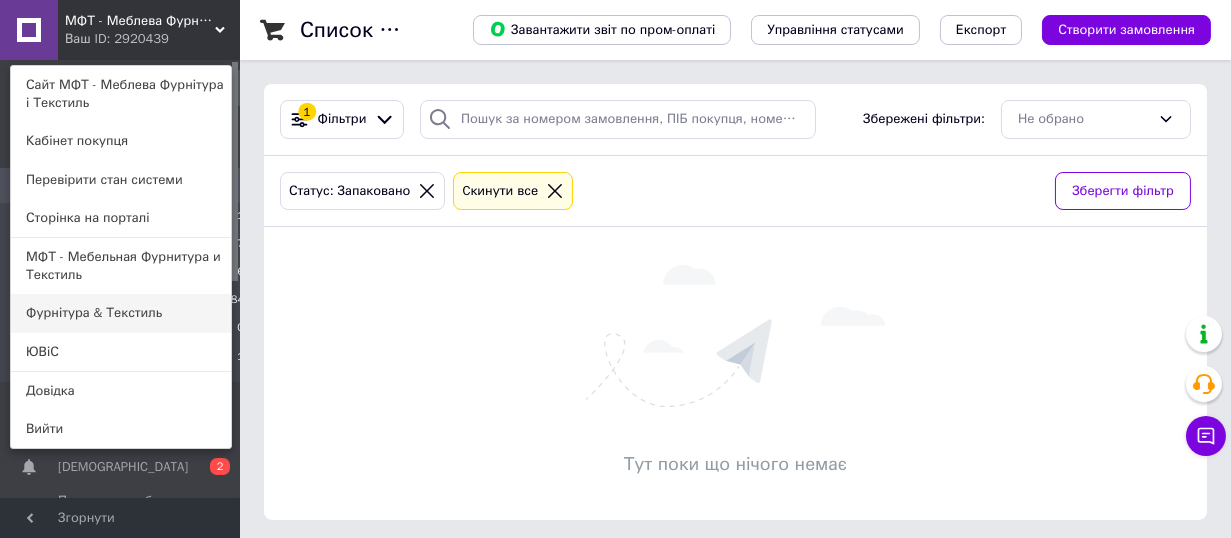 click on "Фурнітура & Текстиль" at bounding box center (121, 313) 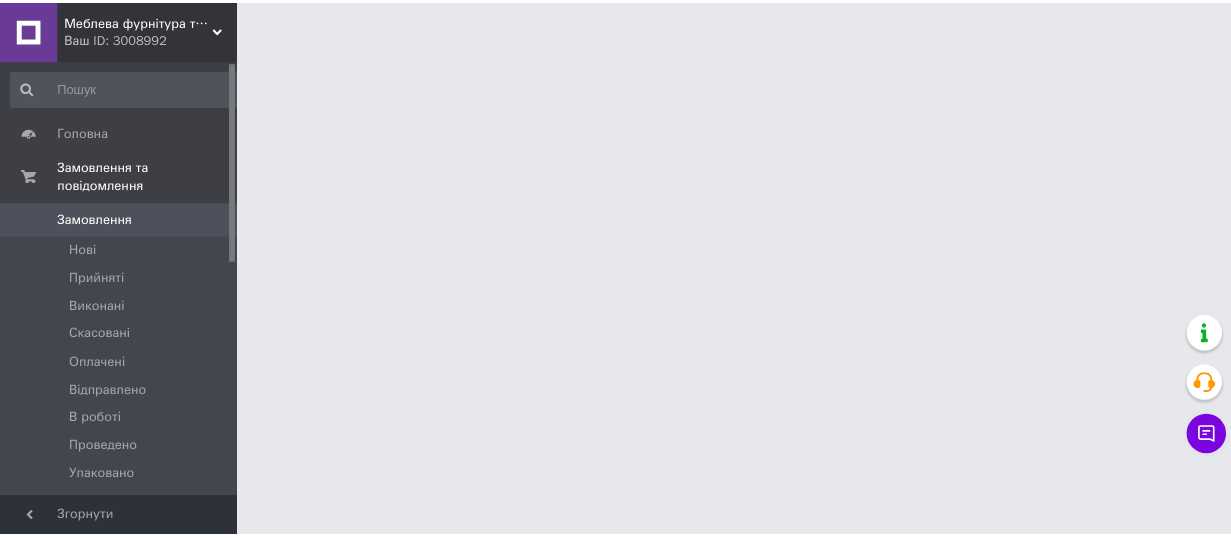 scroll, scrollTop: 0, scrollLeft: 0, axis: both 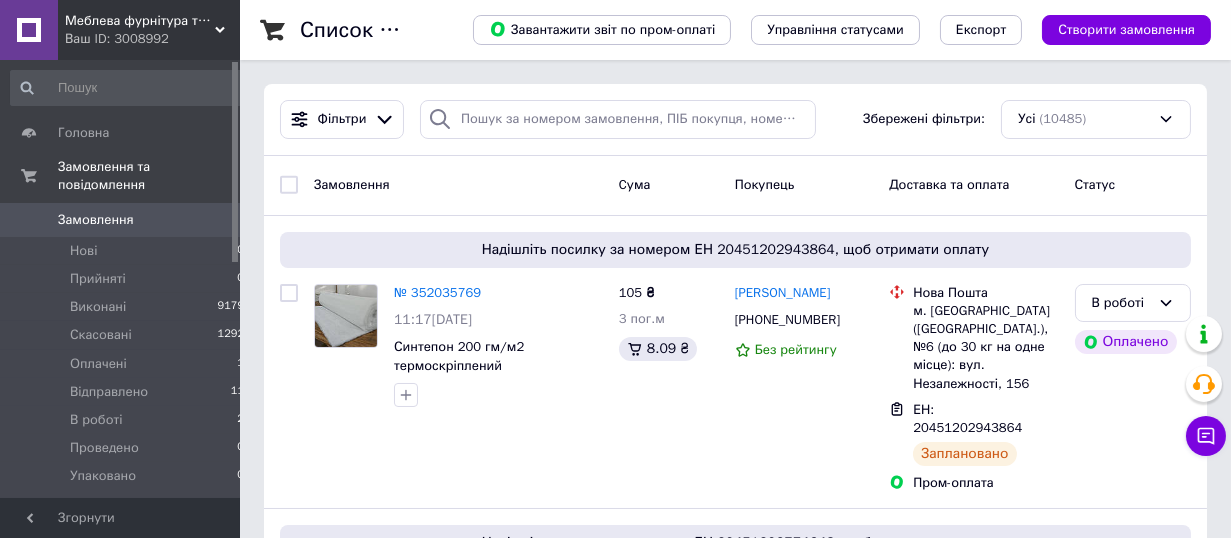 click on "Ваш ID: 3008992" at bounding box center (152, 39) 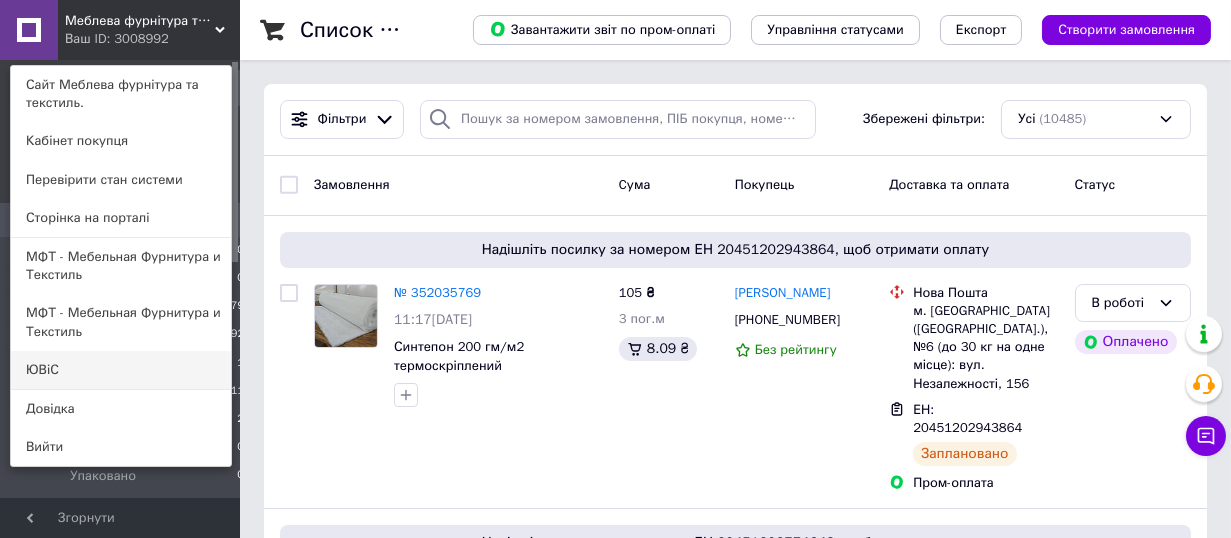 click on "ЮВіС" at bounding box center (121, 370) 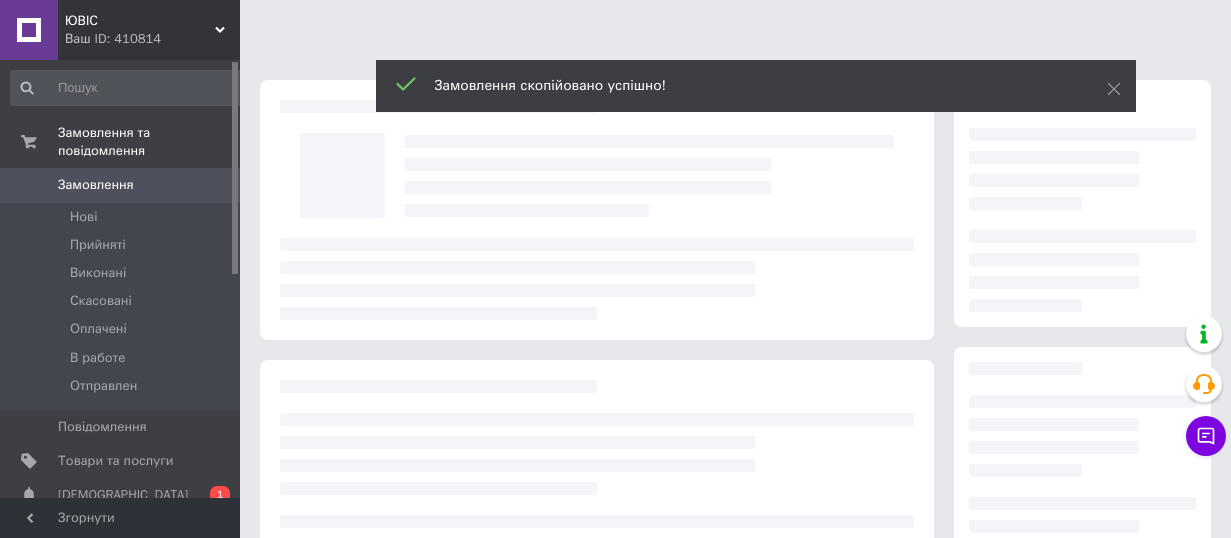 scroll, scrollTop: 0, scrollLeft: 0, axis: both 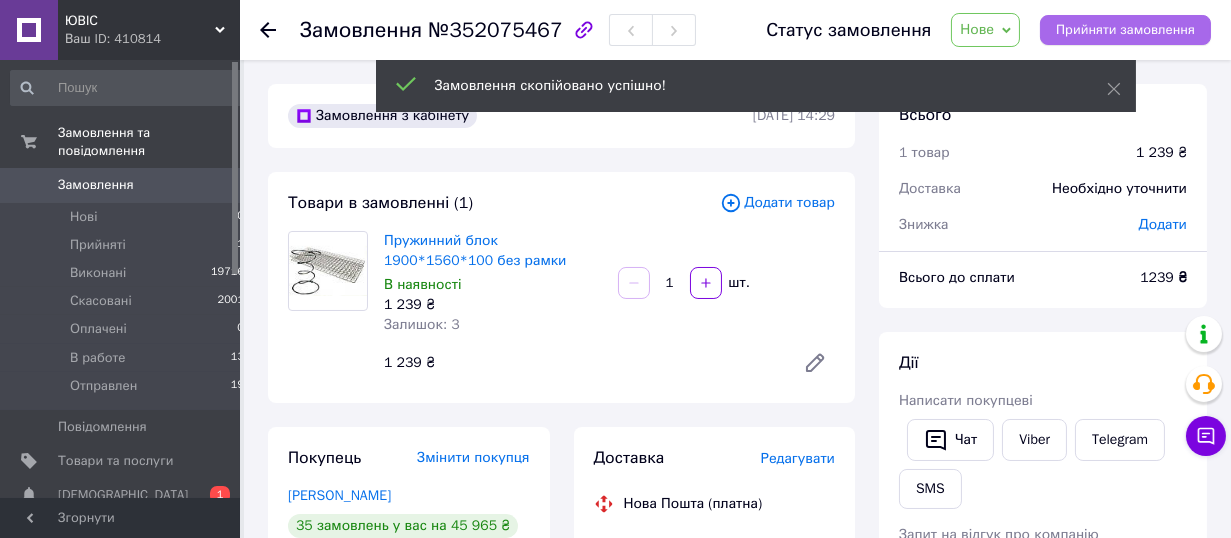 click on "Прийняти замовлення" at bounding box center [1125, 30] 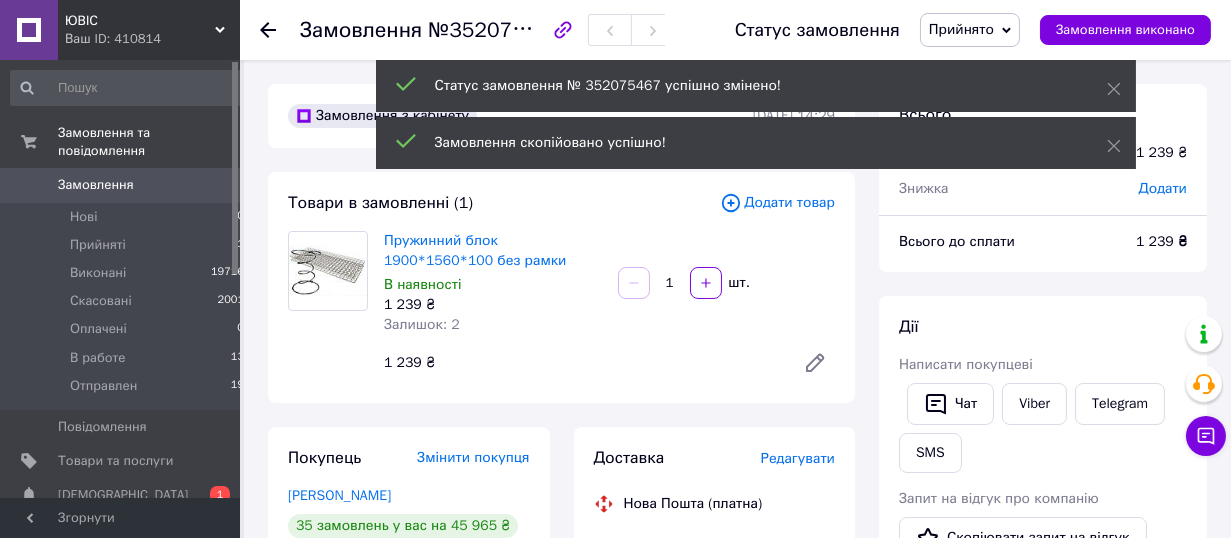 click on "Додати товар" at bounding box center [777, 203] 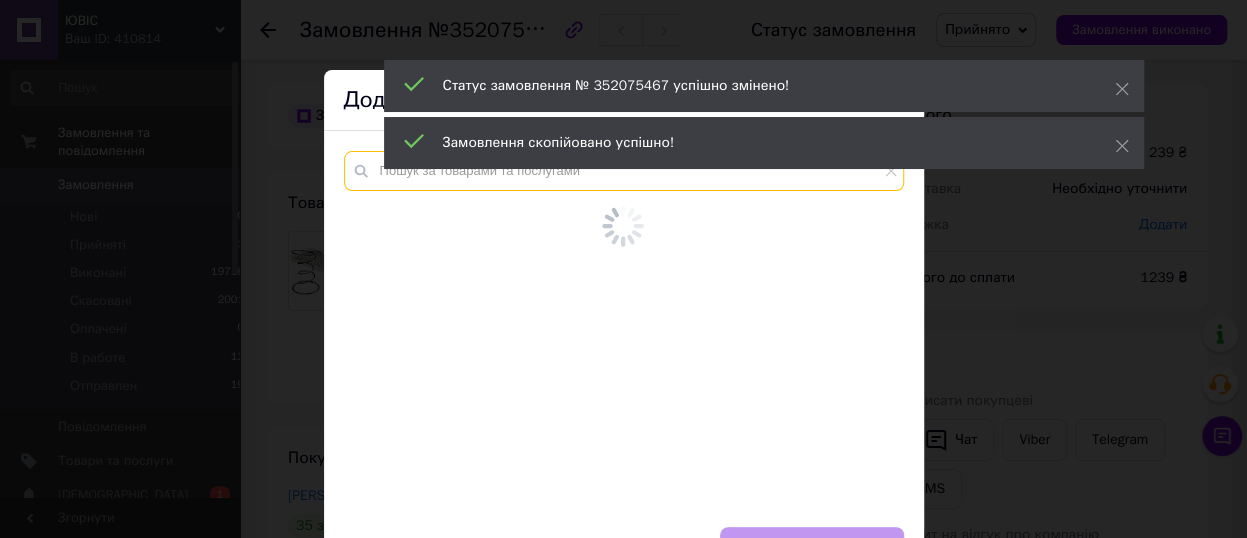 click at bounding box center [624, 171] 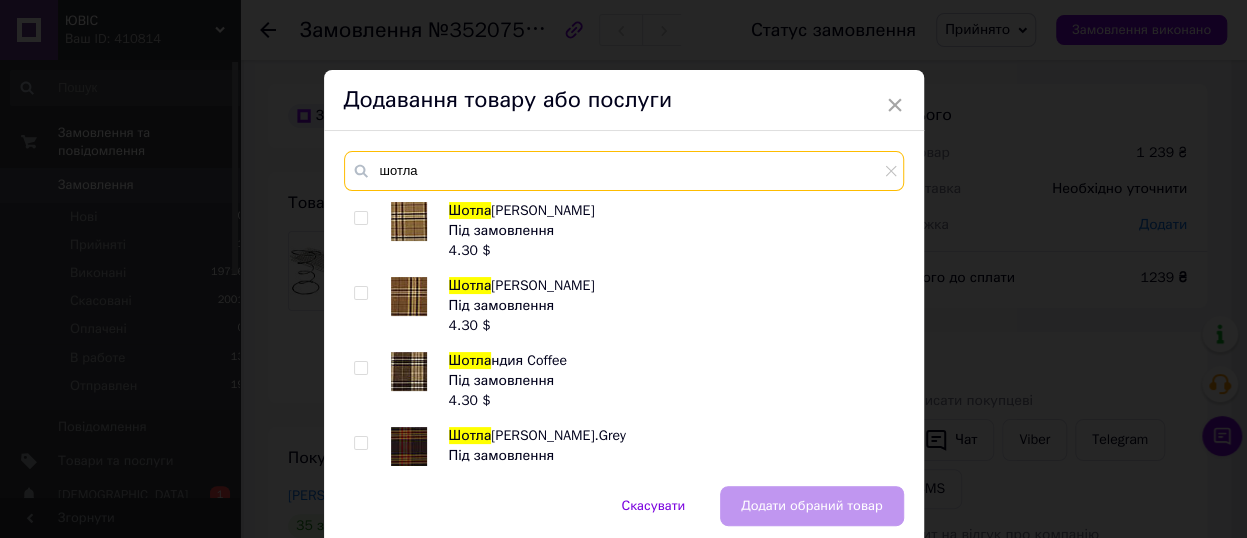 type on "шотла" 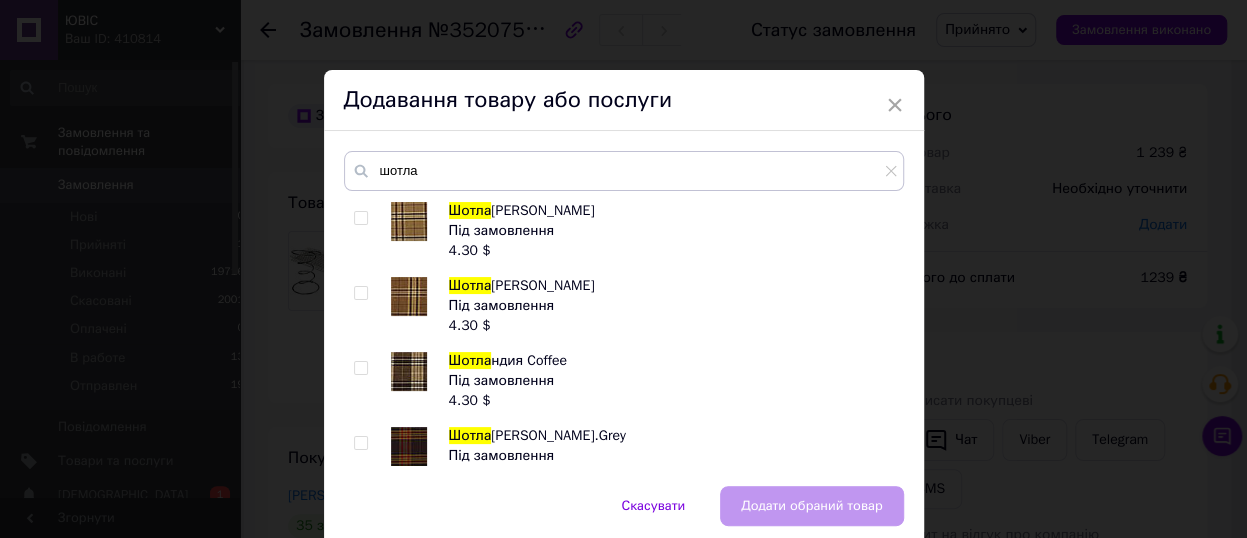 drag, startPoint x: 353, startPoint y: 214, endPoint x: 356, endPoint y: 239, distance: 25.179358 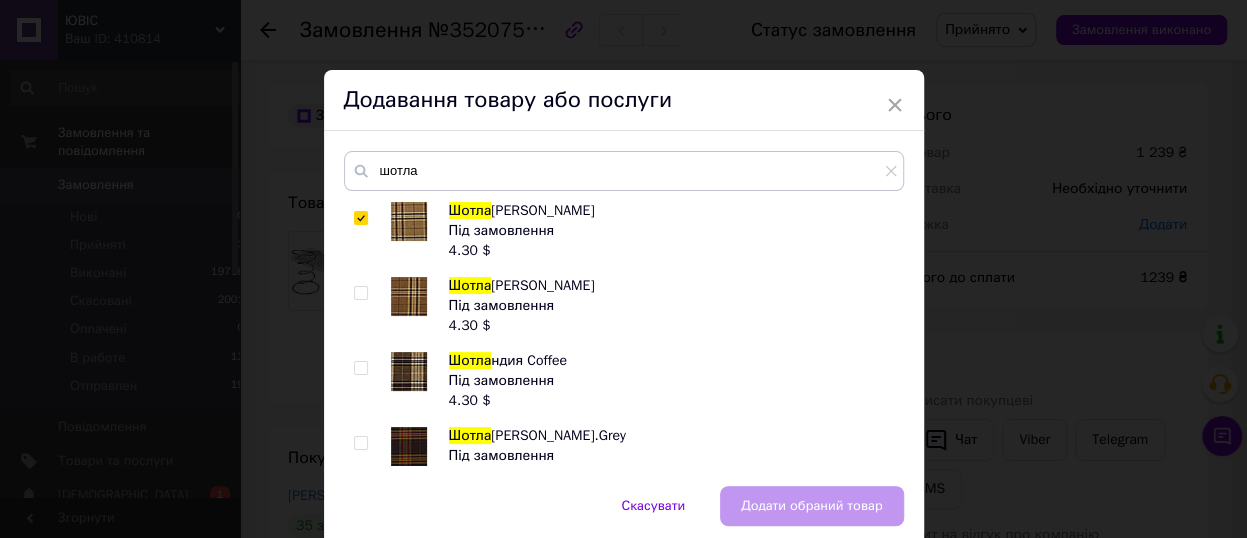 checkbox on "true" 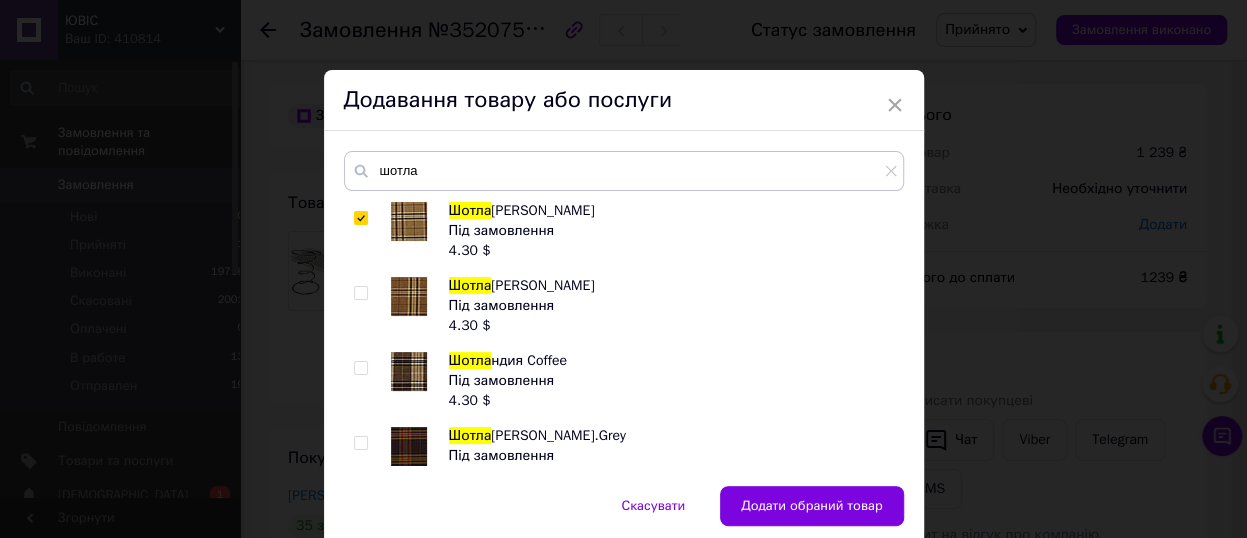 click at bounding box center (360, 293) 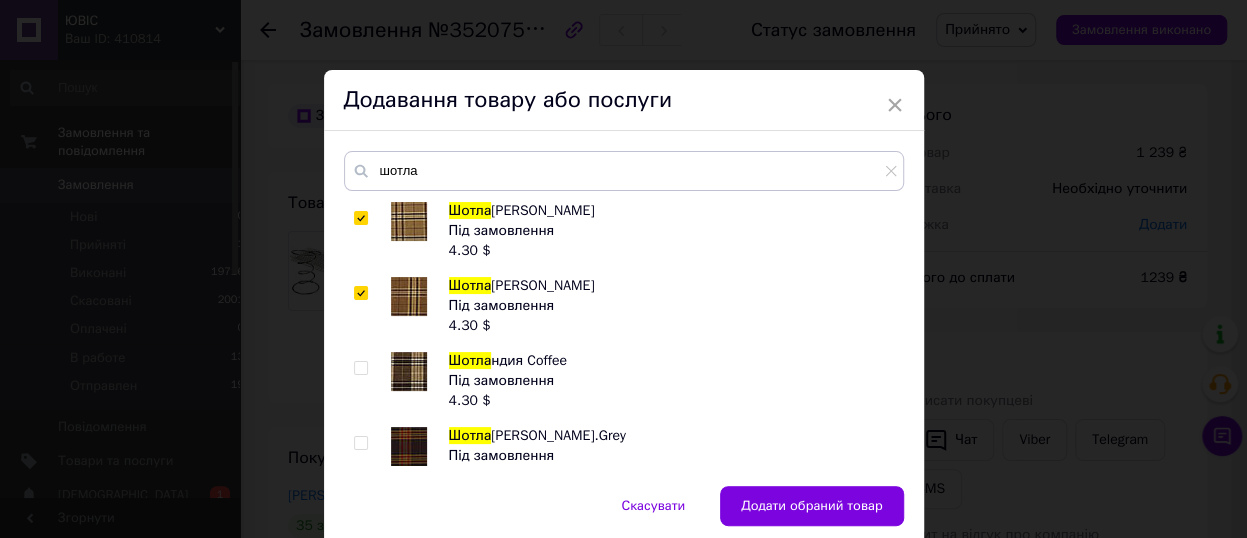 checkbox on "true" 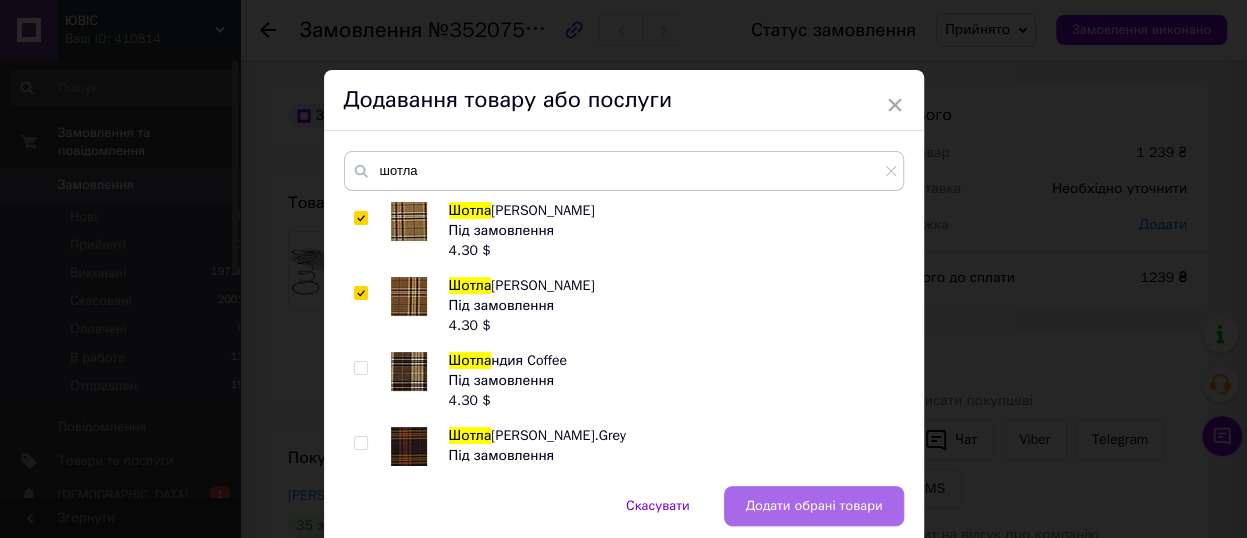 click on "Додати обрані товари" at bounding box center [813, 506] 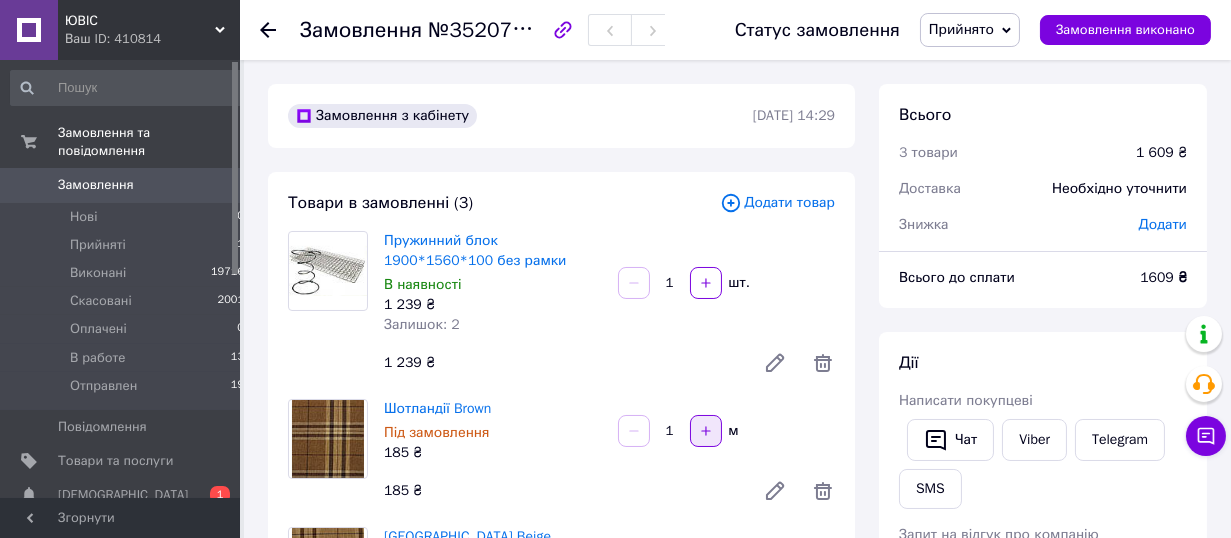 click 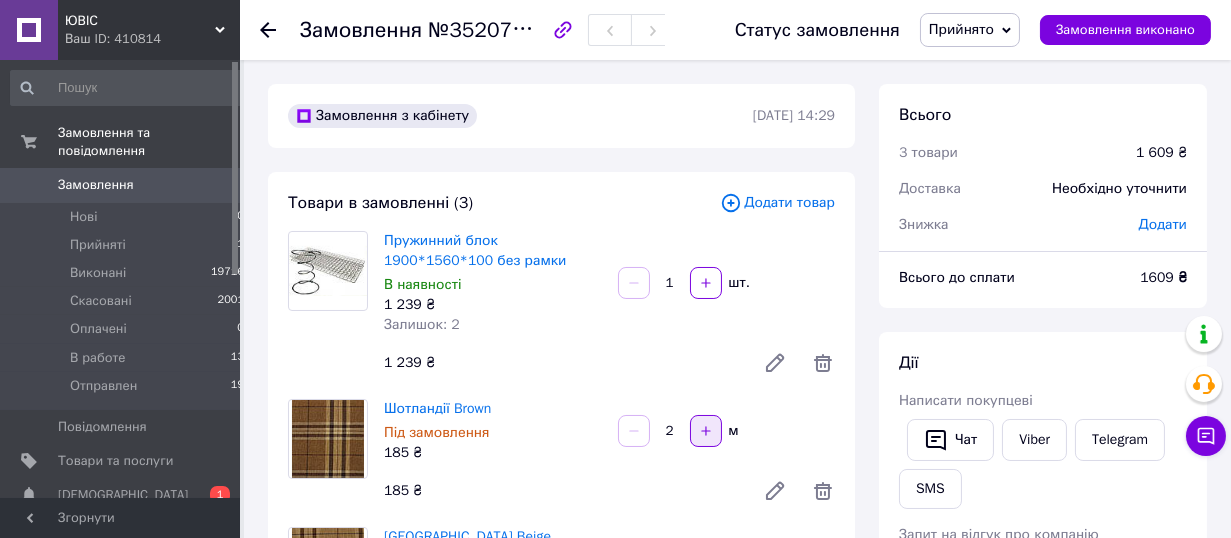 click 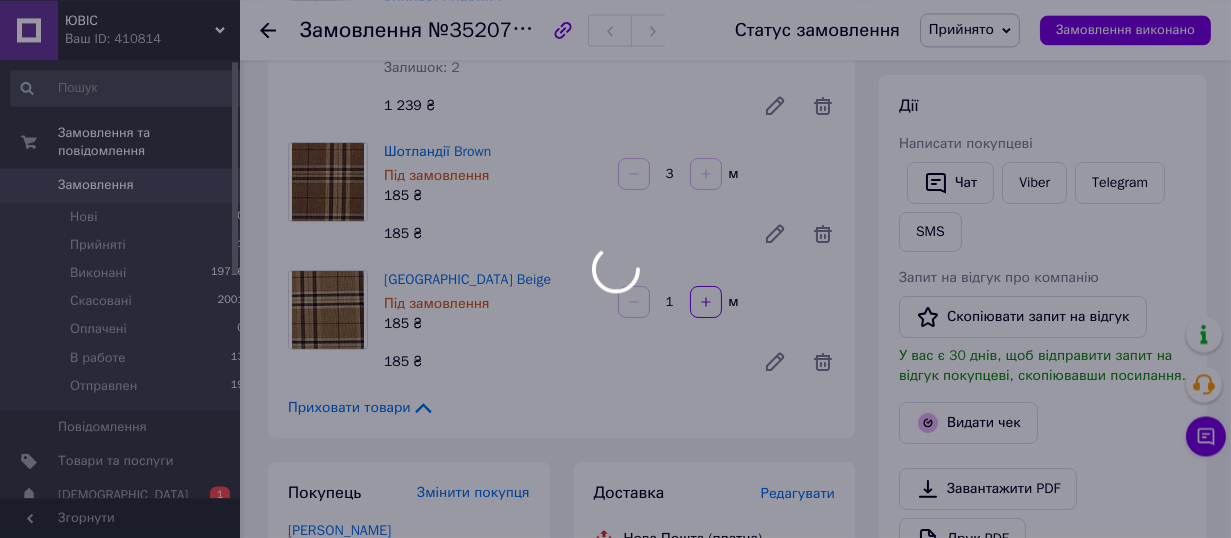 scroll, scrollTop: 330, scrollLeft: 0, axis: vertical 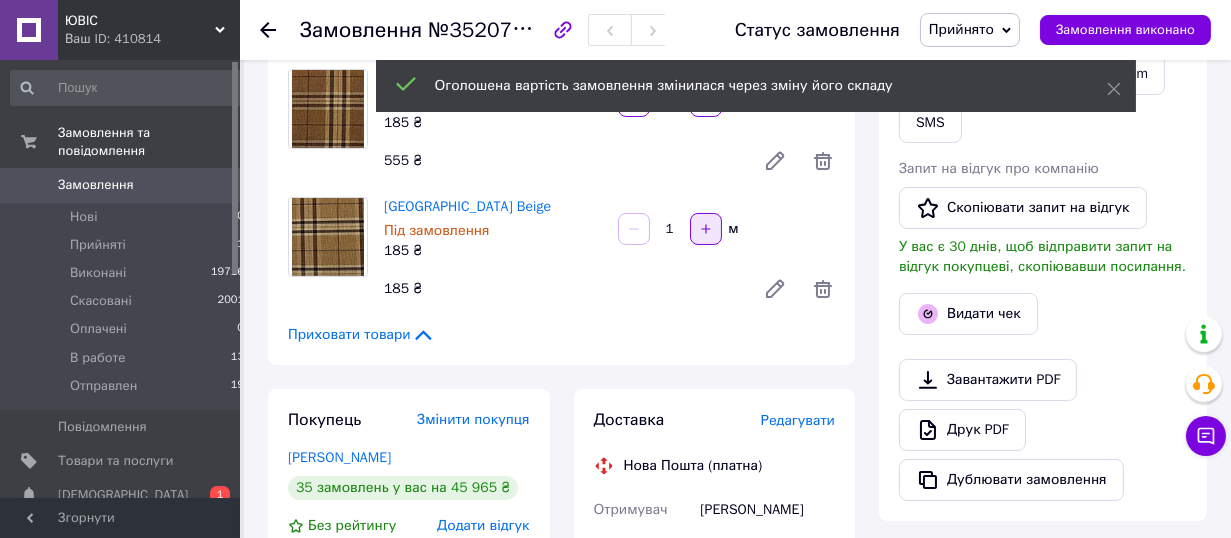 click 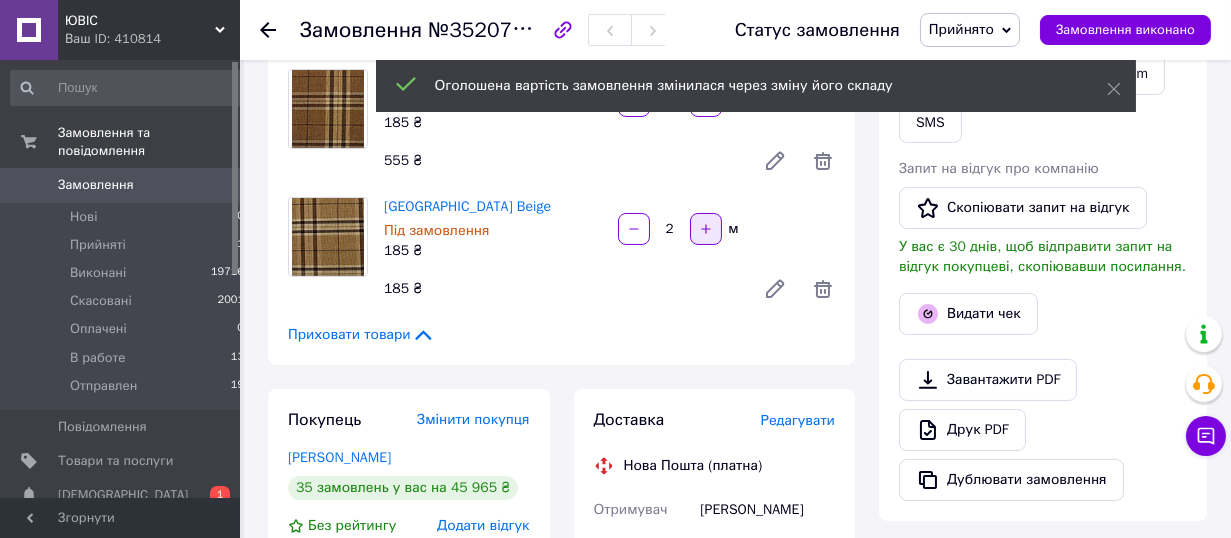 click 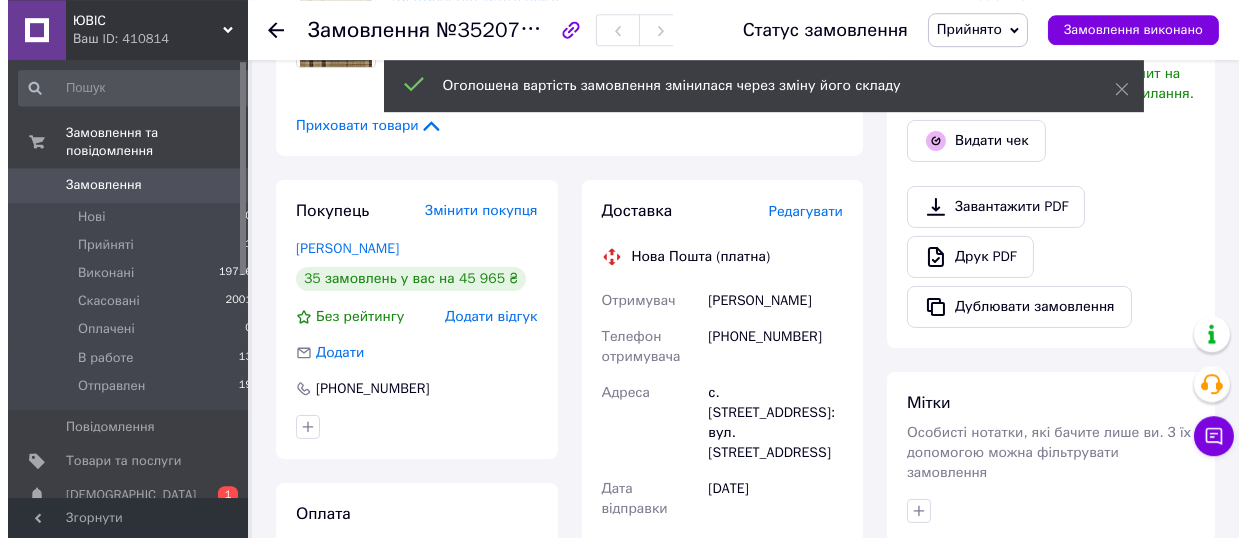 scroll, scrollTop: 550, scrollLeft: 0, axis: vertical 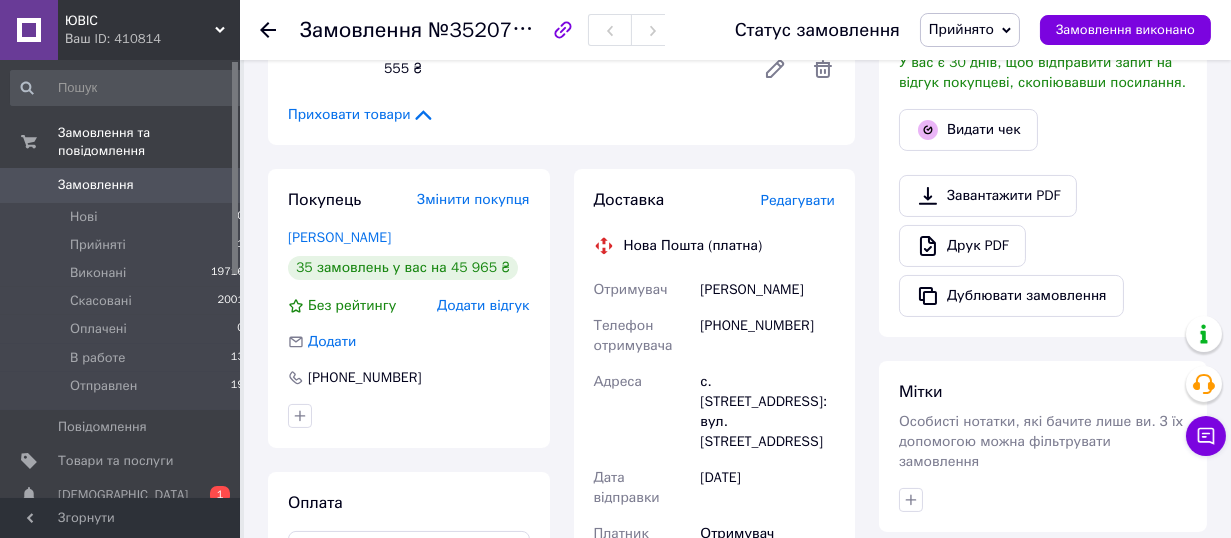 click on "Редагувати" at bounding box center [798, 200] 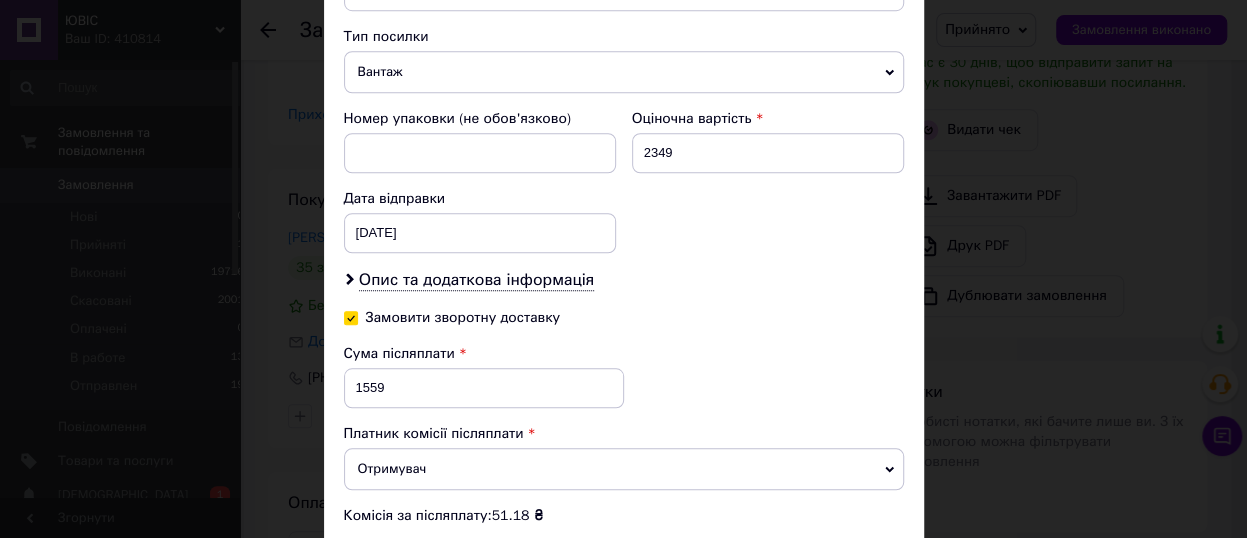 scroll, scrollTop: 880, scrollLeft: 0, axis: vertical 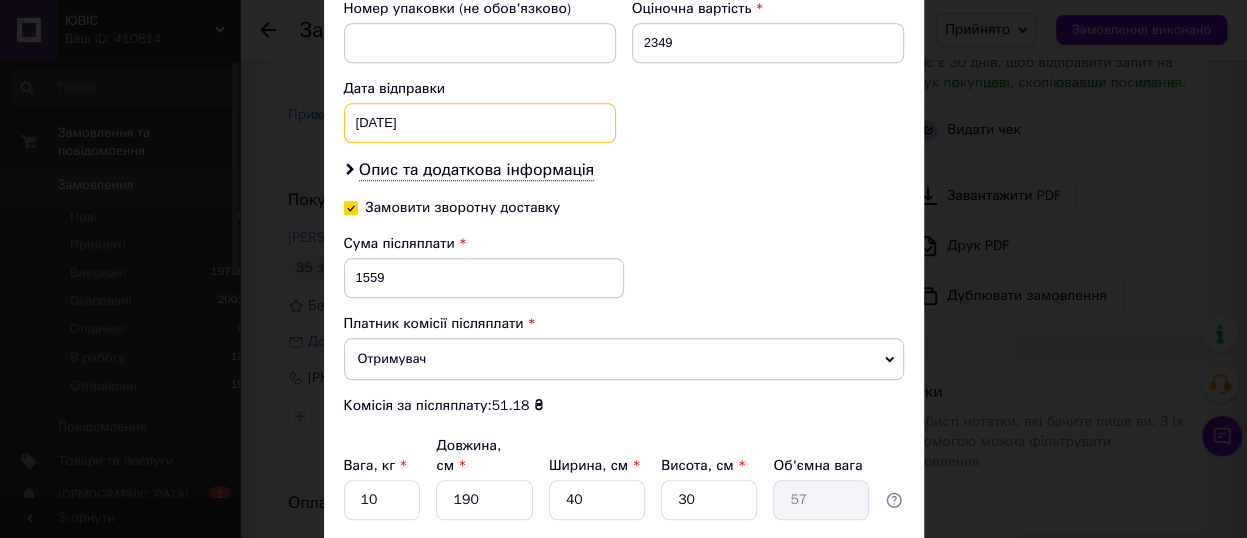 click on "22.10.2024" at bounding box center (480, 123) 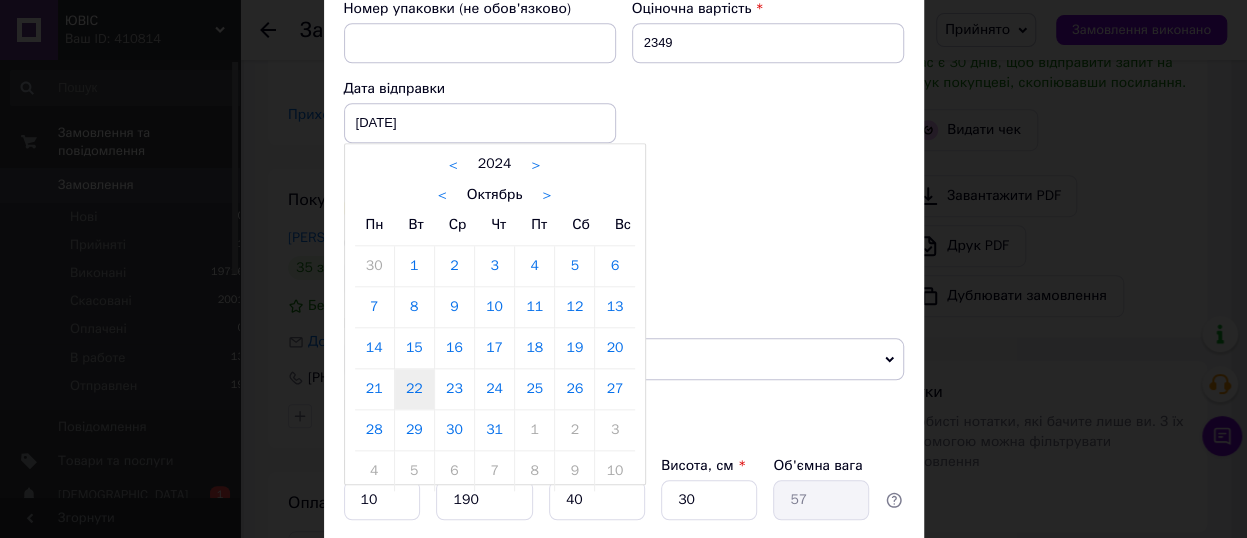 click on ">" at bounding box center (535, 164) 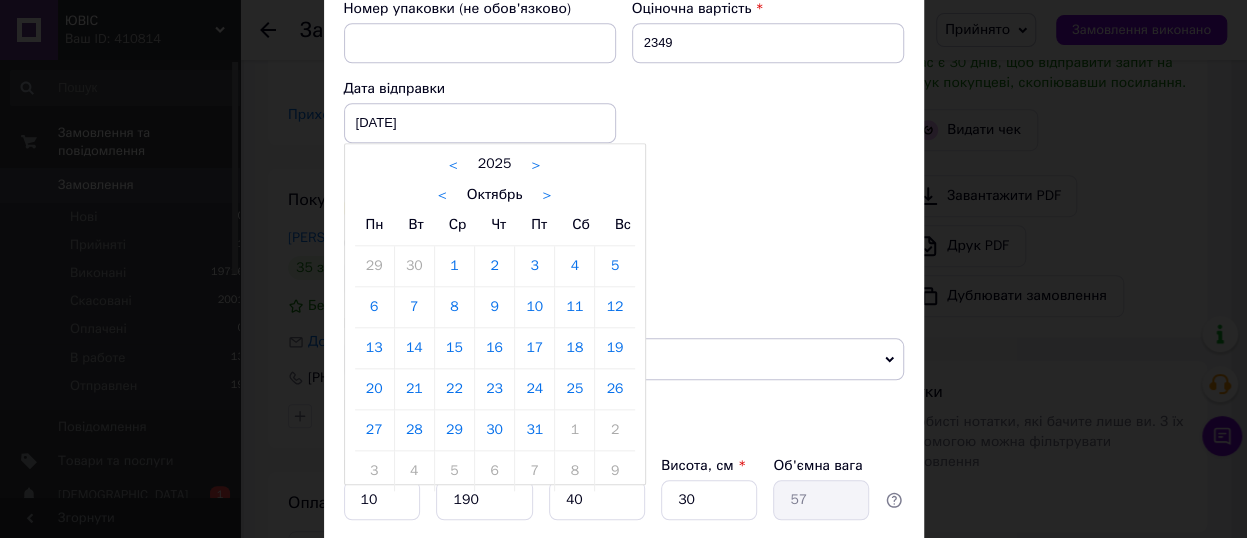 click on "< Октябрь >" at bounding box center [495, 194] 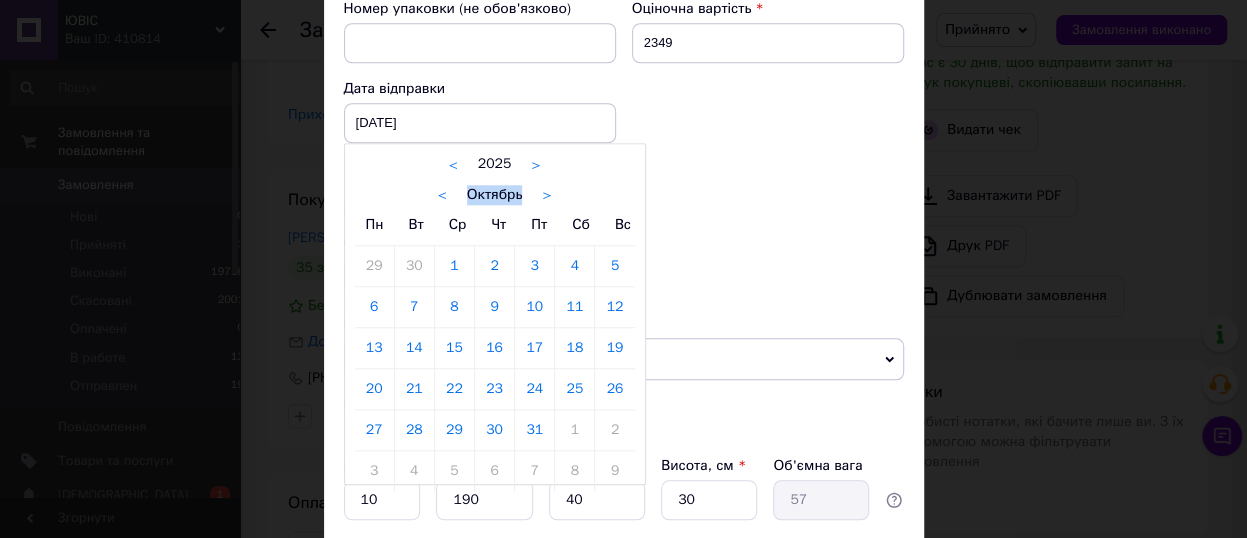 click on "<" at bounding box center (442, 195) 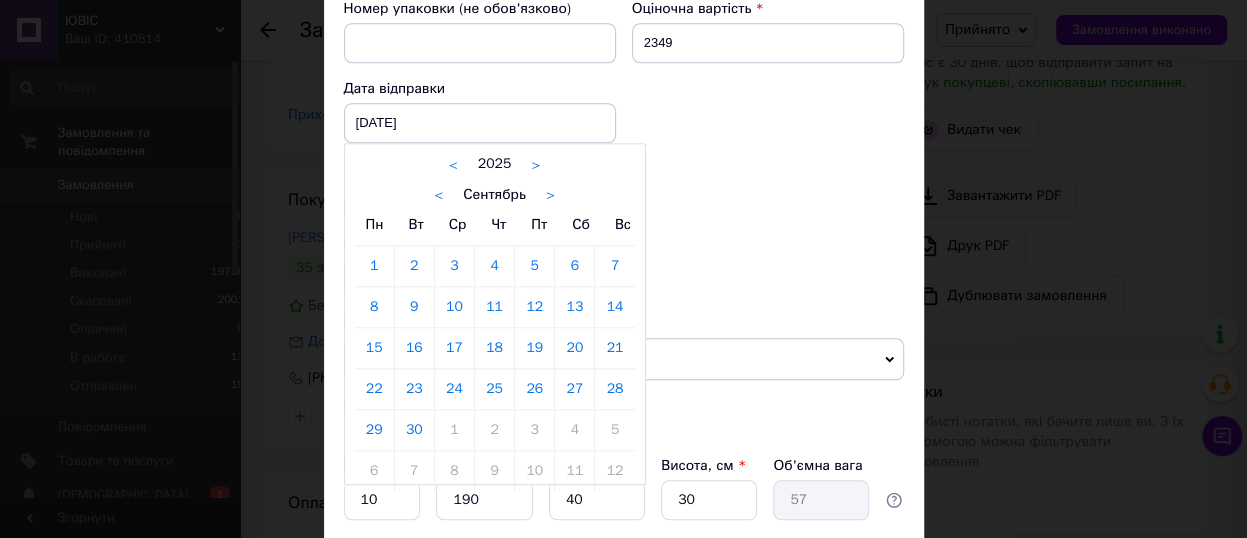 click on "<" at bounding box center (438, 195) 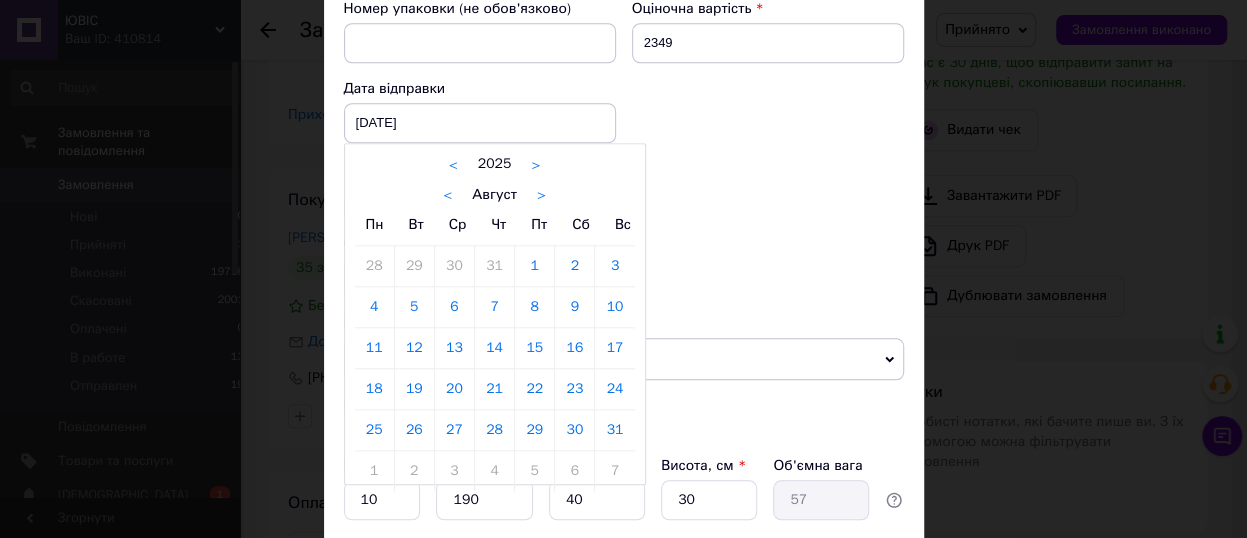 click on "<" at bounding box center [447, 195] 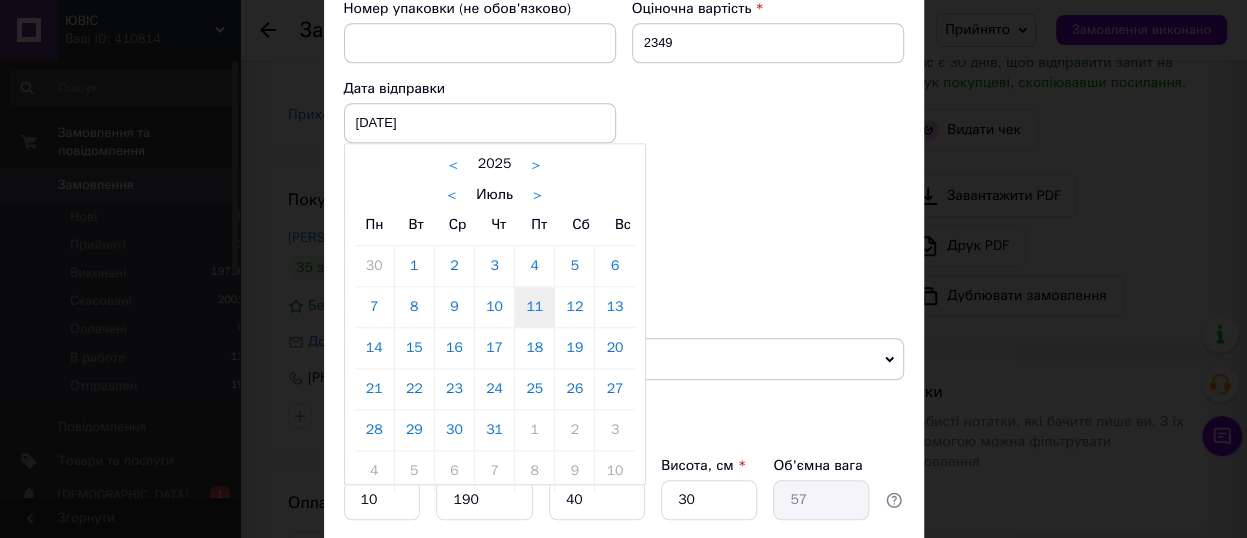 click on "11" at bounding box center (534, 307) 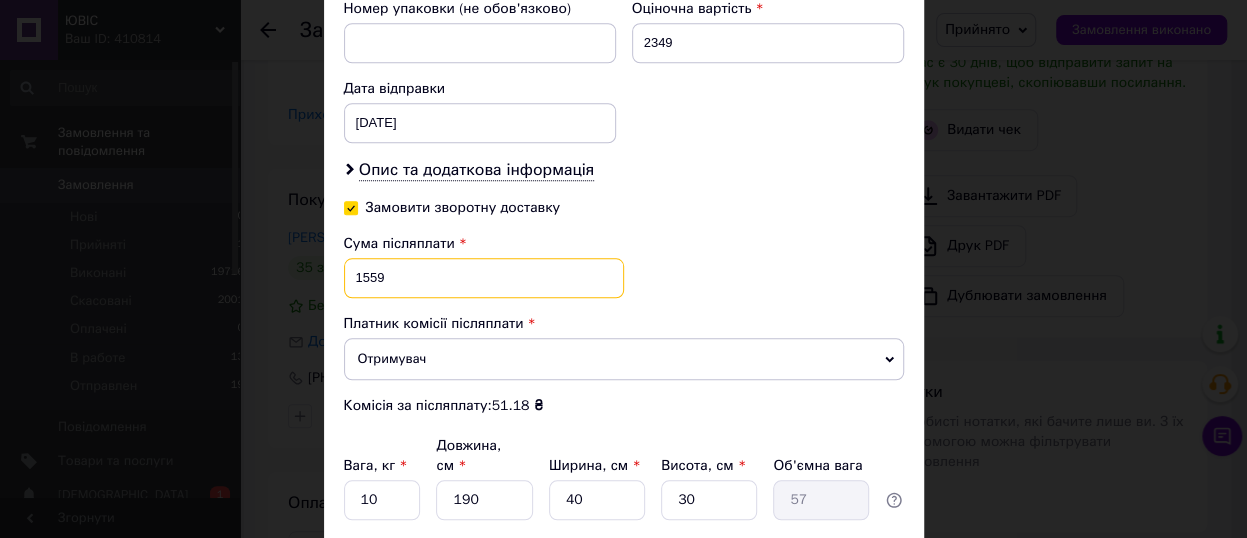 click on "1559" at bounding box center (484, 278) 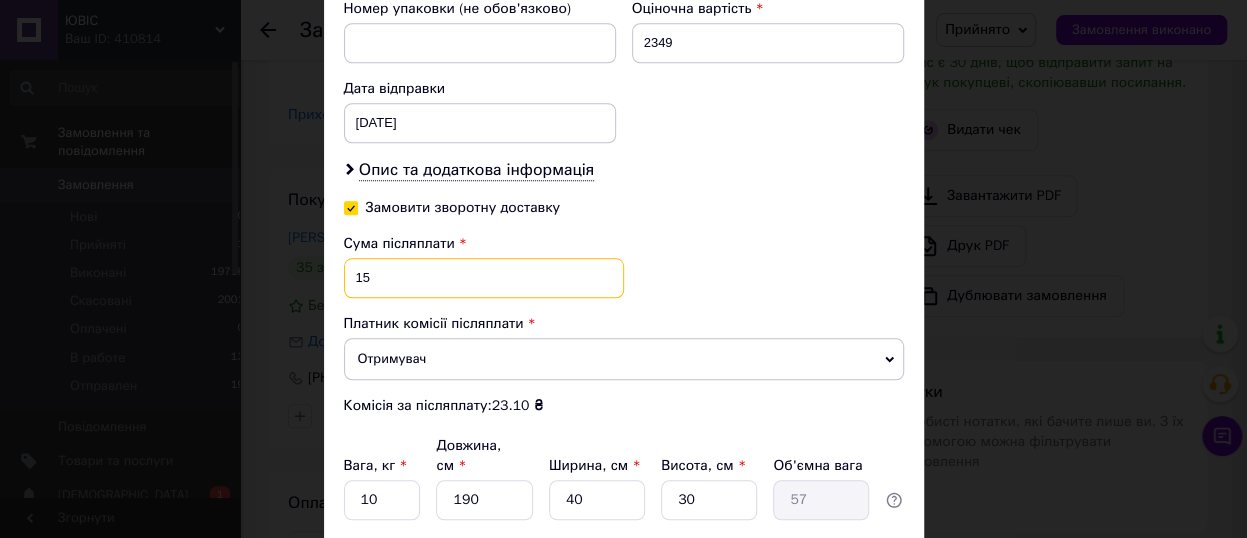type on "1" 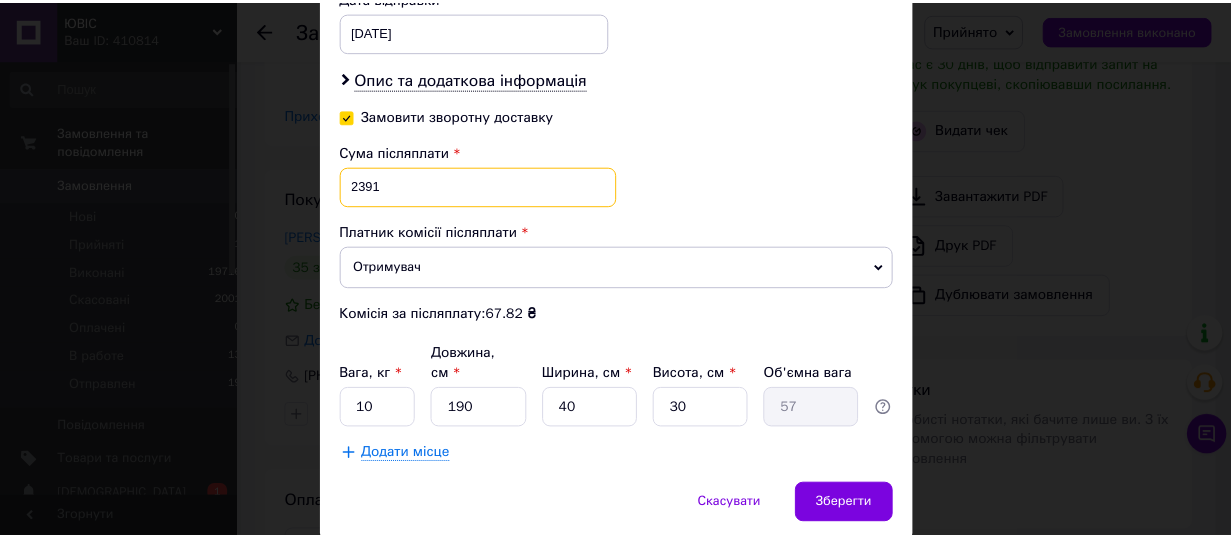 scroll, scrollTop: 1025, scrollLeft: 0, axis: vertical 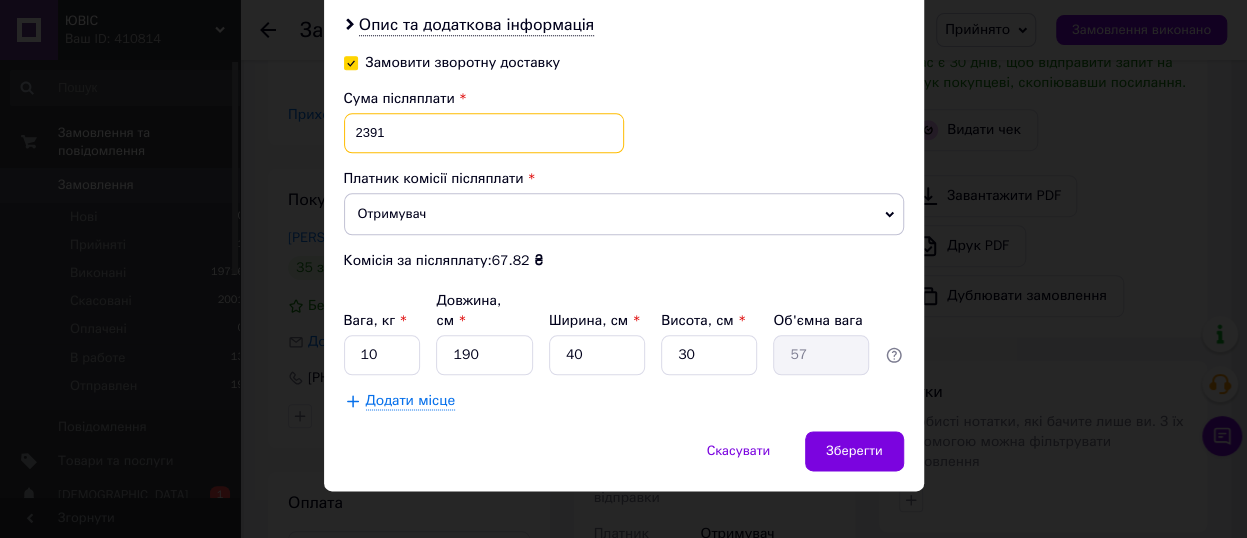 type on "2391" 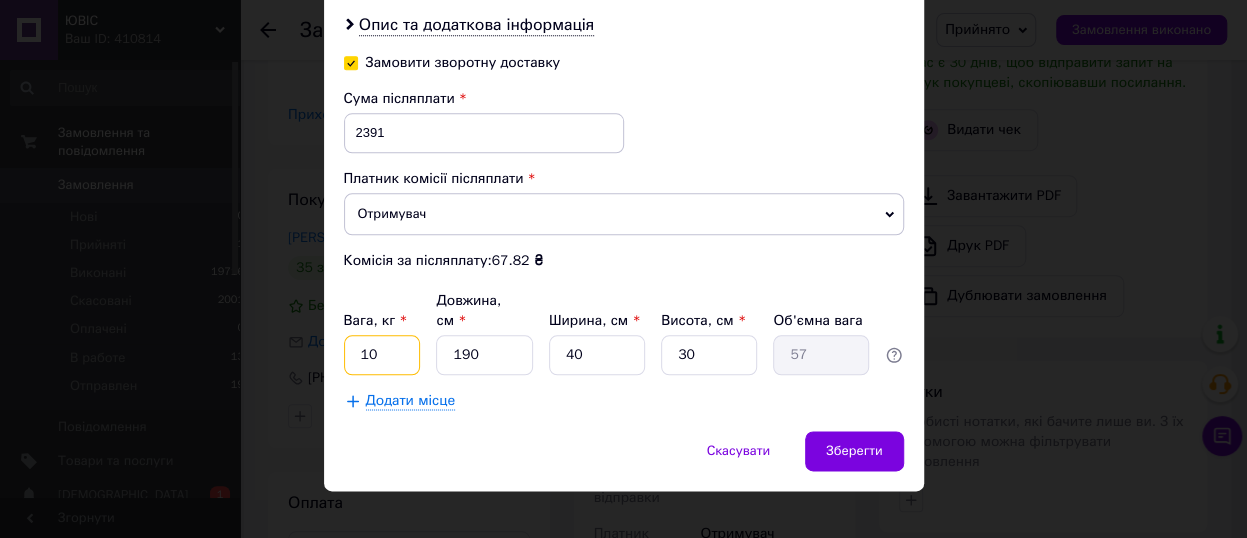click on "10" at bounding box center [382, 355] 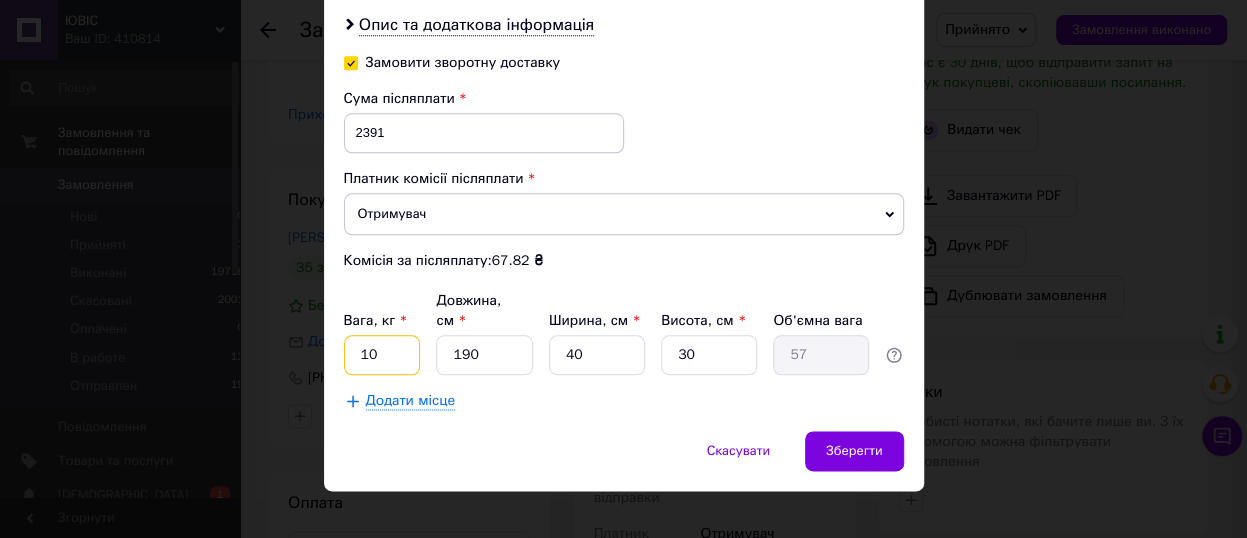type on "1" 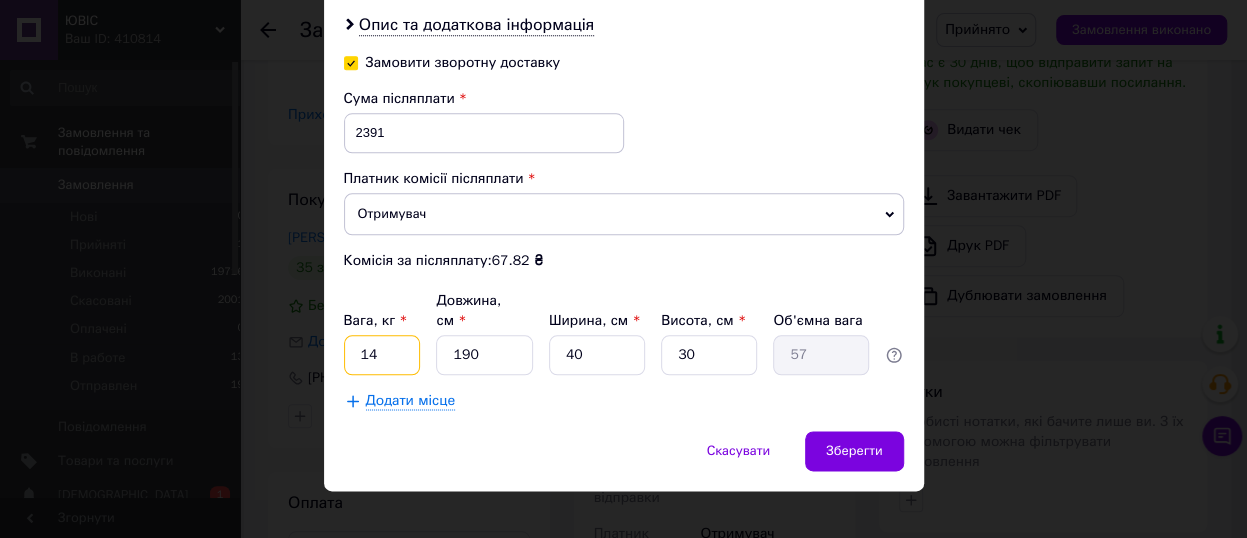 type on "14" 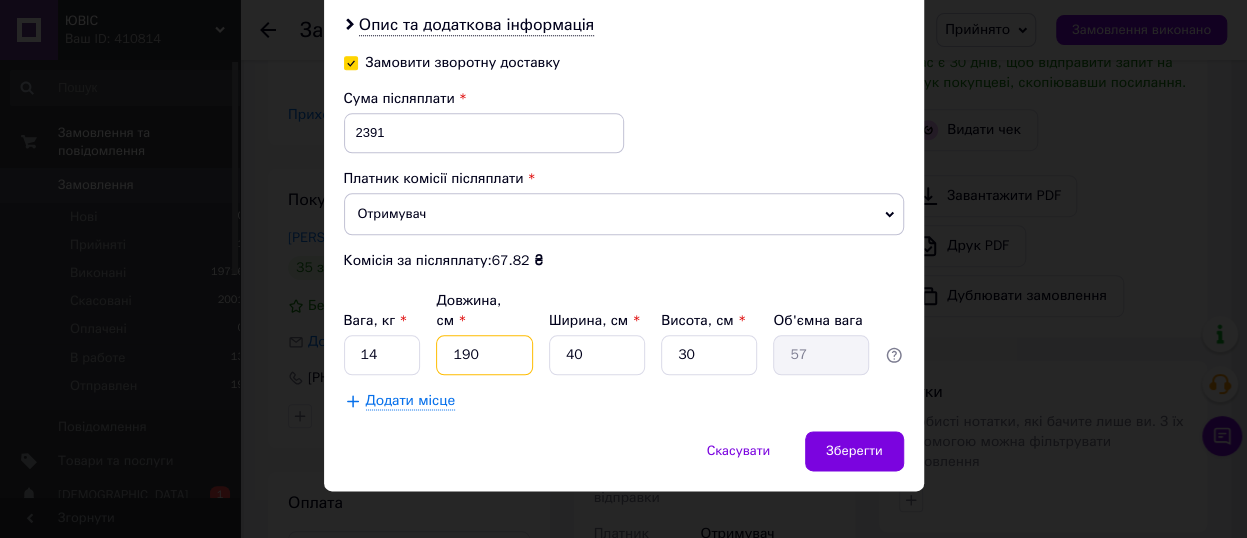 click on "190" at bounding box center (484, 355) 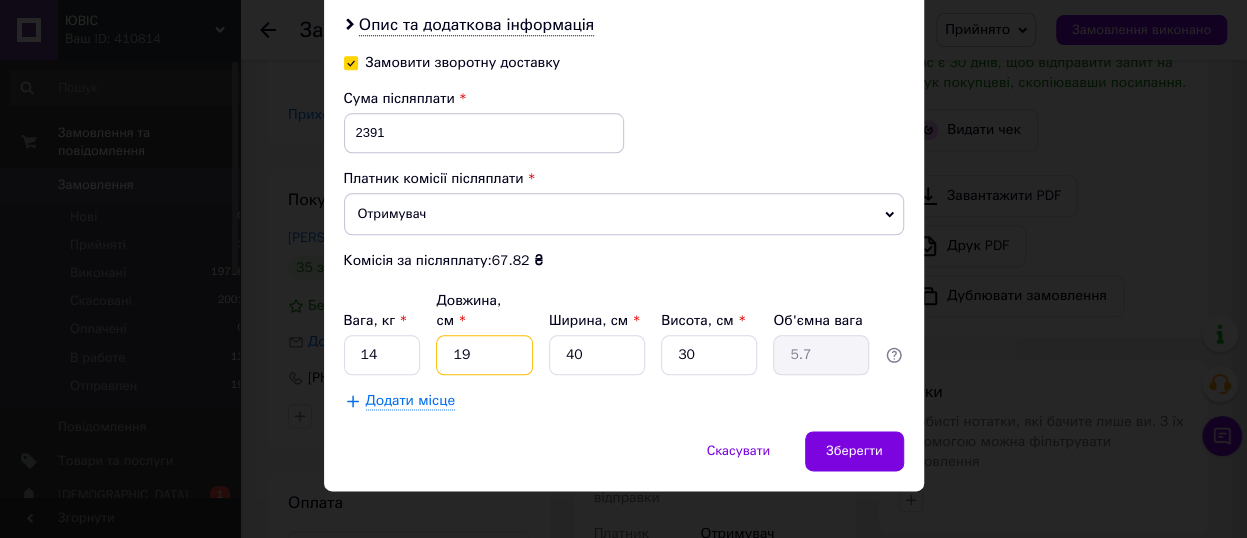 type on "1" 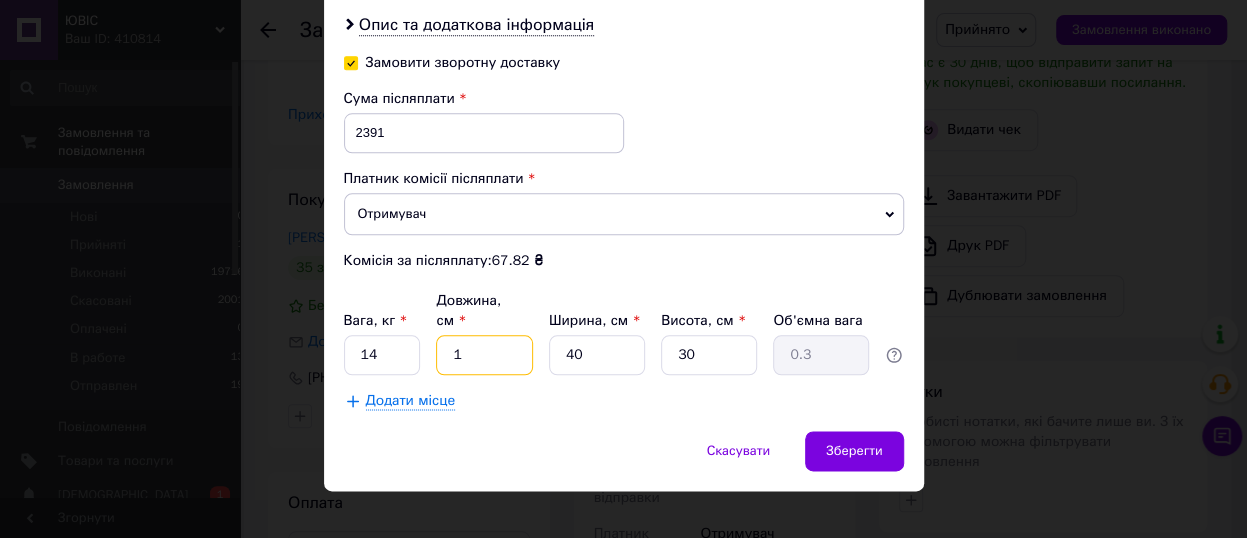 type 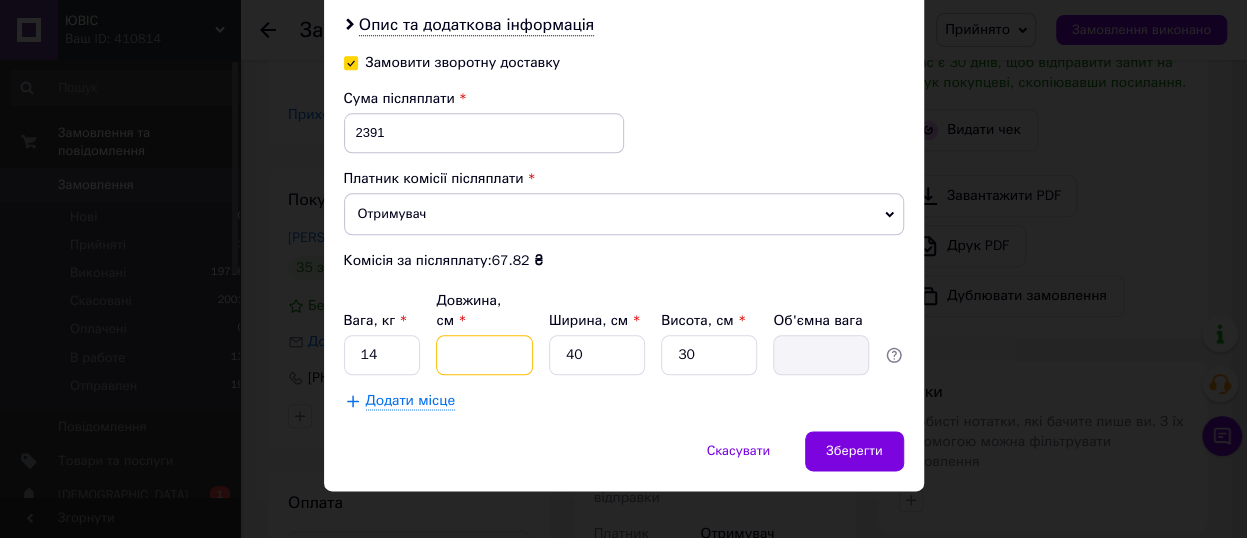 type on "4" 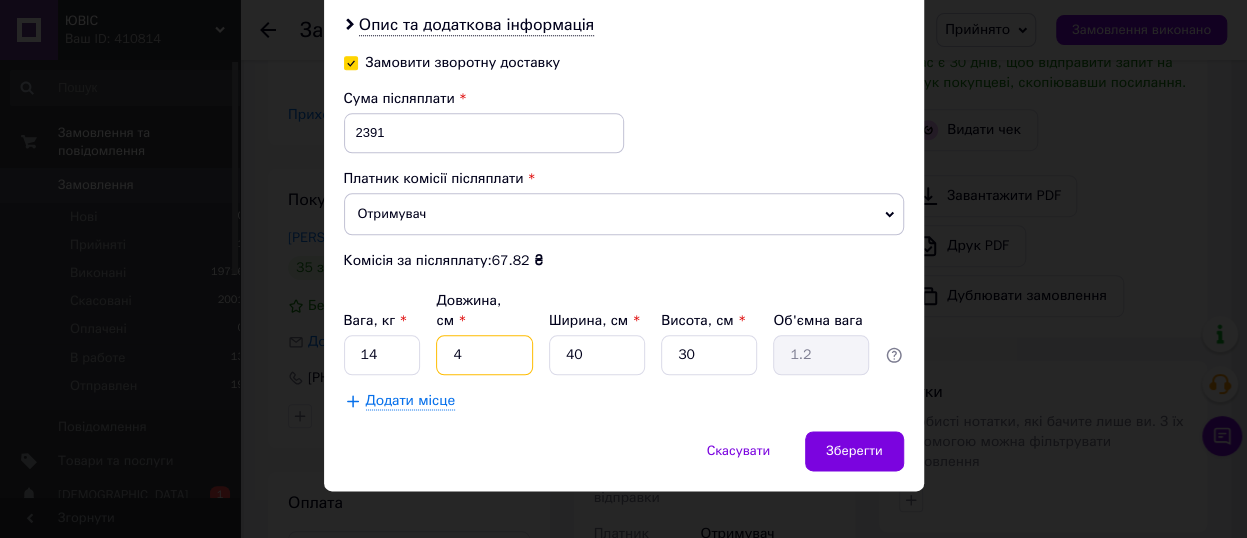 type on "40" 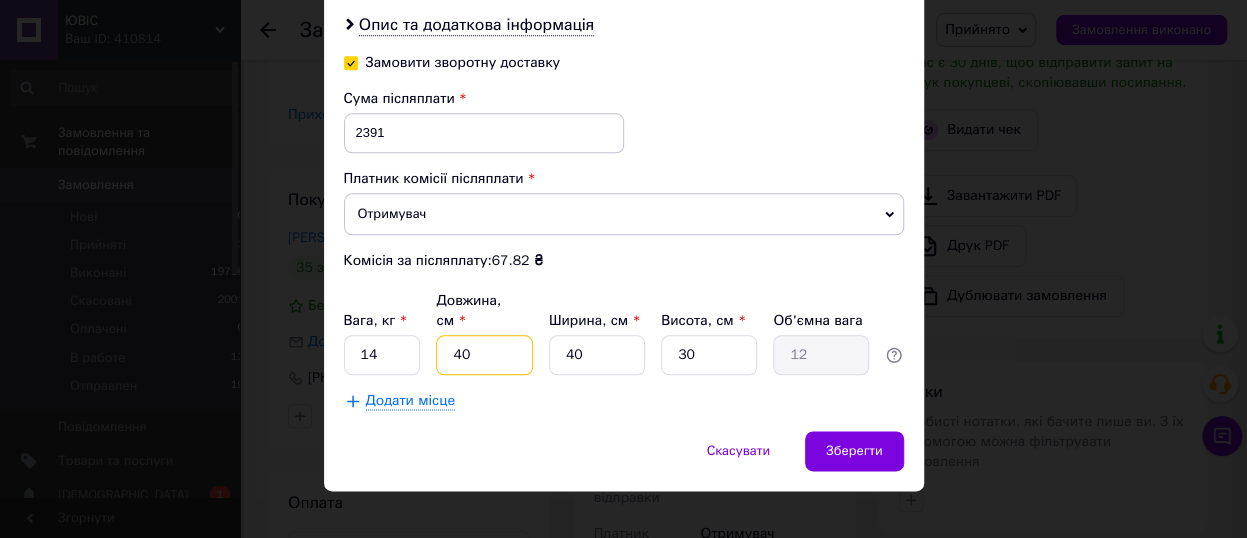 type on "40" 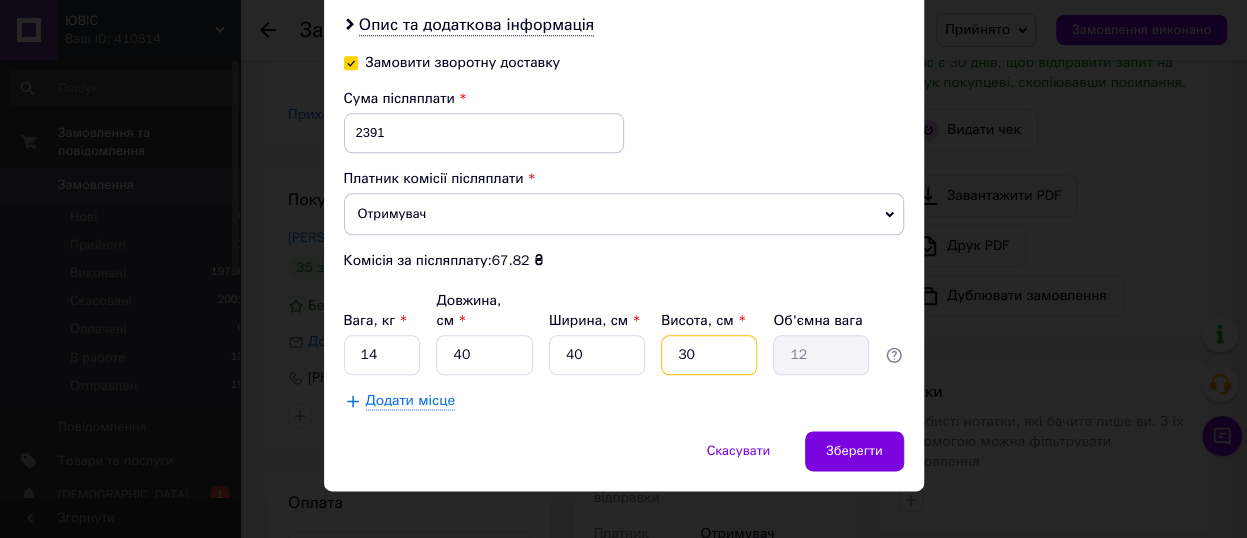 click on "30" at bounding box center [709, 355] 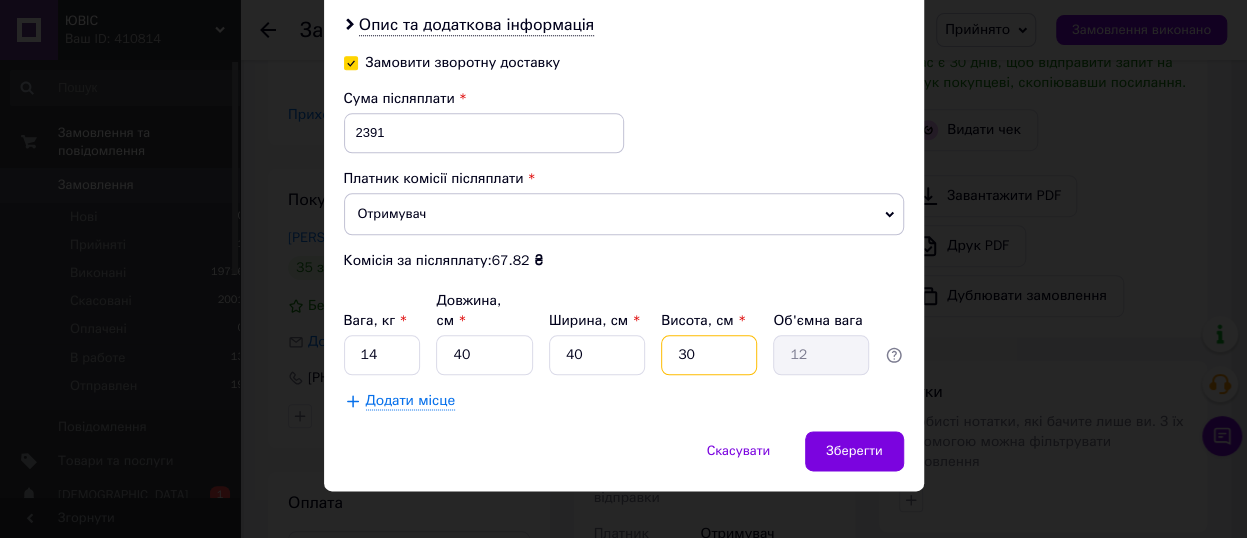 type on "3" 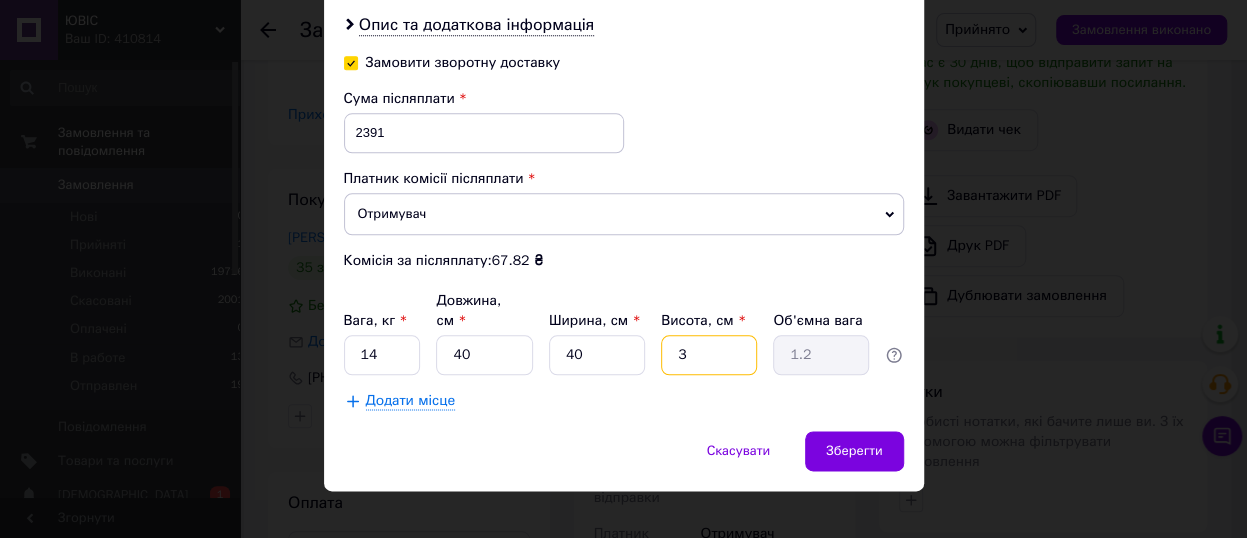 type 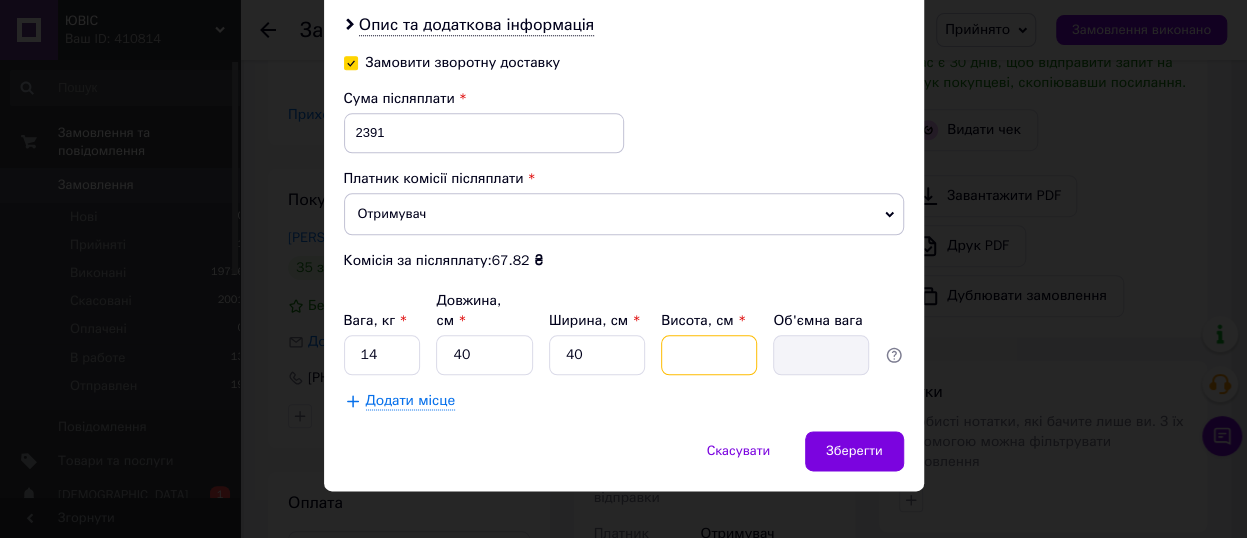 type on "2" 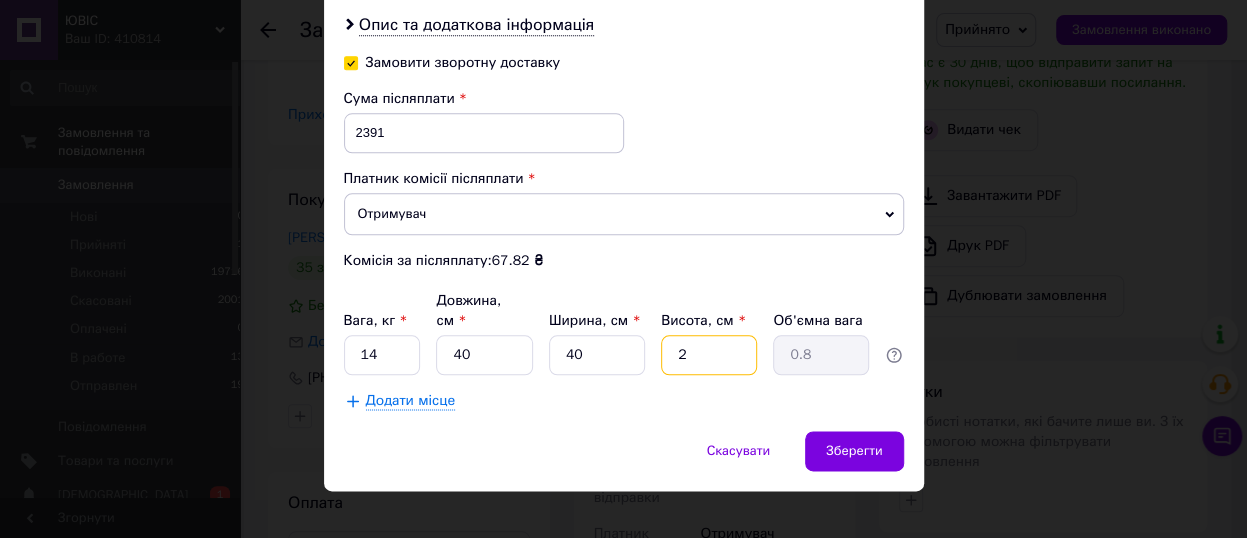 type on "20" 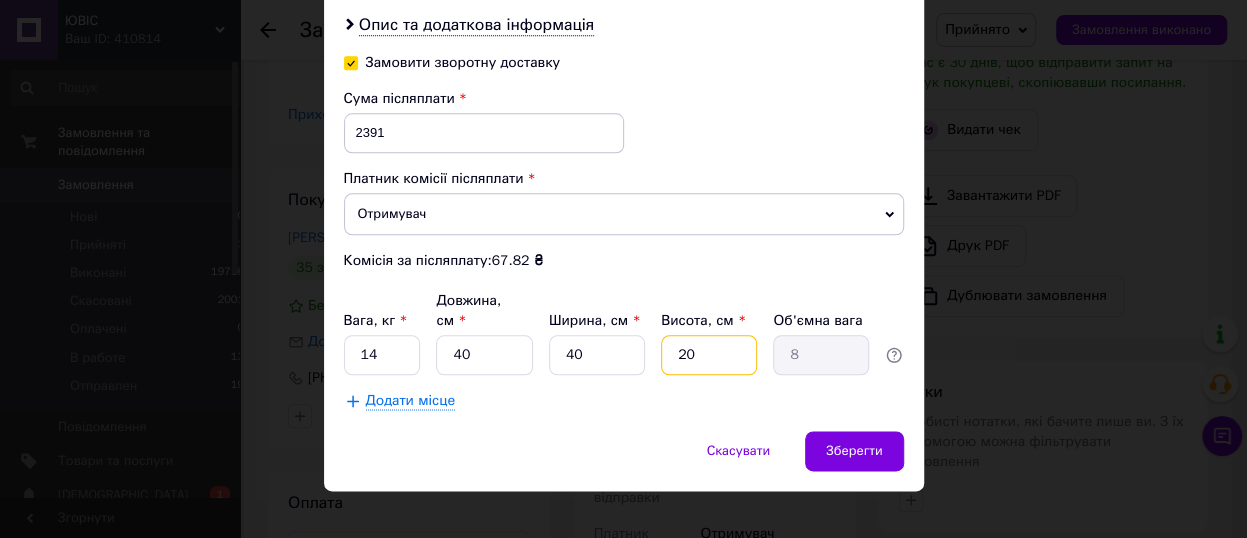 type on "20" 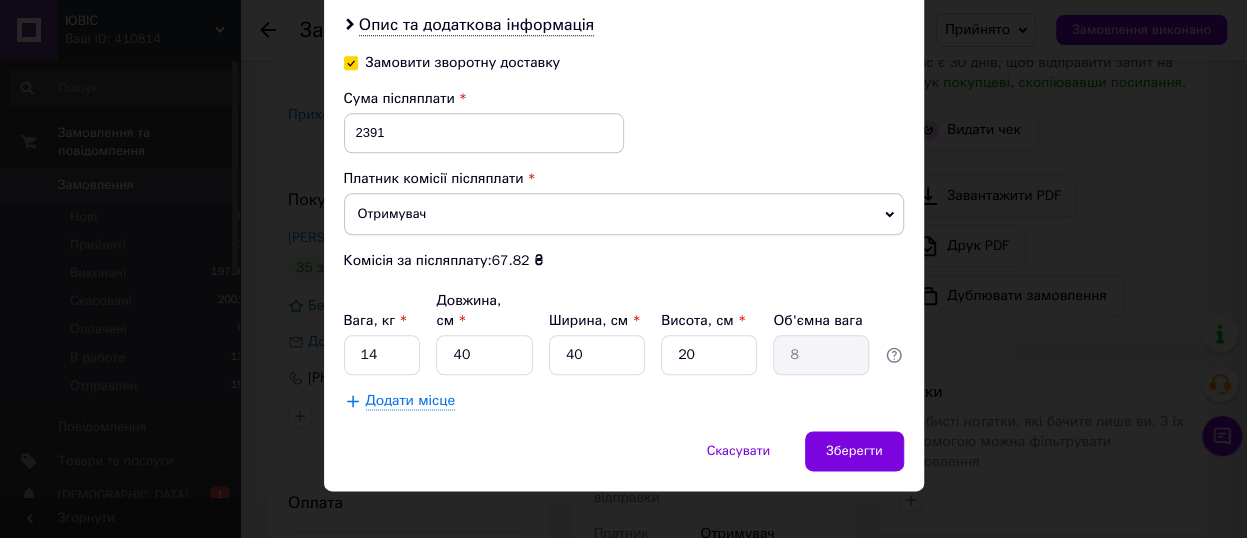 click on "Додати місце" at bounding box center (410, 401) 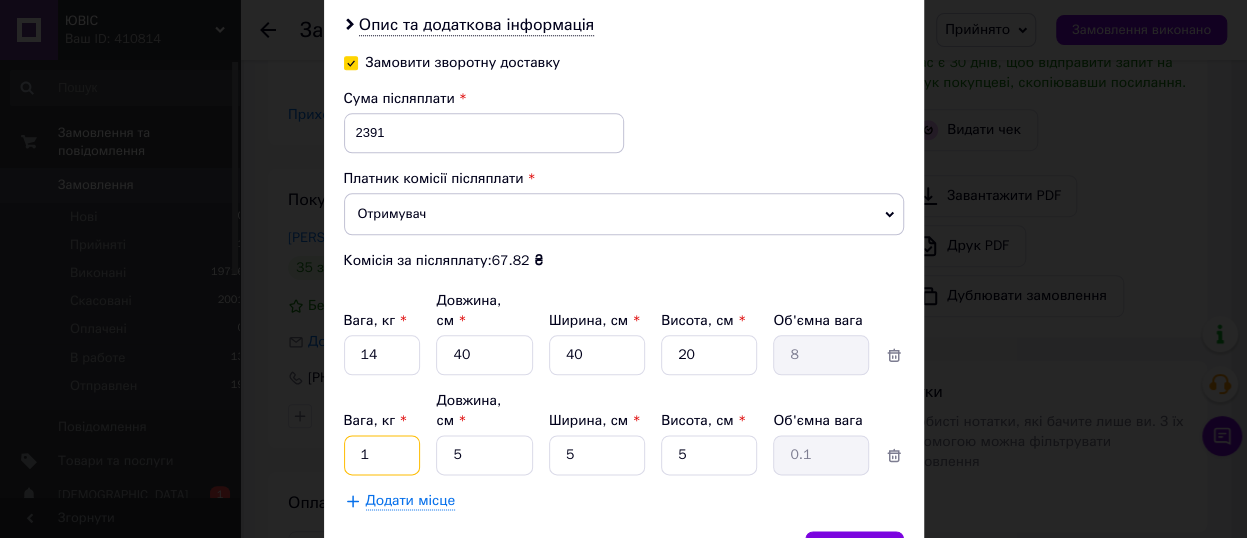 click on "1" at bounding box center [382, 355] 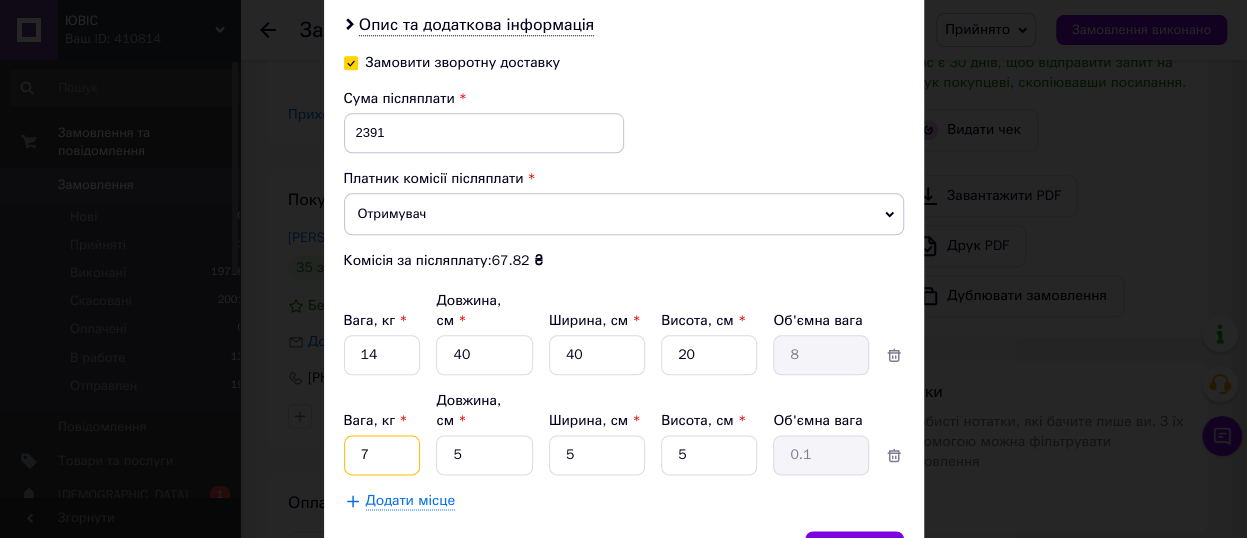 type on "7" 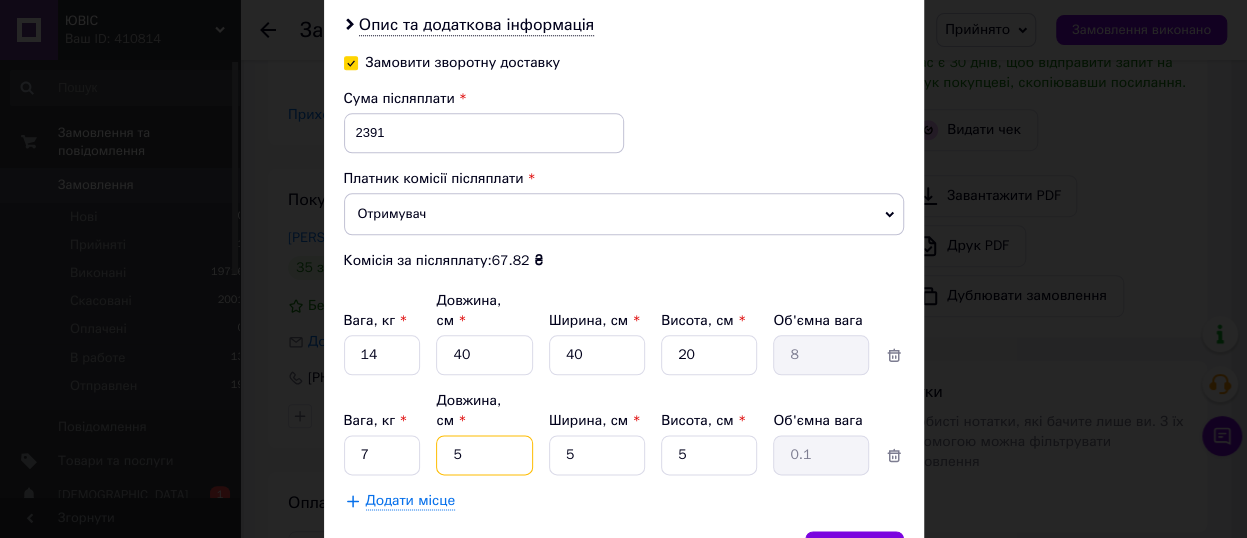 click on "5" at bounding box center [484, 355] 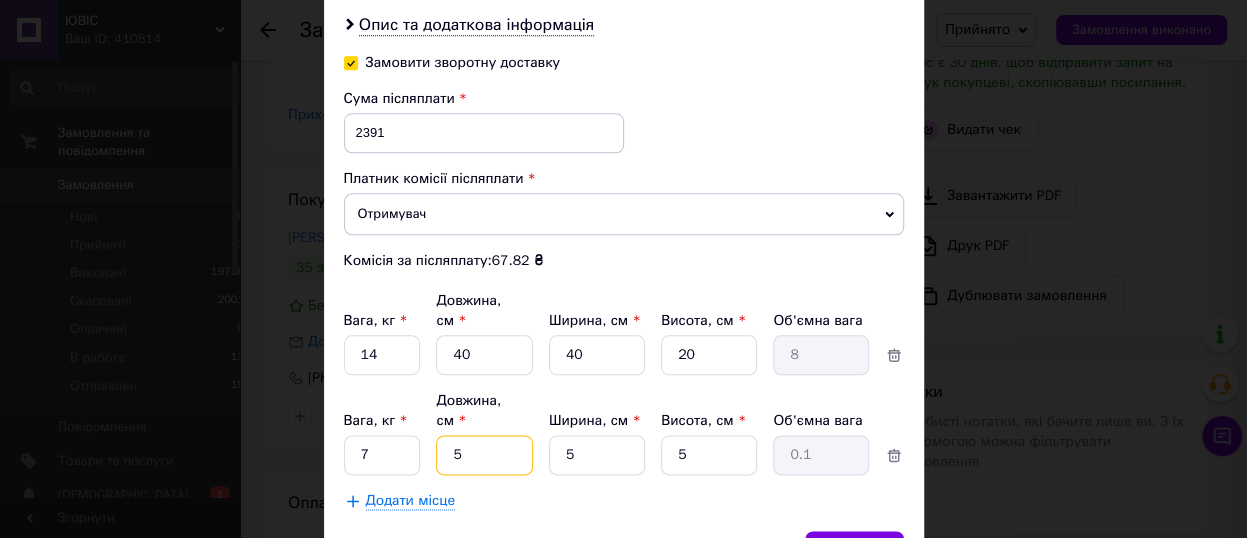 type on "58" 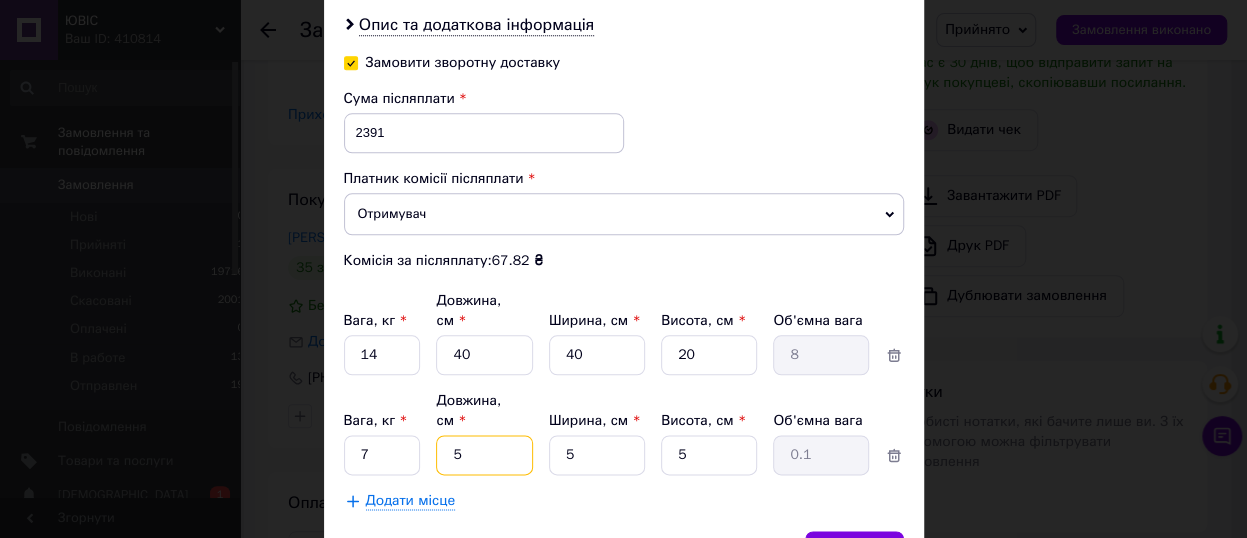type on "0.36" 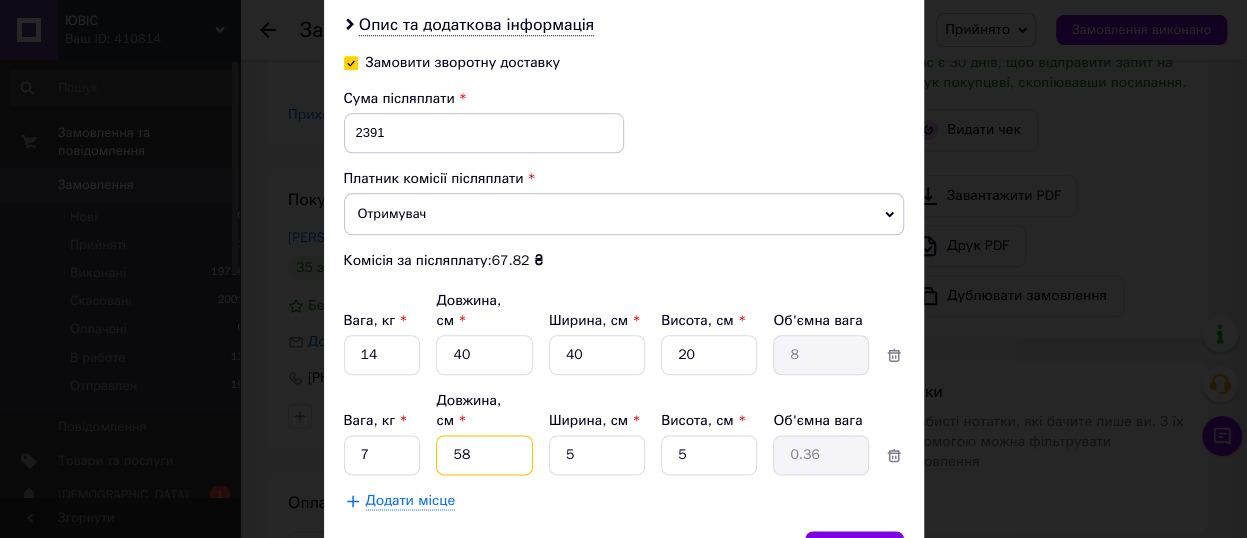 type on "58" 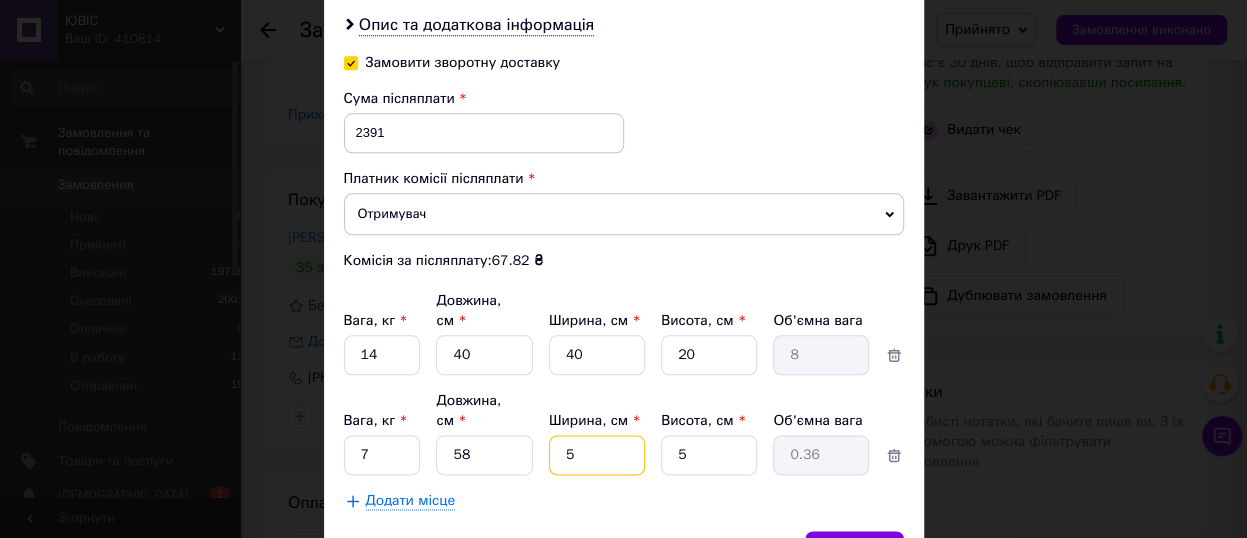 click on "5" at bounding box center [597, 355] 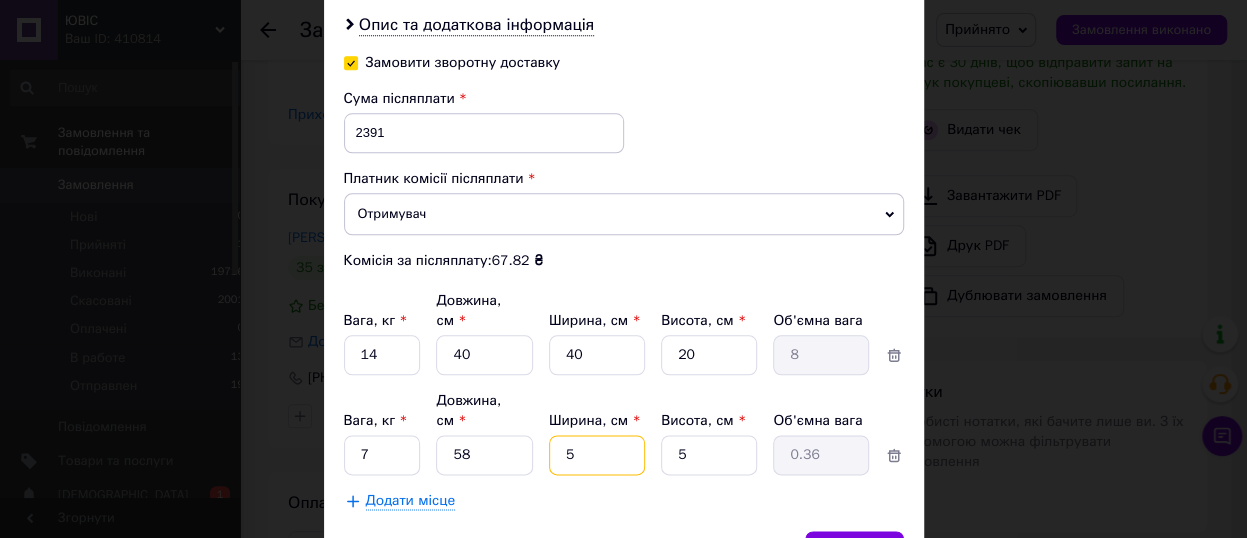 type on "25" 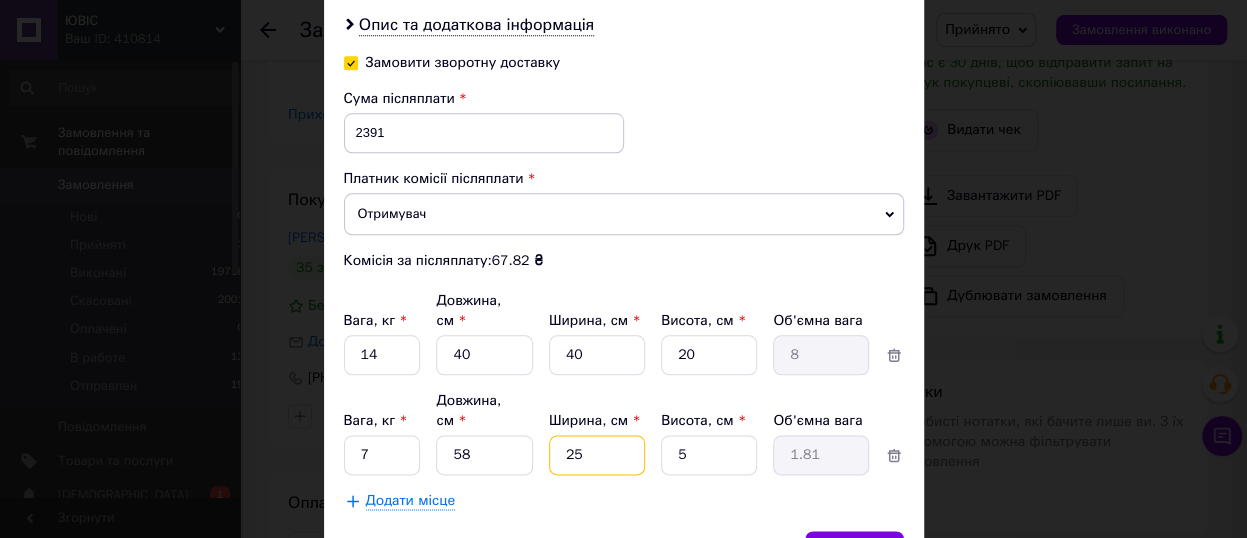 type on "25" 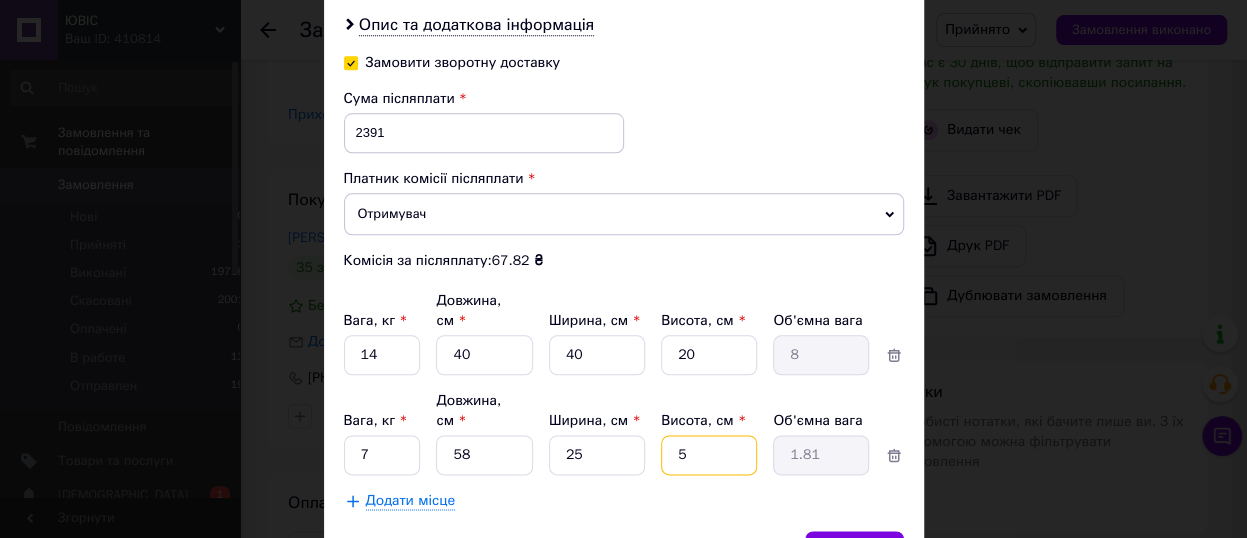 click on "5" at bounding box center (709, 355) 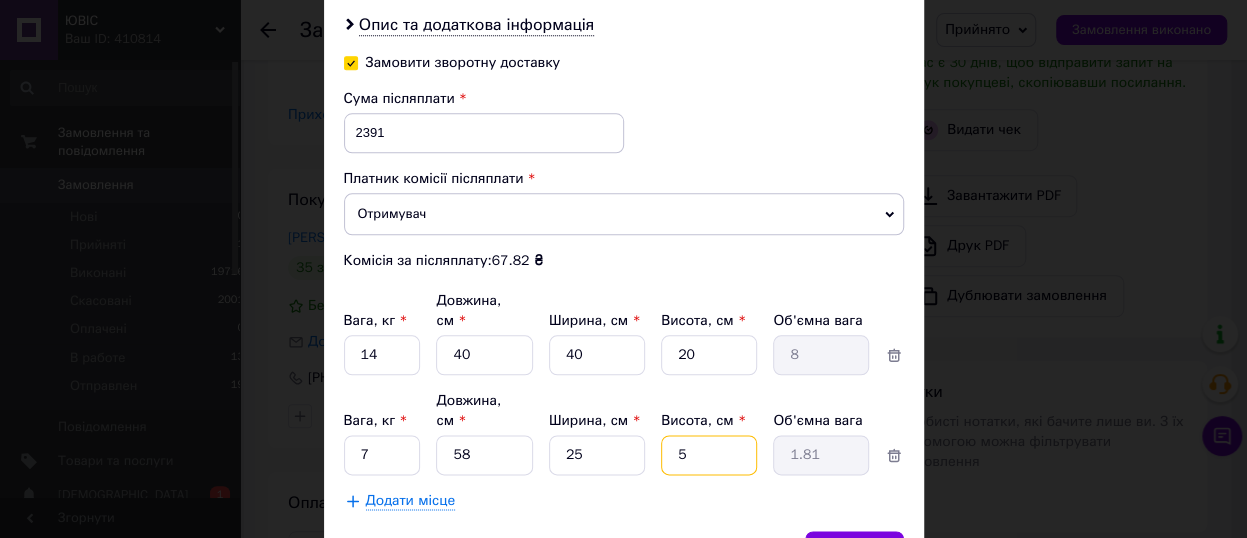 type on "25" 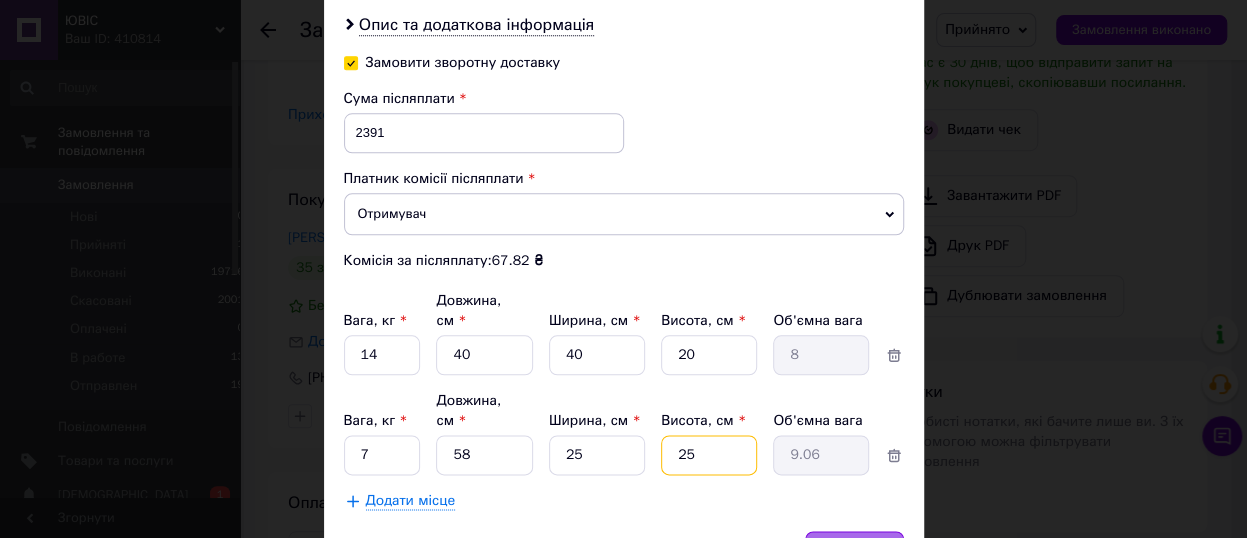 type on "25" 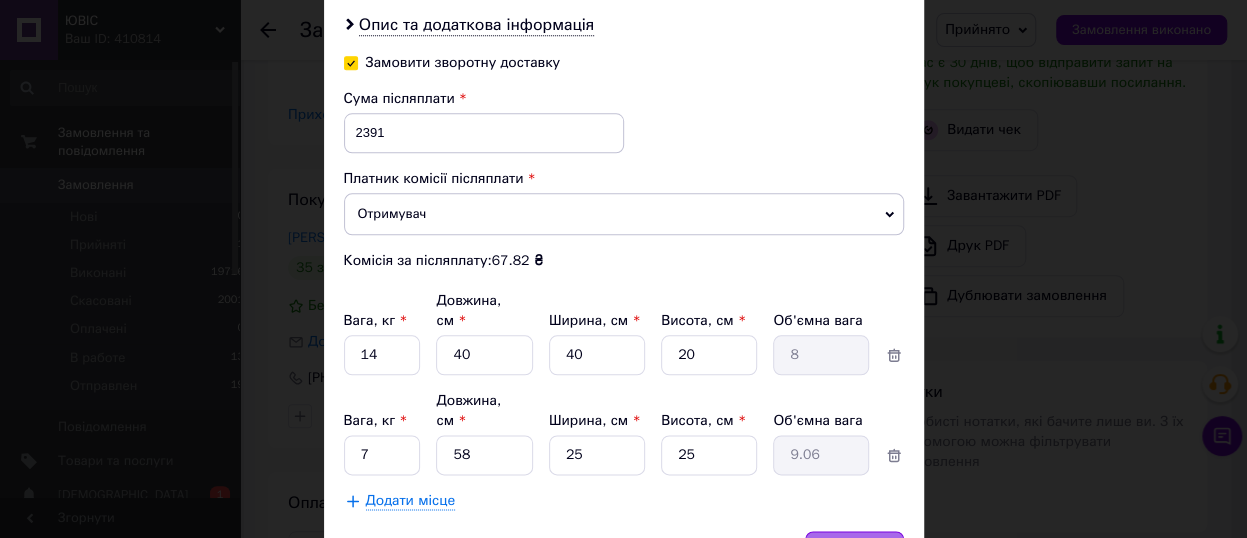 click on "Зберегти" at bounding box center (854, 551) 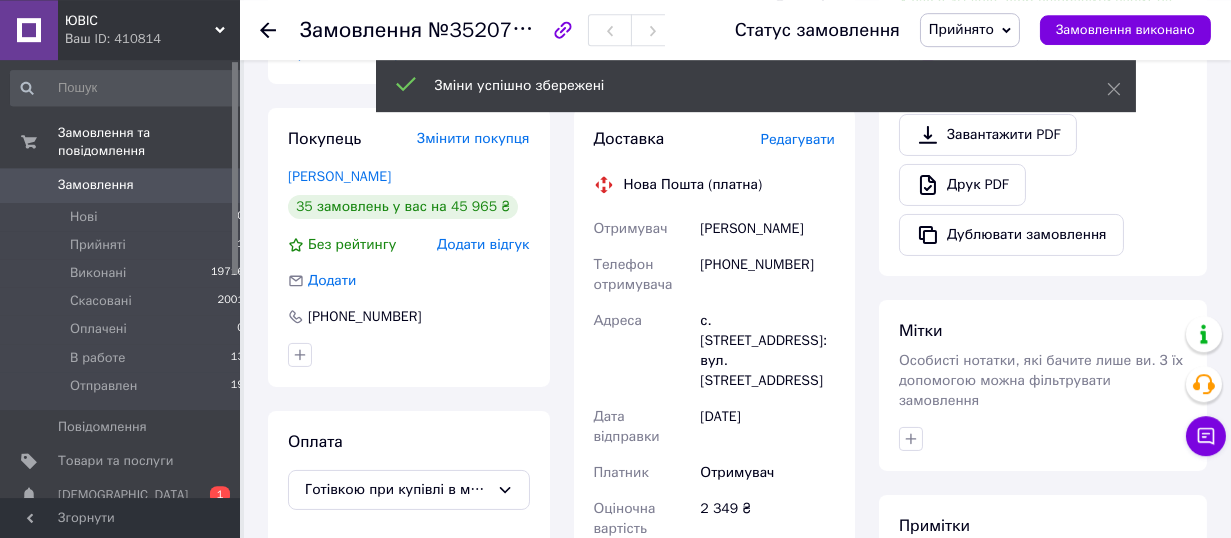 scroll, scrollTop: 990, scrollLeft: 0, axis: vertical 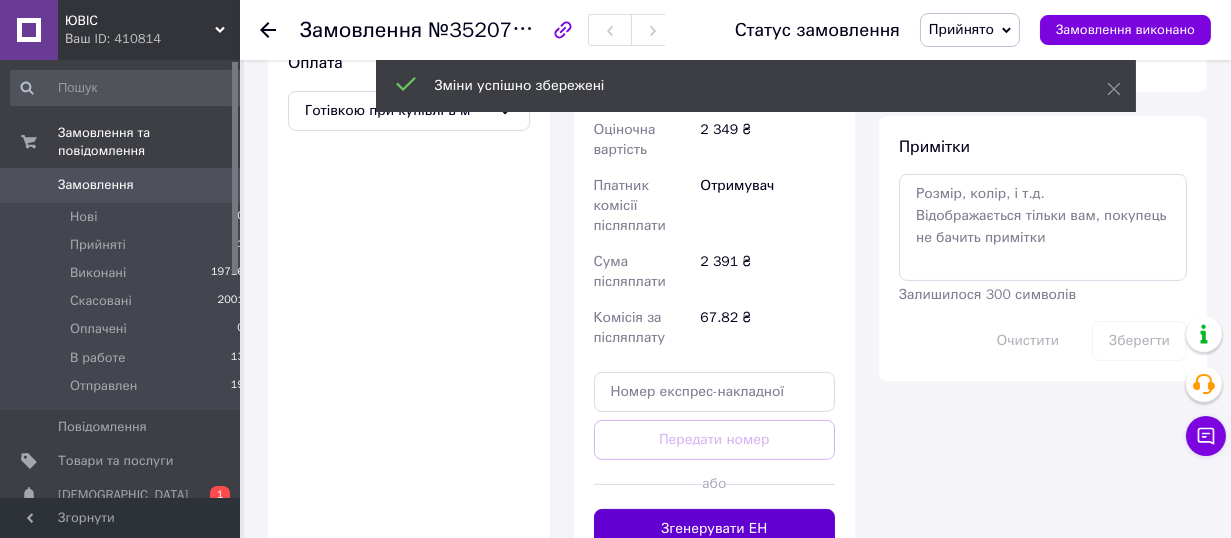 click on "Згенерувати ЕН" at bounding box center [715, 529] 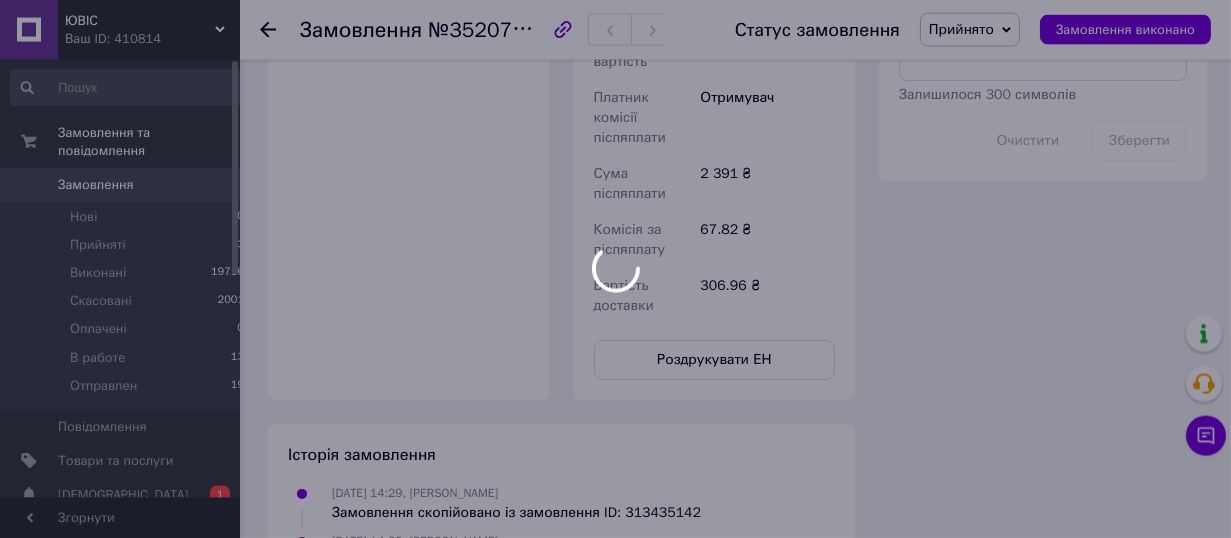 scroll, scrollTop: 1210, scrollLeft: 0, axis: vertical 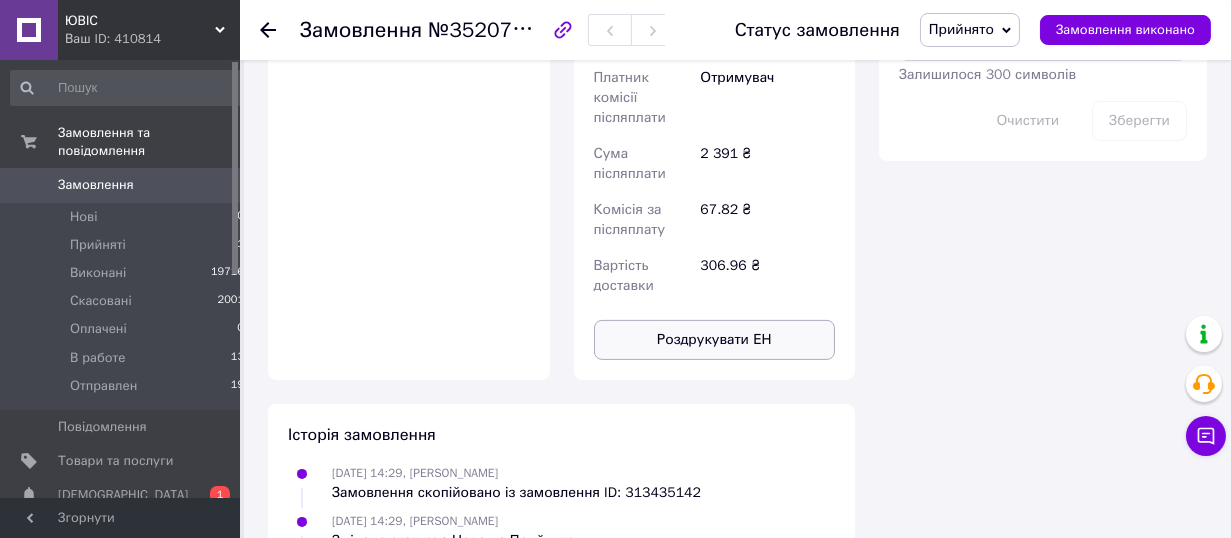 click on "Роздрукувати ЕН" at bounding box center [715, 340] 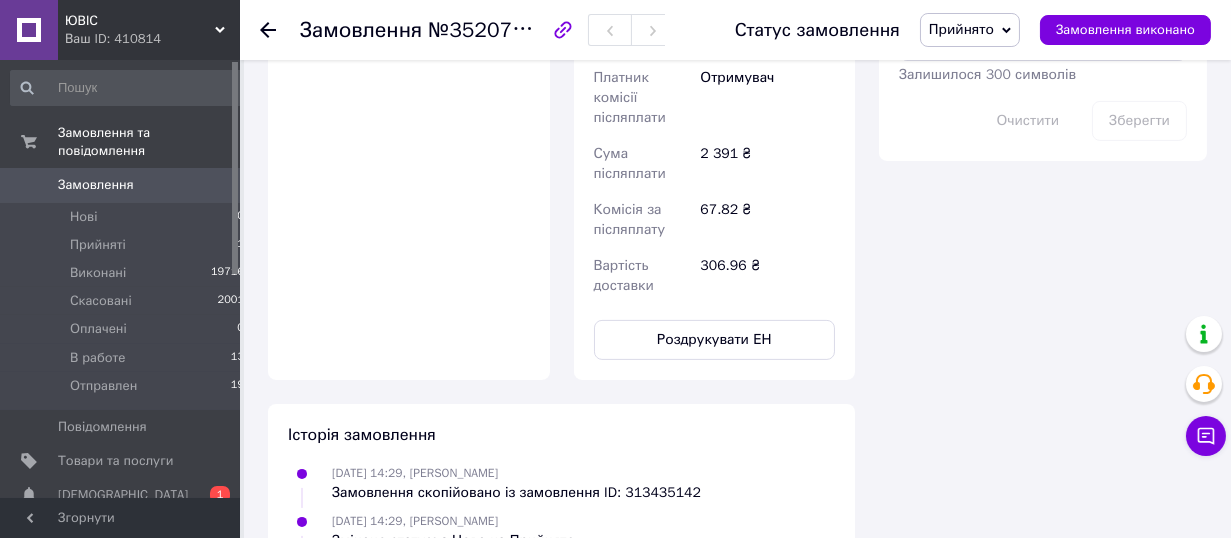 click on "Історія замовлення 10.07.2025 14:29, Наталія Котвицька Замовлення скопійовано із замовлення ID: 313435142 10.07.2025 14:29, Наталія Котвицька Змінено статус: з Нове на Прийнято 10.07.2025 14:29, Наталія Котвицька Додано 2 товара 10.07.2025 14:29, Наталія Котвицька Змінено кількість товару "Шотландия Brown" з 1 на 3 10.07.2025 14:29, Наталія Котвицька Змінено кількість товару "Шотландия Beige" з 1 на 3 10.07.2025 14:30, Наталія Котвицька 10.07.2025 14:30, Наталія Котвицька Створено/додано ЕН 20451203108846, Нова Пошта" at bounding box center (561, 627) 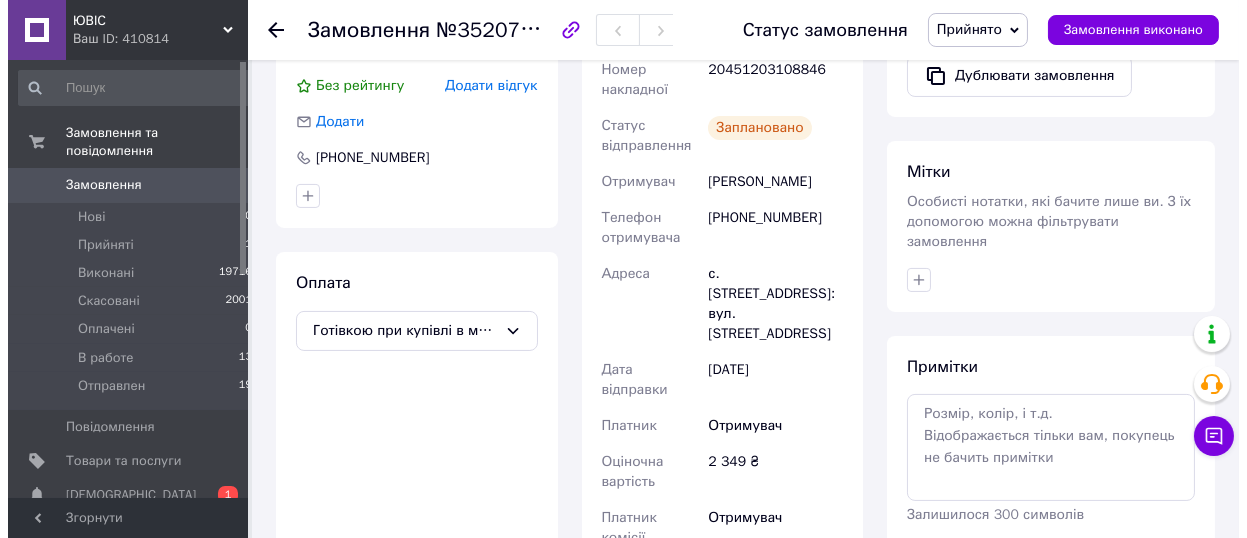 scroll, scrollTop: 440, scrollLeft: 0, axis: vertical 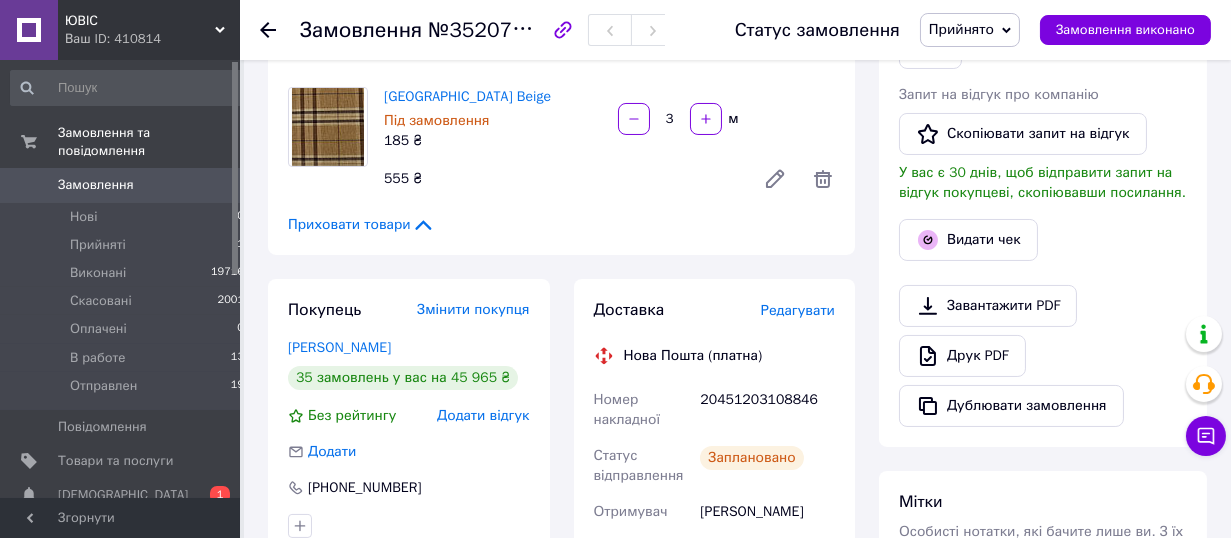 click on "Редагувати" at bounding box center (798, 310) 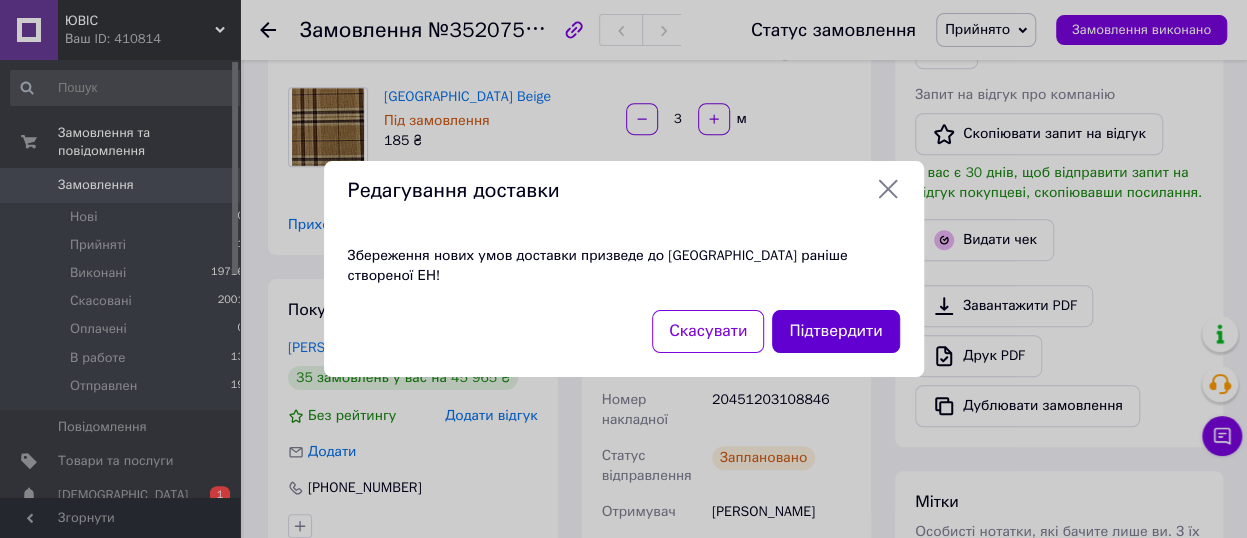 click on "Підтвердити" at bounding box center [835, 331] 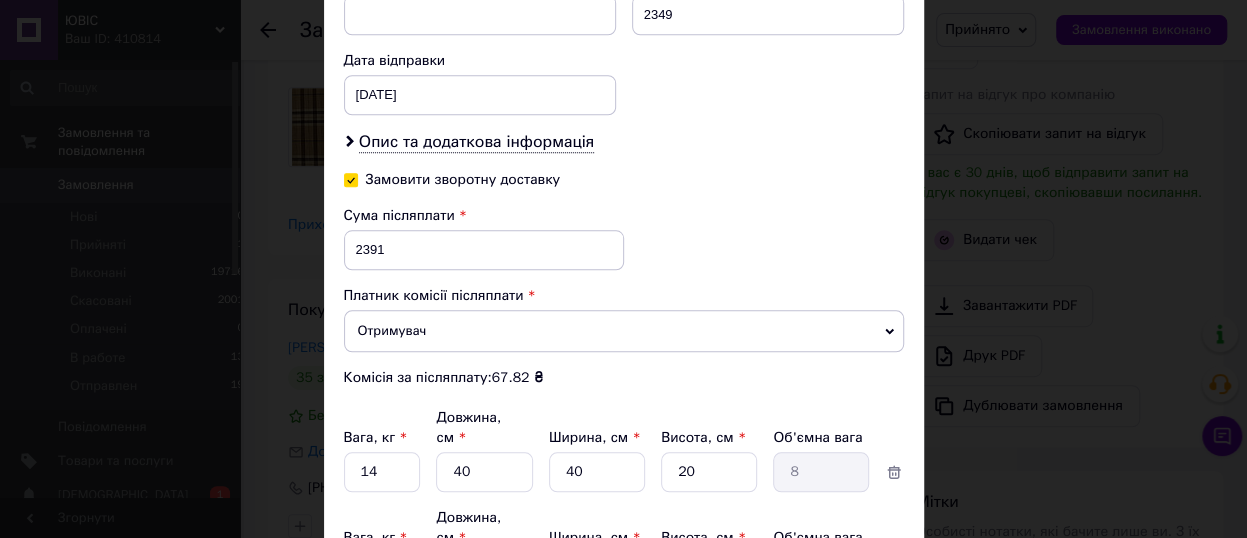 scroll, scrollTop: 990, scrollLeft: 0, axis: vertical 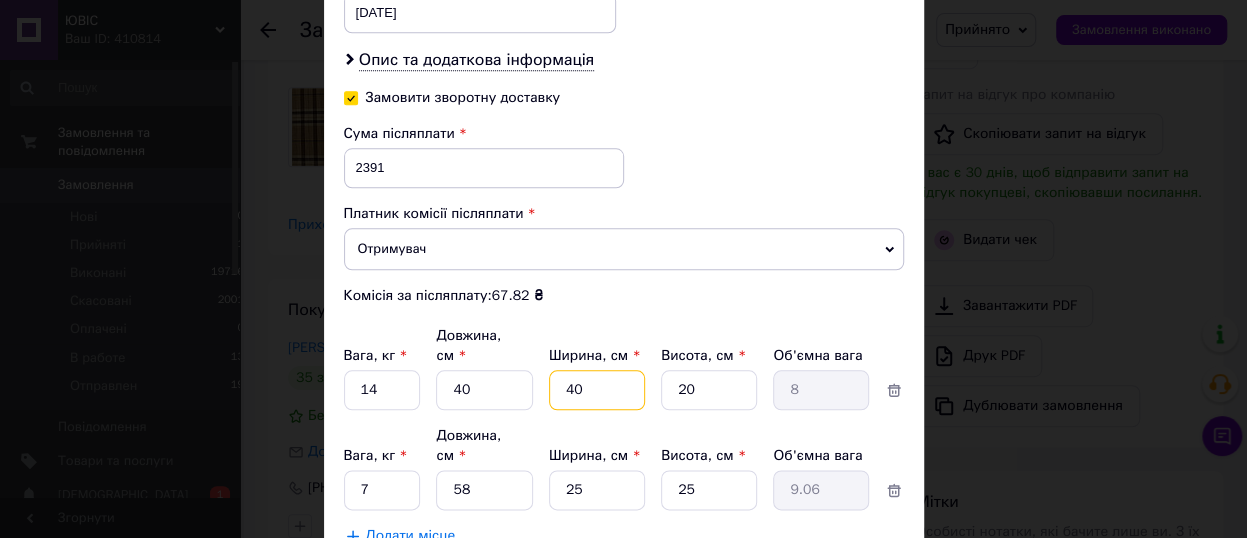 click on "40" at bounding box center [597, 390] 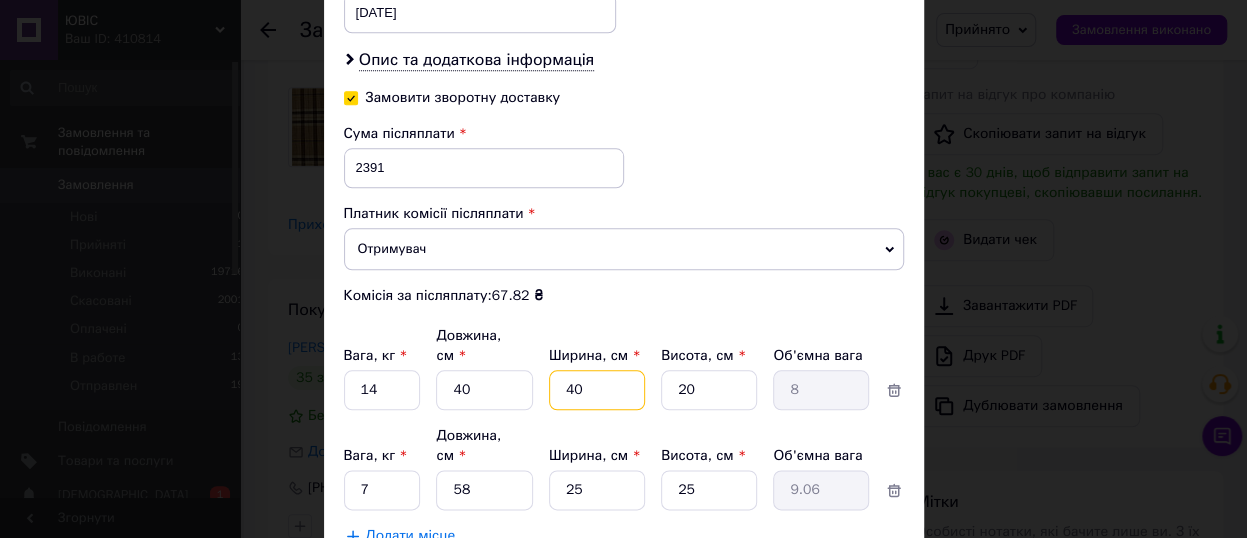 type on "4" 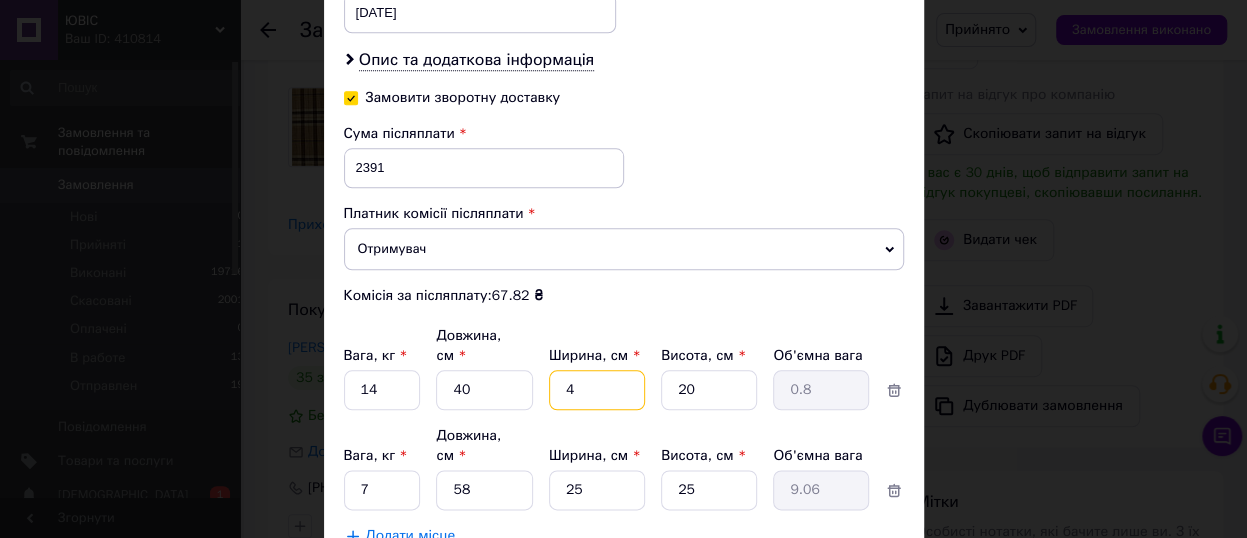 type 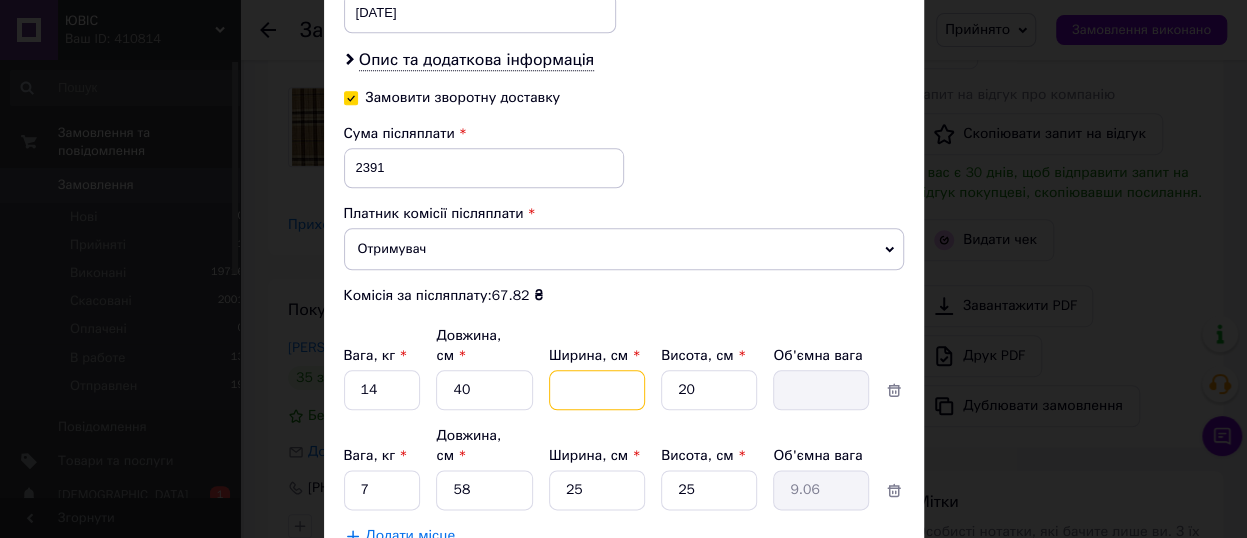 type on "3" 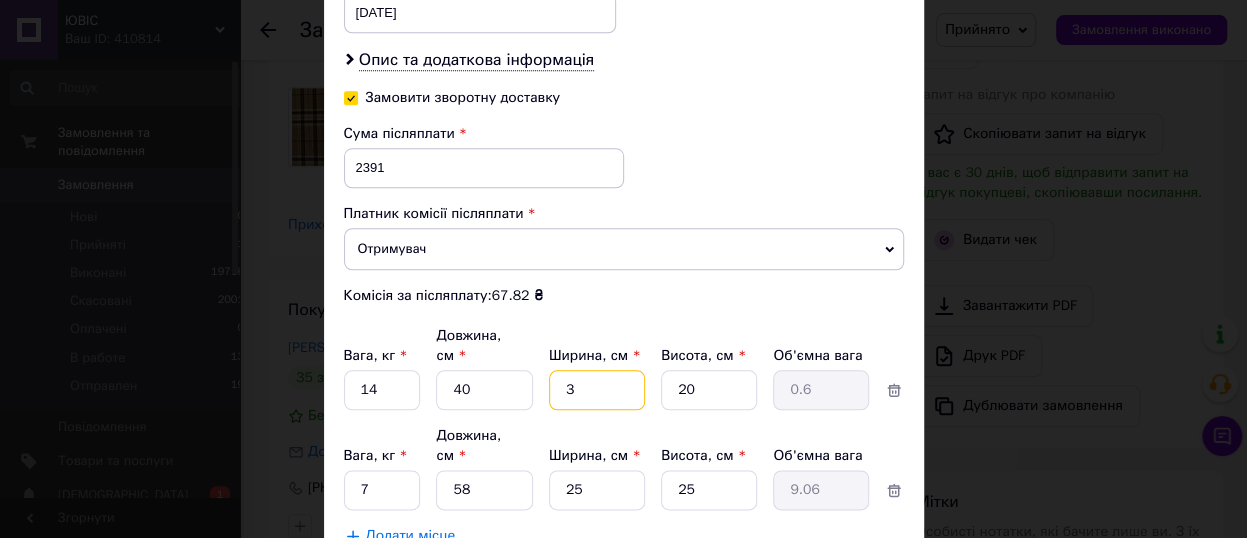 type on "30" 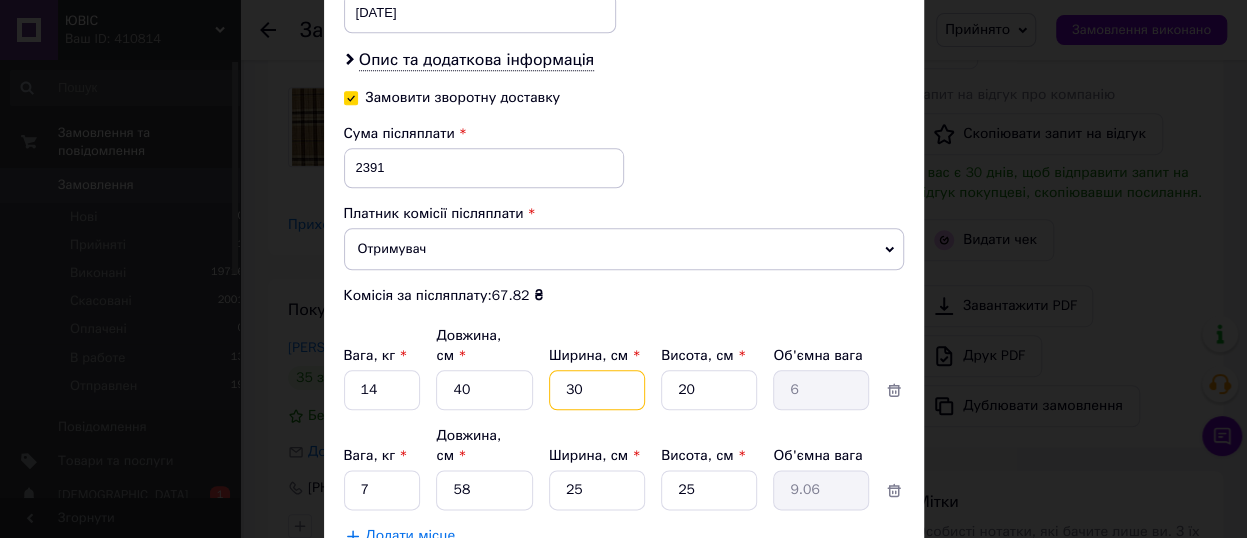 type on "30" 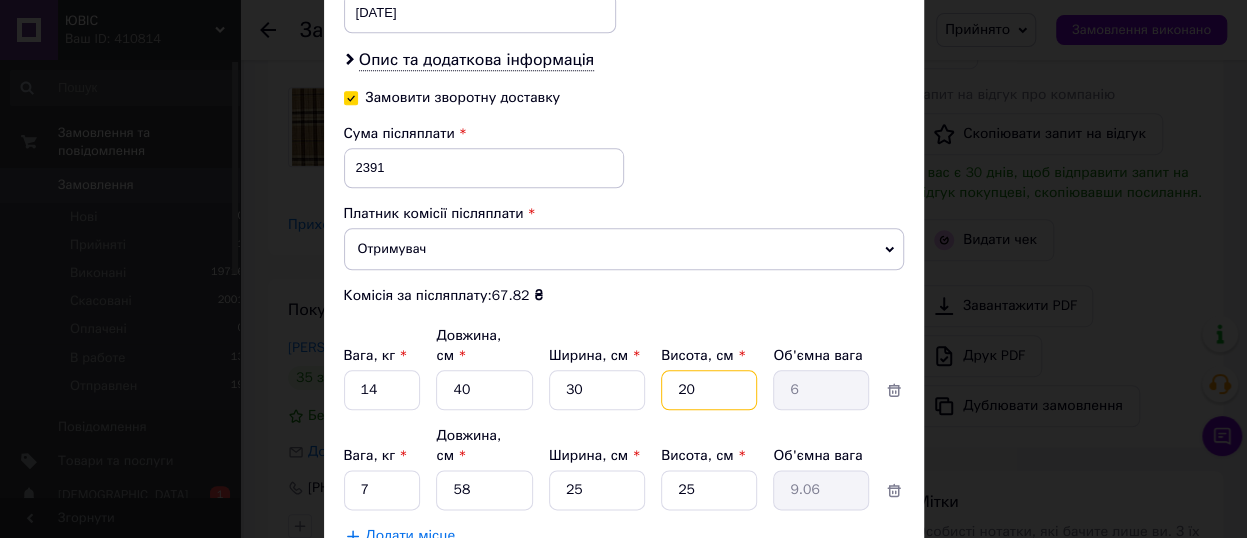 click on "20" at bounding box center [709, 390] 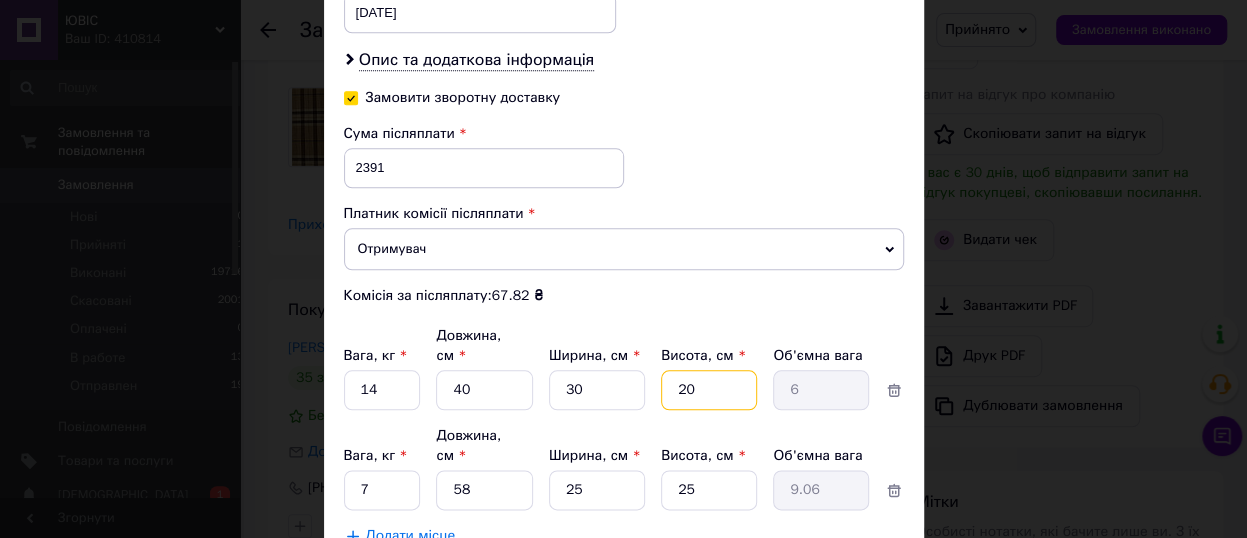 type on "2" 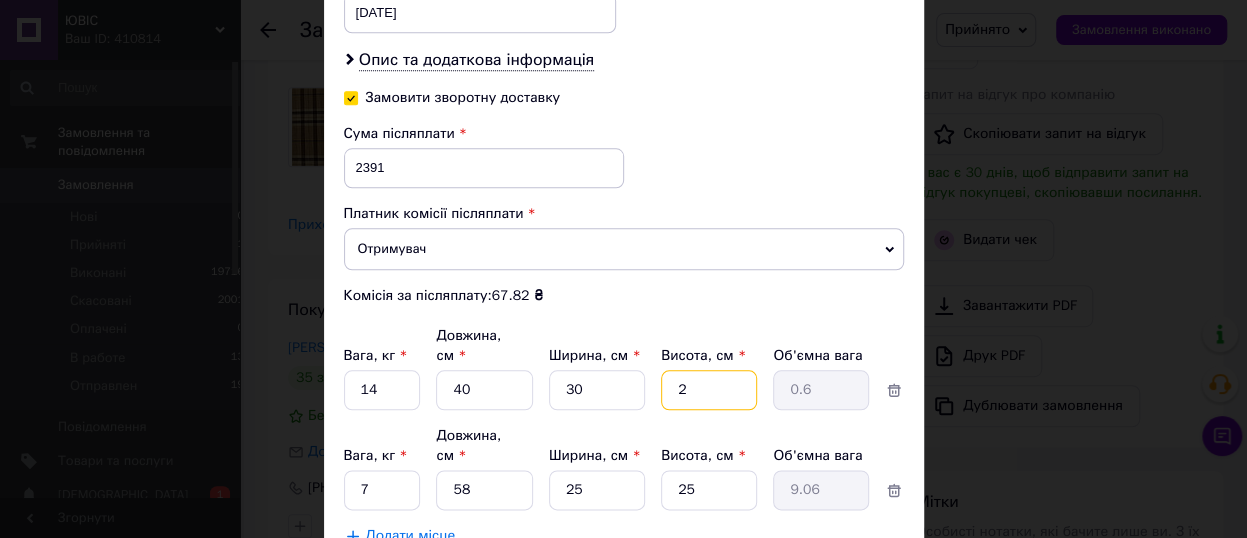 type 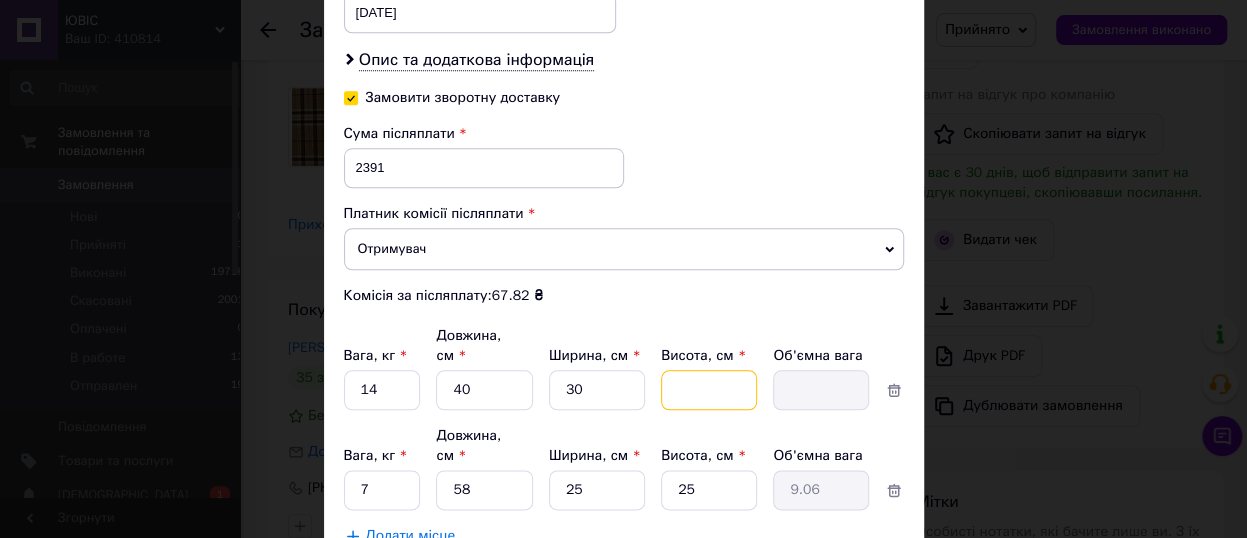 type on "1" 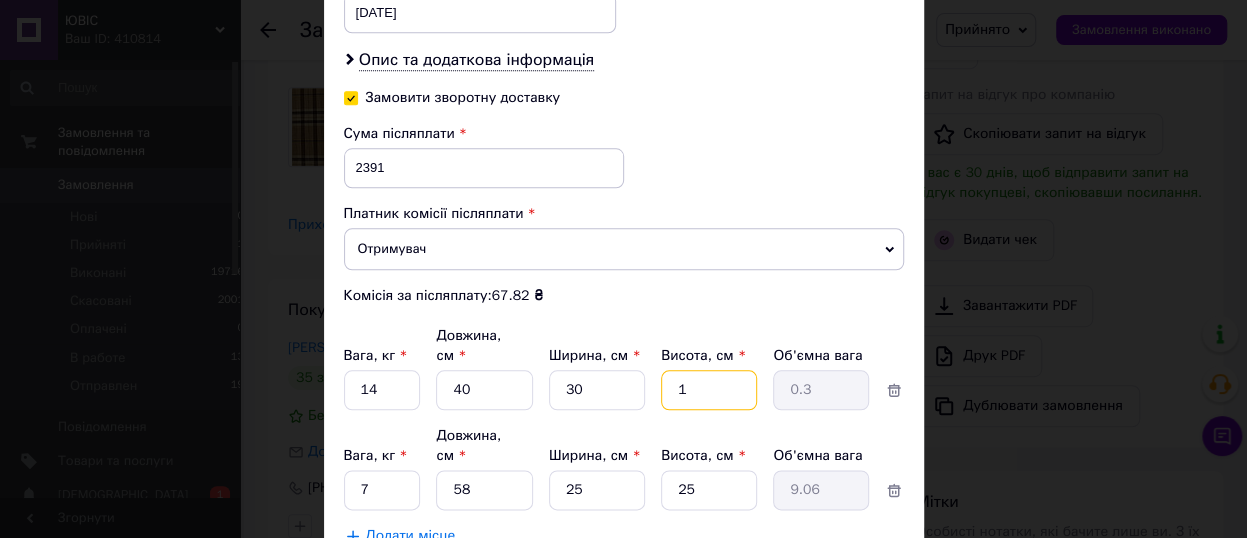type on "15" 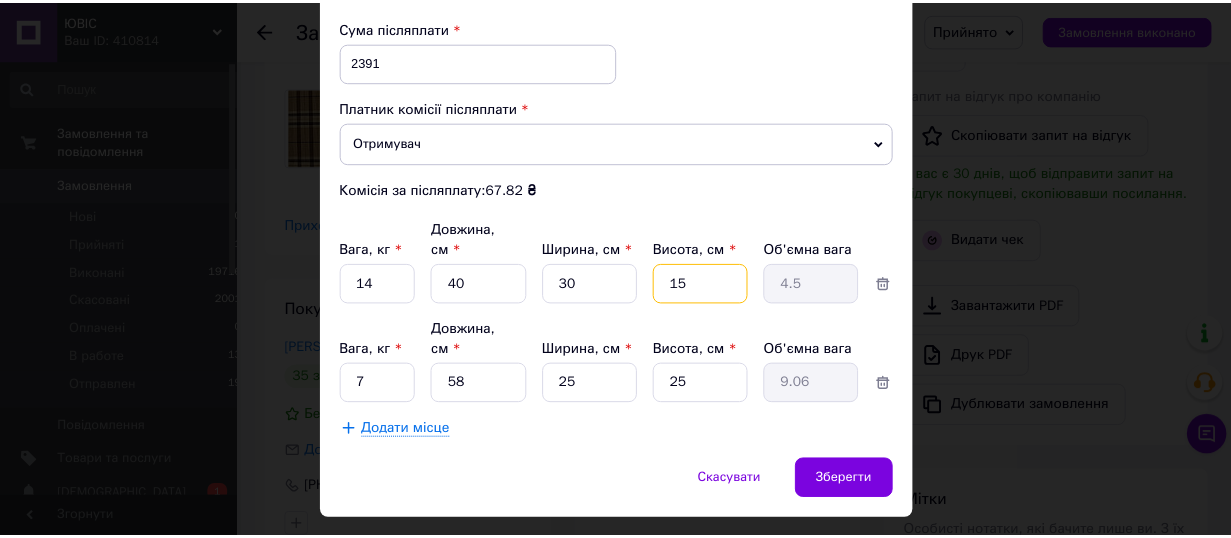 scroll, scrollTop: 1105, scrollLeft: 0, axis: vertical 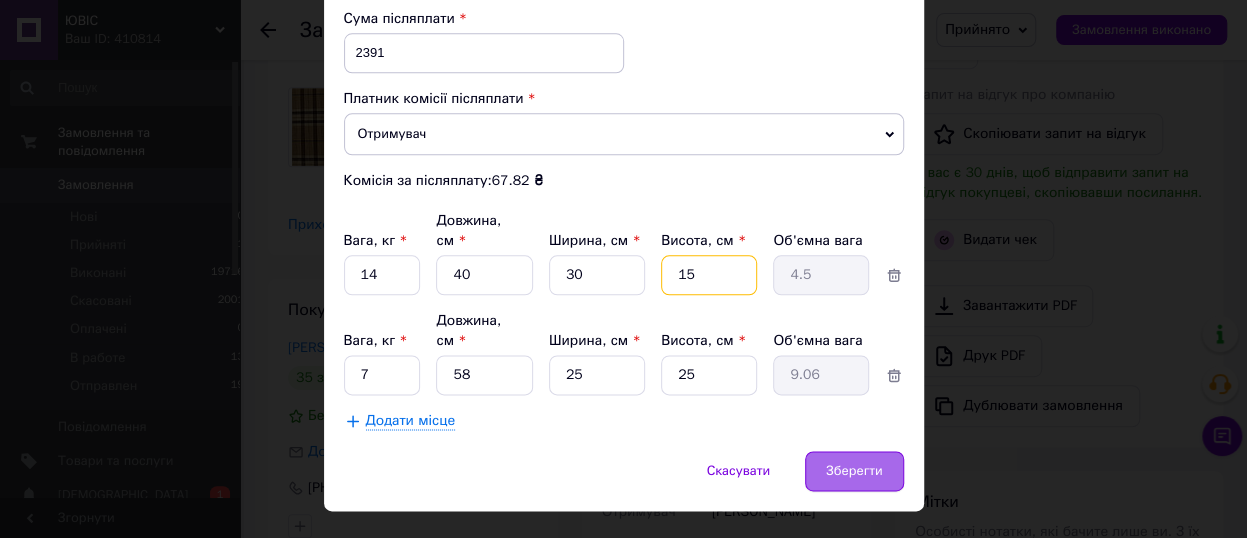type on "15" 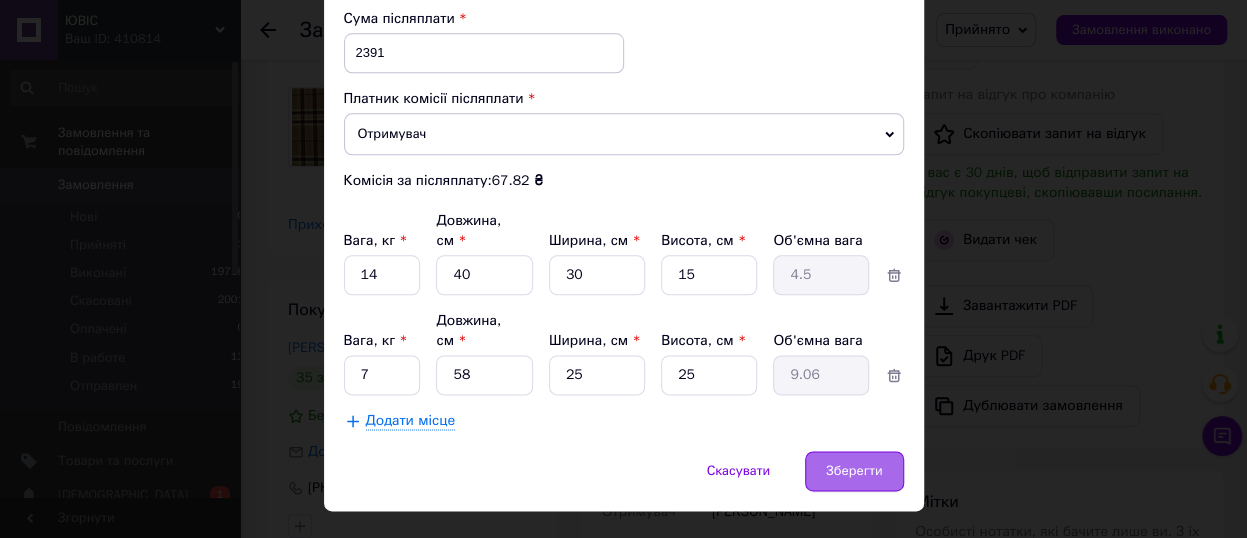 click on "Зберегти" at bounding box center (854, 471) 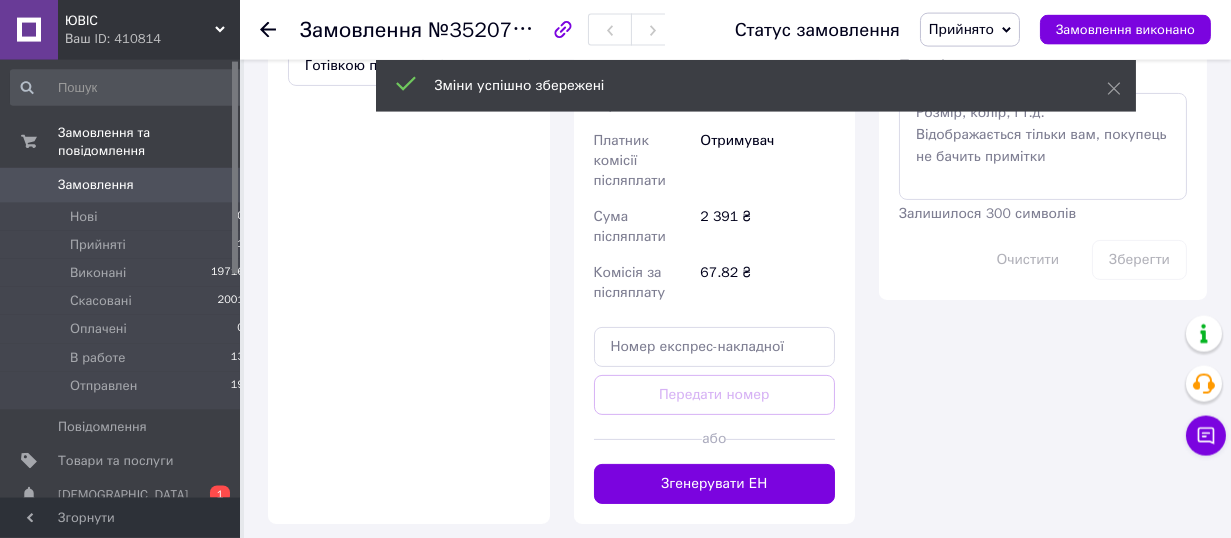 scroll, scrollTop: 1210, scrollLeft: 0, axis: vertical 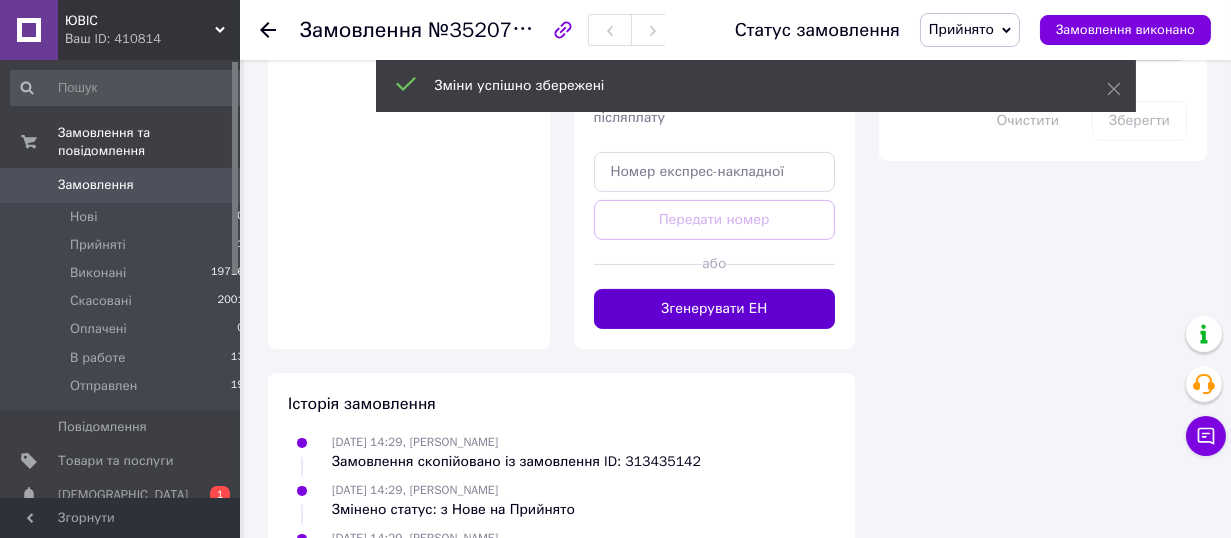 click on "Згенерувати ЕН" at bounding box center (715, 309) 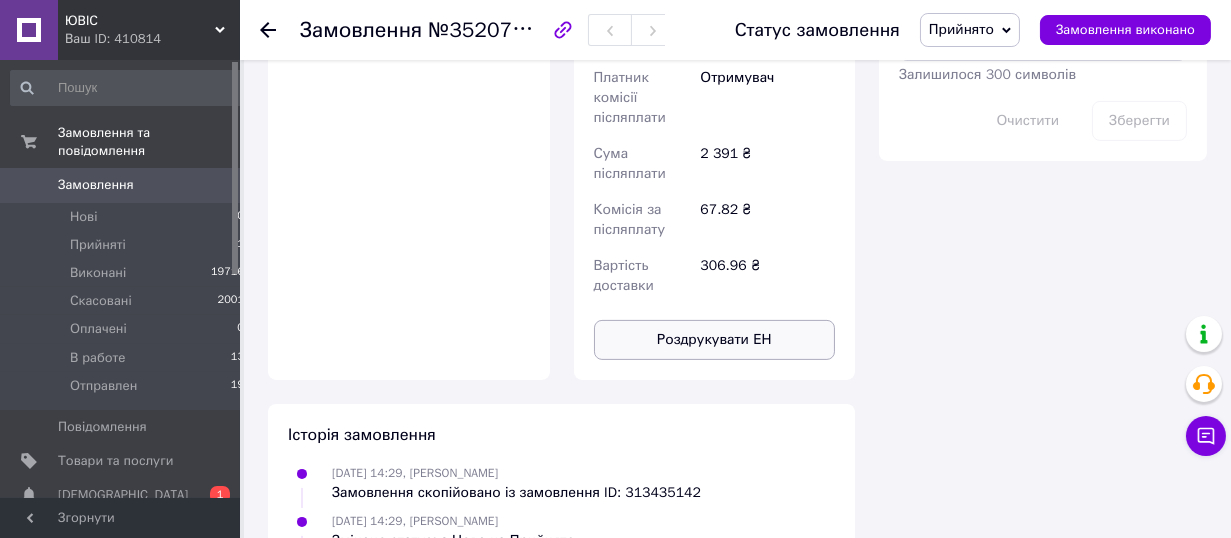 click on "Роздрукувати ЕН" at bounding box center (715, 340) 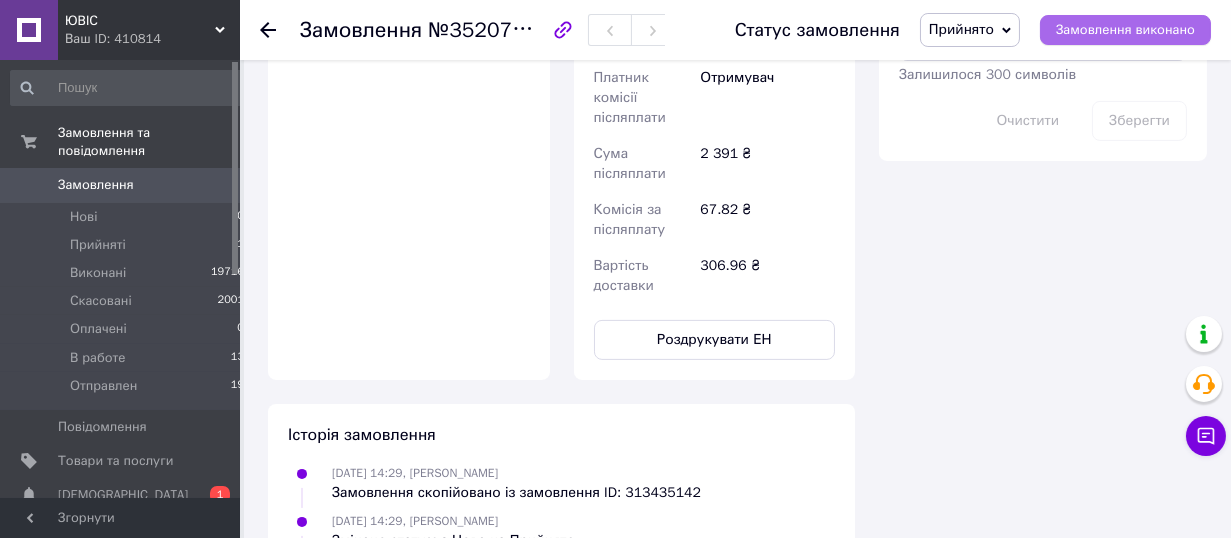 click on "Замовлення виконано" at bounding box center (1125, 30) 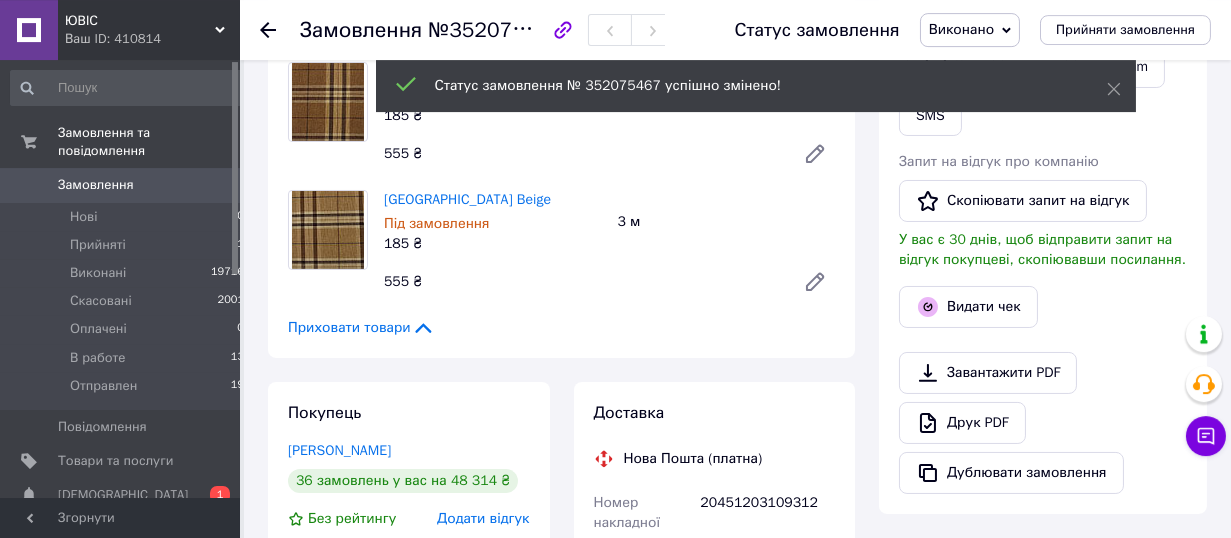 scroll, scrollTop: 294, scrollLeft: 0, axis: vertical 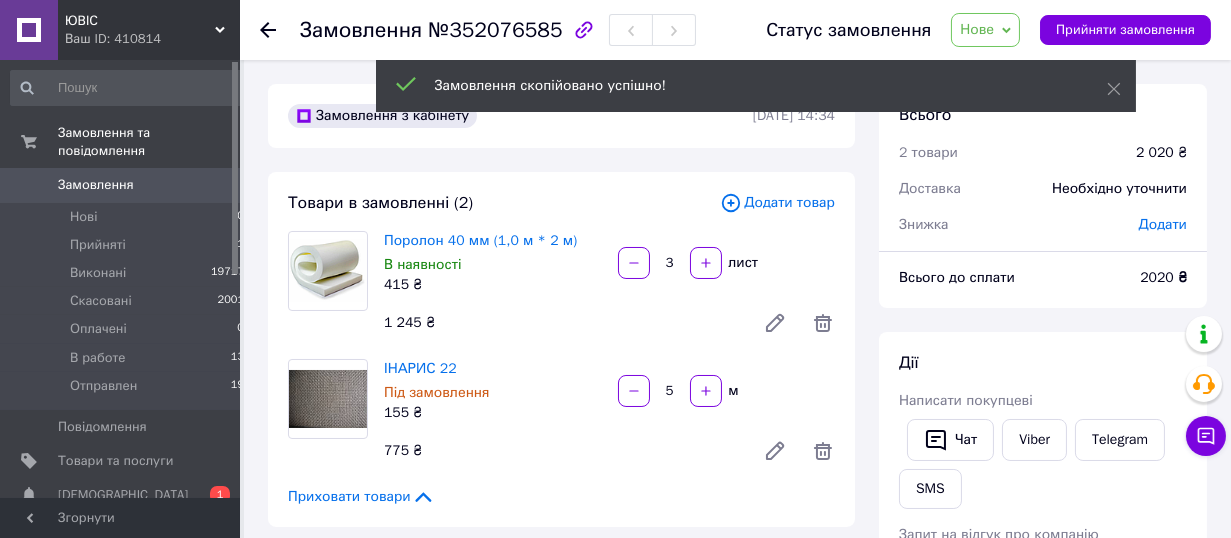 click on "Статус замовлення Нове Прийнято Виконано Скасовано Оплачено В работе Отправлен Прийняти замовлення" at bounding box center (978, 30) 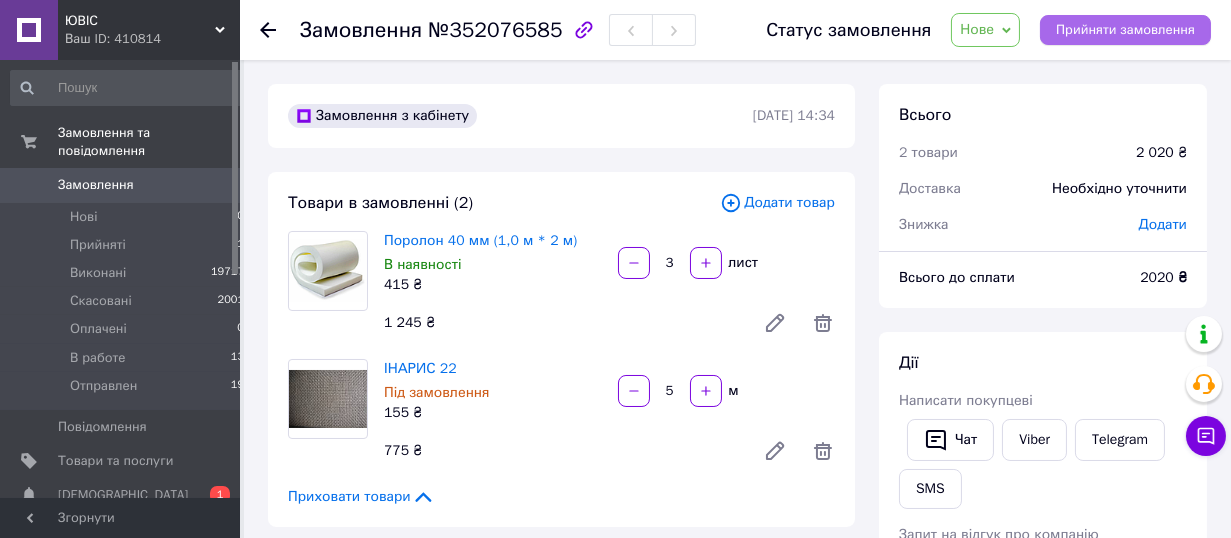 click on "Прийняти замовлення" at bounding box center (1125, 30) 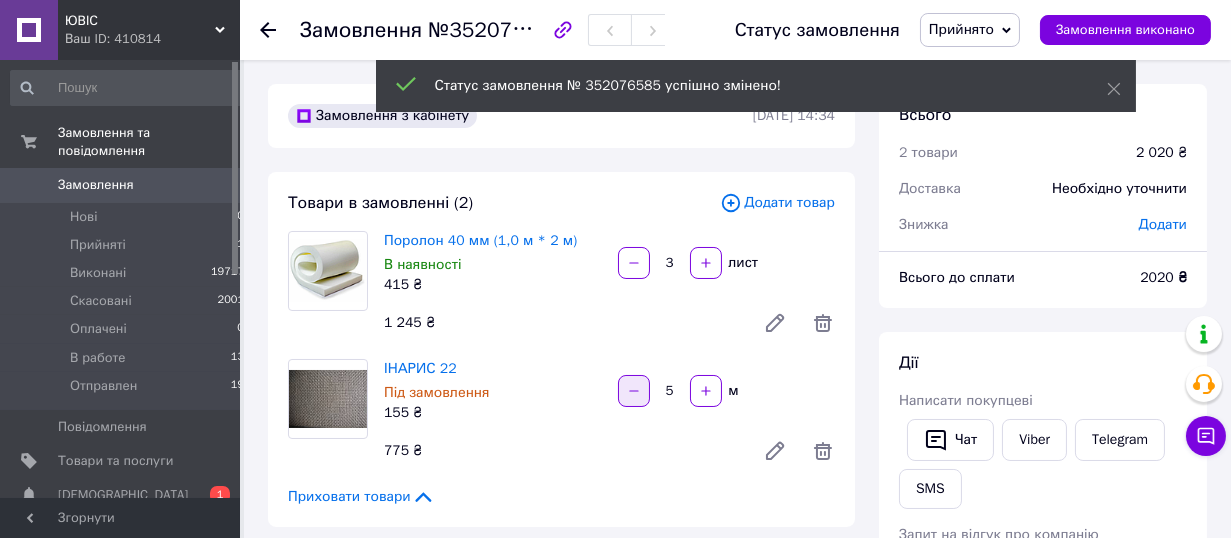 click 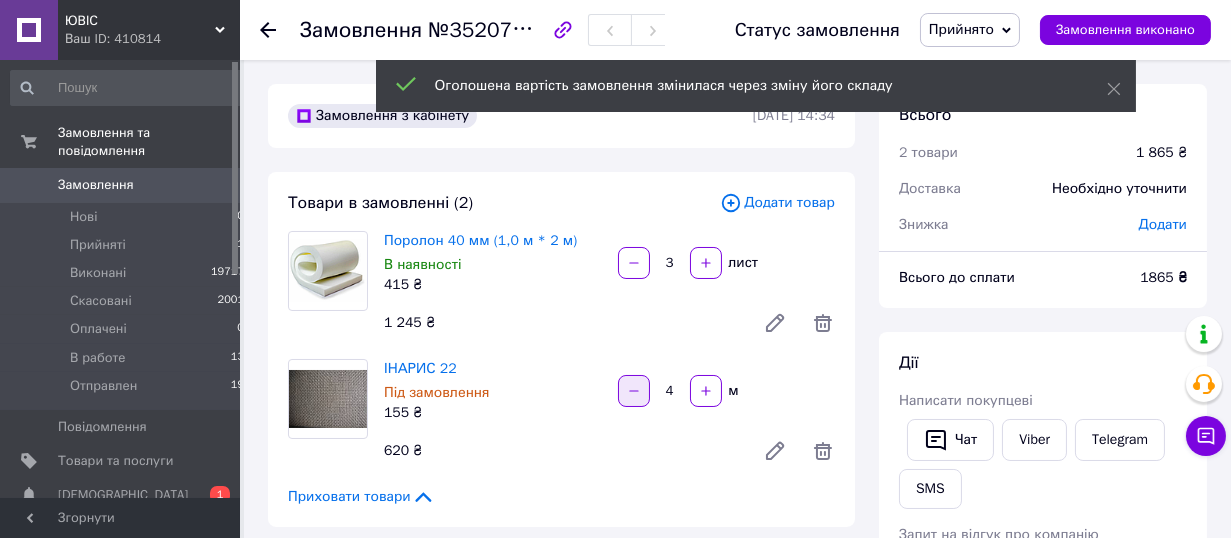 click at bounding box center (634, 391) 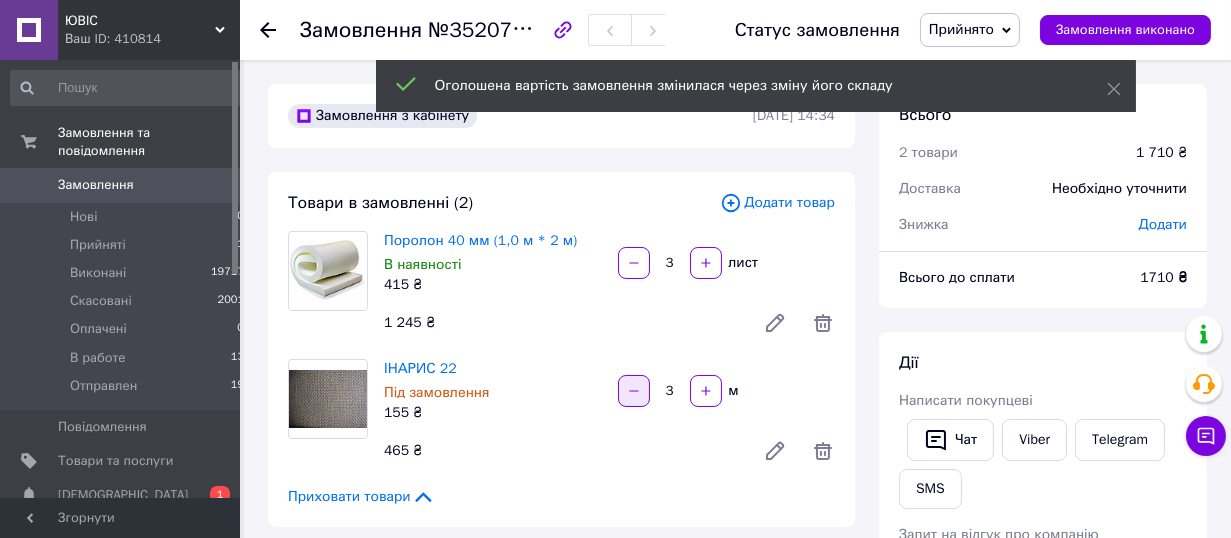 click 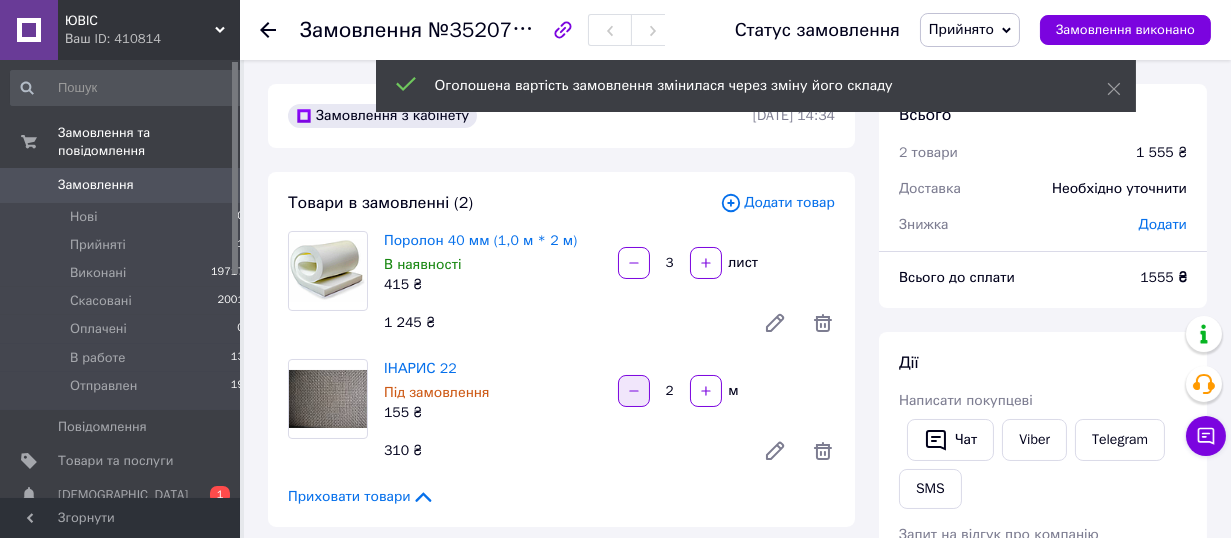 click 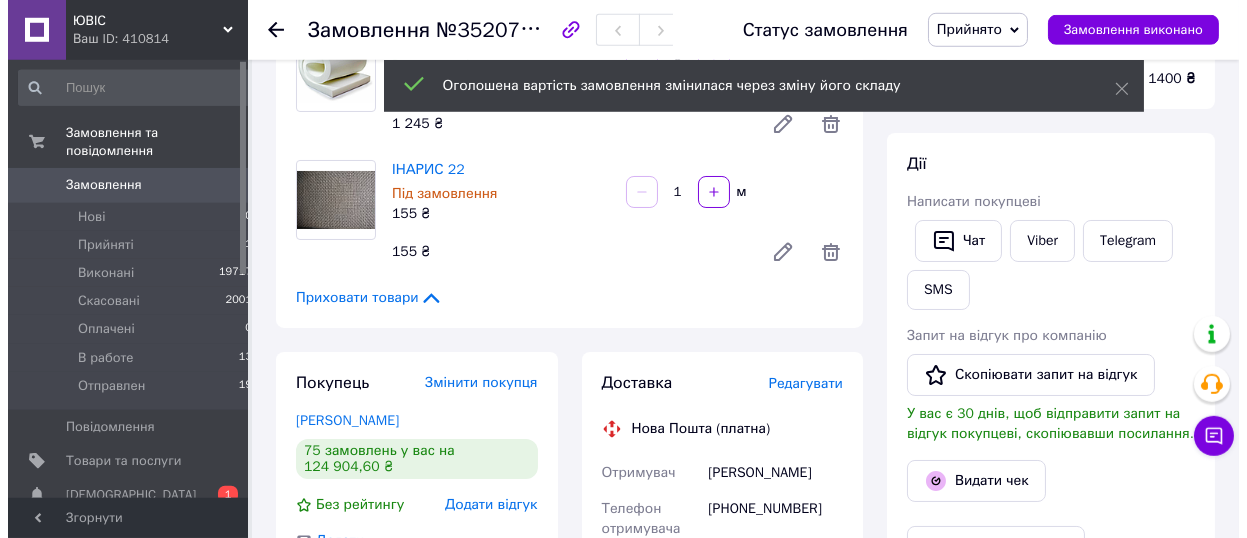scroll, scrollTop: 330, scrollLeft: 0, axis: vertical 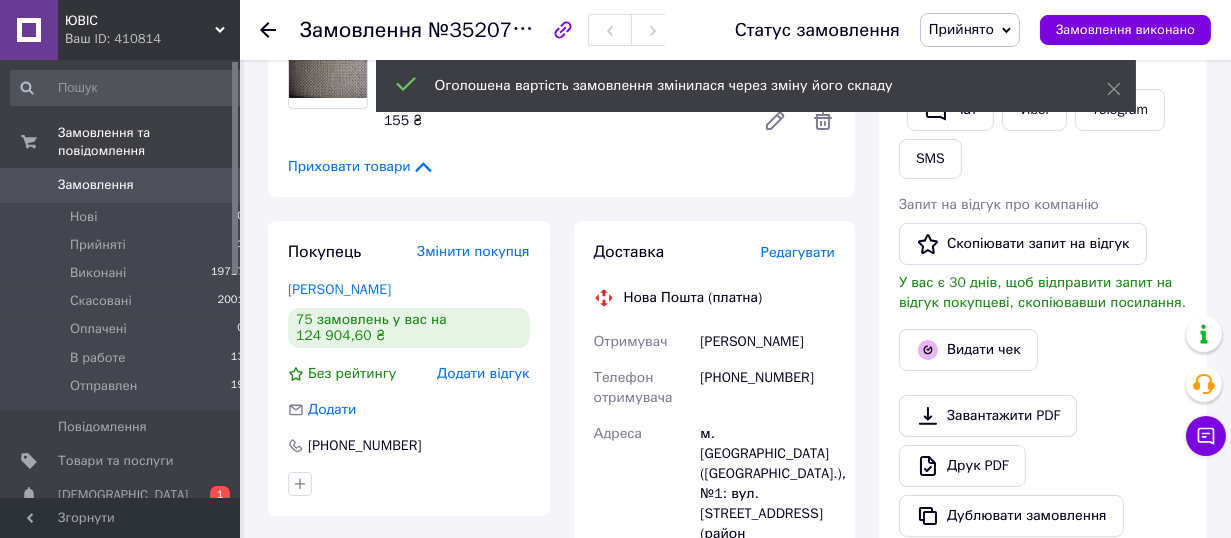 click on "Редагувати" at bounding box center [798, 252] 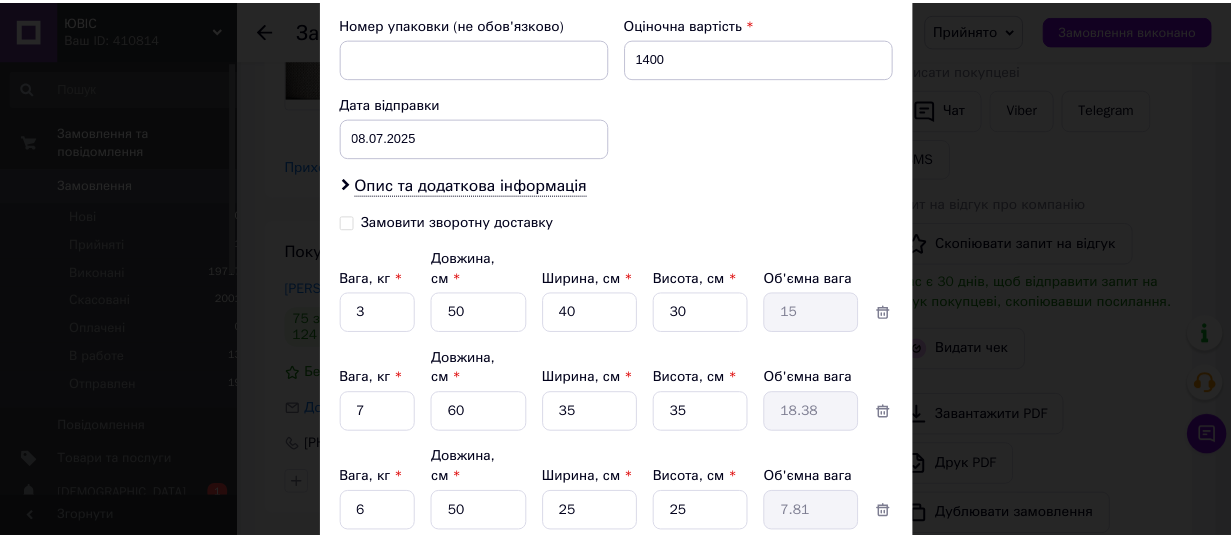 scroll, scrollTop: 880, scrollLeft: 0, axis: vertical 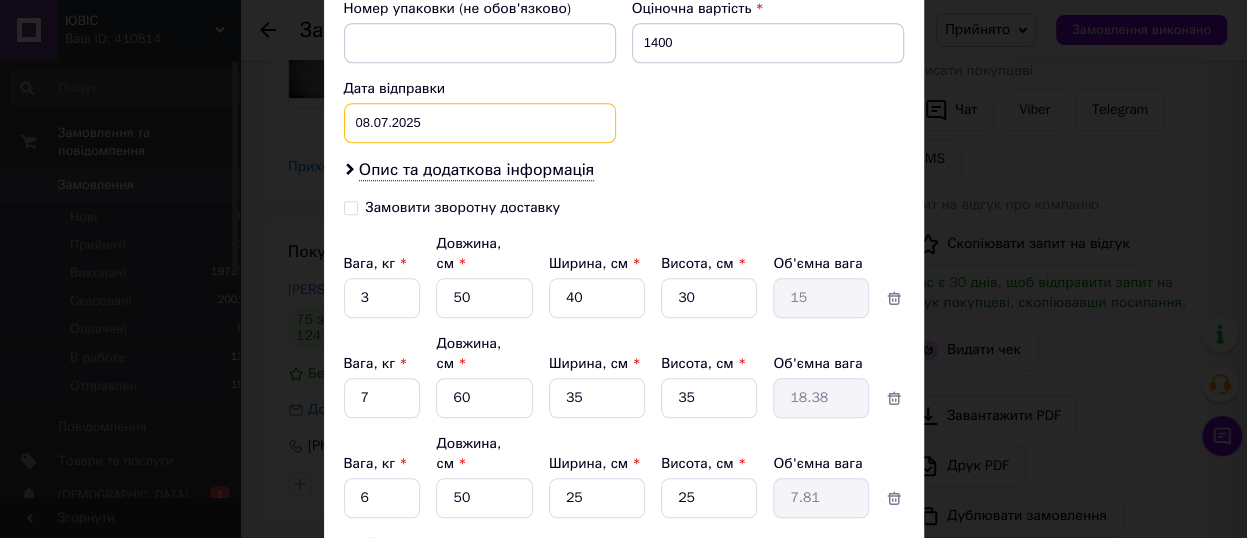 click on "08.07.2025" at bounding box center (480, 123) 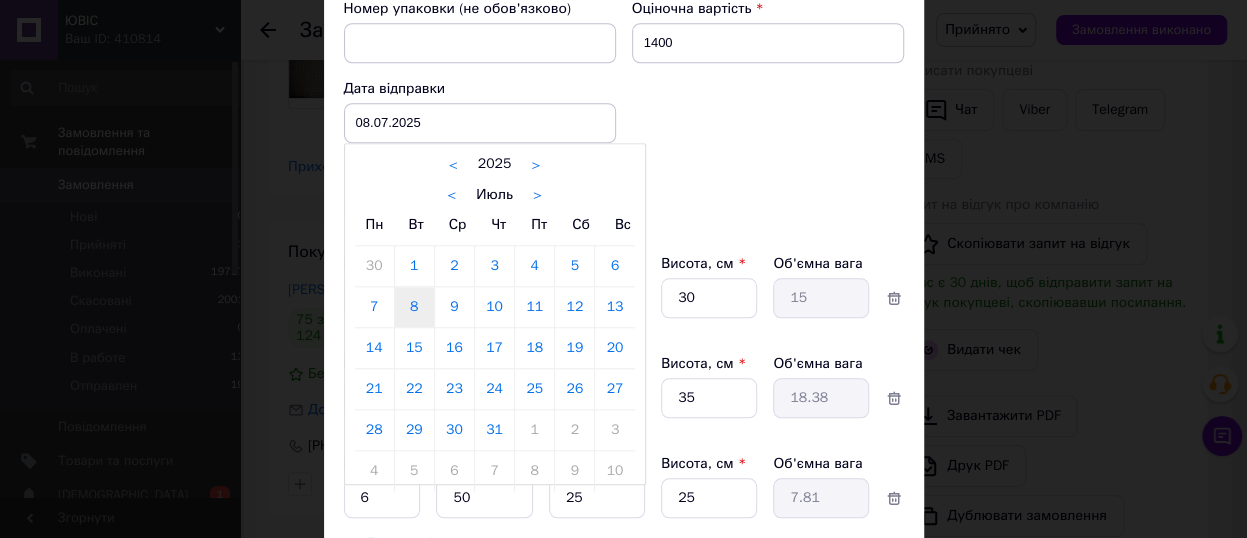 drag, startPoint x: 500, startPoint y: 311, endPoint x: 520, endPoint y: 325, distance: 24.41311 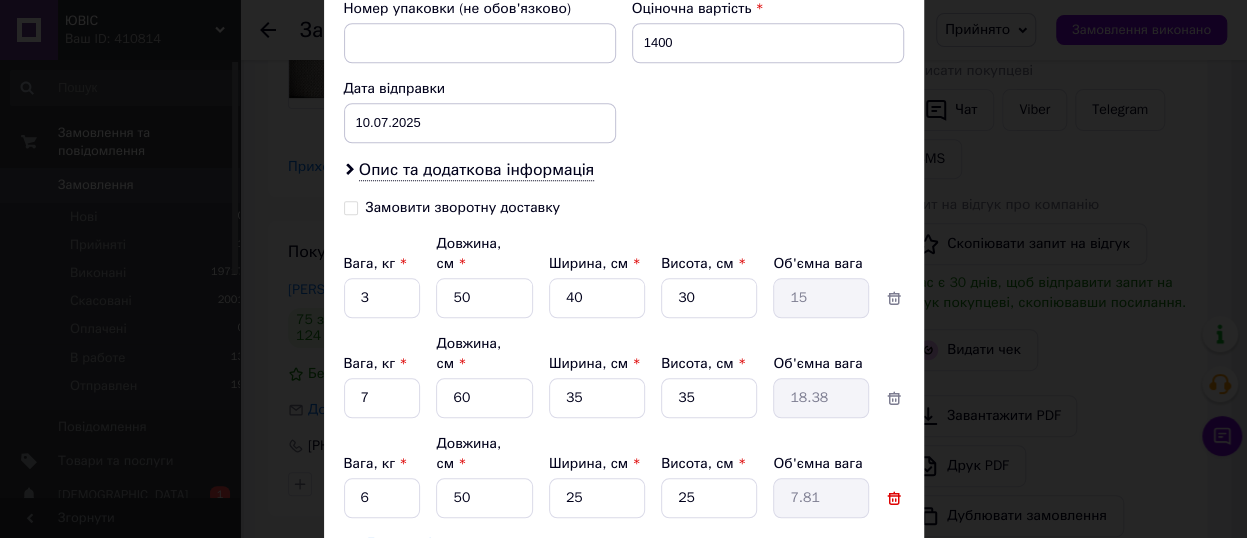 click 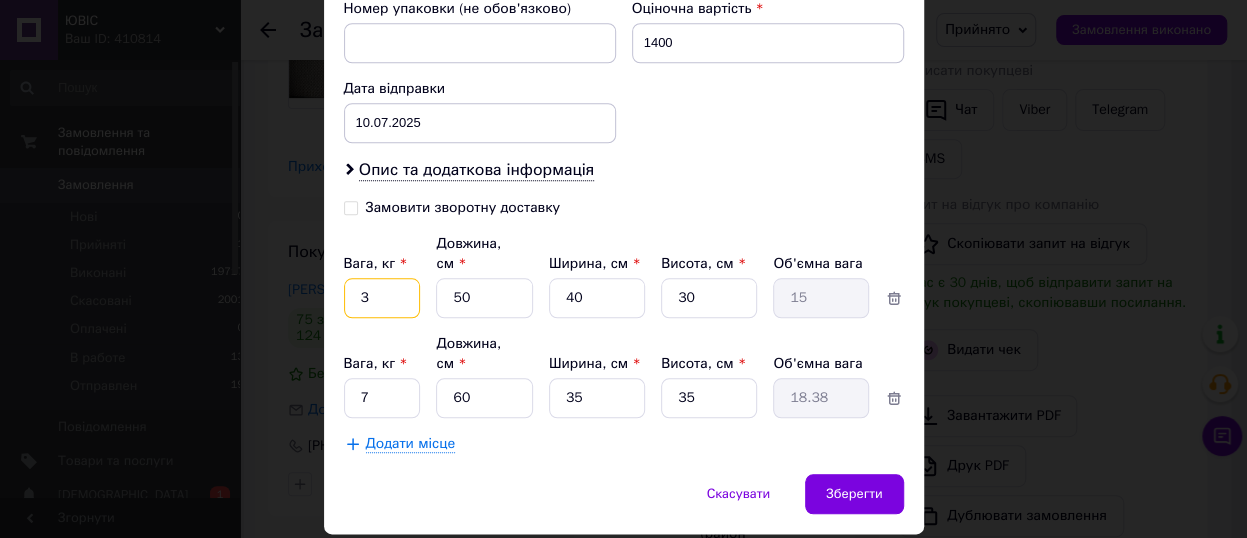 click on "3" at bounding box center [382, 298] 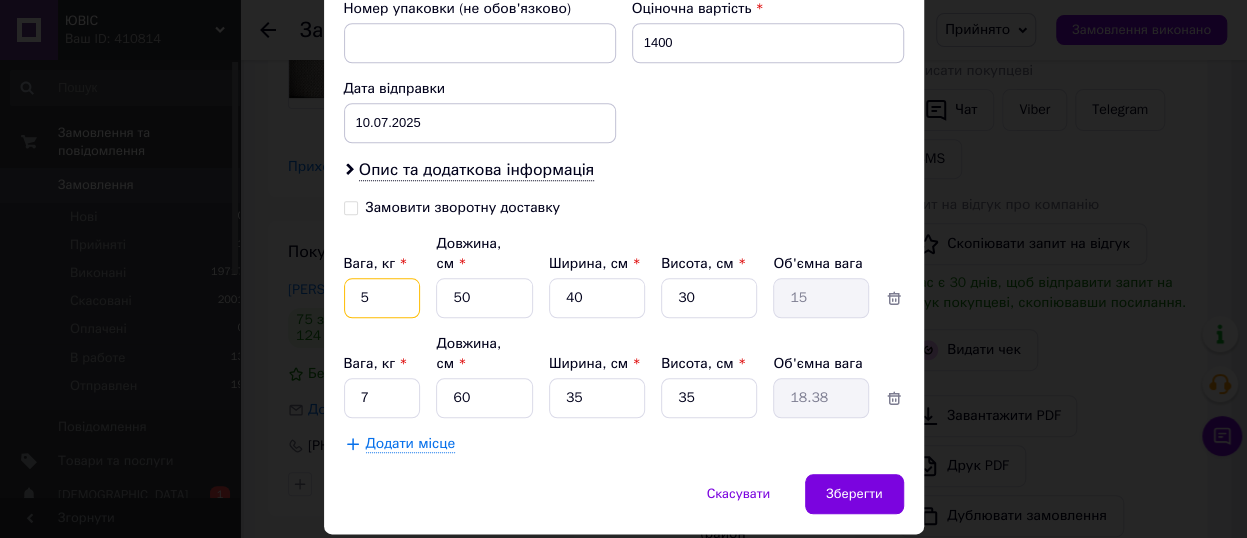 type on "5" 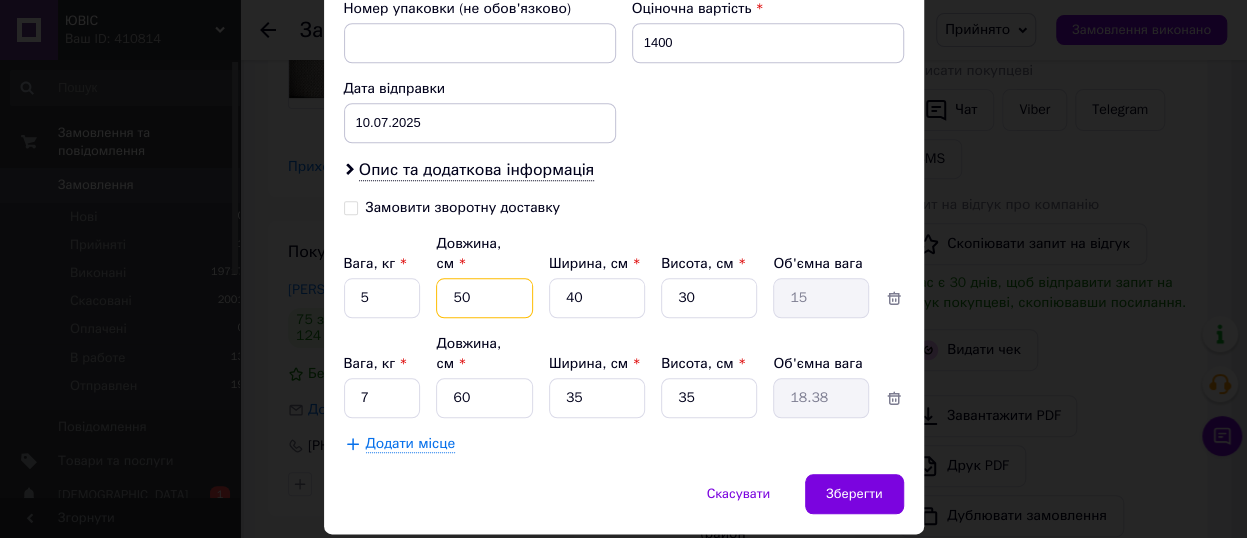 click on "50" at bounding box center (484, 298) 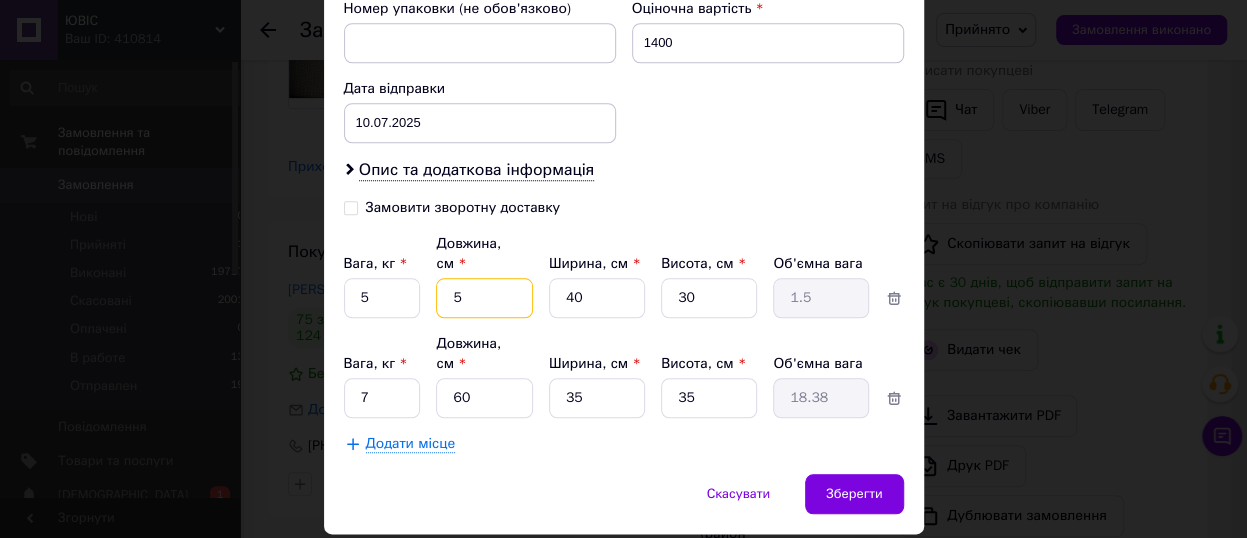 type 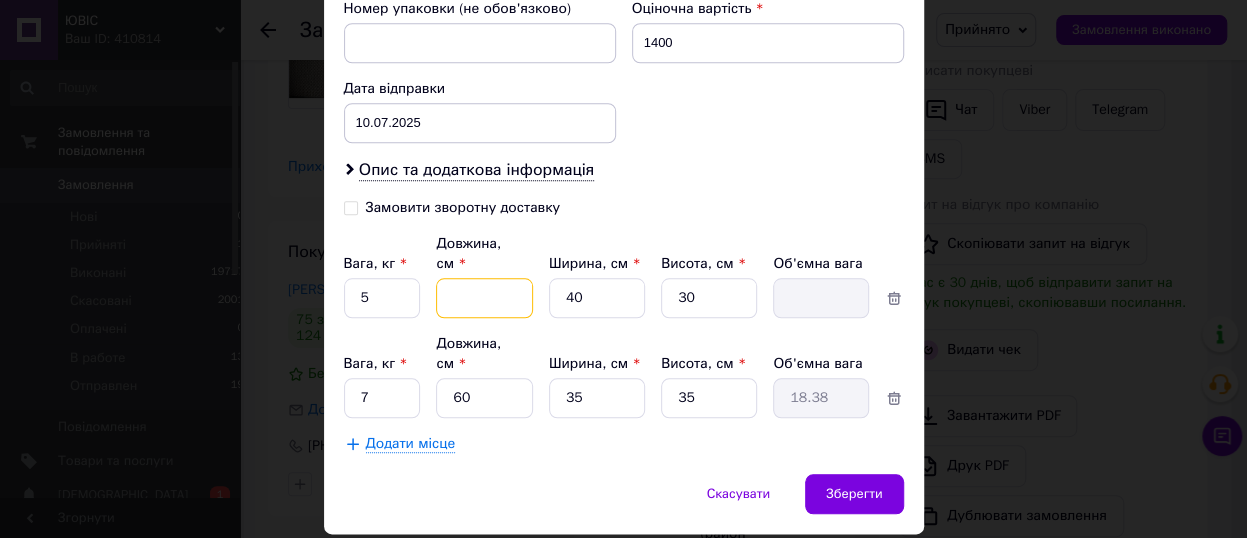 type on "4" 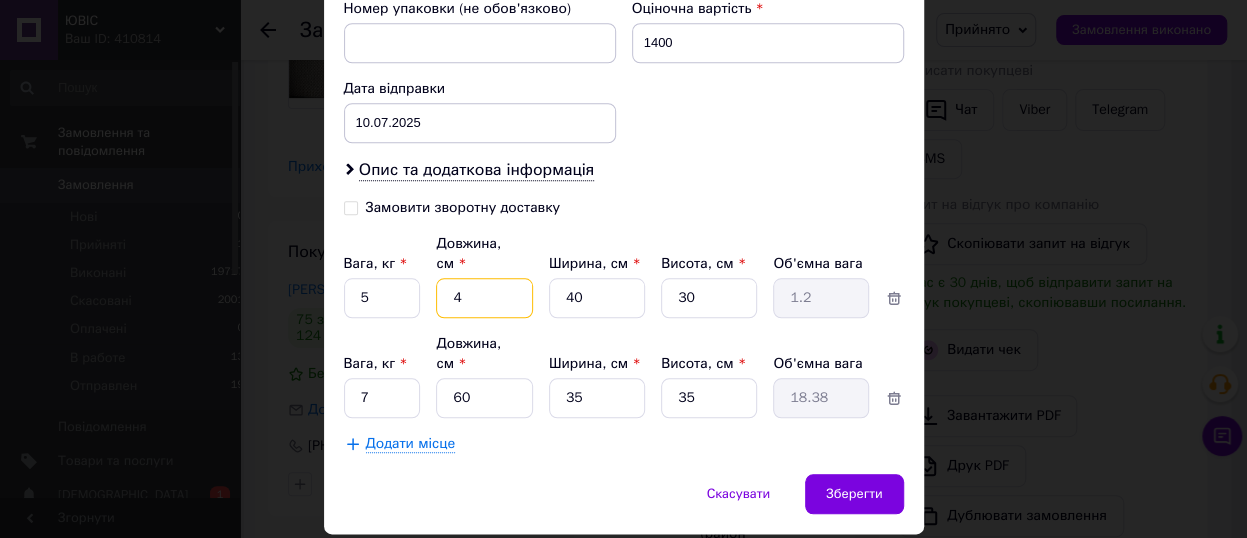 type on "40" 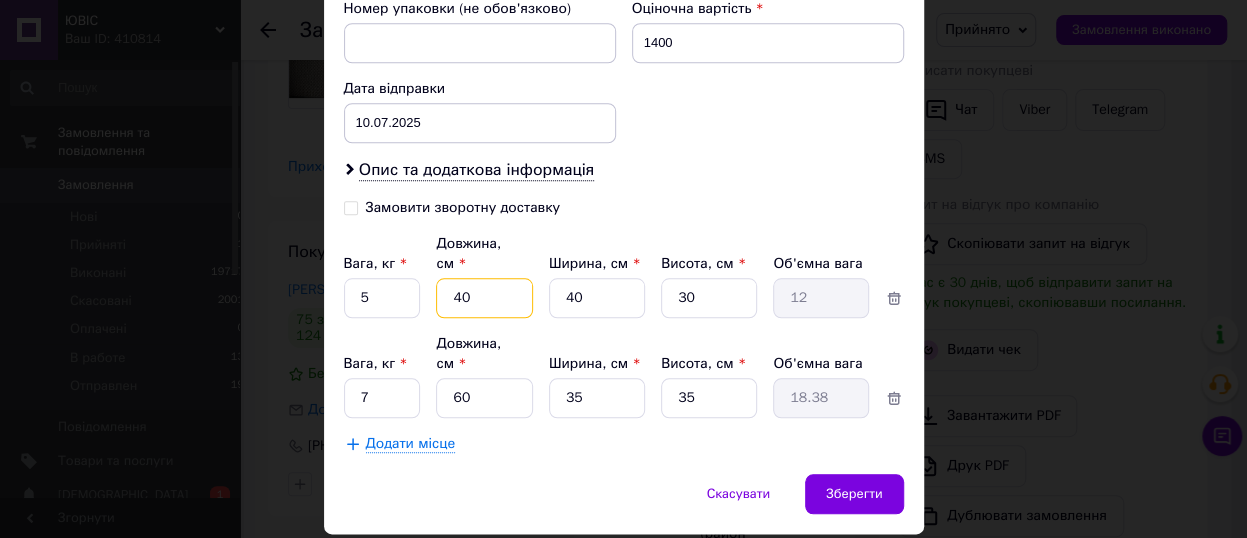 type on "40" 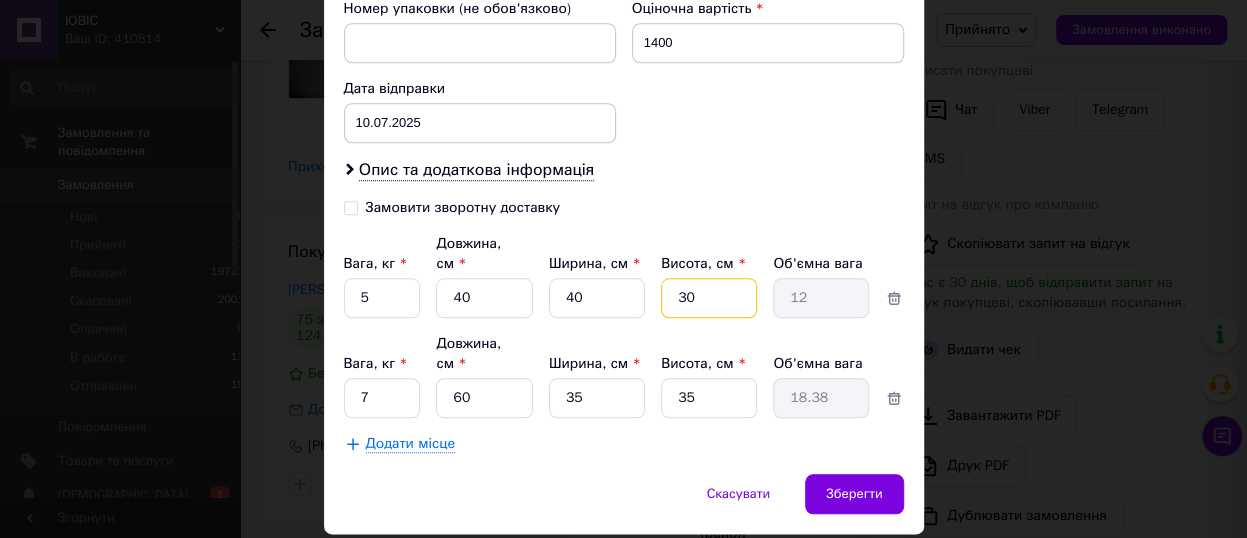 click on "30" at bounding box center [709, 298] 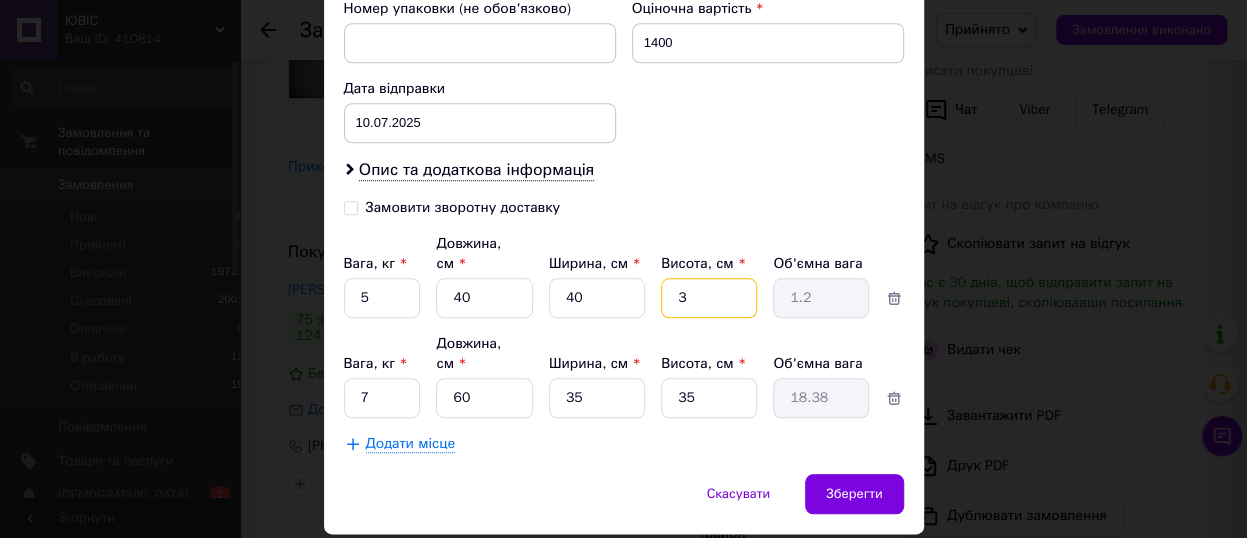 type 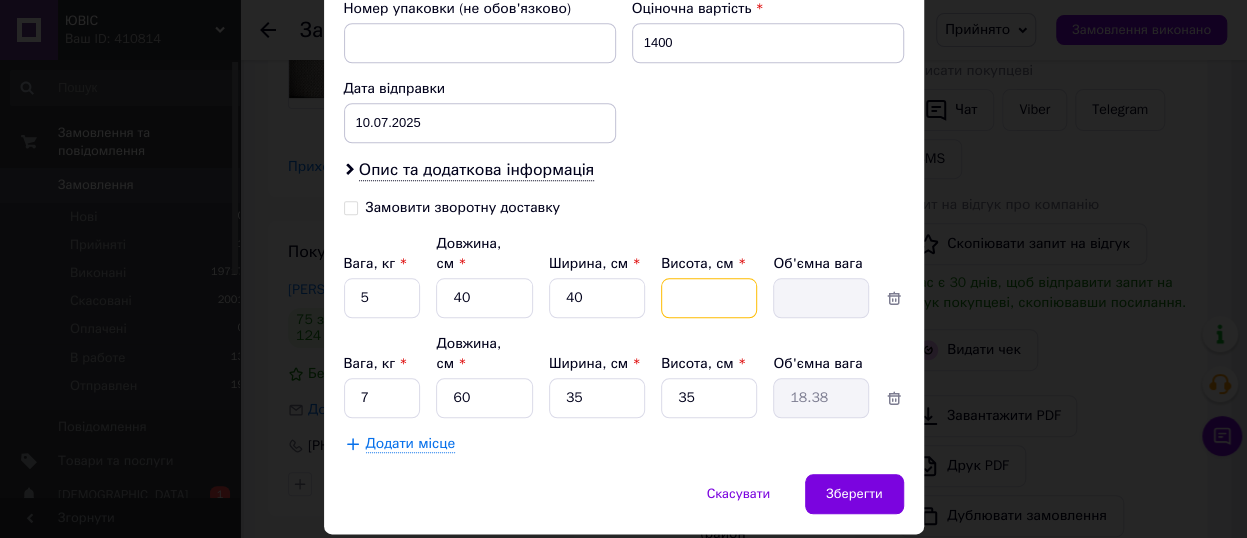 type on "1" 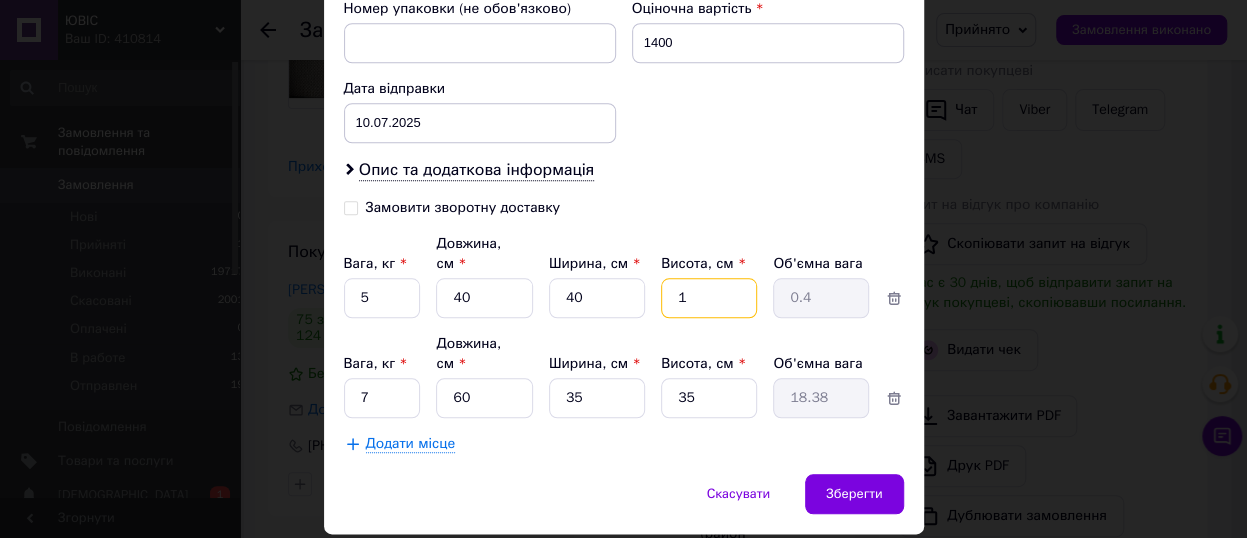 type on "10" 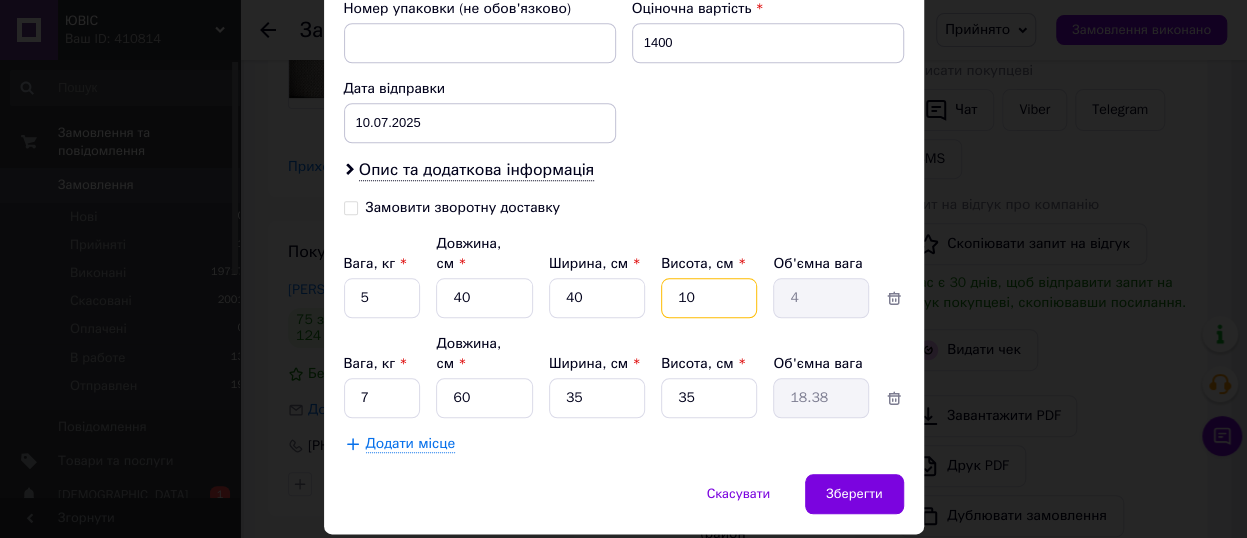 type on "10" 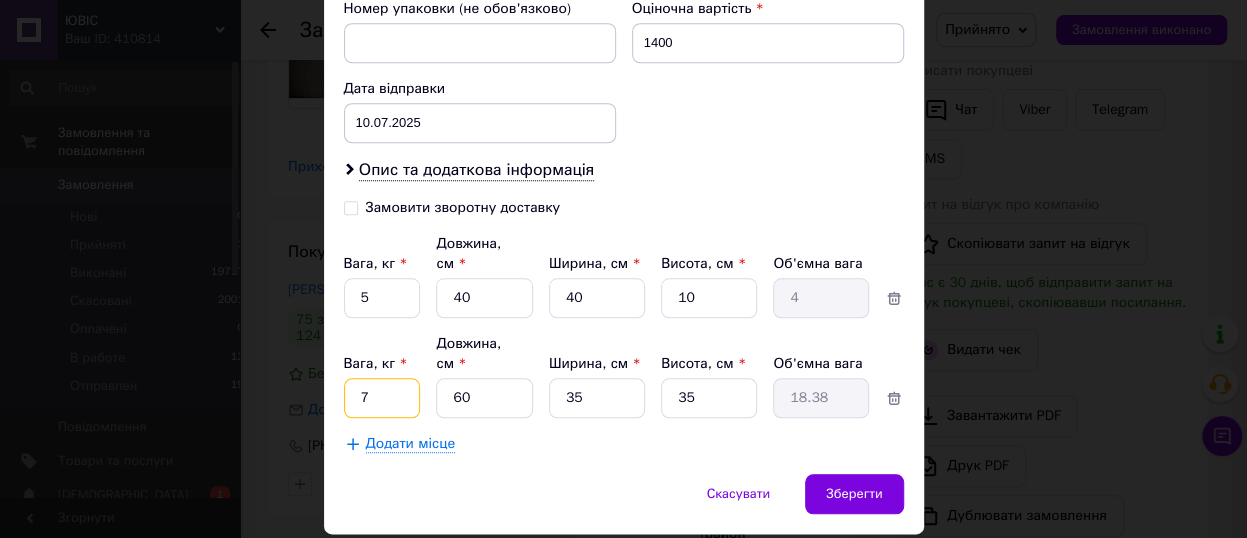 click on "7" at bounding box center [382, 298] 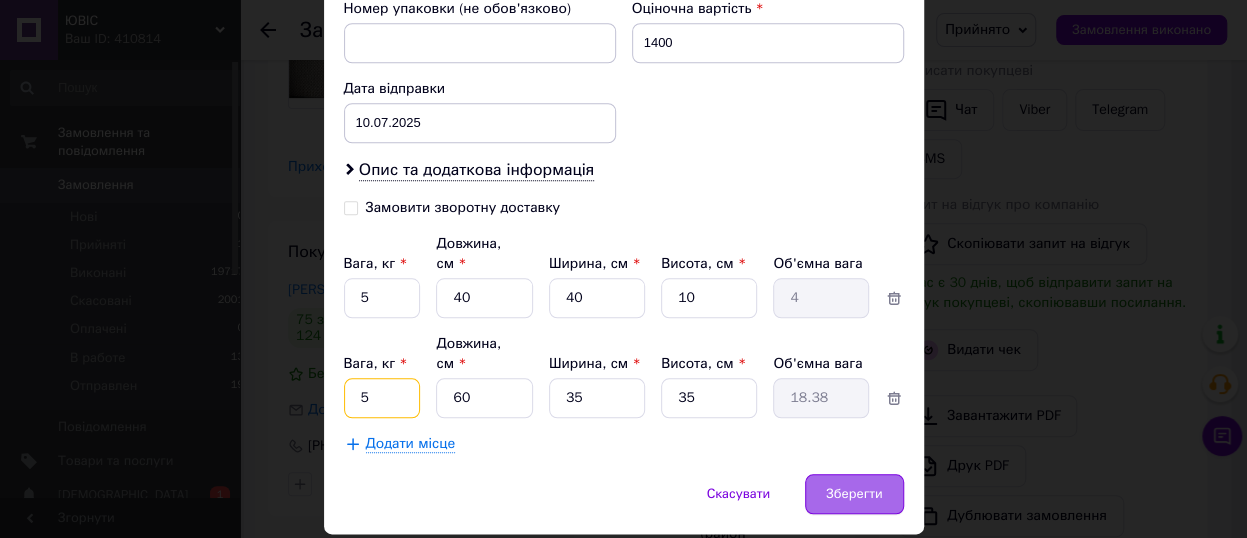 type on "5" 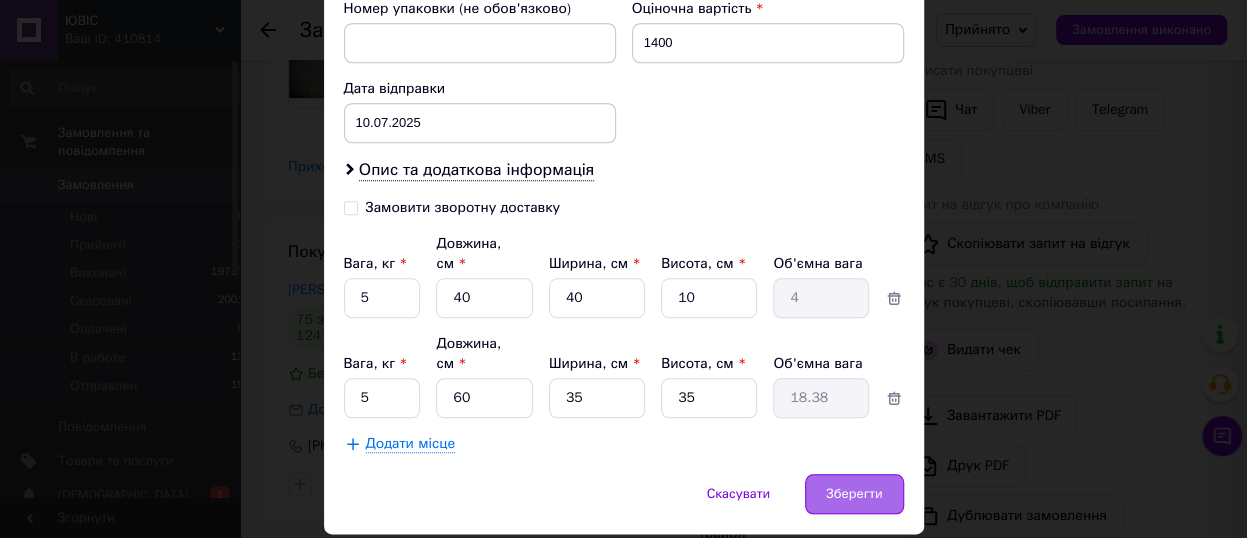 click on "Зберегти" at bounding box center [854, 494] 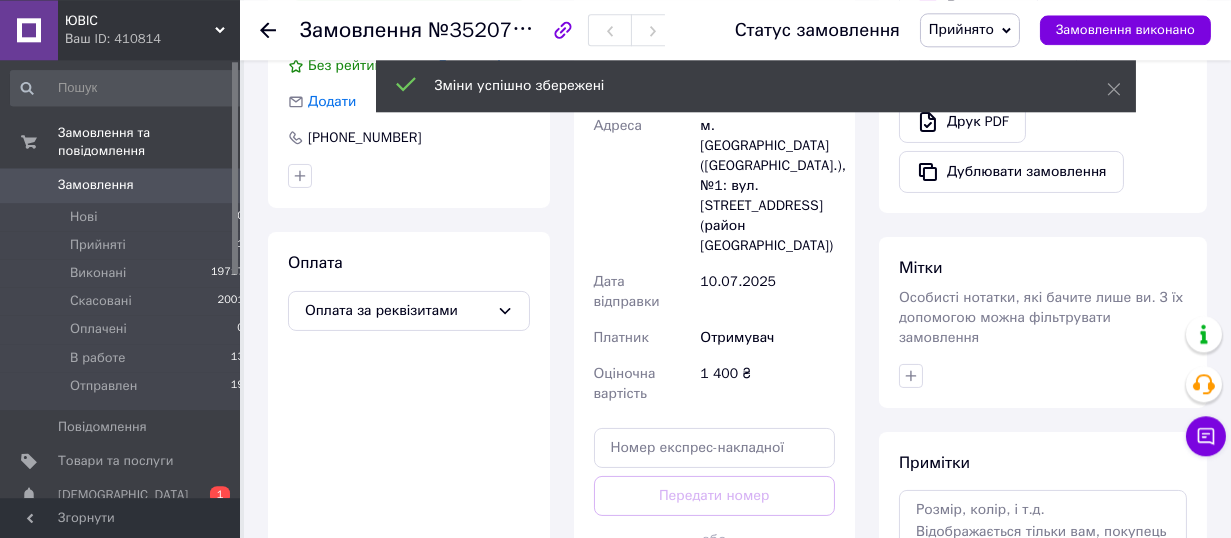 scroll, scrollTop: 880, scrollLeft: 0, axis: vertical 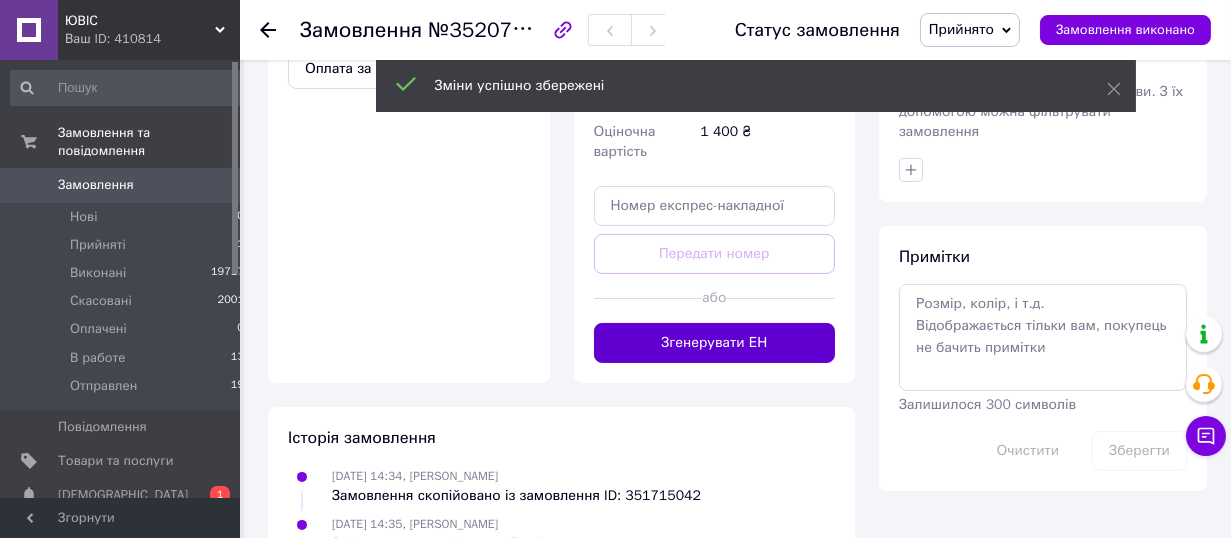 click on "Згенерувати ЕН" at bounding box center (715, 343) 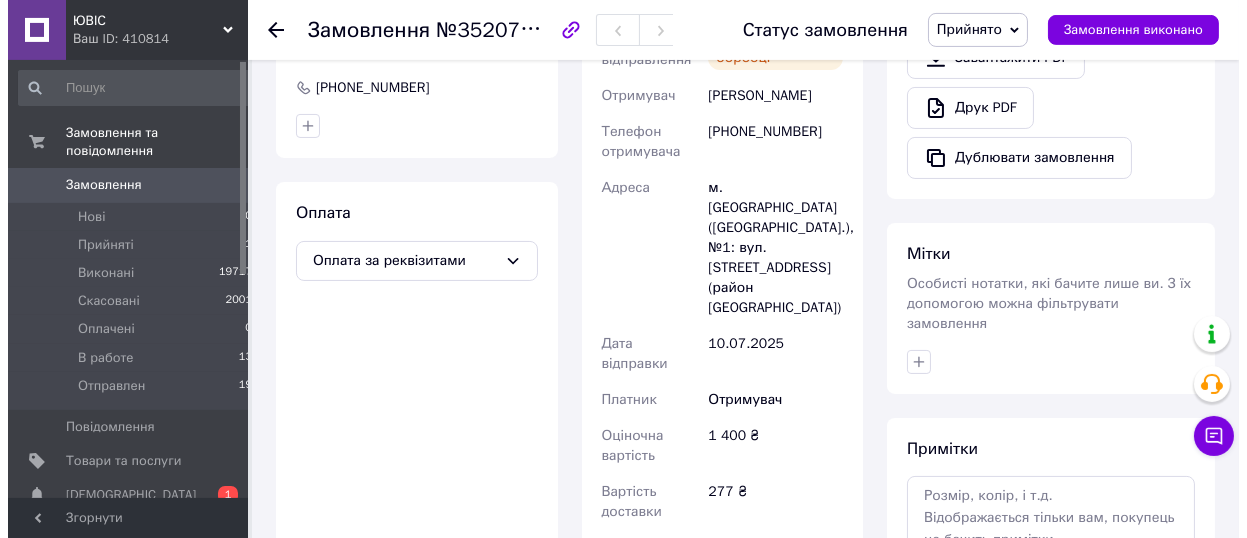 scroll, scrollTop: 440, scrollLeft: 0, axis: vertical 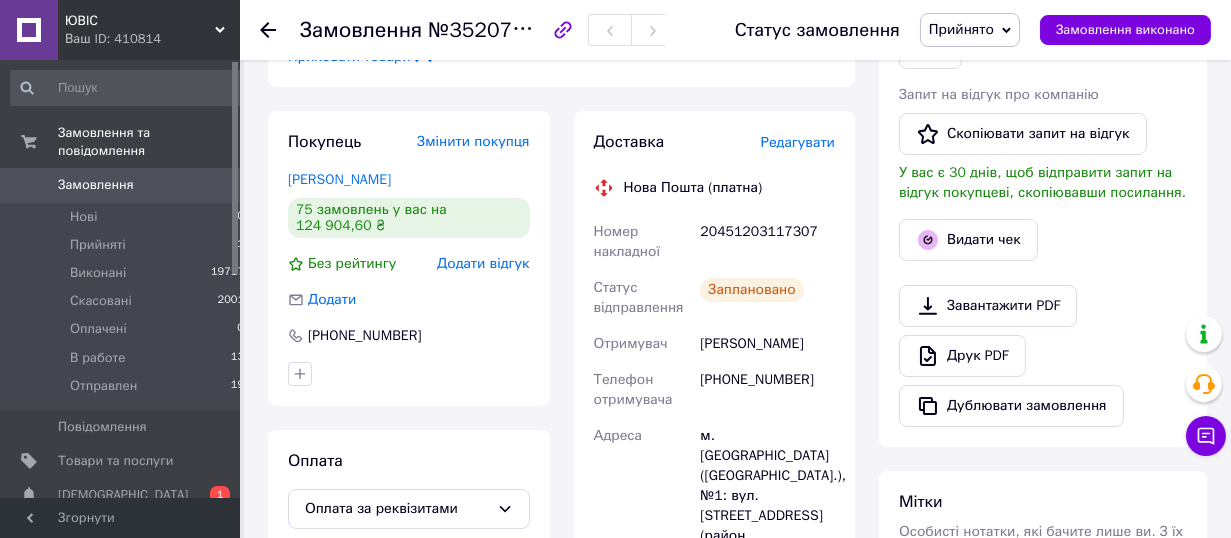 click on "Редагувати" at bounding box center [798, 142] 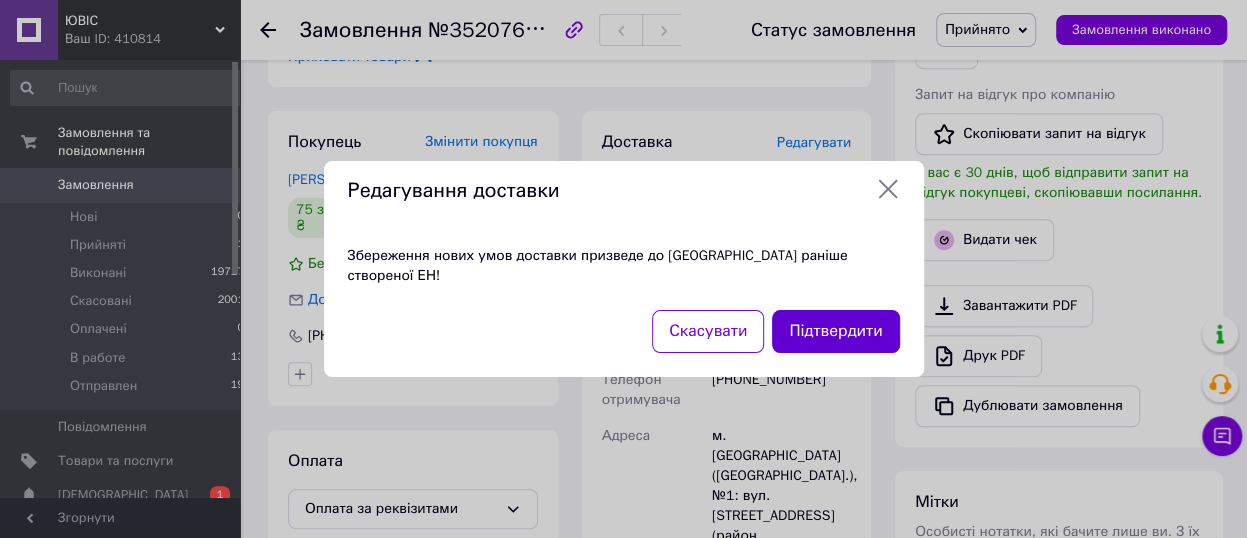 click on "Підтвердити" at bounding box center (835, 331) 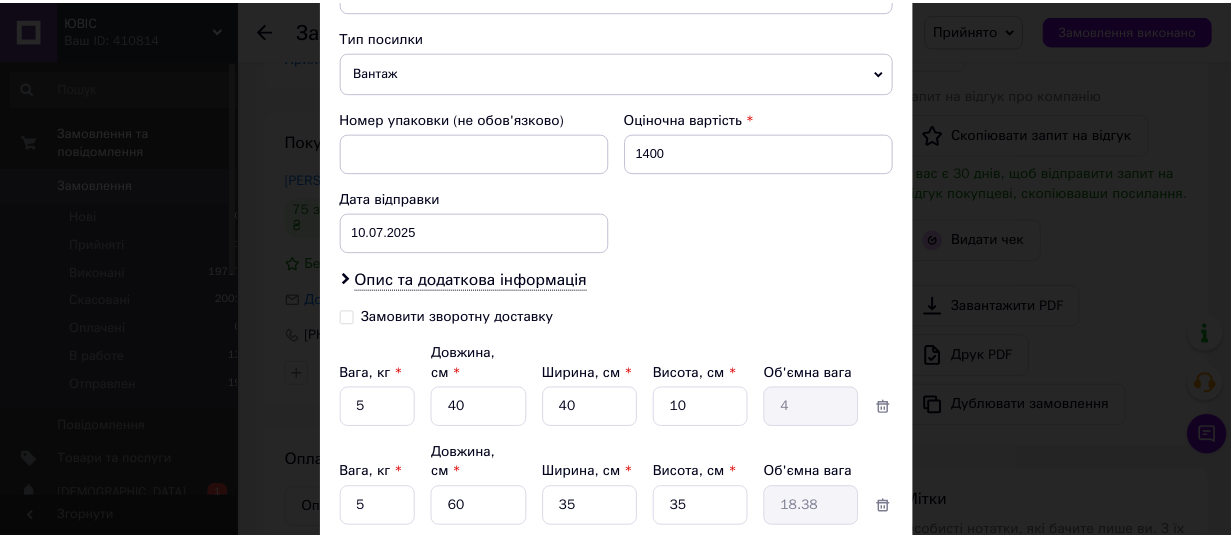 scroll, scrollTop: 903, scrollLeft: 0, axis: vertical 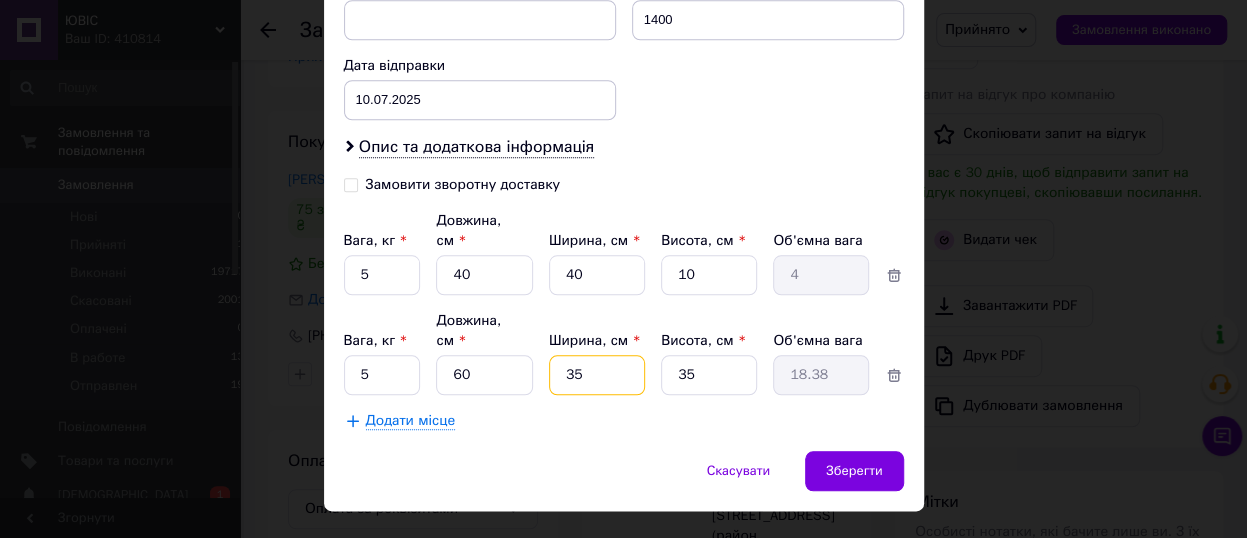 click on "35" at bounding box center (597, 275) 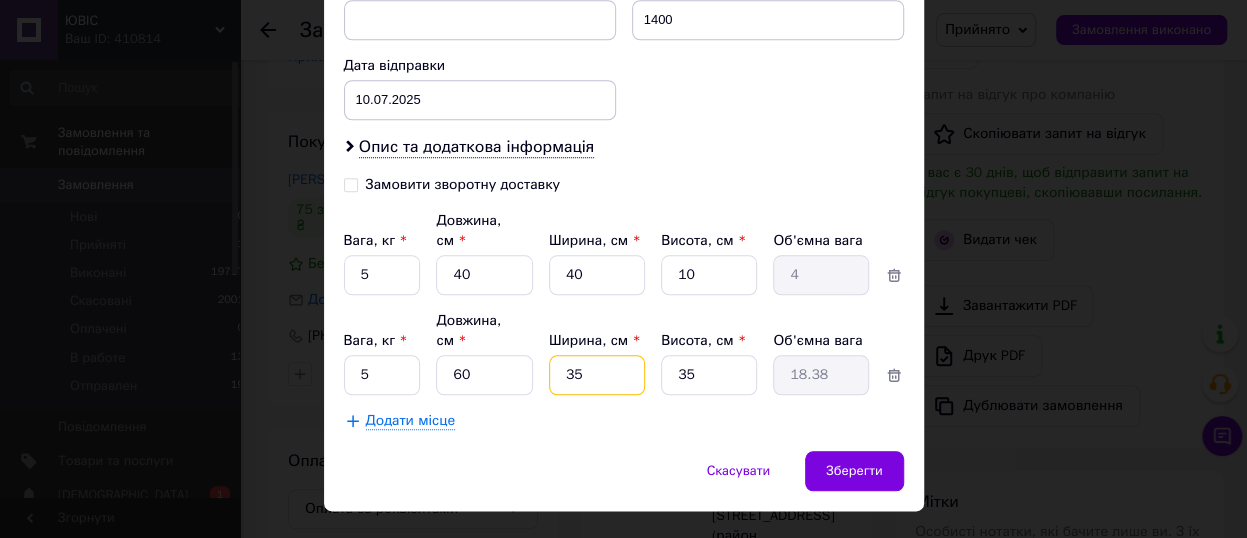 type on "3" 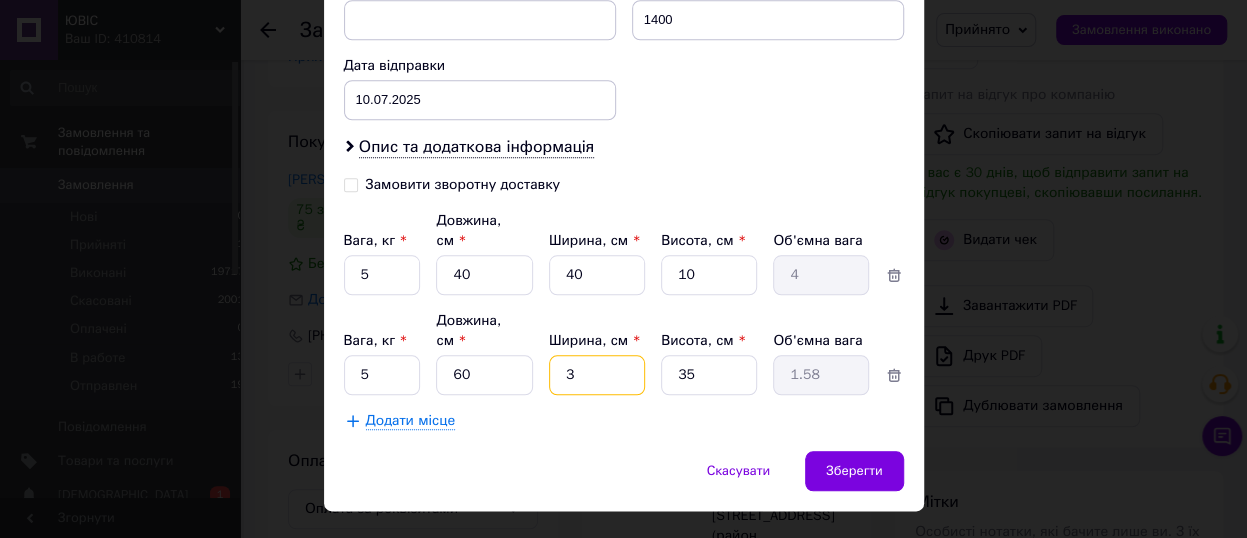 type on "30" 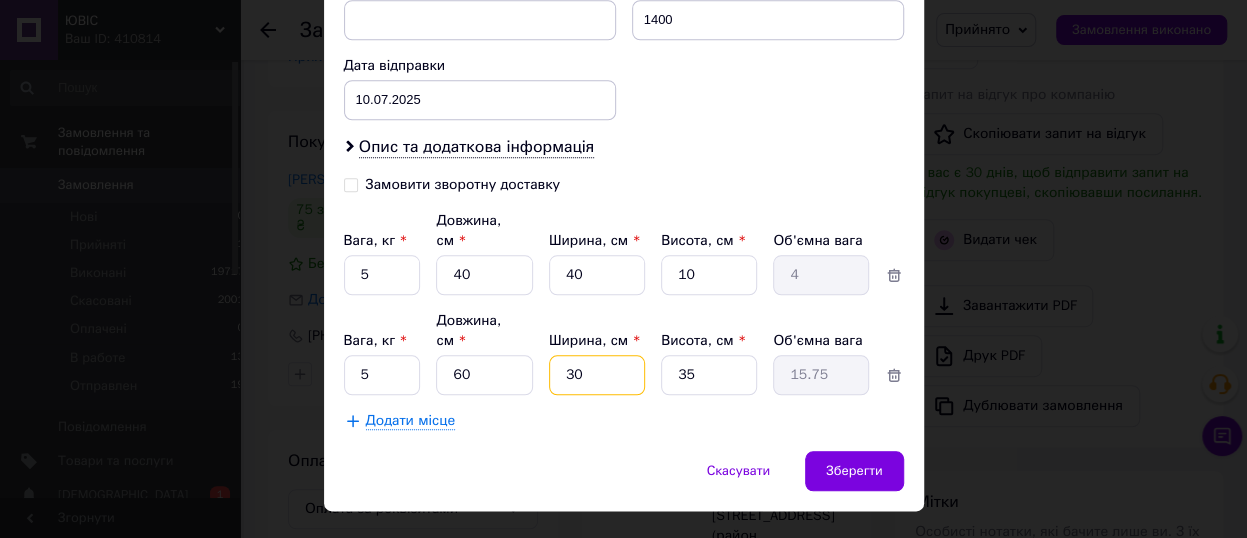 type on "30" 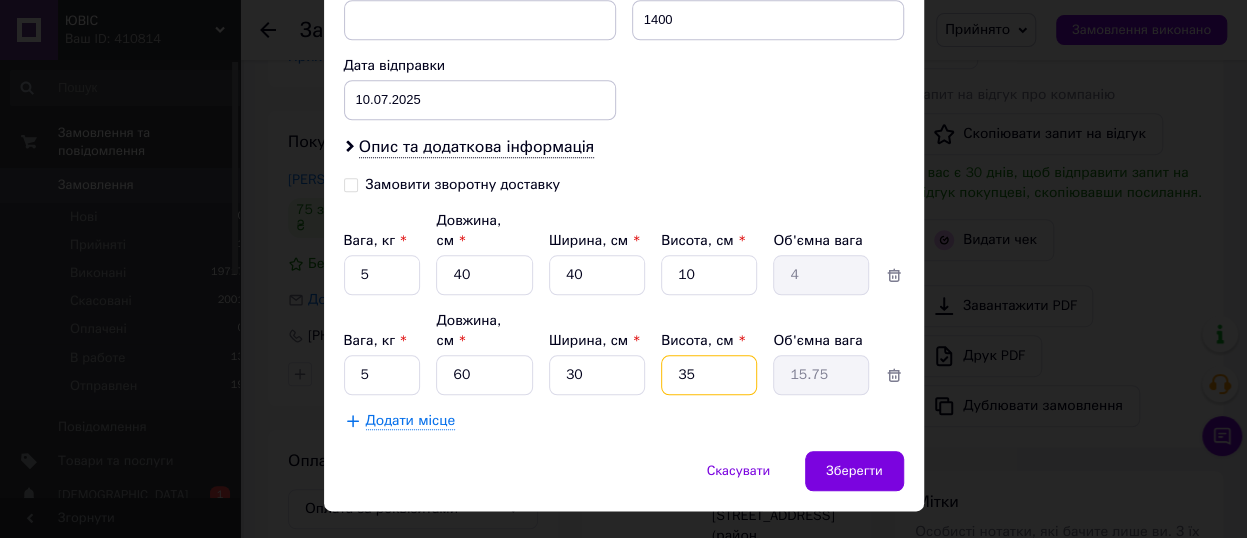 click on "35" at bounding box center (709, 275) 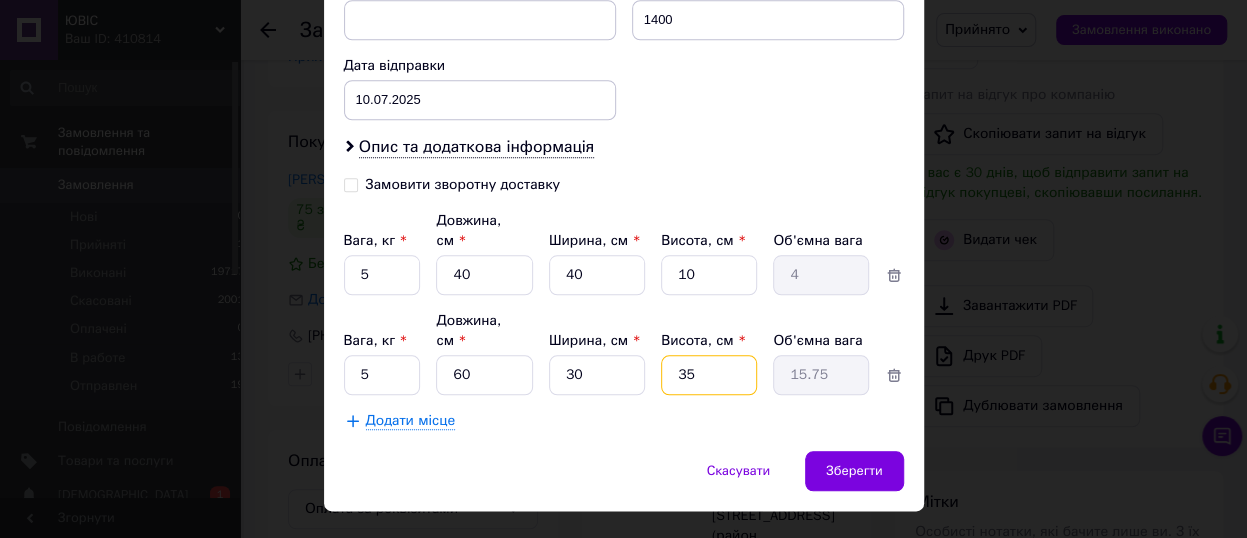 type on "3" 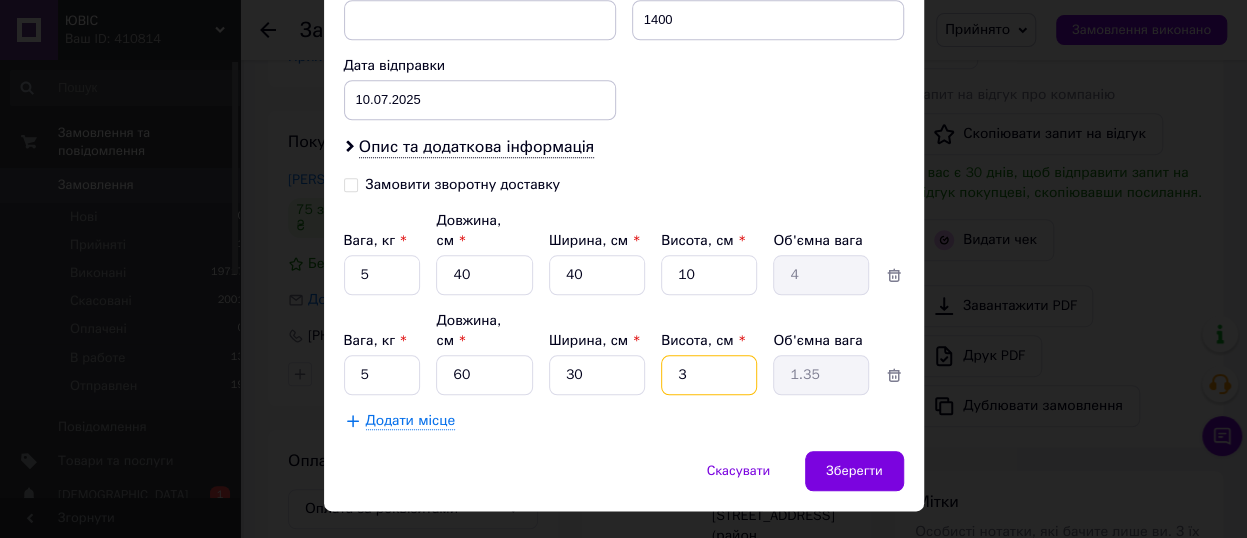 type on "30" 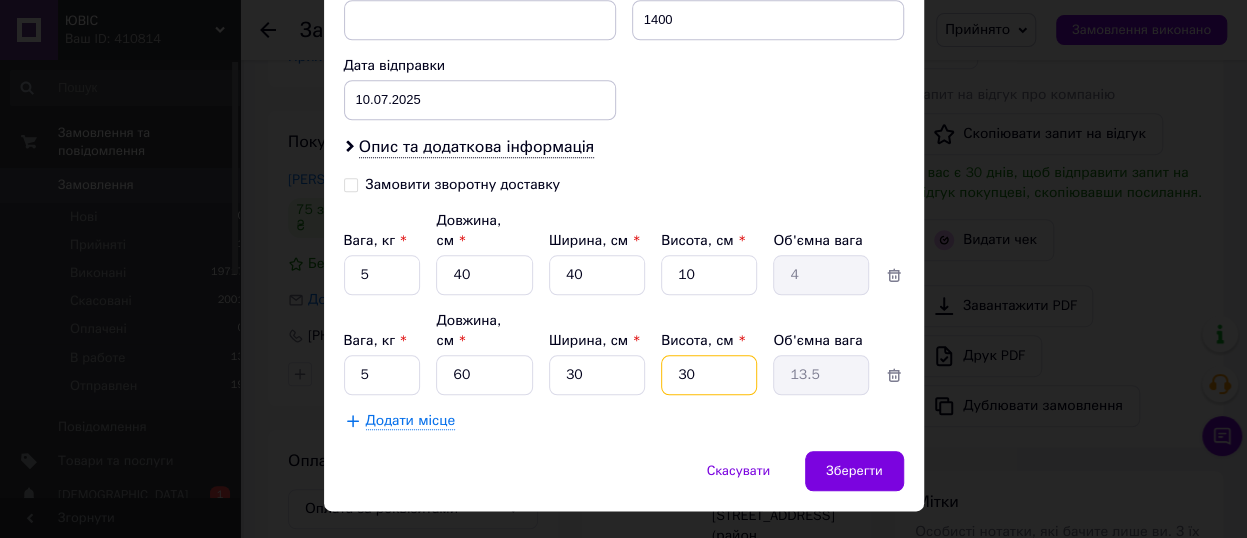 type on "30" 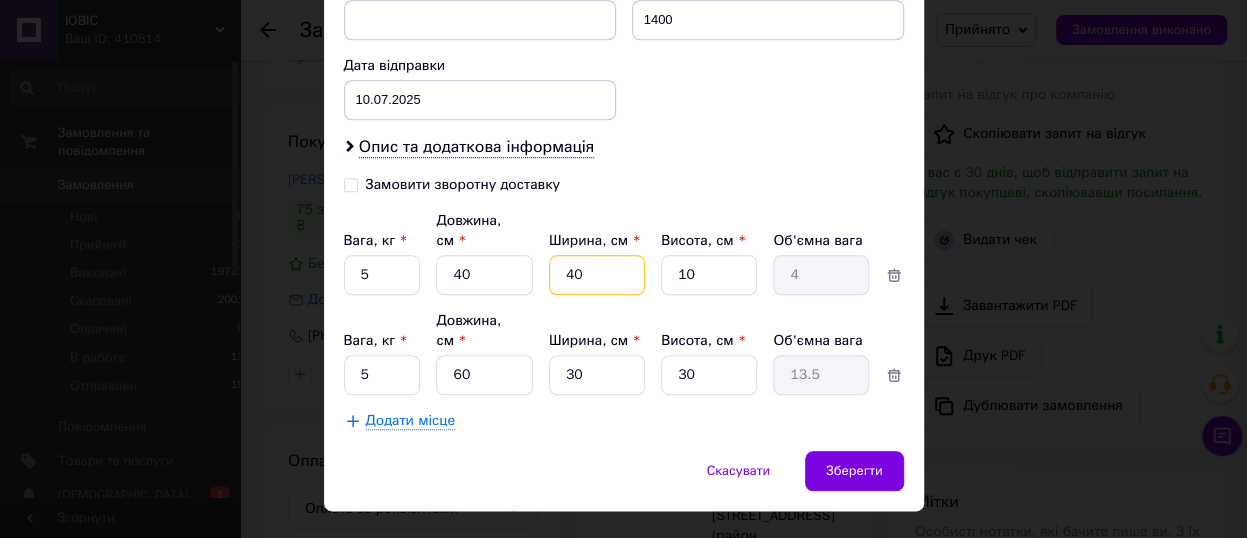 click on "40" at bounding box center (597, 275) 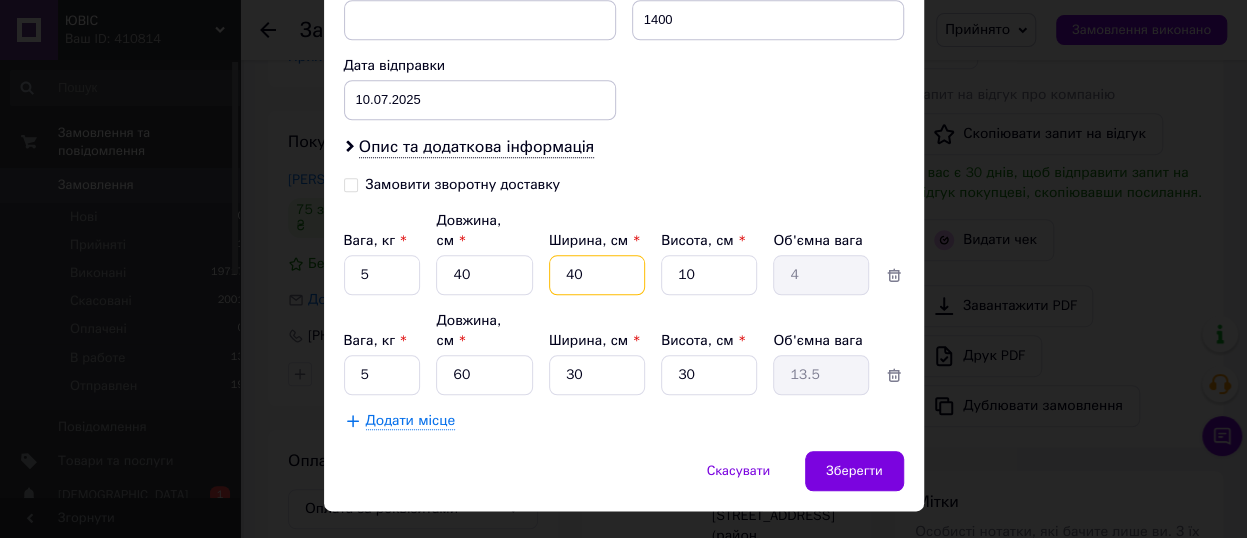 type on "4" 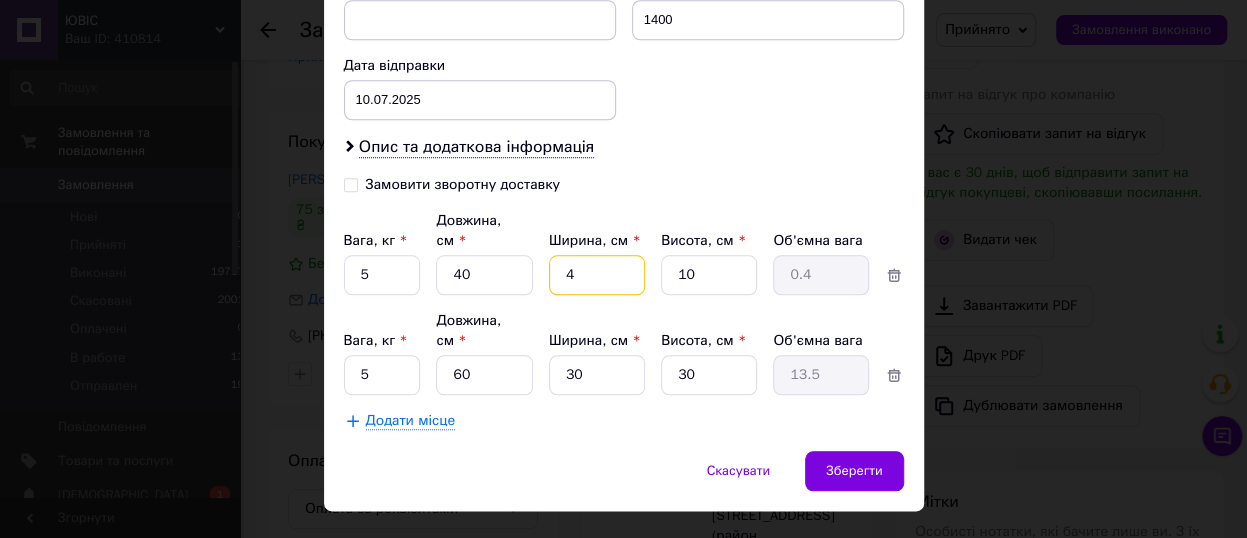 type 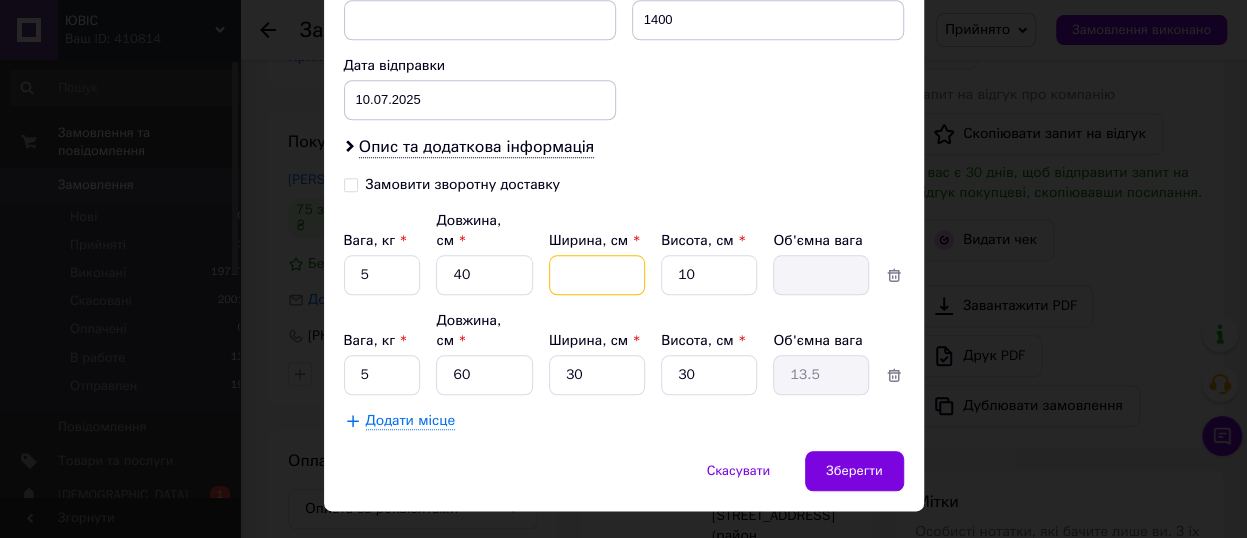 type on "3" 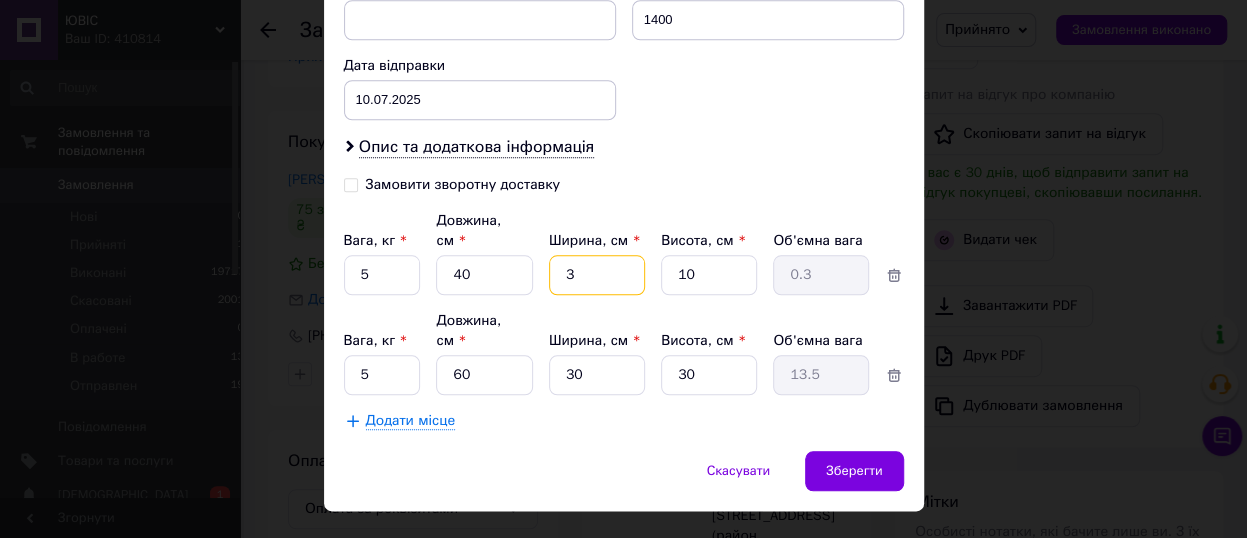 type on "30" 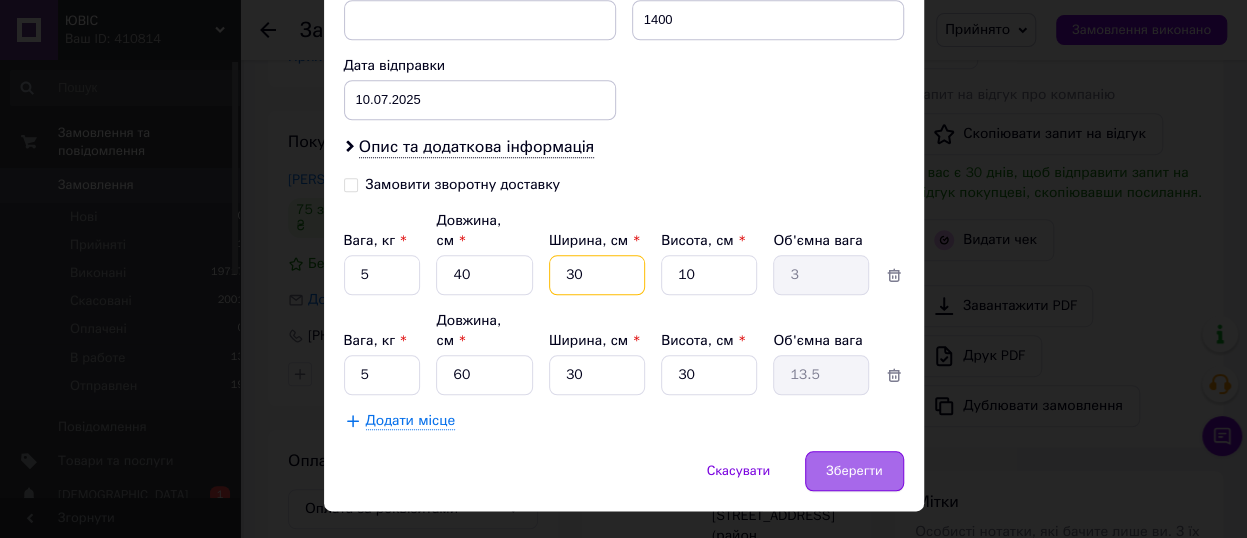 type on "30" 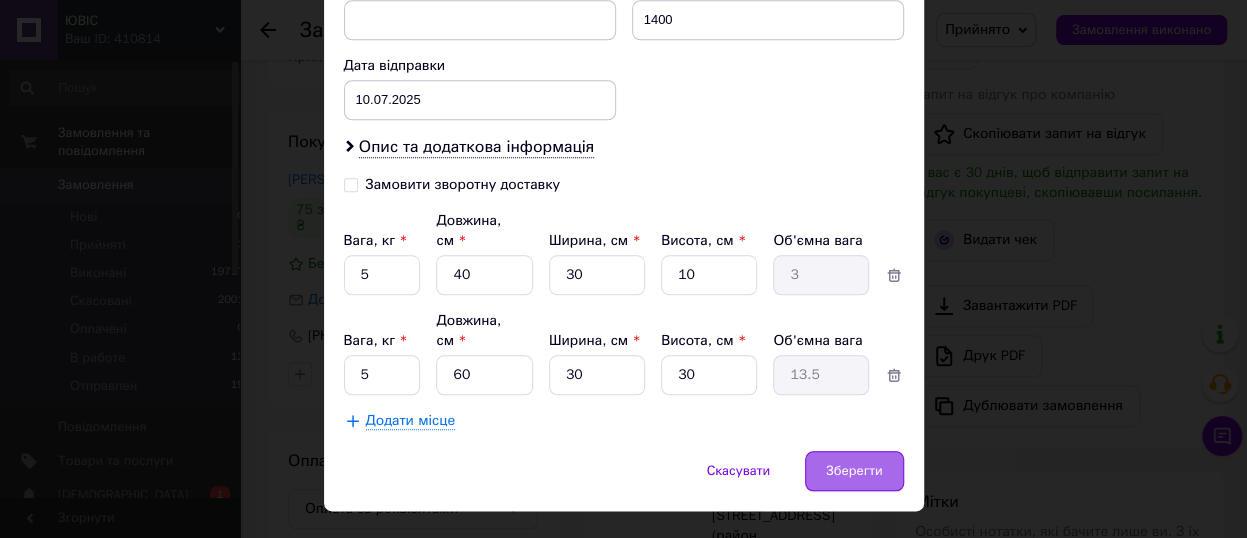 click on "Зберегти" at bounding box center [854, 471] 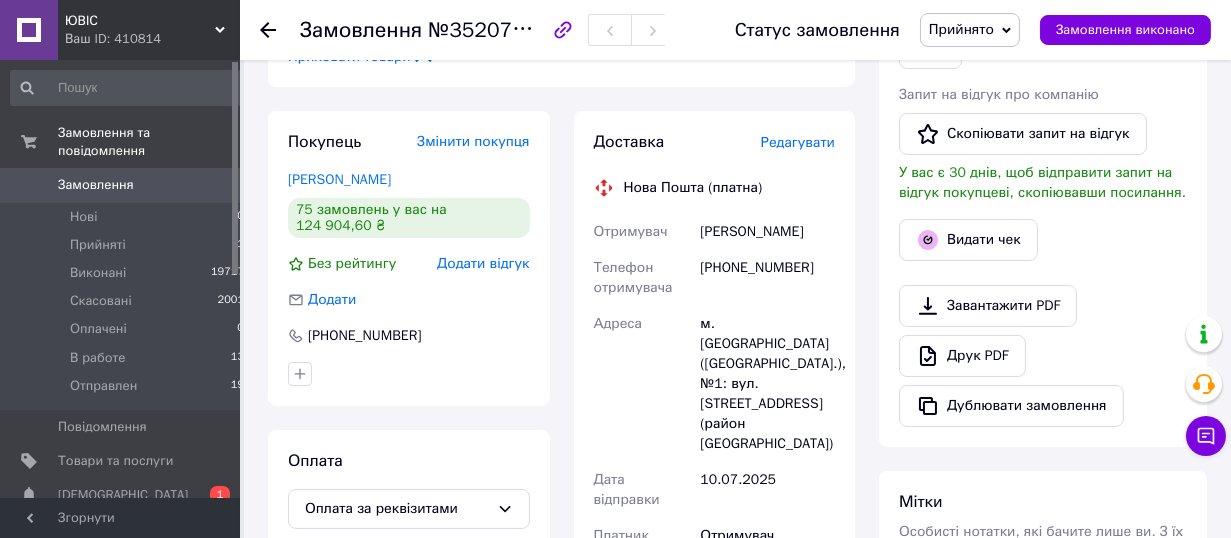 scroll, scrollTop: 990, scrollLeft: 0, axis: vertical 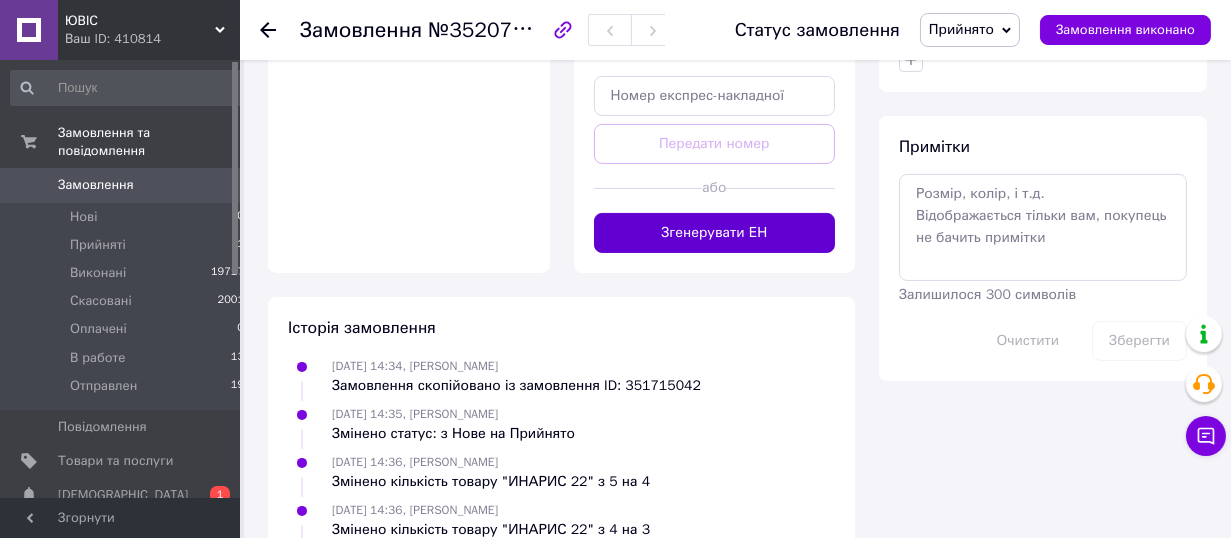 click on "Згенерувати ЕН" at bounding box center (715, 233) 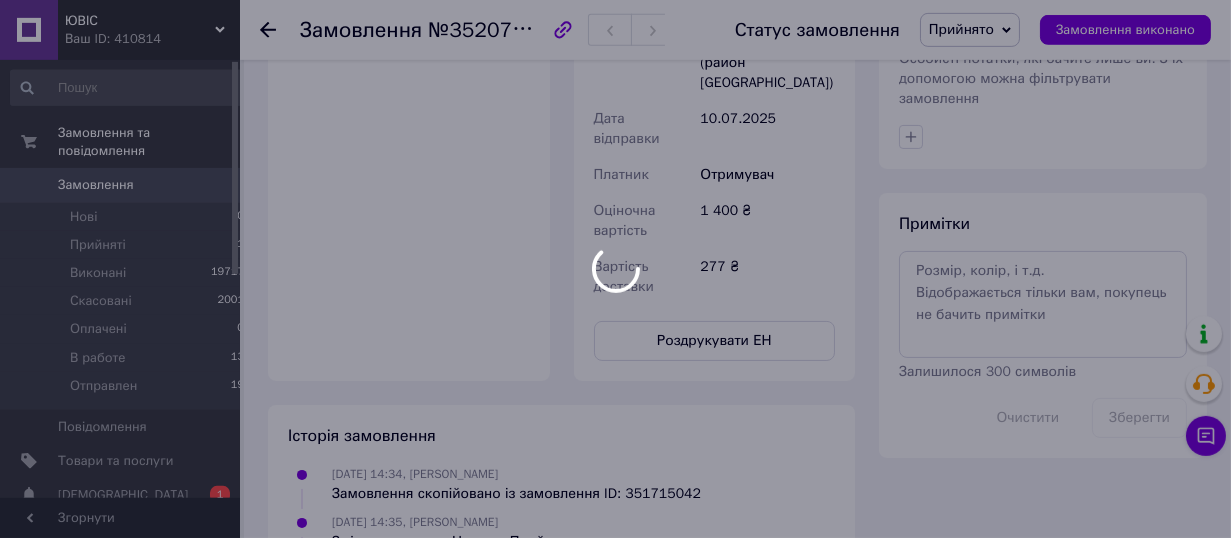 scroll, scrollTop: 880, scrollLeft: 0, axis: vertical 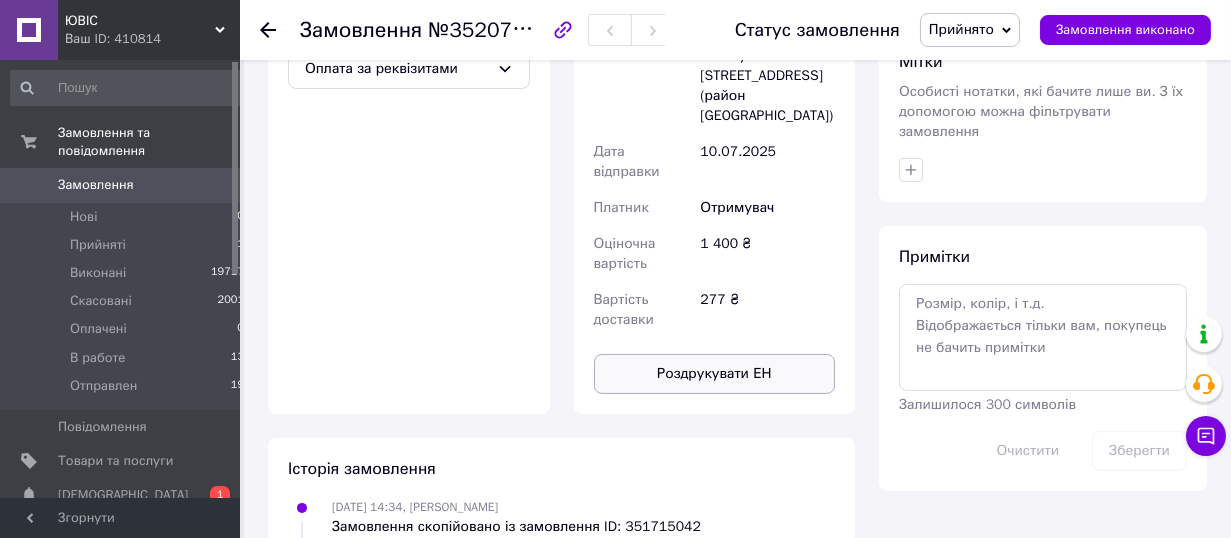 click on "Роздрукувати ЕН" at bounding box center [715, 374] 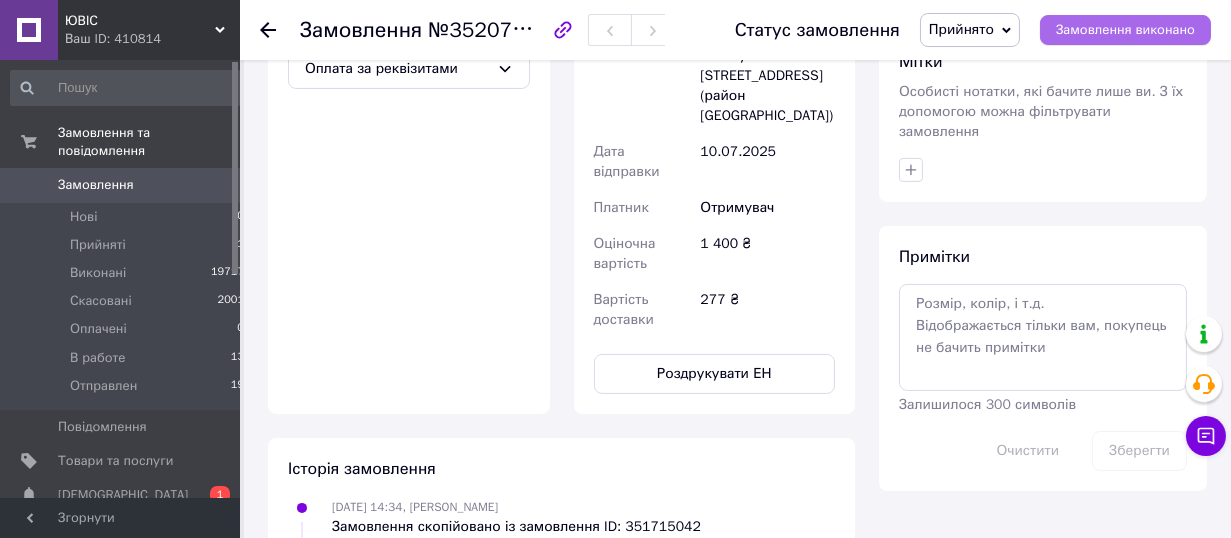 click on "Замовлення виконано" at bounding box center [1125, 30] 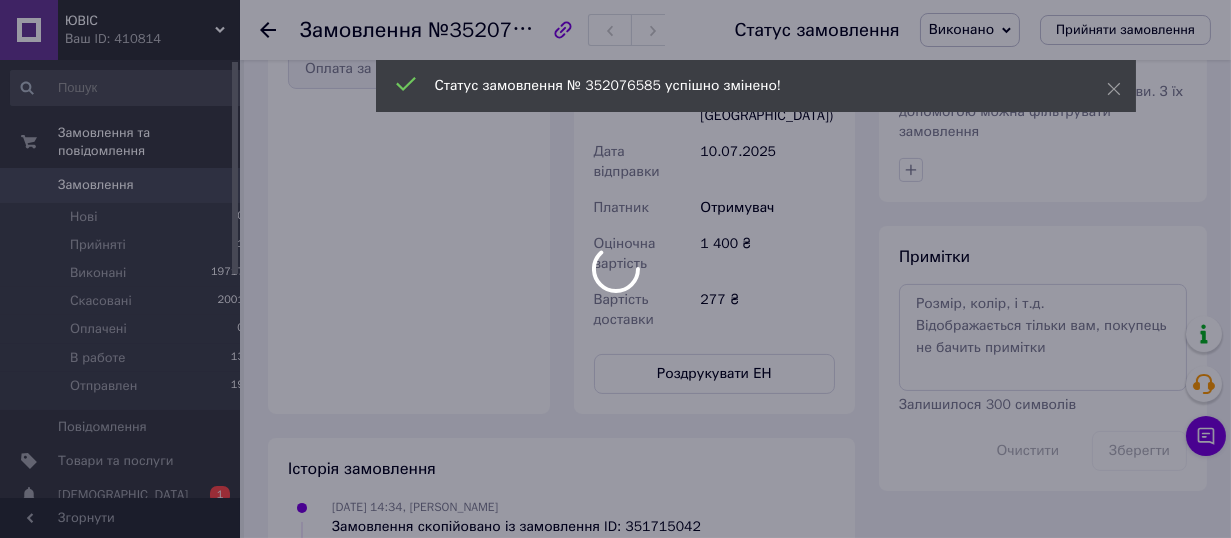 scroll, scrollTop: 844, scrollLeft: 0, axis: vertical 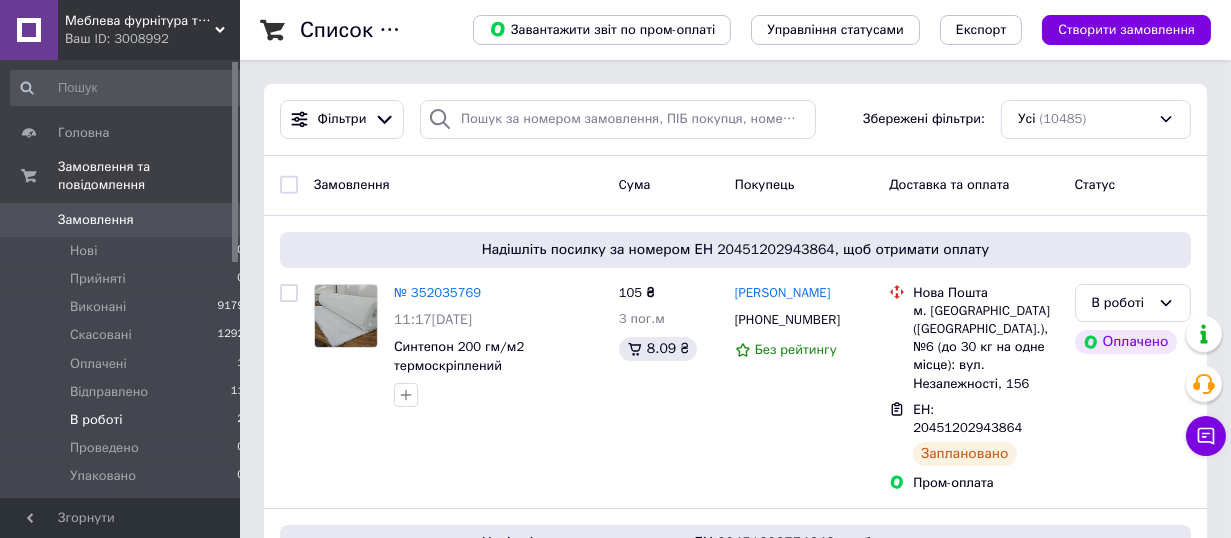 click on "В роботі 2" at bounding box center (128, 420) 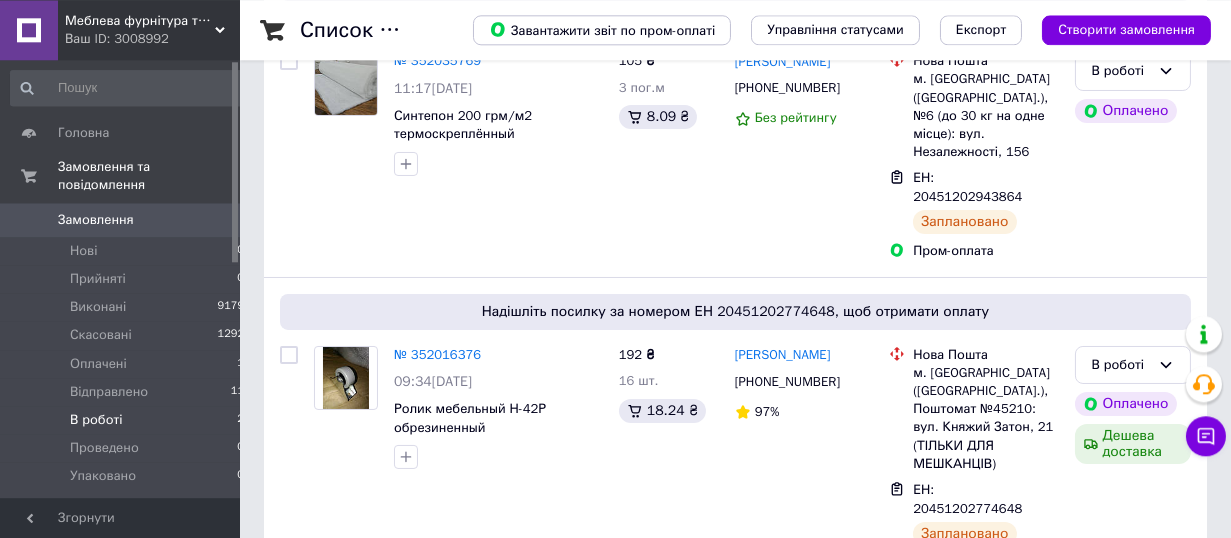 scroll, scrollTop: 321, scrollLeft: 0, axis: vertical 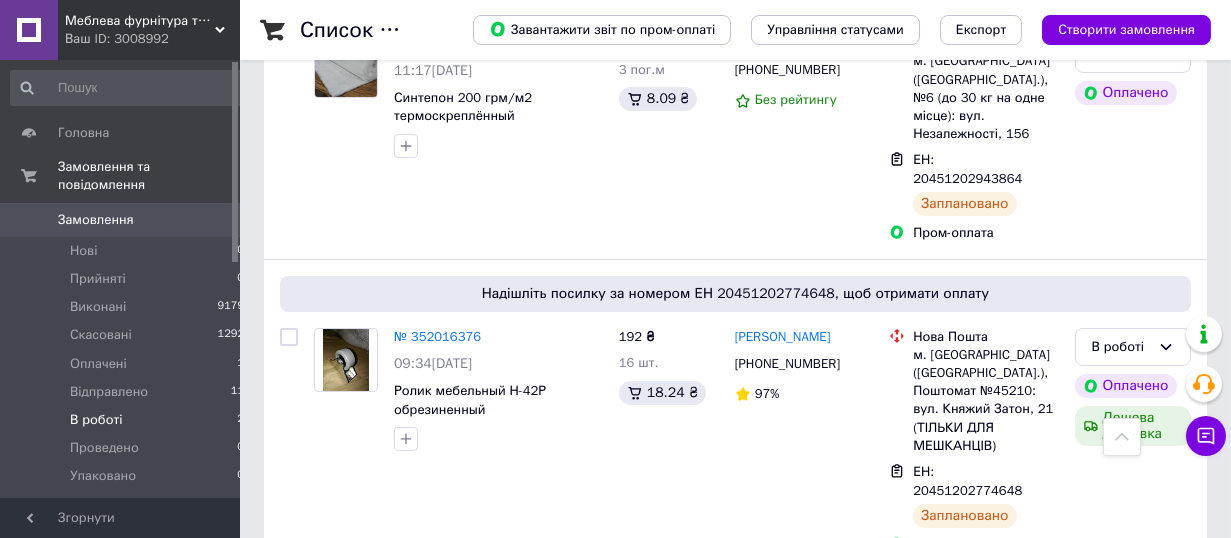 click on "Меблева фурнітура та текстиль." at bounding box center [140, 21] 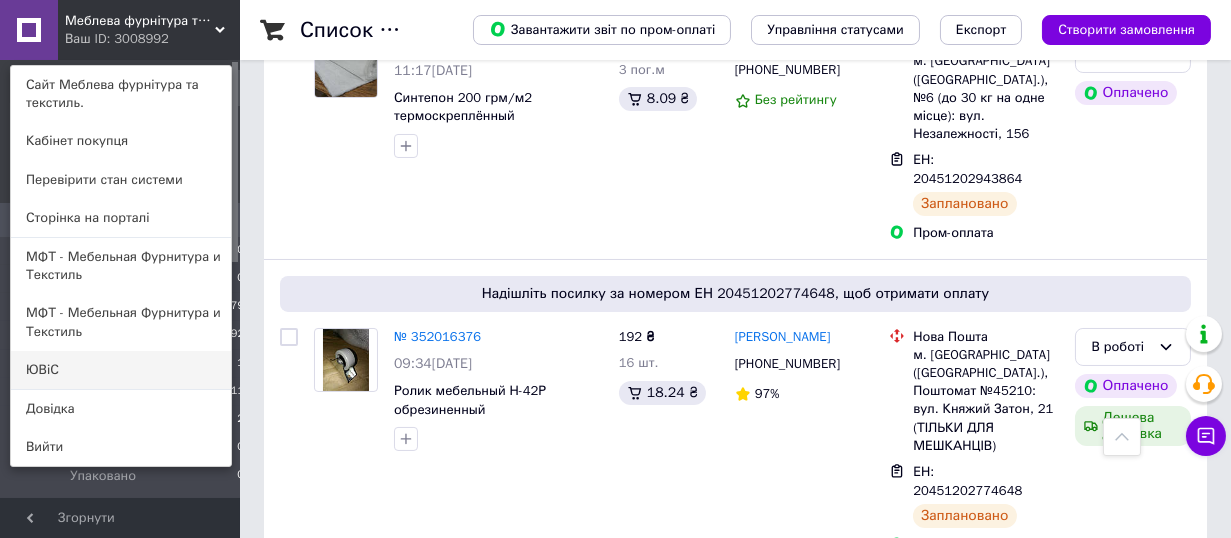 click on "ЮВіС" at bounding box center (121, 370) 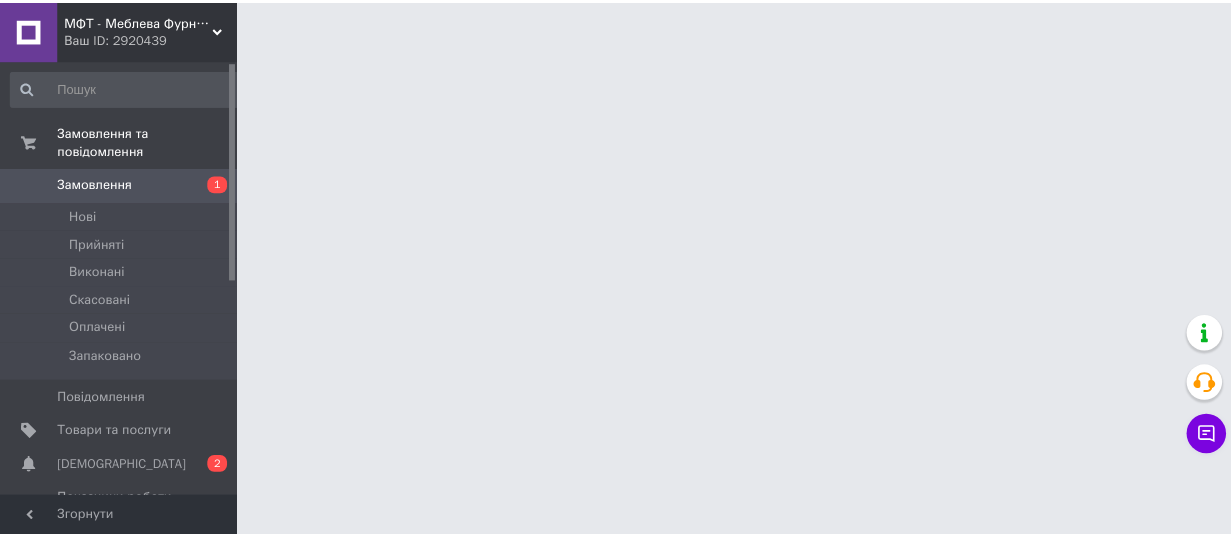 scroll, scrollTop: 0, scrollLeft: 0, axis: both 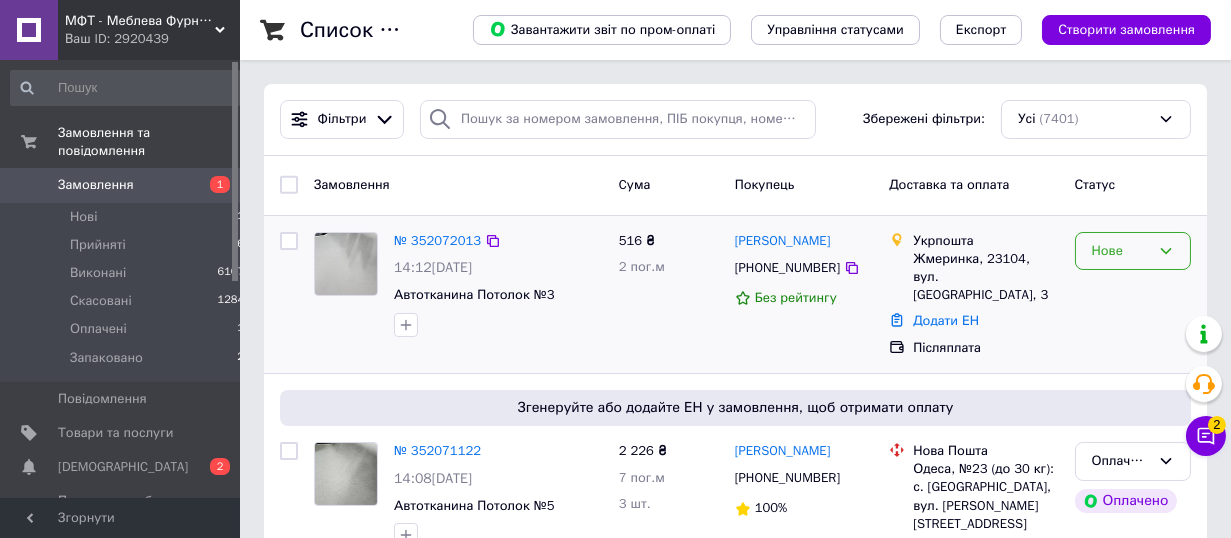 click on "Нове" 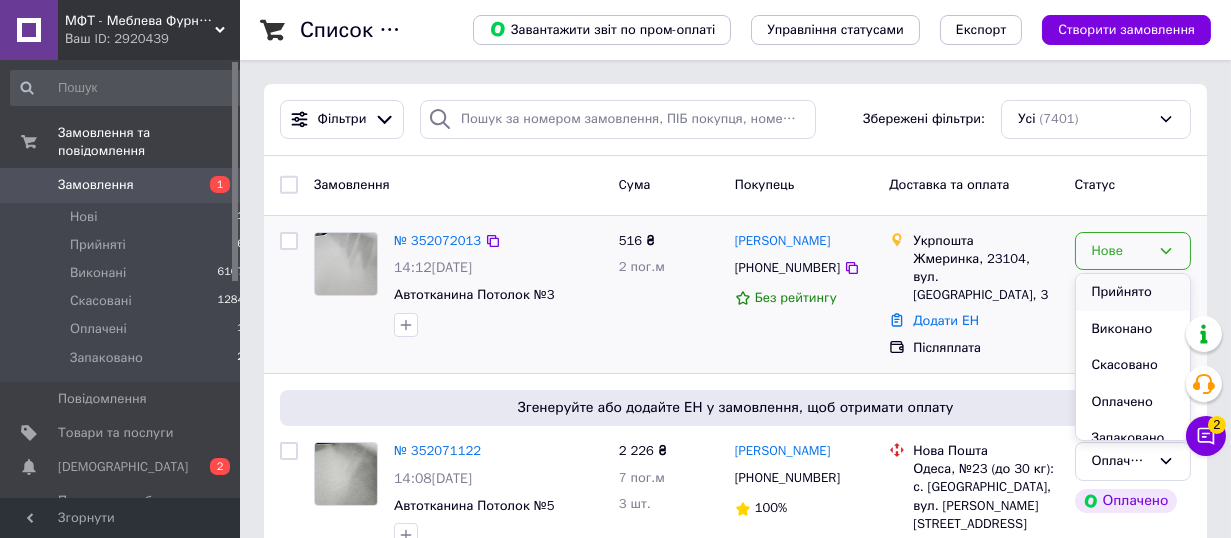 click on "Прийнято" 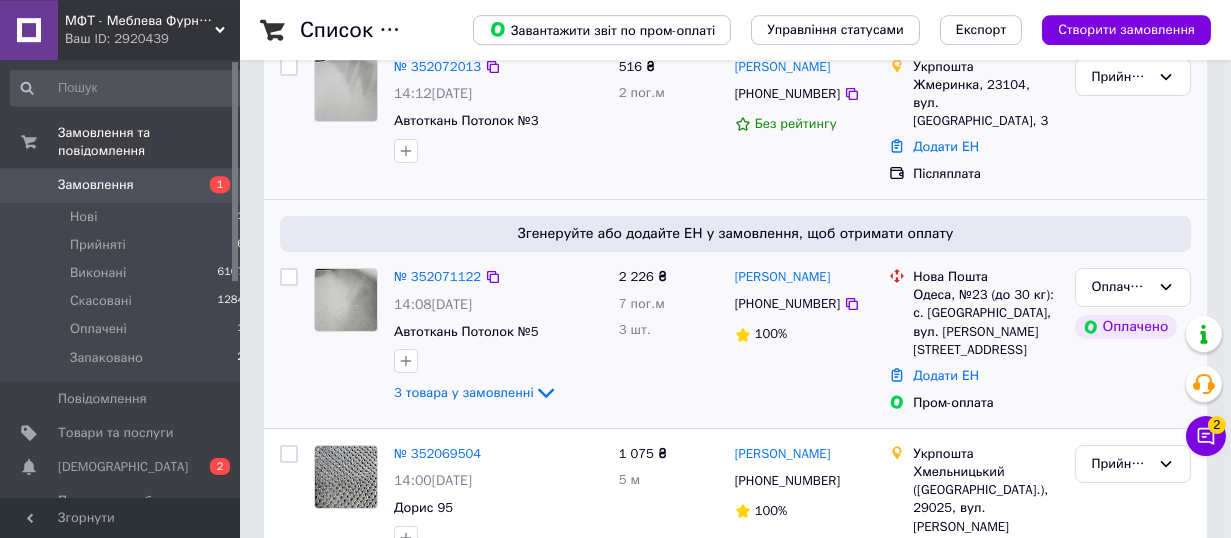 scroll, scrollTop: 220, scrollLeft: 0, axis: vertical 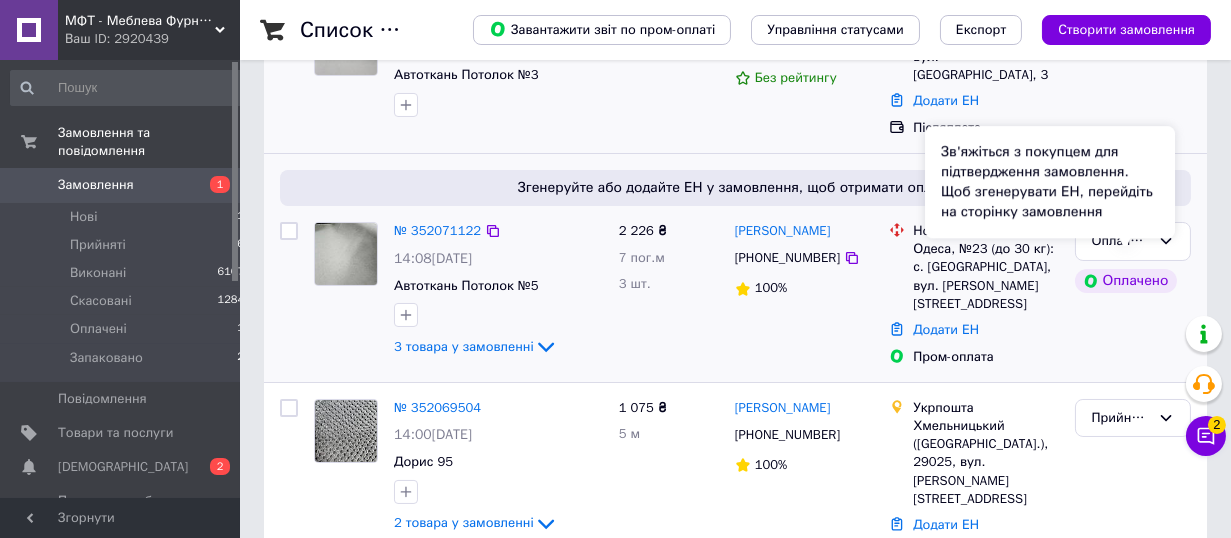 click on "Зв'яжіться з покупцем для підтвердження замовлення.
Щоб згенерувати ЕН, перейдіть на сторінку замовлення" 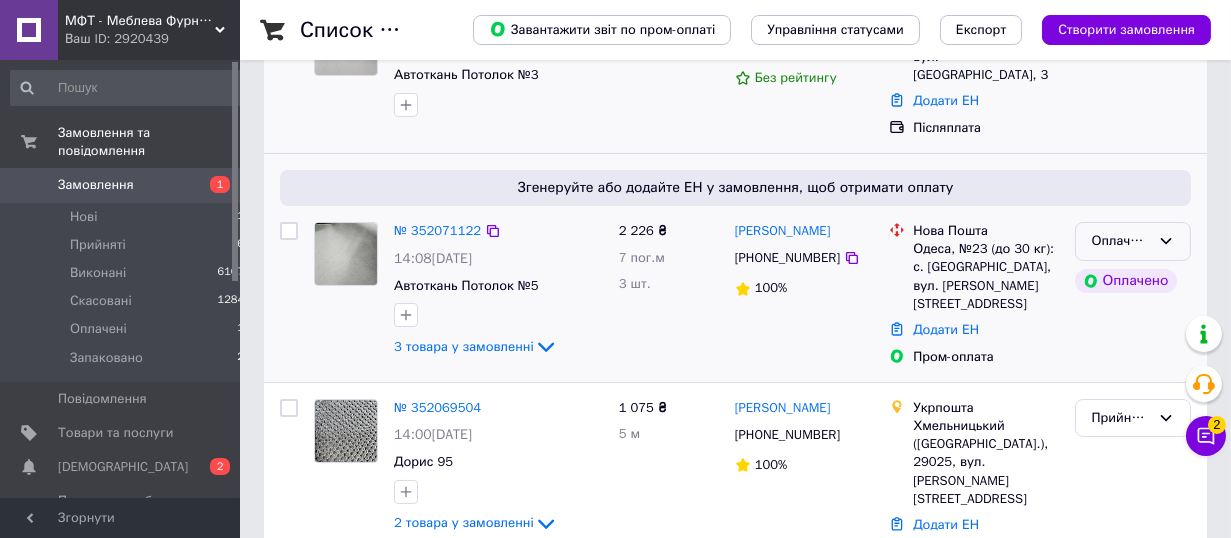 click on "Оплачено" 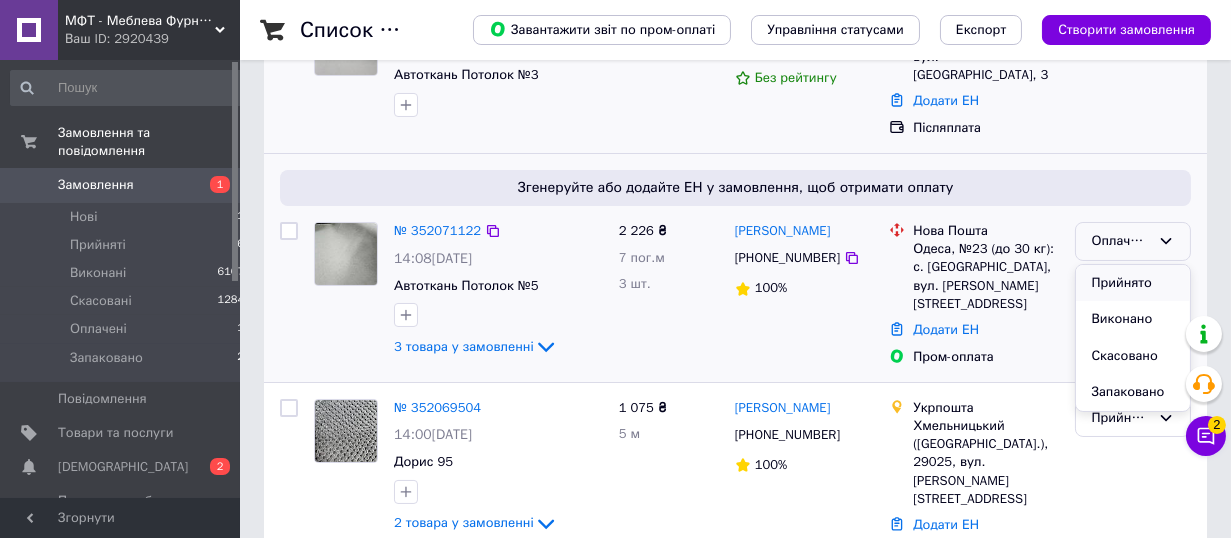 click on "Прийнято" 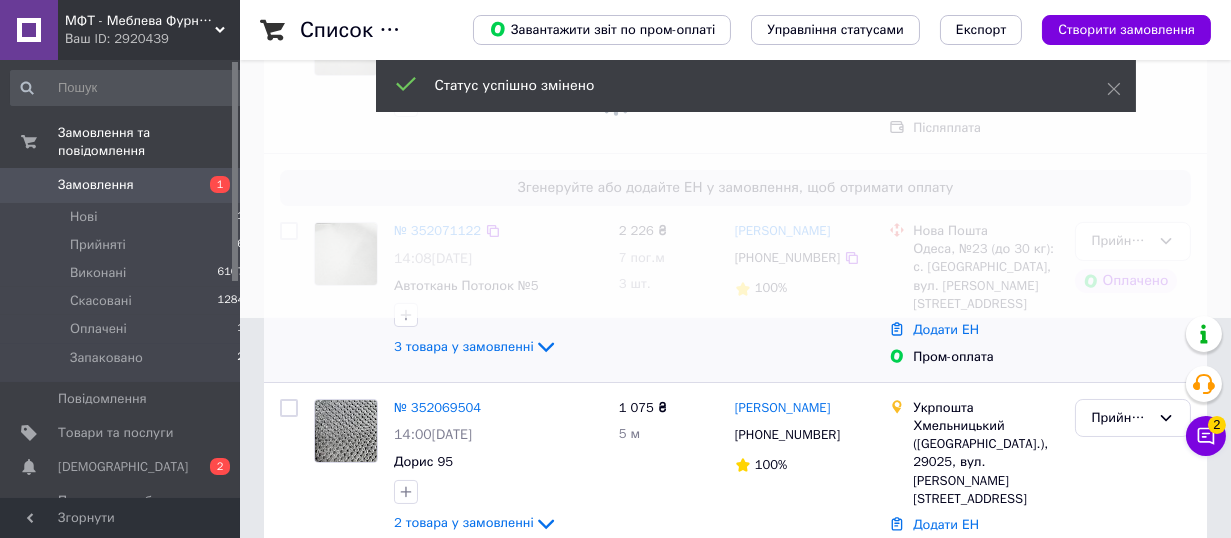 click on "МФТ - Меблева Фурнітура і Текстиль" 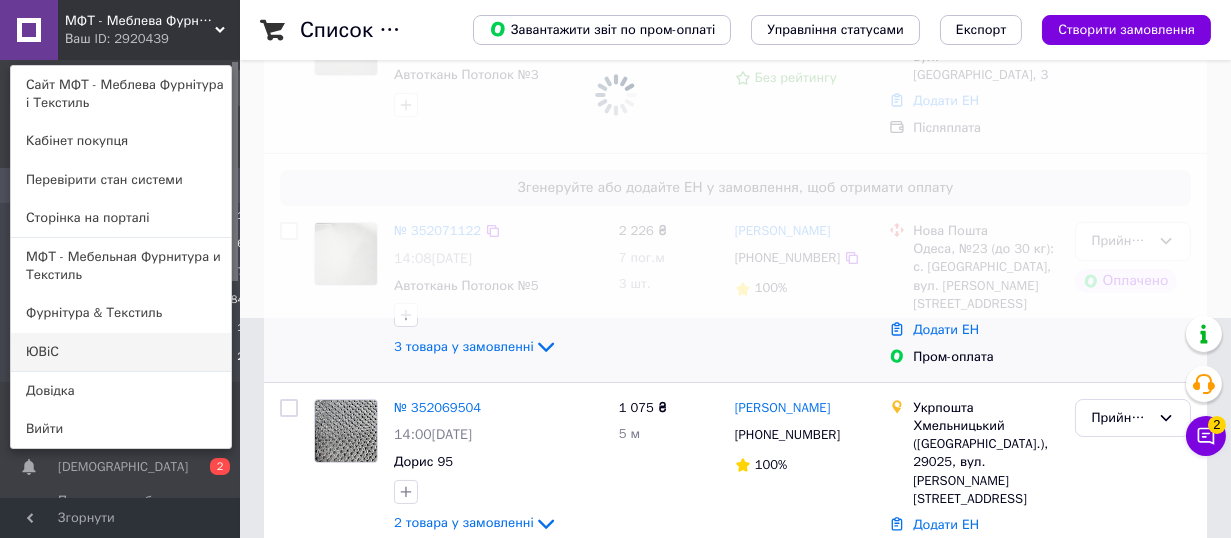 click on "ЮВіС" 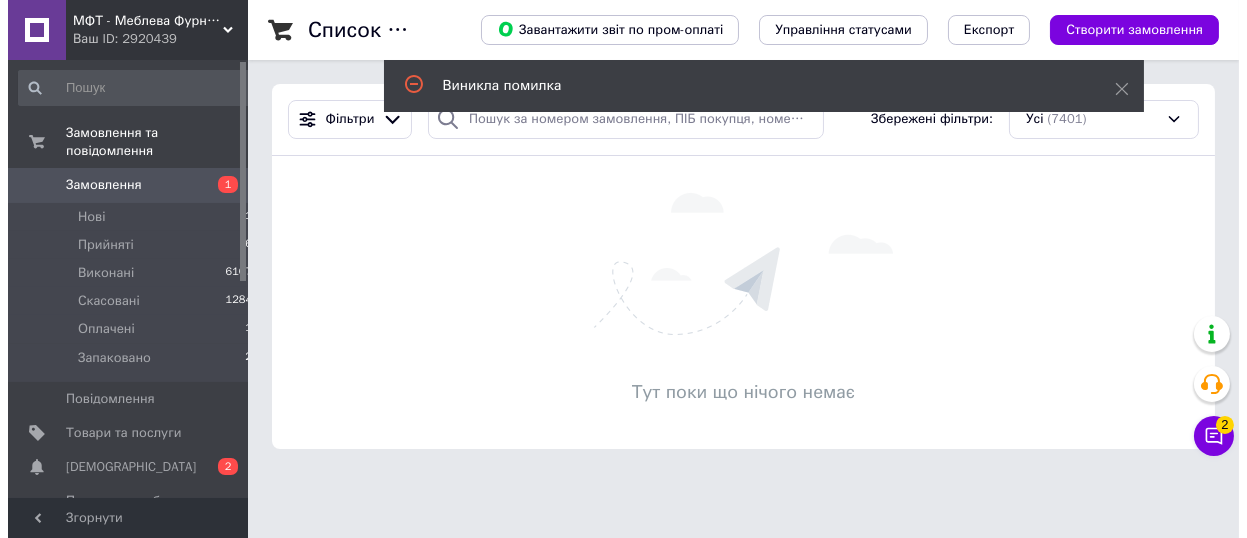 scroll, scrollTop: 0, scrollLeft: 0, axis: both 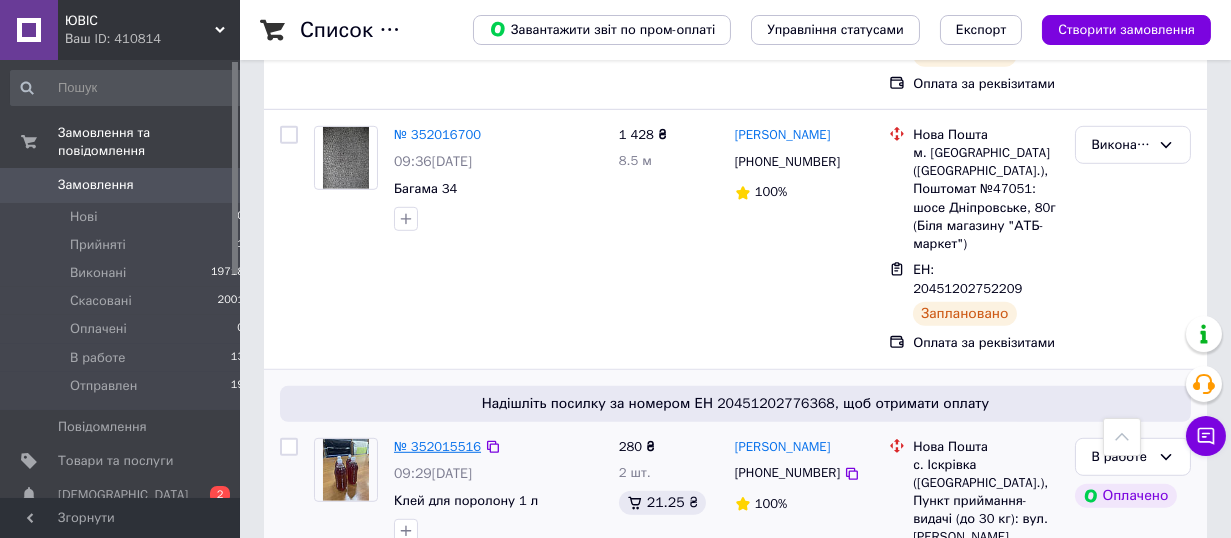 click on "№ 352015516" at bounding box center [437, 446] 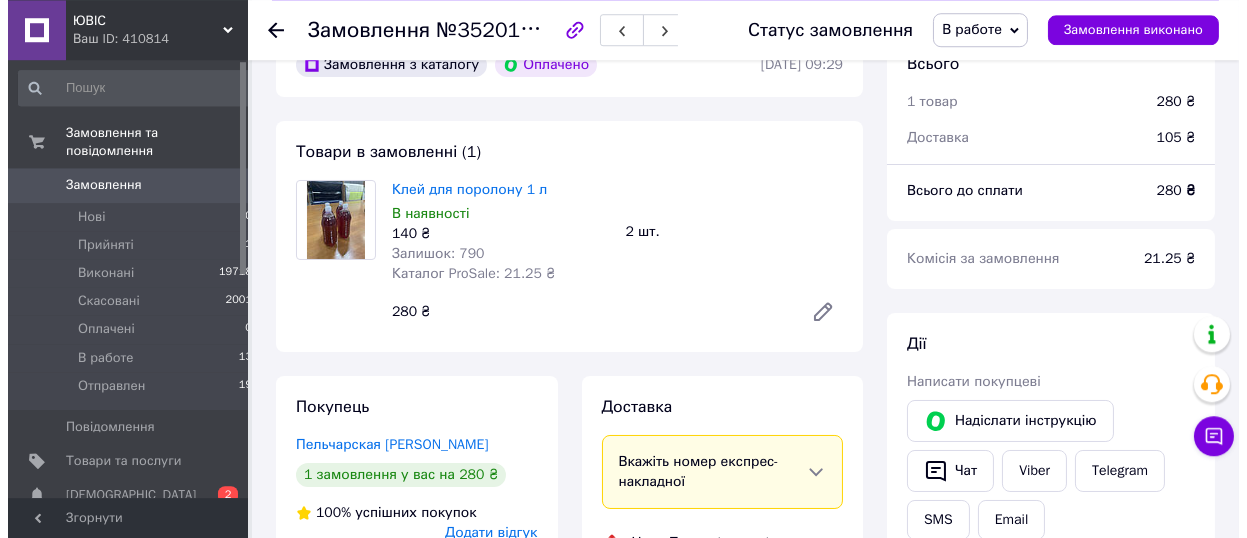 scroll, scrollTop: 330, scrollLeft: 0, axis: vertical 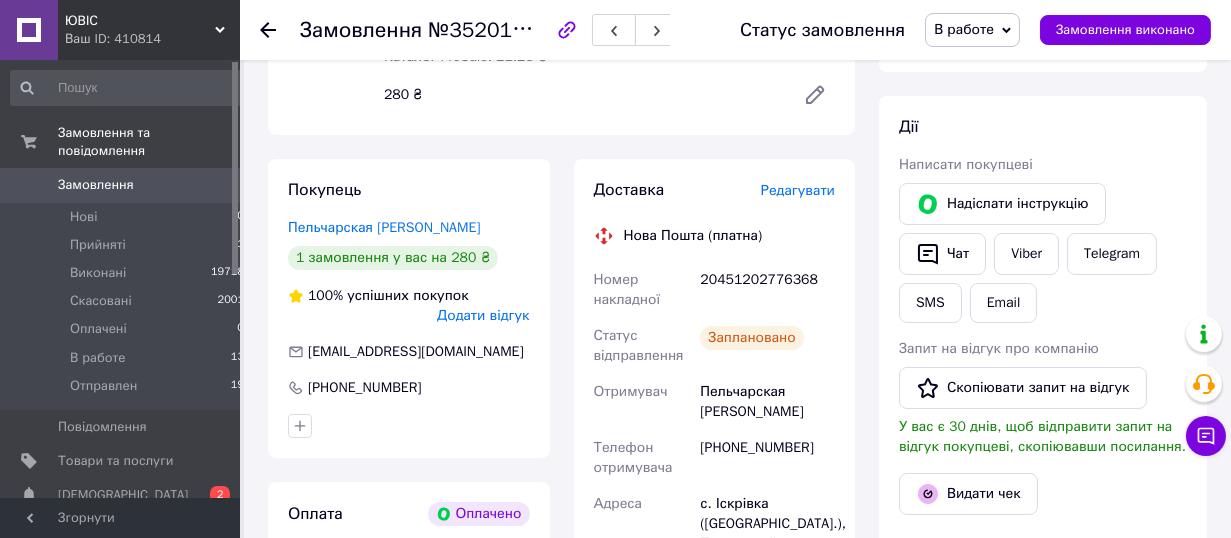 click on "Редагувати" at bounding box center (798, 190) 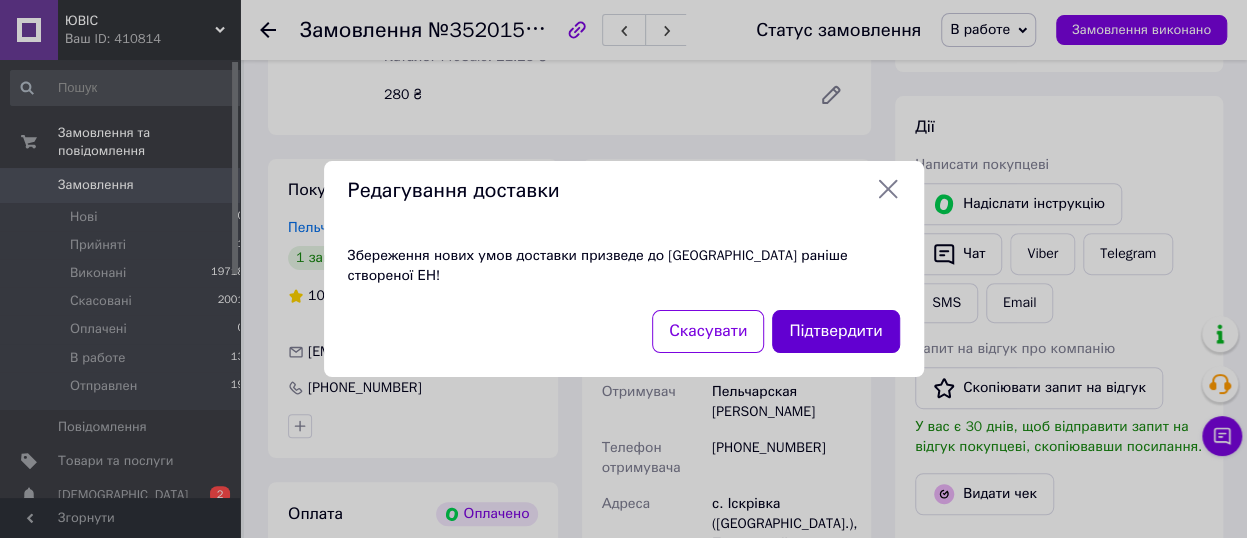 click on "Підтвердити" at bounding box center [835, 331] 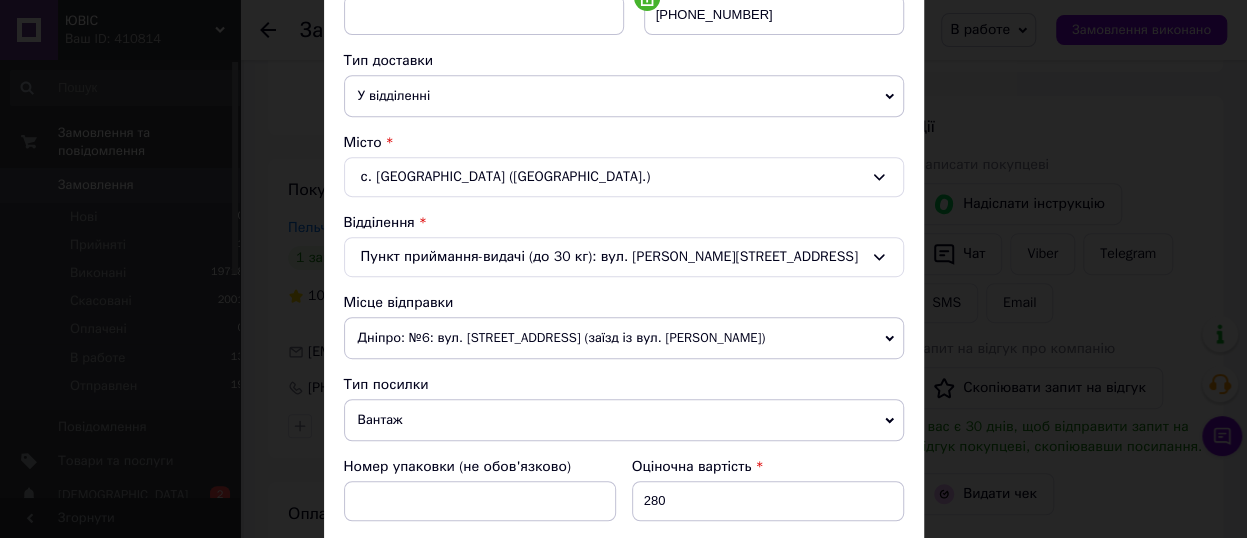 scroll, scrollTop: 550, scrollLeft: 0, axis: vertical 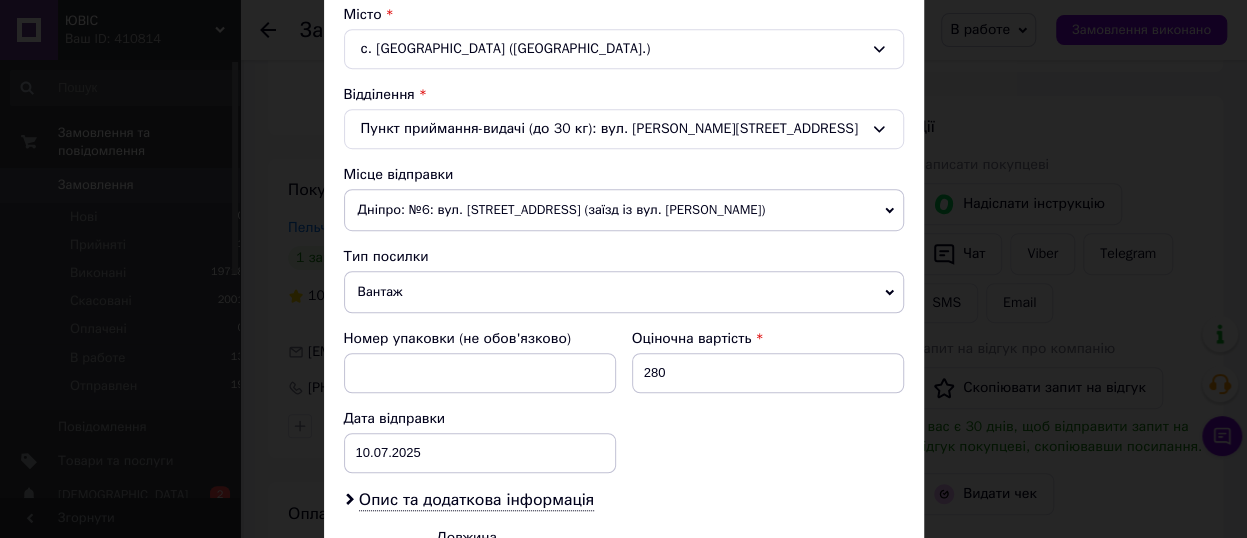click on "Дніпро: №6: вул. Ударників, 27 (заїзд із вул. Івана Езау)" at bounding box center (624, 210) 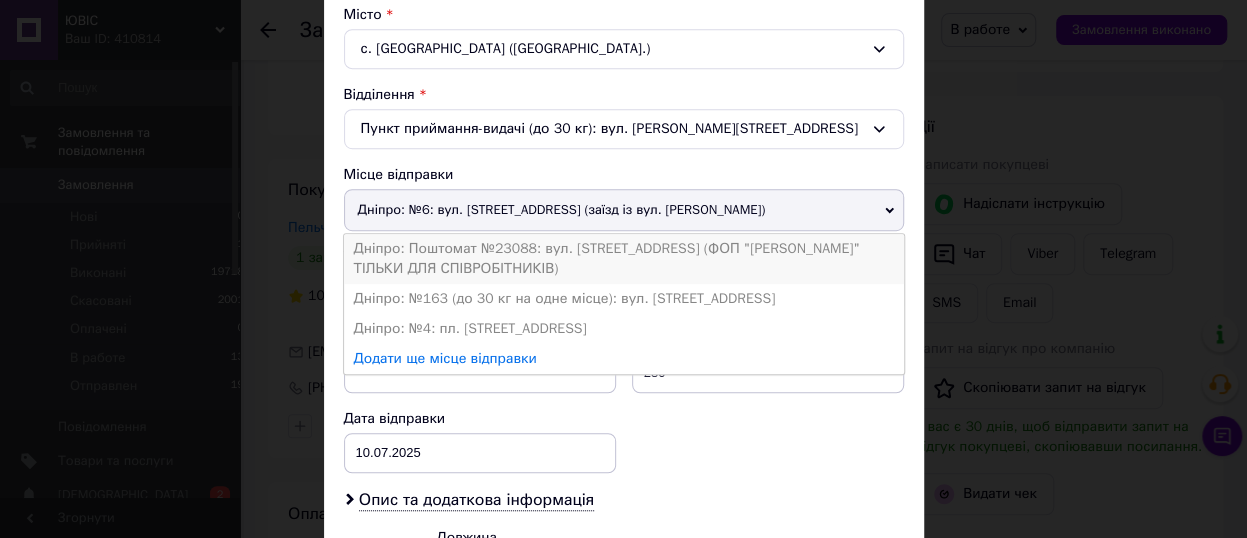 click on "Дніпро: Поштомат №23088: вул. Вокзальна, 5 (ФОП "КОТВИЦЬКА" ТІЛЬКИ ДЛЯ СПІВРОБІТНИКІВ)" at bounding box center (624, 259) 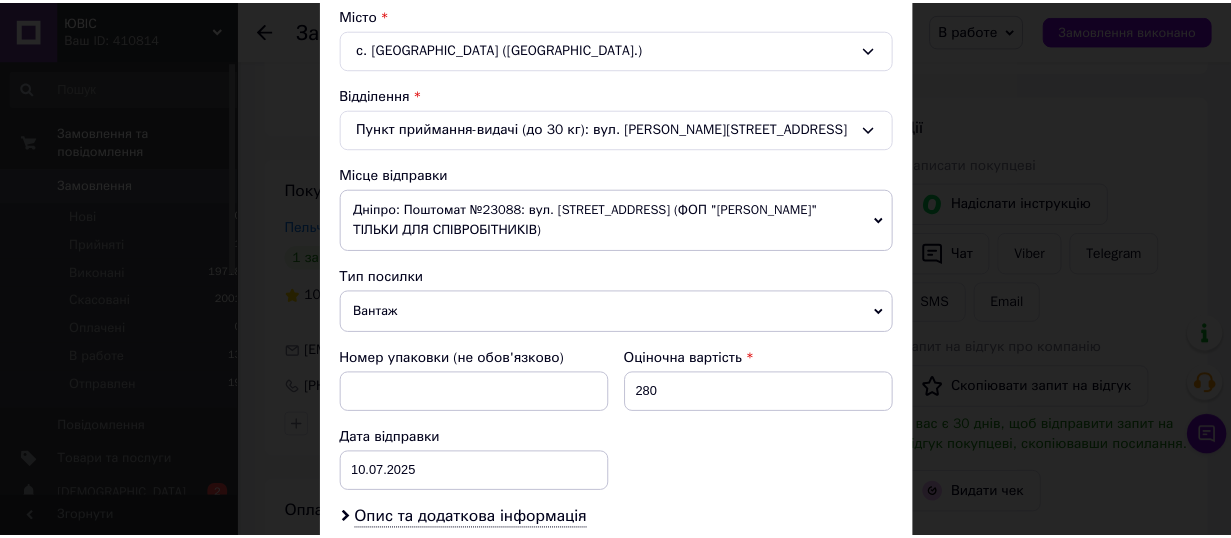 scroll, scrollTop: 808, scrollLeft: 0, axis: vertical 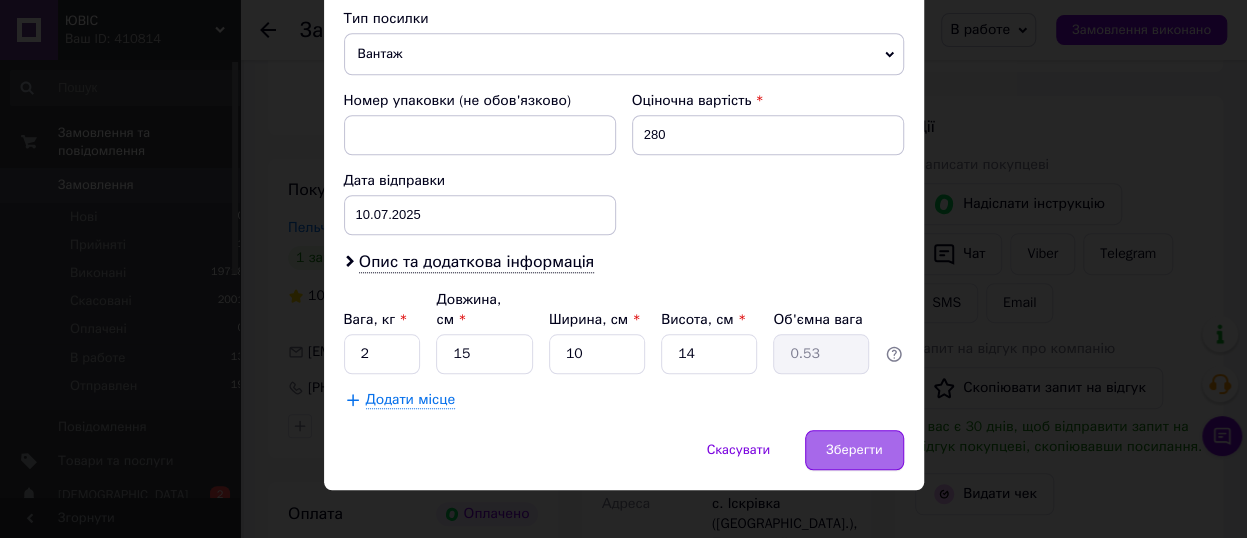click on "Зберегти" at bounding box center [854, 450] 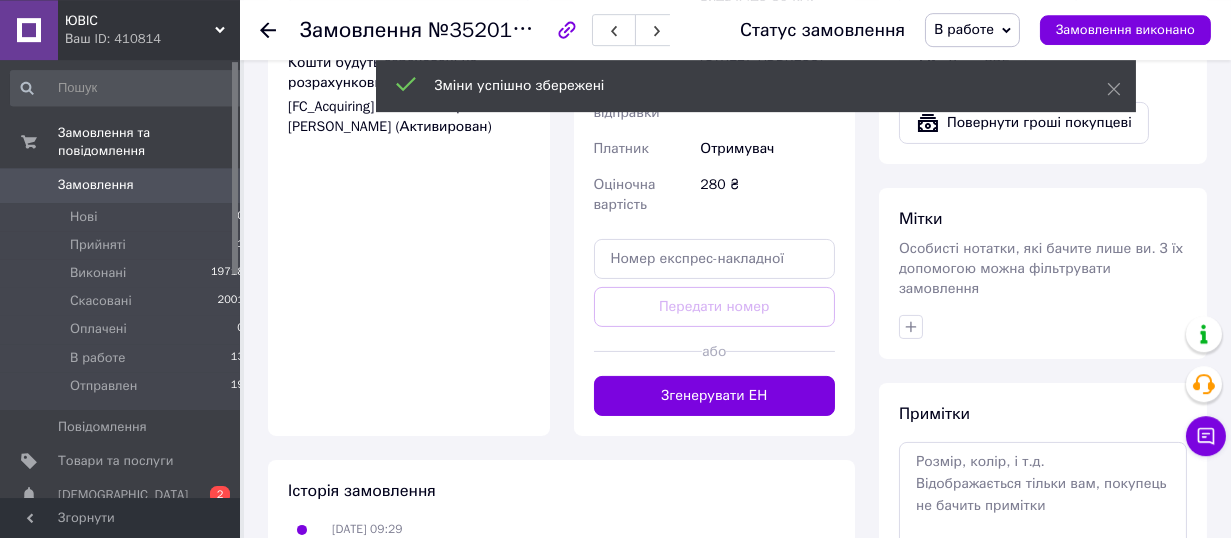 scroll, scrollTop: 880, scrollLeft: 0, axis: vertical 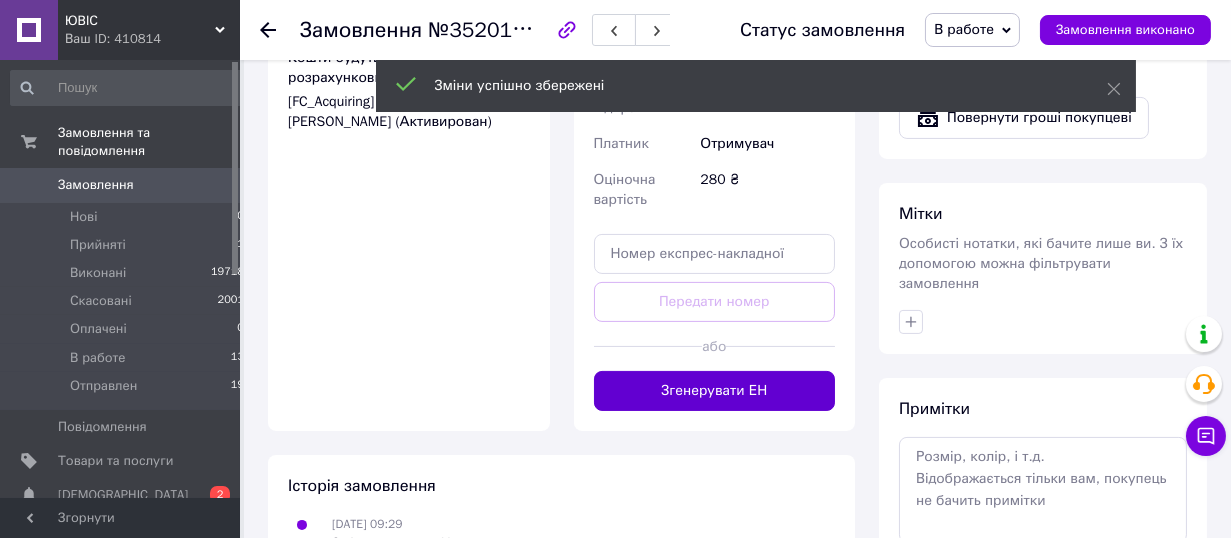 click on "Згенерувати ЕН" at bounding box center [715, 391] 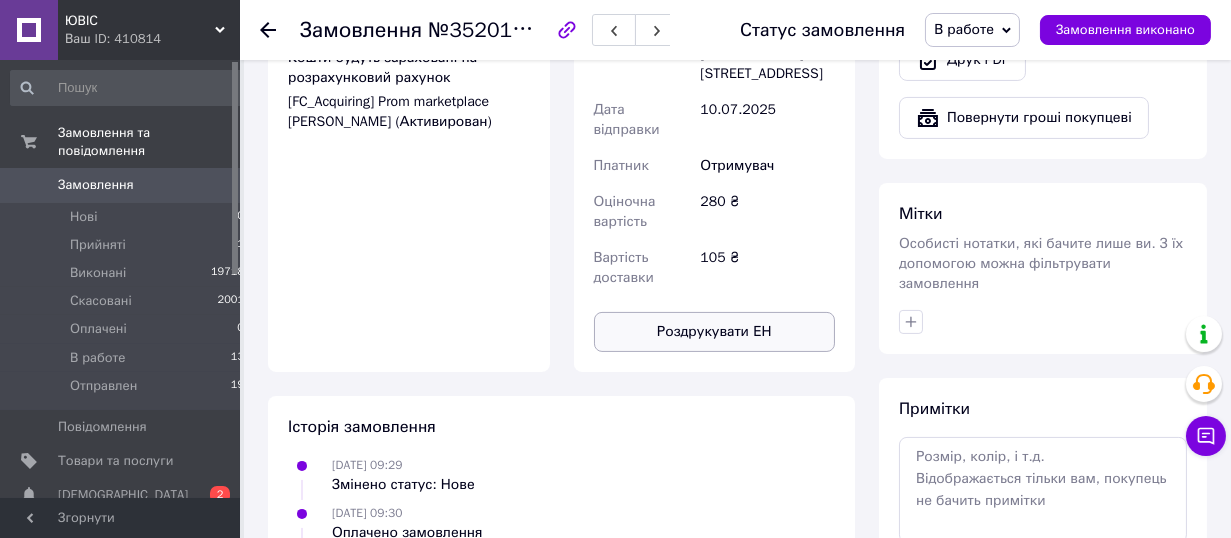 click on "Роздрукувати ЕН" at bounding box center (715, 332) 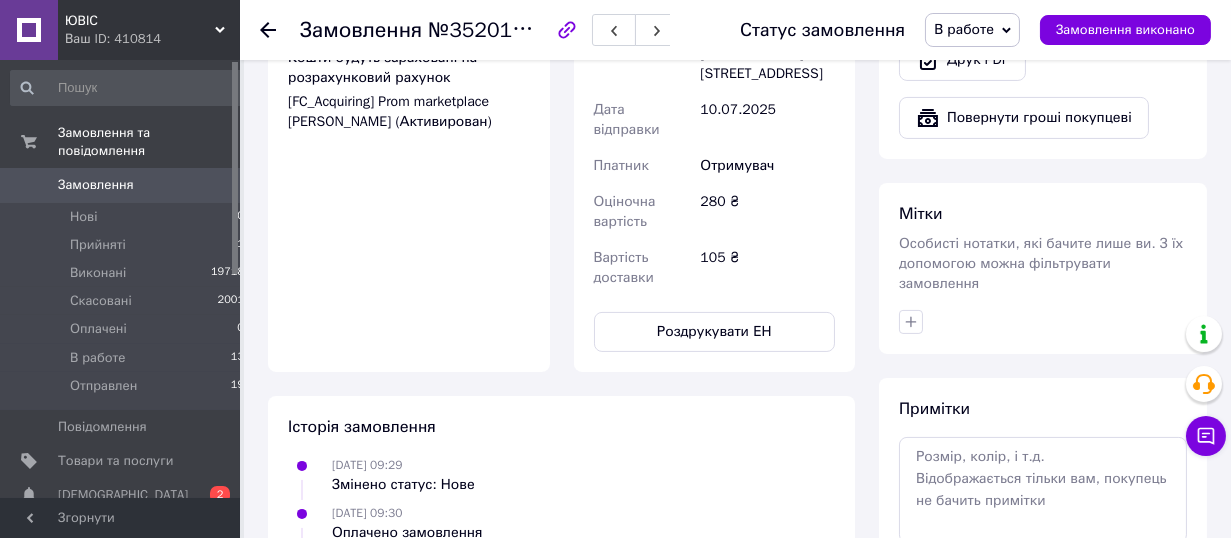click 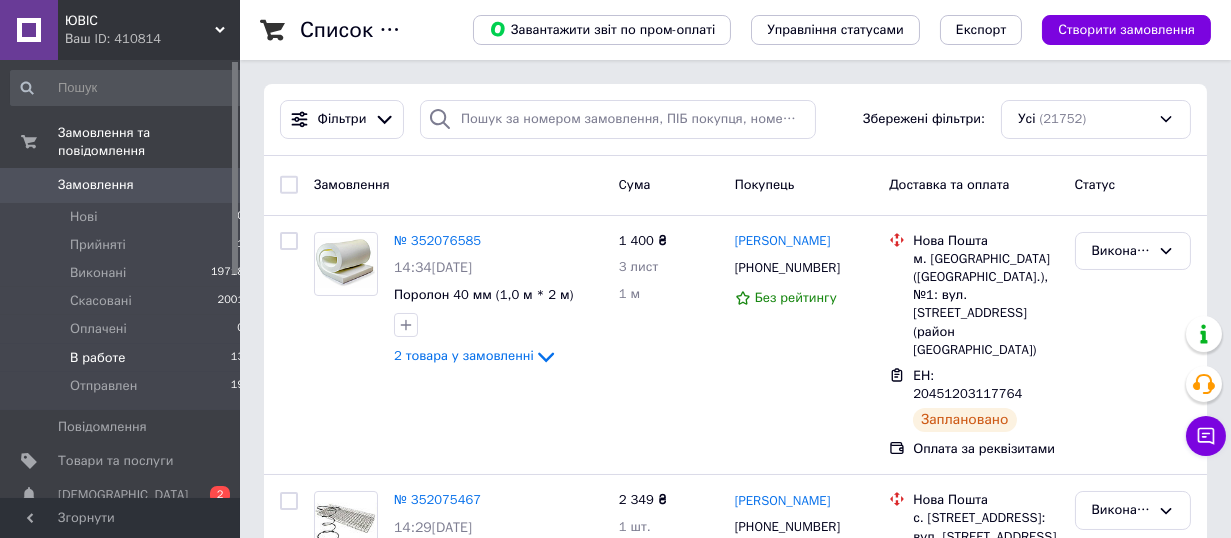 click on "В работе" at bounding box center [98, 358] 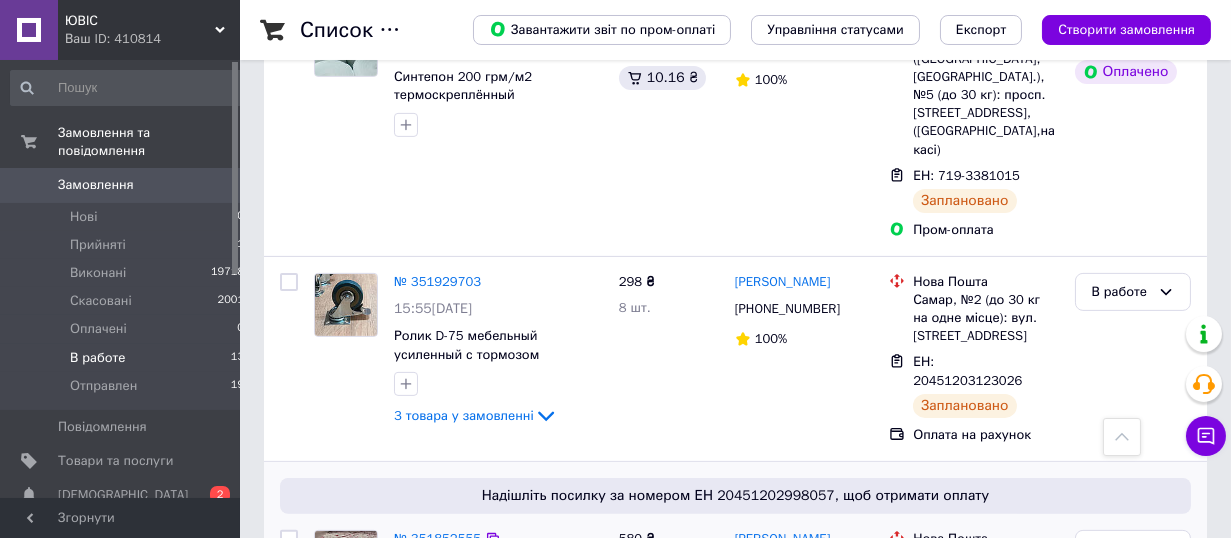 scroll, scrollTop: 1256, scrollLeft: 0, axis: vertical 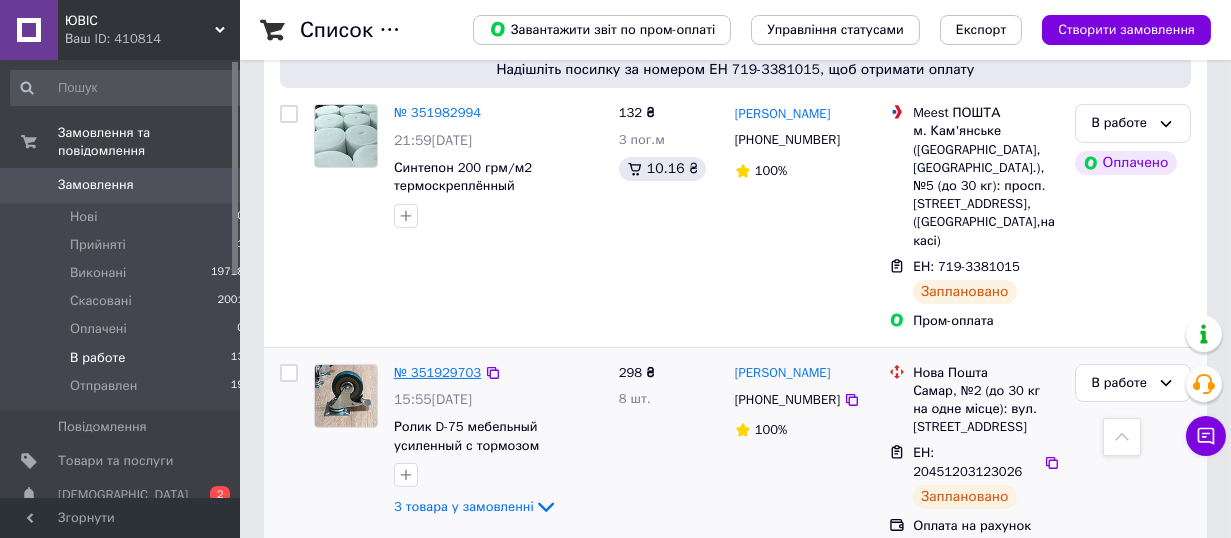 click on "№ 351929703" at bounding box center (437, 372) 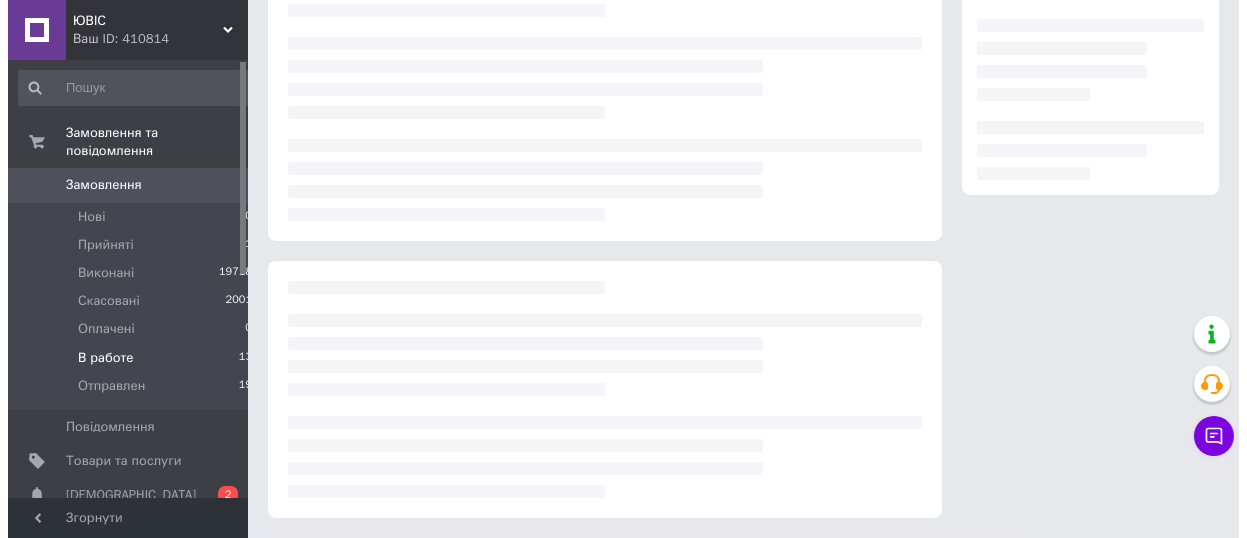 scroll, scrollTop: 375, scrollLeft: 0, axis: vertical 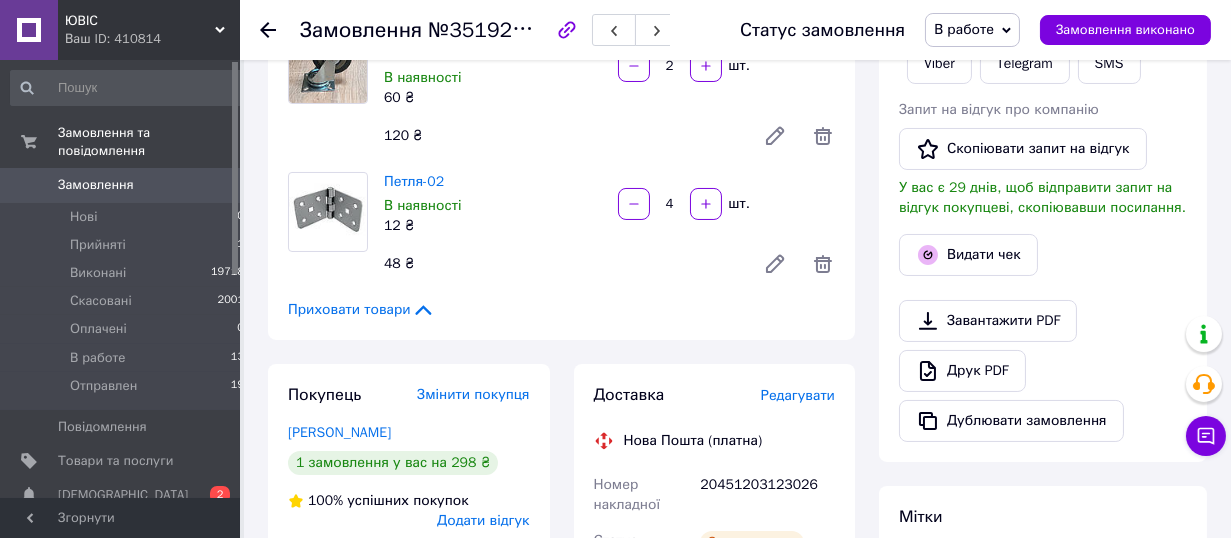 click on "Редагувати" at bounding box center [798, 396] 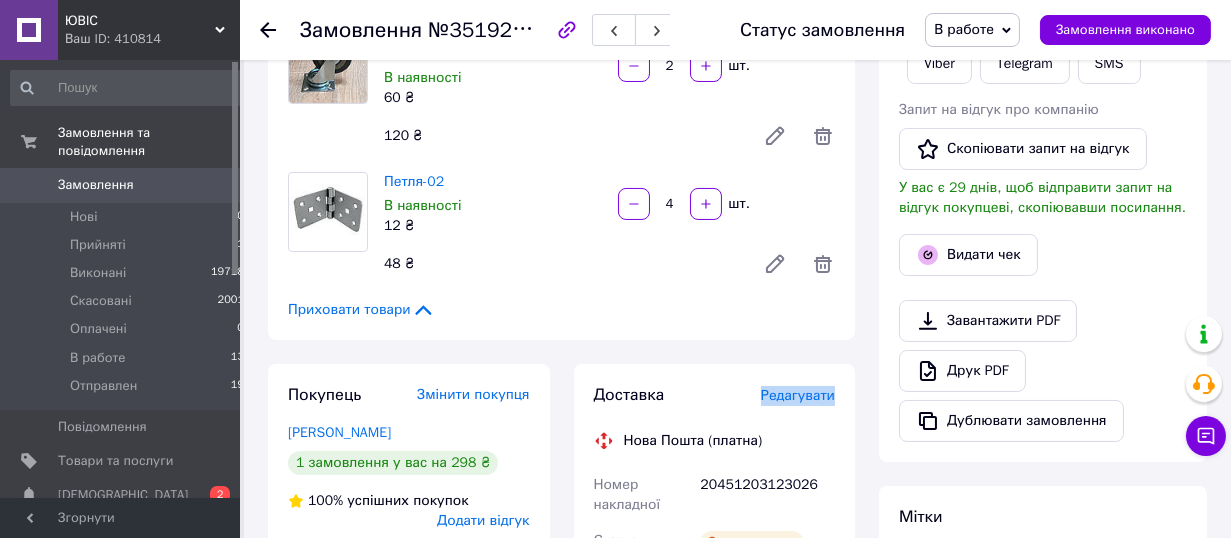 click on "Редагувати" at bounding box center [798, 395] 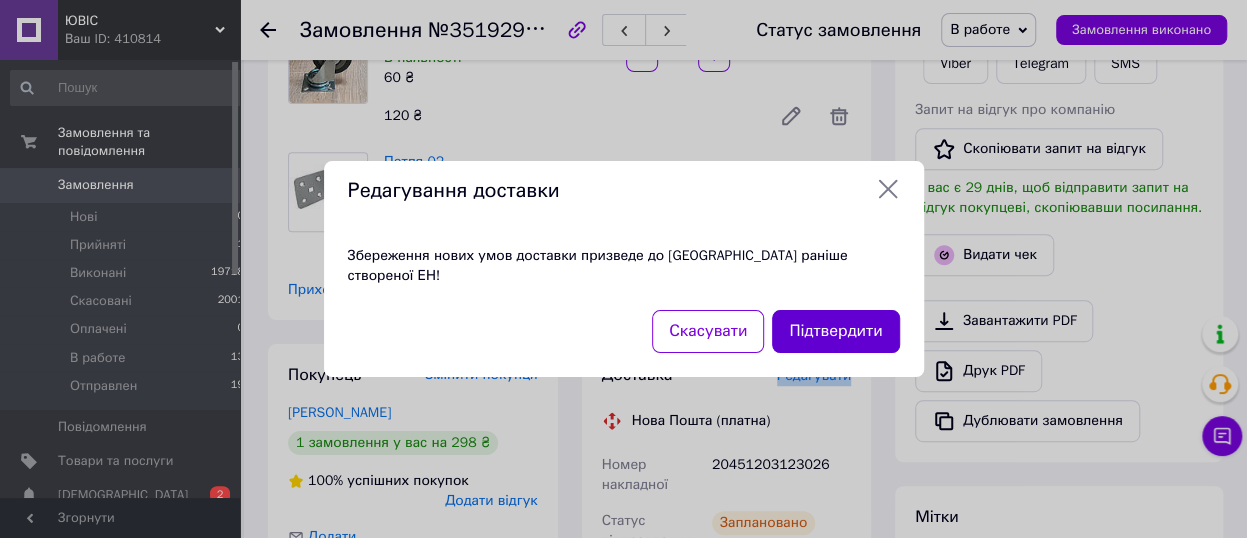 click on "Підтвердити" at bounding box center [835, 331] 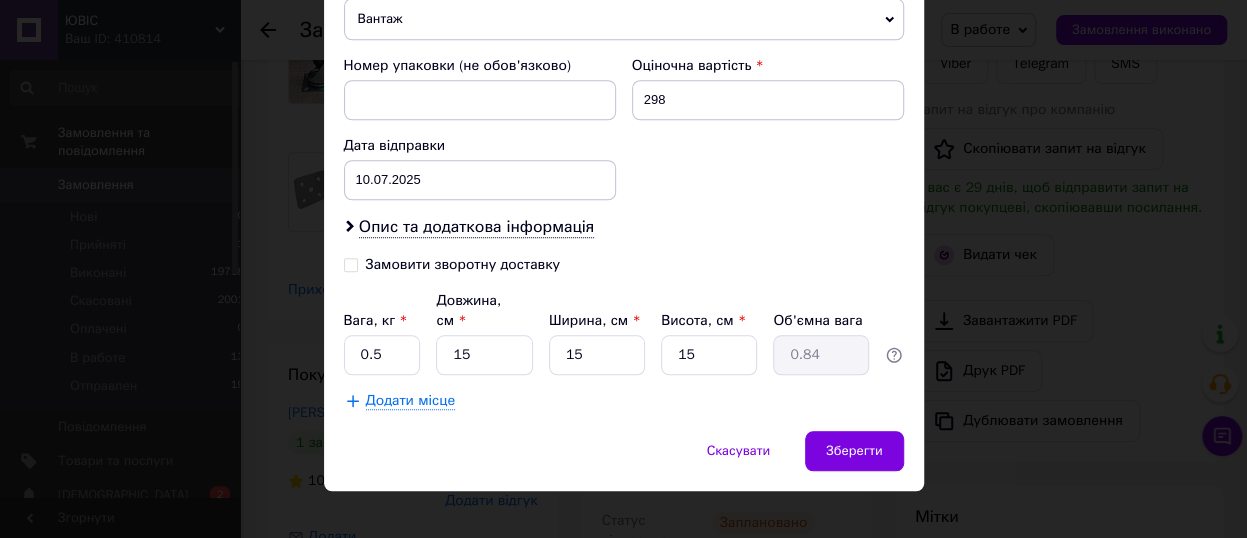 scroll, scrollTop: 493, scrollLeft: 0, axis: vertical 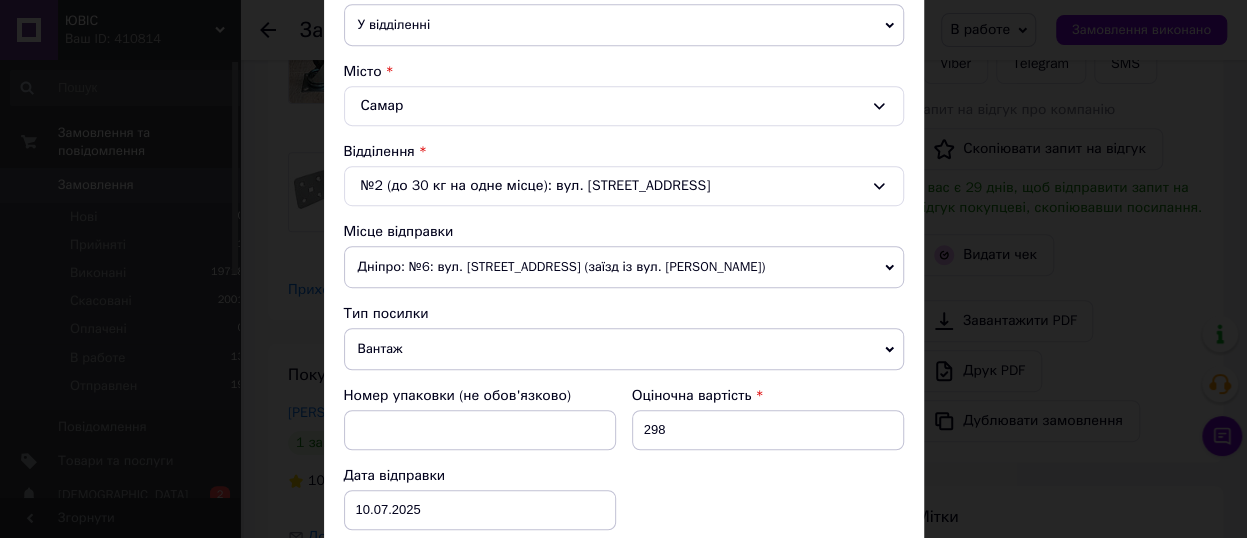 click on "Дніпро: №6: вул. Ударників, 27 (заїзд із вул. Івана Езау)" at bounding box center (624, 267) 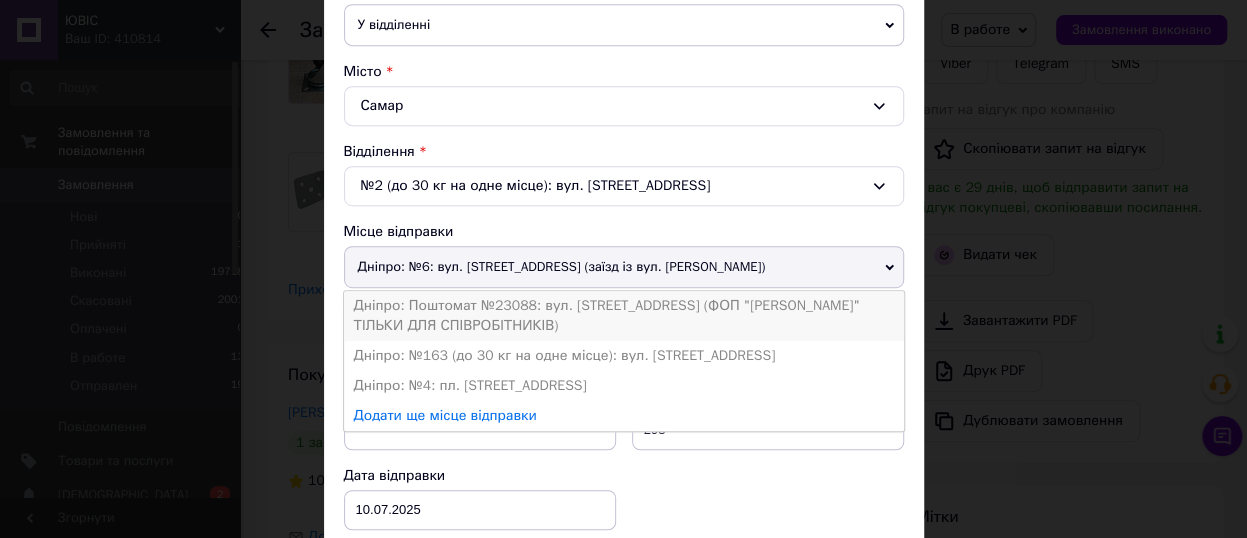 click on "Дніпро: Поштомат №23088: вул. Вокзальна, 5 (ФОП "КОТВИЦЬКА" ТІЛЬКИ ДЛЯ СПІВРОБІТНИКІВ)" at bounding box center (624, 316) 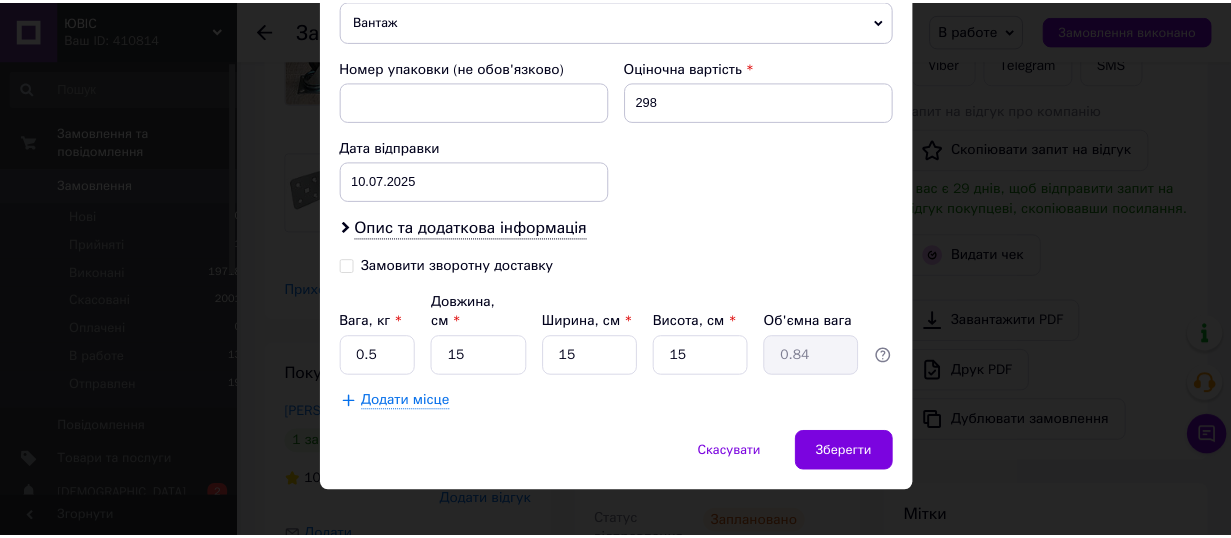 scroll, scrollTop: 843, scrollLeft: 0, axis: vertical 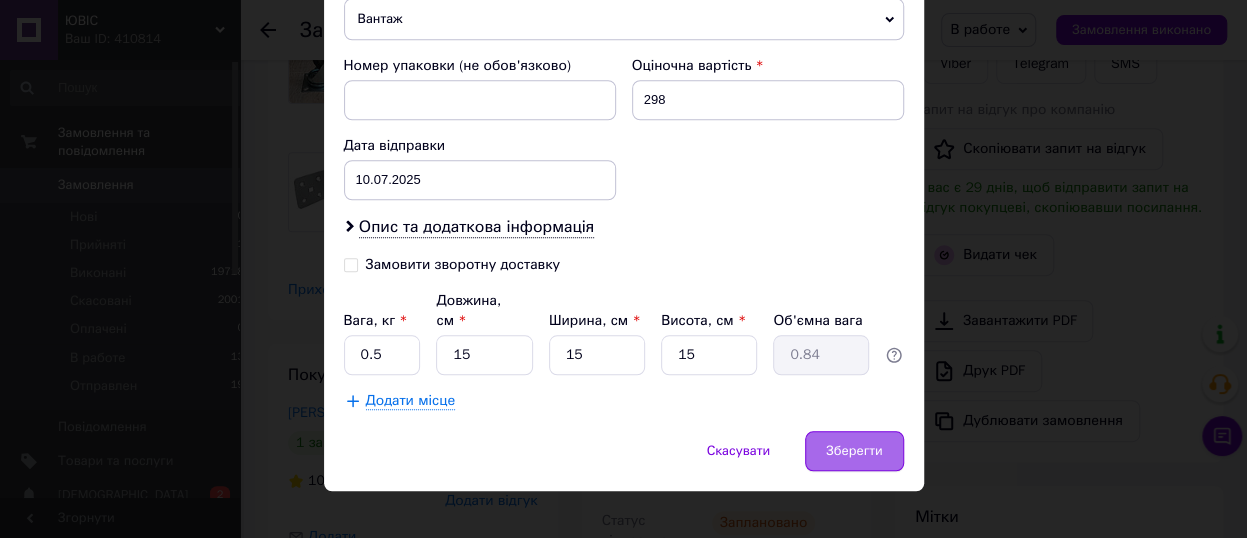 click on "Зберегти" at bounding box center (854, 451) 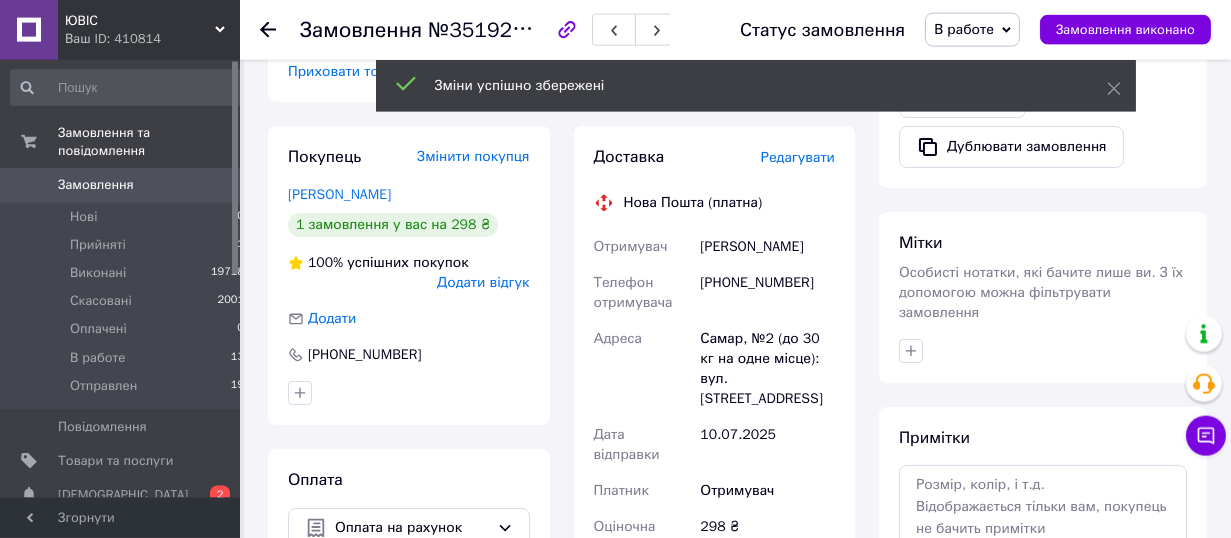 scroll, scrollTop: 925, scrollLeft: 0, axis: vertical 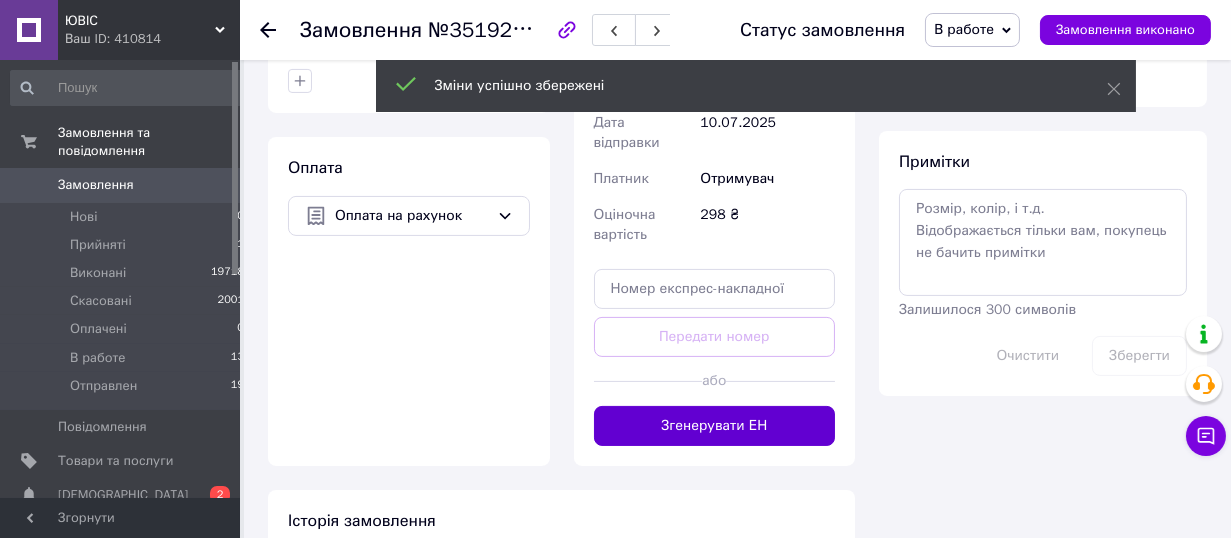 click on "Згенерувати ЕН" at bounding box center (715, 426) 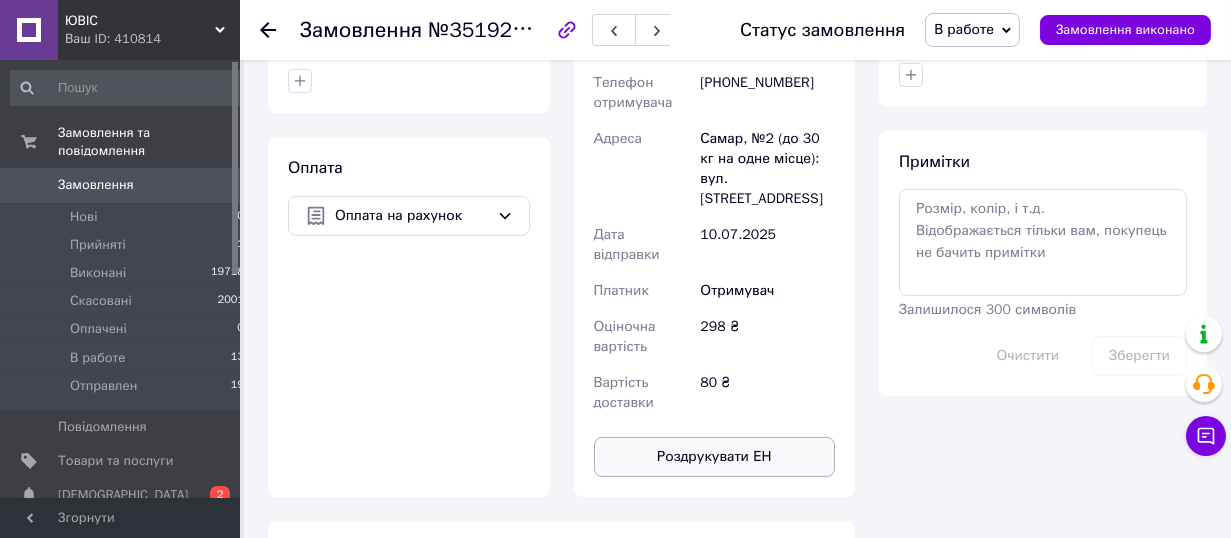 click on "Роздрукувати ЕН" at bounding box center (715, 457) 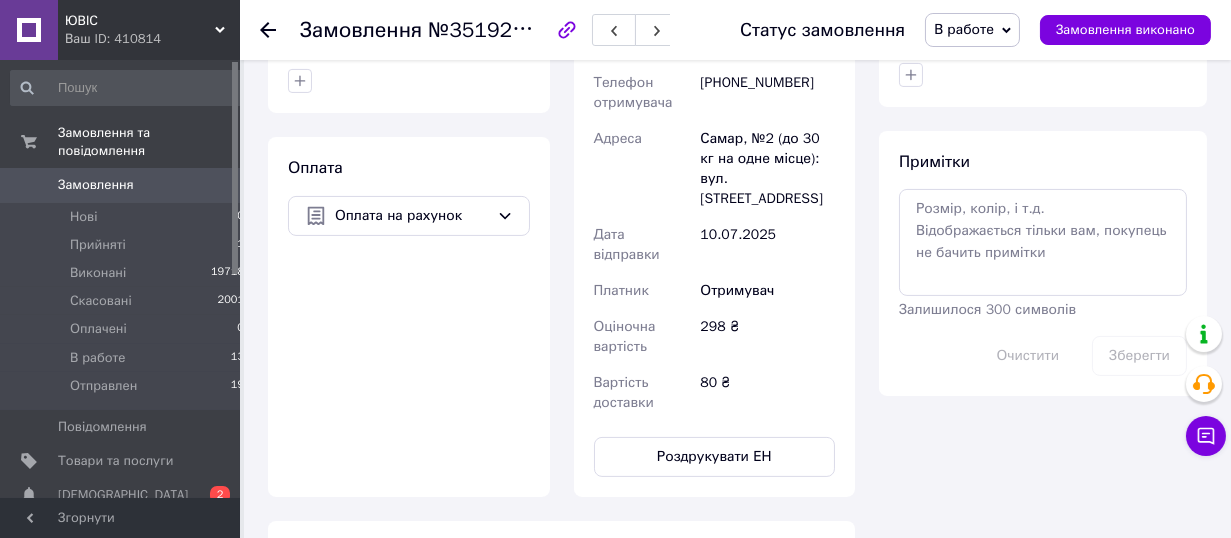 click 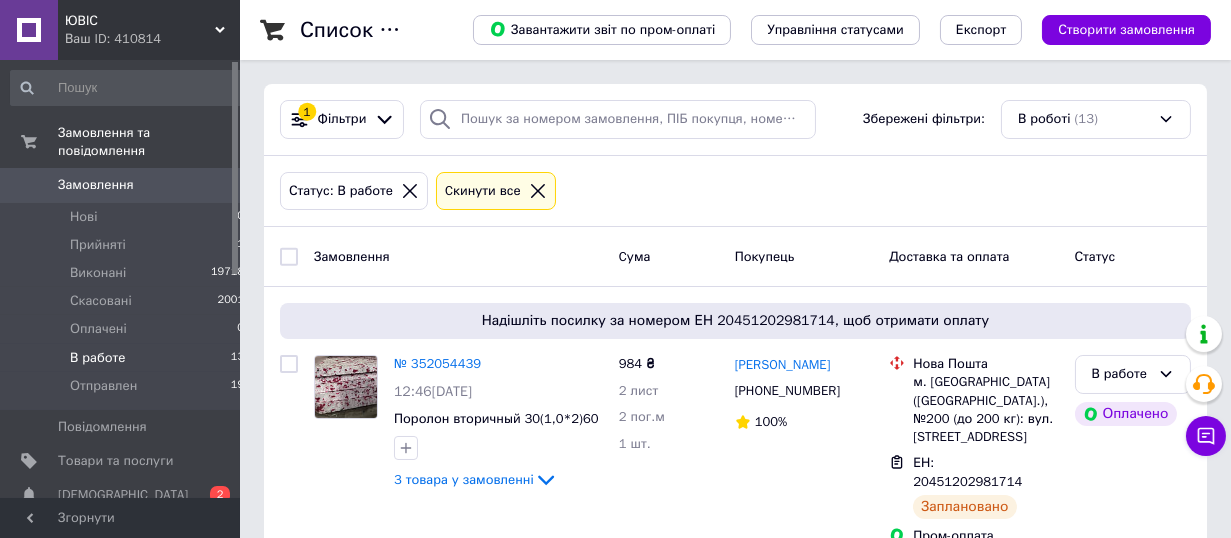 click 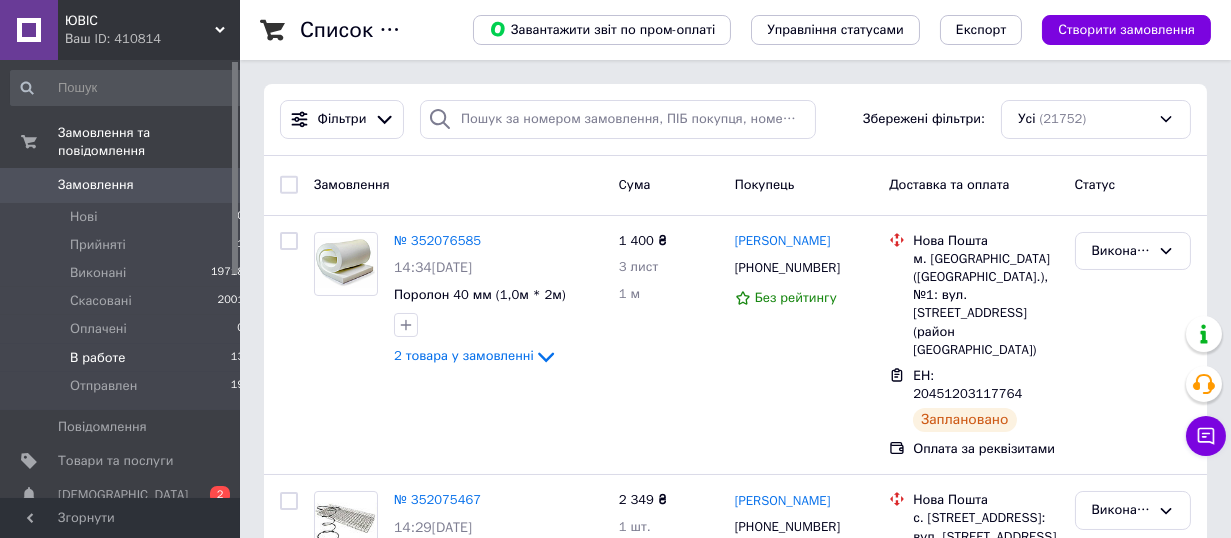 click on "ЮВІС" at bounding box center [140, 21] 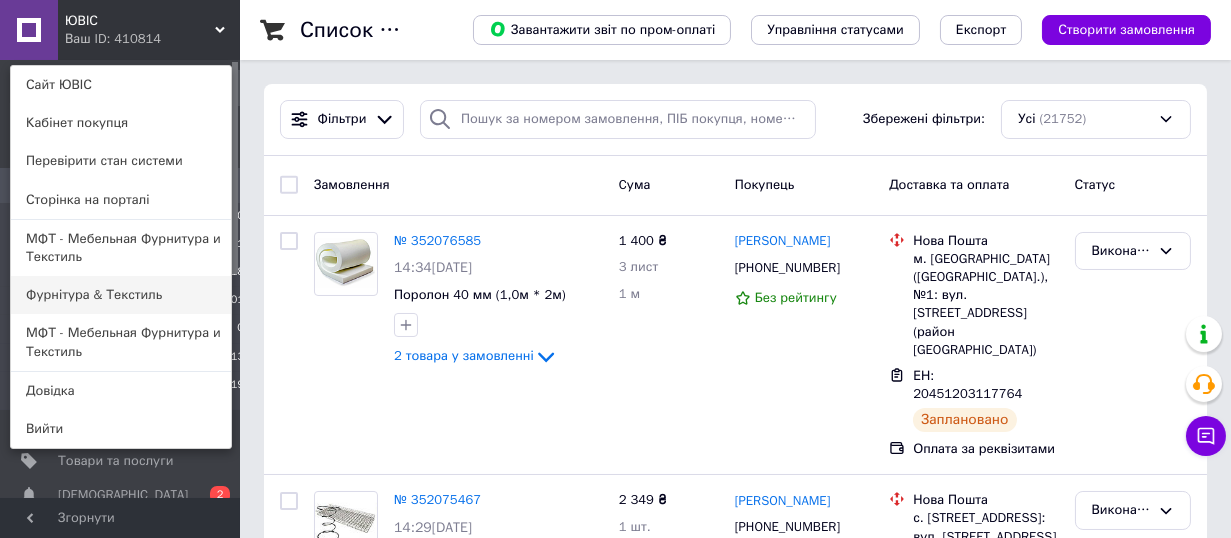 click on "Фурнітура & Текстиль" at bounding box center (121, 295) 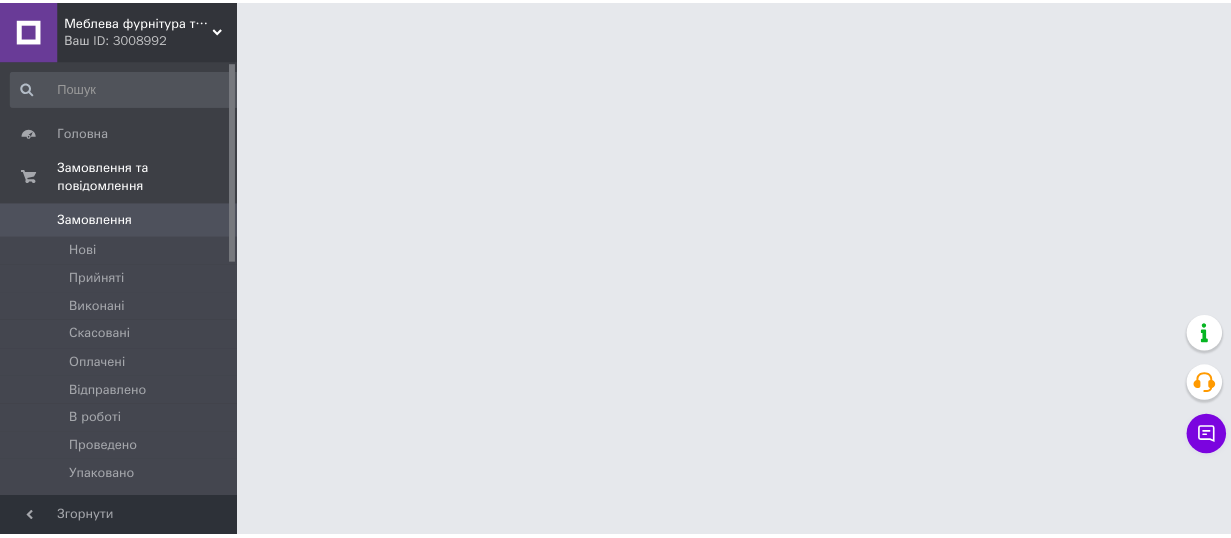 scroll, scrollTop: 0, scrollLeft: 0, axis: both 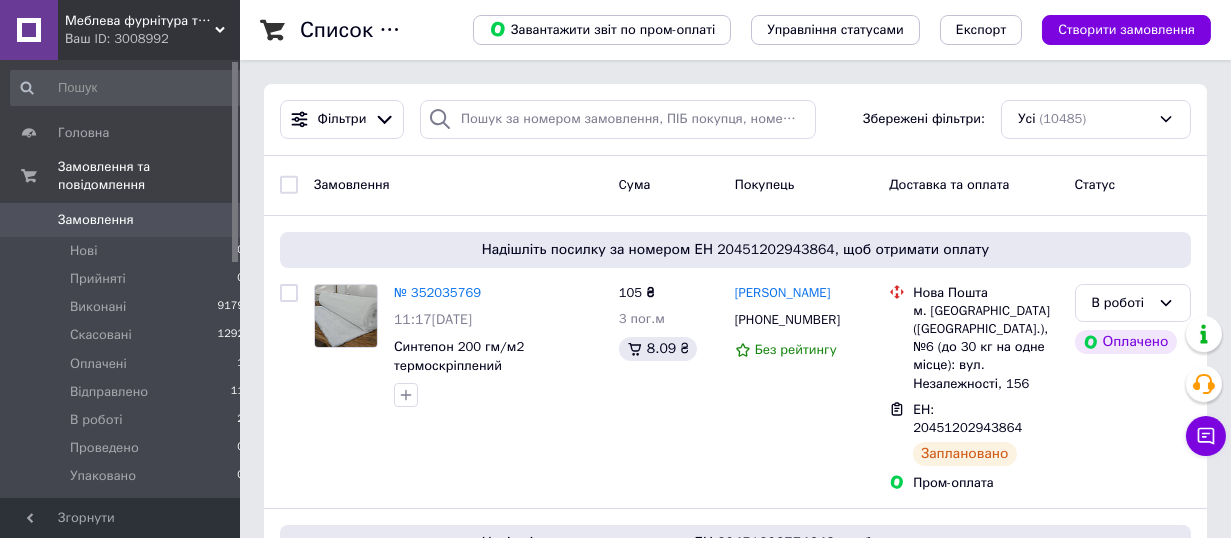 click on "Меблева фурнітура та текстиль." at bounding box center (140, 21) 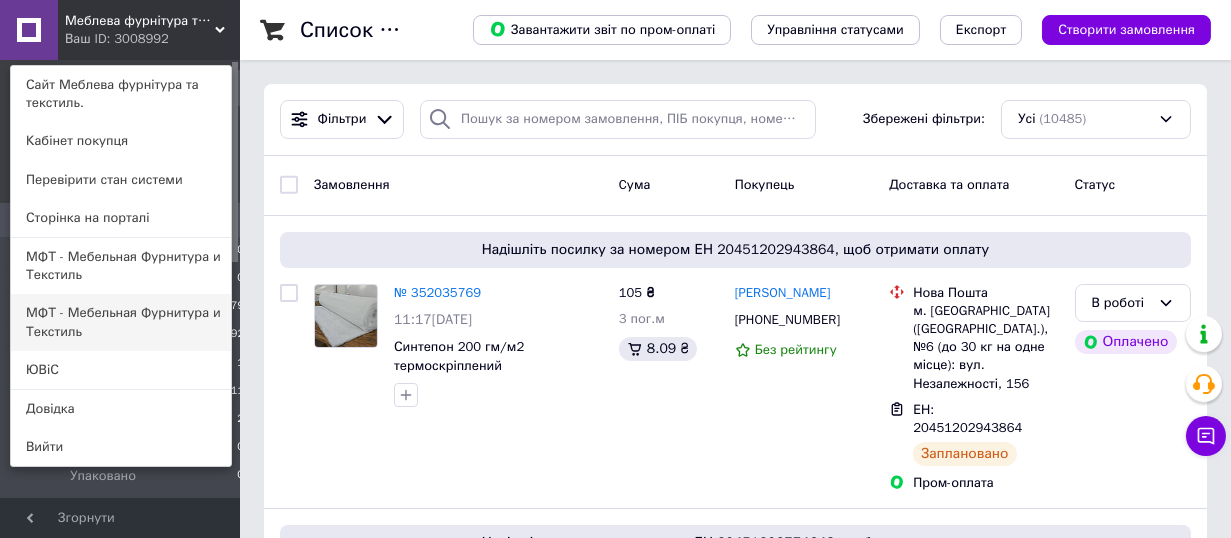click on "МФТ - Мебельная Фурнитура и Текстиль" at bounding box center (121, 322) 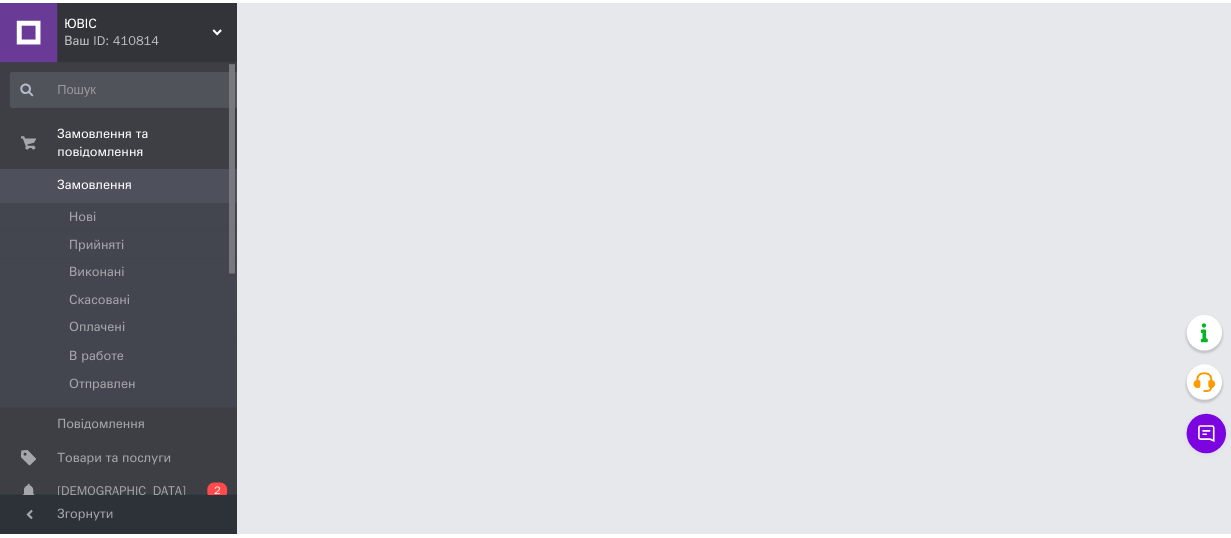 scroll, scrollTop: 0, scrollLeft: 0, axis: both 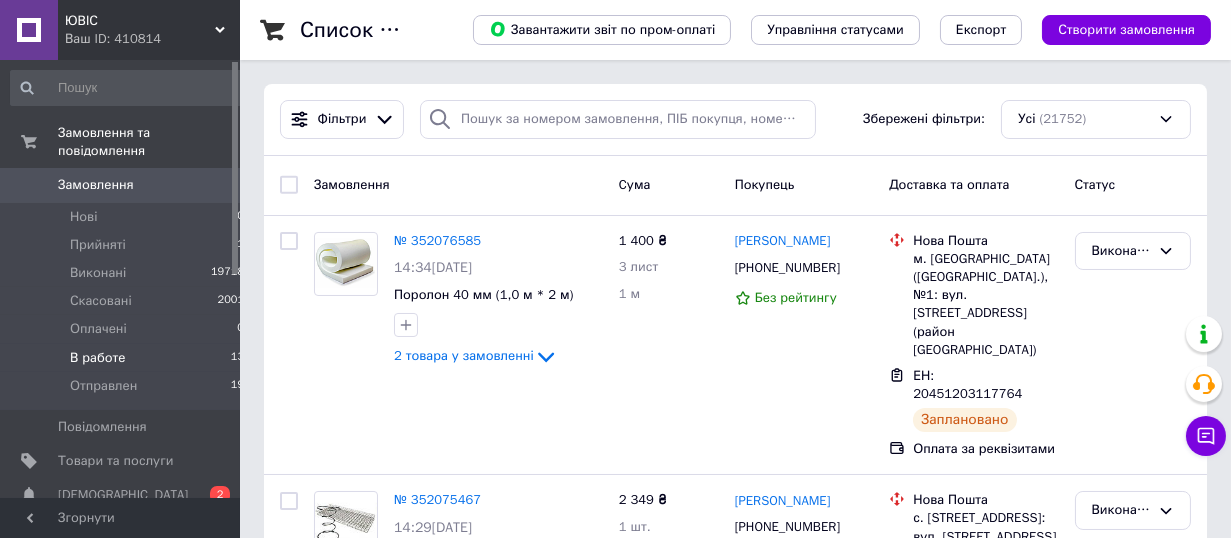 click on "В работе 13" at bounding box center (128, 358) 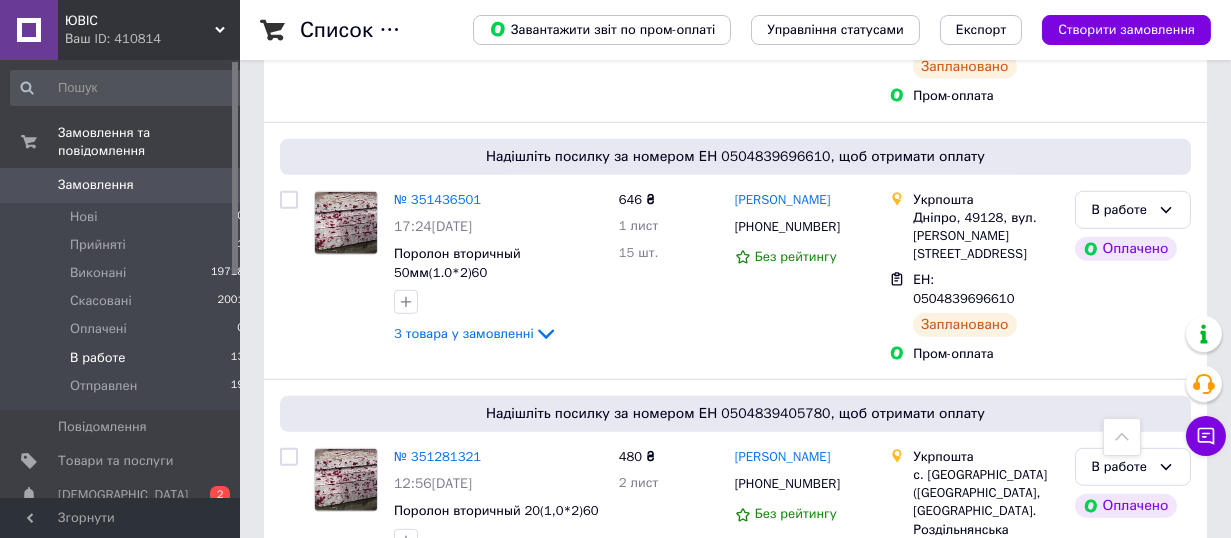 scroll, scrollTop: 2796, scrollLeft: 0, axis: vertical 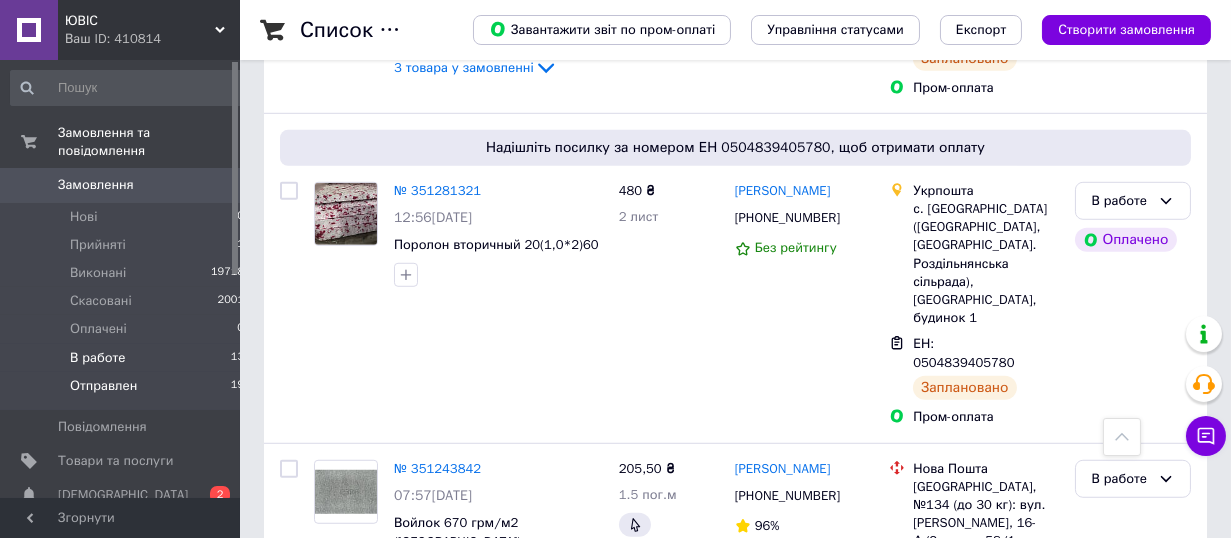 click on "Отправлен" at bounding box center (103, 386) 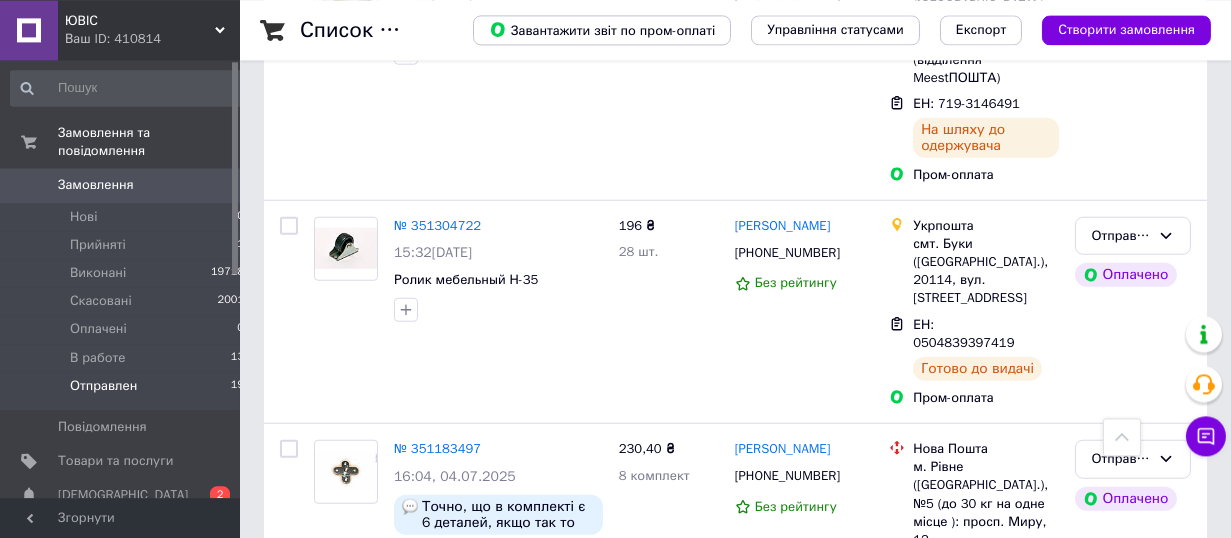 scroll, scrollTop: 3642, scrollLeft: 0, axis: vertical 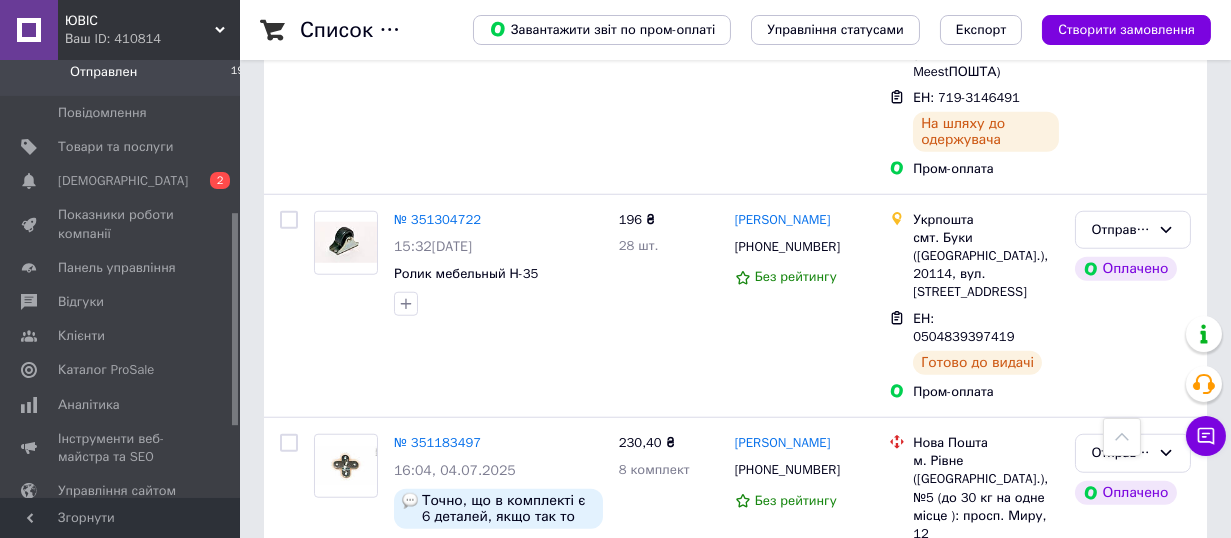 click on "ЮВІС" at bounding box center [140, 21] 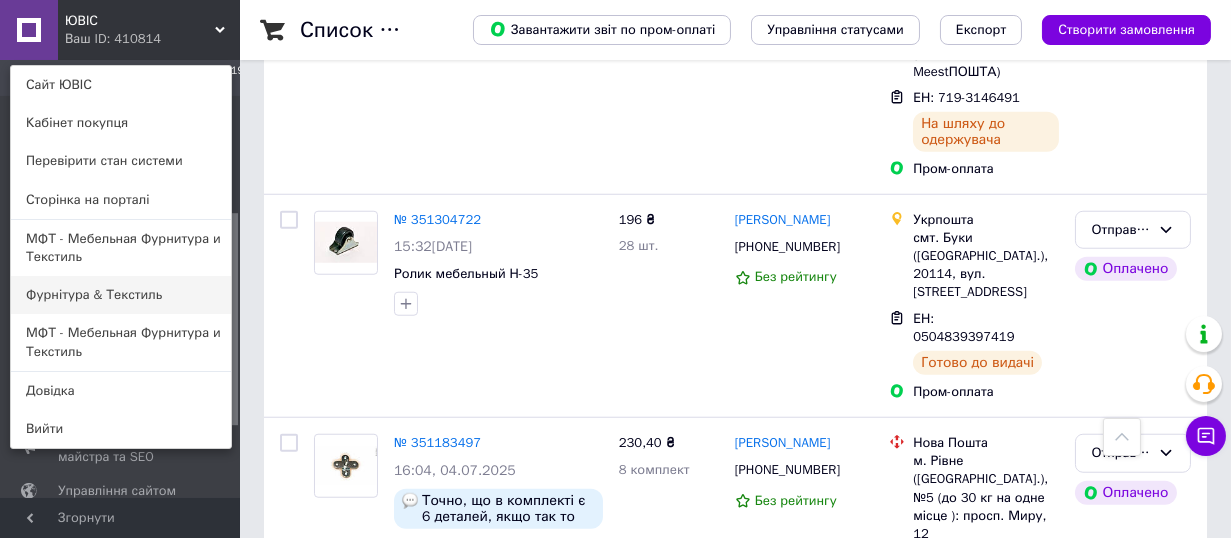 click on "Фурнітура & Текстиль" at bounding box center (121, 295) 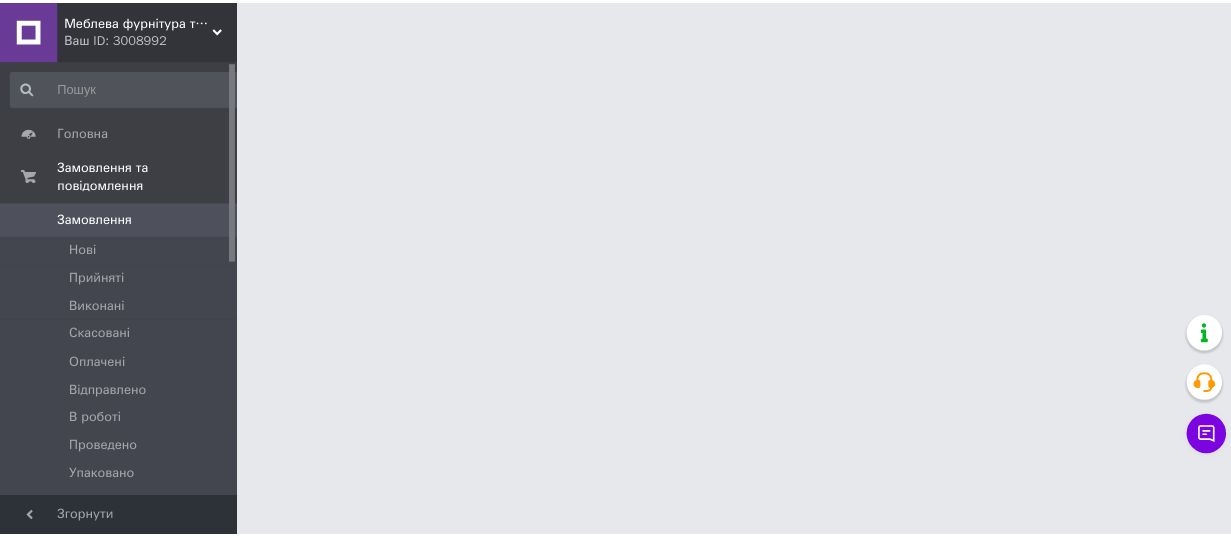 scroll, scrollTop: 0, scrollLeft: 0, axis: both 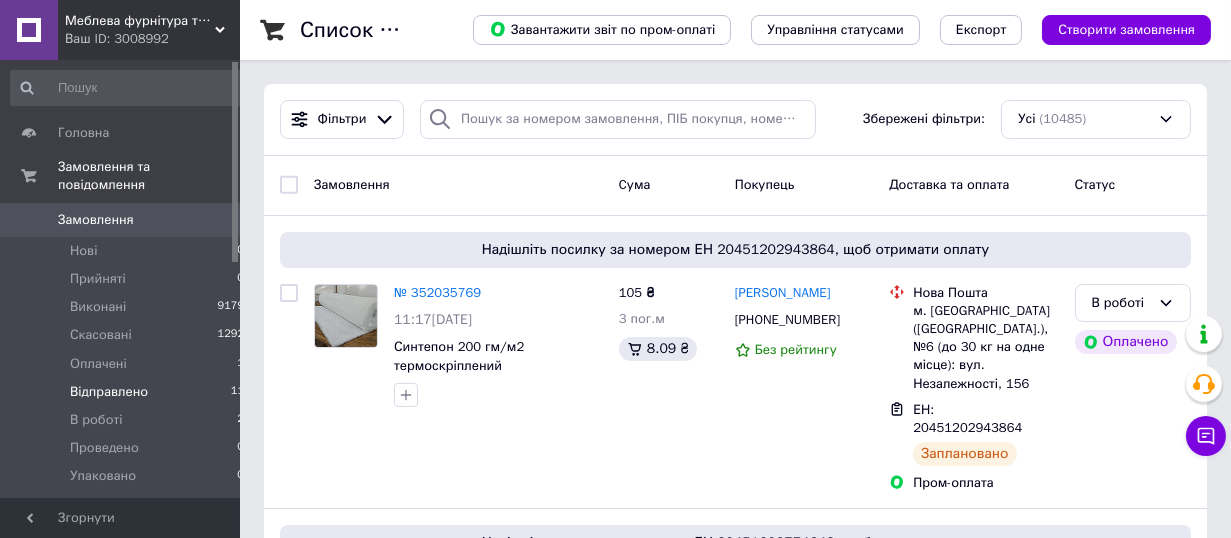 click on "Відправлено" at bounding box center [109, 392] 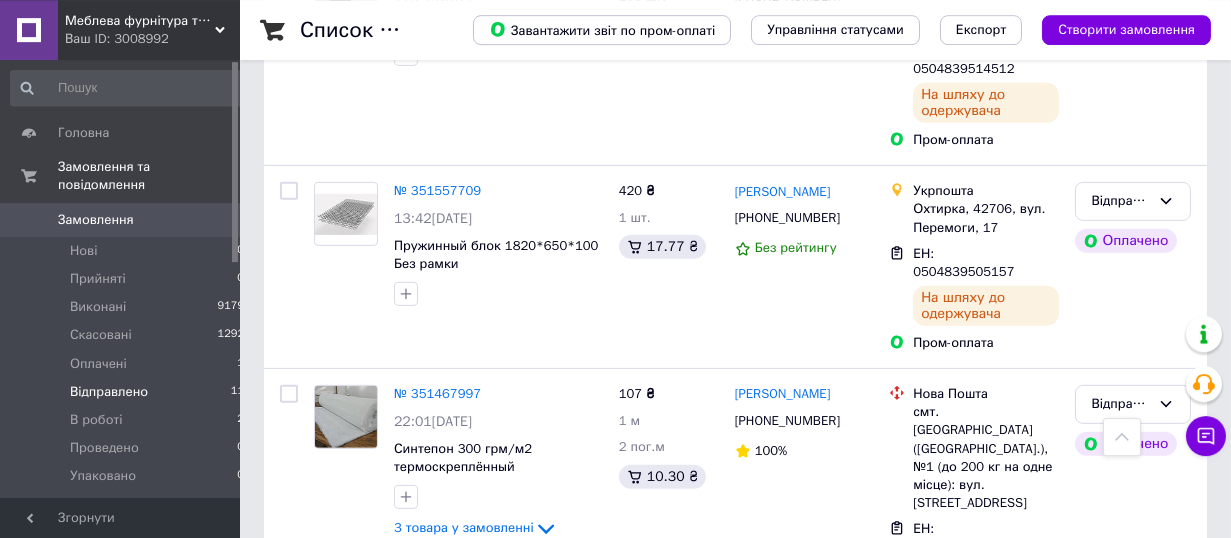 scroll, scrollTop: 1936, scrollLeft: 0, axis: vertical 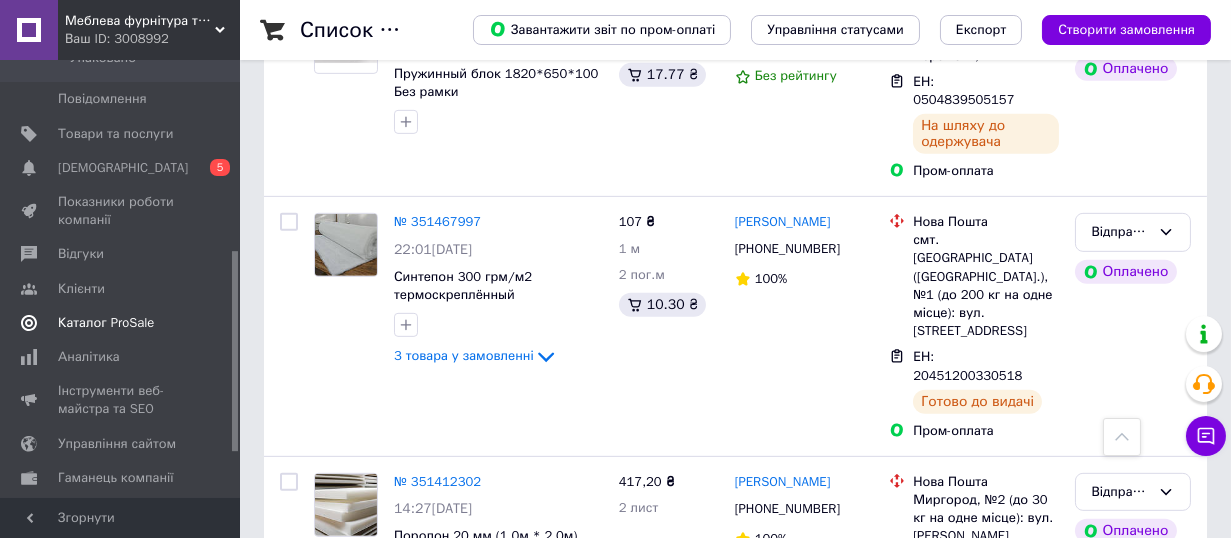 click on "Каталог ProSale" at bounding box center (106, 323) 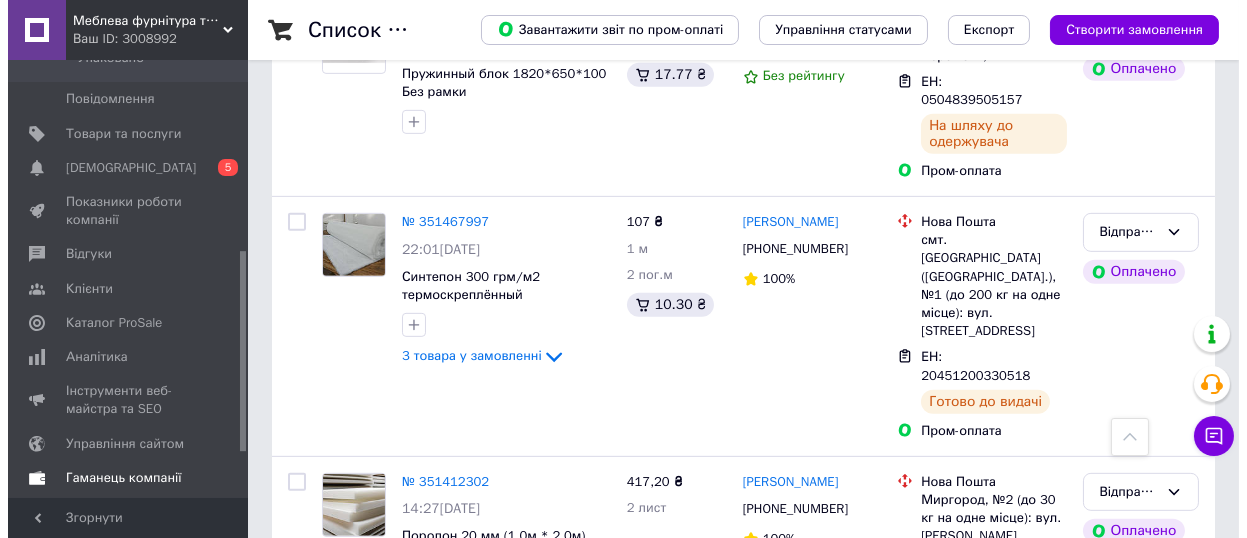 scroll, scrollTop: 0, scrollLeft: 0, axis: both 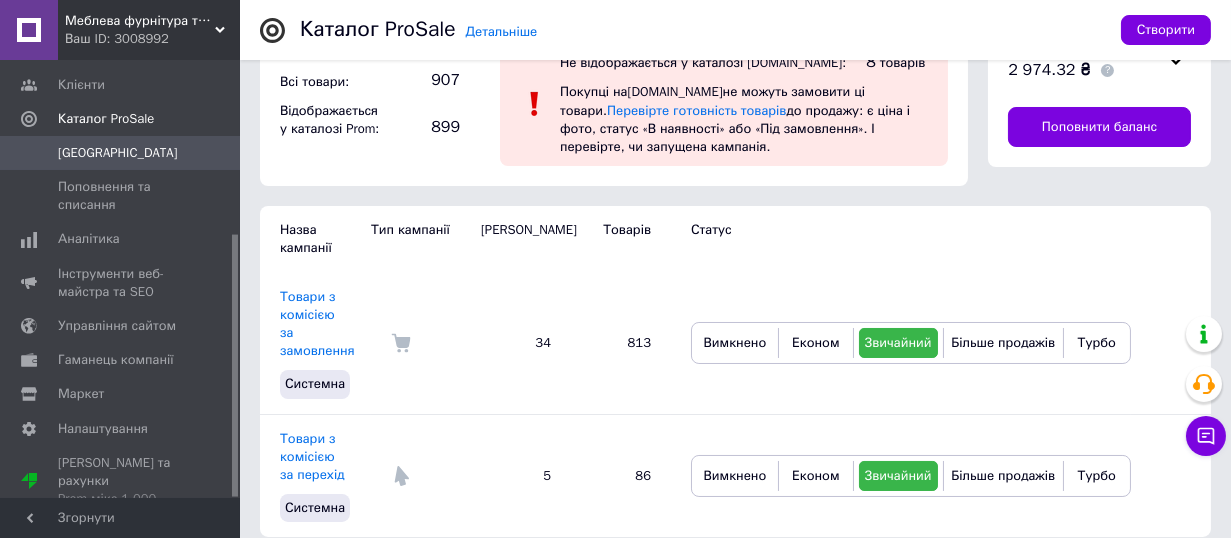 click on "Меблева фурнітура та текстиль." at bounding box center [140, 21] 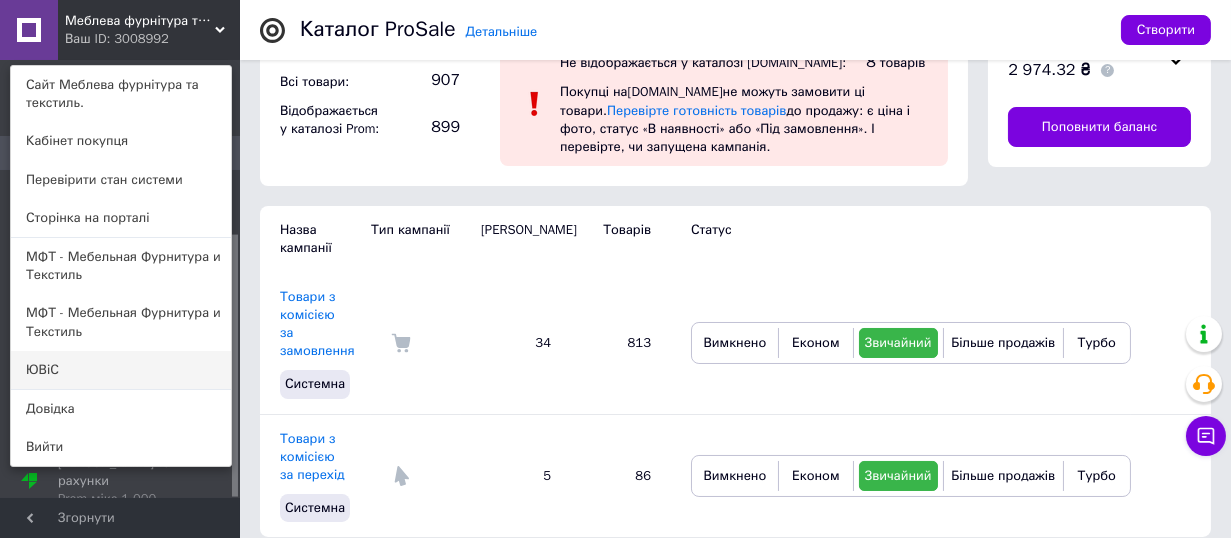 click on "ЮВіС" at bounding box center (121, 370) 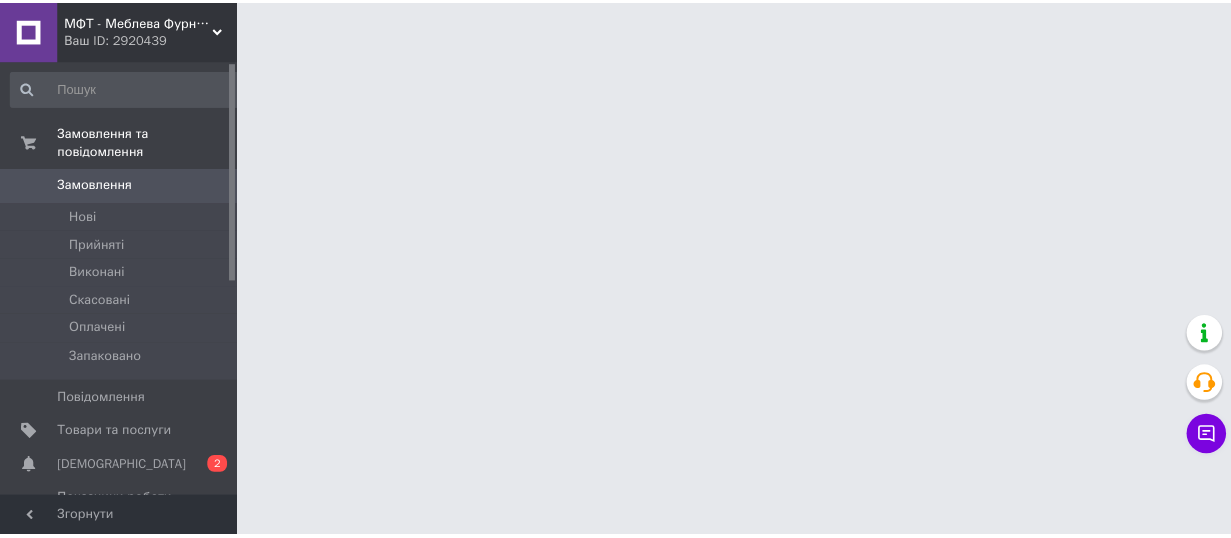 scroll, scrollTop: 0, scrollLeft: 0, axis: both 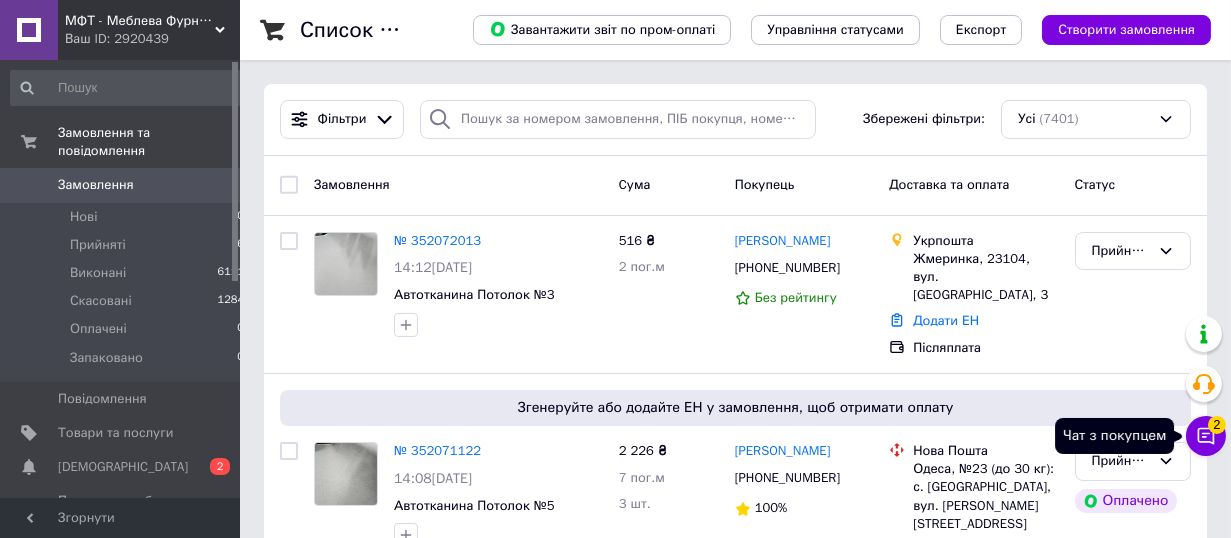 click 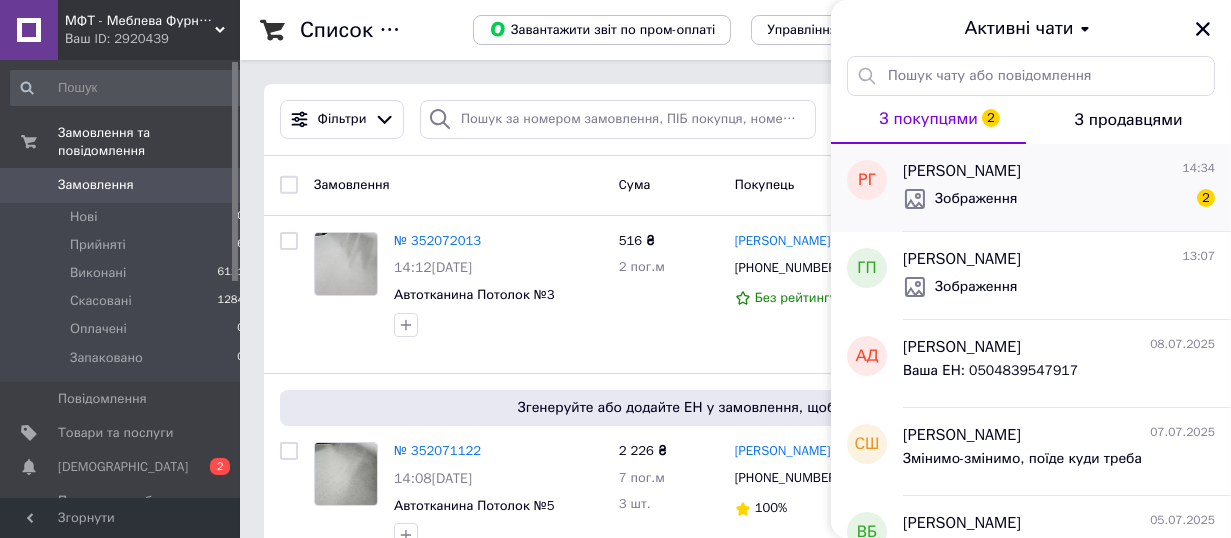 click on "Роман Гончаренко 14:34" at bounding box center (1059, 171) 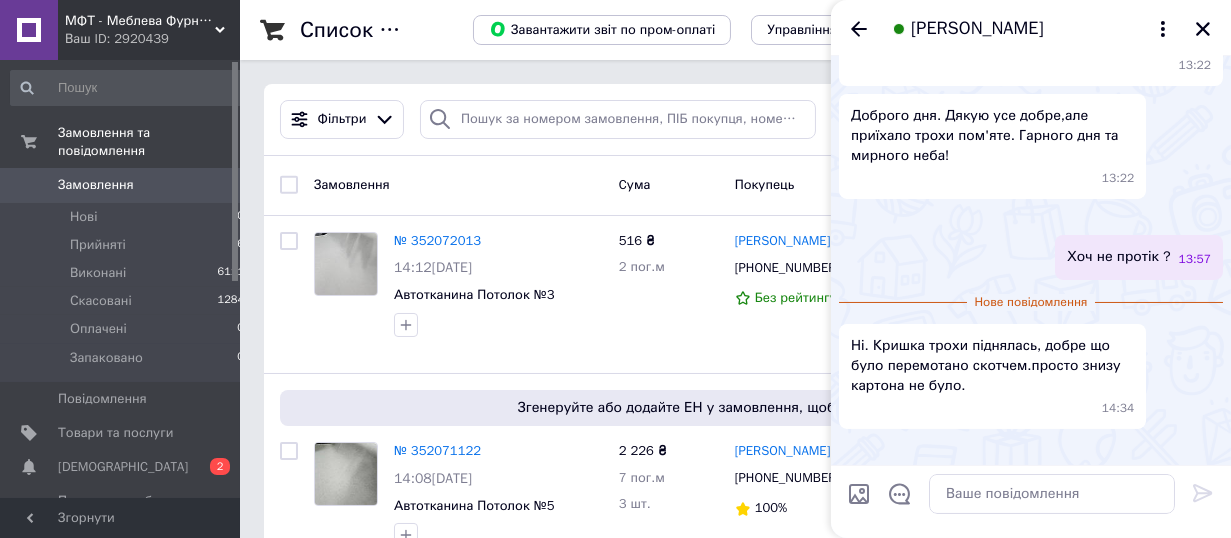 scroll, scrollTop: 905, scrollLeft: 0, axis: vertical 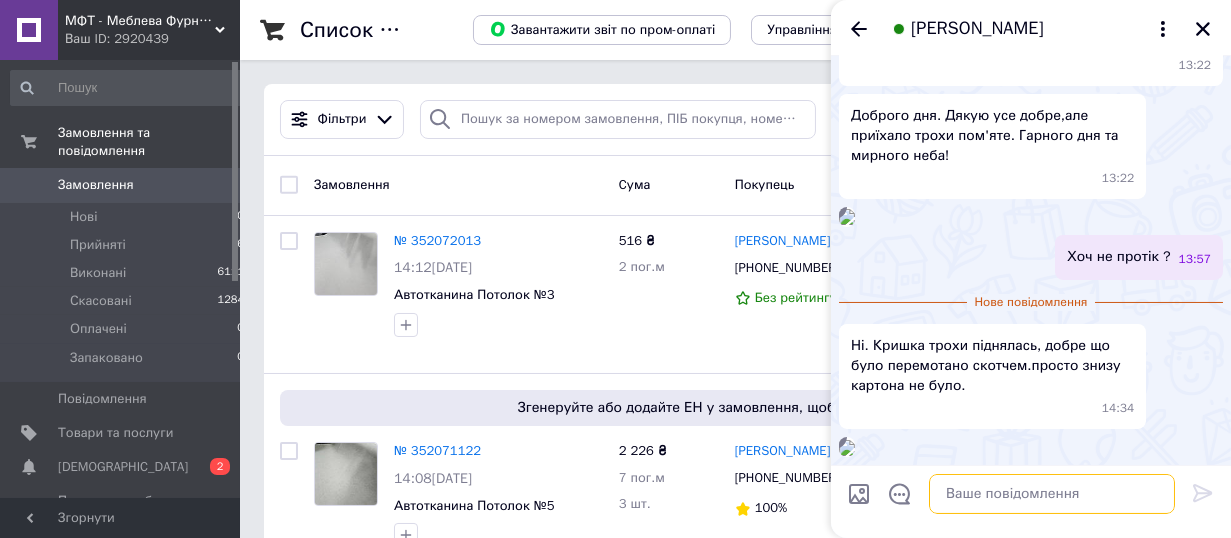 click at bounding box center (1052, 494) 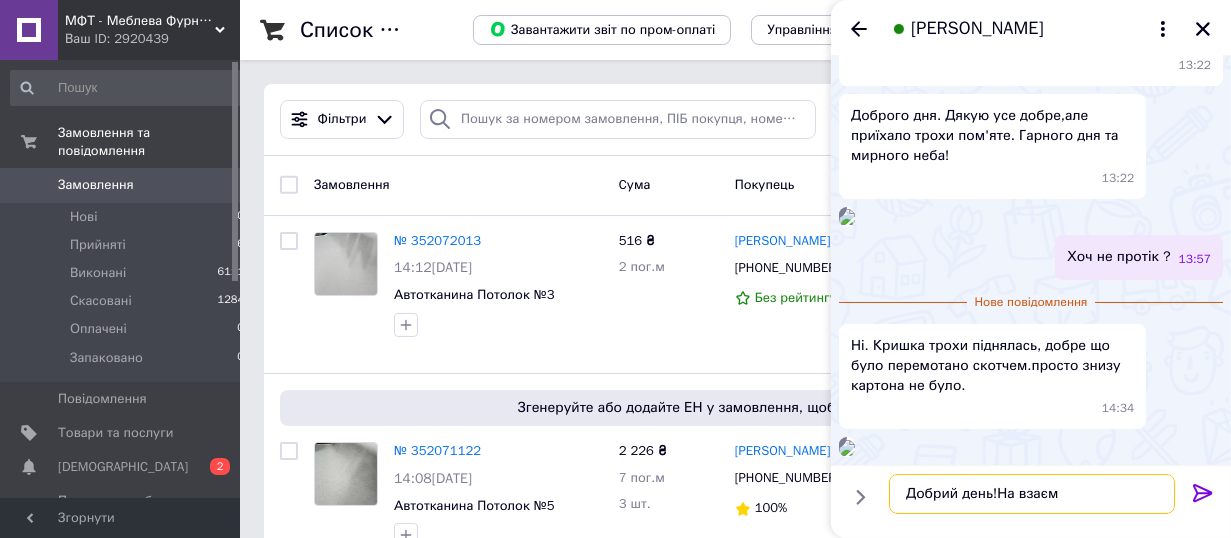 type on "Добрий день!На взаєм)" 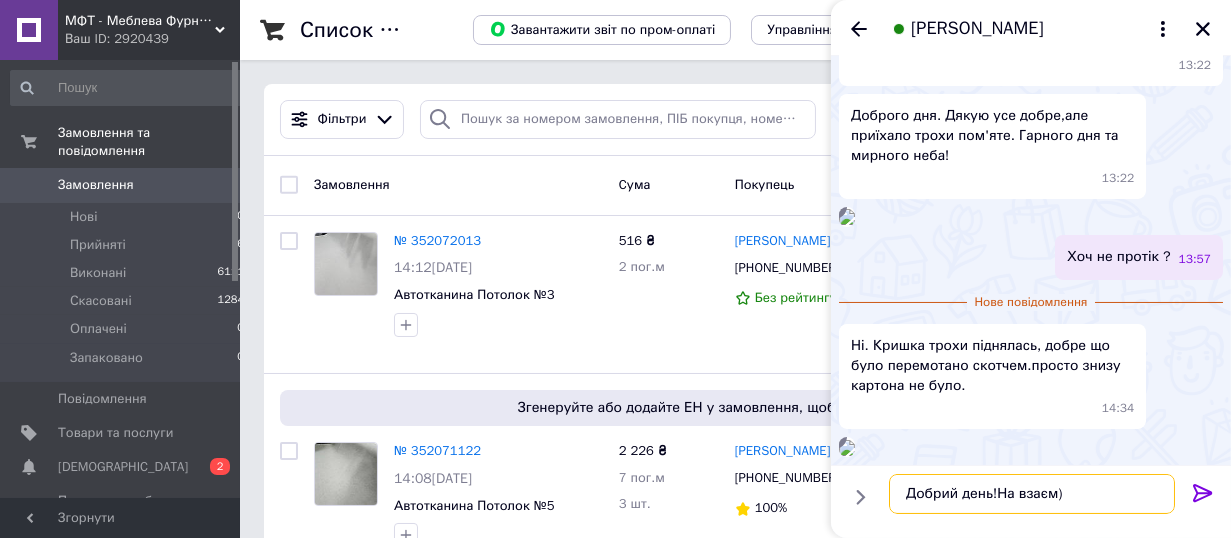 type 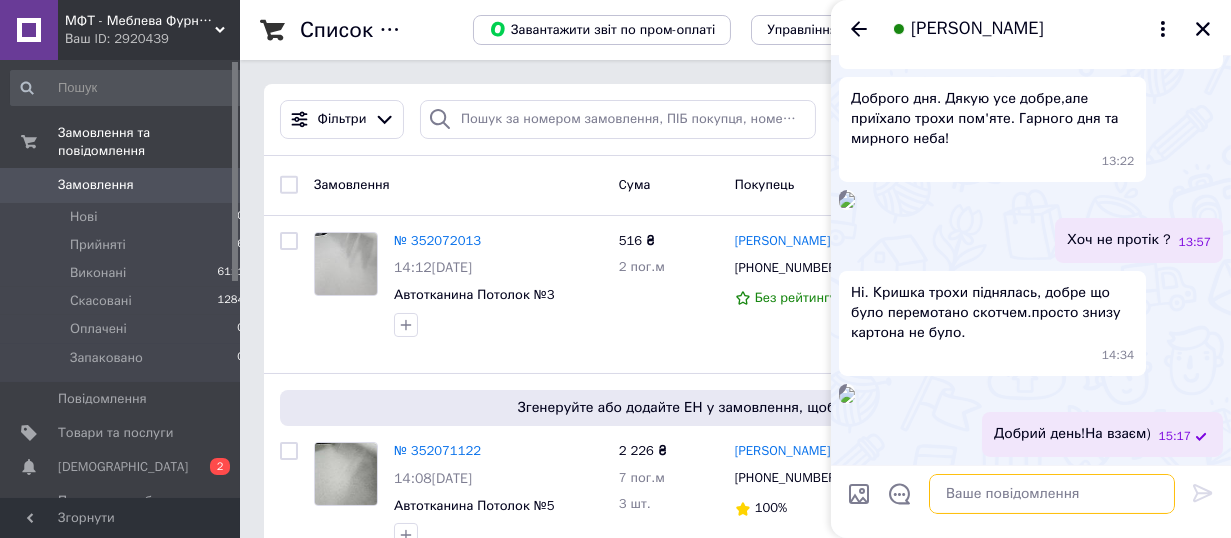 scroll, scrollTop: 591, scrollLeft: 0, axis: vertical 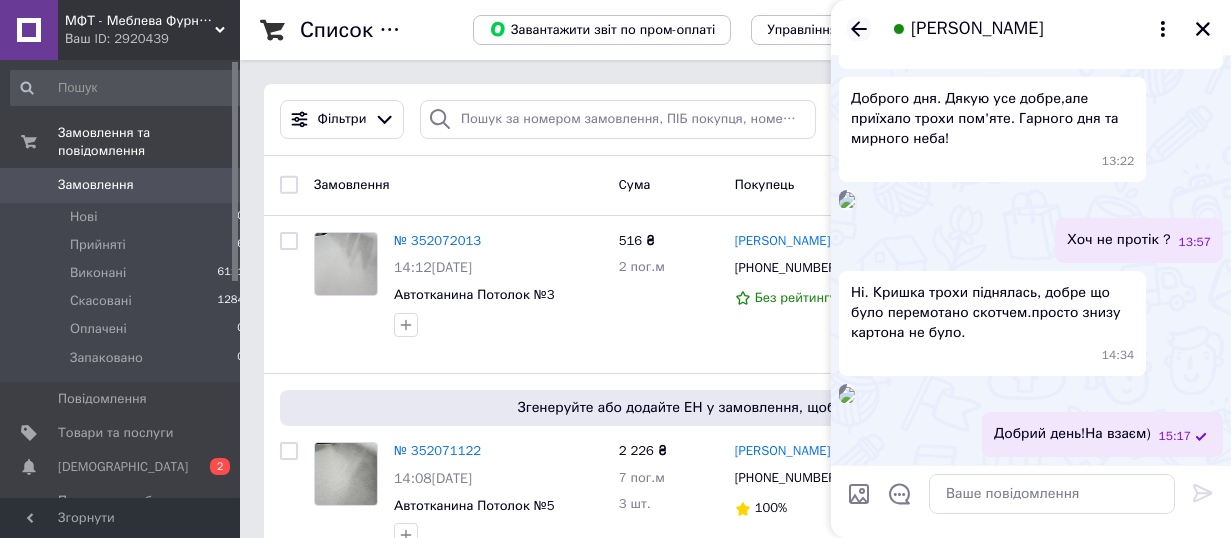 click 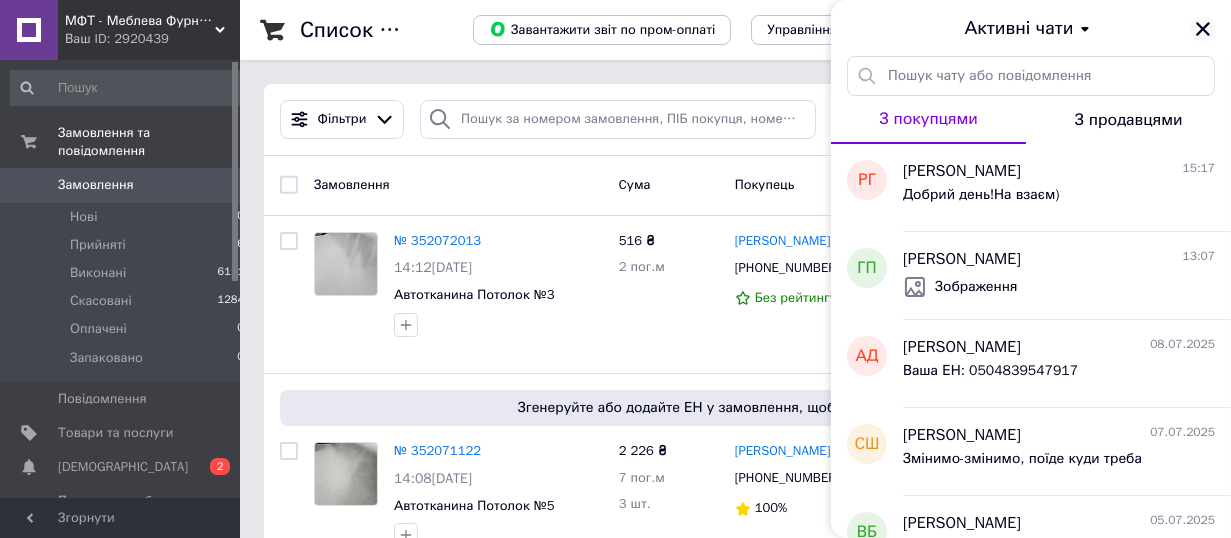 click 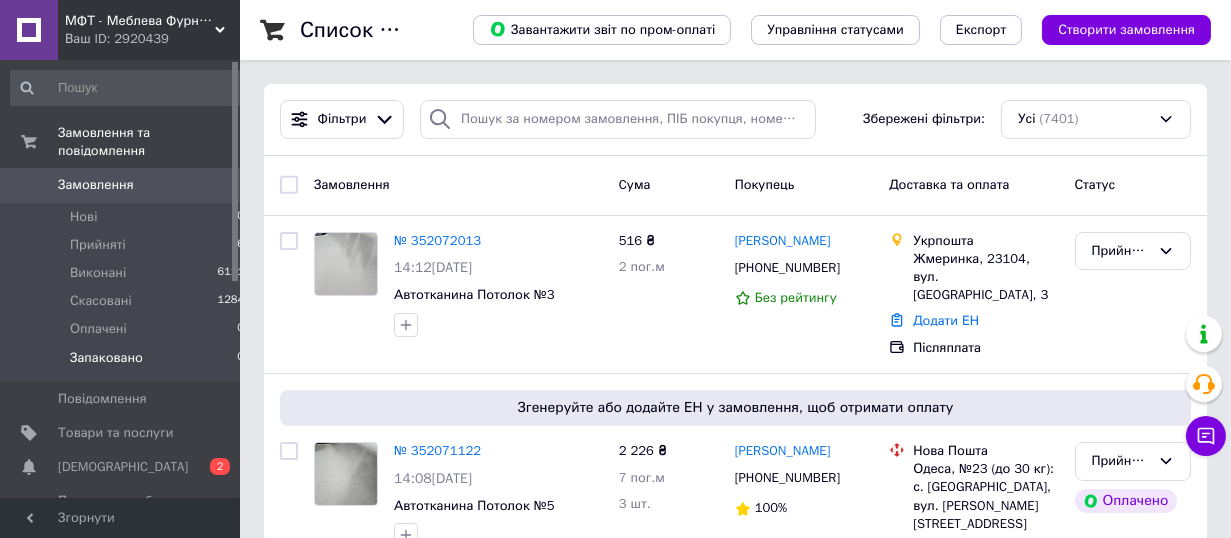 click on "Запаковано 0" at bounding box center (128, 363) 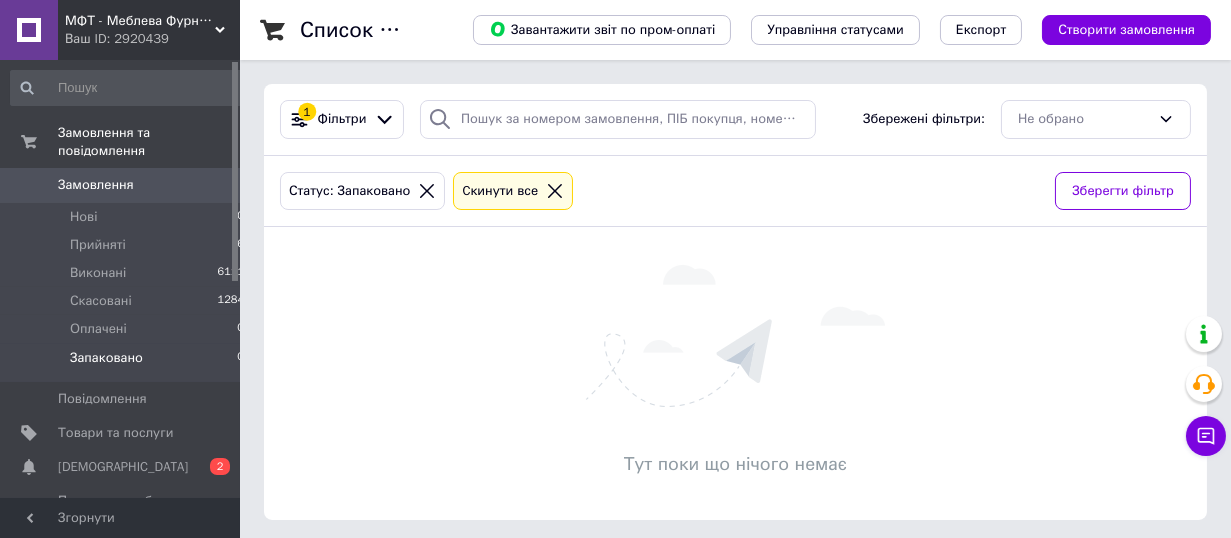 click on "МФТ - Меблева Фурнітура і Текстиль" at bounding box center (140, 21) 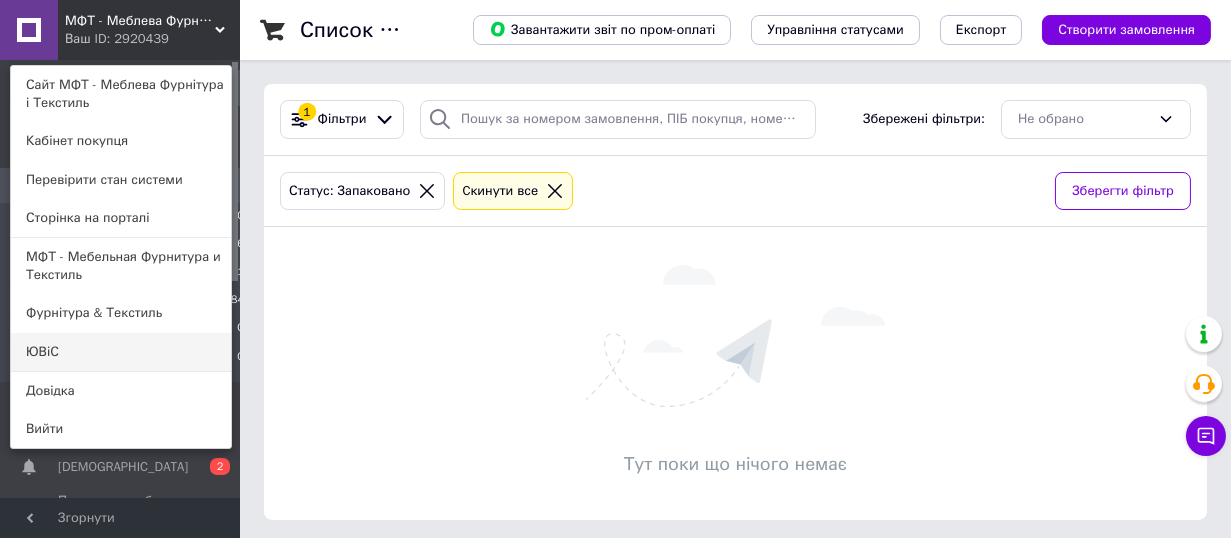 click on "ЮВіС" at bounding box center [121, 352] 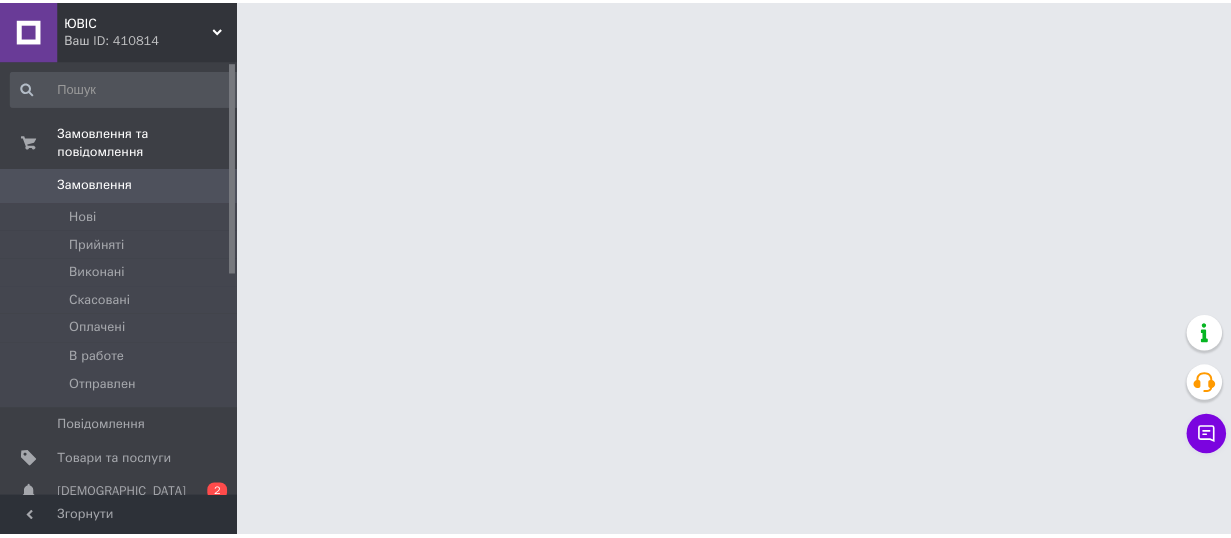 scroll, scrollTop: 0, scrollLeft: 0, axis: both 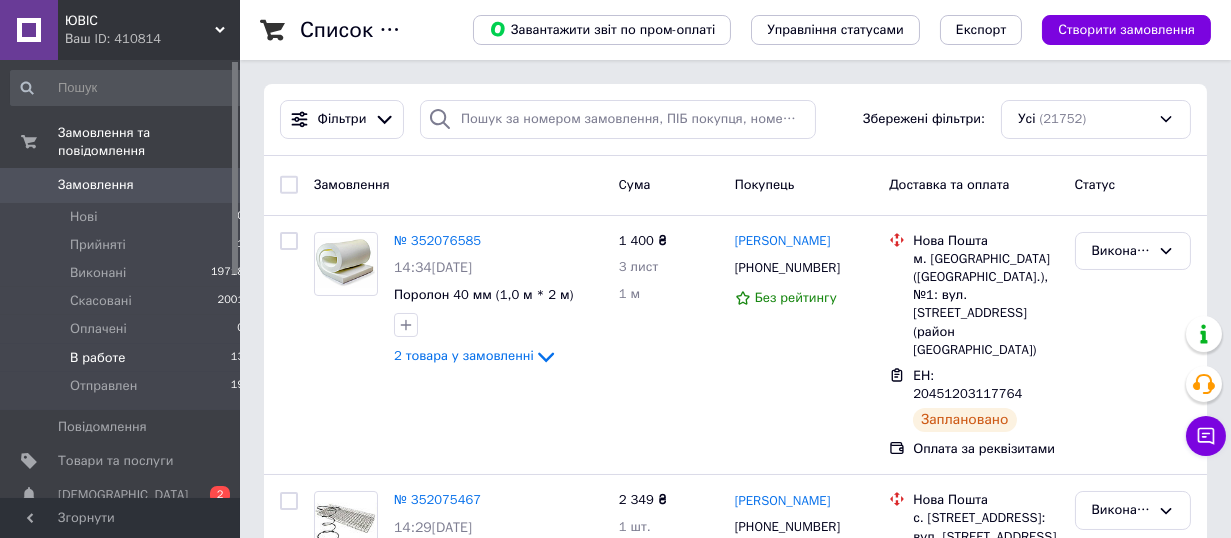 click on "В работе 13" at bounding box center [128, 358] 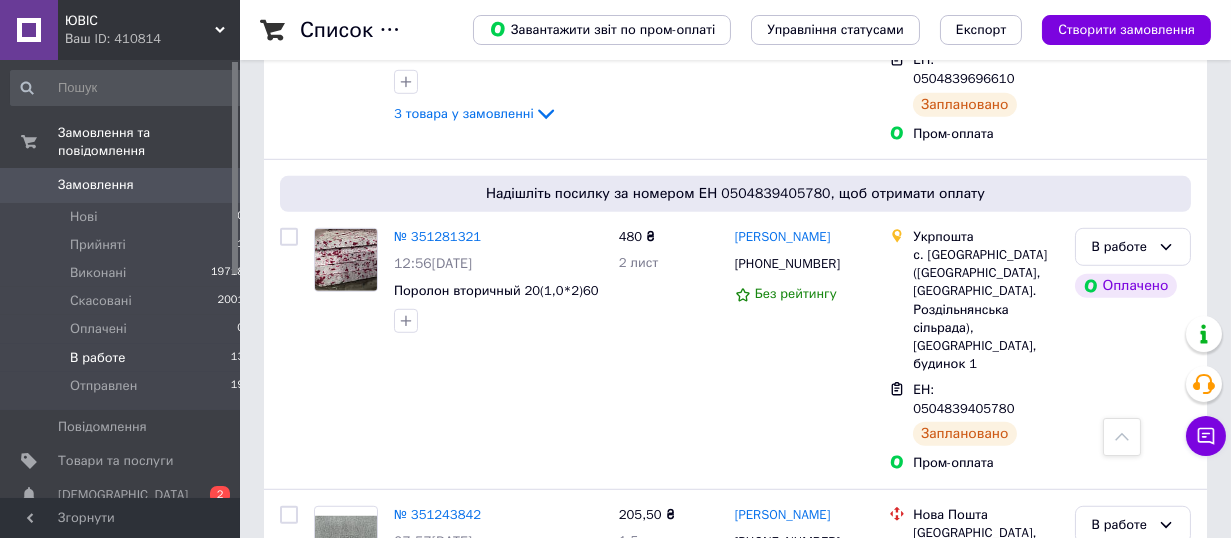 scroll, scrollTop: 2796, scrollLeft: 0, axis: vertical 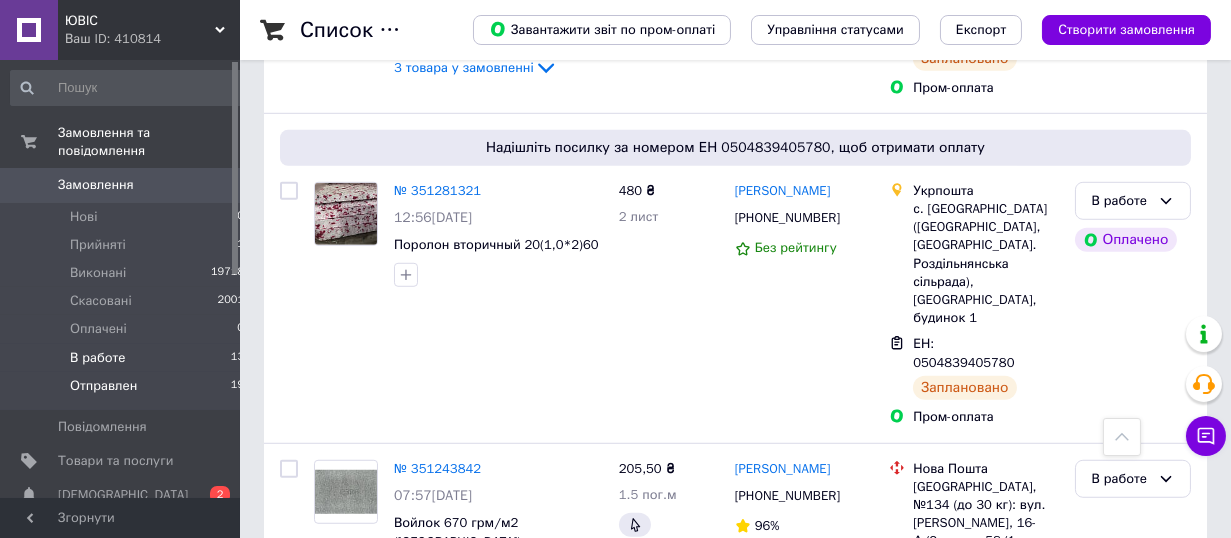 click on "Отправлен 19" at bounding box center (128, 391) 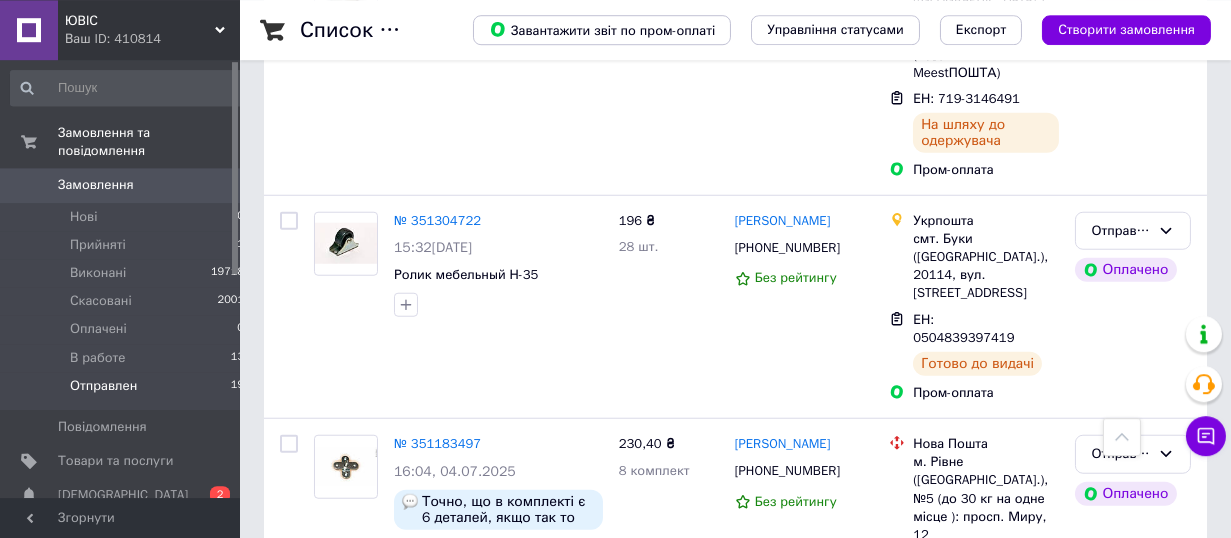scroll, scrollTop: 3642, scrollLeft: 0, axis: vertical 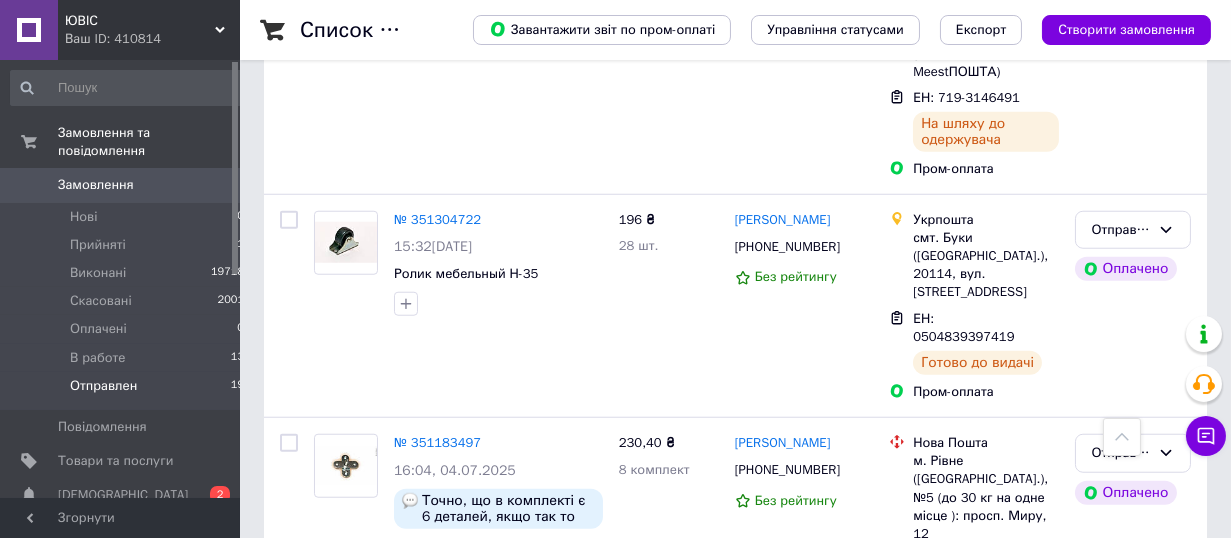 click on "№ 350762193" at bounding box center (437, 872) 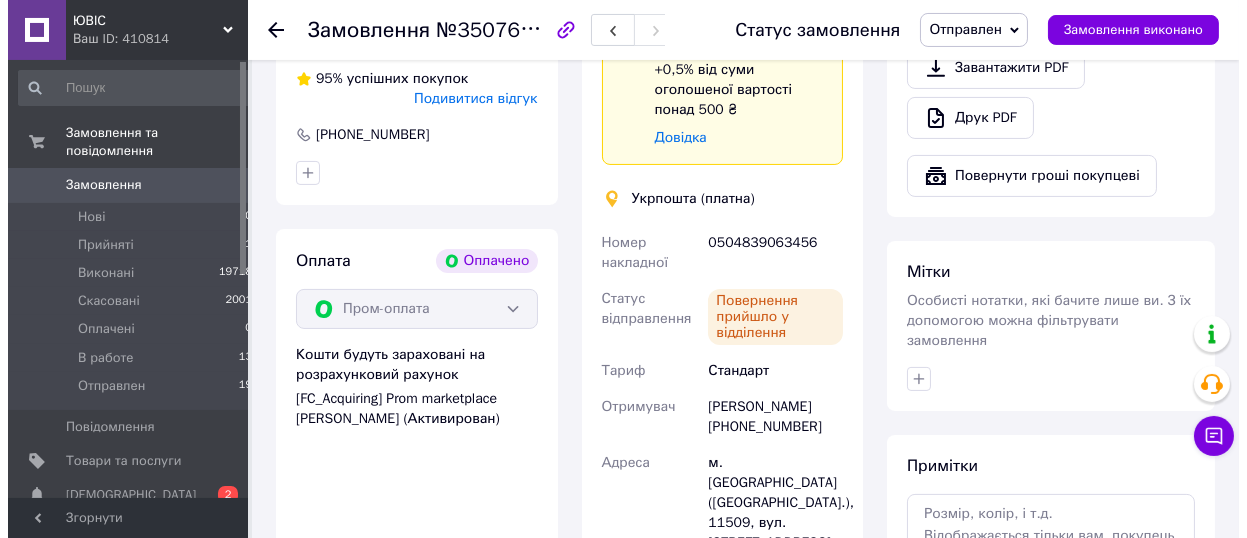 scroll, scrollTop: 990, scrollLeft: 0, axis: vertical 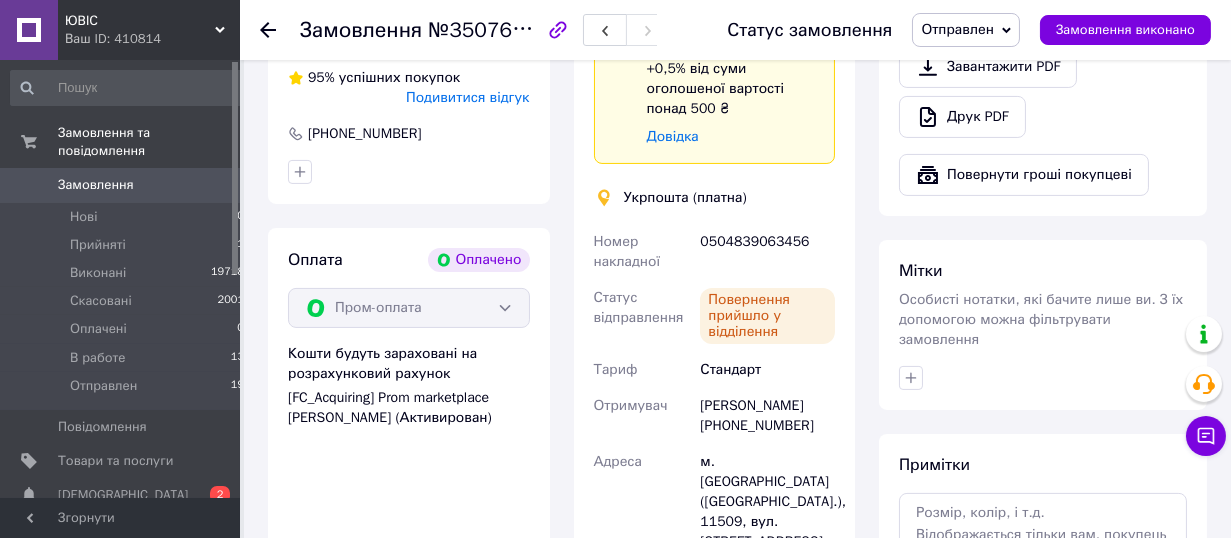 click on "Подивитися відгук" at bounding box center (467, 97) 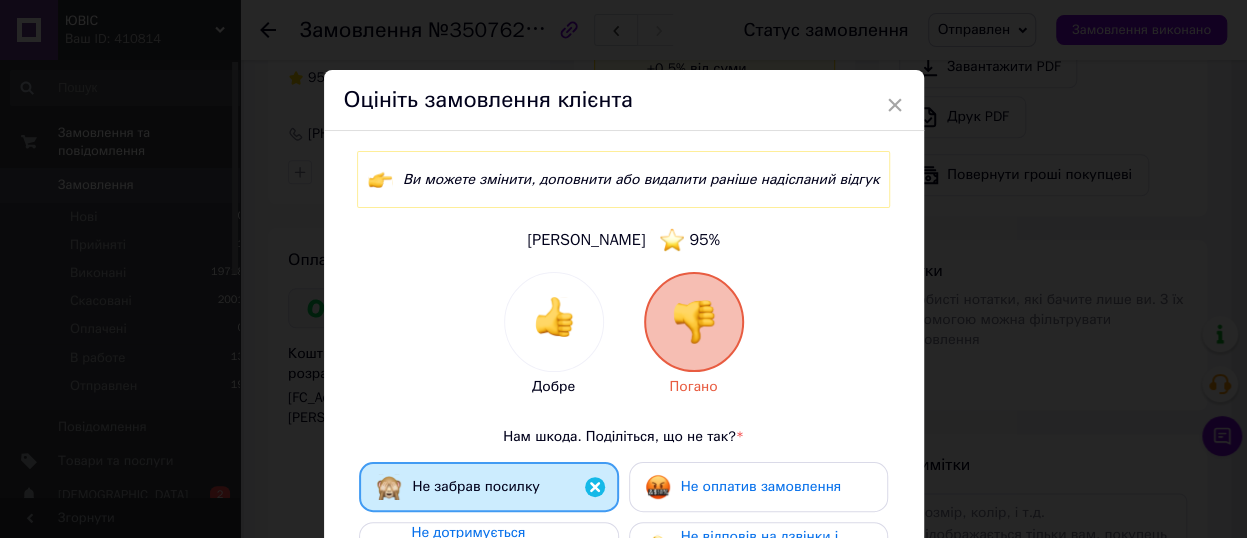 click at bounding box center [694, 322] 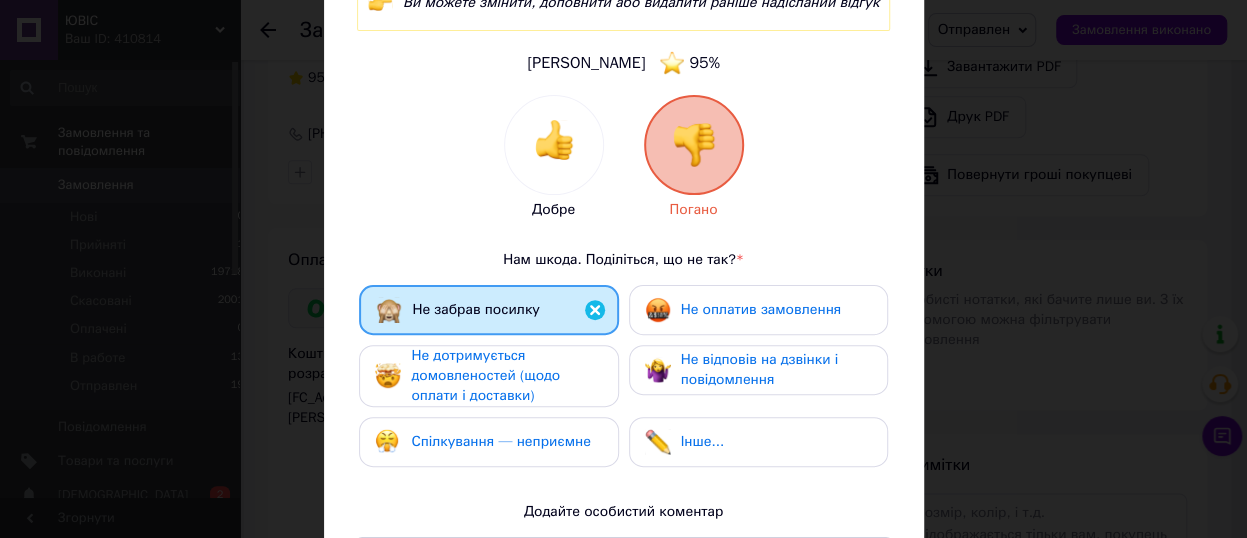 scroll, scrollTop: 220, scrollLeft: 0, axis: vertical 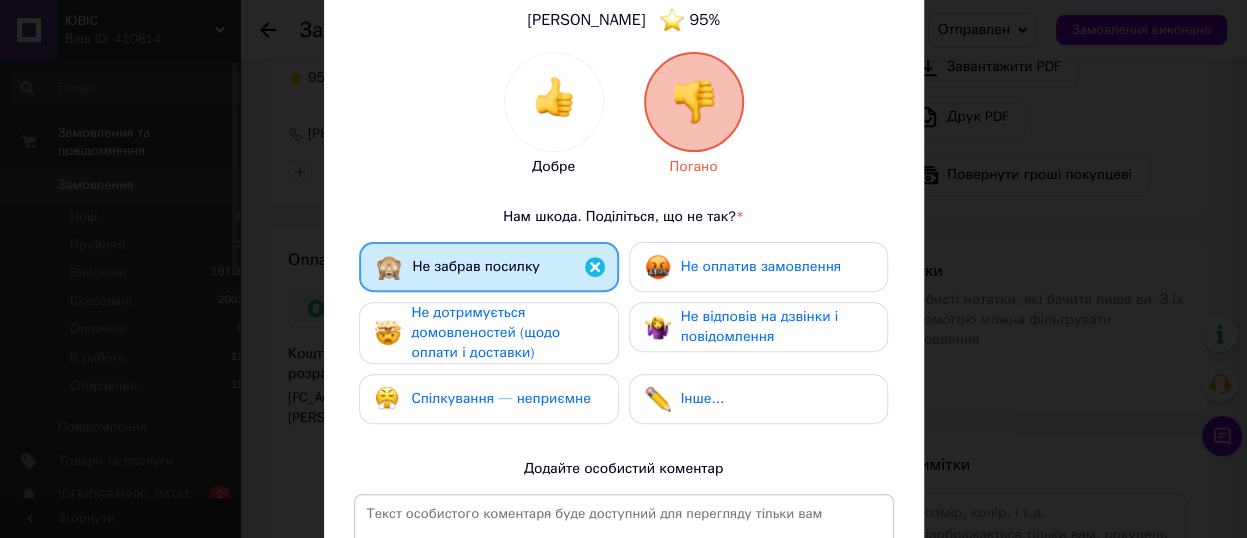 click on "Не оплатив замовлення" at bounding box center [761, 266] 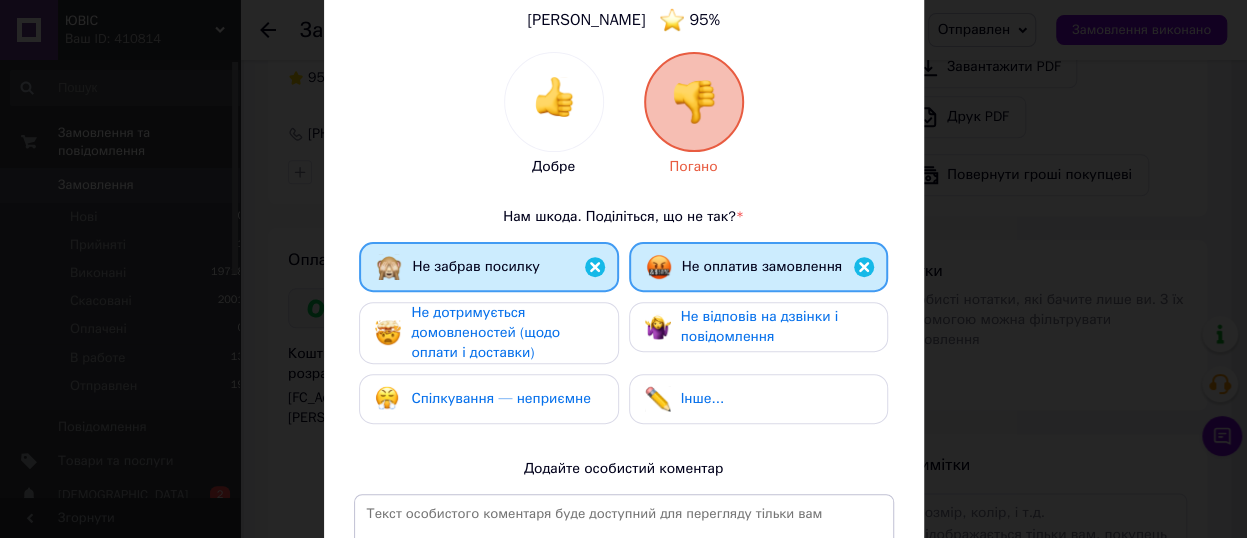 click on "Не дотримується домовленостей (щодо оплати і доставки)" at bounding box center [506, 333] 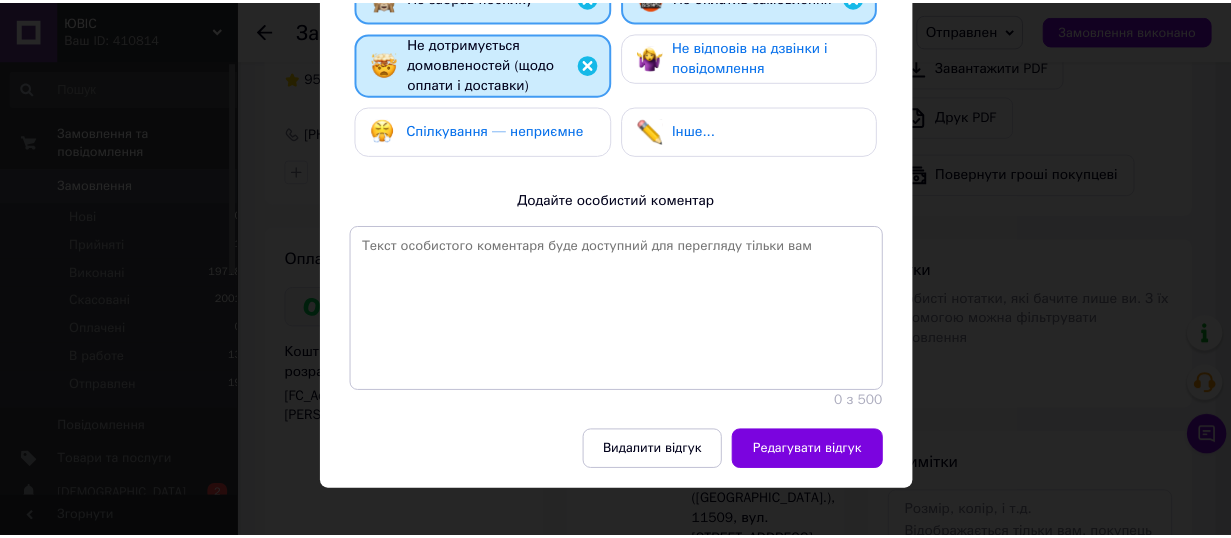 scroll, scrollTop: 537, scrollLeft: 0, axis: vertical 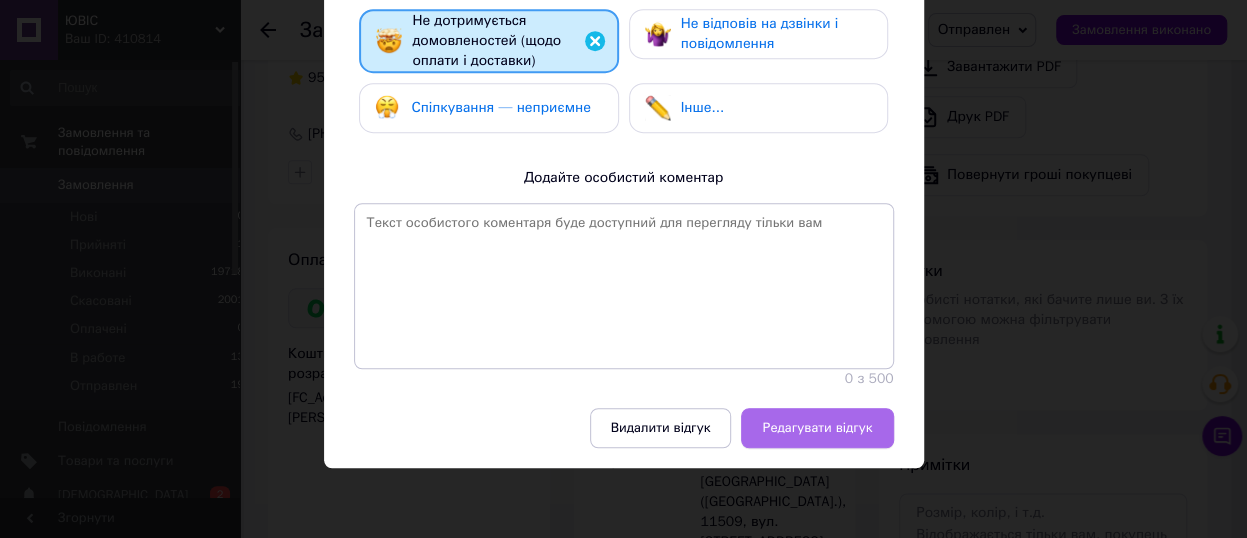 click on "Редагувати відгук" at bounding box center (817, 428) 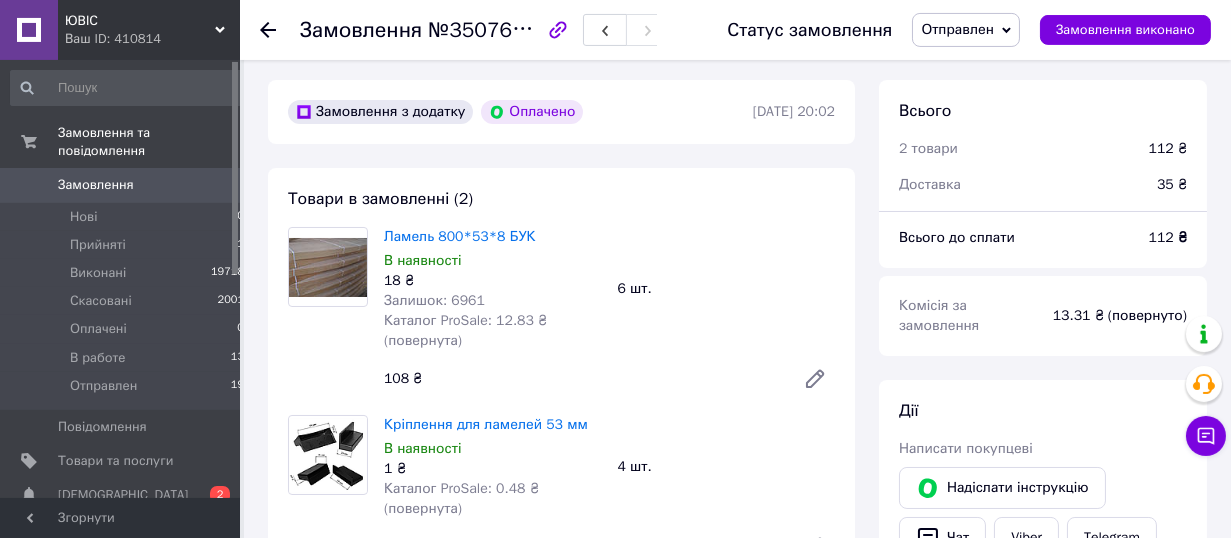 scroll, scrollTop: 110, scrollLeft: 0, axis: vertical 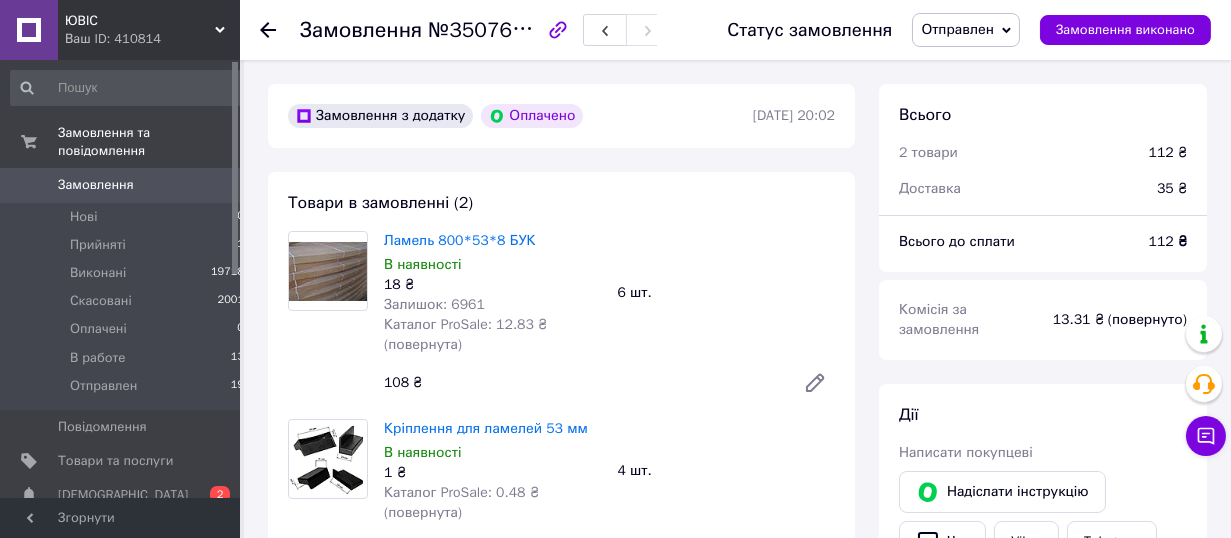 click 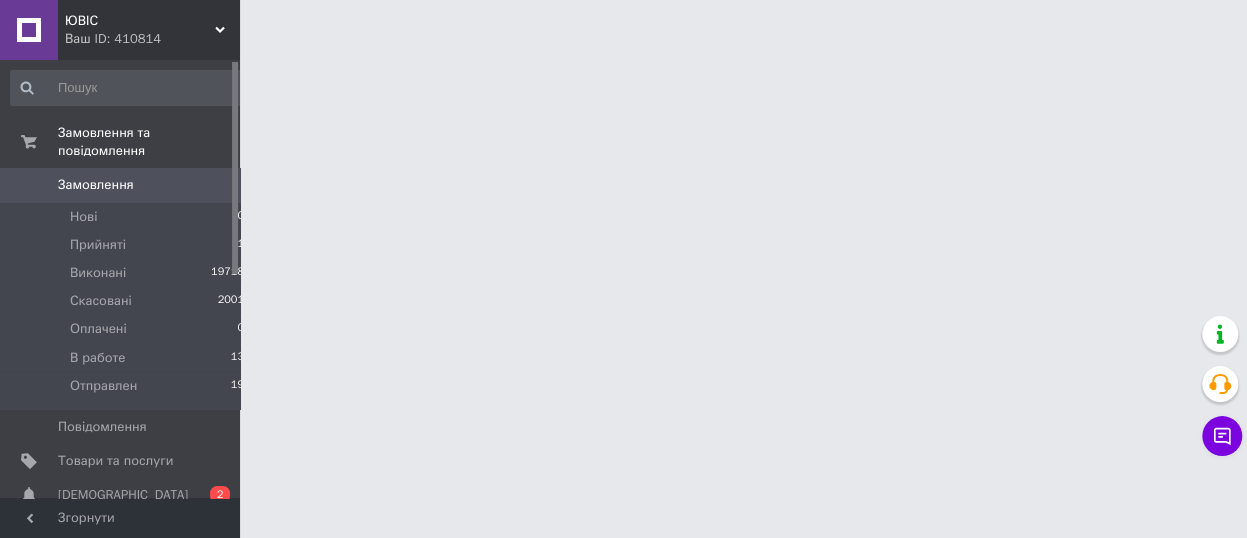 click on "ЮВІС" at bounding box center [140, 21] 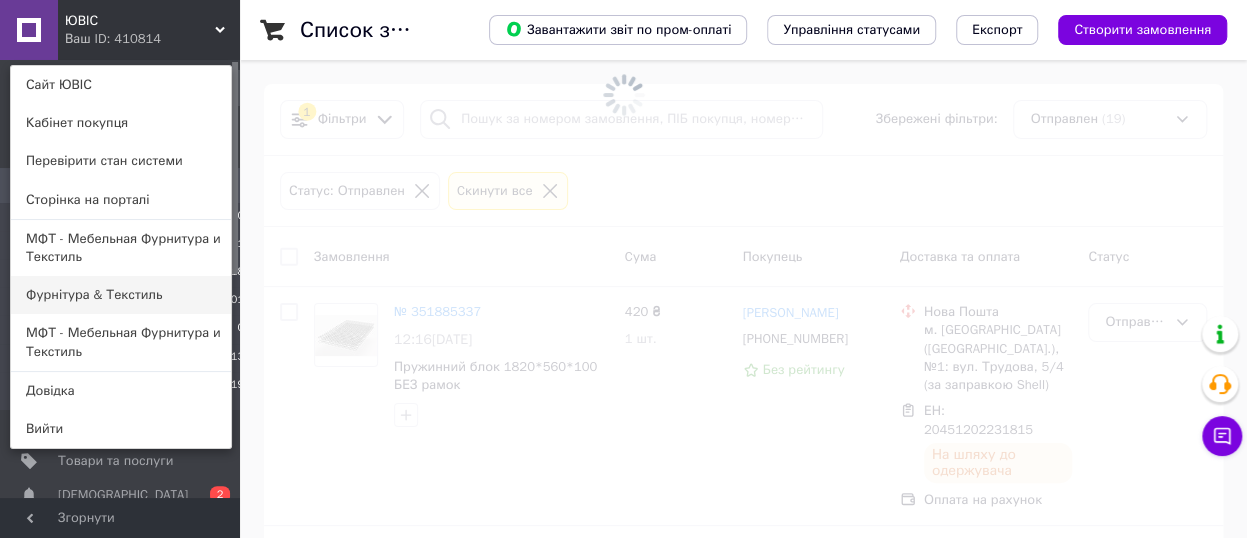 click on "Фурнітура & Текстиль" at bounding box center [121, 295] 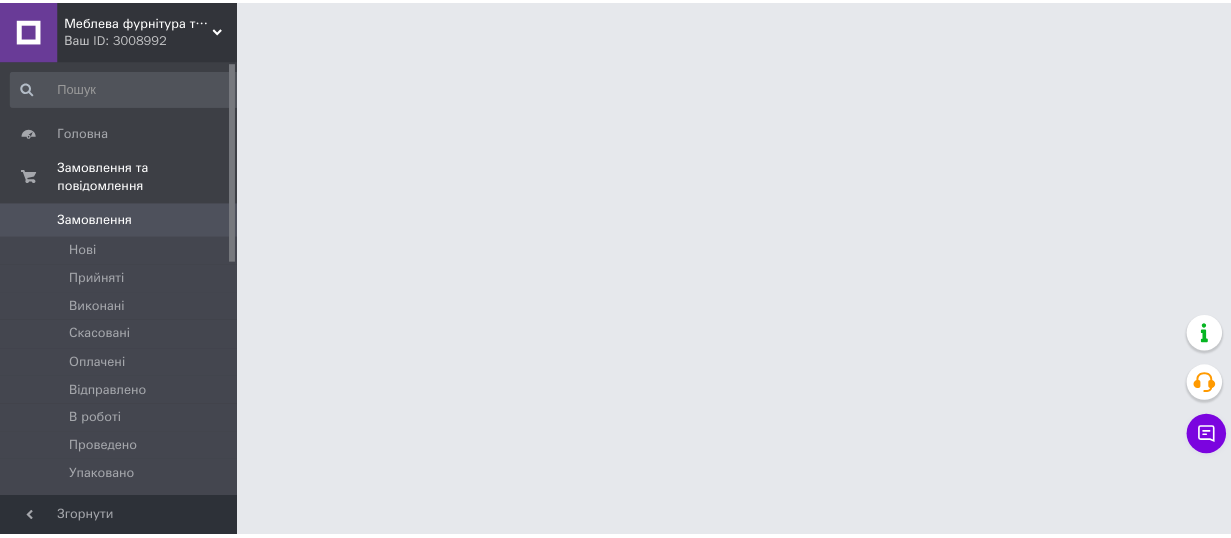 scroll, scrollTop: 0, scrollLeft: 0, axis: both 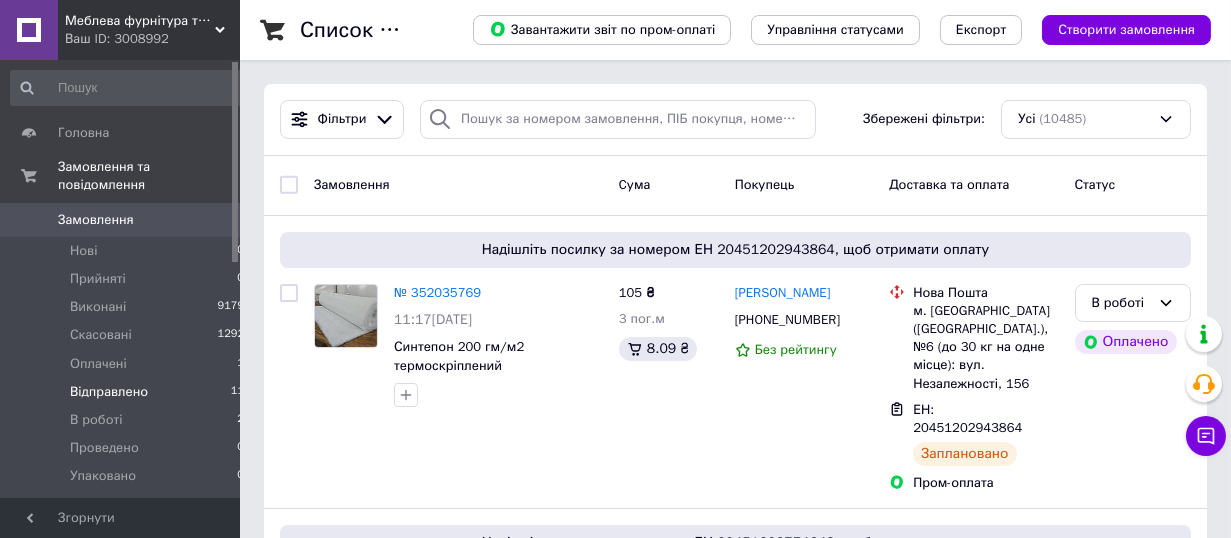 click on "Відправлено 11" at bounding box center (128, 392) 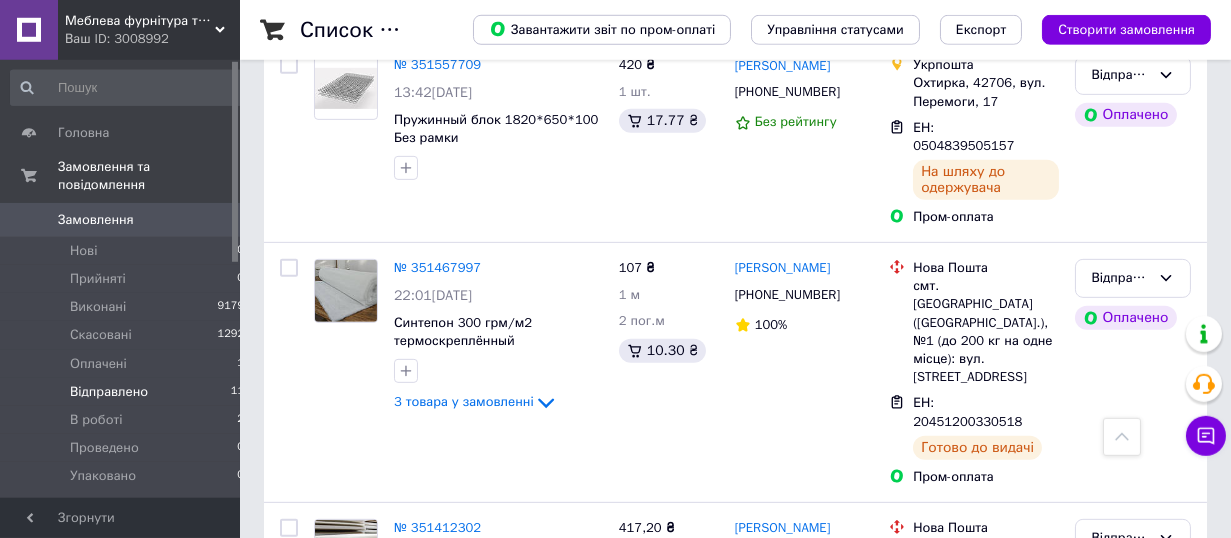 scroll, scrollTop: 1936, scrollLeft: 0, axis: vertical 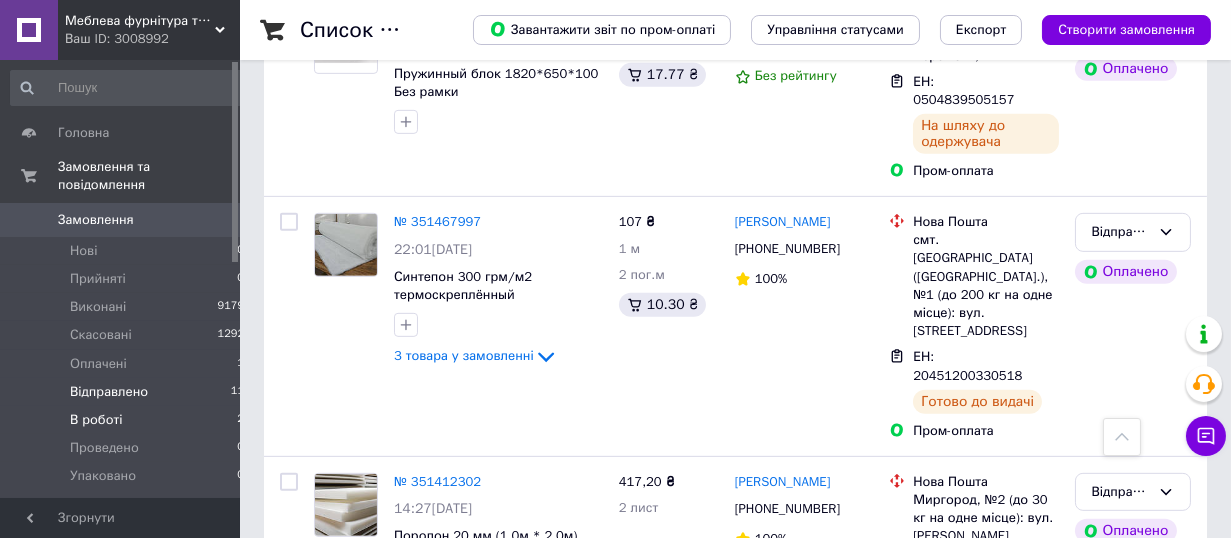 click on "В роботі 2" at bounding box center [128, 420] 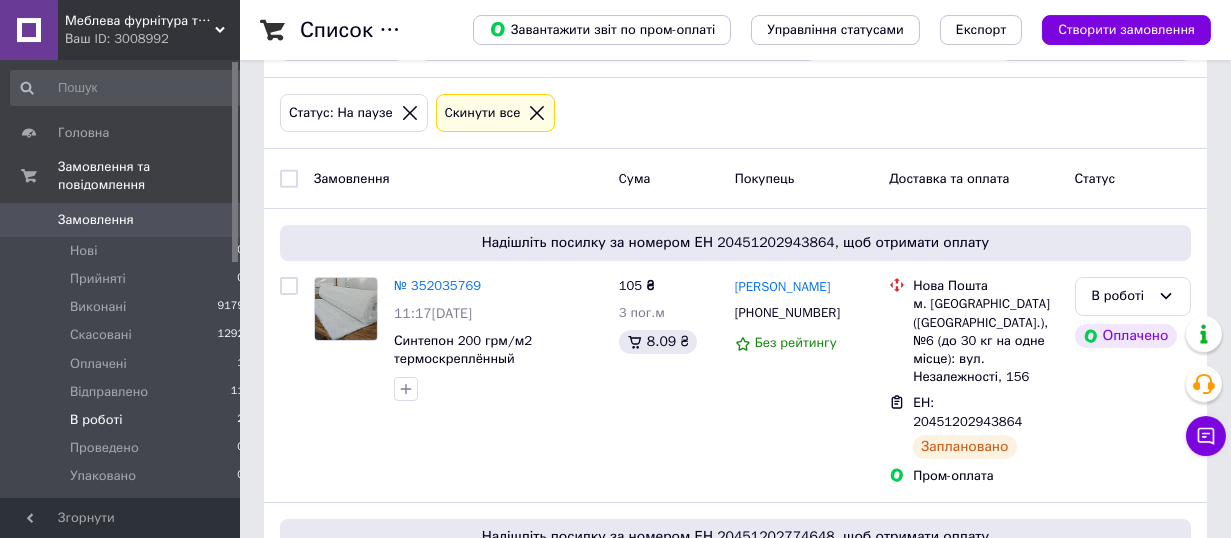 scroll, scrollTop: 321, scrollLeft: 0, axis: vertical 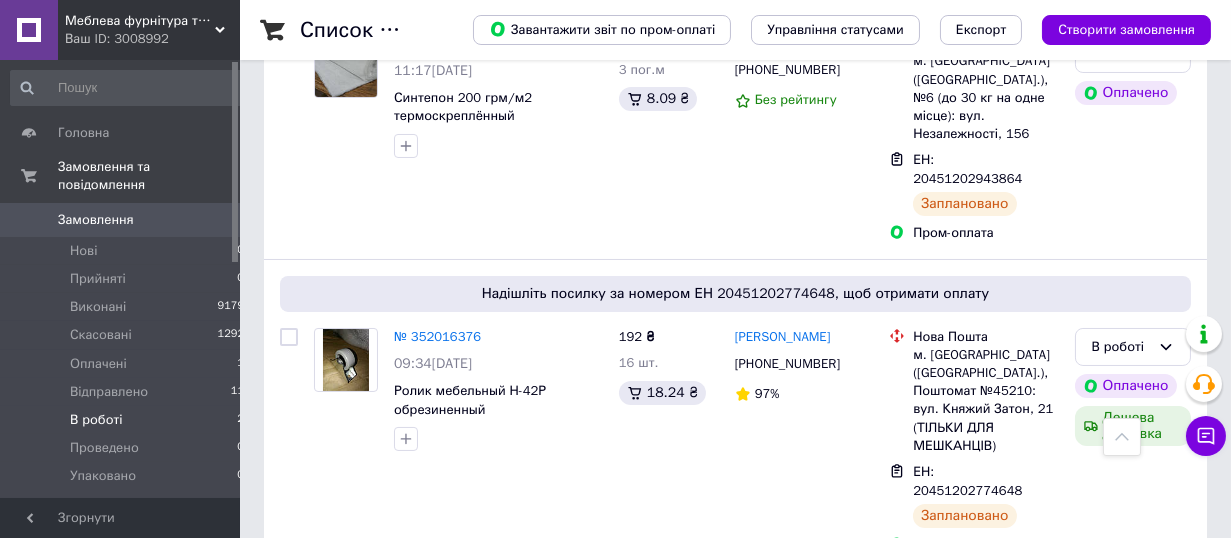 click on "Меблева фурнітура та текстиль." at bounding box center [140, 21] 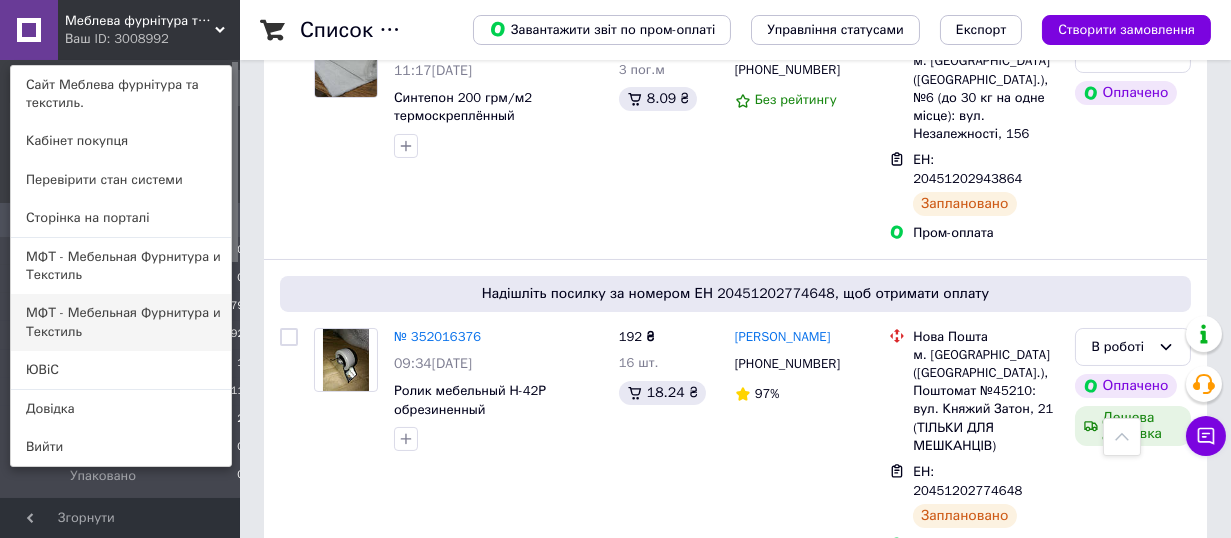 click on "МФТ - Мебельная Фурнитура и Текстиль" at bounding box center [121, 322] 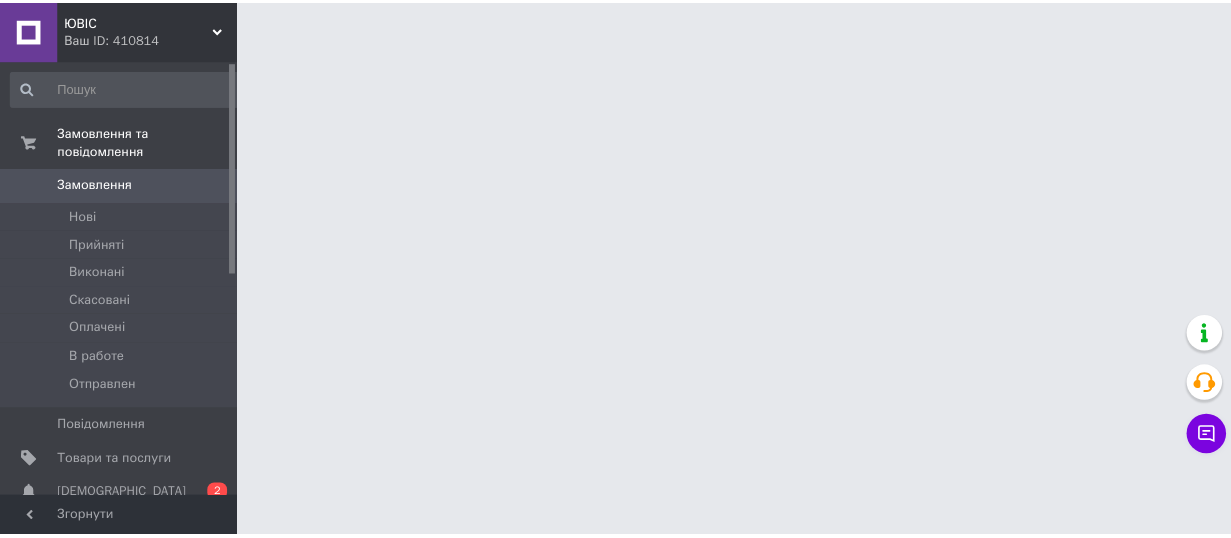 scroll, scrollTop: 0, scrollLeft: 0, axis: both 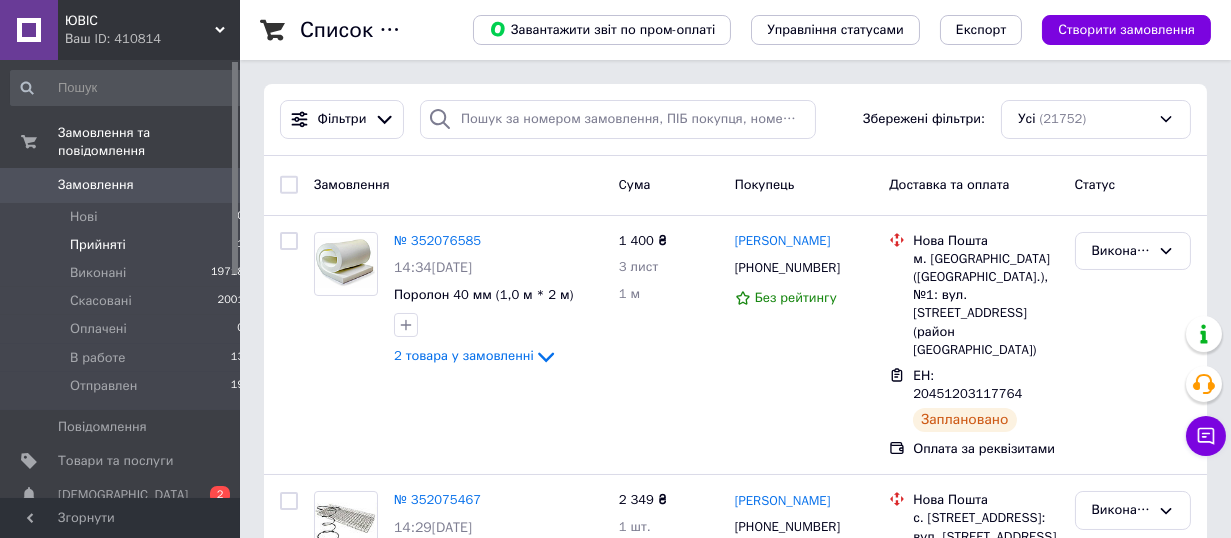 click on "Прийняті 1" at bounding box center [128, 245] 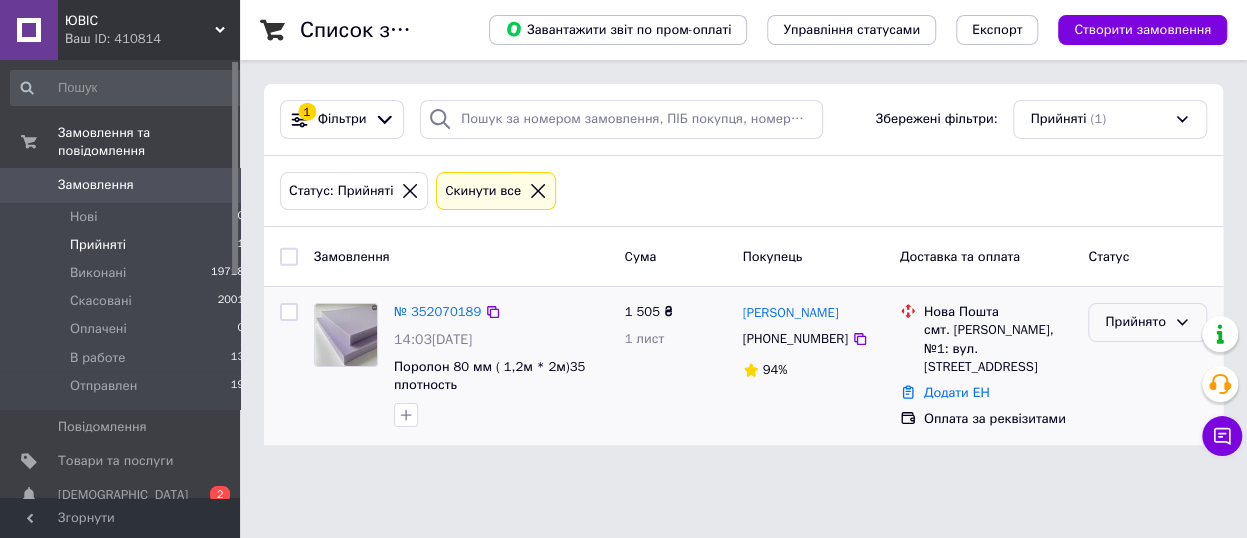 click on "Прийнято" at bounding box center [1135, 322] 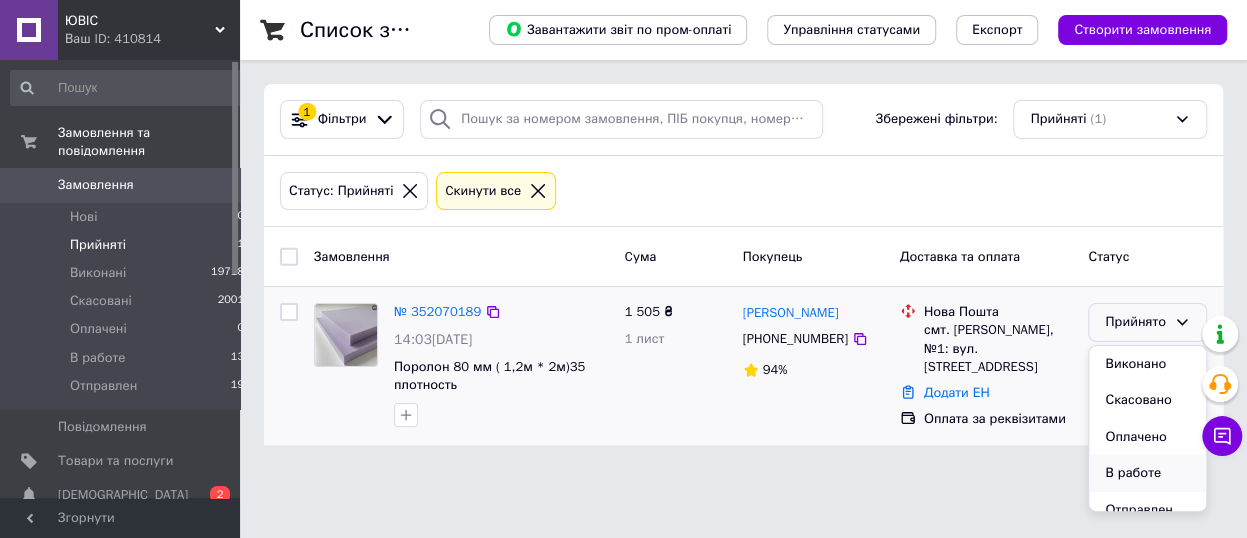 click on "В работе" at bounding box center [1147, 473] 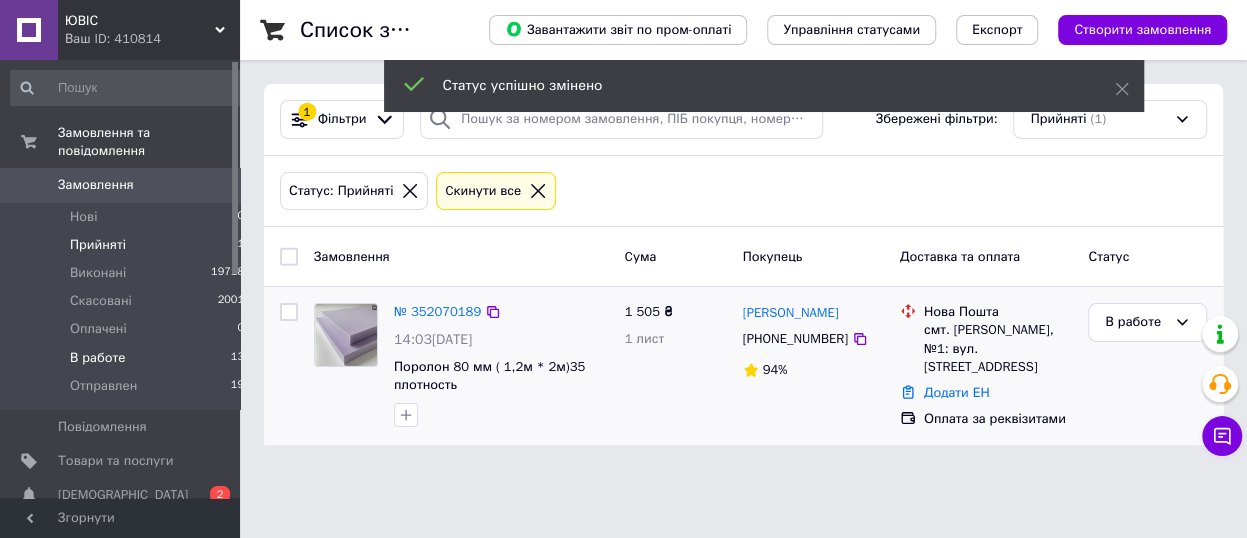 click on "В работе" at bounding box center (98, 358) 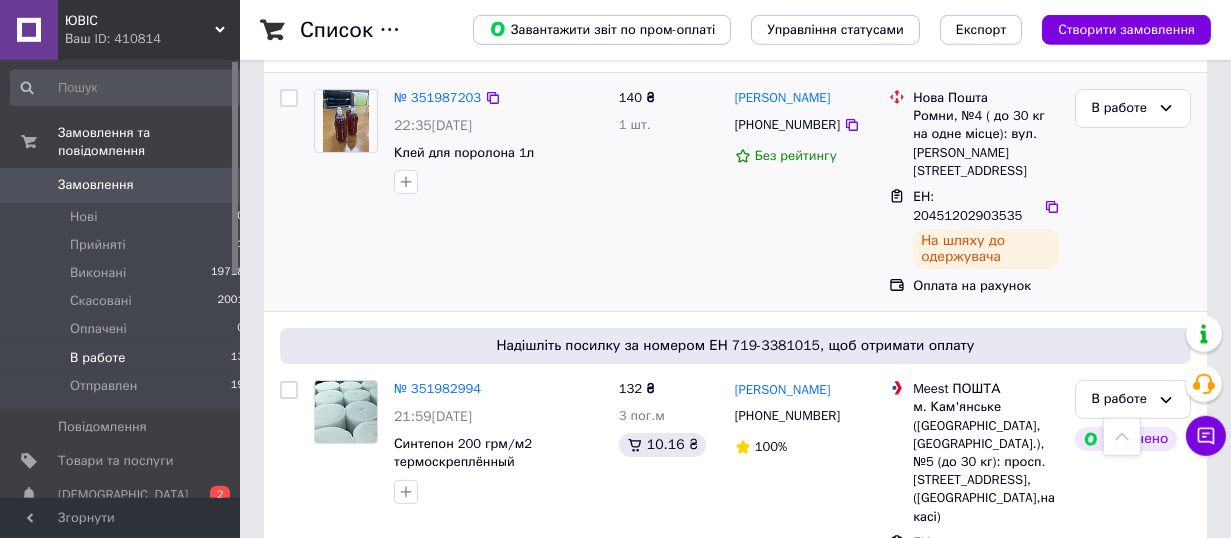 scroll, scrollTop: 880, scrollLeft: 0, axis: vertical 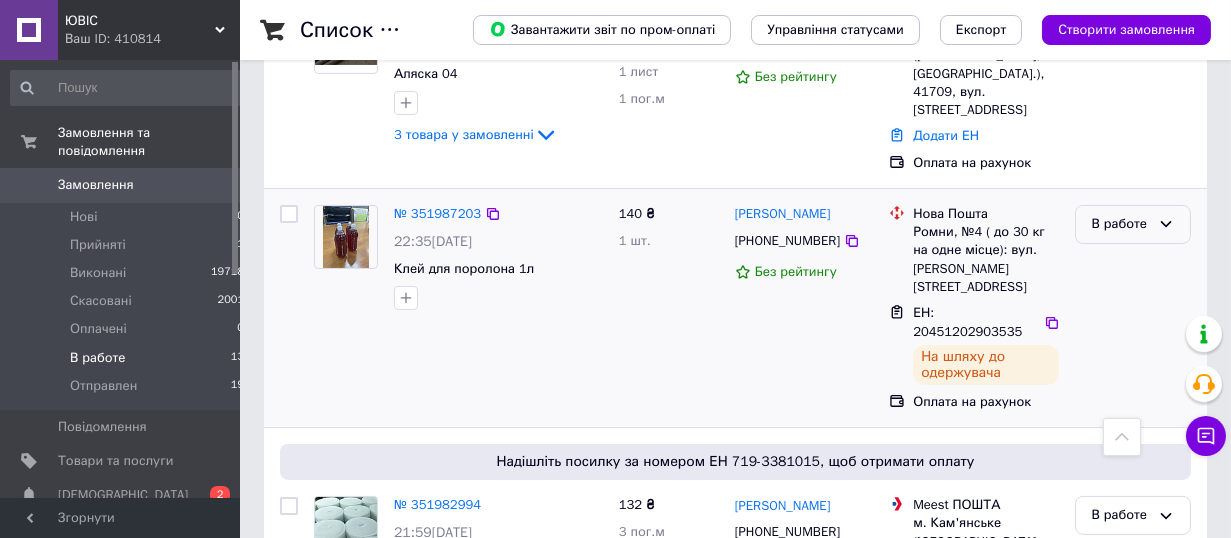 click on "В работе" at bounding box center [1121, 224] 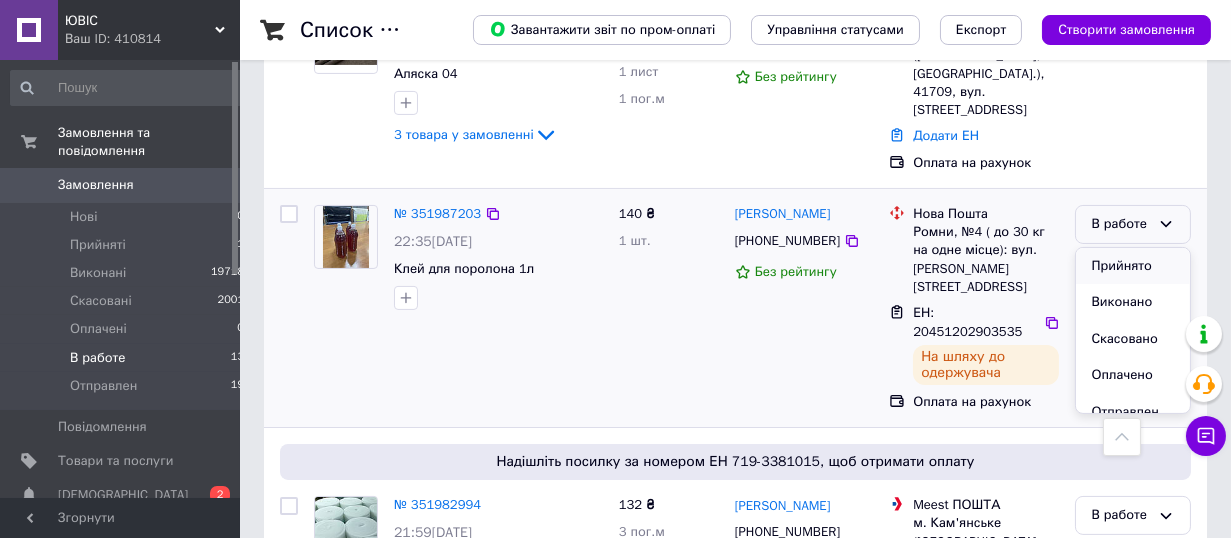 scroll, scrollTop: 17, scrollLeft: 0, axis: vertical 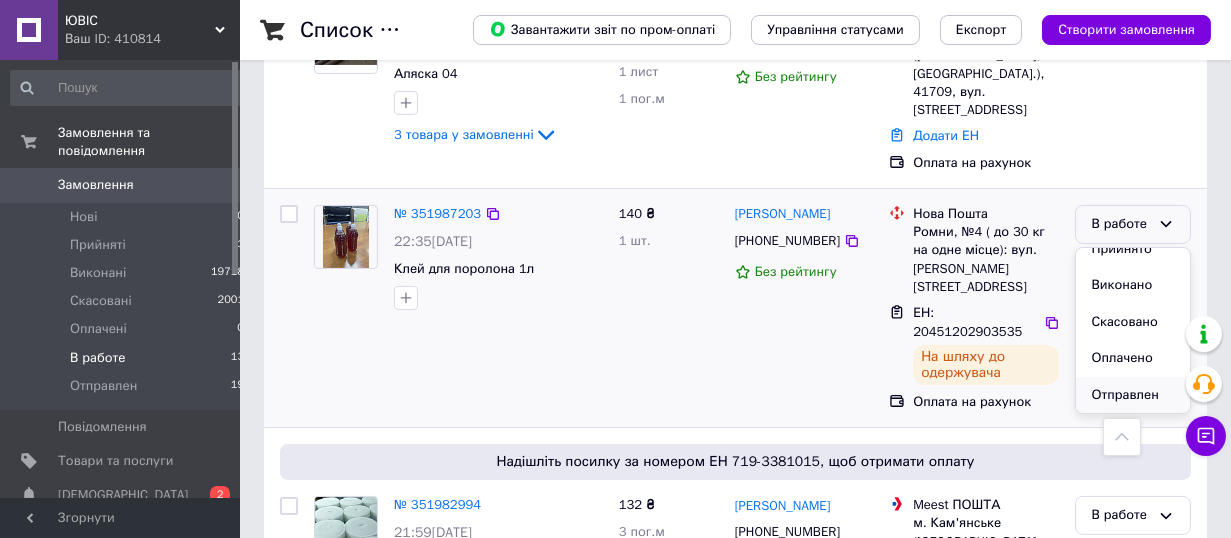click on "Отправлен" at bounding box center [1133, 395] 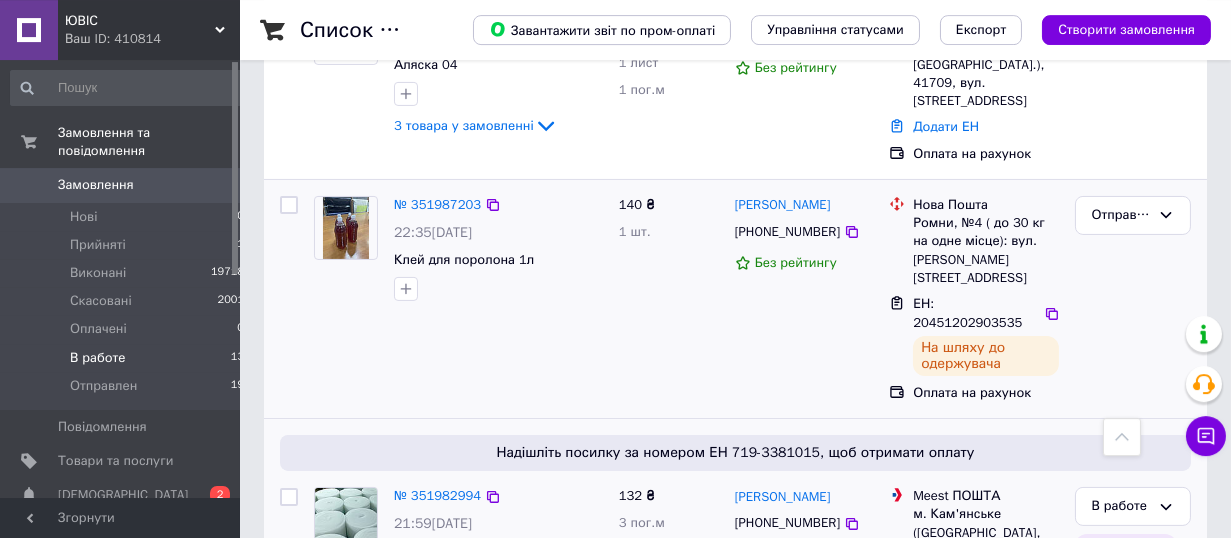 scroll, scrollTop: 833, scrollLeft: 0, axis: vertical 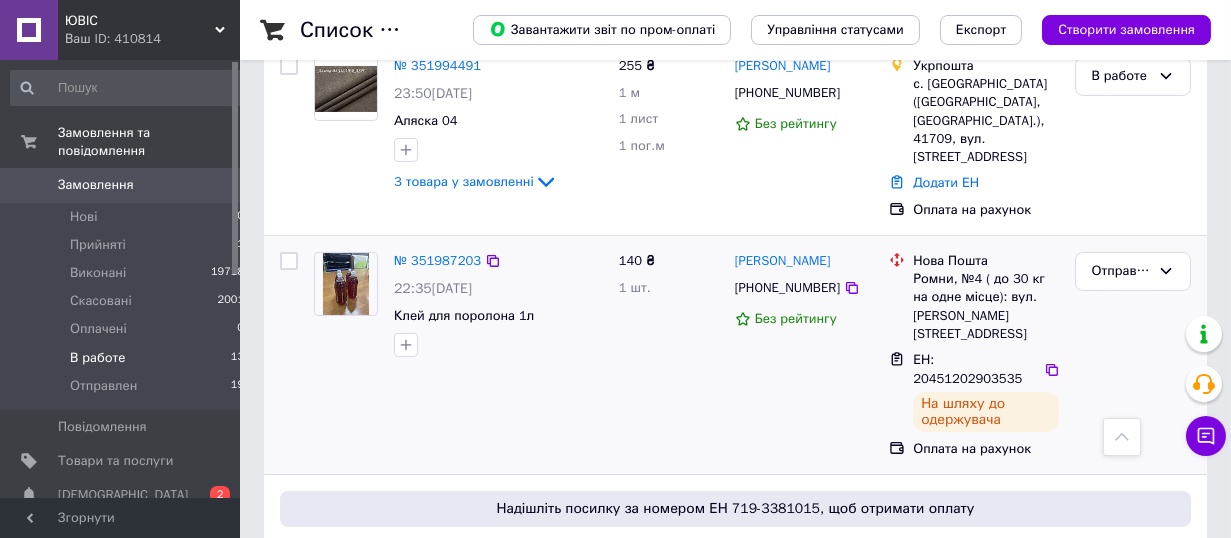 click on "В работе 13" at bounding box center [128, 358] 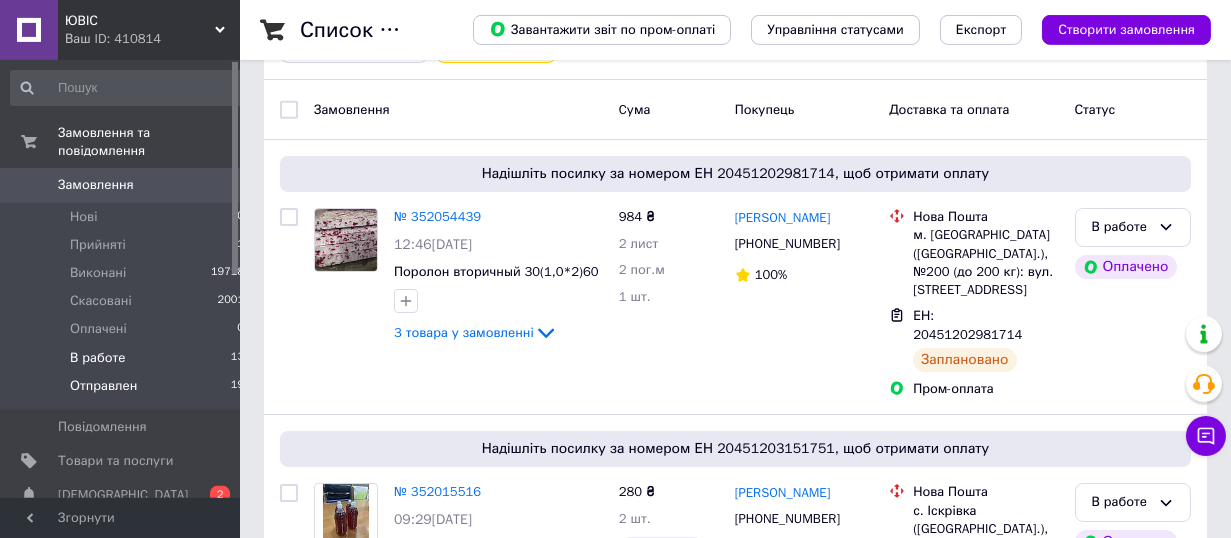 scroll, scrollTop: 220, scrollLeft: 0, axis: vertical 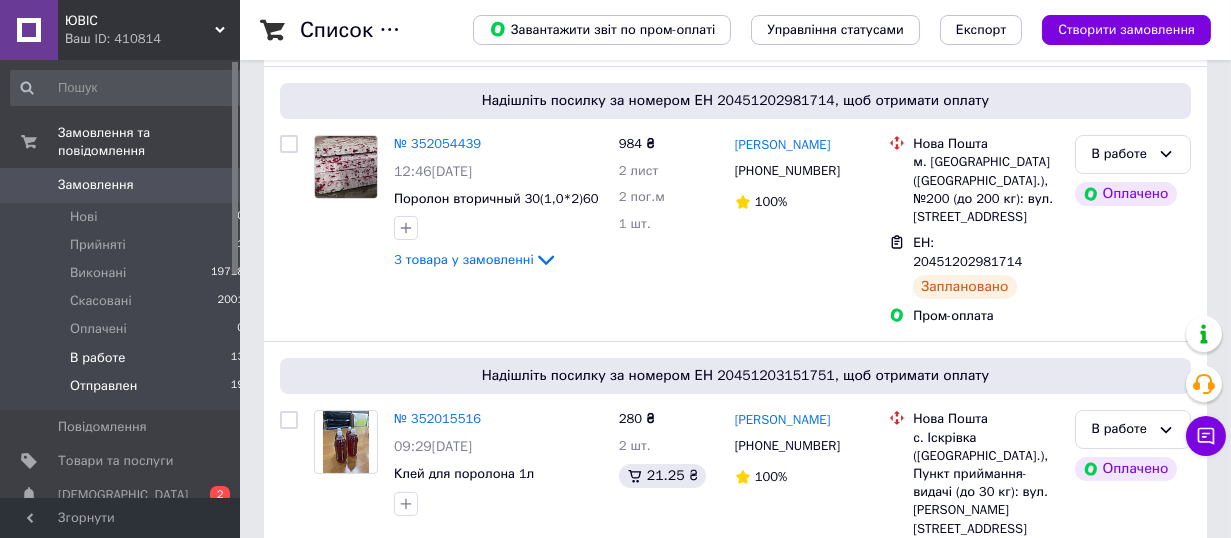 click on "Отправлен 19" at bounding box center (128, 391) 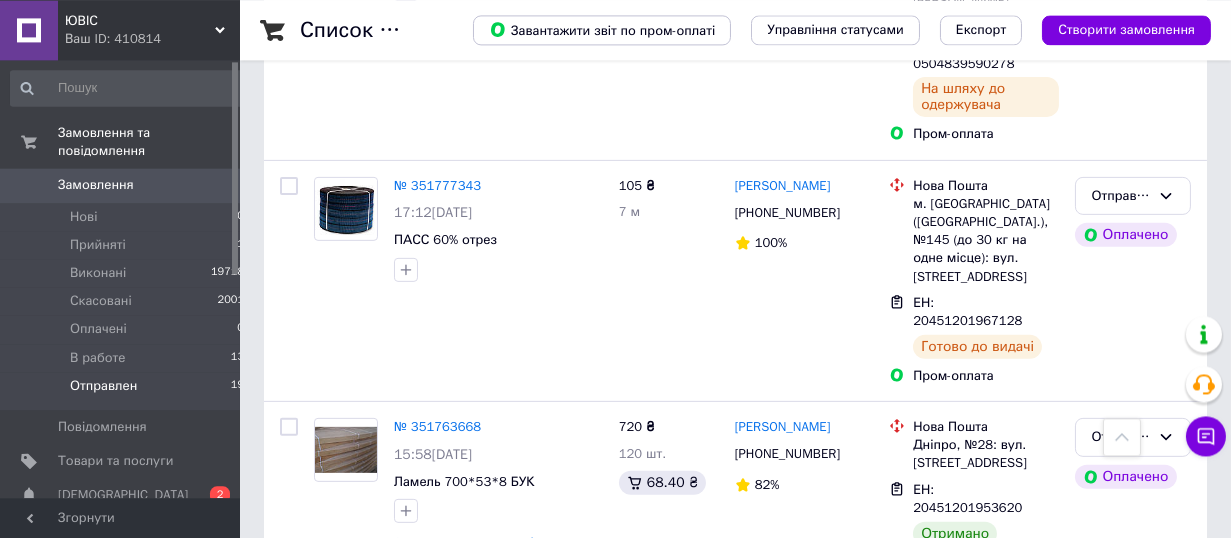 scroll, scrollTop: 1650, scrollLeft: 0, axis: vertical 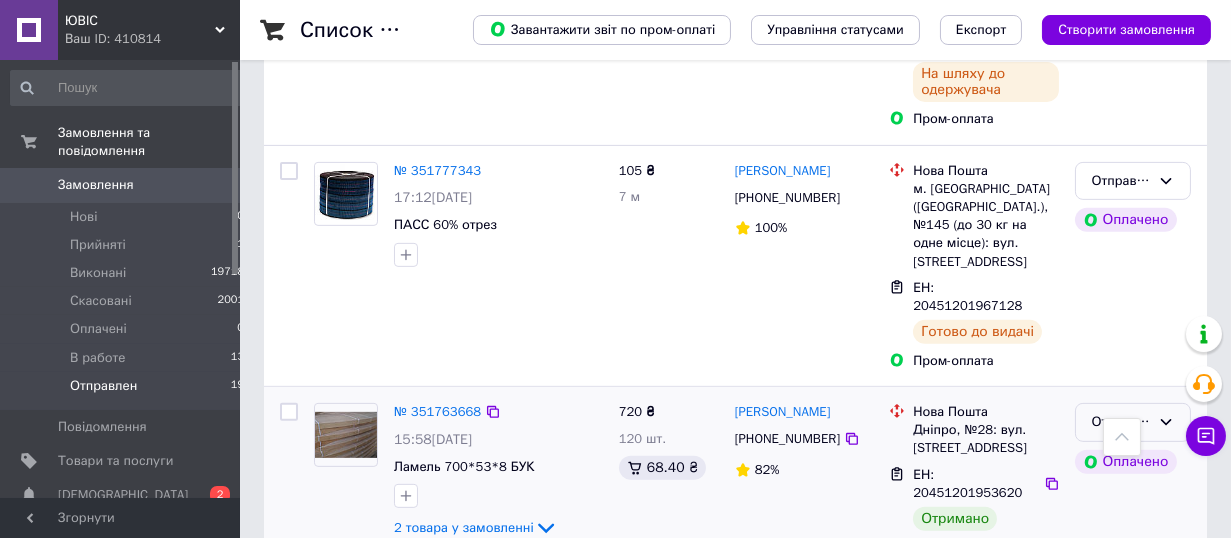 click on "Отправлен" at bounding box center [1121, 422] 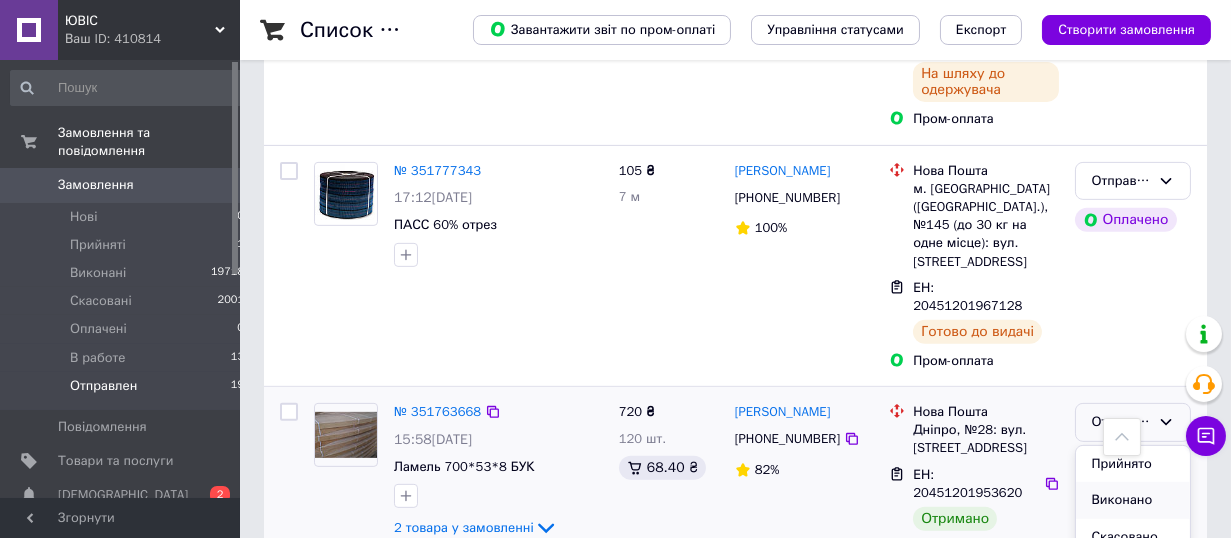 click on "Виконано" at bounding box center (1133, 500) 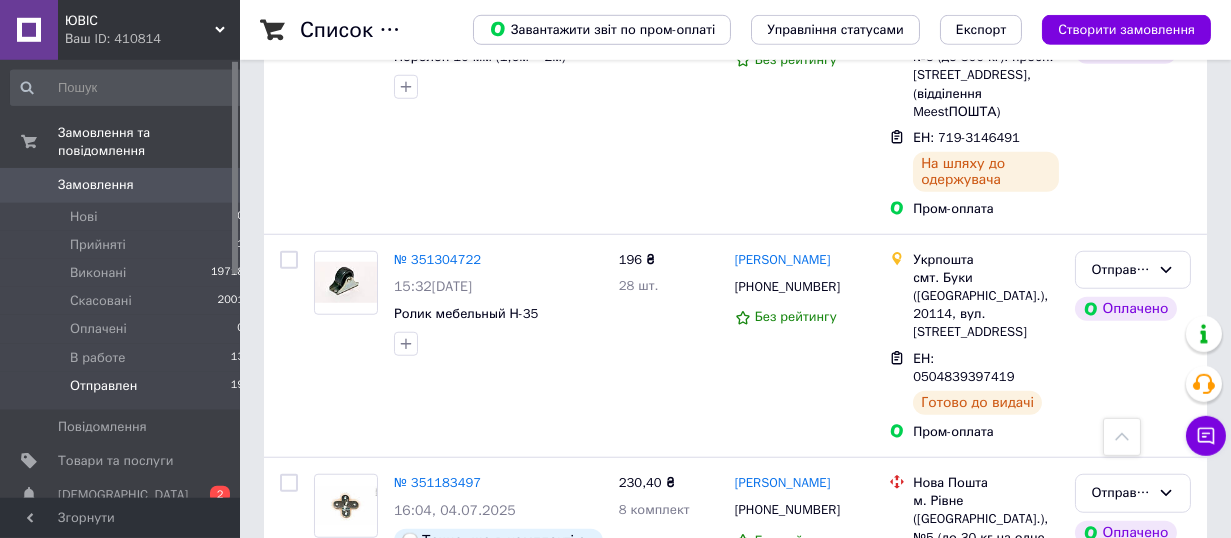 scroll, scrollTop: 3627, scrollLeft: 0, axis: vertical 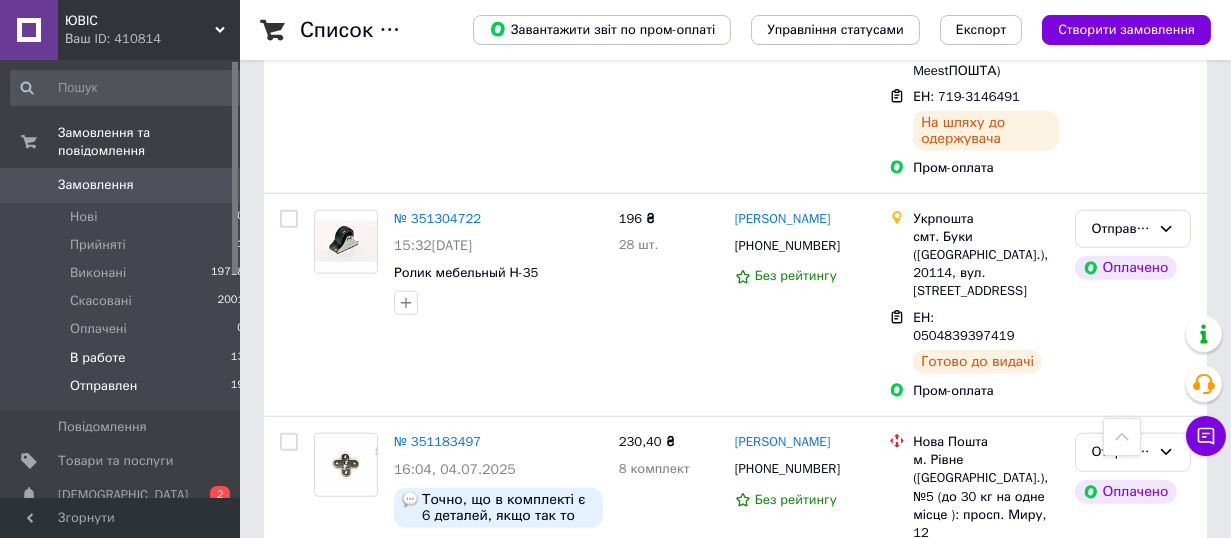 click on "В работе" at bounding box center [98, 358] 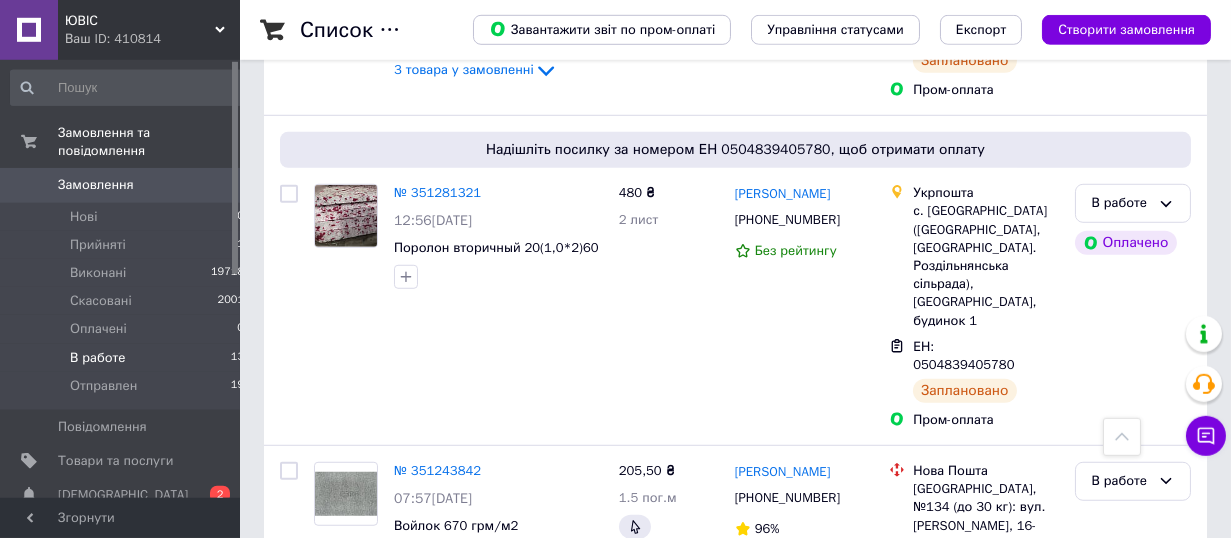 scroll, scrollTop: 2970, scrollLeft: 0, axis: vertical 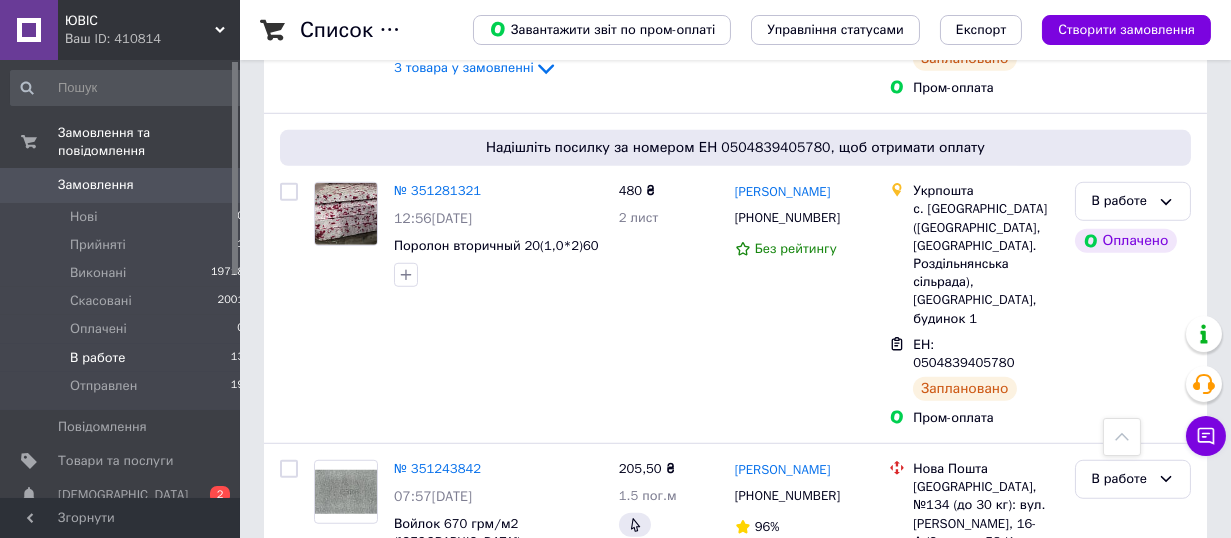 click on "ЮВІС" at bounding box center [140, 21] 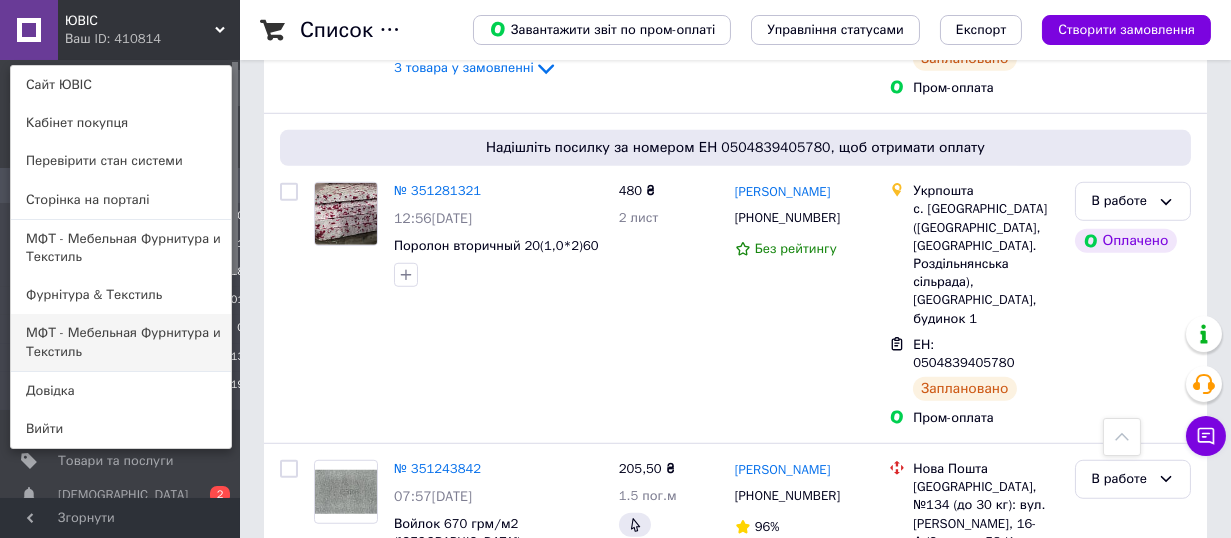 click on "МФТ - Мебельная Фурнитура и Текстиль" at bounding box center (121, 342) 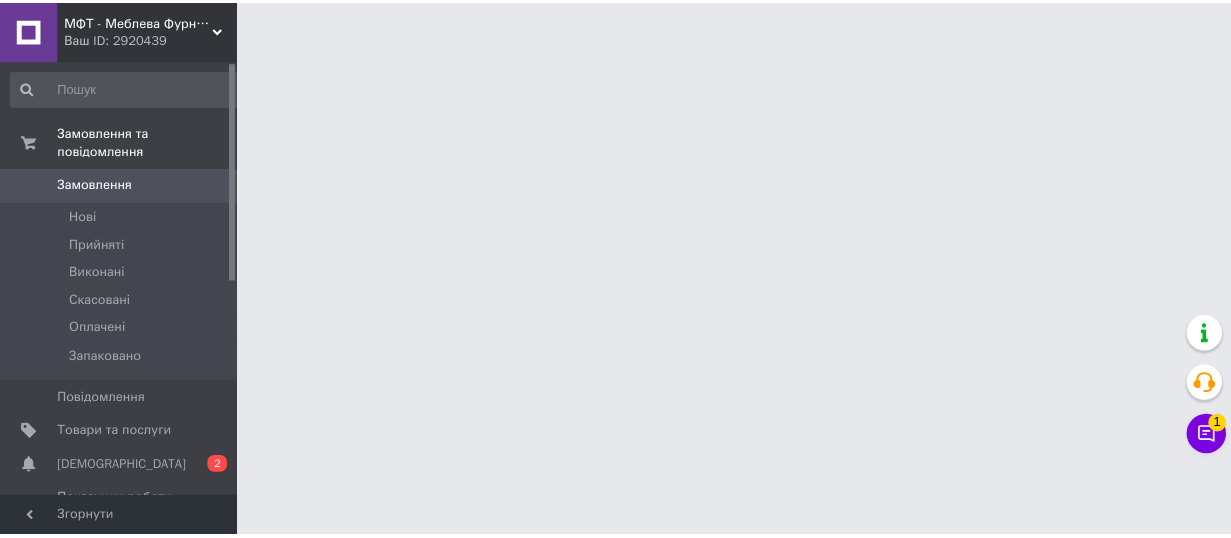 scroll, scrollTop: 0, scrollLeft: 0, axis: both 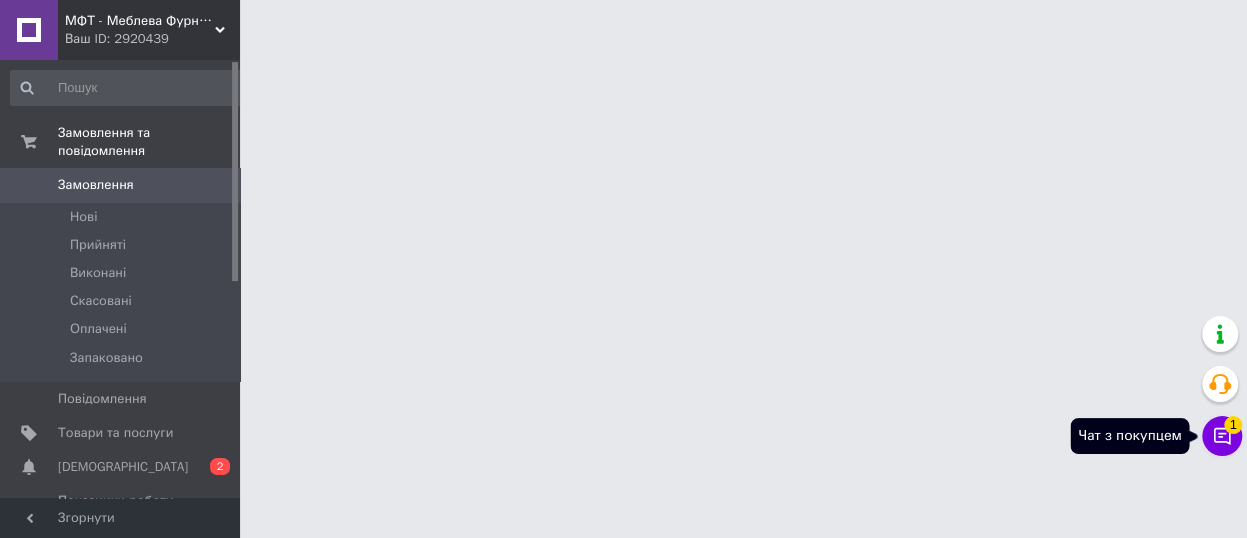 click 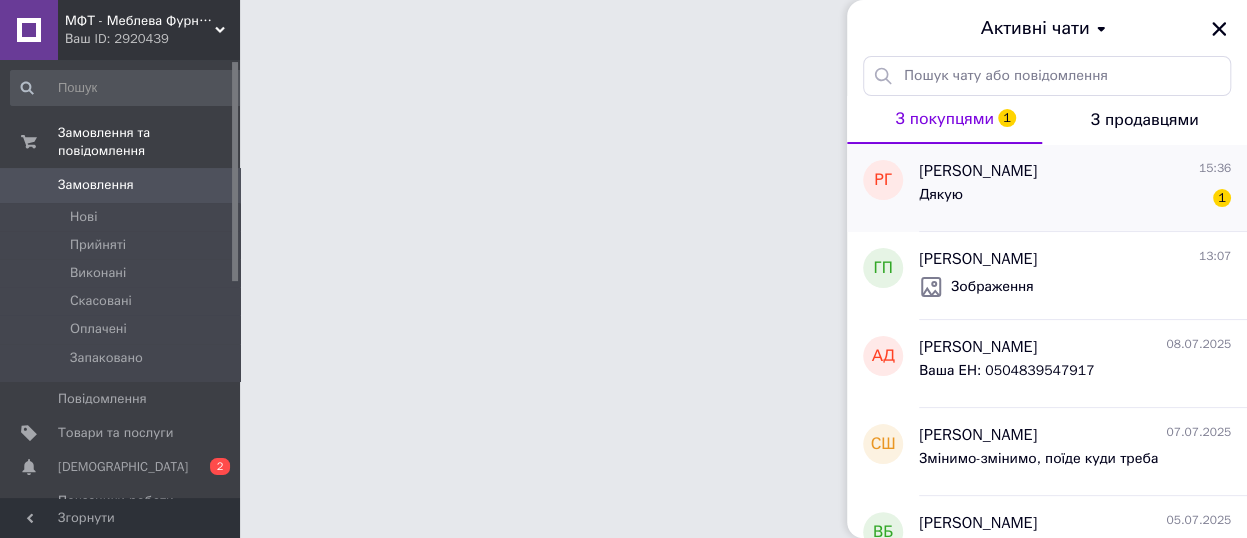click on "Дякую 1" at bounding box center [1075, 199] 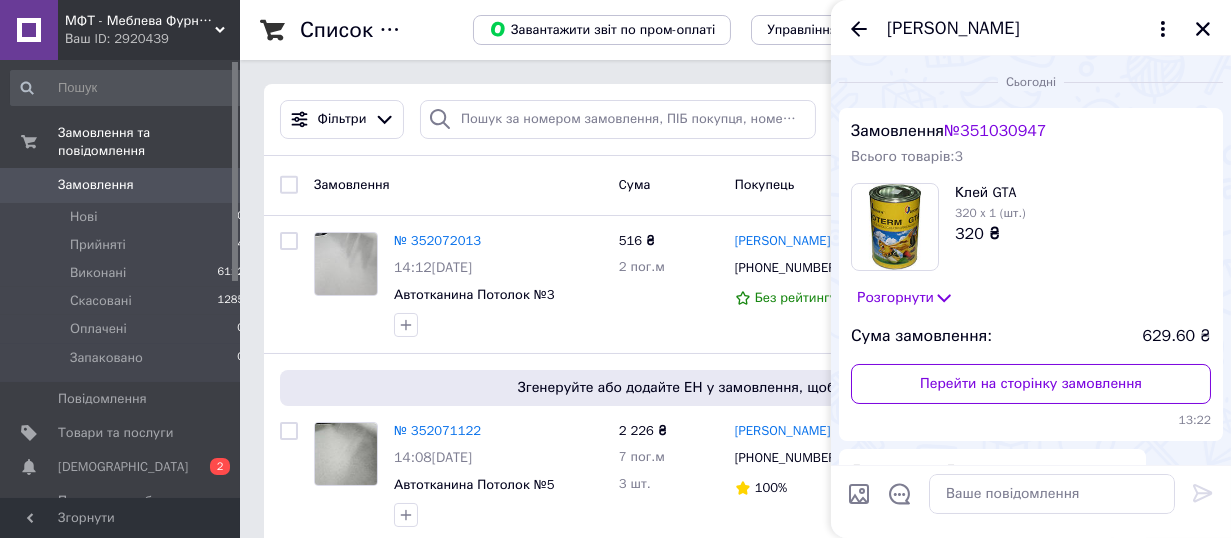 scroll, scrollTop: 1011, scrollLeft: 0, axis: vertical 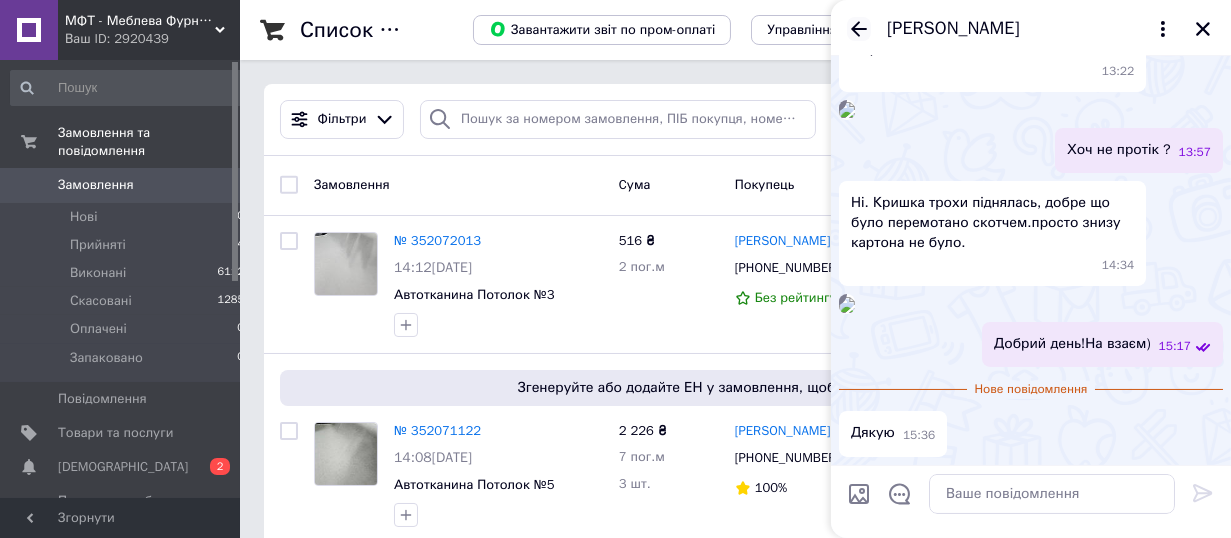 click 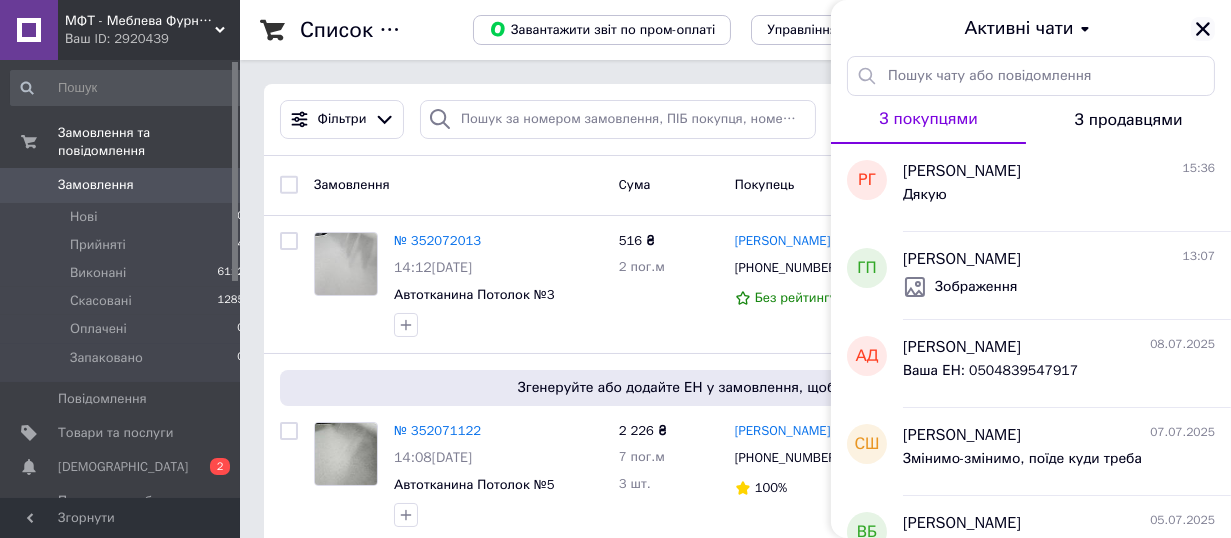 click 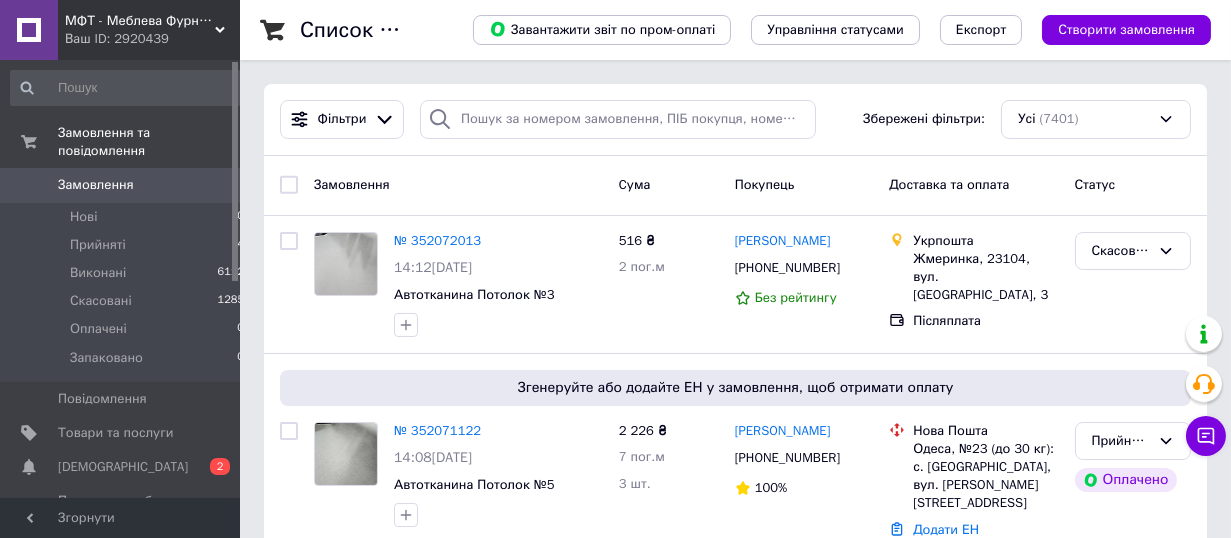 click on "МФТ - Меблева Фурнітура і Текстиль" at bounding box center [140, 21] 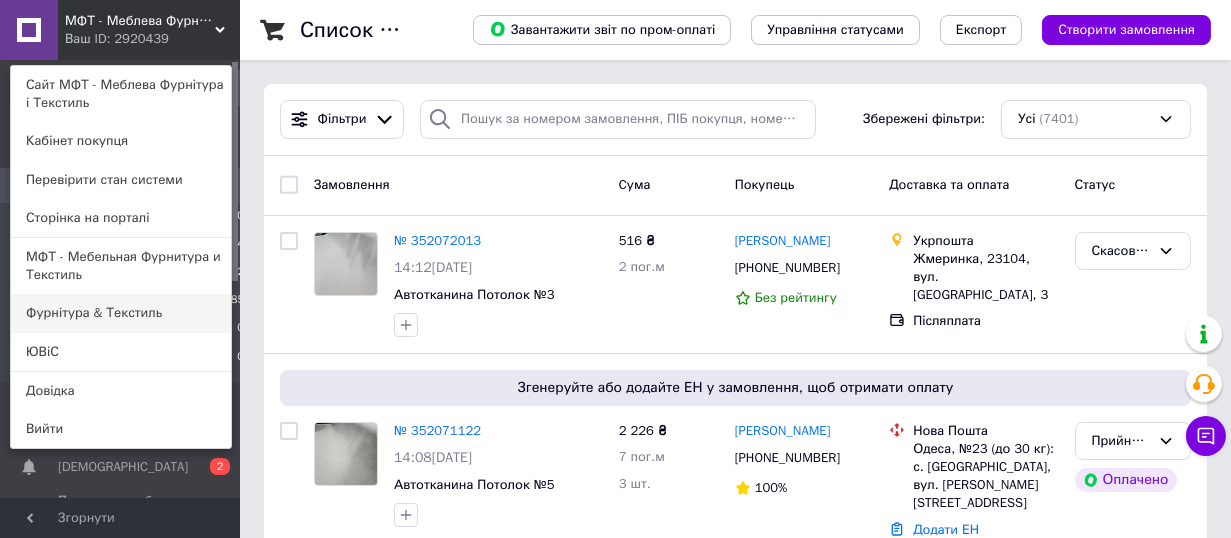click on "Фурнітура & Текстиль" at bounding box center (121, 313) 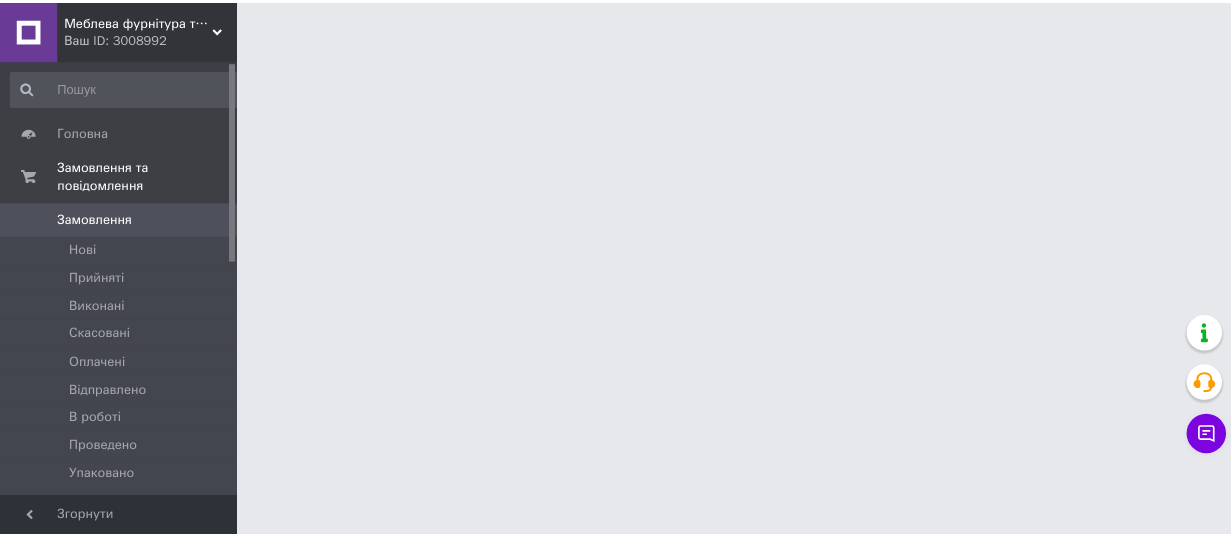 scroll, scrollTop: 0, scrollLeft: 0, axis: both 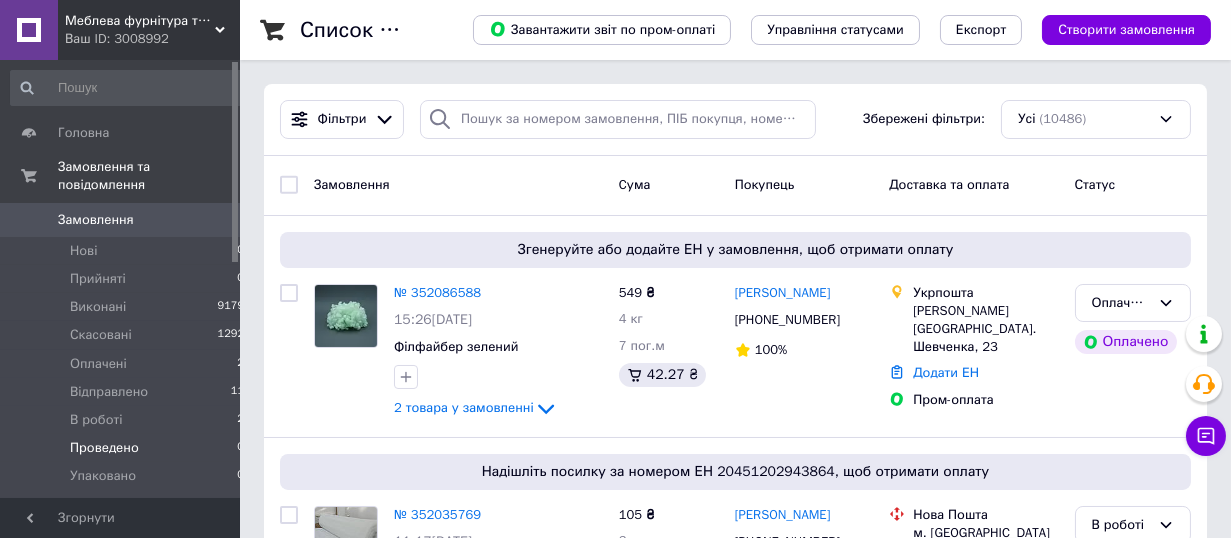 click on "Проведено 0" at bounding box center (128, 448) 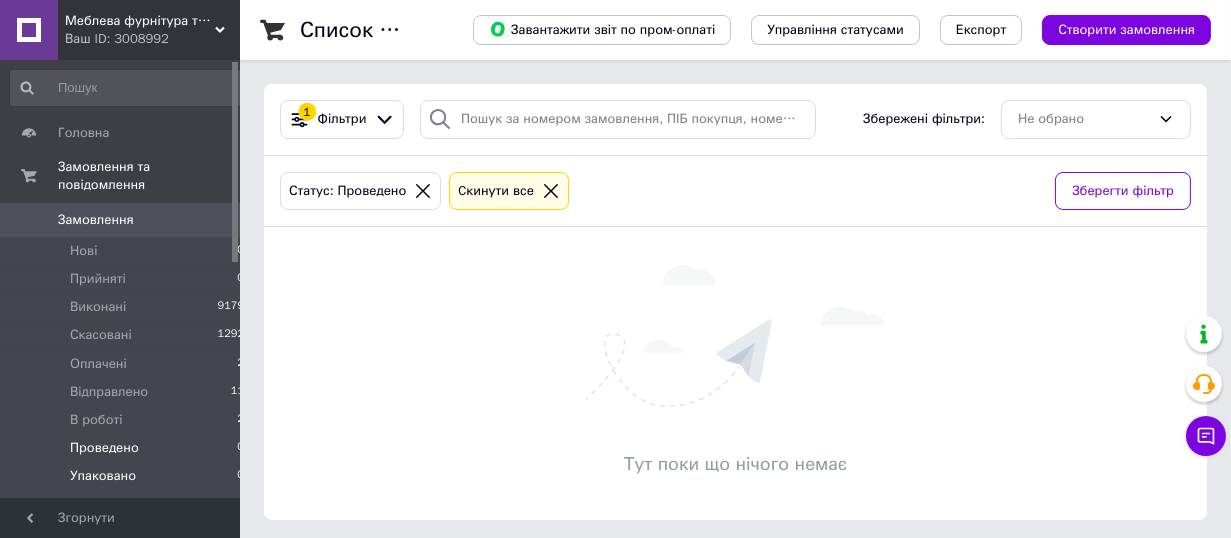 click on "Упаковано" at bounding box center [103, 476] 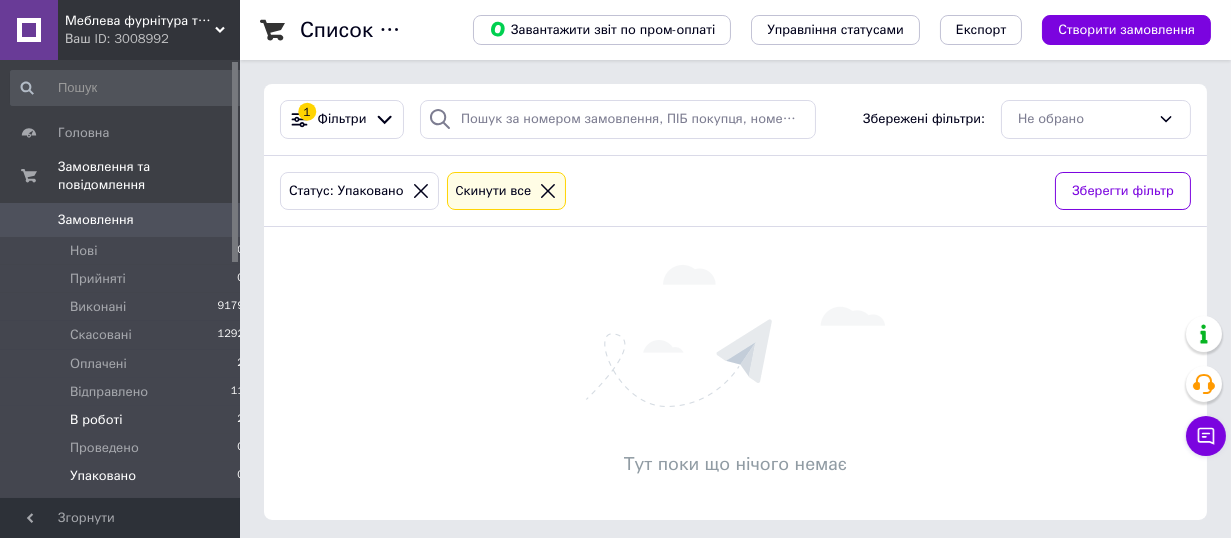 click on "В роботі 2" at bounding box center (128, 420) 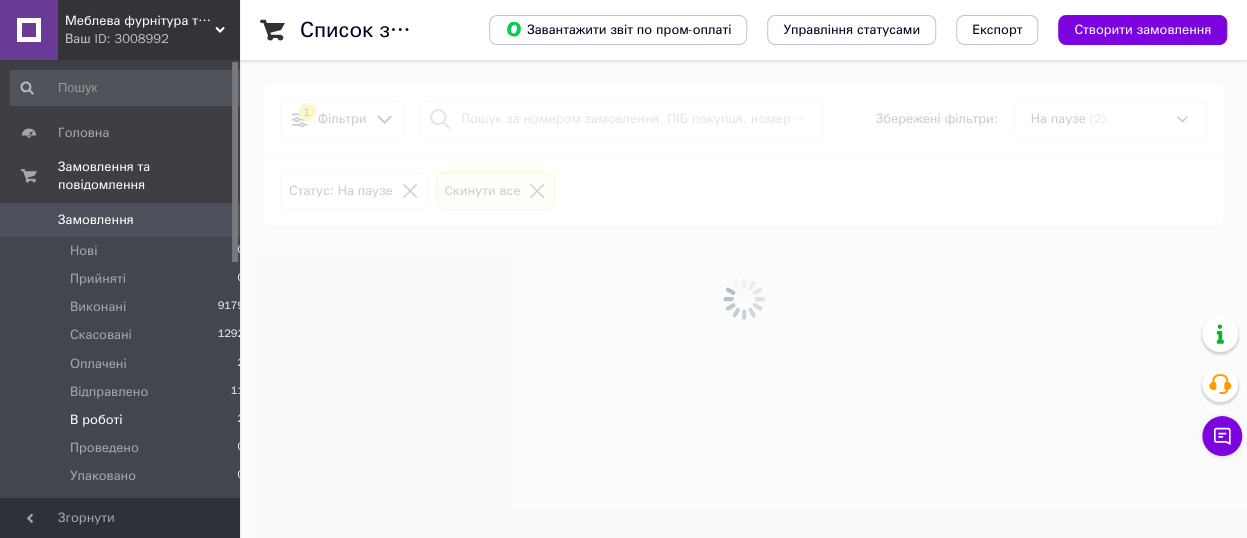 click on "В роботі 2" at bounding box center (128, 420) 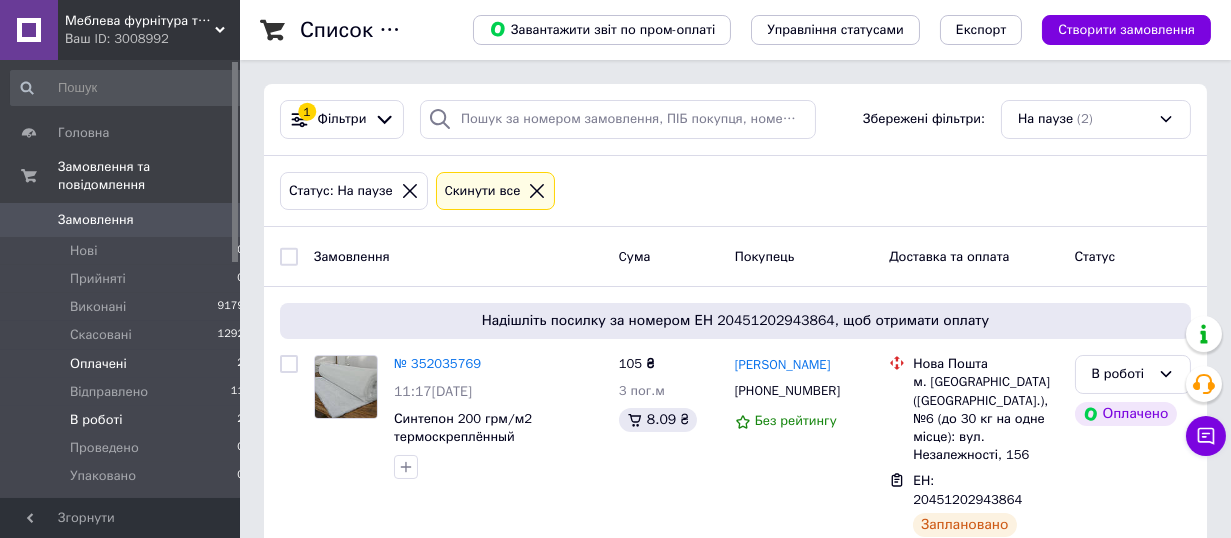 click on "Оплачені 2" at bounding box center [128, 364] 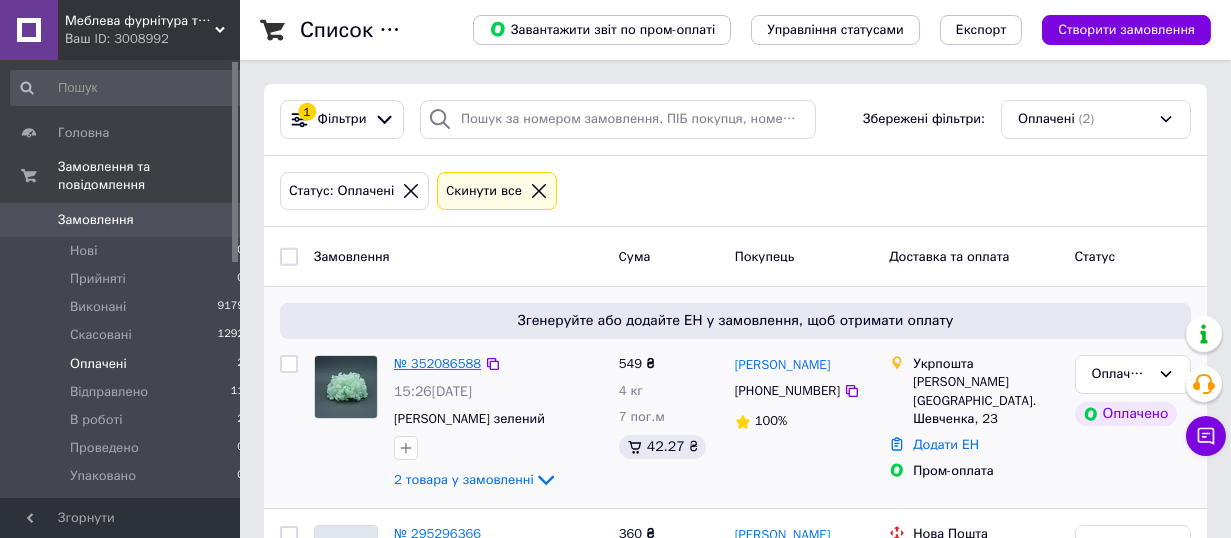 click on "№ 352086588" at bounding box center (437, 363) 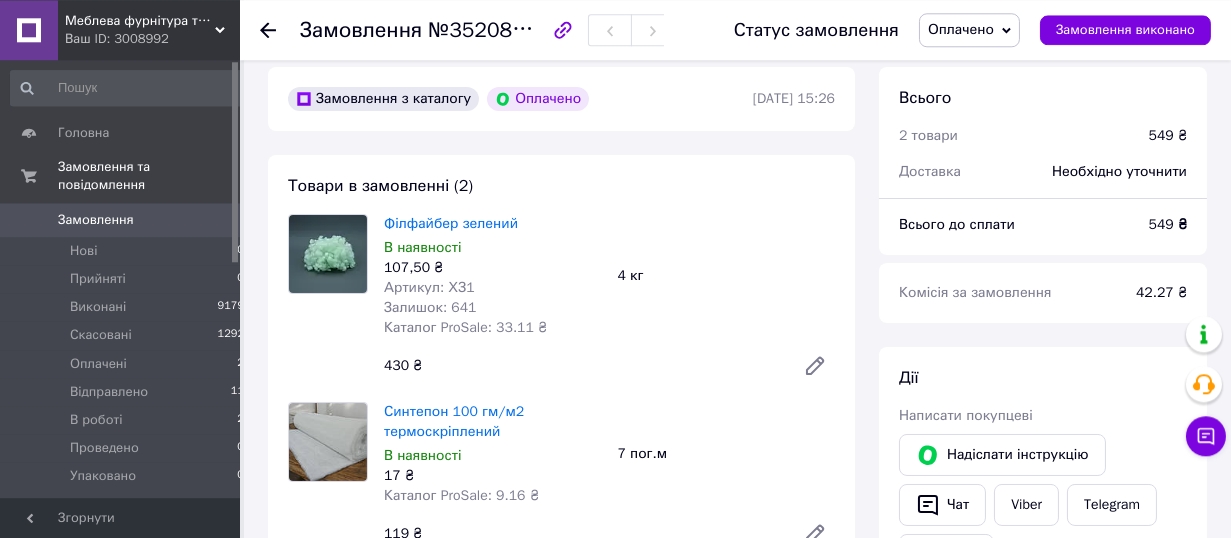 scroll, scrollTop: 110, scrollLeft: 0, axis: vertical 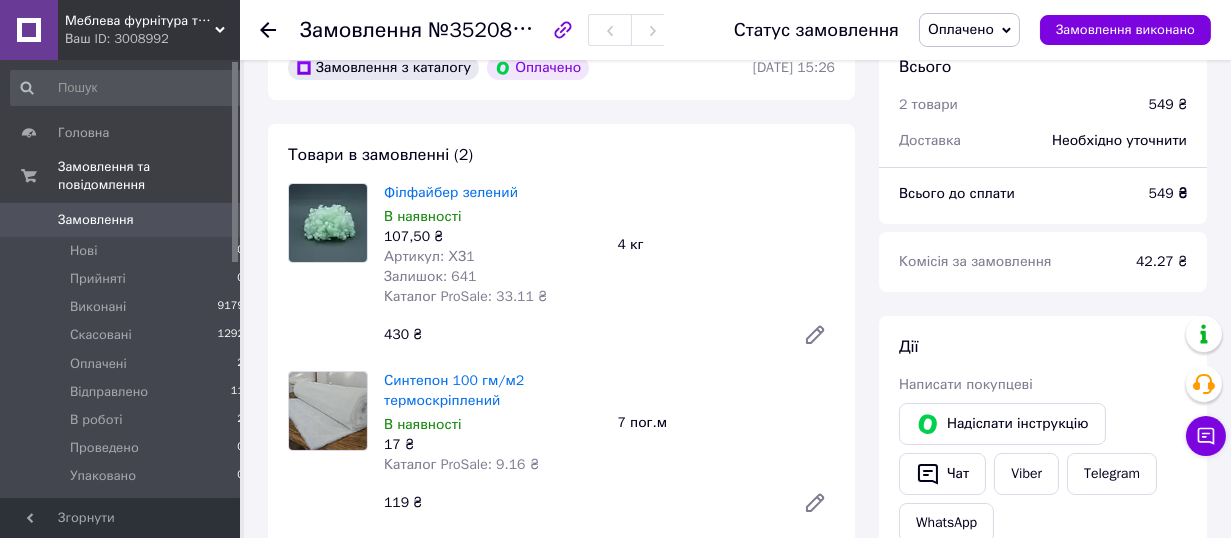 click on "Оплачено" at bounding box center [961, 29] 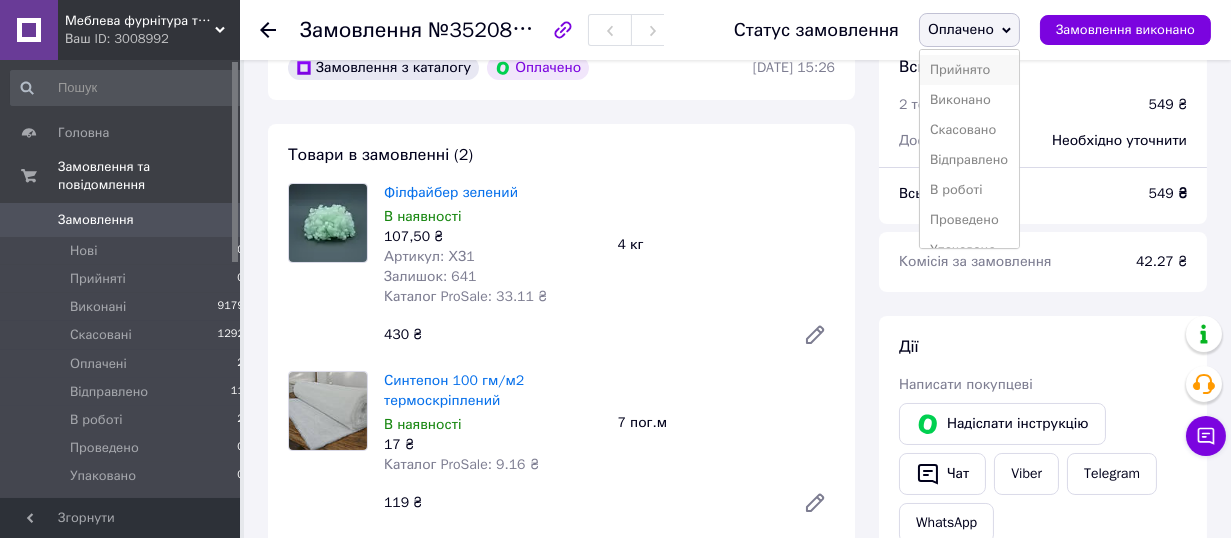 click on "Прийнято" at bounding box center [969, 70] 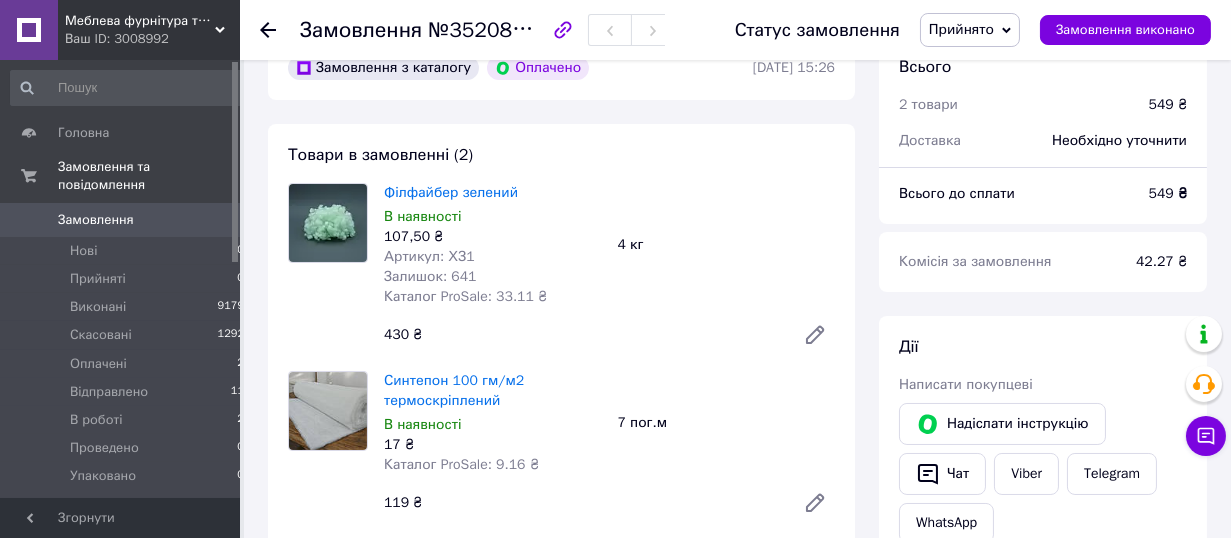 click on "Прийнято" at bounding box center (970, 30) 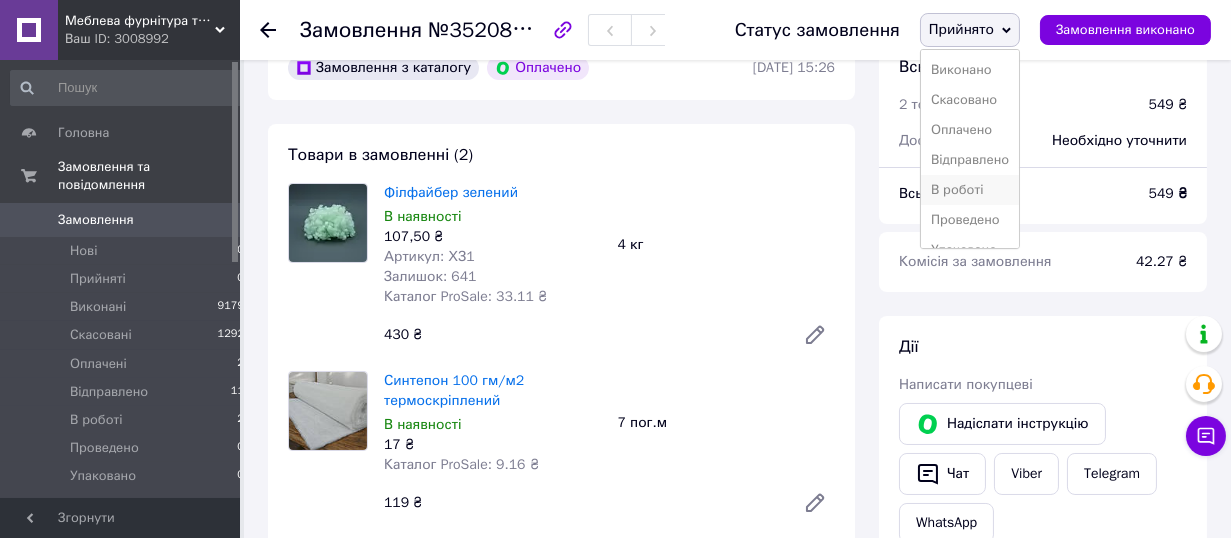 click on "В роботі" at bounding box center (970, 190) 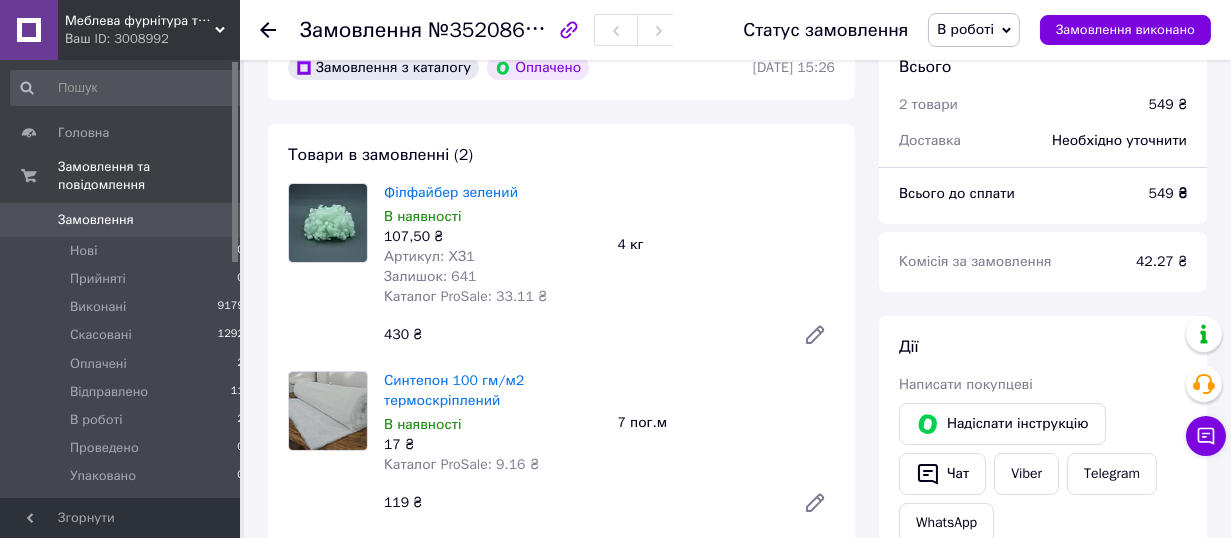 click 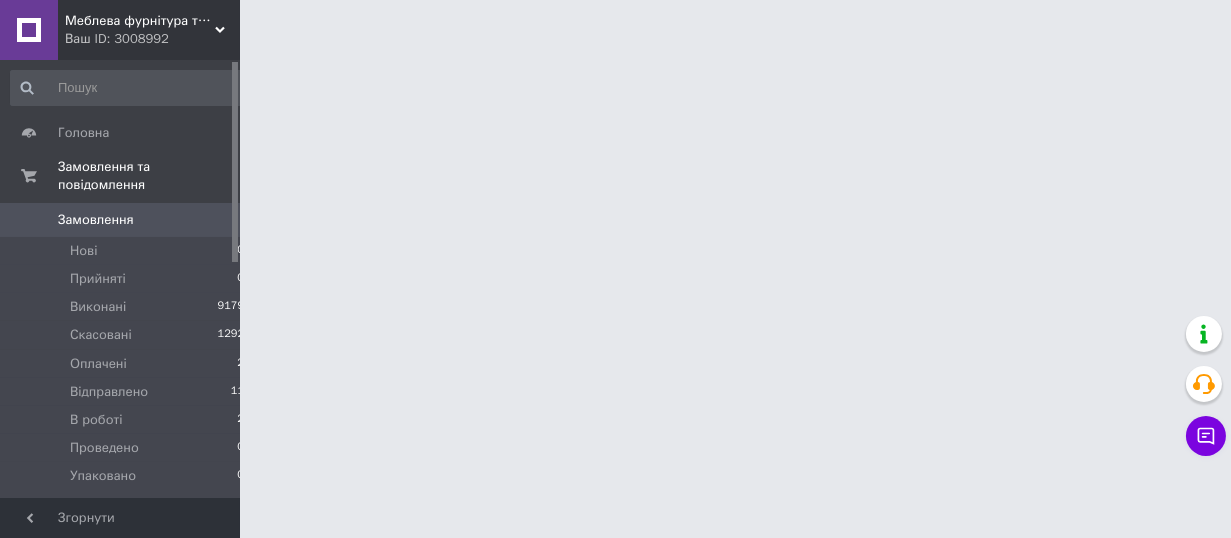 scroll, scrollTop: 0, scrollLeft: 0, axis: both 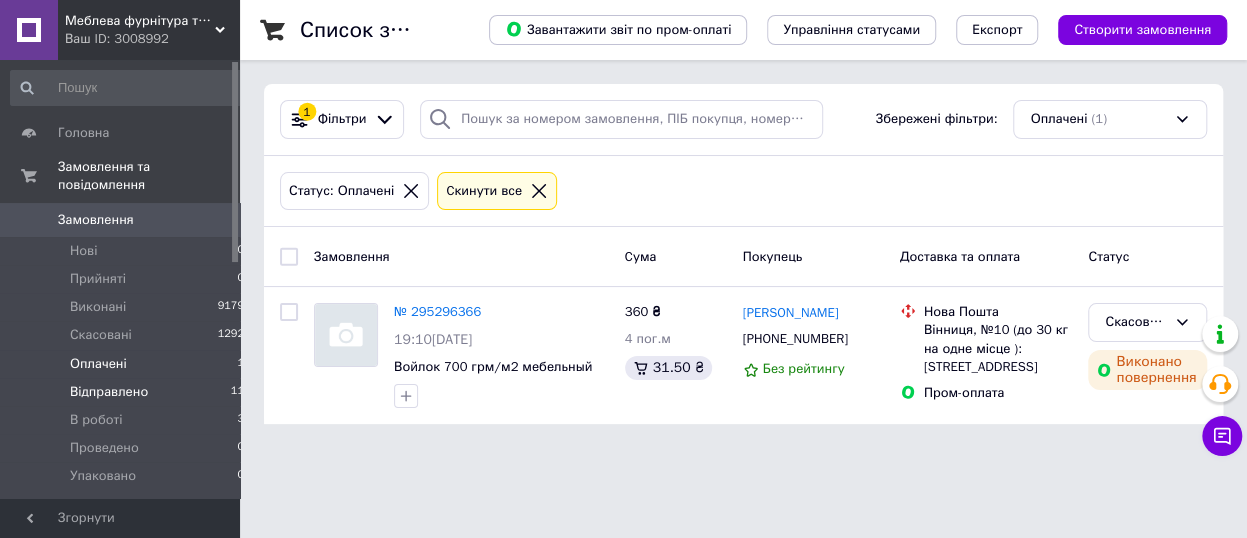 click on "Відправлено" at bounding box center [109, 392] 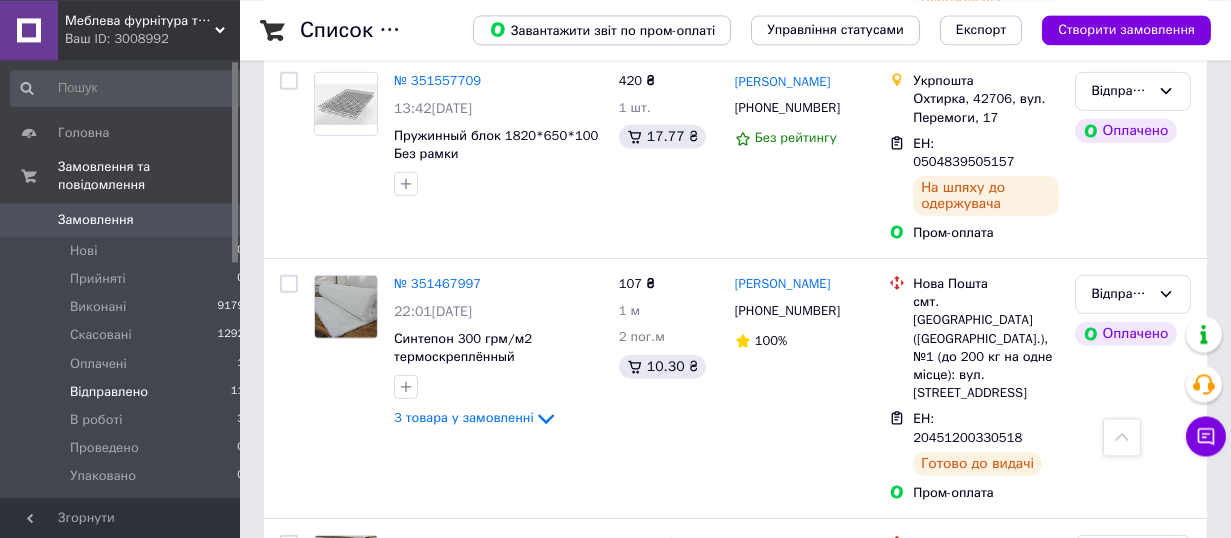 scroll, scrollTop: 1936, scrollLeft: 0, axis: vertical 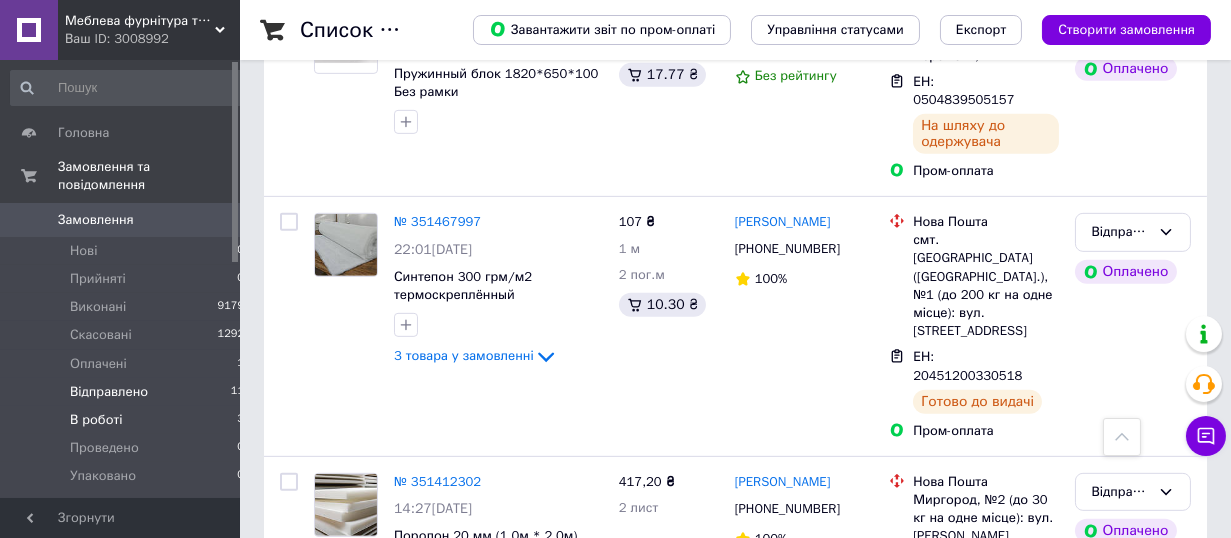 click on "В роботі 3" at bounding box center [128, 420] 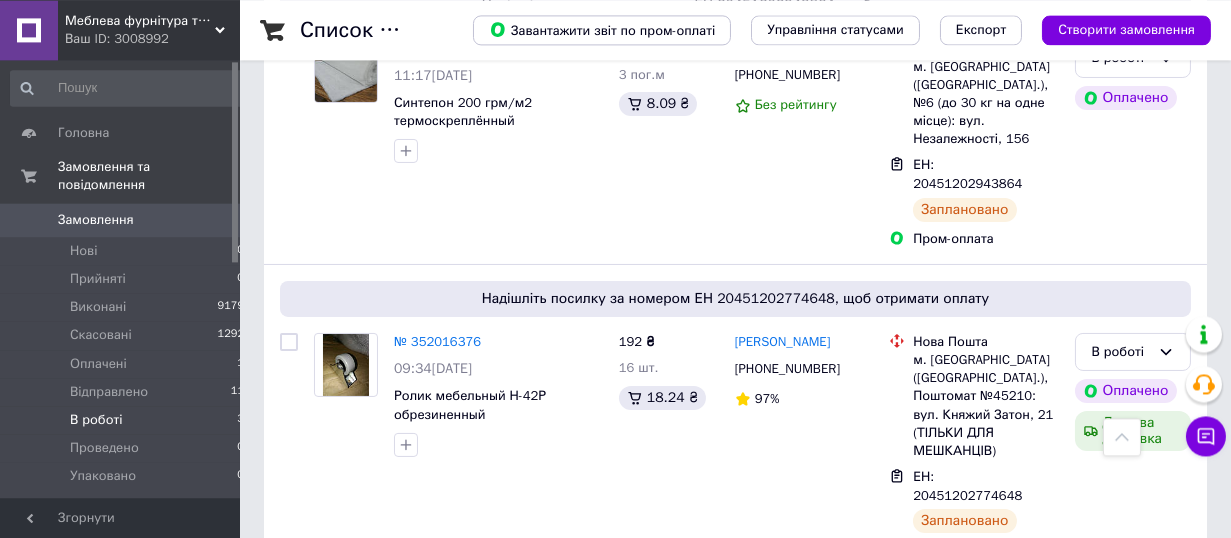 scroll, scrollTop: 543, scrollLeft: 0, axis: vertical 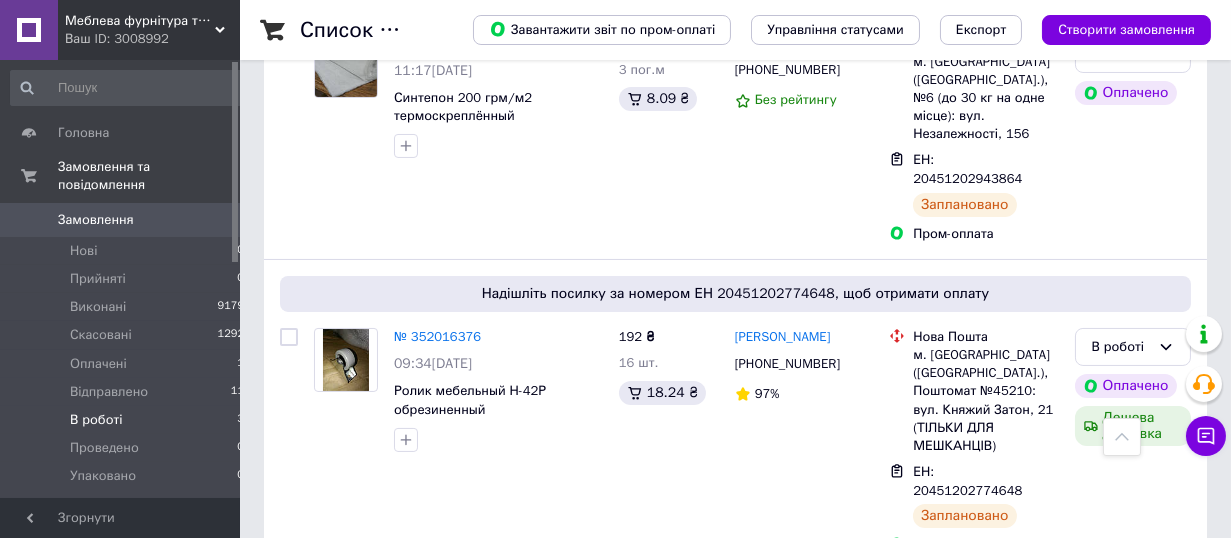 click on "Меблева фурнітура та текстиль." at bounding box center [140, 21] 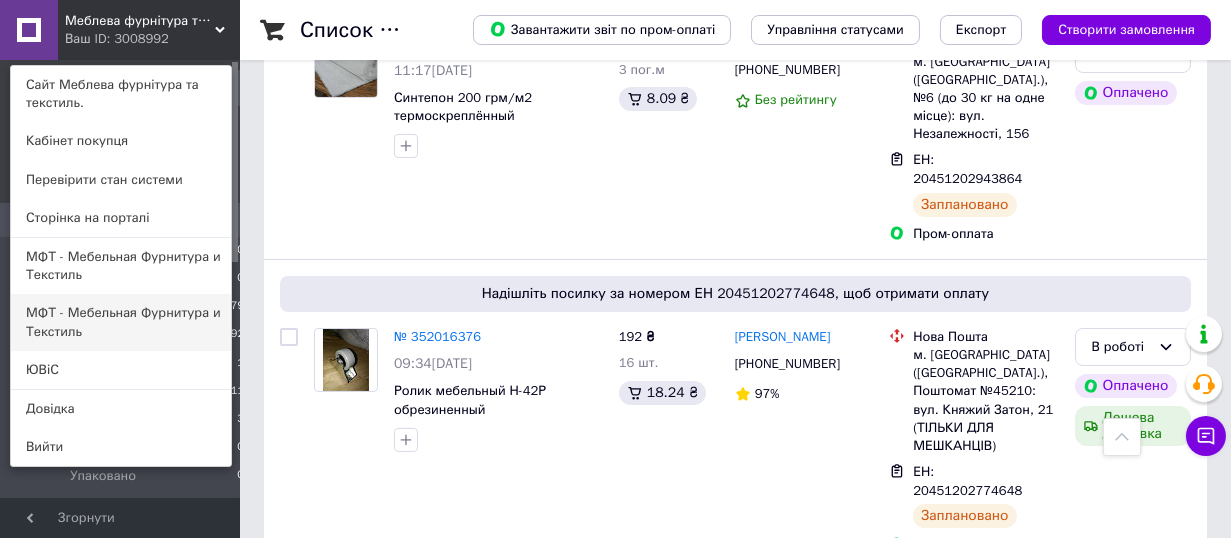 click on "МФТ - Мебельная Фурнитура и Текстиль" at bounding box center (121, 322) 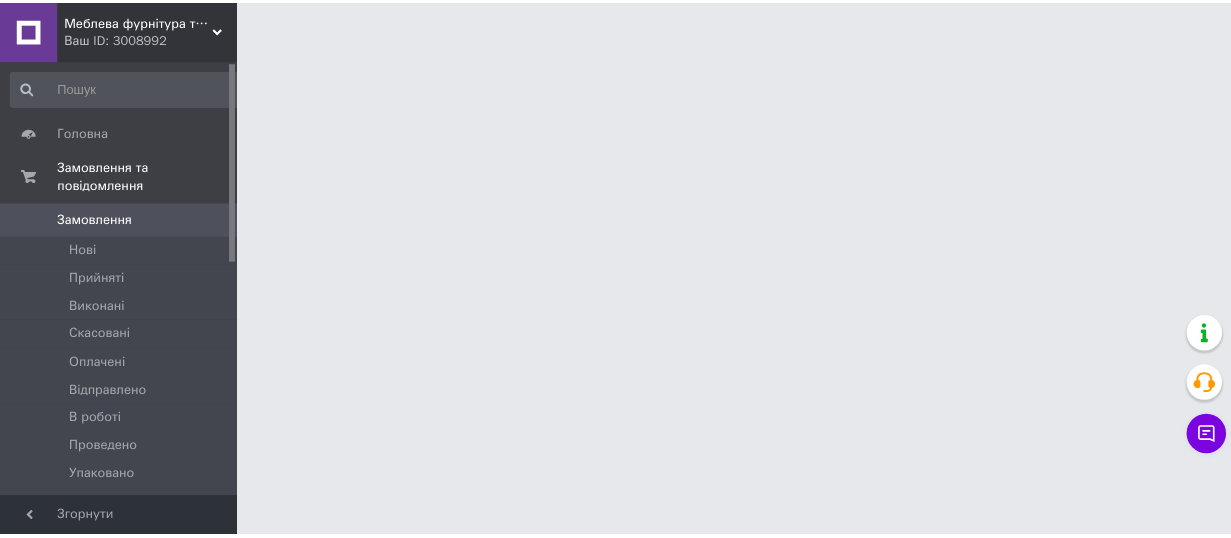 scroll, scrollTop: 0, scrollLeft: 0, axis: both 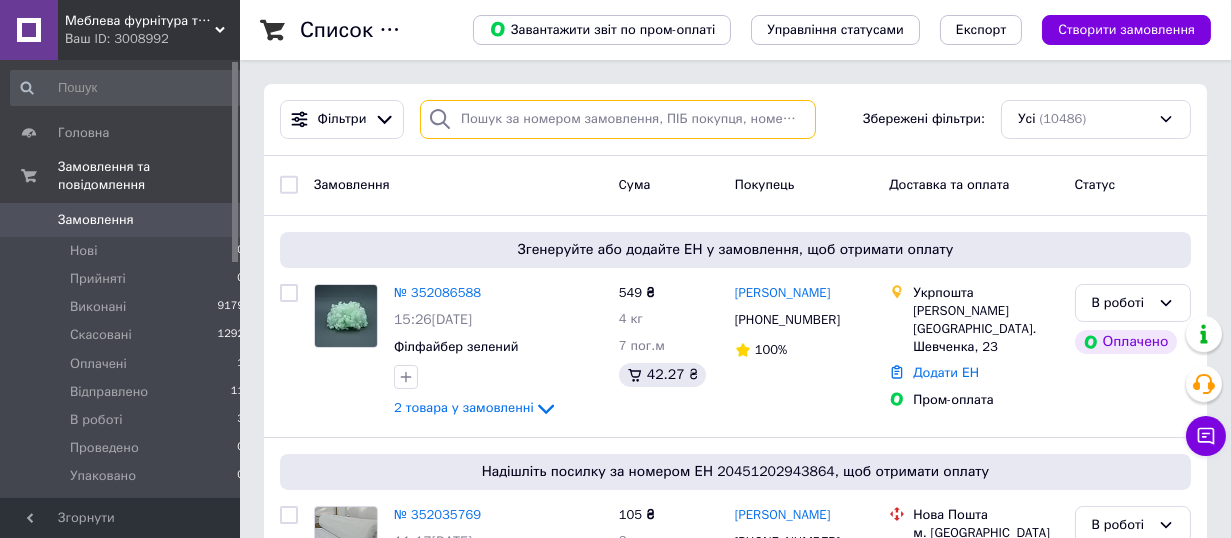 click at bounding box center [618, 119] 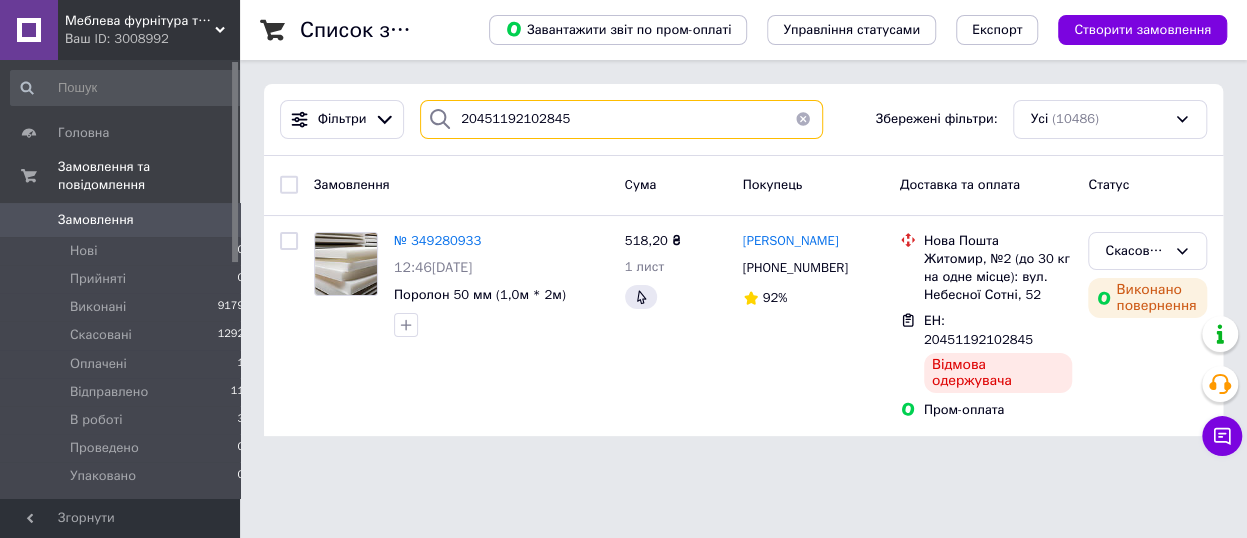 type on "20451192102845" 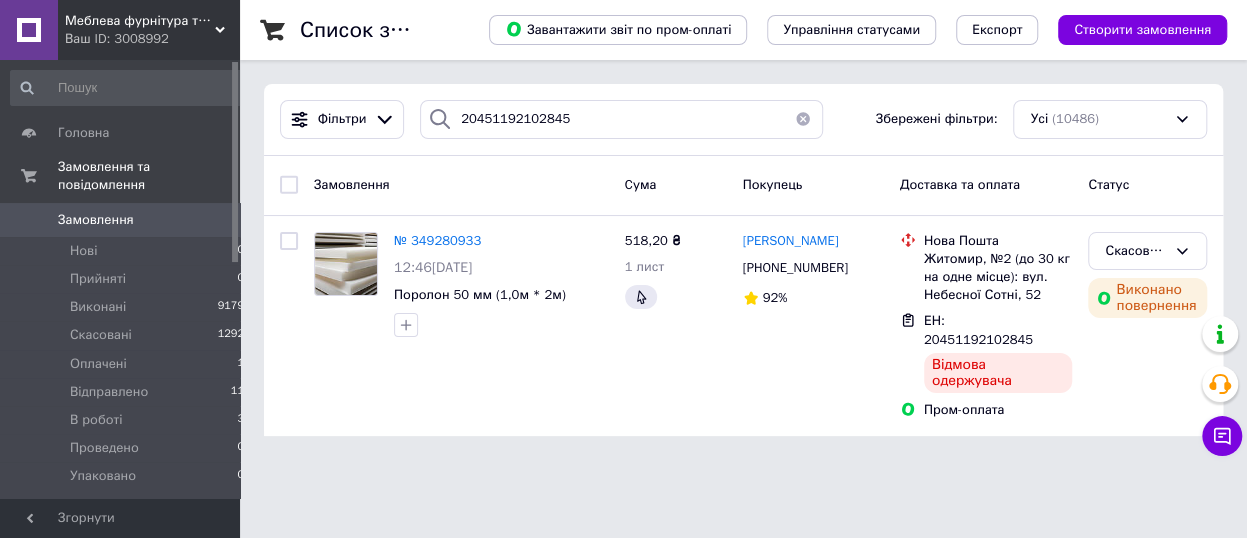 click at bounding box center [803, 119] 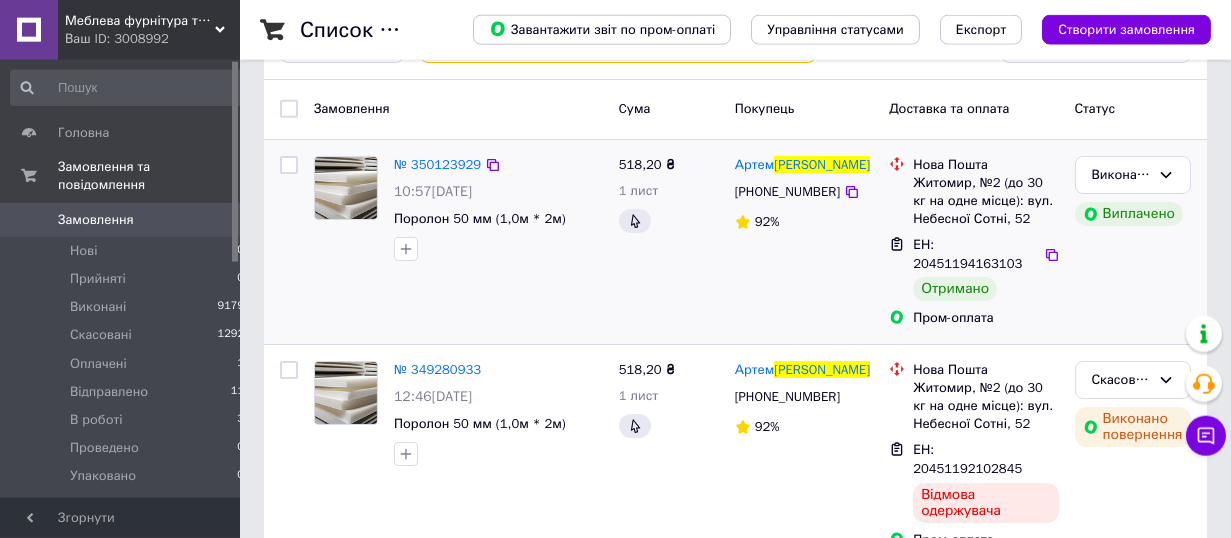 scroll, scrollTop: 110, scrollLeft: 0, axis: vertical 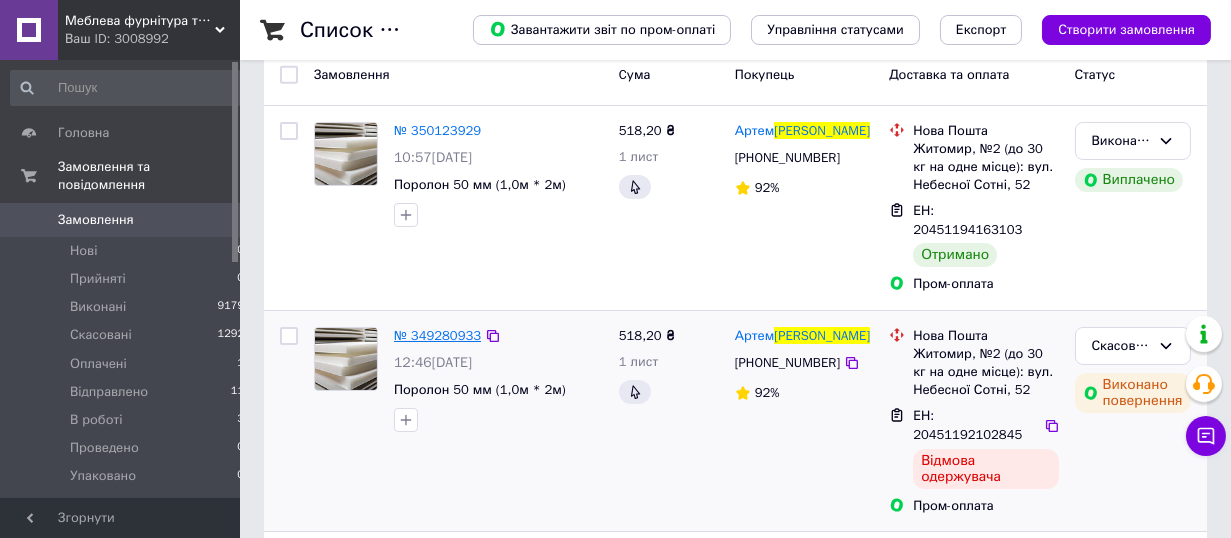 type on "[PERSON_NAME]" 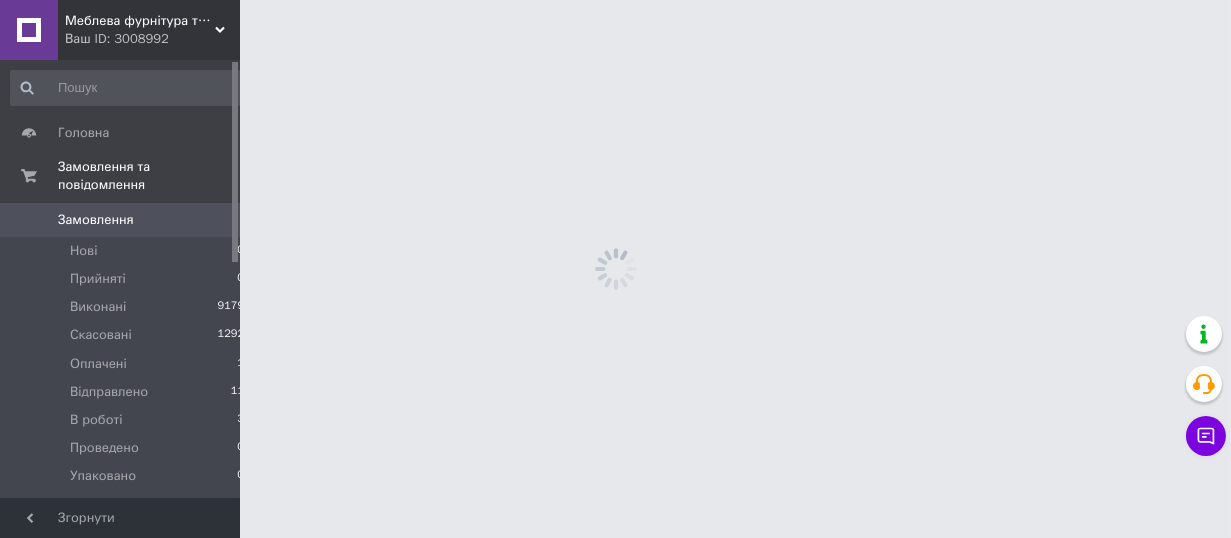 scroll, scrollTop: 0, scrollLeft: 0, axis: both 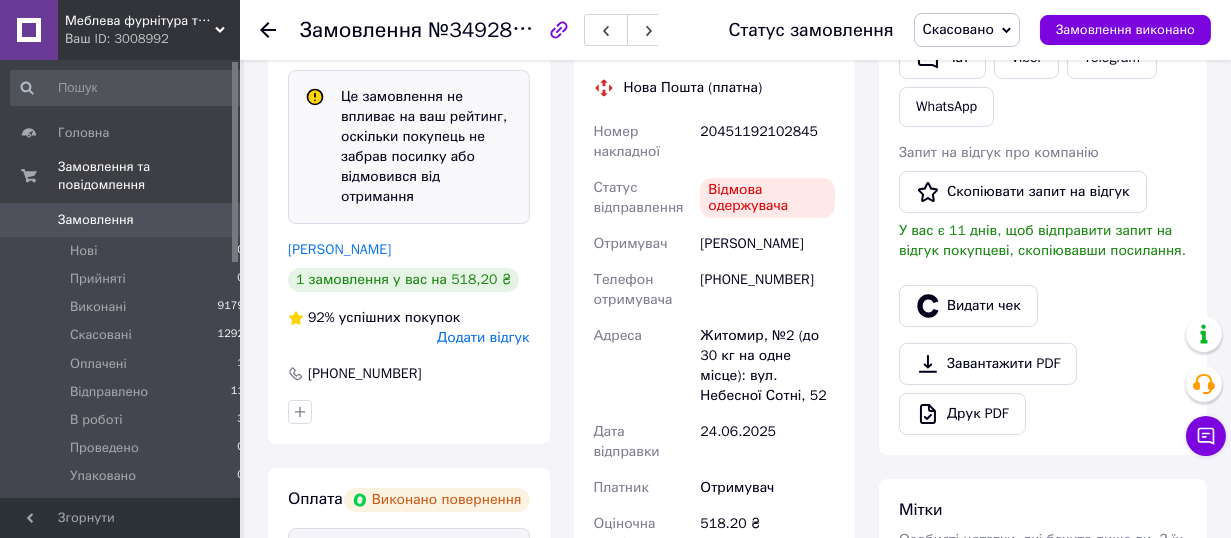click 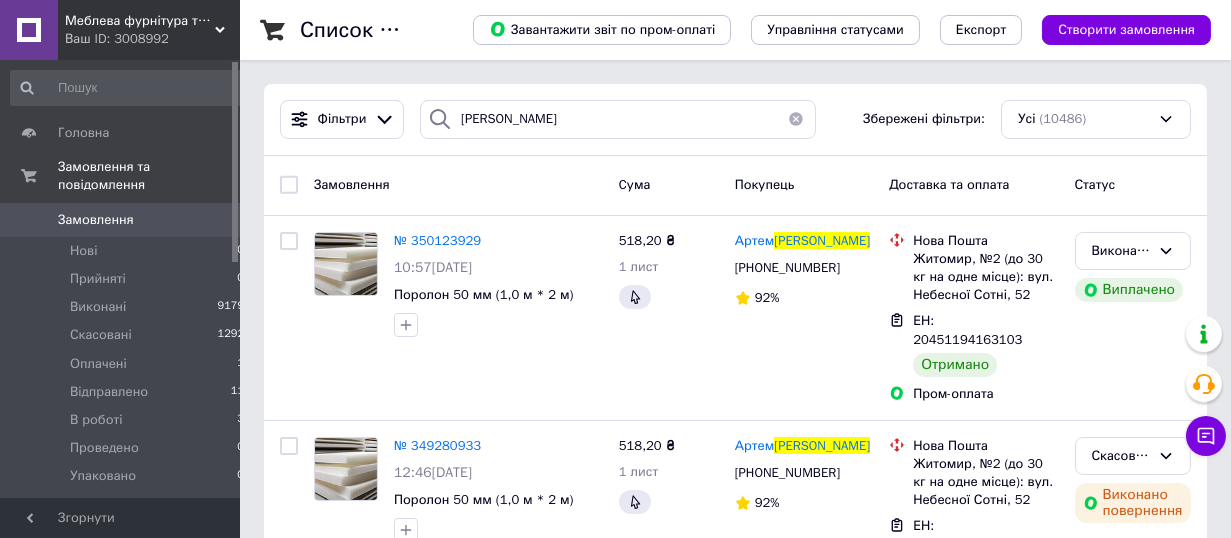 click at bounding box center [796, 119] 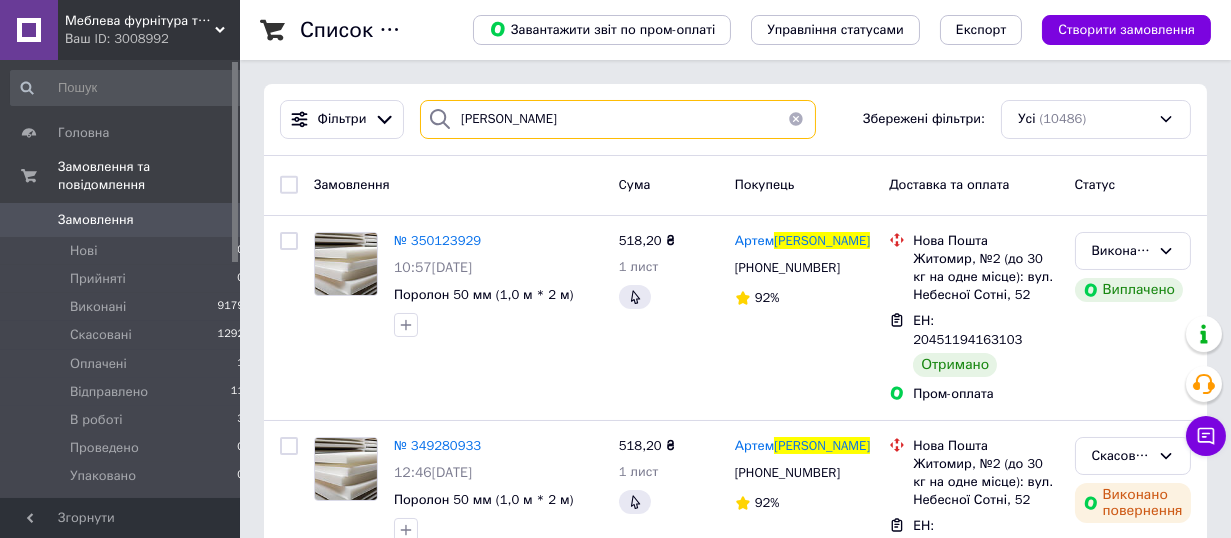 type 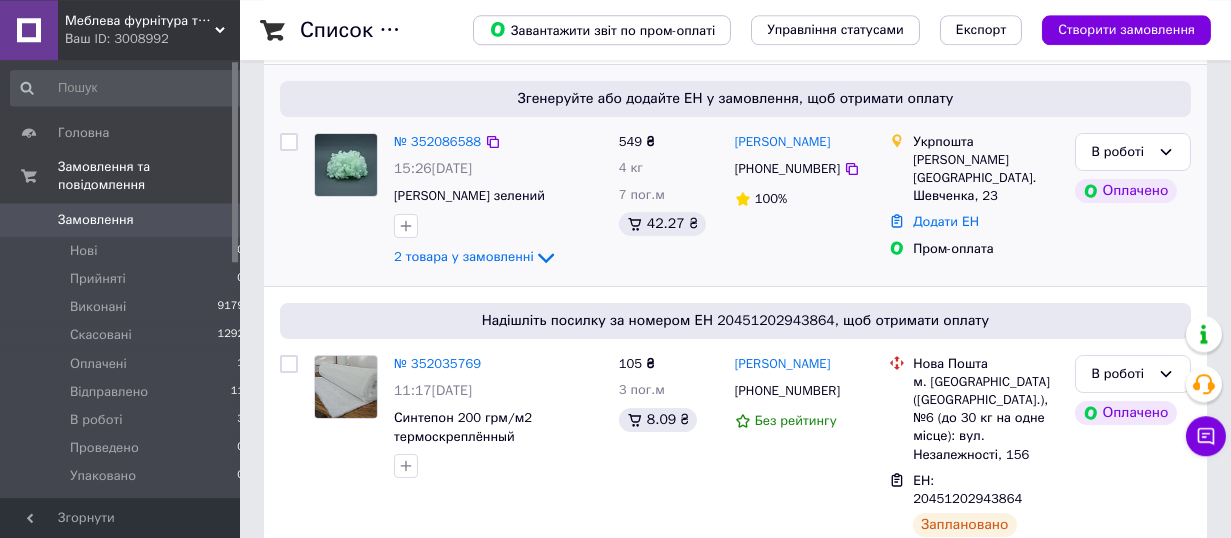 scroll, scrollTop: 220, scrollLeft: 0, axis: vertical 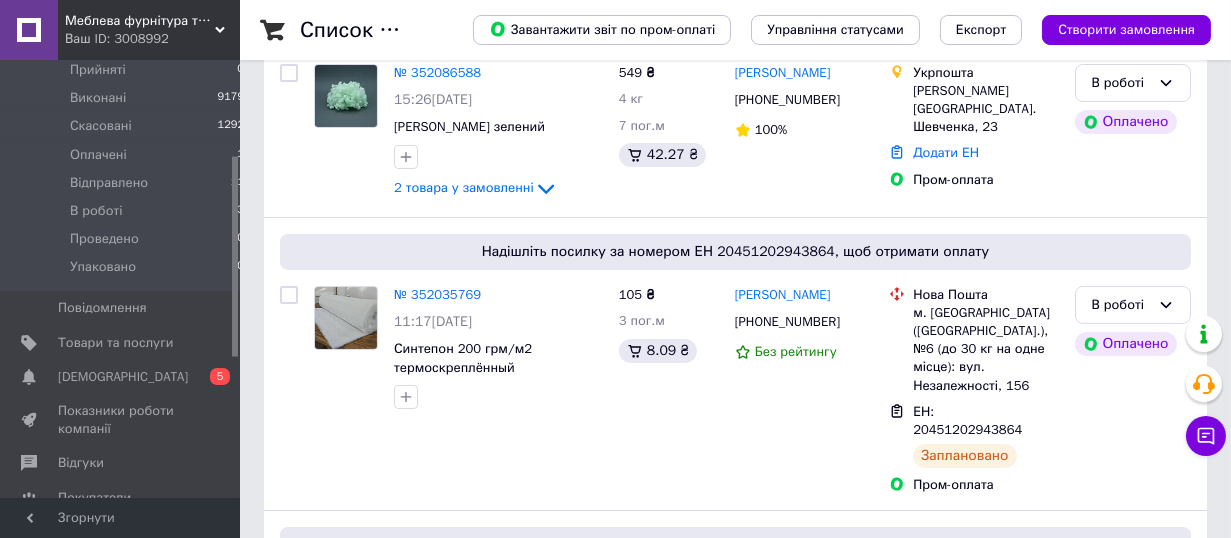 click on "Меблева фурнітура та текстиль." at bounding box center (140, 21) 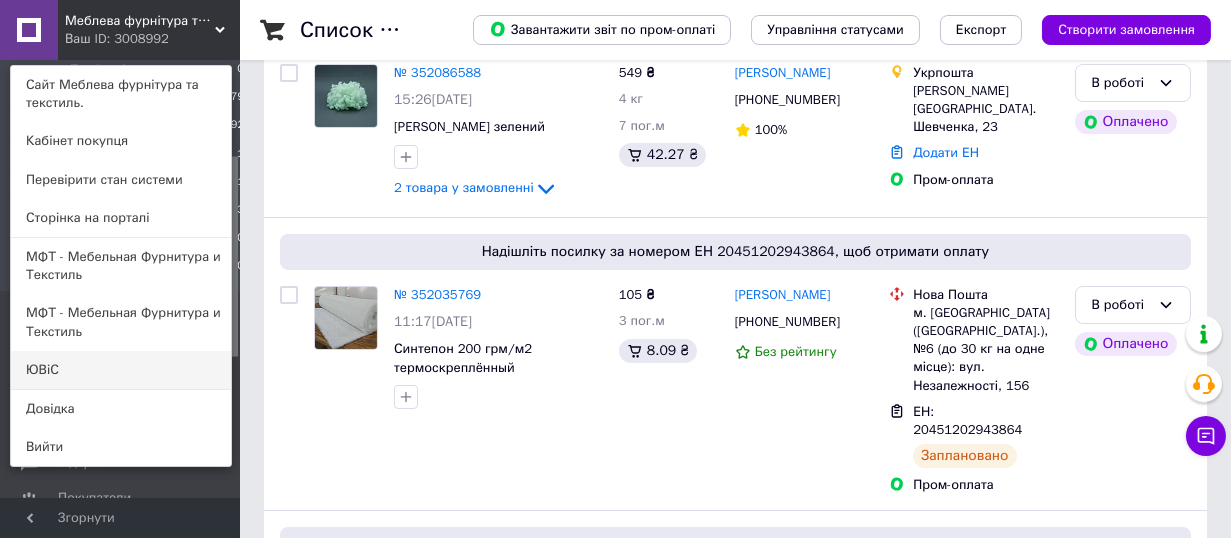 click on "ЮВіС" at bounding box center [121, 370] 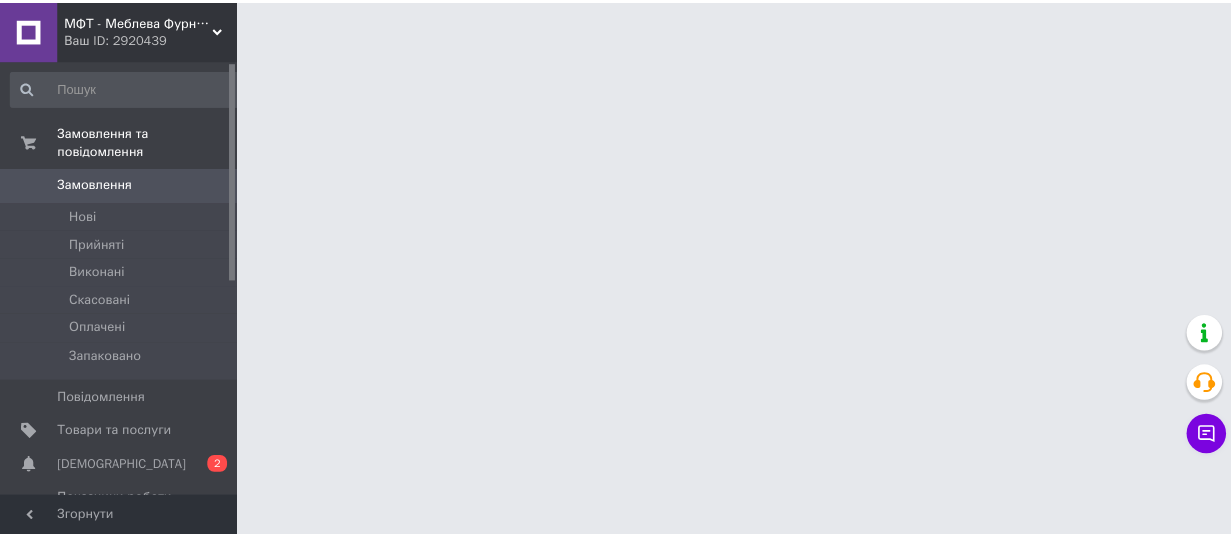 scroll, scrollTop: 0, scrollLeft: 0, axis: both 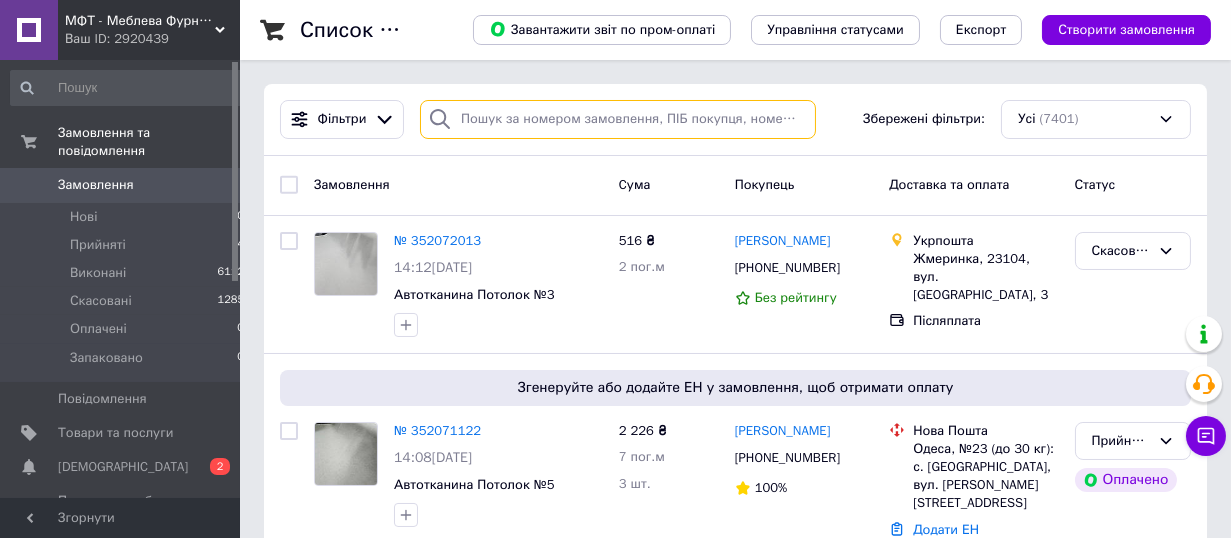 click at bounding box center (618, 119) 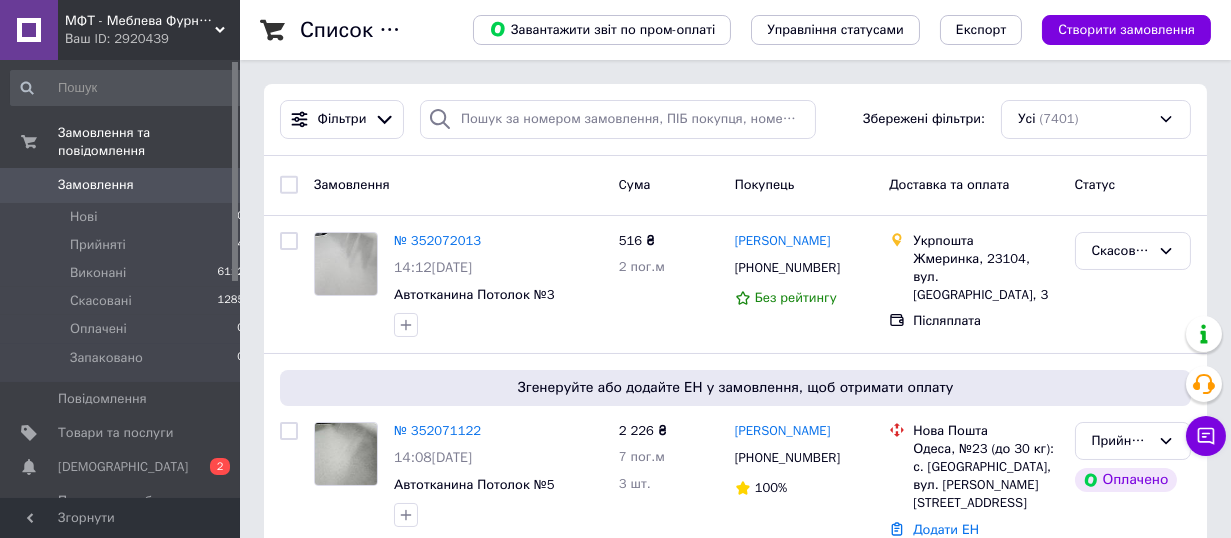 click on "МФТ - Меблева Фурнітура і Текстиль" at bounding box center [140, 21] 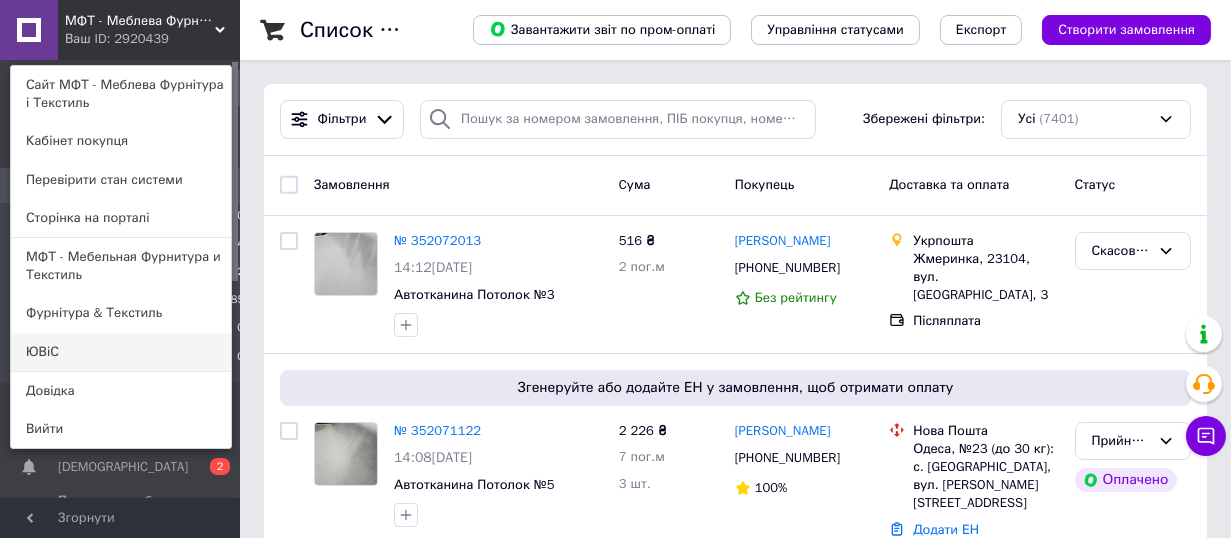click on "ЮВіС" at bounding box center (121, 352) 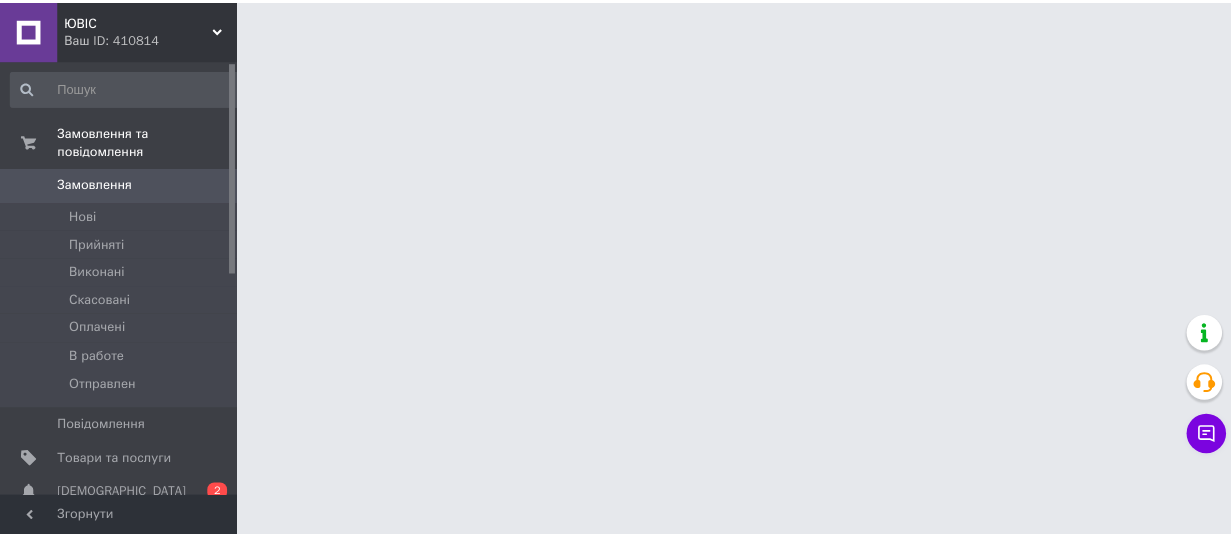 scroll, scrollTop: 0, scrollLeft: 0, axis: both 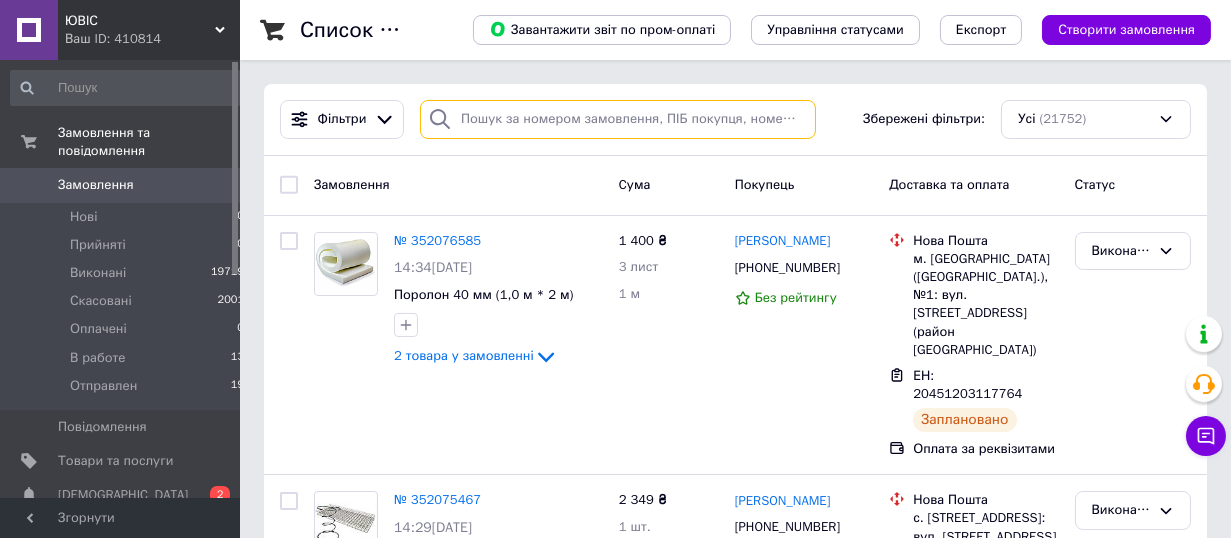 click at bounding box center [618, 119] 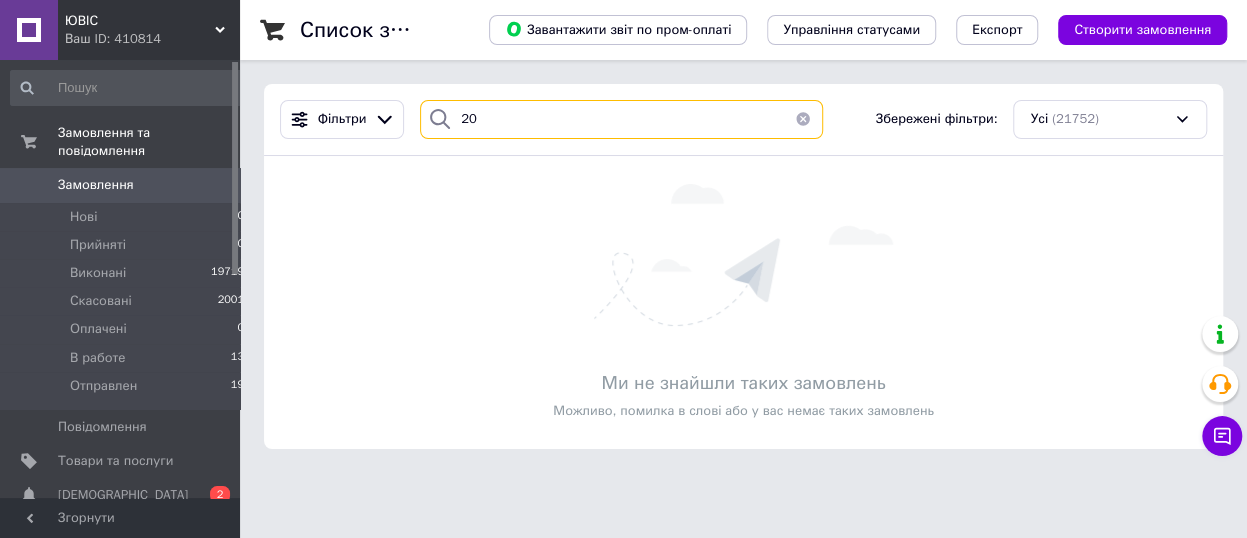 type on "2" 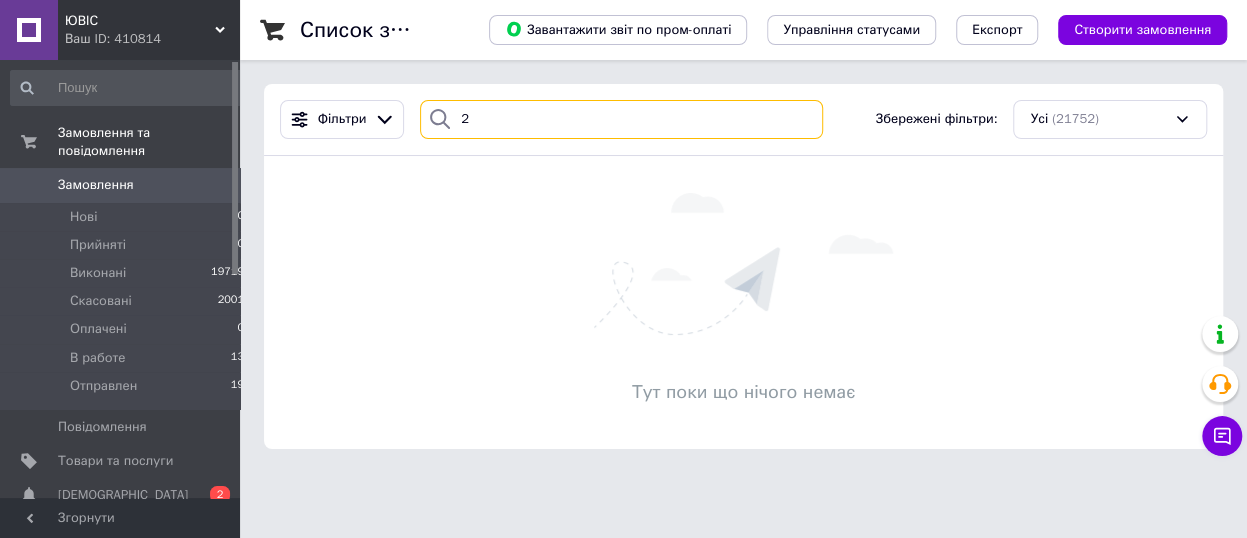 type 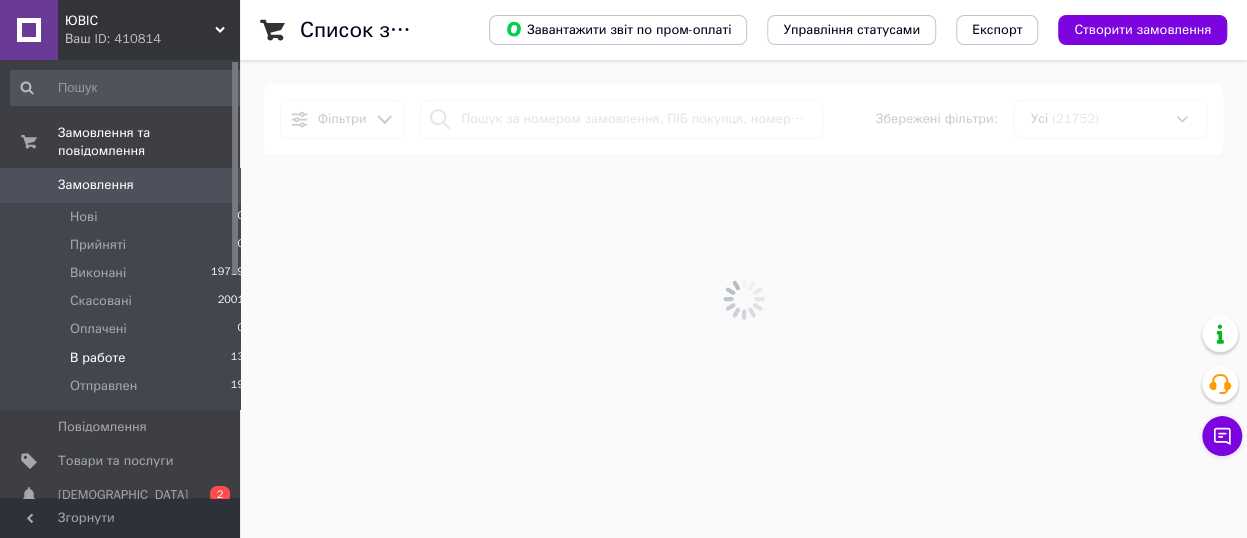 click on "В работе 13" at bounding box center (128, 358) 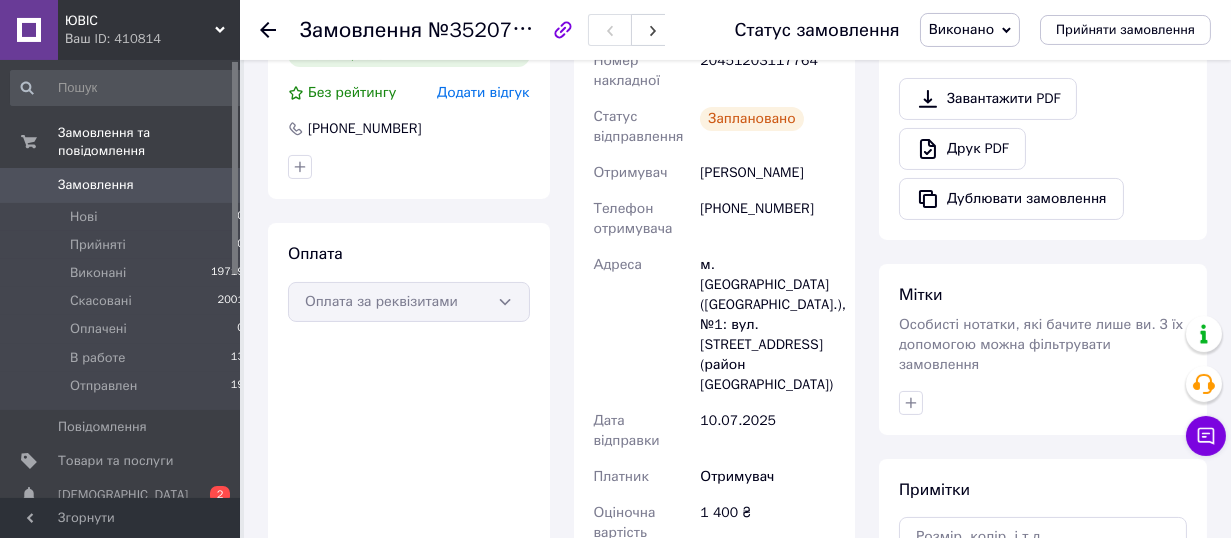 scroll, scrollTop: 660, scrollLeft: 0, axis: vertical 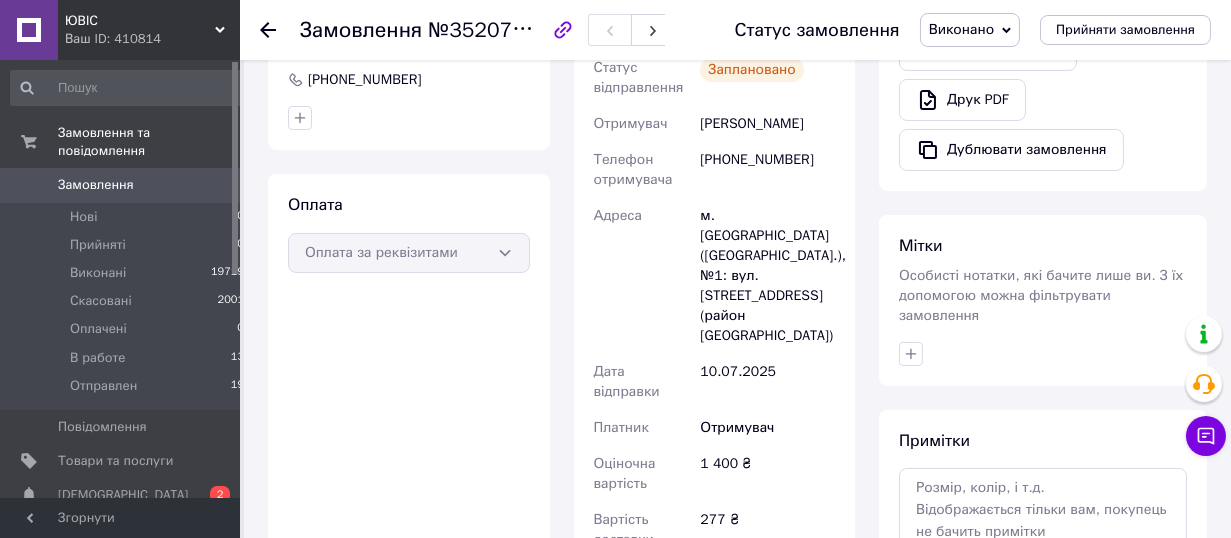 click 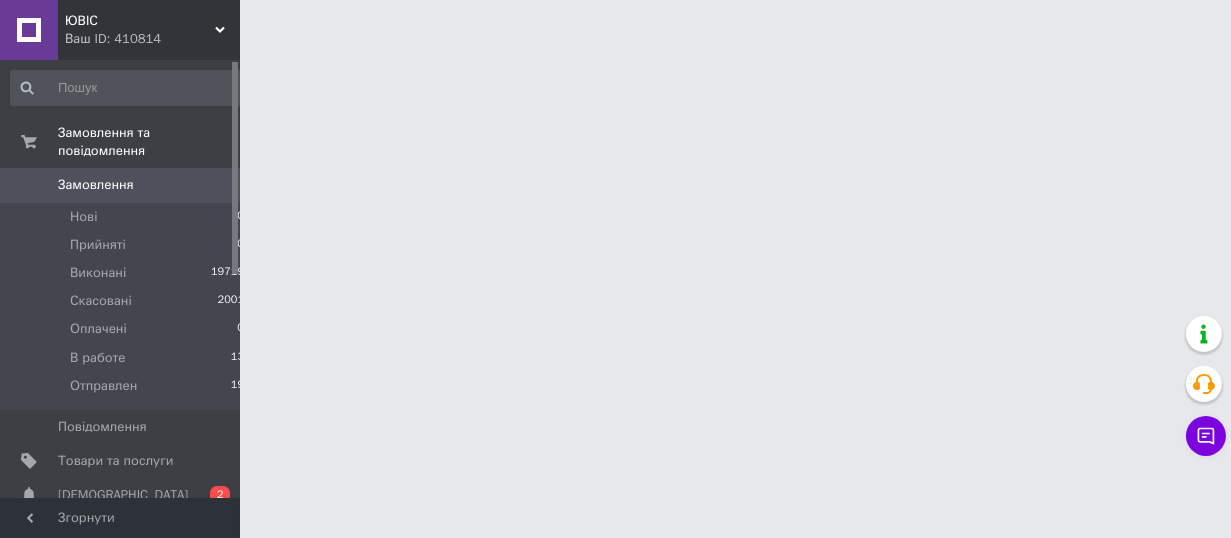 scroll, scrollTop: 0, scrollLeft: 0, axis: both 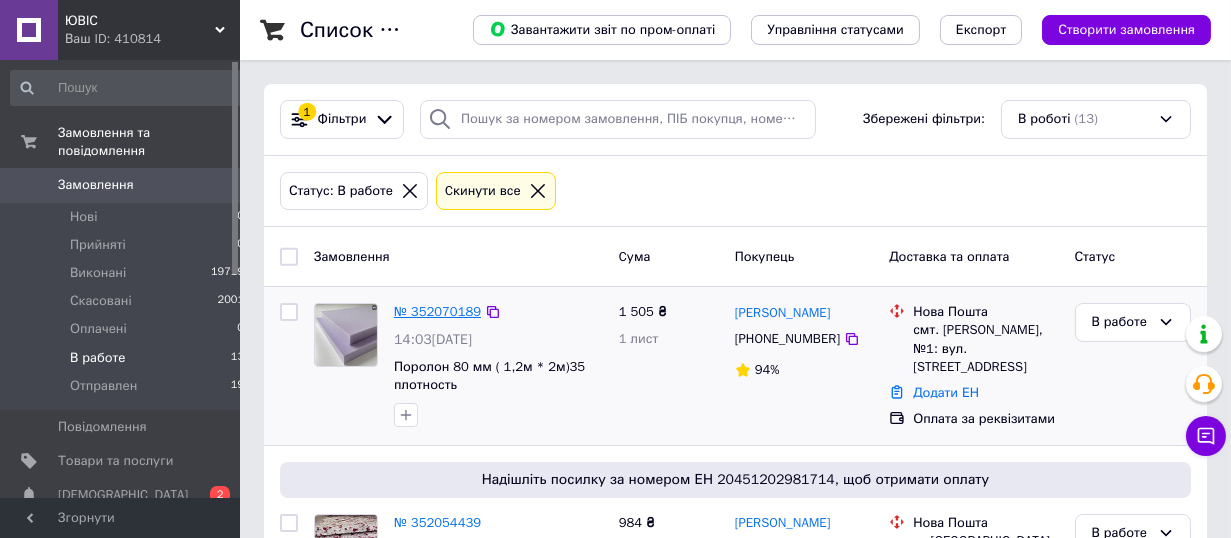 click on "№ 352070189" at bounding box center [437, 311] 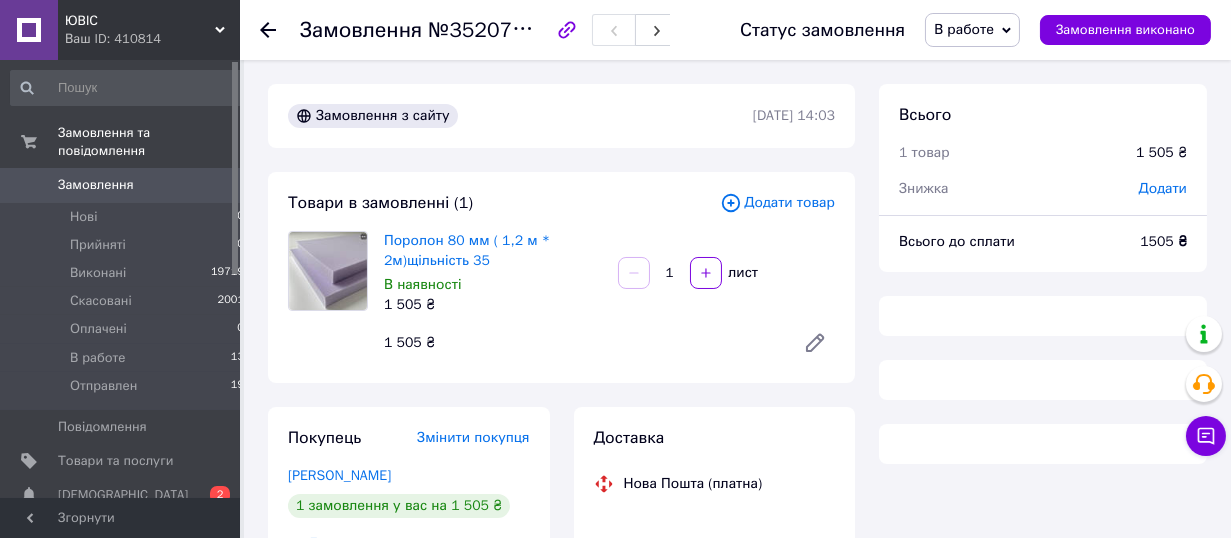 scroll, scrollTop: 341, scrollLeft: 0, axis: vertical 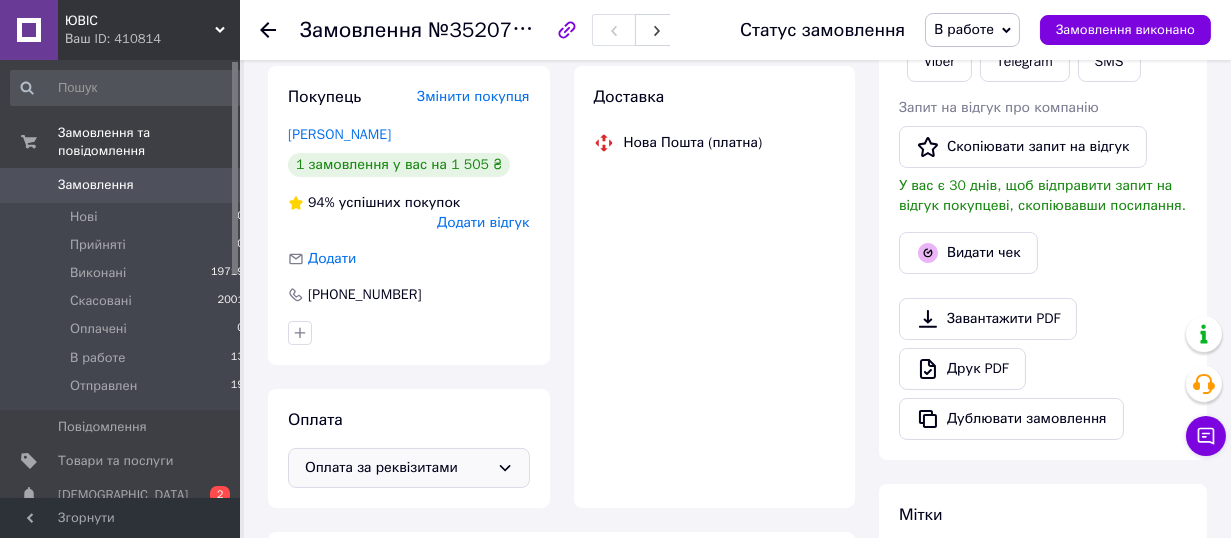 click on "Оплата Оплата за реквізитами" at bounding box center (409, 448) 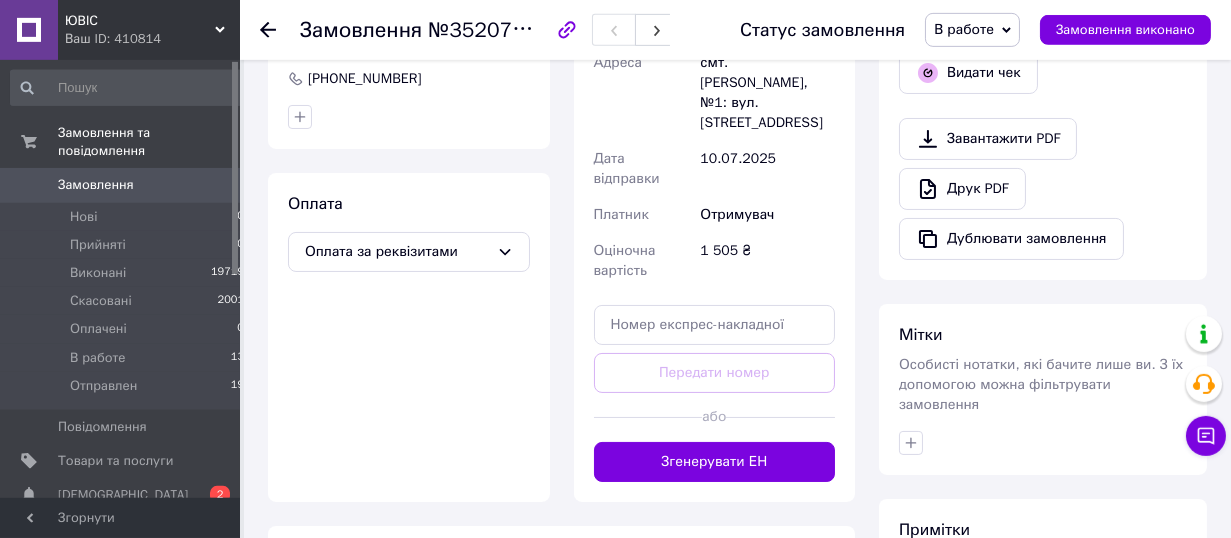 scroll, scrollTop: 561, scrollLeft: 0, axis: vertical 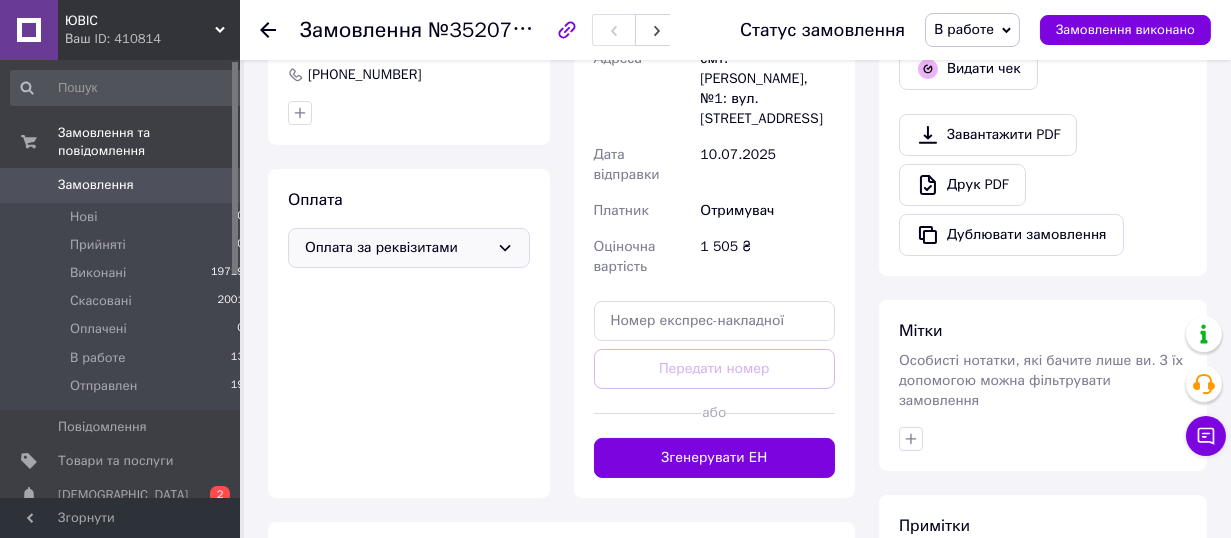 click on "Оплата за реквізитами" at bounding box center (397, 248) 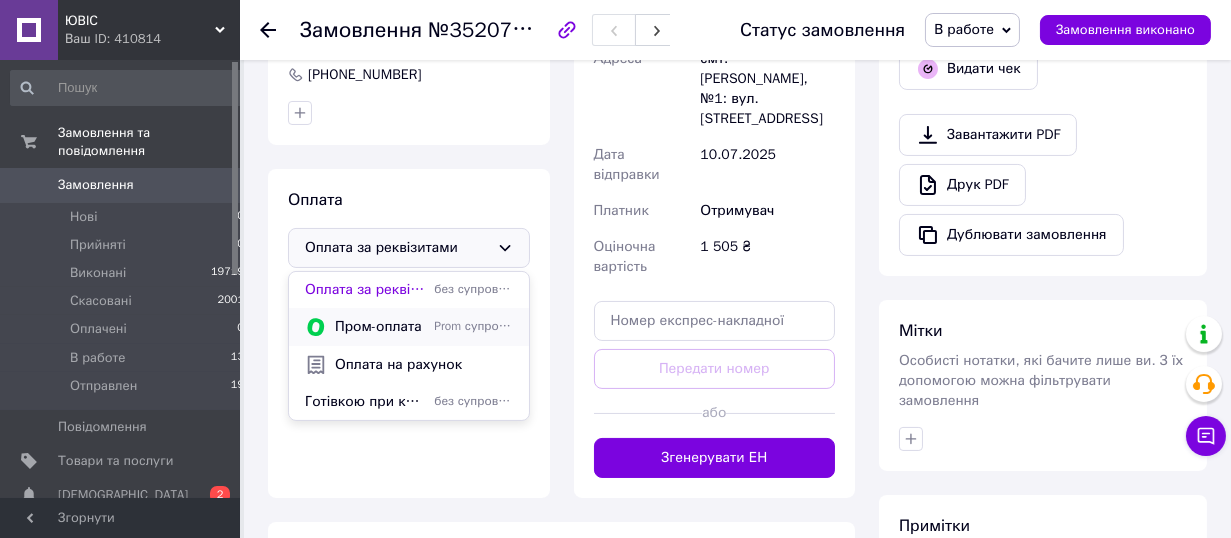 click on "Пром-оплата" at bounding box center [380, 327] 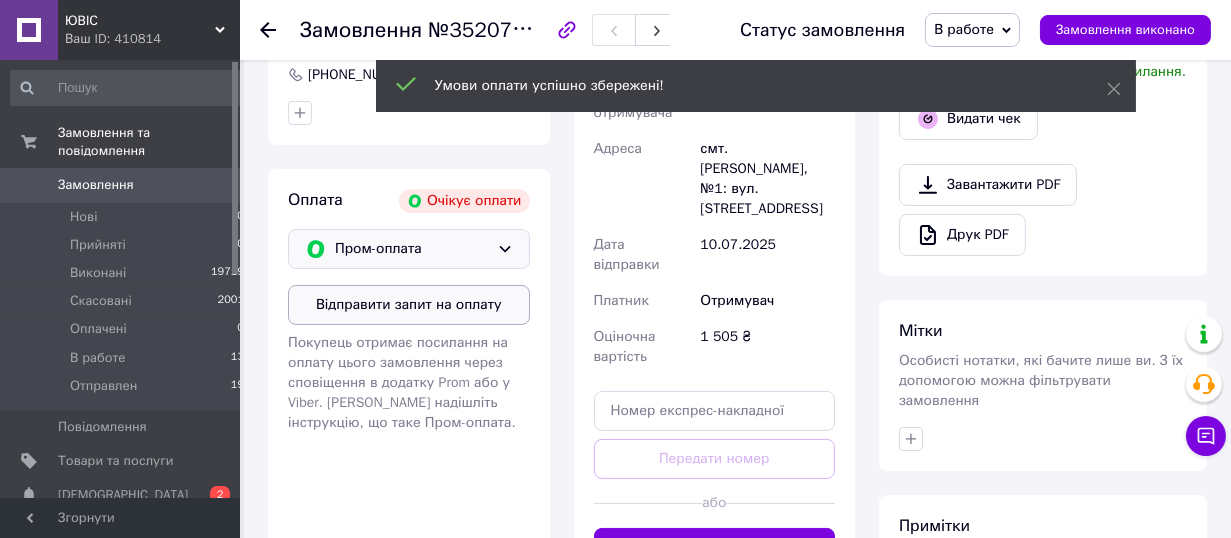 click on "Відправити запит на оплату" at bounding box center [409, 305] 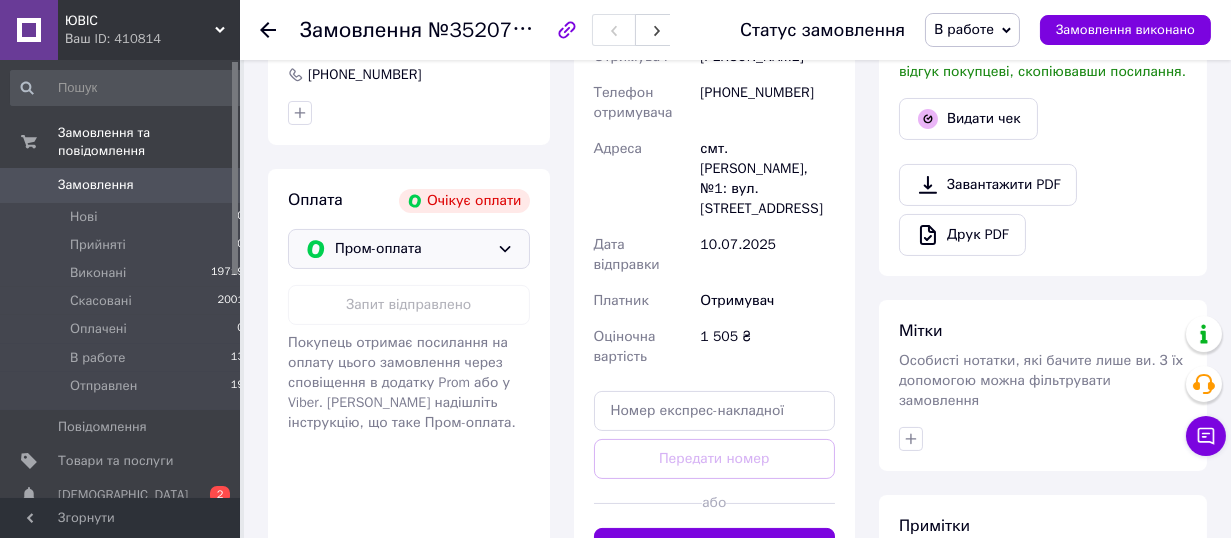 click 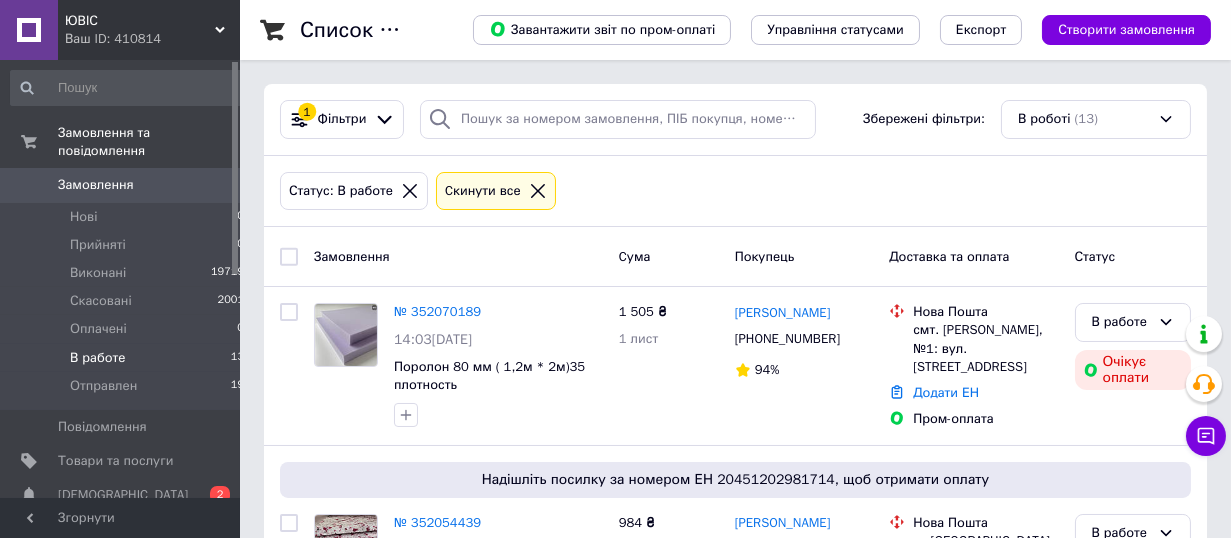 click 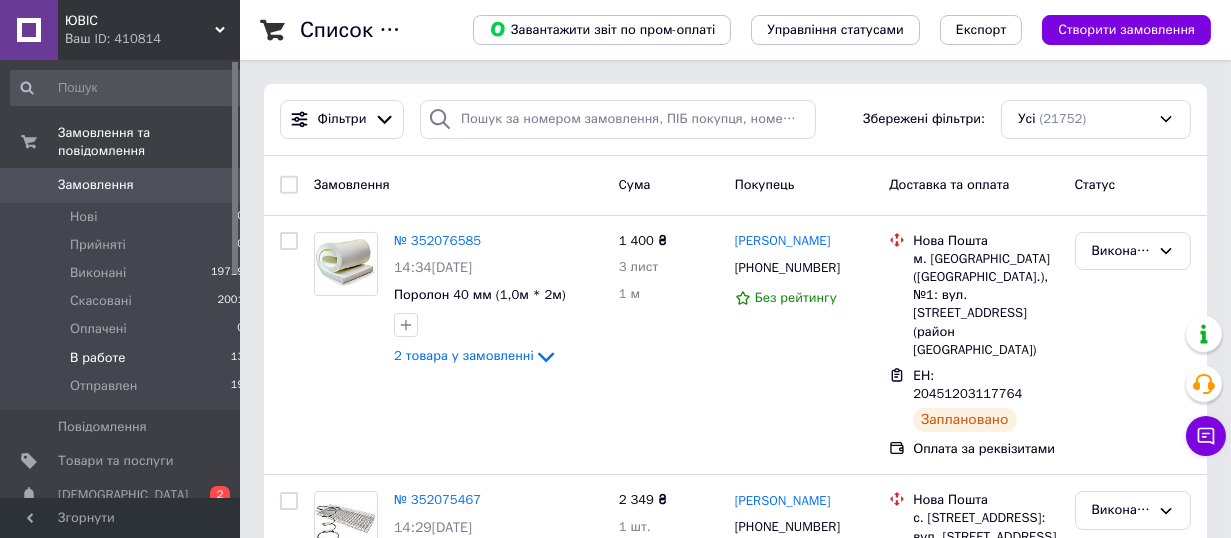 click on "В работе 13" at bounding box center [128, 358] 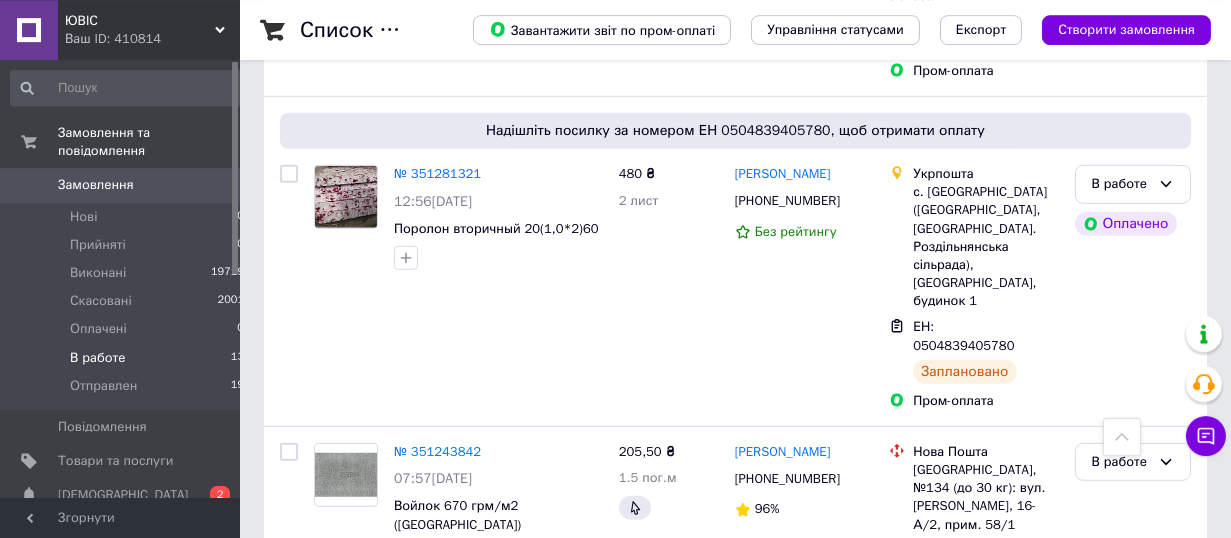 scroll, scrollTop: 2749, scrollLeft: 0, axis: vertical 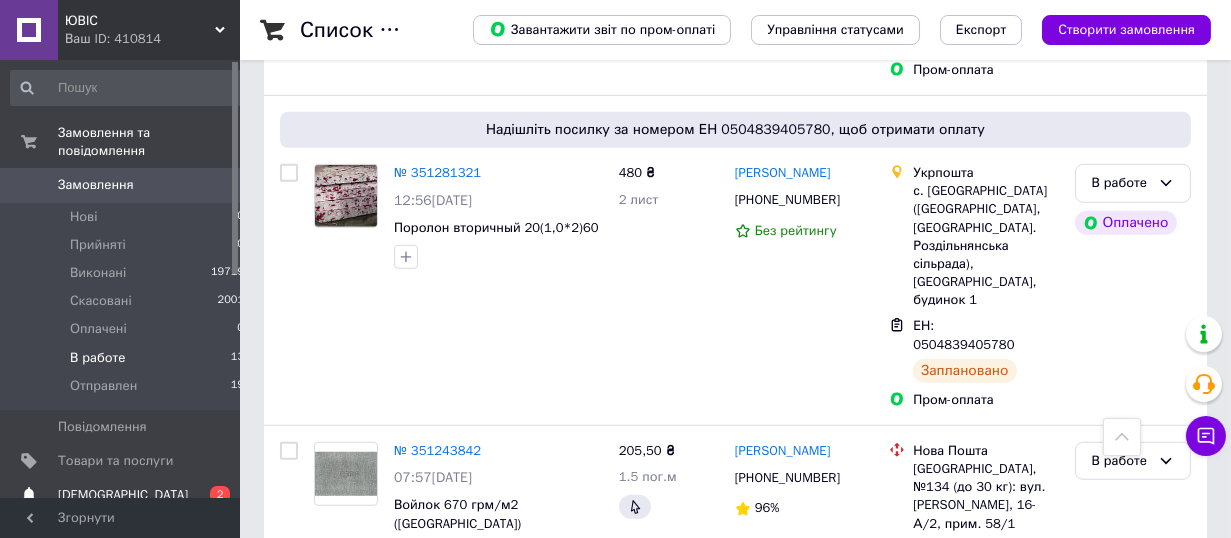 click on "[DEMOGRAPHIC_DATA]" at bounding box center [121, 495] 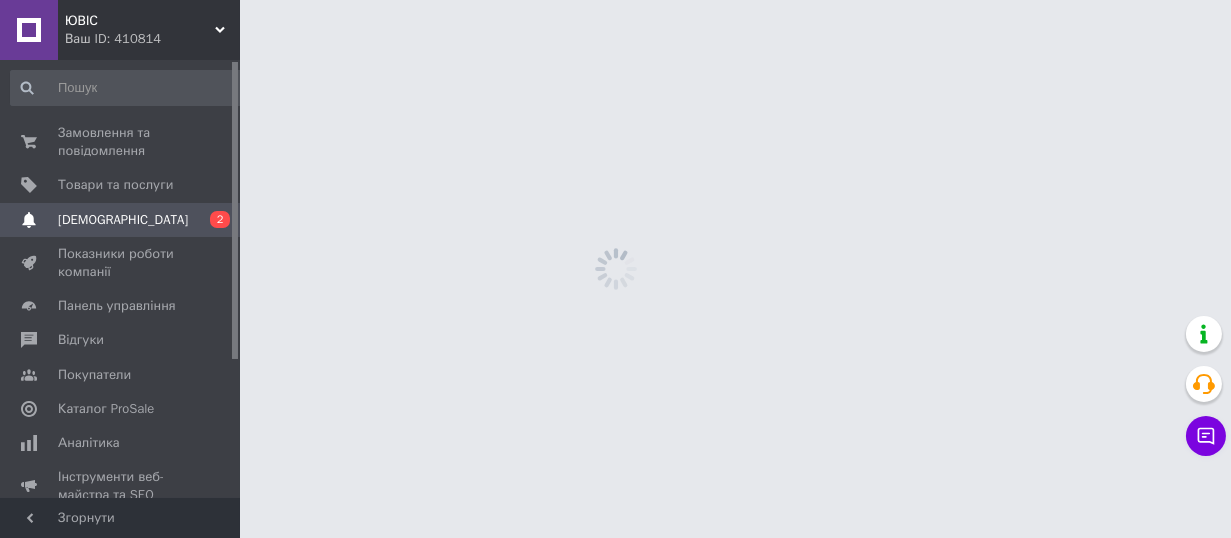 scroll, scrollTop: 0, scrollLeft: 0, axis: both 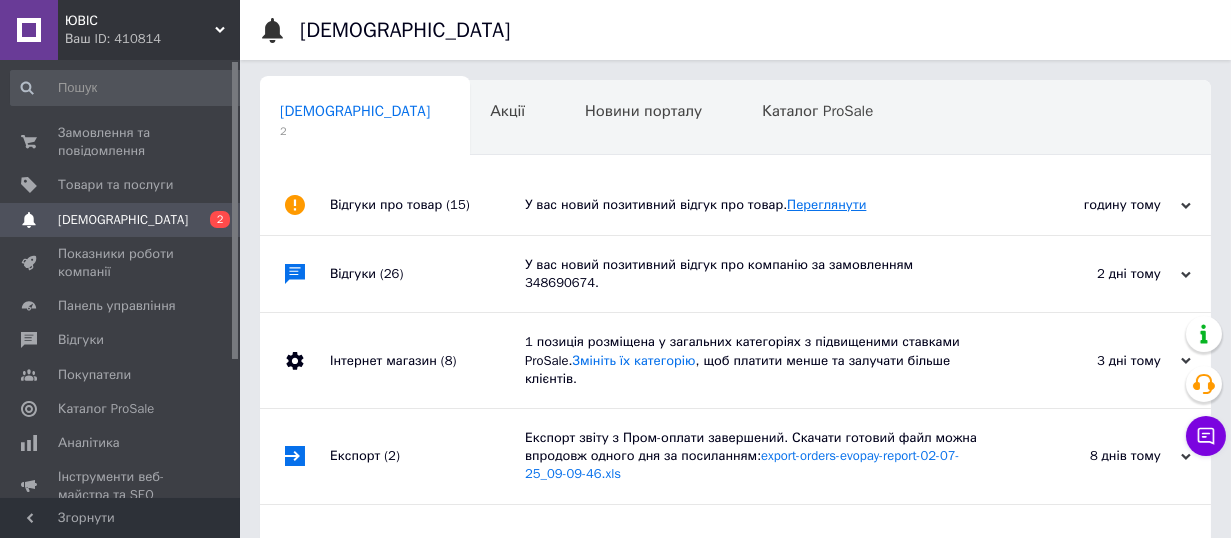 click on "Переглянути" at bounding box center [826, 204] 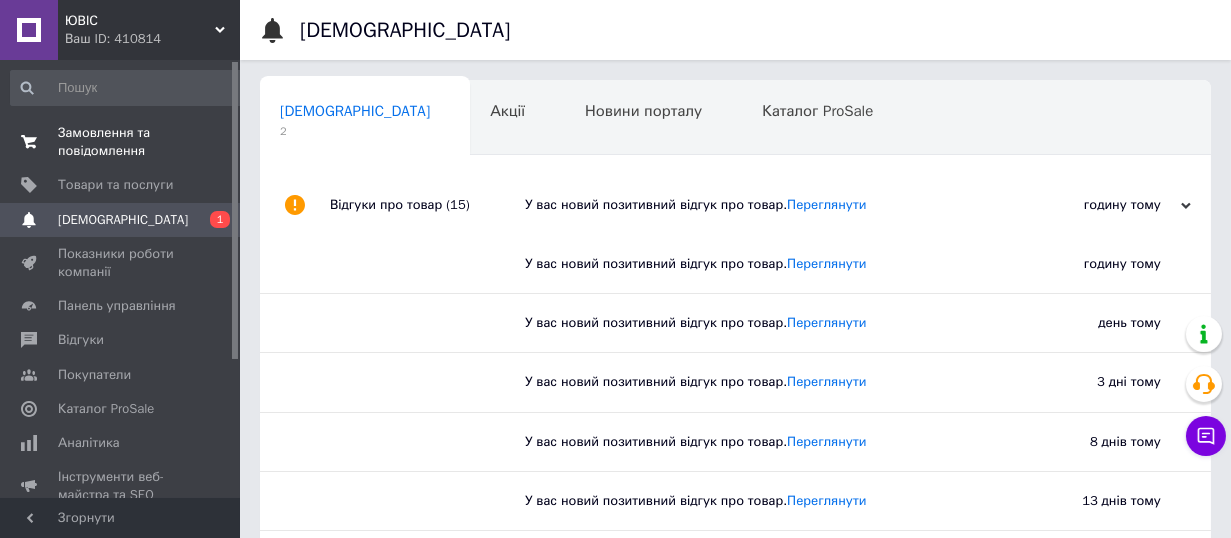 click on "Замовлення та повідомлення" at bounding box center (121, 142) 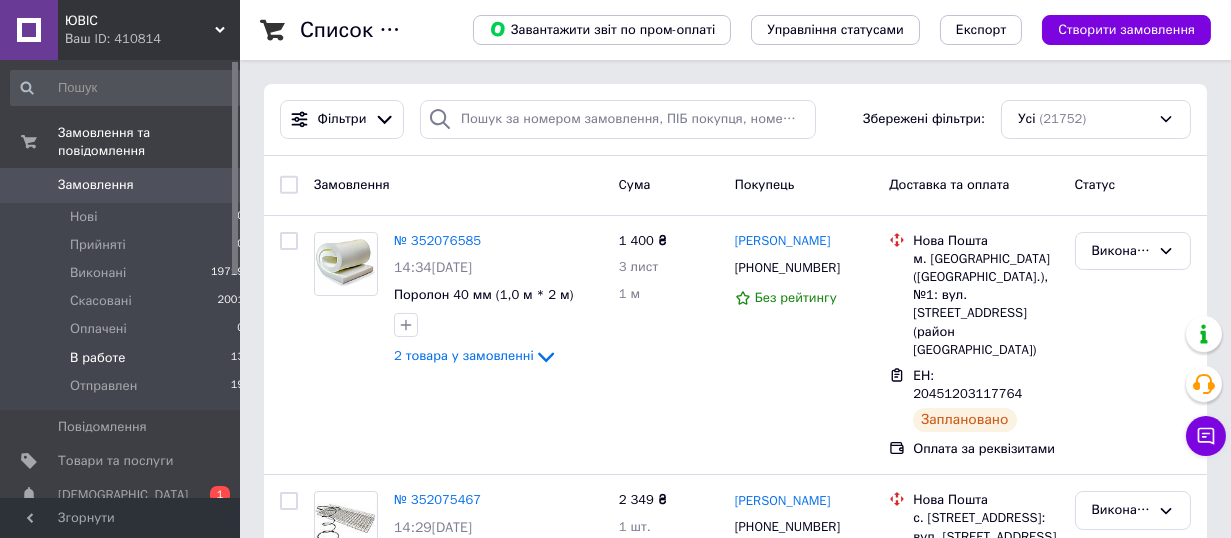 click on "В работе" at bounding box center (98, 358) 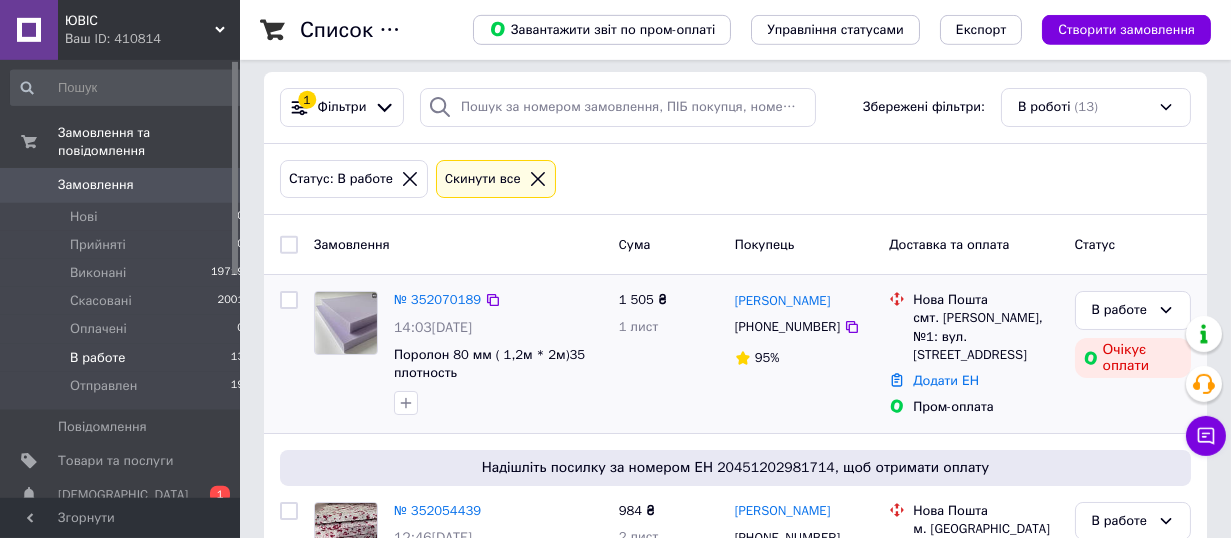 scroll, scrollTop: 0, scrollLeft: 0, axis: both 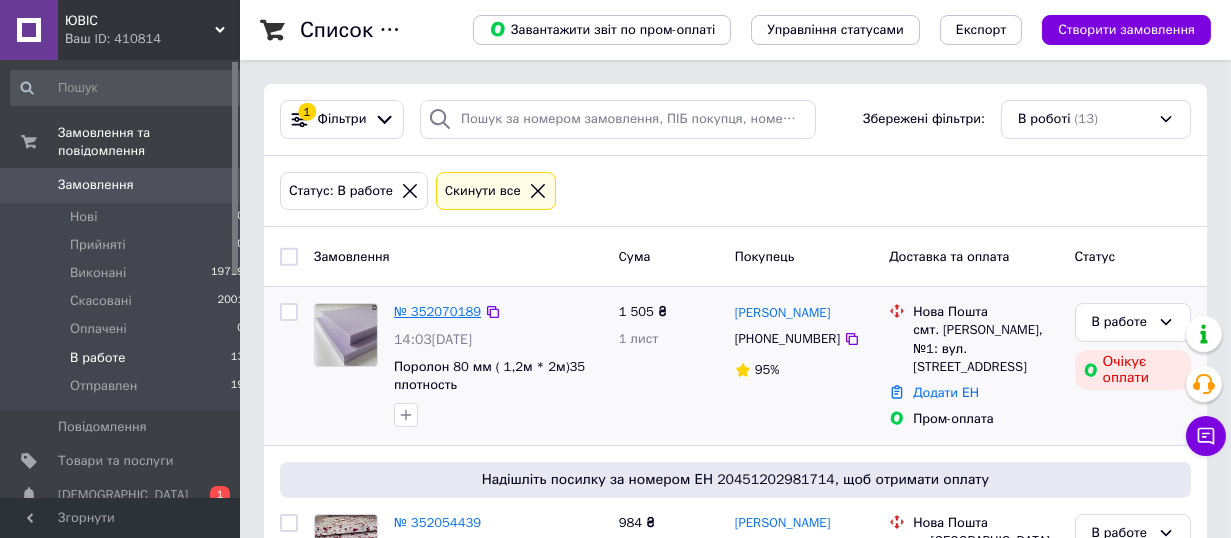 click on "№ 352070189" at bounding box center [437, 311] 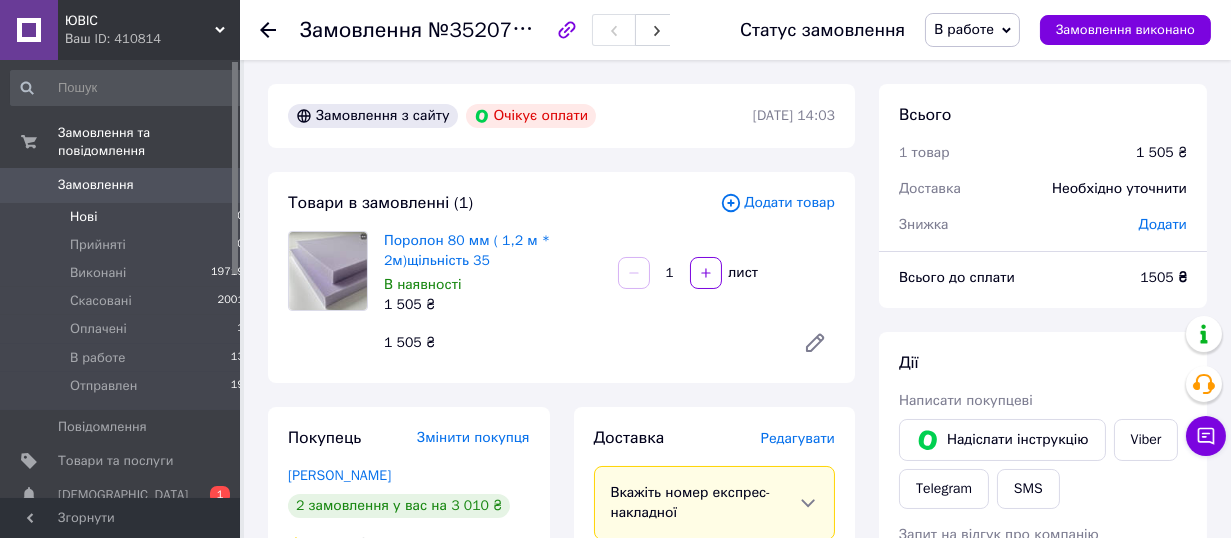 click on "Нові 0" at bounding box center [128, 217] 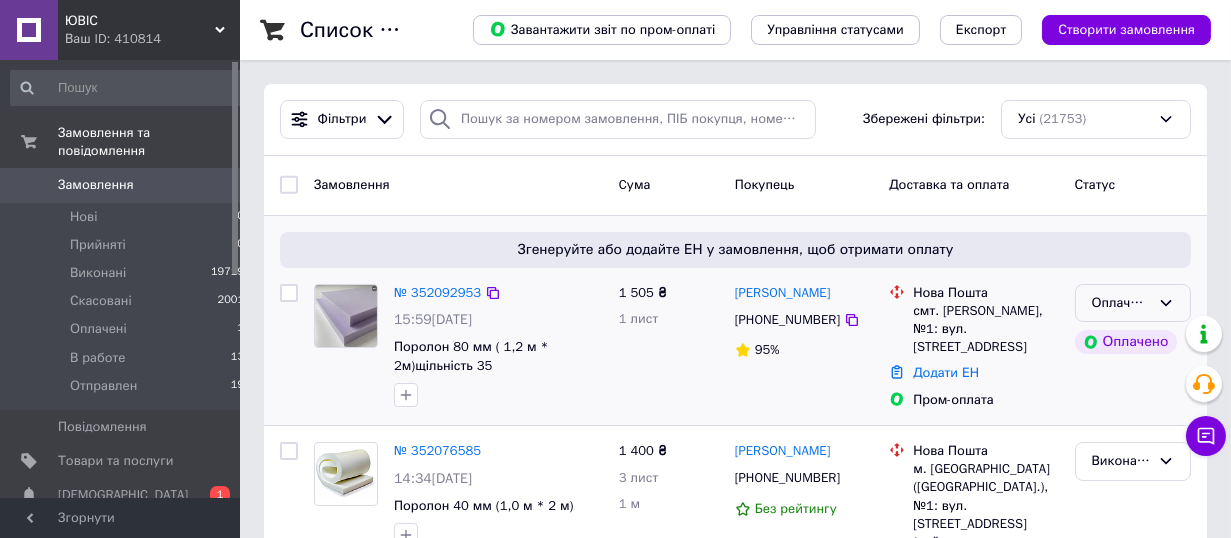 drag, startPoint x: 1120, startPoint y: 299, endPoint x: 1127, endPoint y: 308, distance: 11.401754 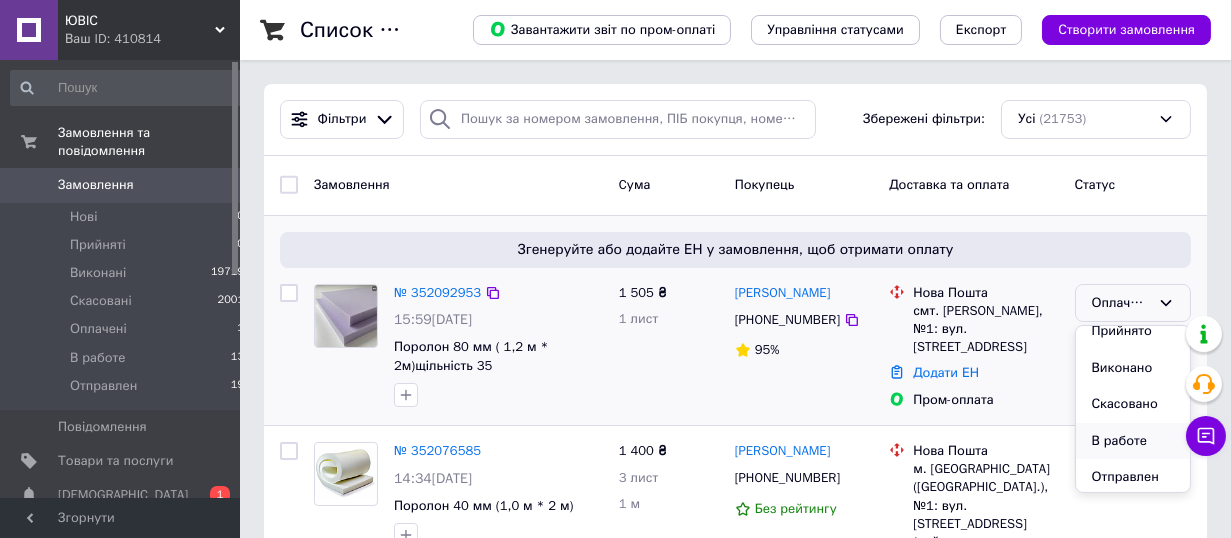scroll, scrollTop: 17, scrollLeft: 0, axis: vertical 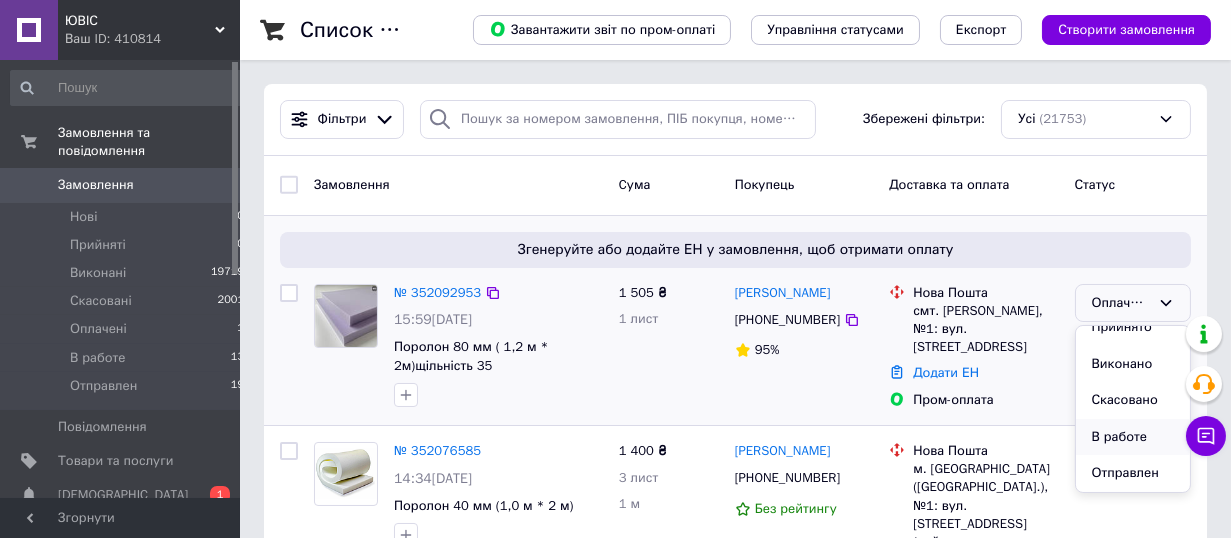 click on "В работе" at bounding box center (1133, 437) 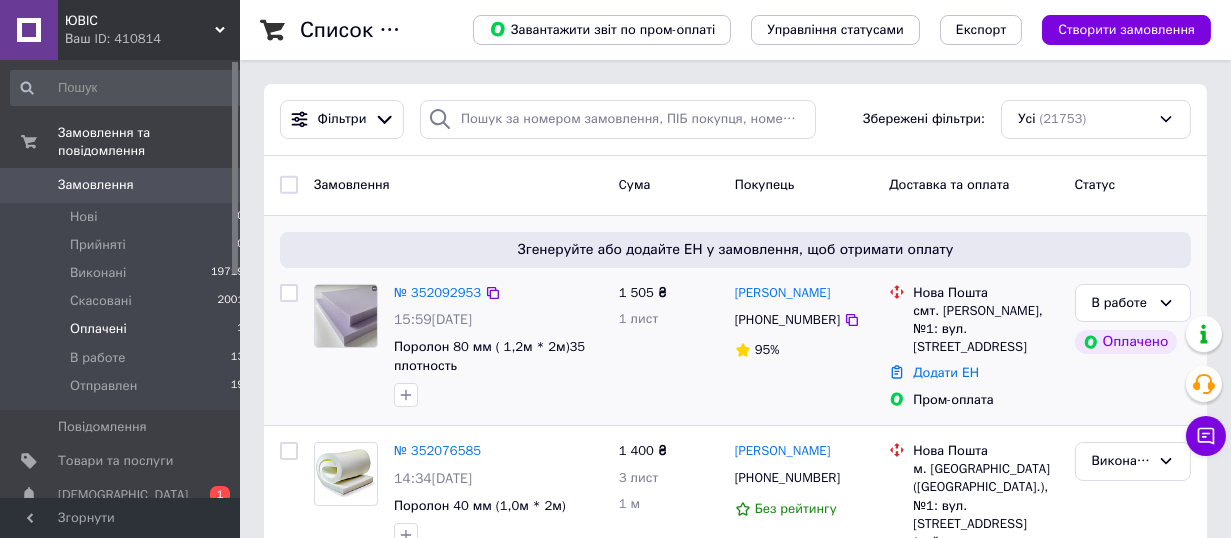 click on "Оплачені 1" at bounding box center (128, 329) 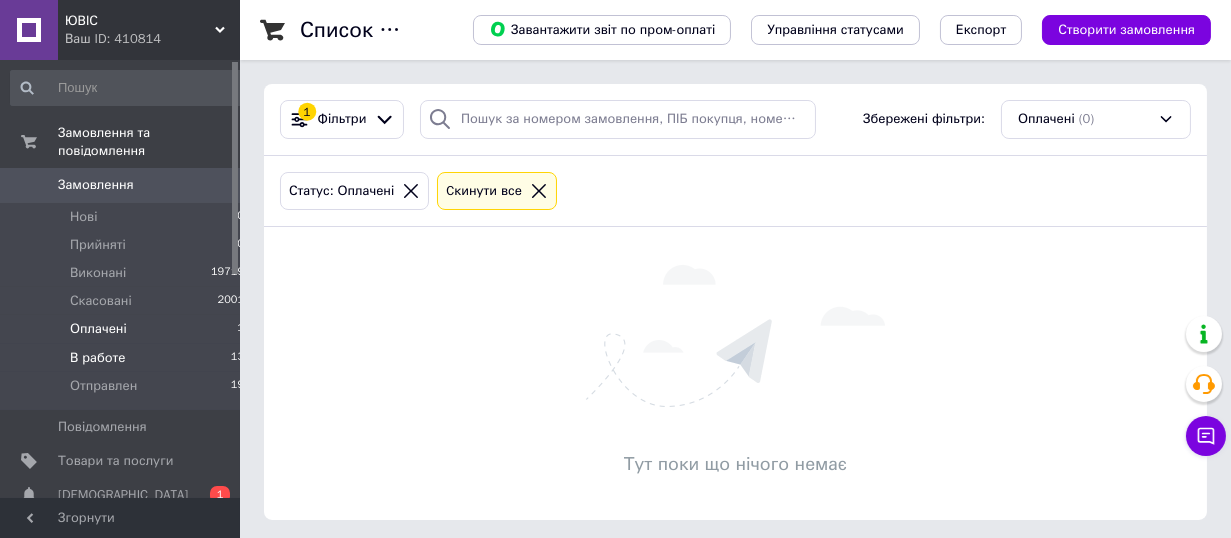click on "В работе 13" at bounding box center (128, 358) 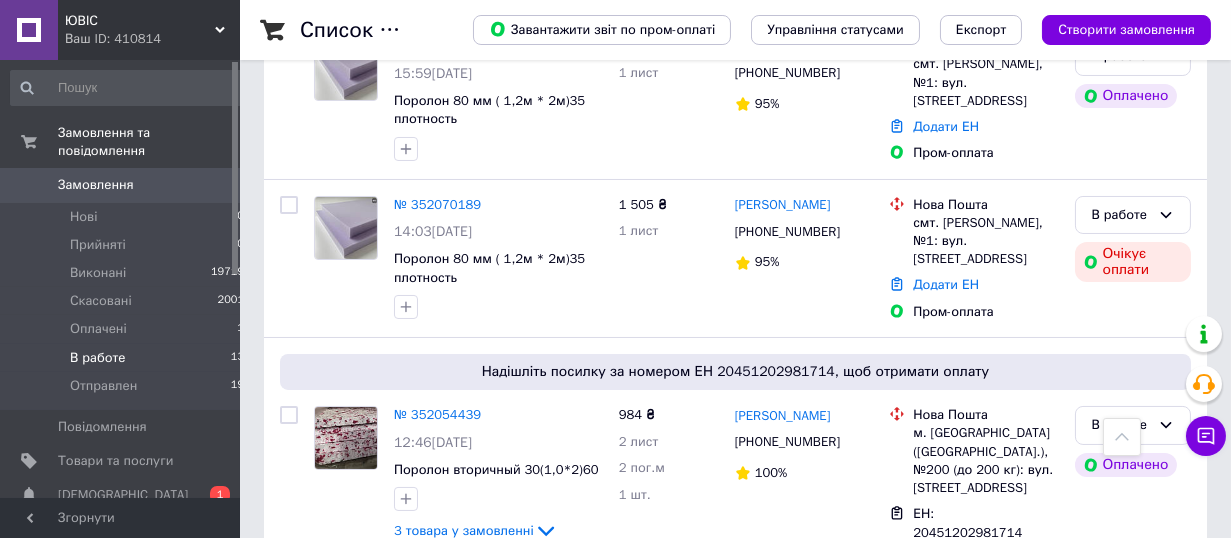 scroll, scrollTop: 0, scrollLeft: 0, axis: both 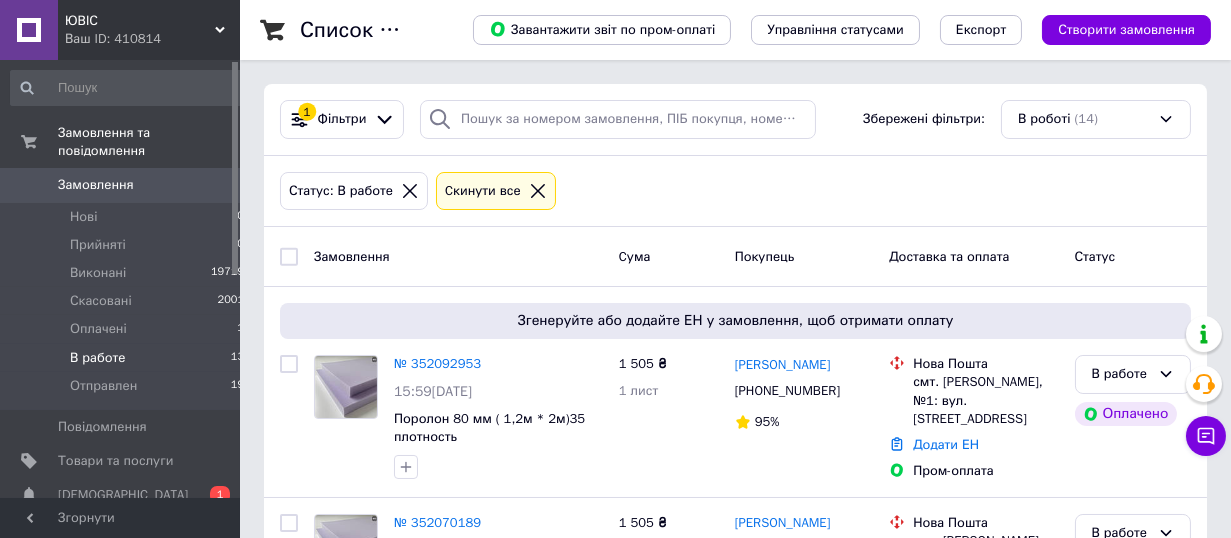 click 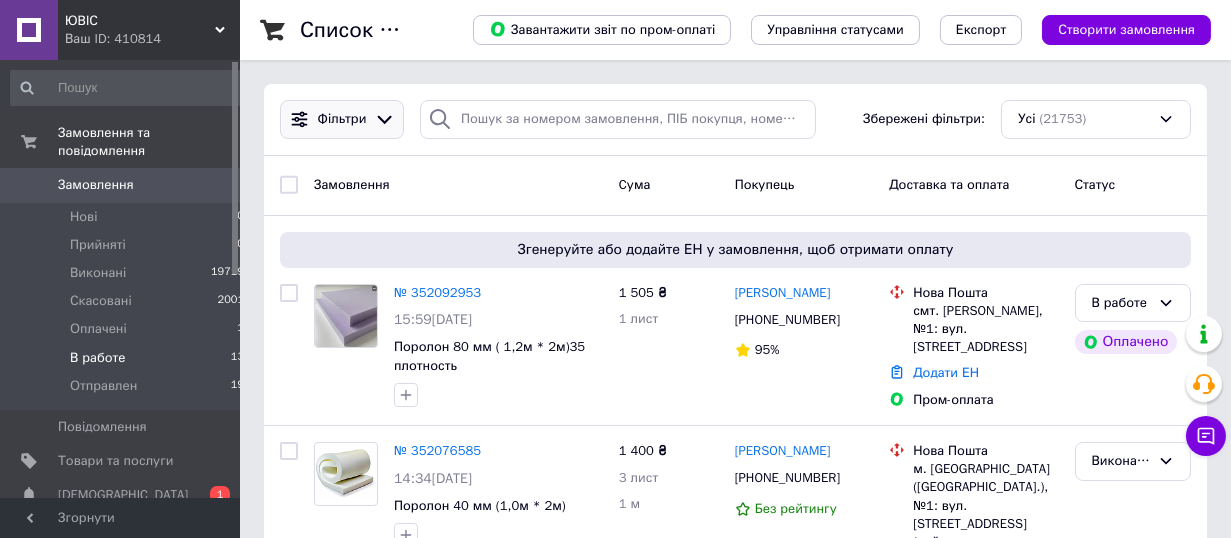 click on "Фільтри" at bounding box center [342, 119] 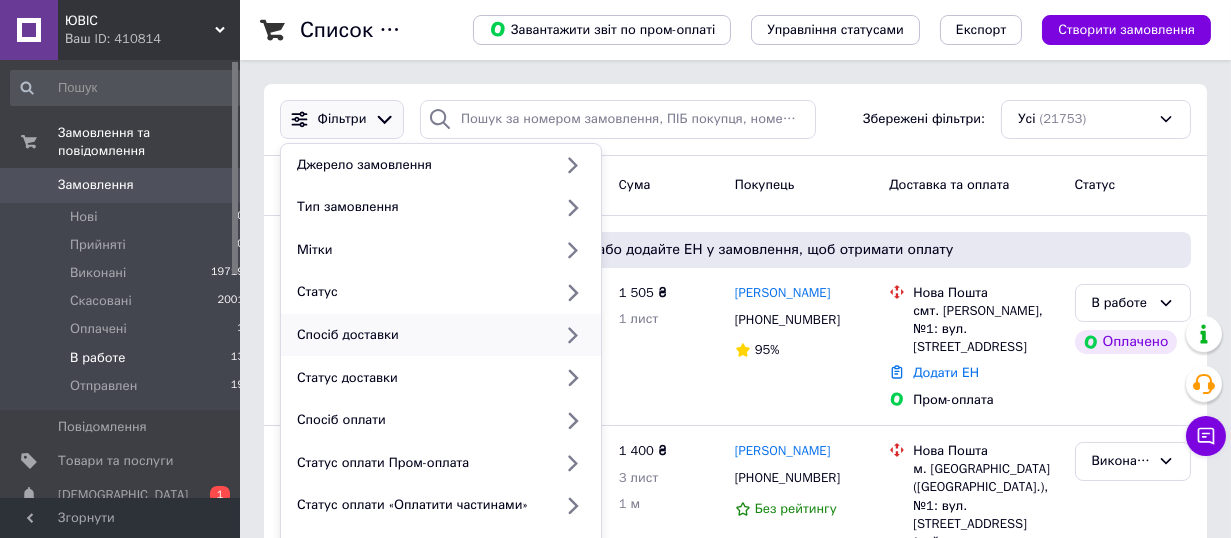click on "Спосіб доставки" at bounding box center [420, 335] 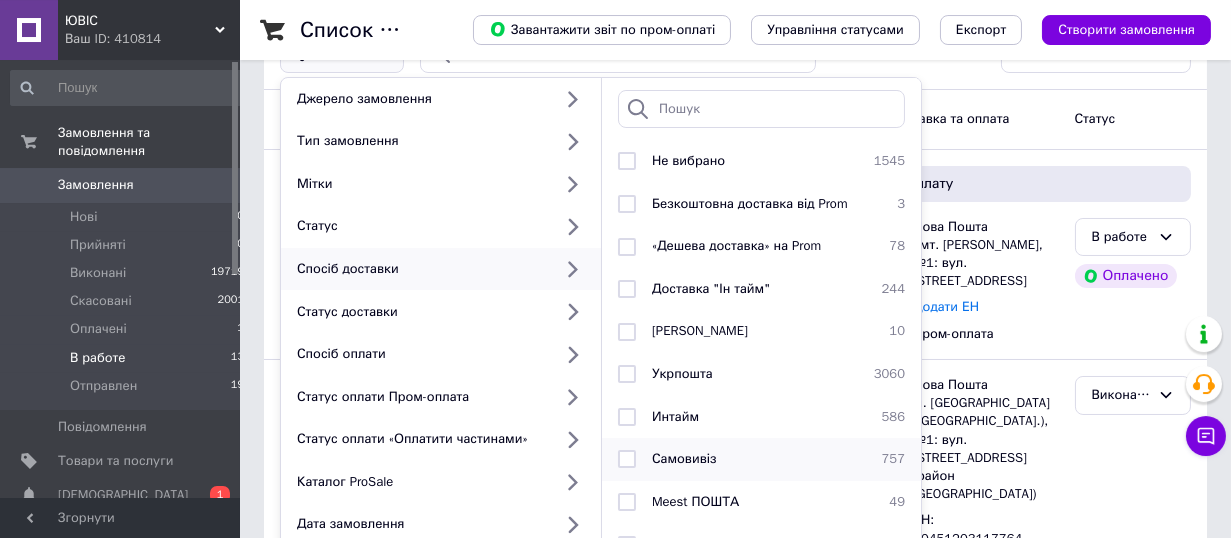 scroll, scrollTop: 220, scrollLeft: 0, axis: vertical 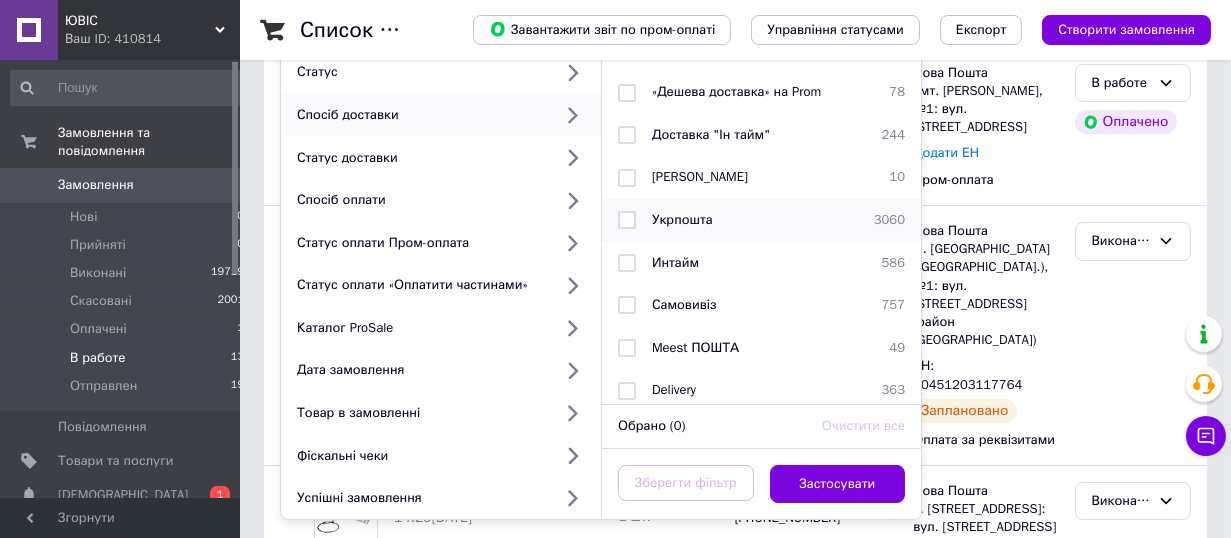 click at bounding box center [627, 220] 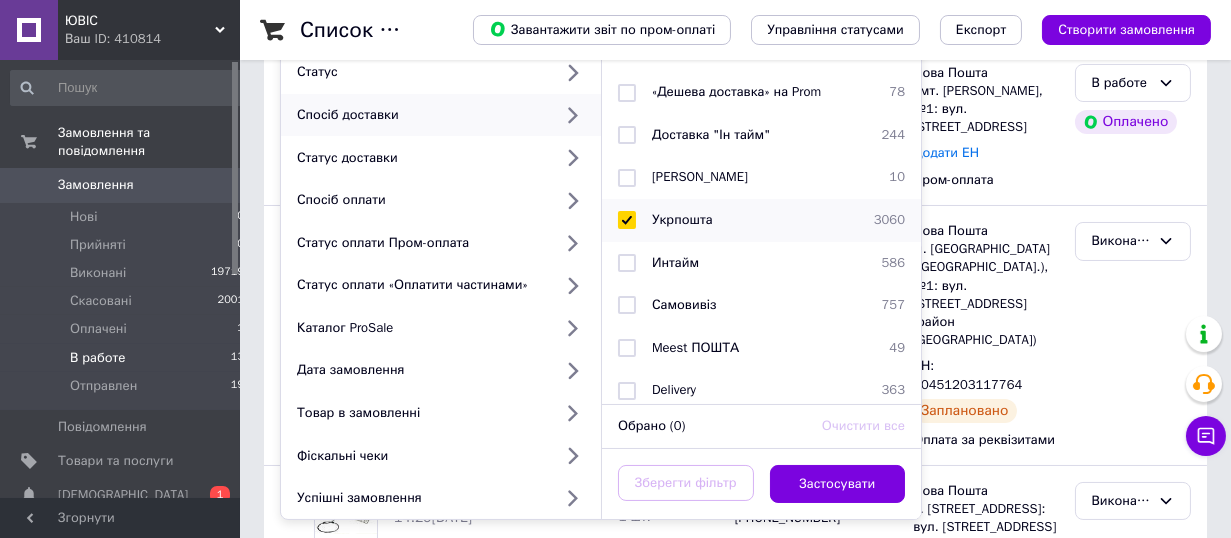 checkbox on "true" 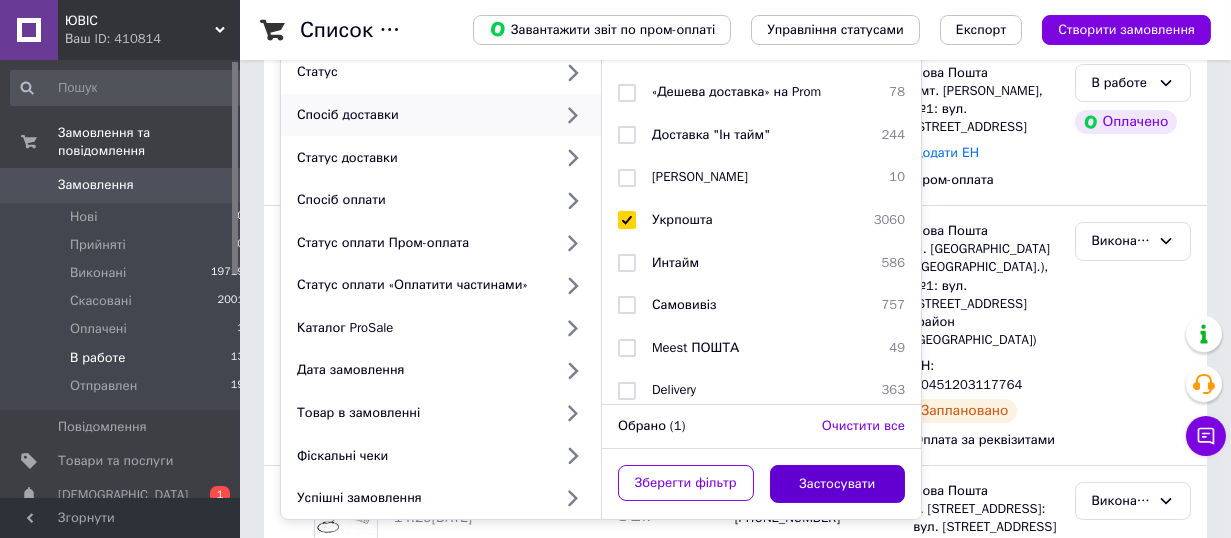 click on "Застосувати" at bounding box center (838, 484) 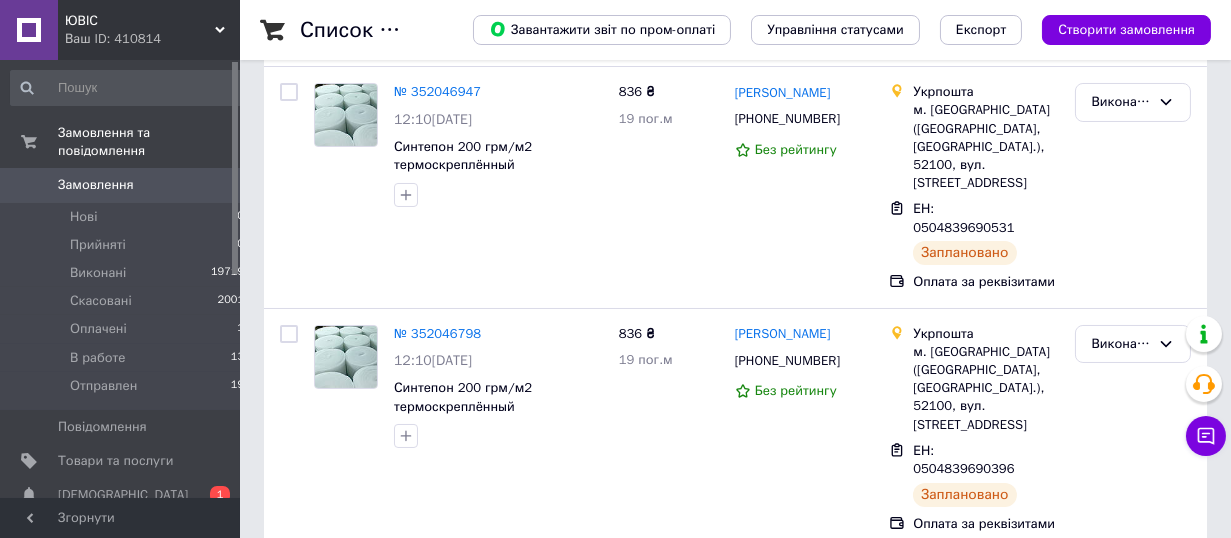 scroll, scrollTop: 0, scrollLeft: 0, axis: both 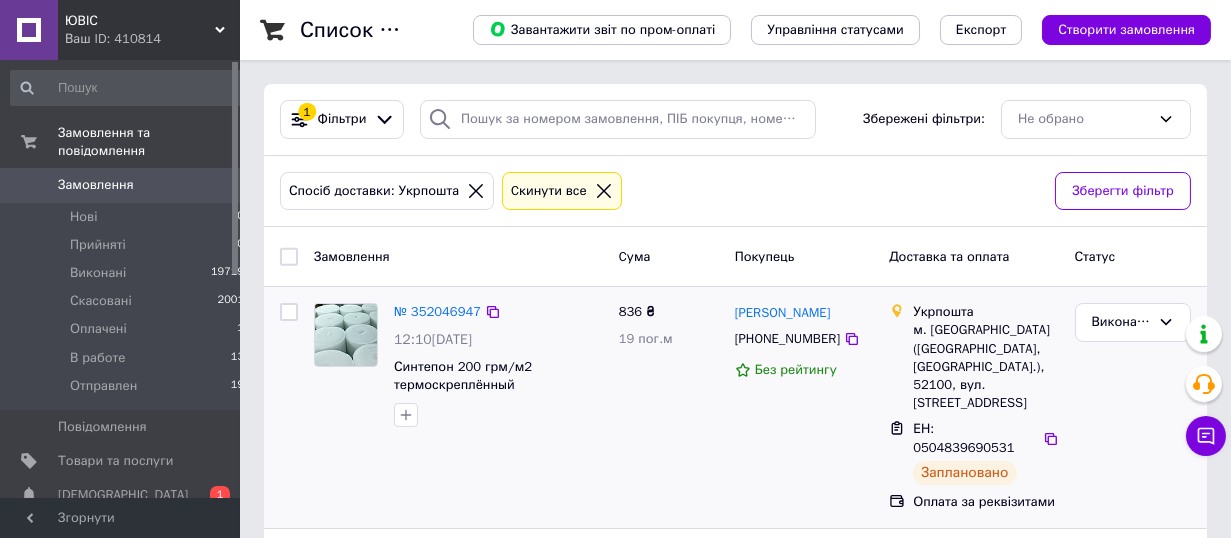 click at bounding box center (289, 312) 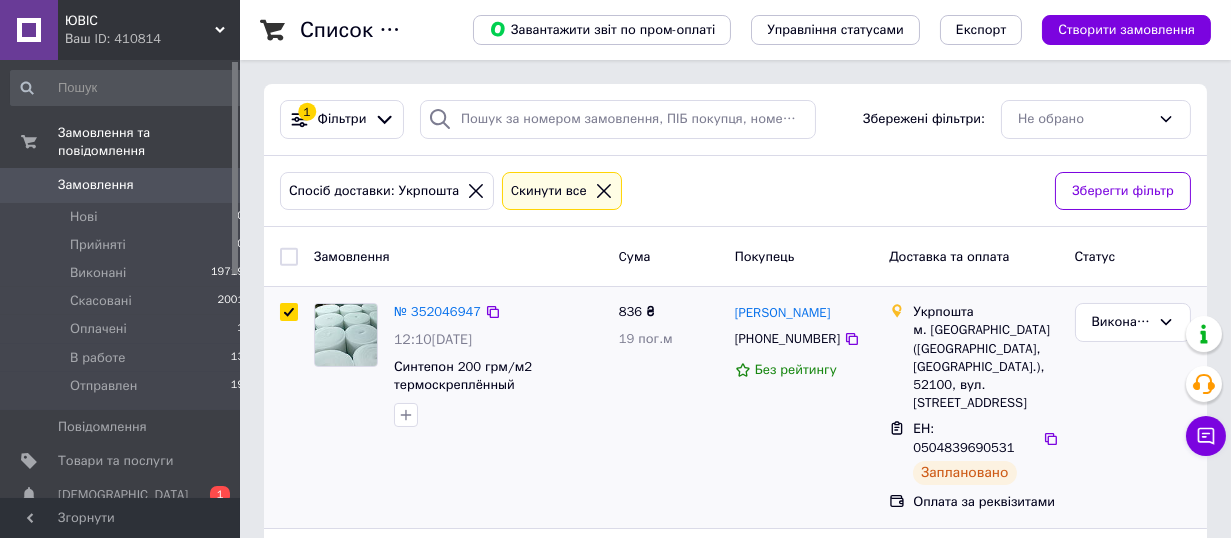 checkbox on "true" 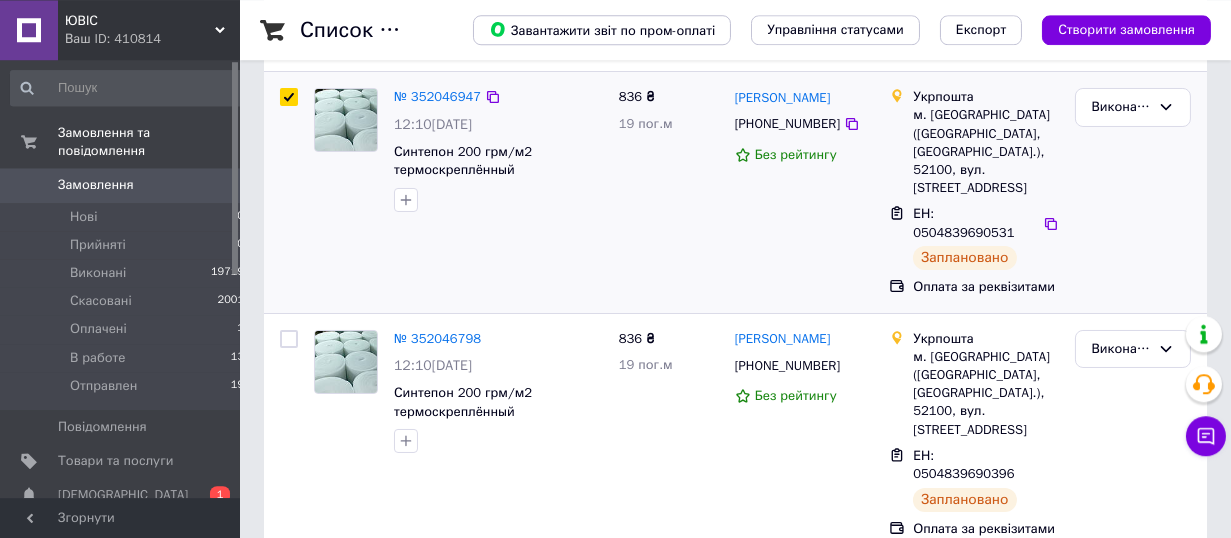 scroll, scrollTop: 220, scrollLeft: 0, axis: vertical 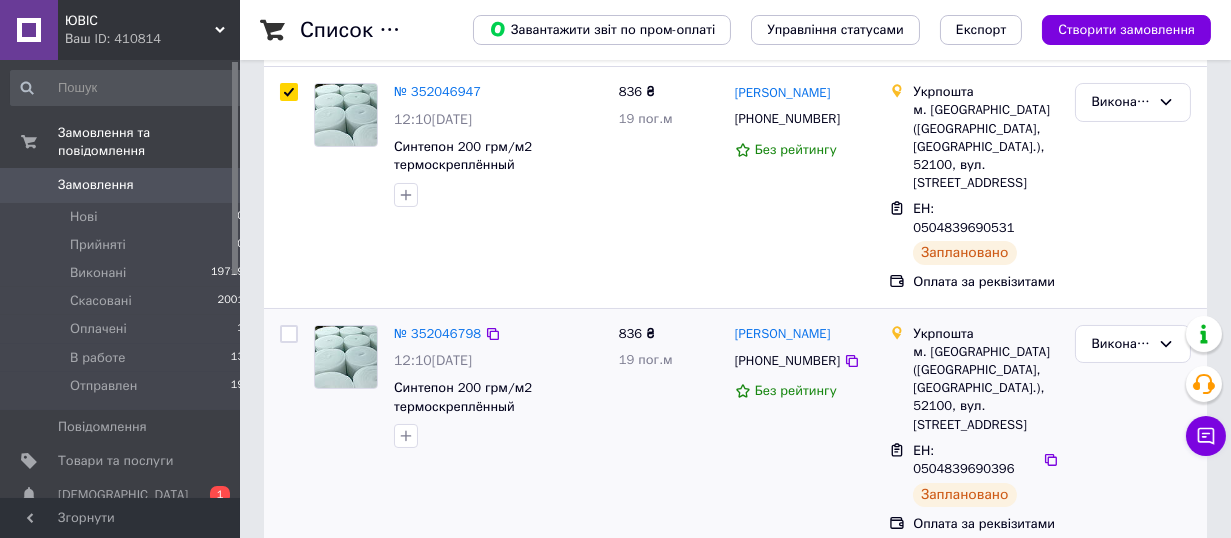 click at bounding box center [289, 334] 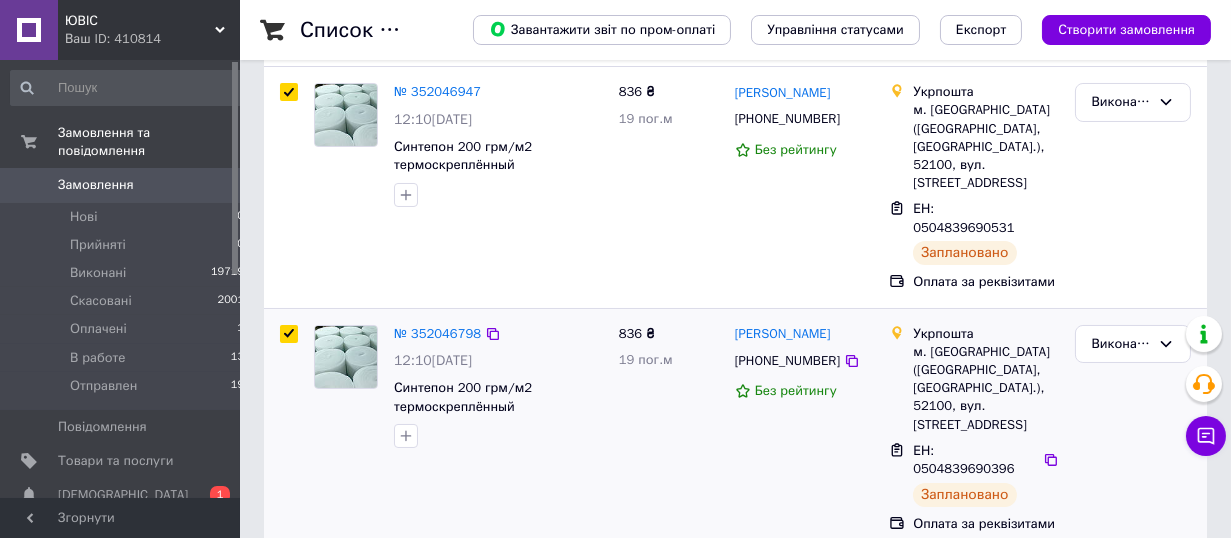 checkbox on "true" 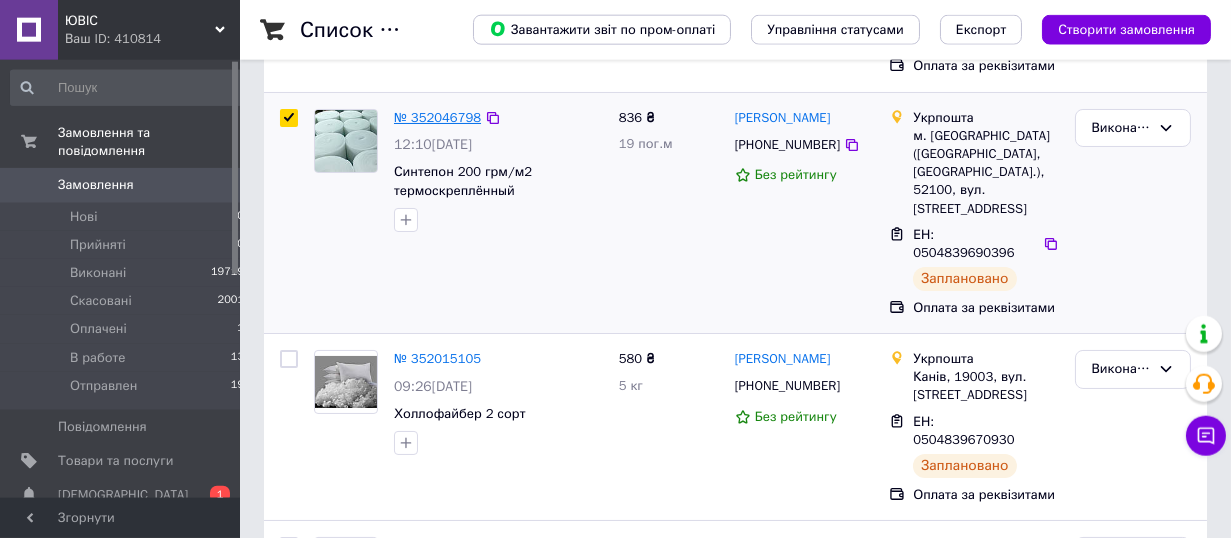 scroll, scrollTop: 440, scrollLeft: 0, axis: vertical 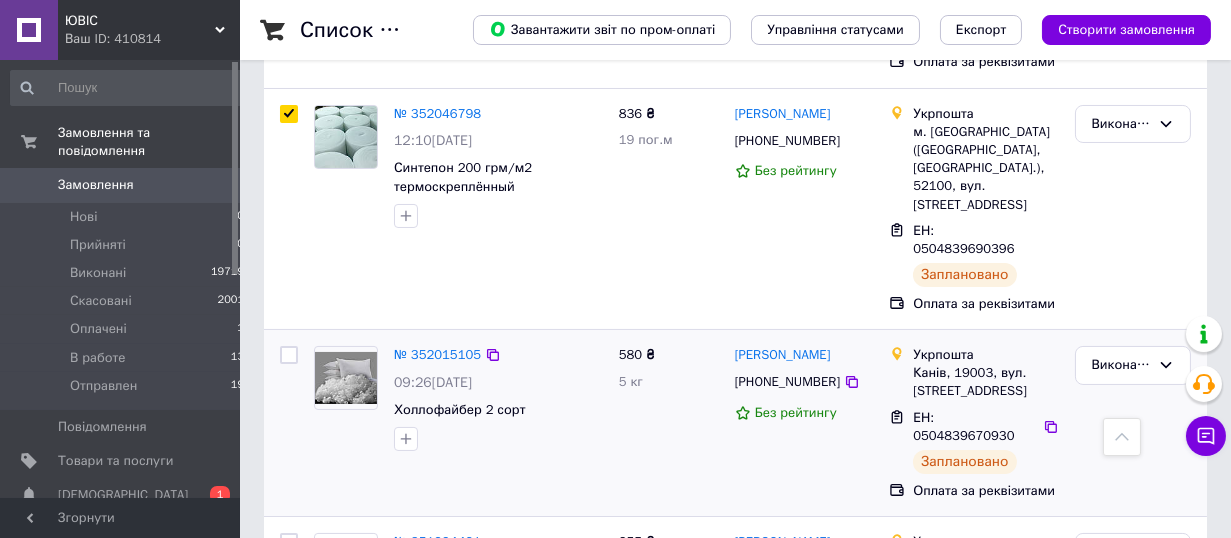 click at bounding box center (289, 355) 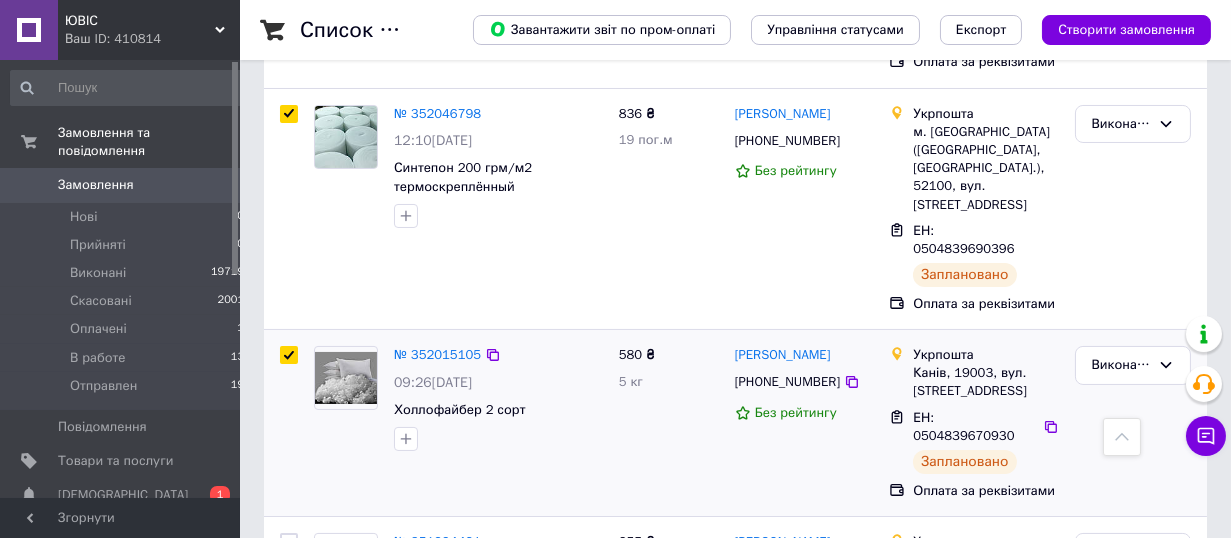 checkbox on "true" 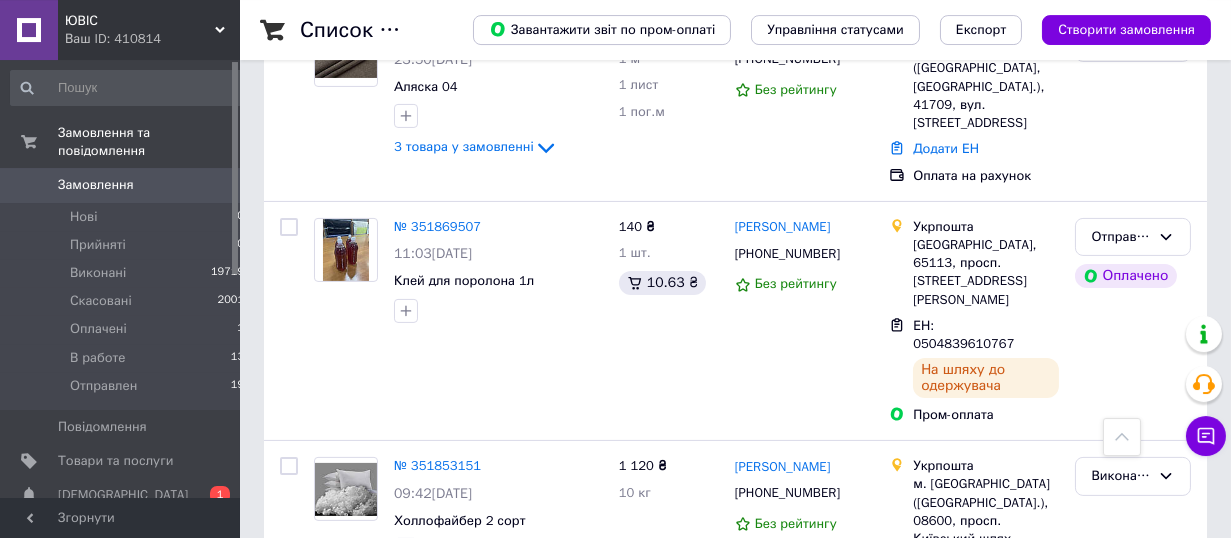 scroll, scrollTop: 990, scrollLeft: 0, axis: vertical 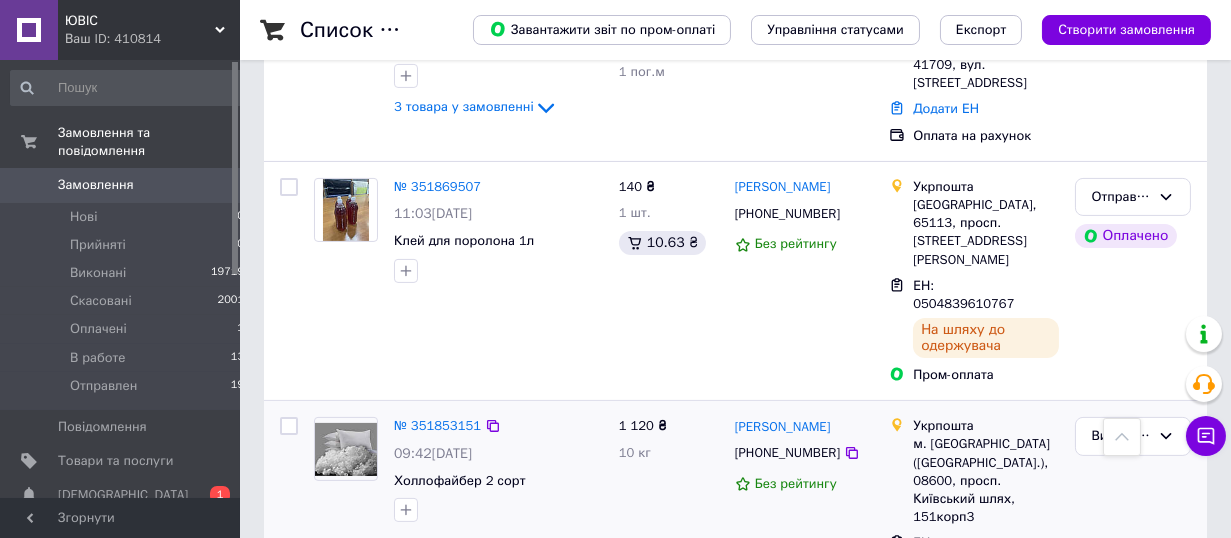 click at bounding box center [289, 426] 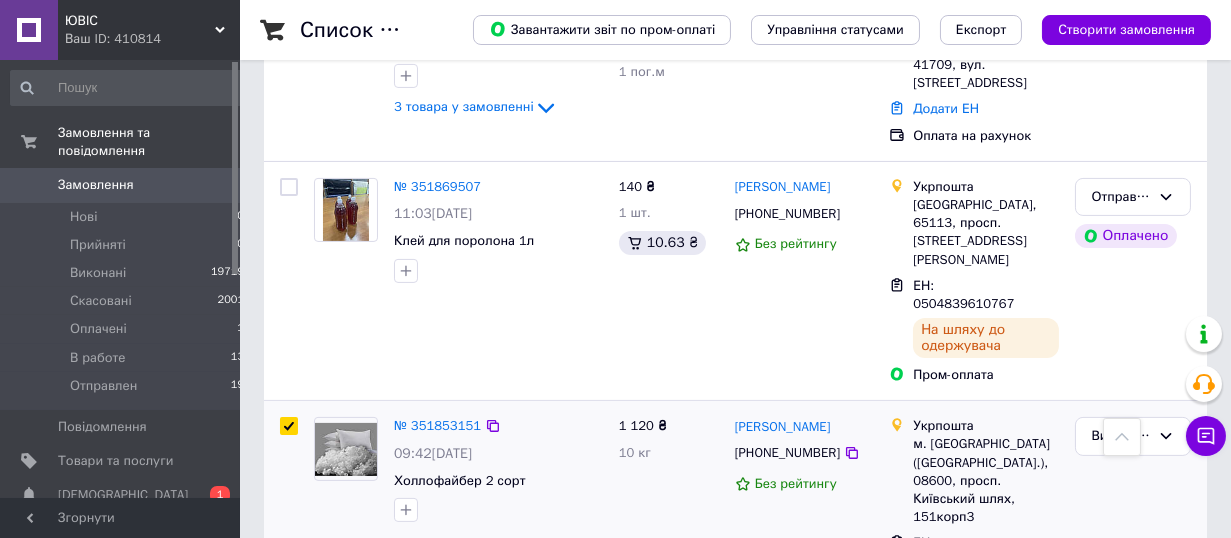 checkbox on "true" 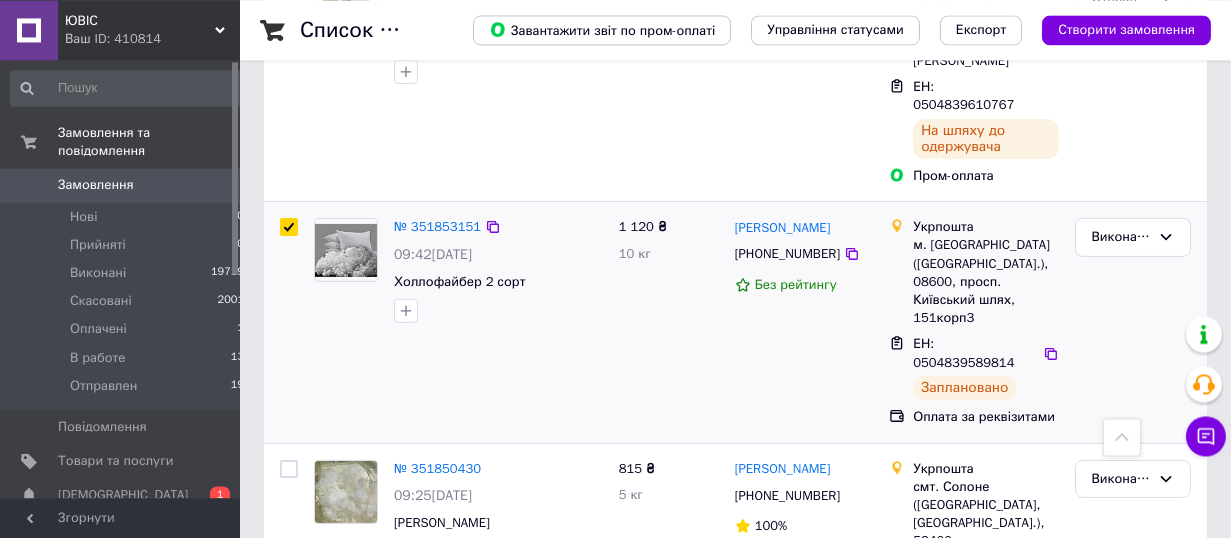 scroll, scrollTop: 1210, scrollLeft: 0, axis: vertical 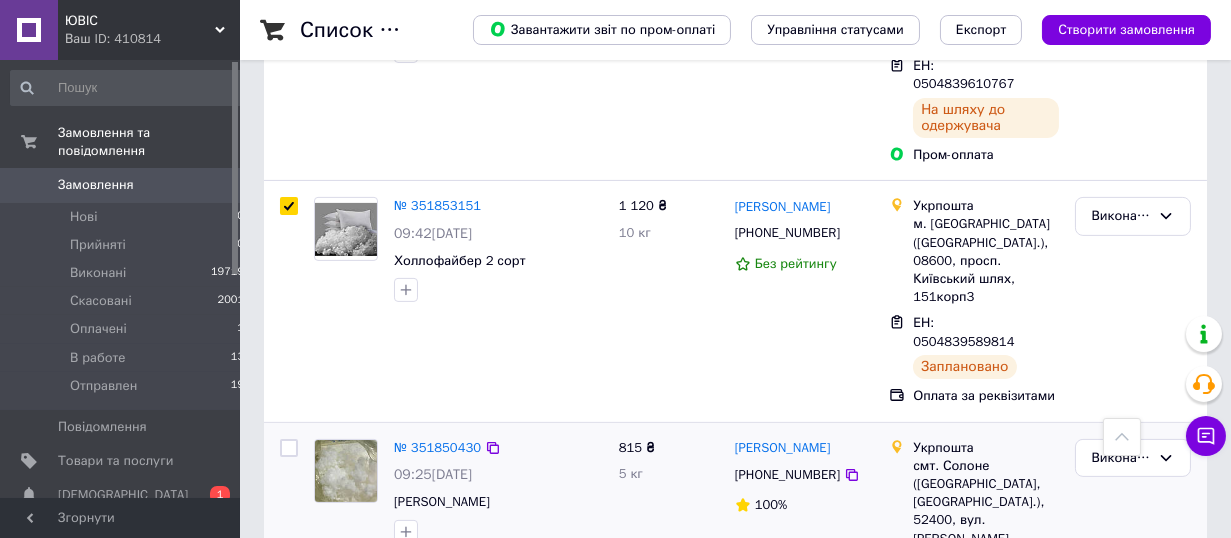 click at bounding box center (289, 448) 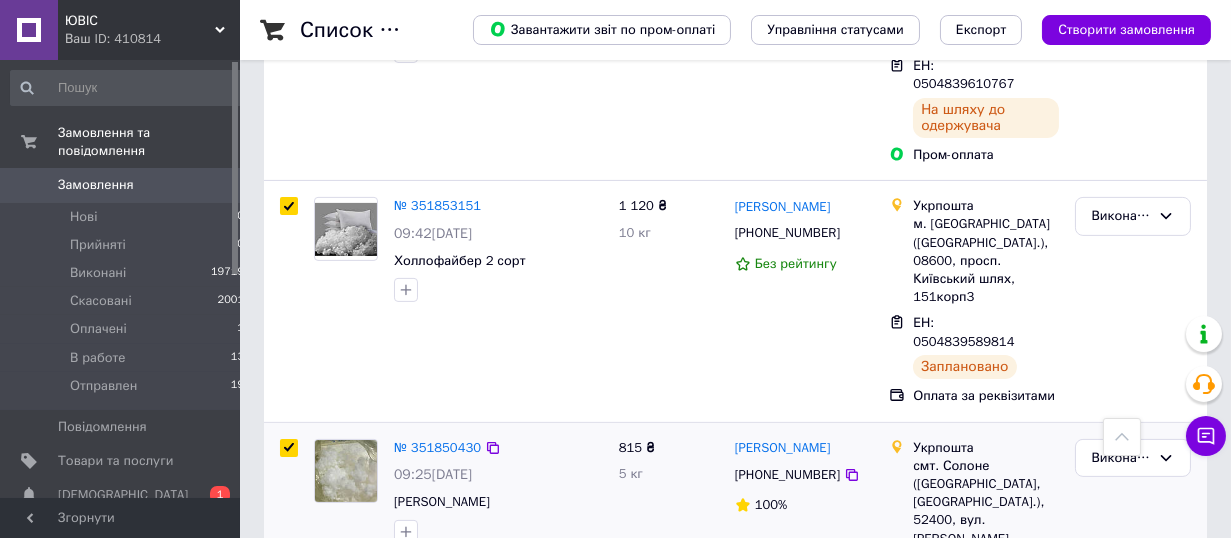 checkbox on "true" 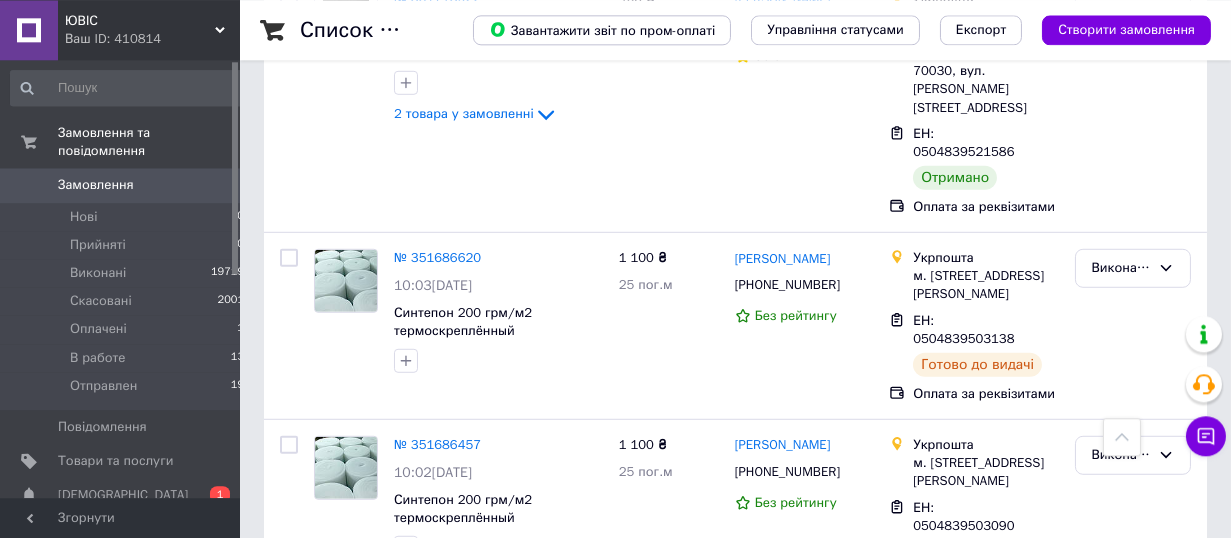scroll, scrollTop: 2640, scrollLeft: 0, axis: vertical 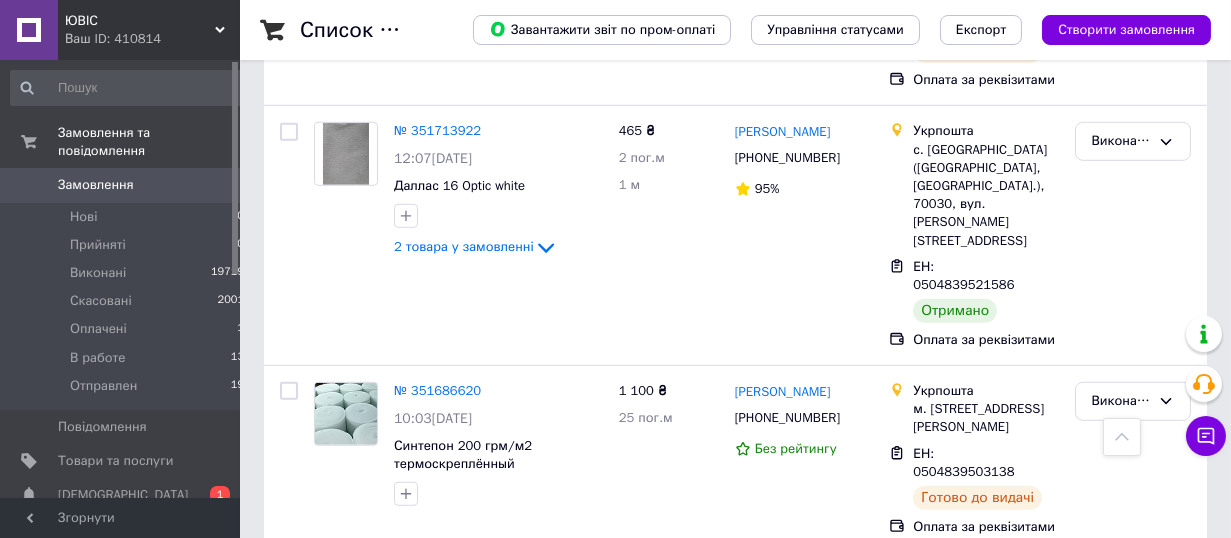 click at bounding box center (289, 578) 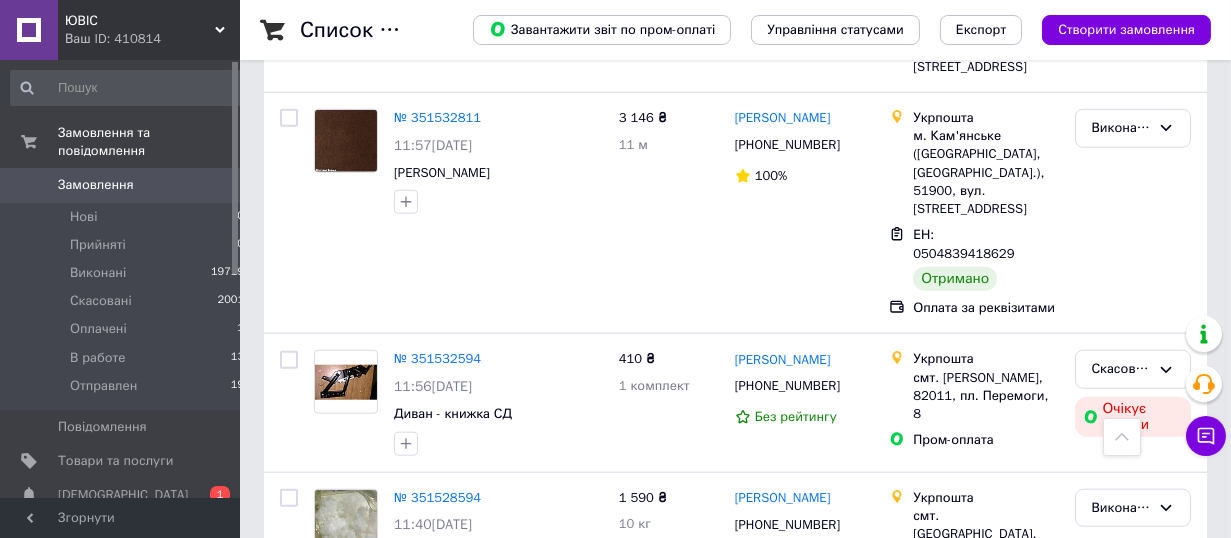 scroll, scrollTop: 4070, scrollLeft: 0, axis: vertical 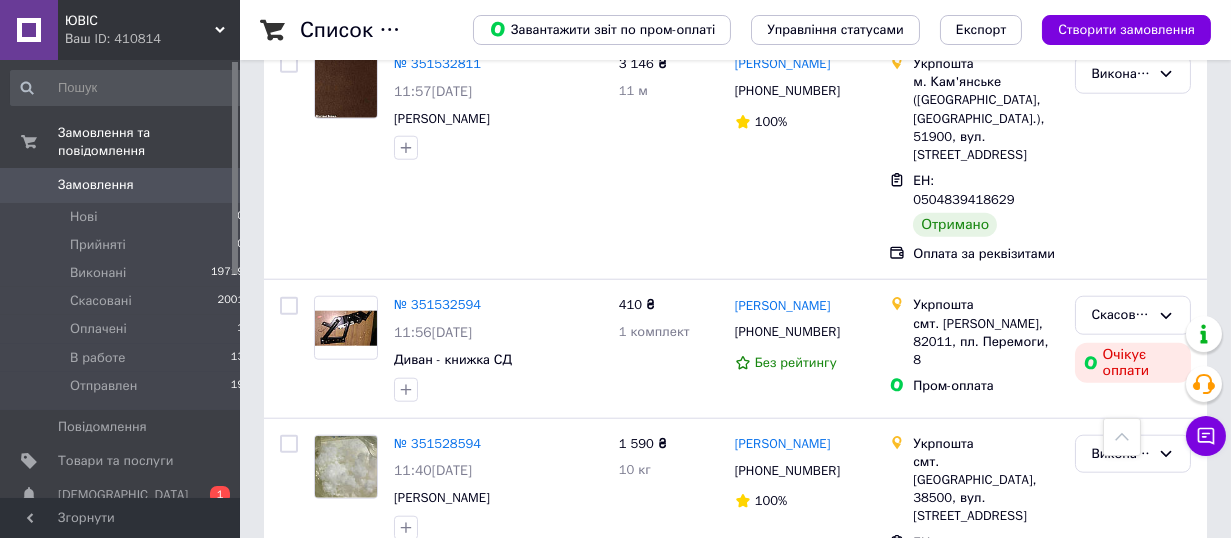 click at bounding box center (289, 719) 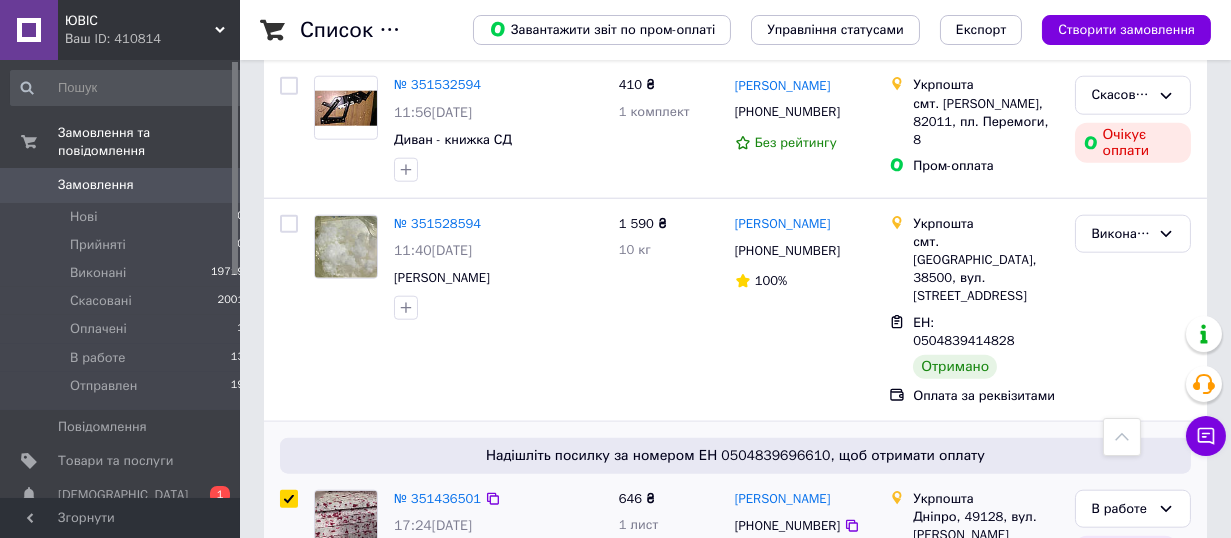 scroll, scrollTop: 4510, scrollLeft: 0, axis: vertical 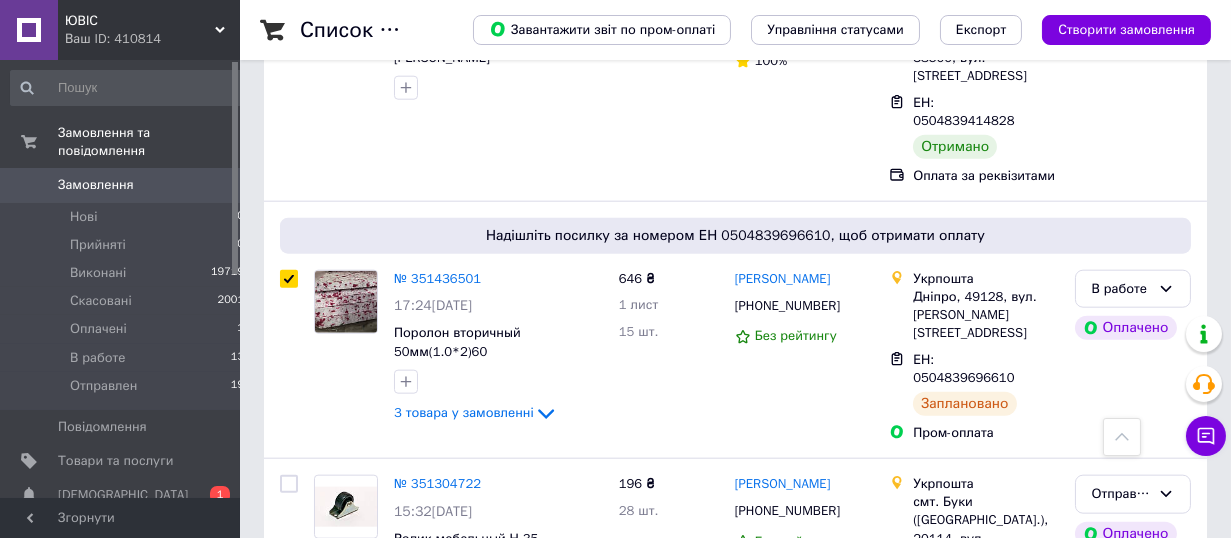 click at bounding box center (289, 760) 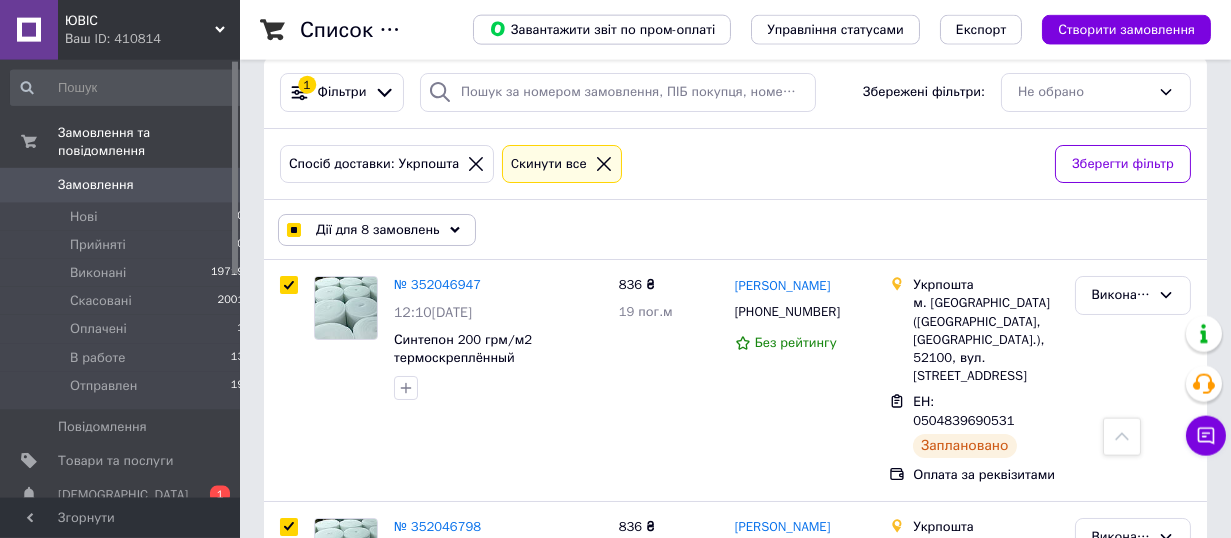 scroll, scrollTop: 0, scrollLeft: 0, axis: both 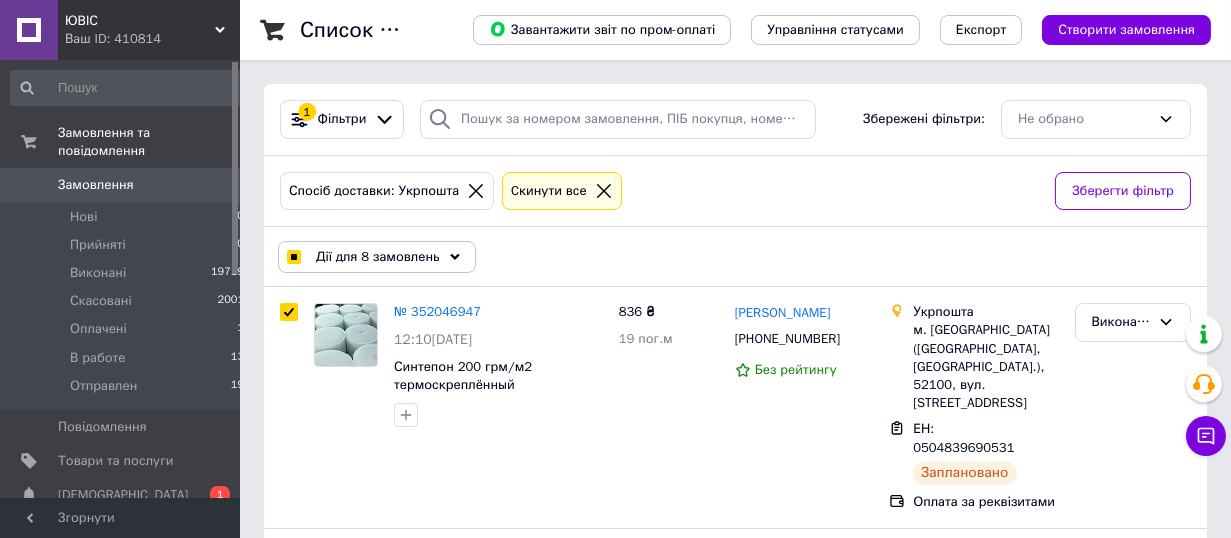 click on "Дії для 8 замовлень" at bounding box center [378, 257] 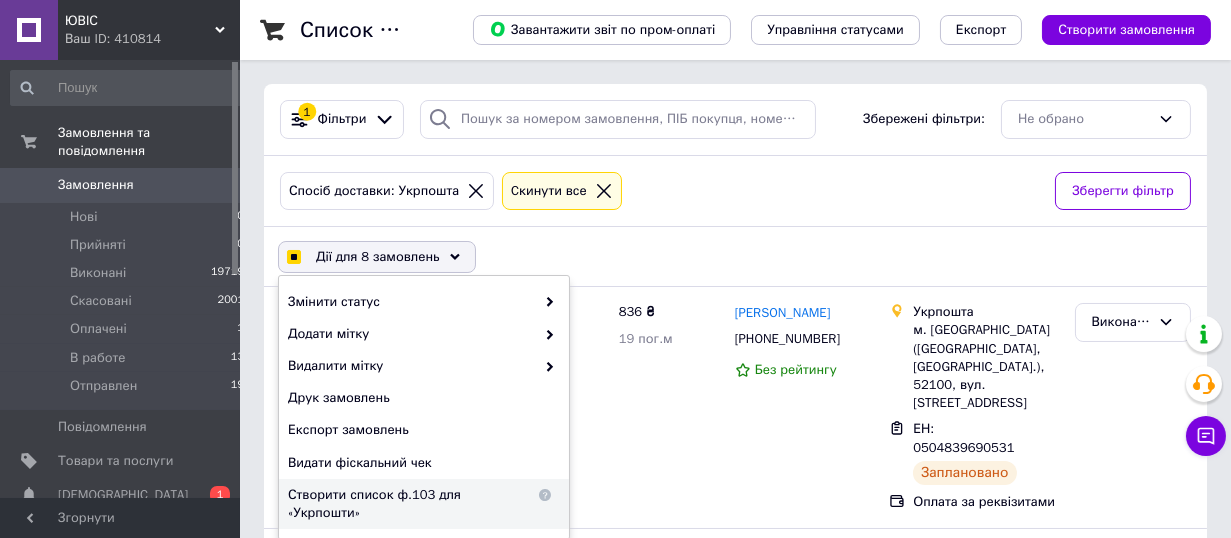 click on "Створити список ф.103 для «Укрпошти»" at bounding box center [411, 504] 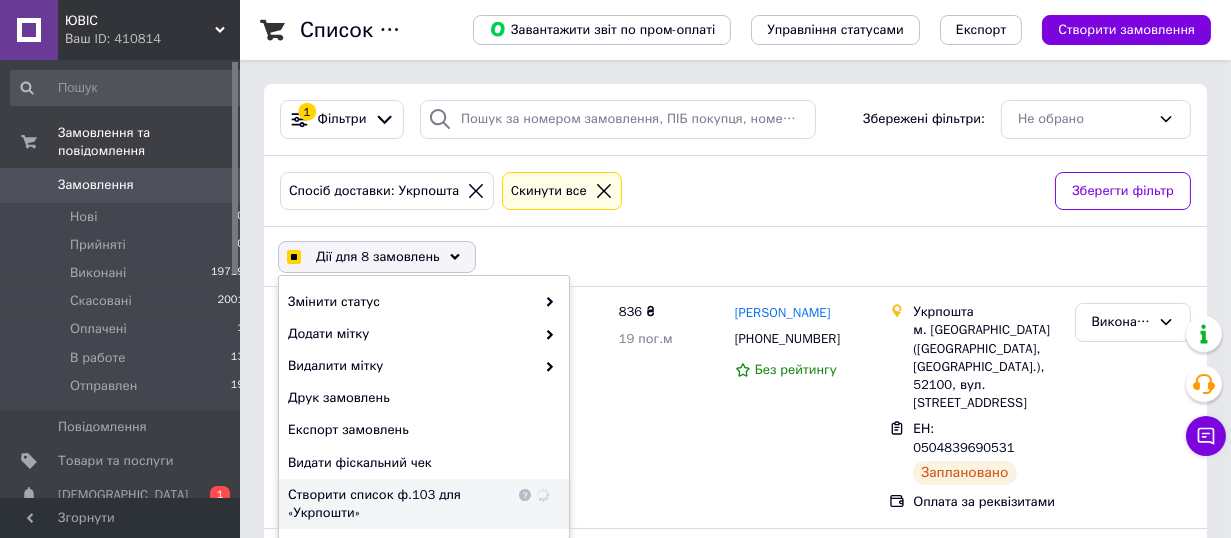 click on "Ваш ID: 410814" at bounding box center [152, 39] 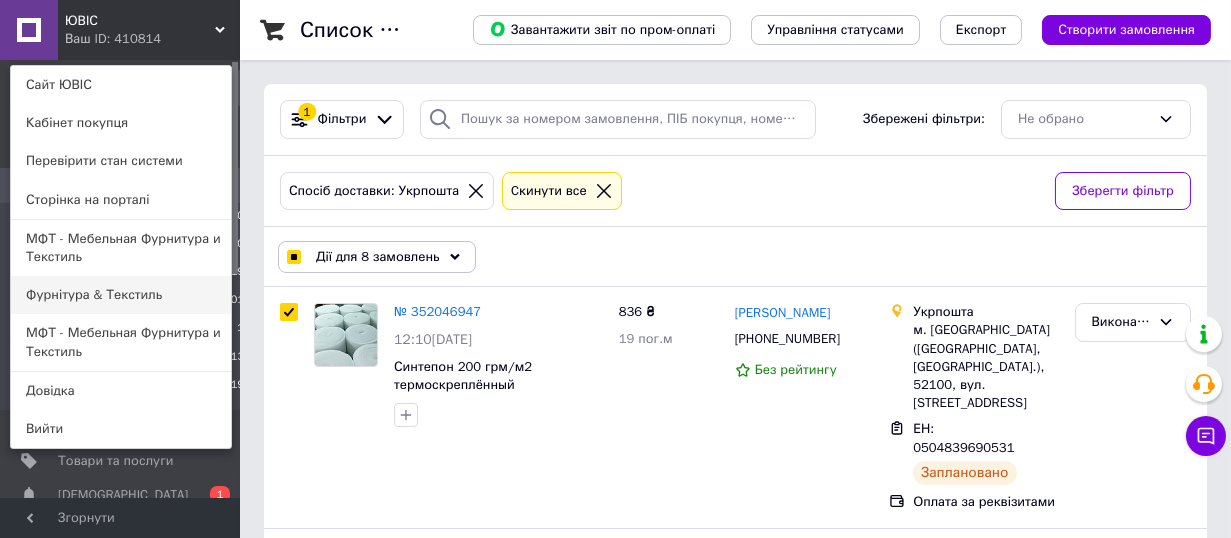 click on "Фурнітура & Текстиль" at bounding box center [121, 295] 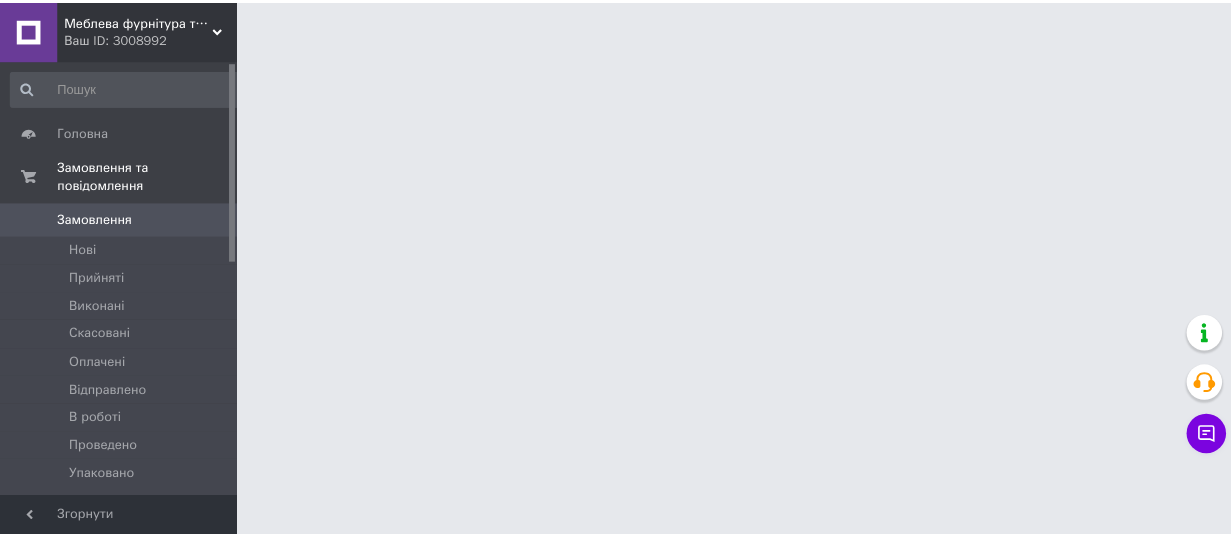 scroll, scrollTop: 0, scrollLeft: 0, axis: both 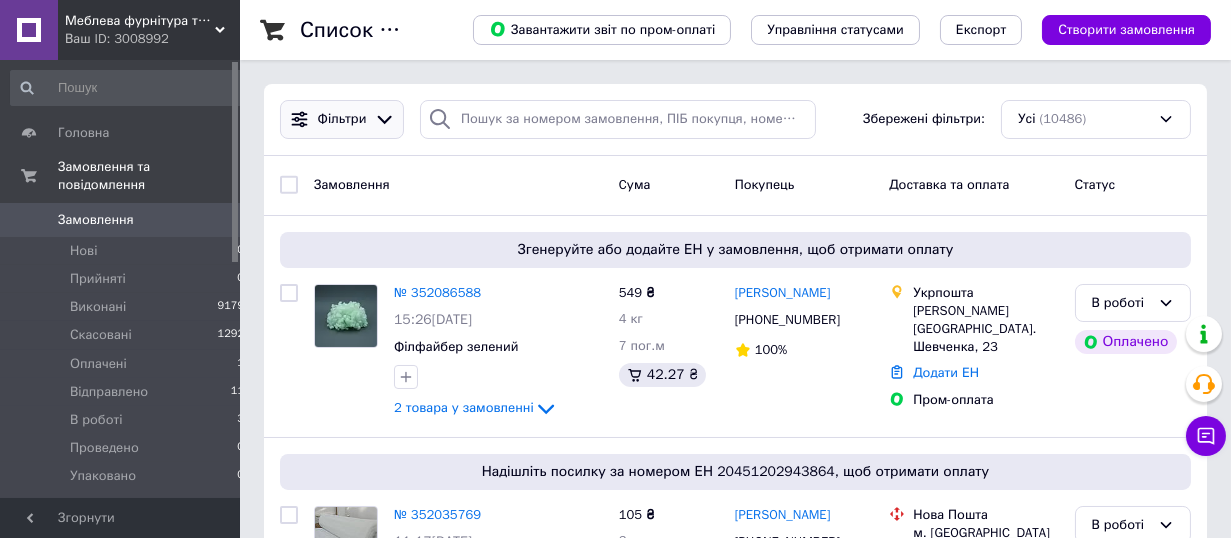 click on "Фільтри" at bounding box center [342, 119] 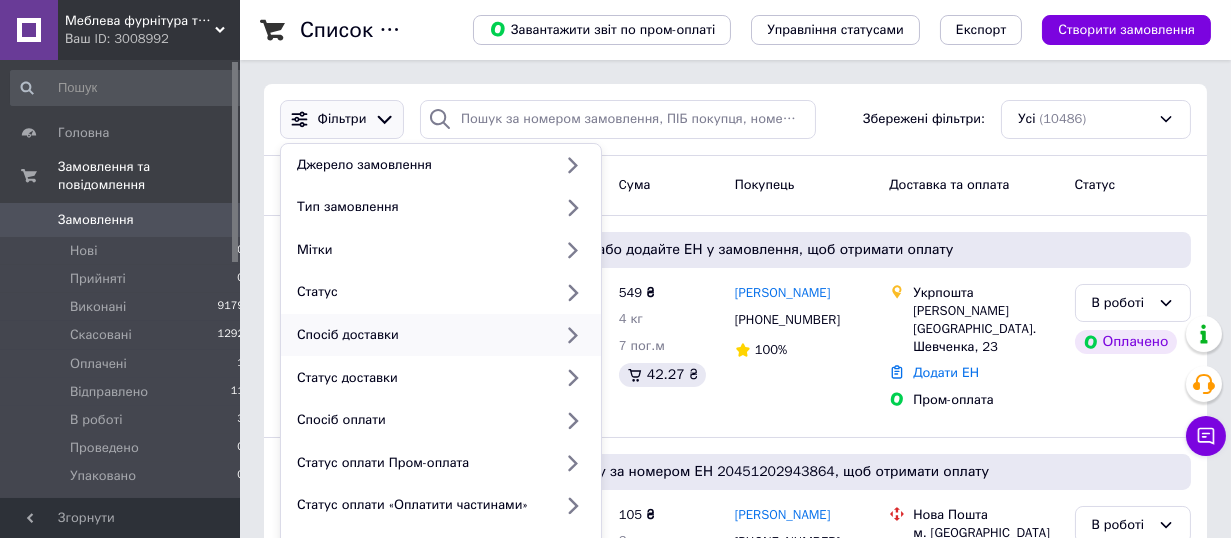 click on "Спосіб доставки" at bounding box center (420, 335) 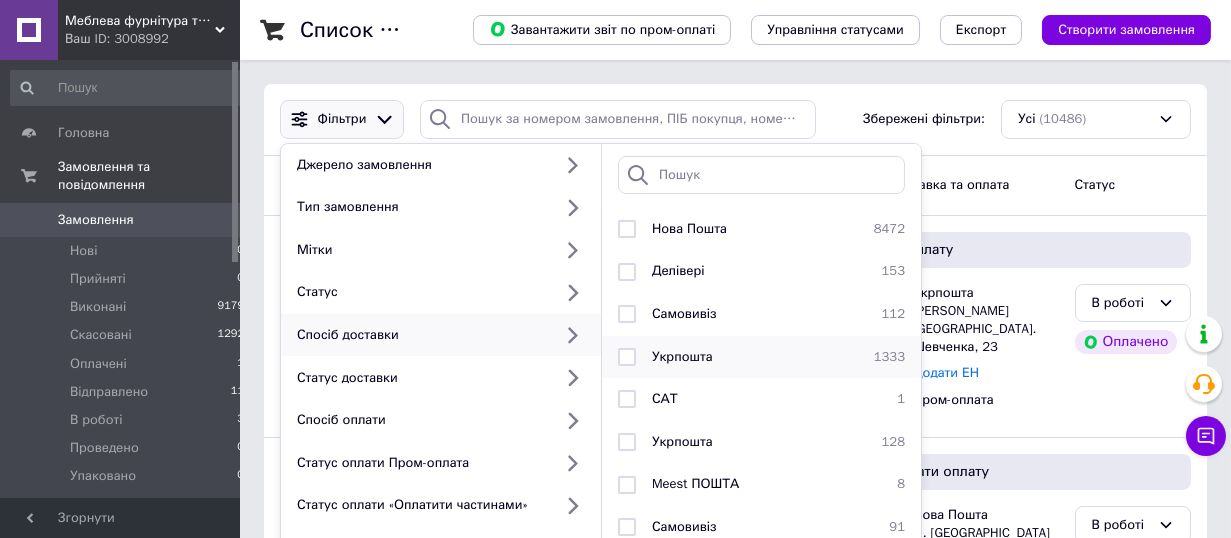 scroll, scrollTop: 135, scrollLeft: 0, axis: vertical 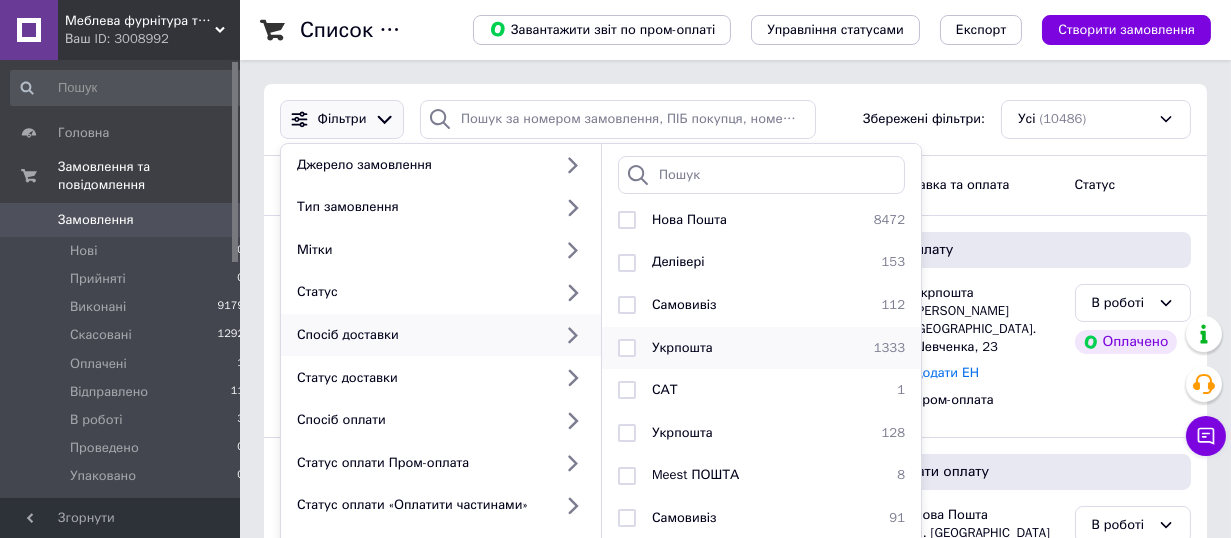 click at bounding box center (627, 348) 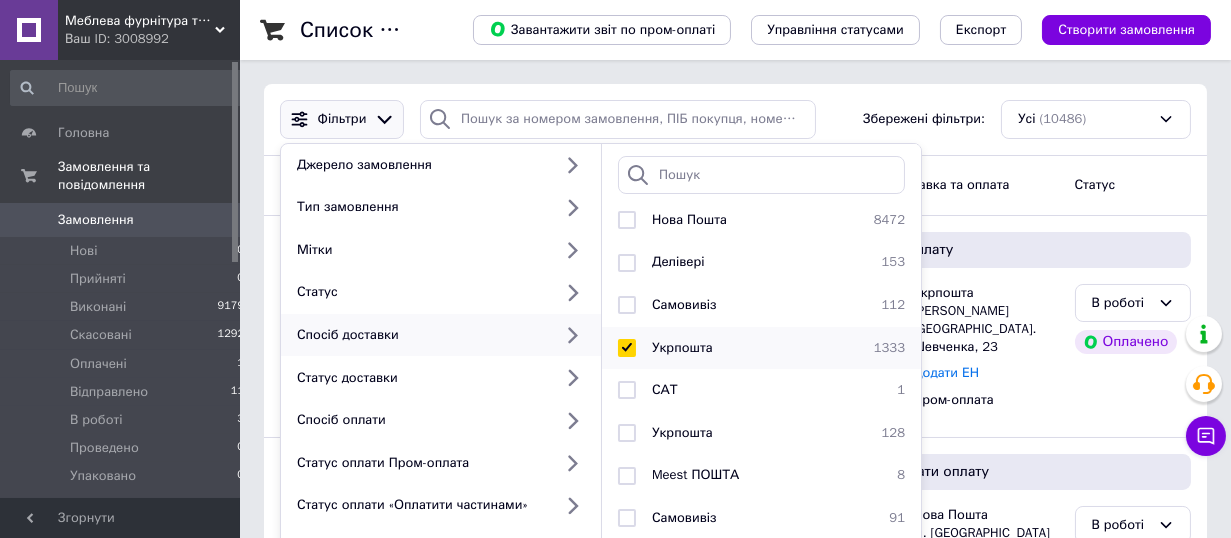 checkbox on "true" 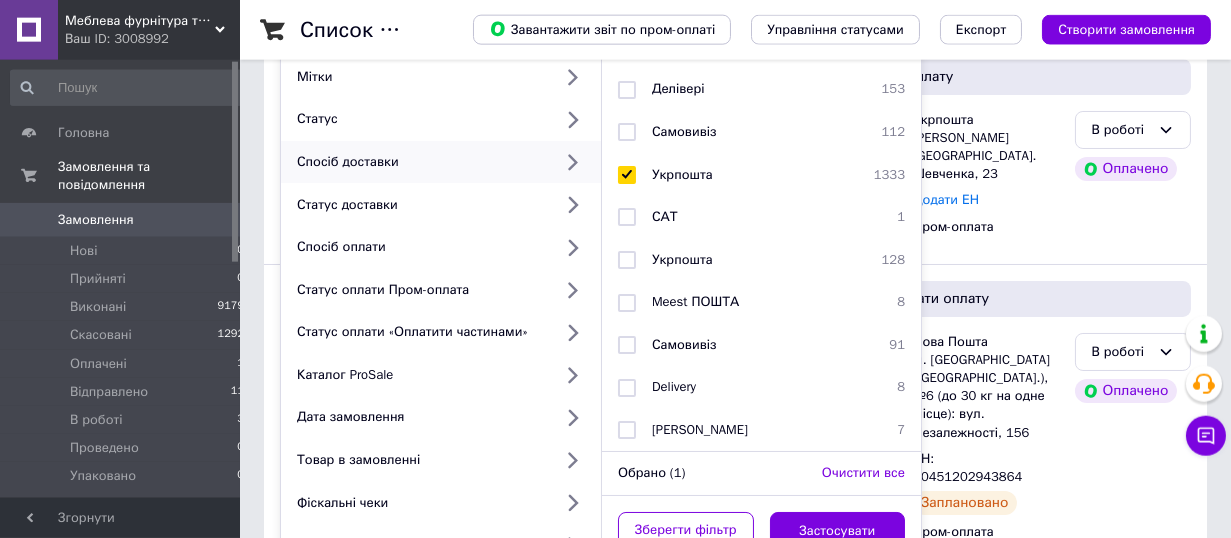 scroll, scrollTop: 440, scrollLeft: 0, axis: vertical 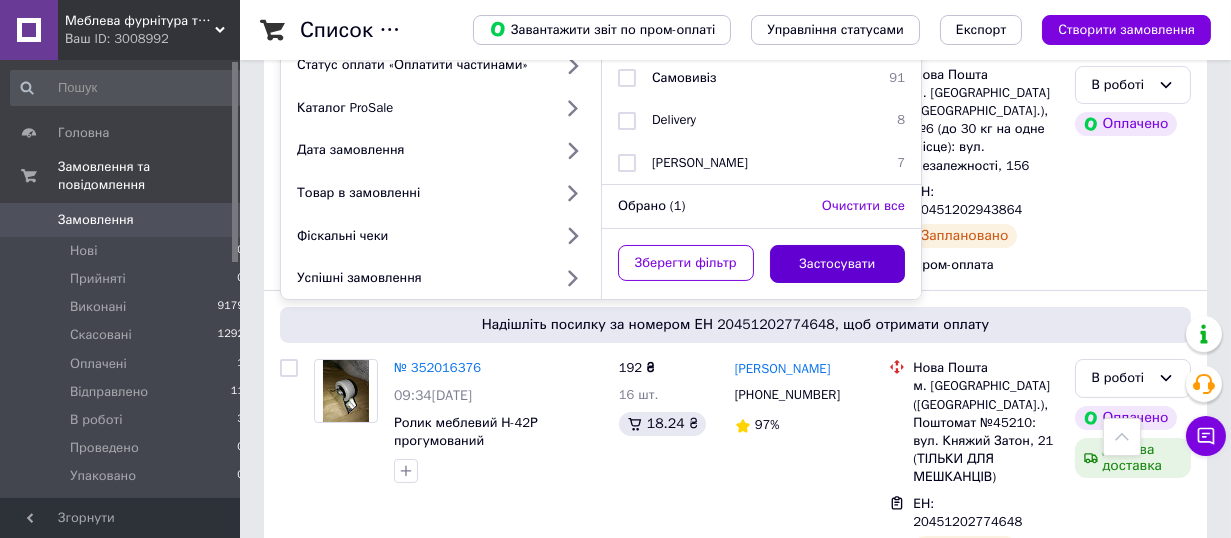 click on "Застосувати" at bounding box center [838, 264] 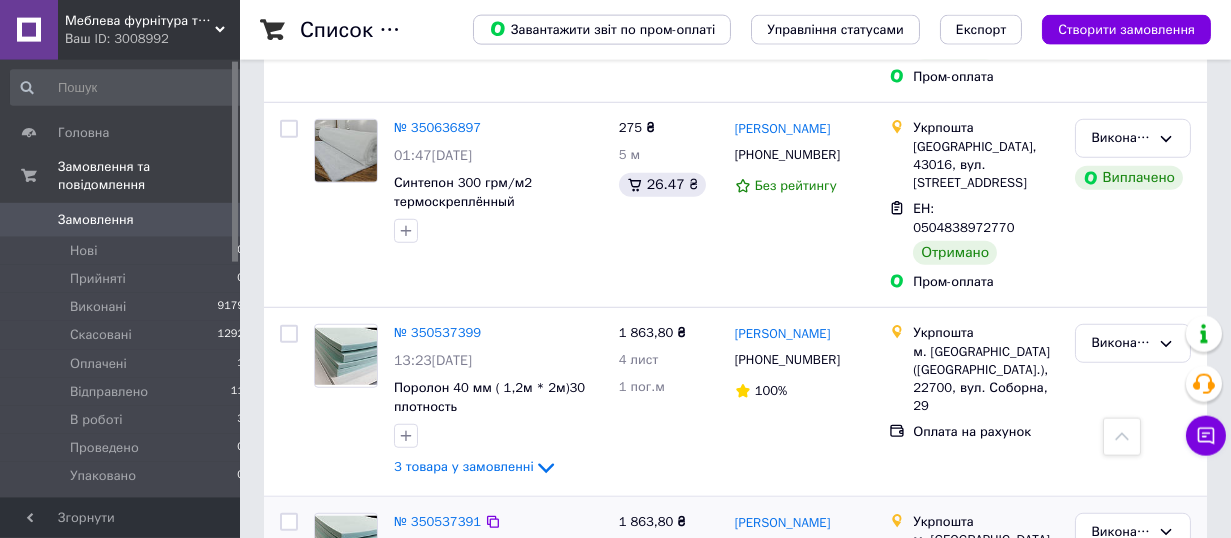 scroll, scrollTop: 3190, scrollLeft: 0, axis: vertical 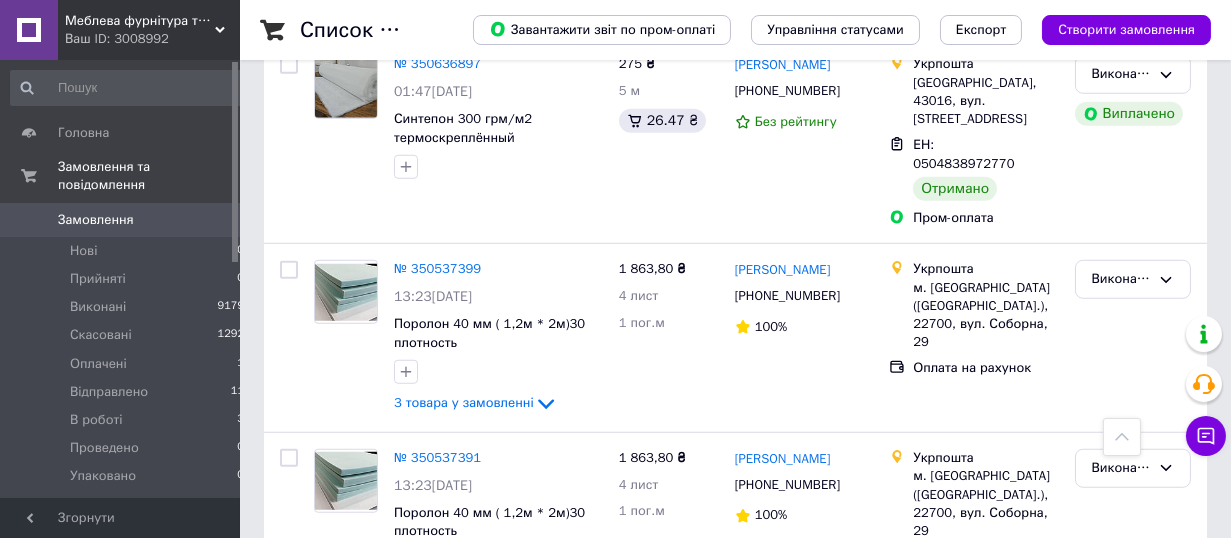 click on "Меблева фурнітура та текстиль." at bounding box center (140, 21) 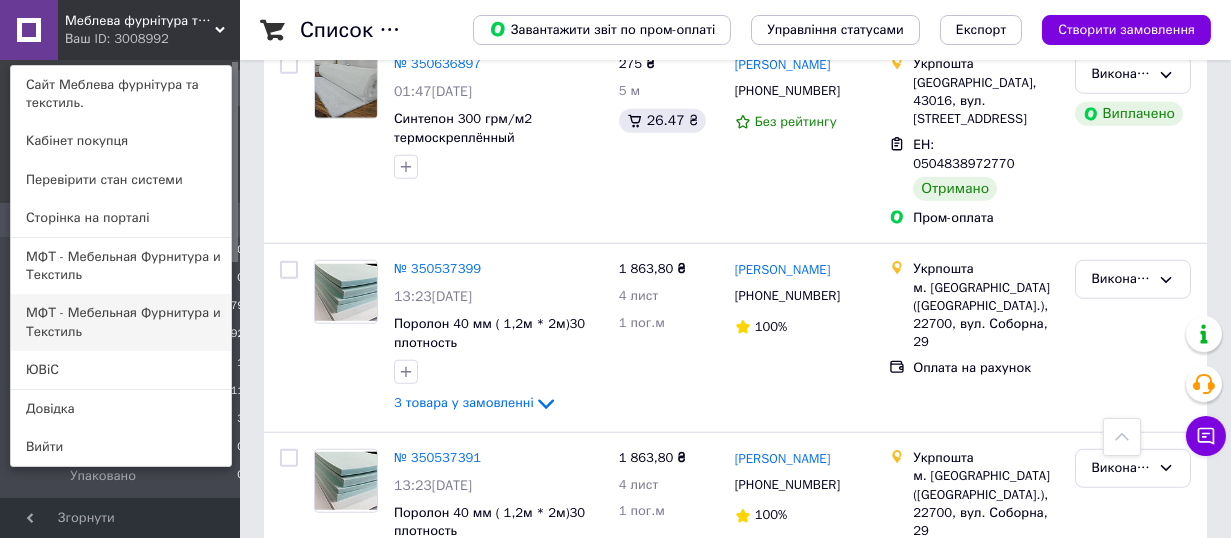 click on "МФТ - Мебельная Фурнитура и Текстиль" at bounding box center [121, 322] 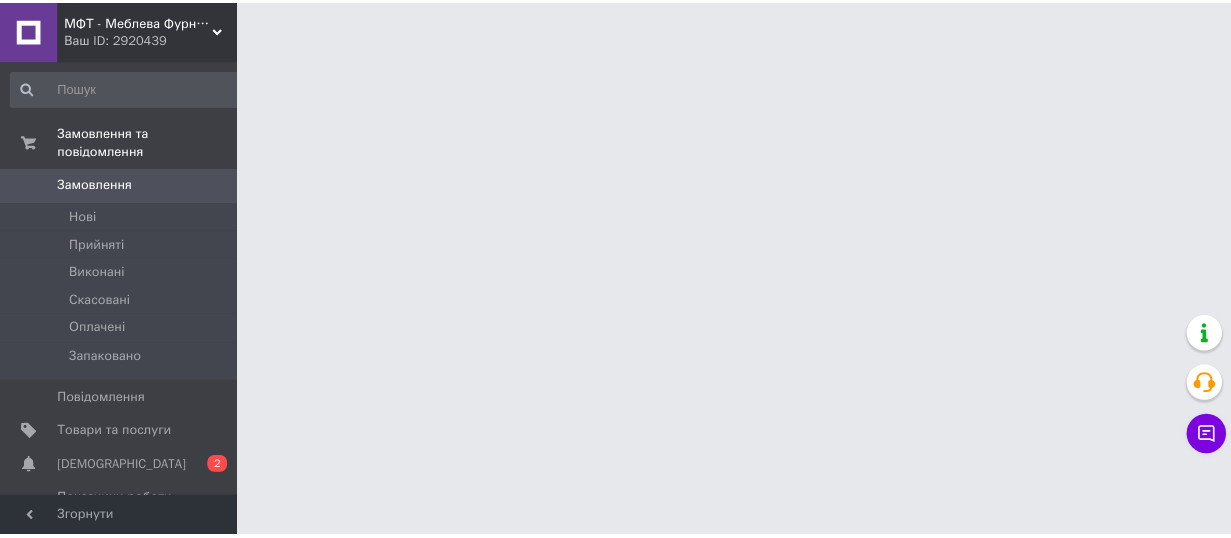scroll, scrollTop: 0, scrollLeft: 0, axis: both 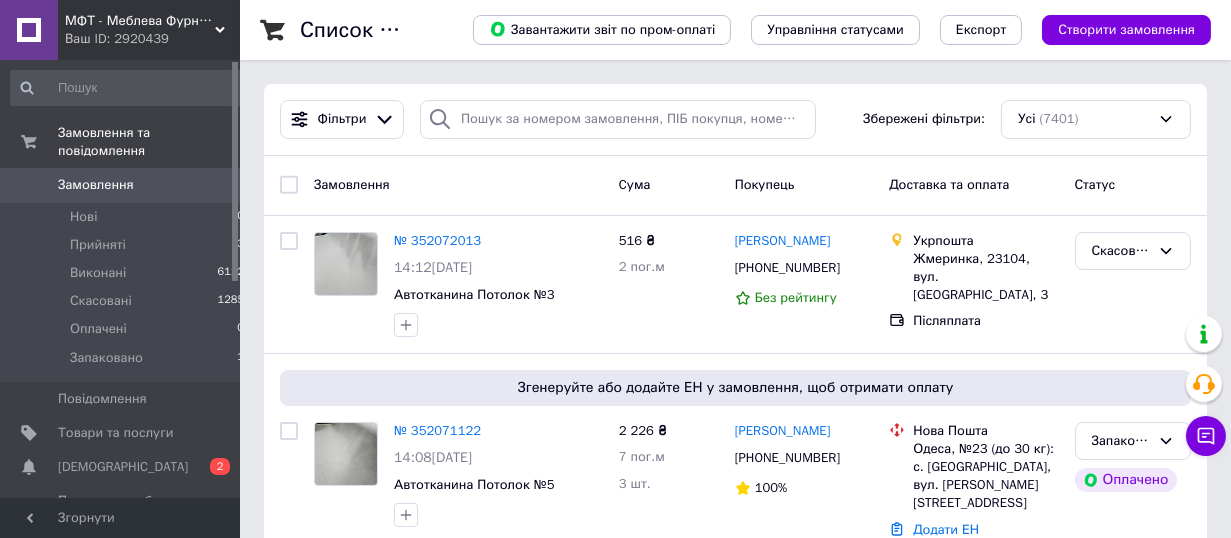 click on "МФТ - Меблева Фурнітура і Текстиль" at bounding box center (140, 21) 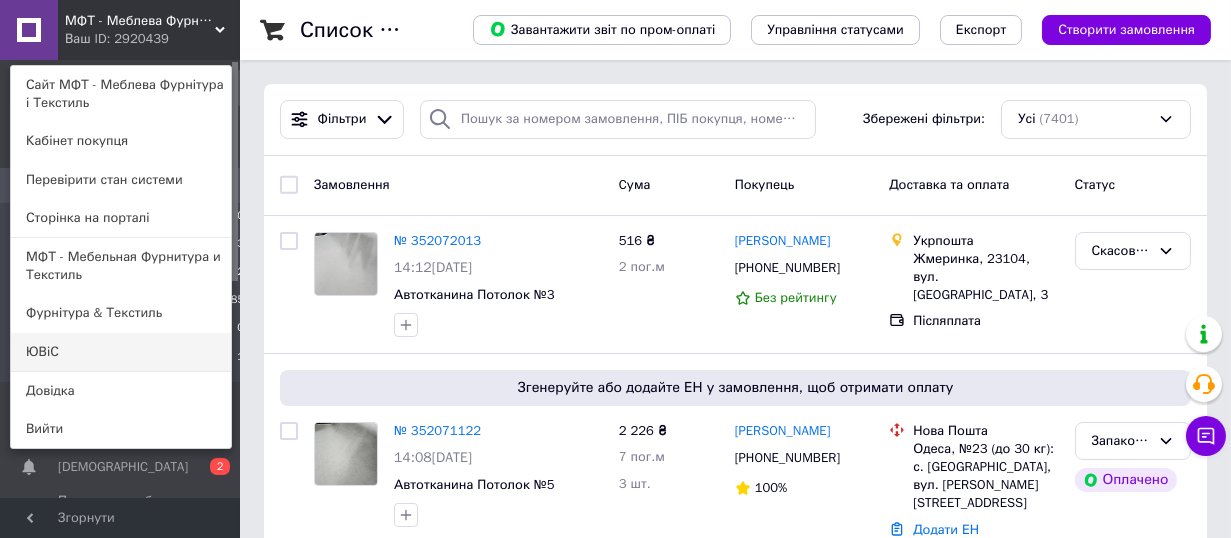 click on "ЮВіС" at bounding box center [121, 352] 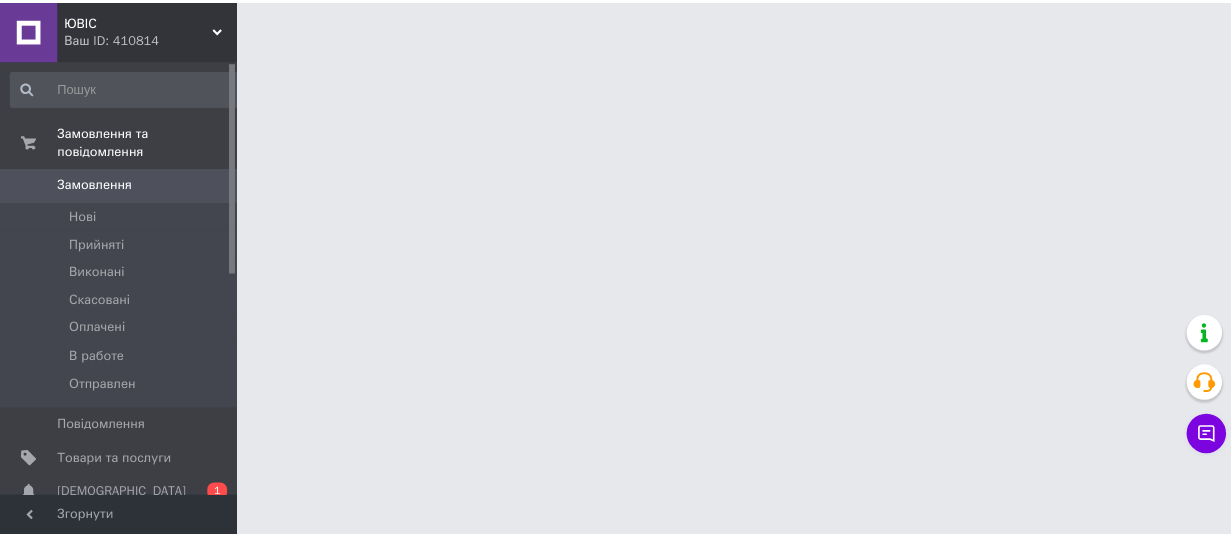 scroll, scrollTop: 0, scrollLeft: 0, axis: both 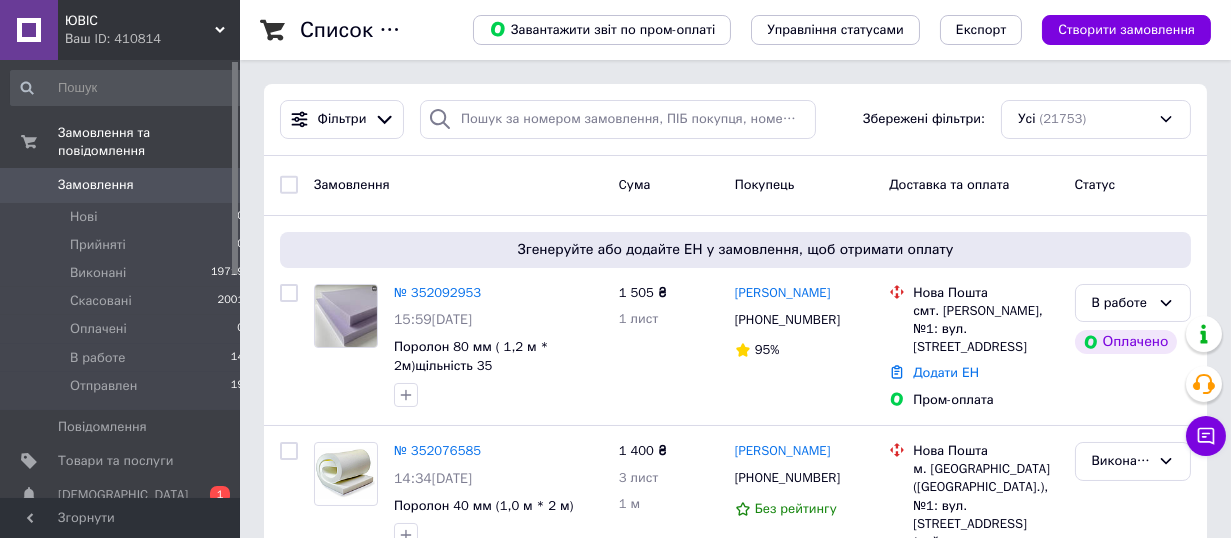 click on "ЮВІС" at bounding box center [140, 21] 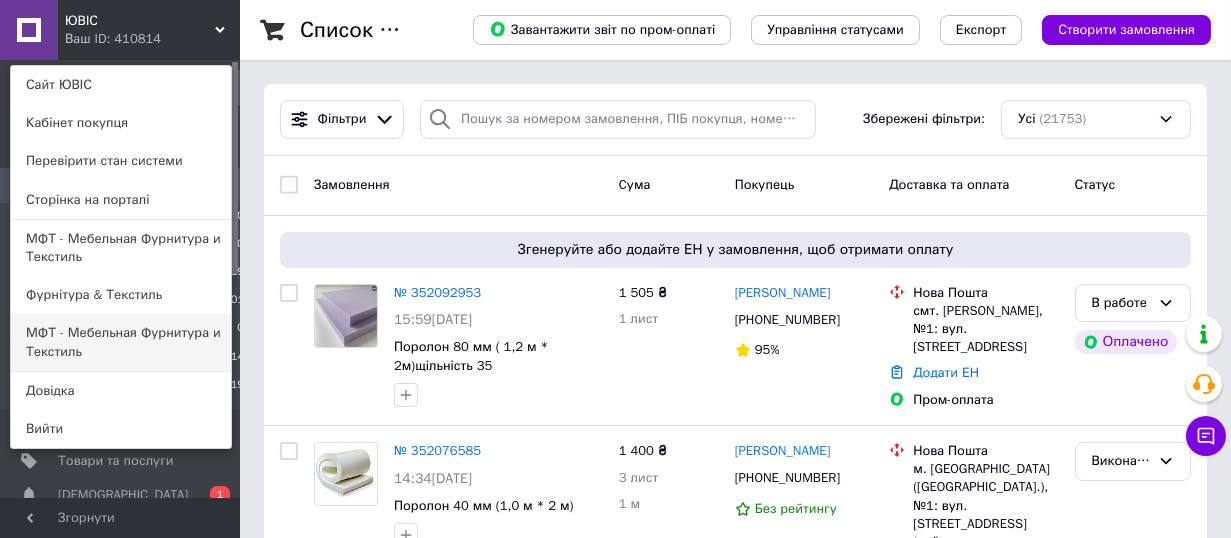 click on "МФТ - Мебельная Фурнитура и Текстиль" at bounding box center [121, 342] 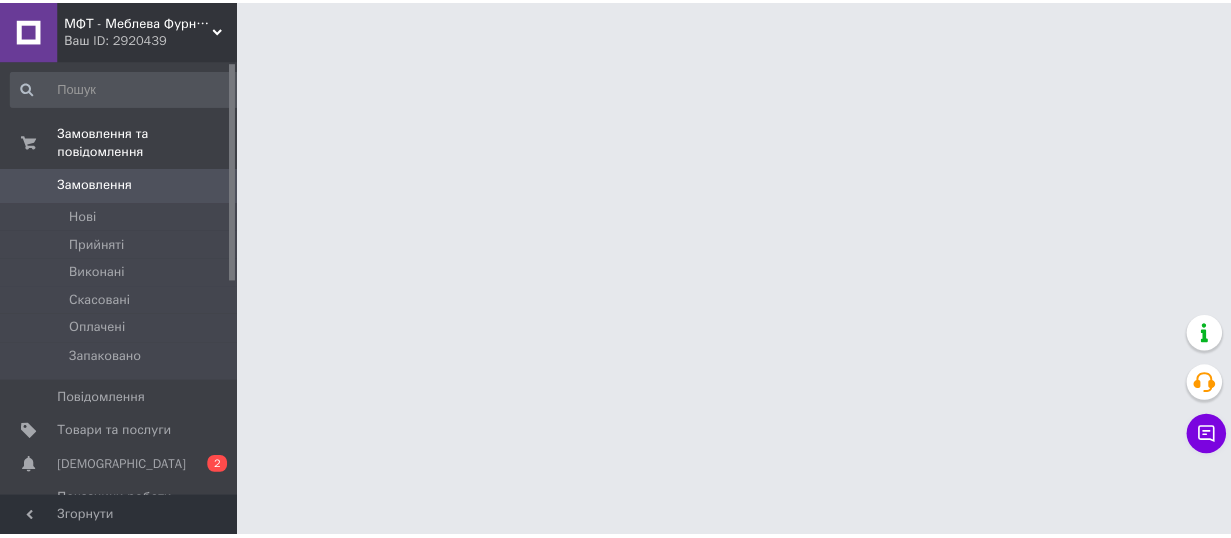 scroll, scrollTop: 0, scrollLeft: 0, axis: both 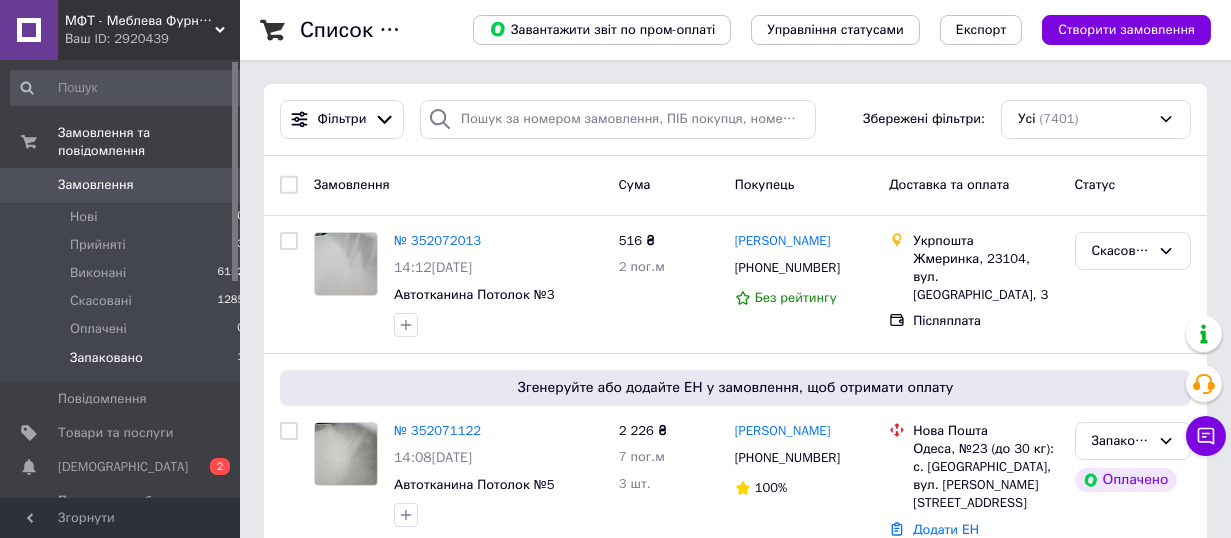 click on "Запаковано 1" at bounding box center (128, 363) 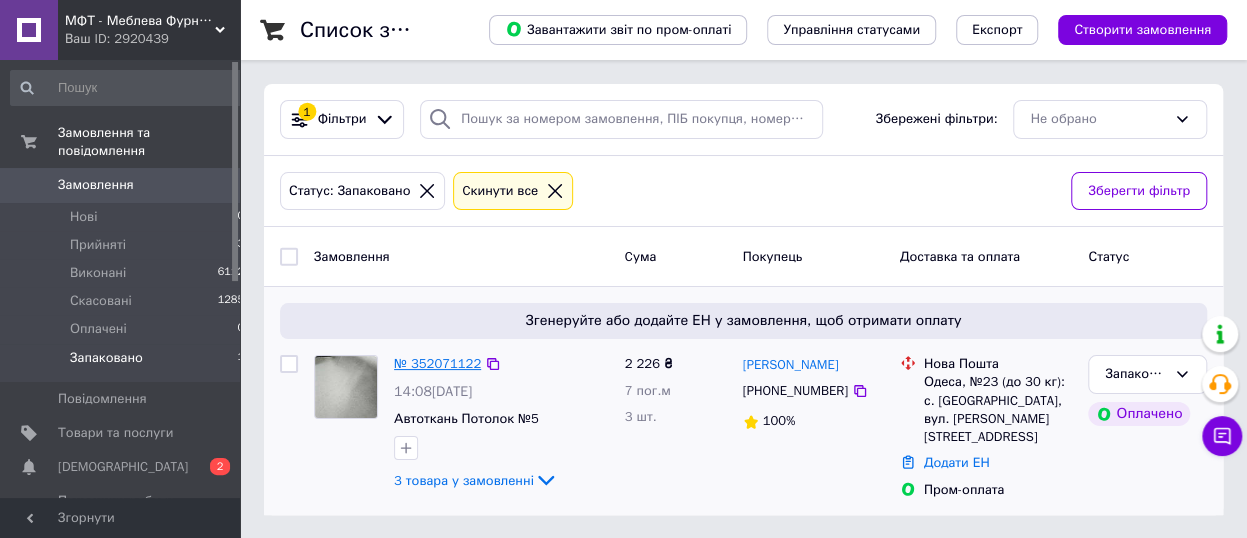 click on "№ 352071122" at bounding box center [437, 363] 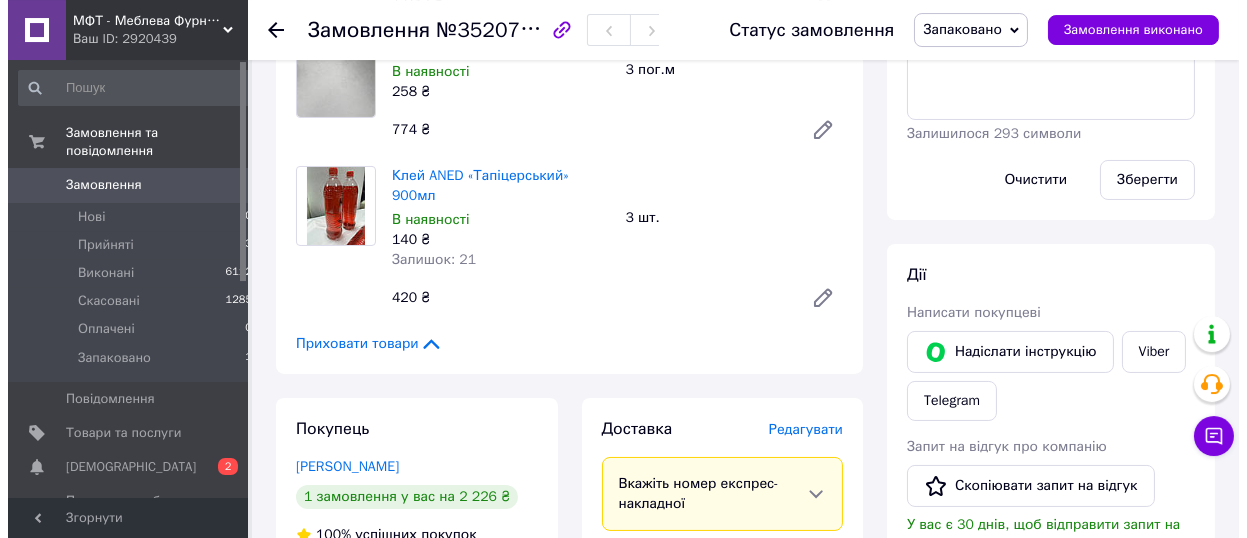 scroll, scrollTop: 440, scrollLeft: 0, axis: vertical 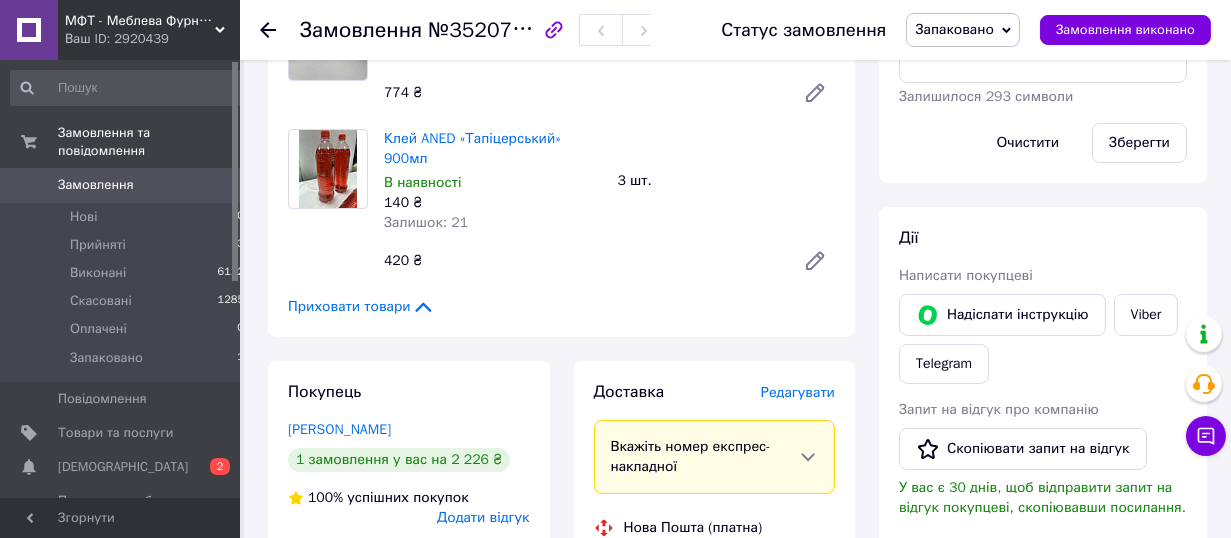 click on "Редагувати" at bounding box center [798, 392] 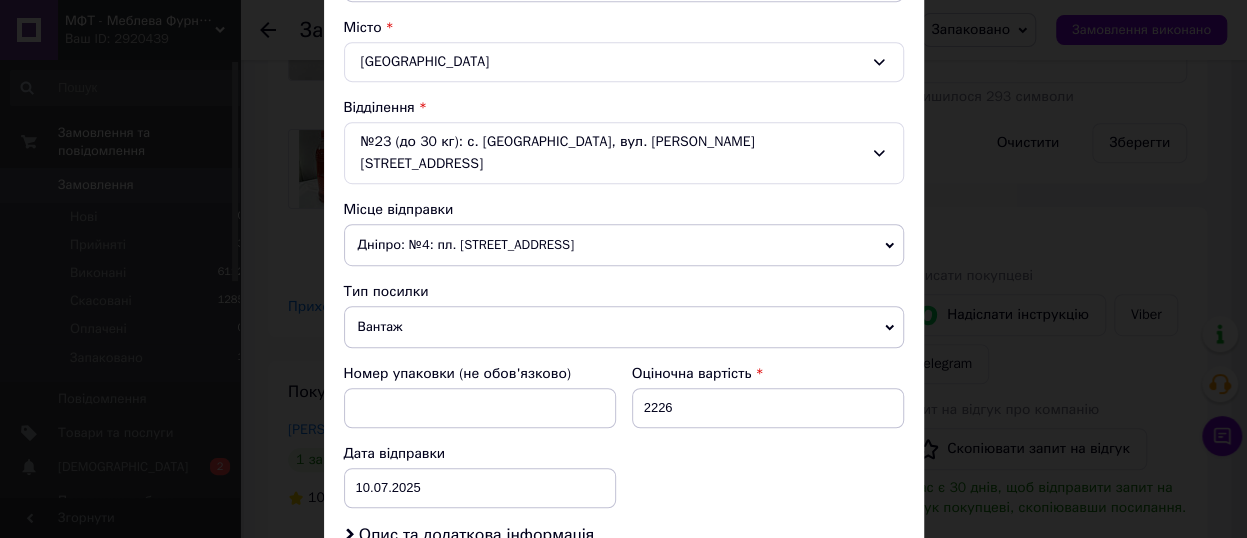 scroll, scrollTop: 550, scrollLeft: 0, axis: vertical 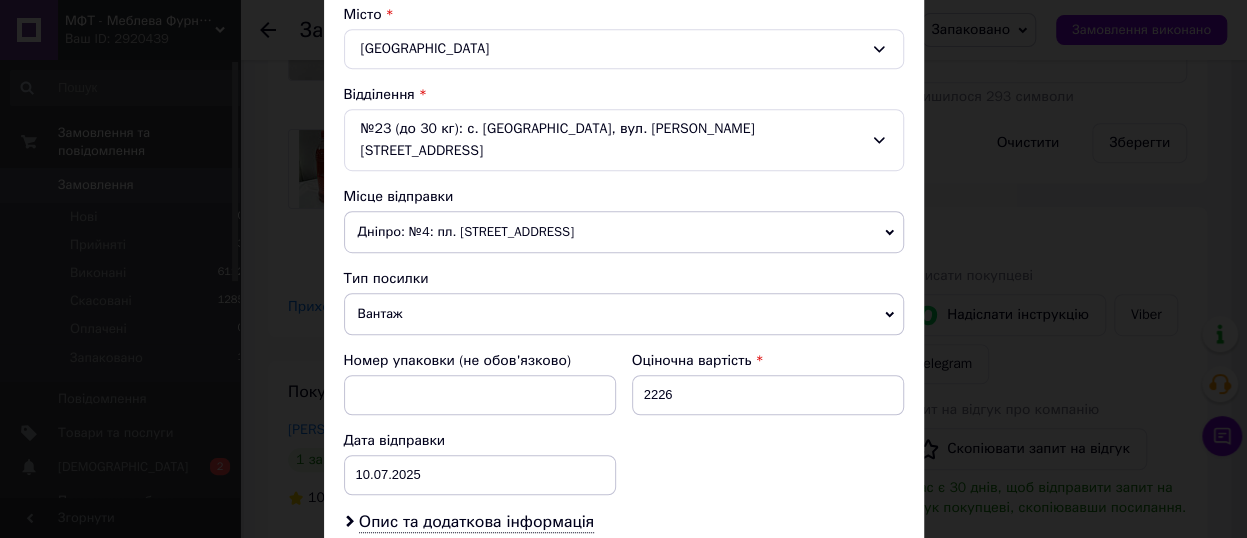click on "№23 (до 30 кг): с. [GEOGRAPHIC_DATA], вул. [PERSON_NAME][STREET_ADDRESS]" at bounding box center [624, 140] 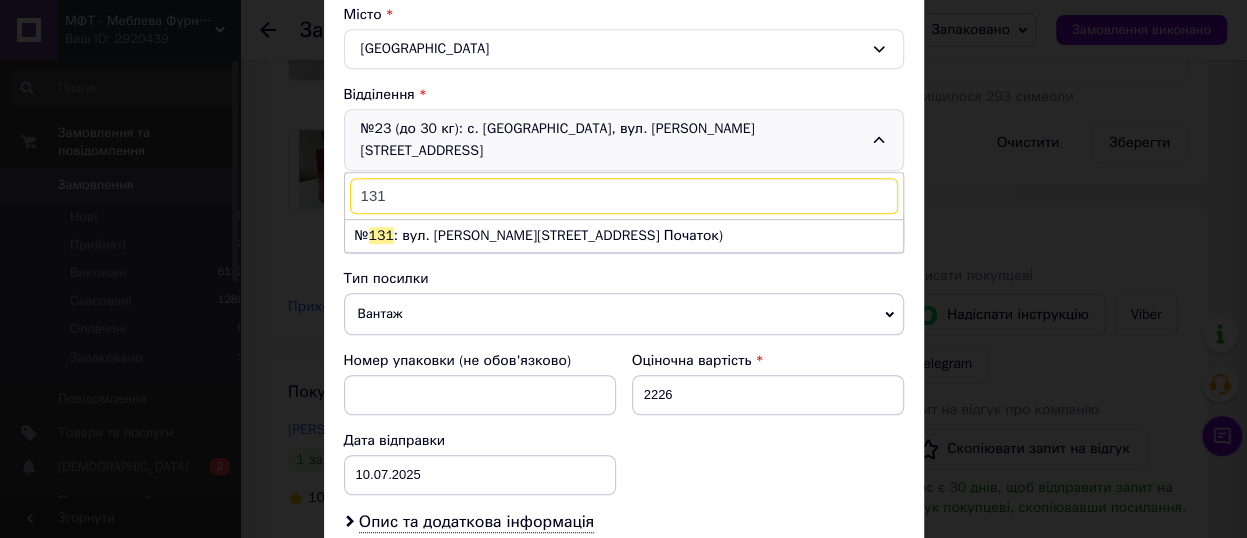 scroll, scrollTop: 0, scrollLeft: 0, axis: both 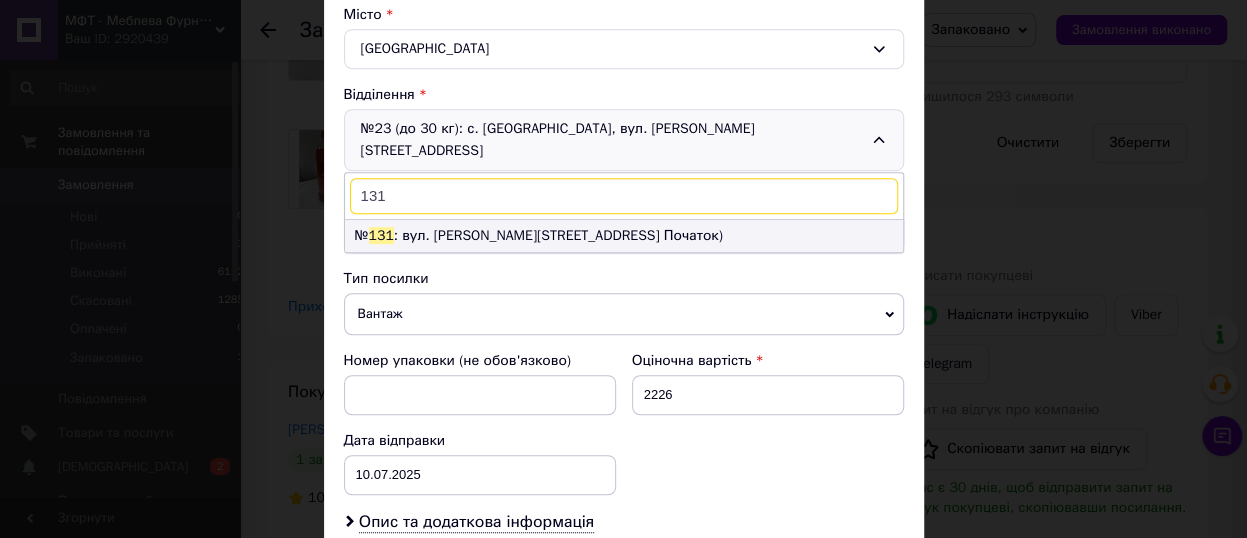 type on "131" 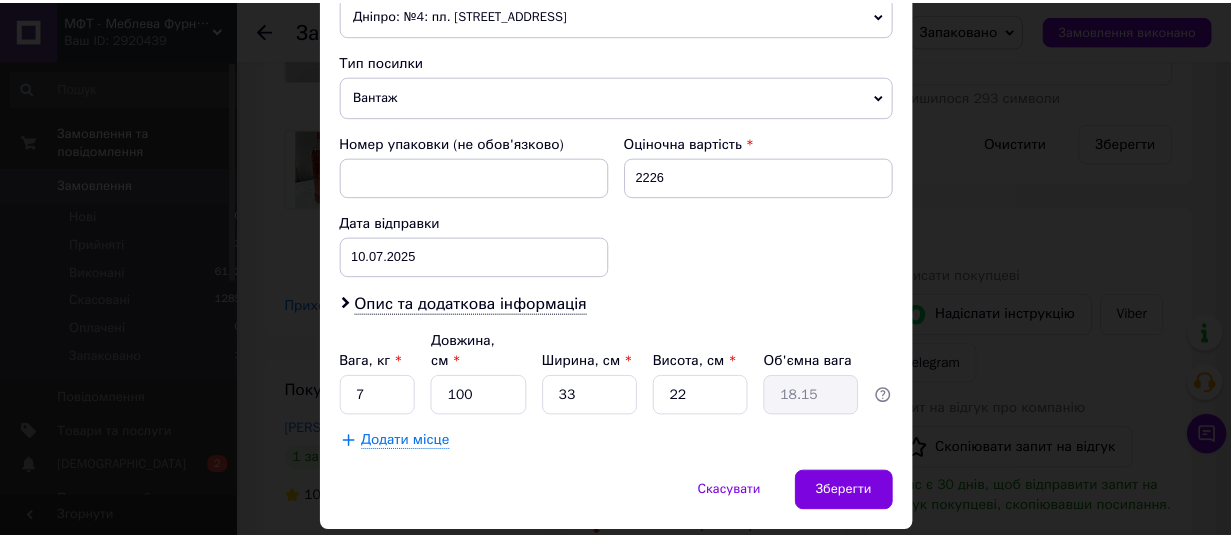 scroll, scrollTop: 787, scrollLeft: 0, axis: vertical 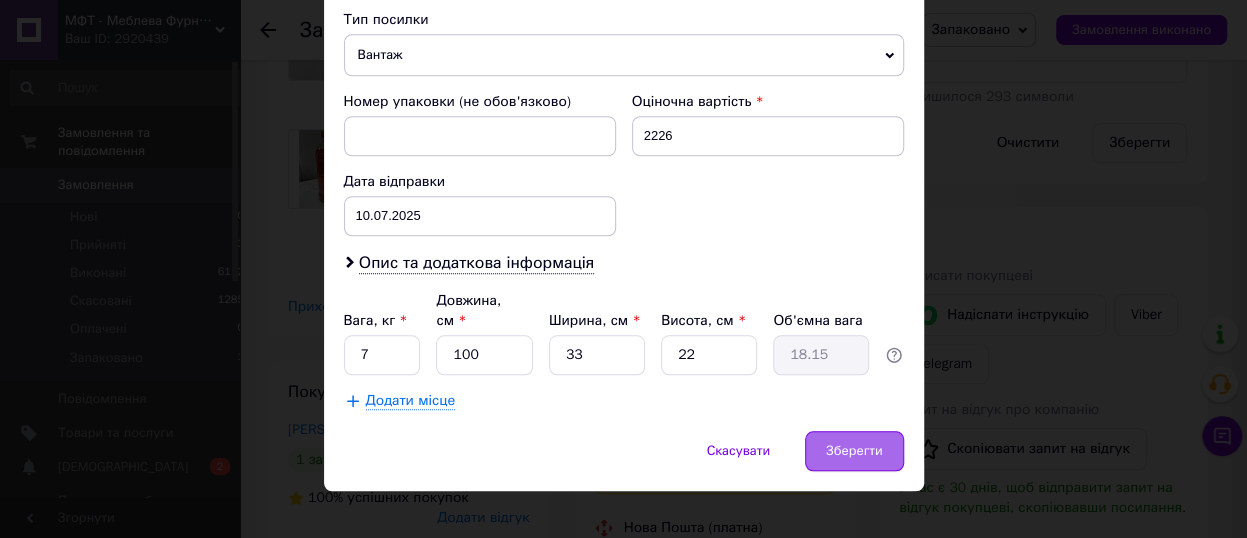 click on "Зберегти" at bounding box center [854, 451] 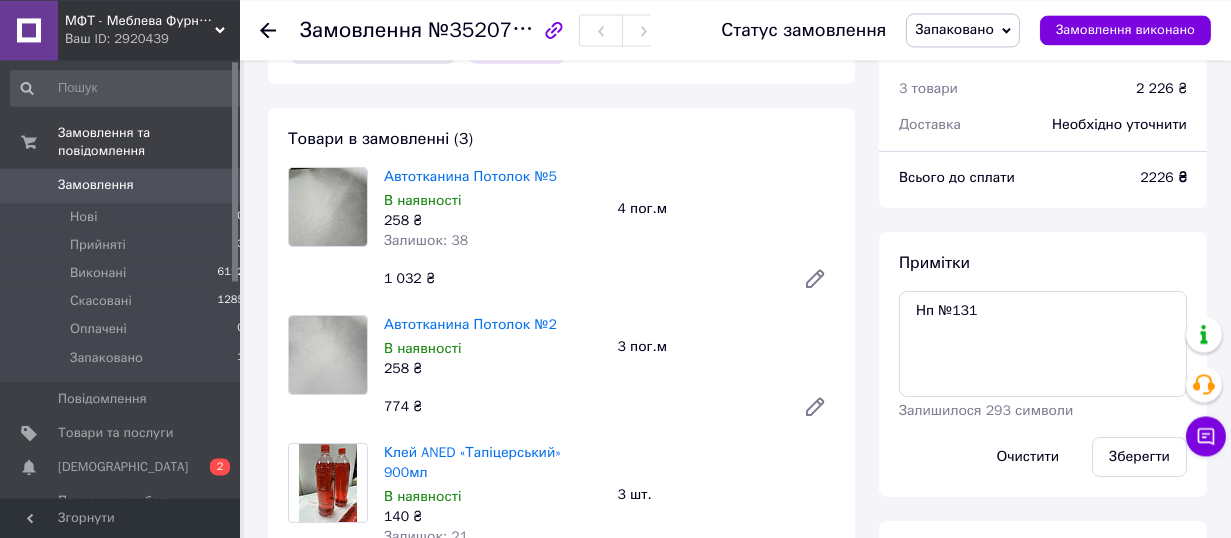 scroll, scrollTop: 0, scrollLeft: 0, axis: both 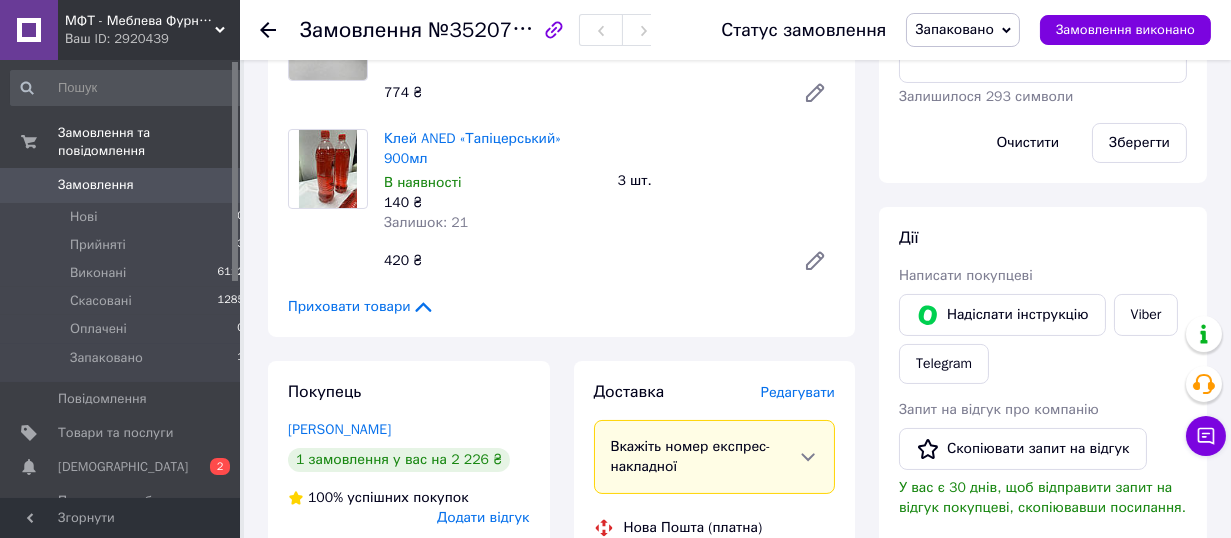click on "Редагувати" at bounding box center (798, 392) 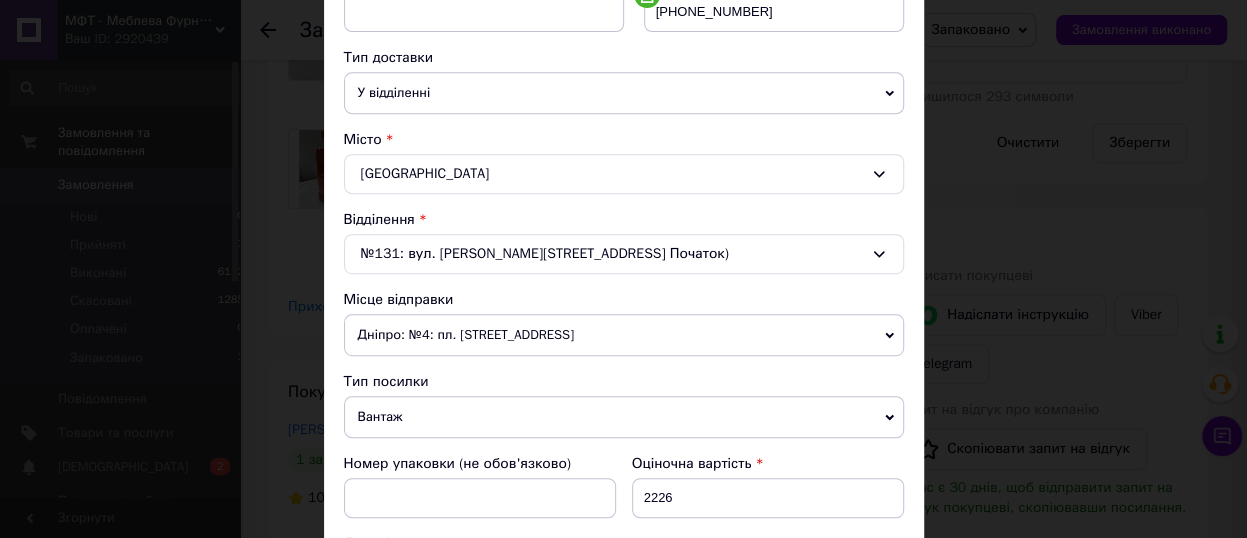 scroll, scrollTop: 440, scrollLeft: 0, axis: vertical 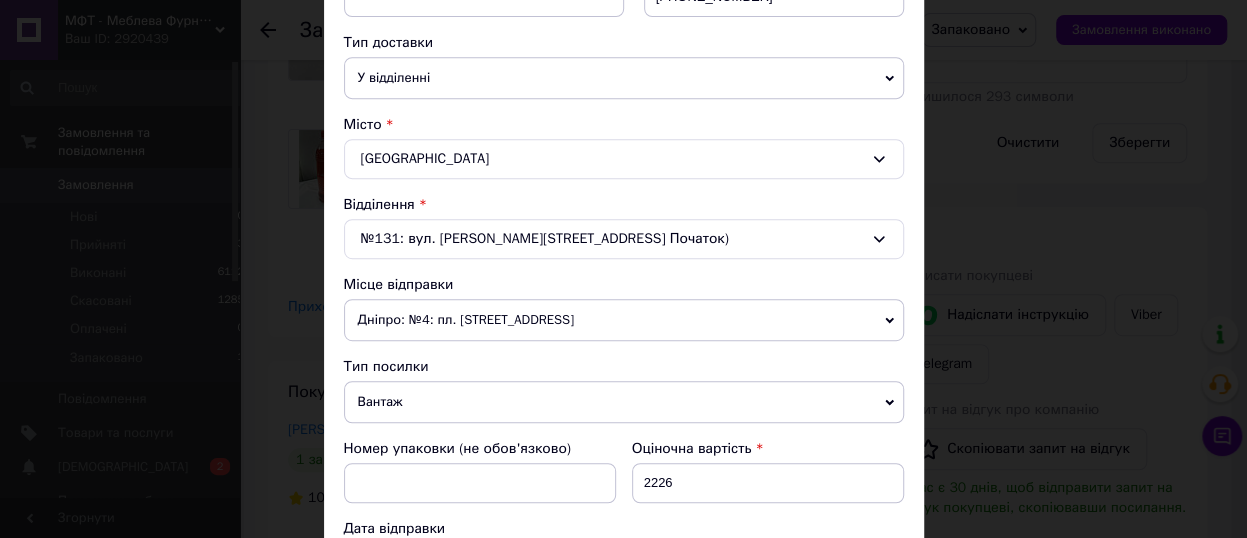 click on "Дніпро: №4: пл. Старомостова, 1Б" at bounding box center (624, 320) 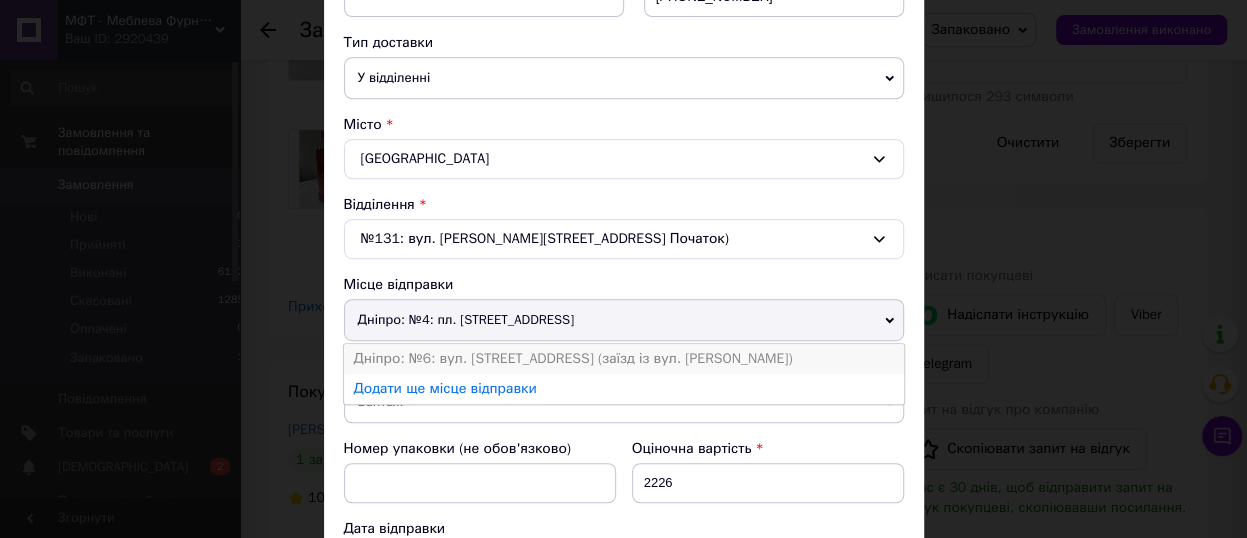 click on "Дніпро: №6: вул. Ударників, 27 (заїзд із вул. Івана Езау)" at bounding box center (624, 359) 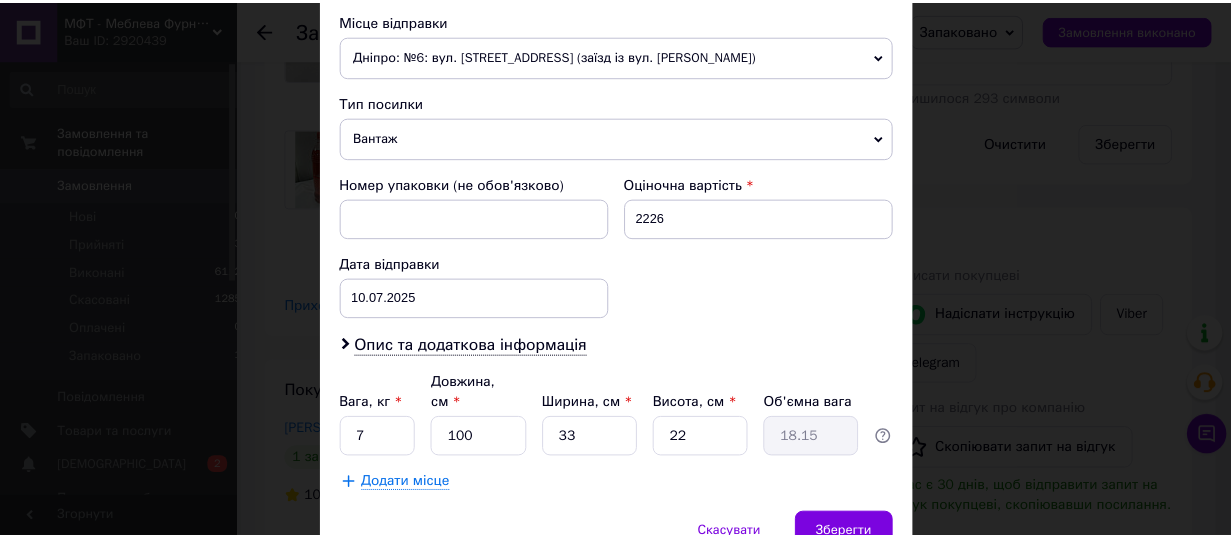 scroll, scrollTop: 787, scrollLeft: 0, axis: vertical 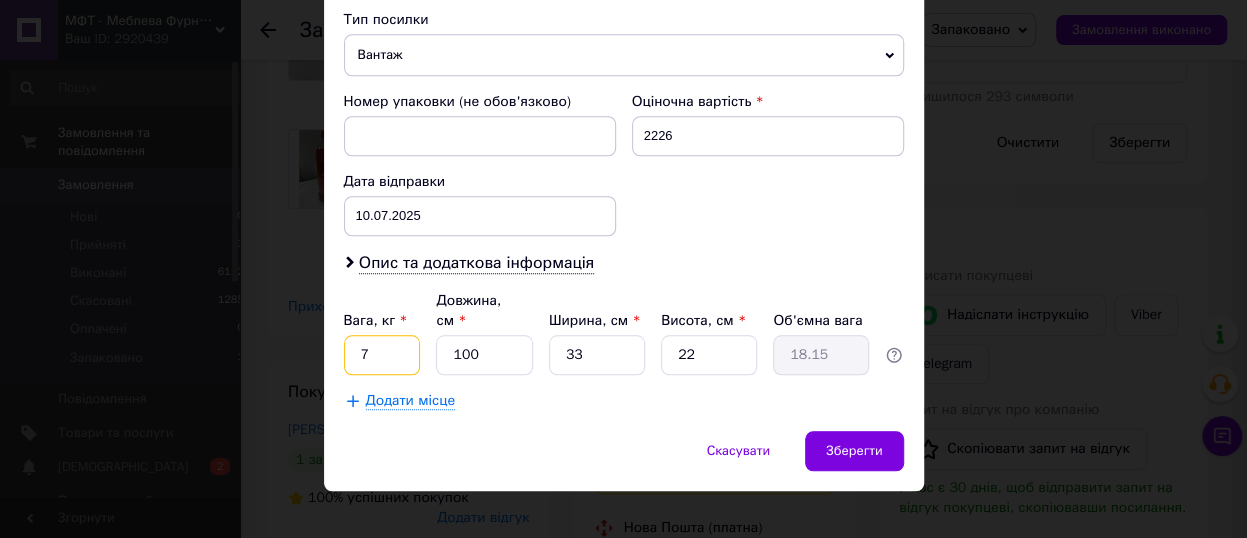 click on "7" at bounding box center (382, 355) 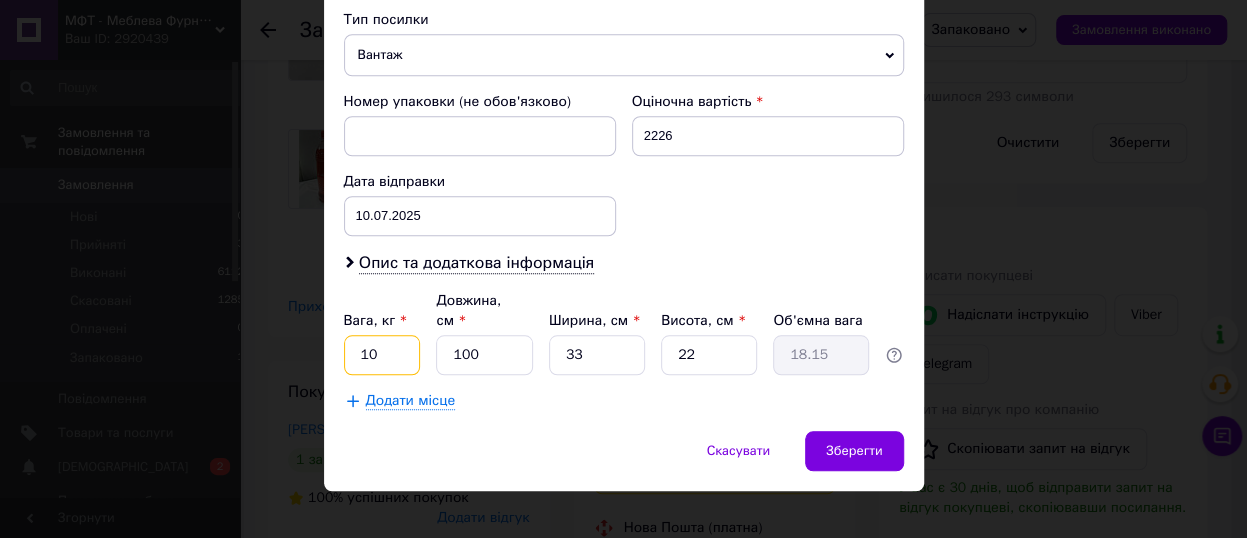 type on "10" 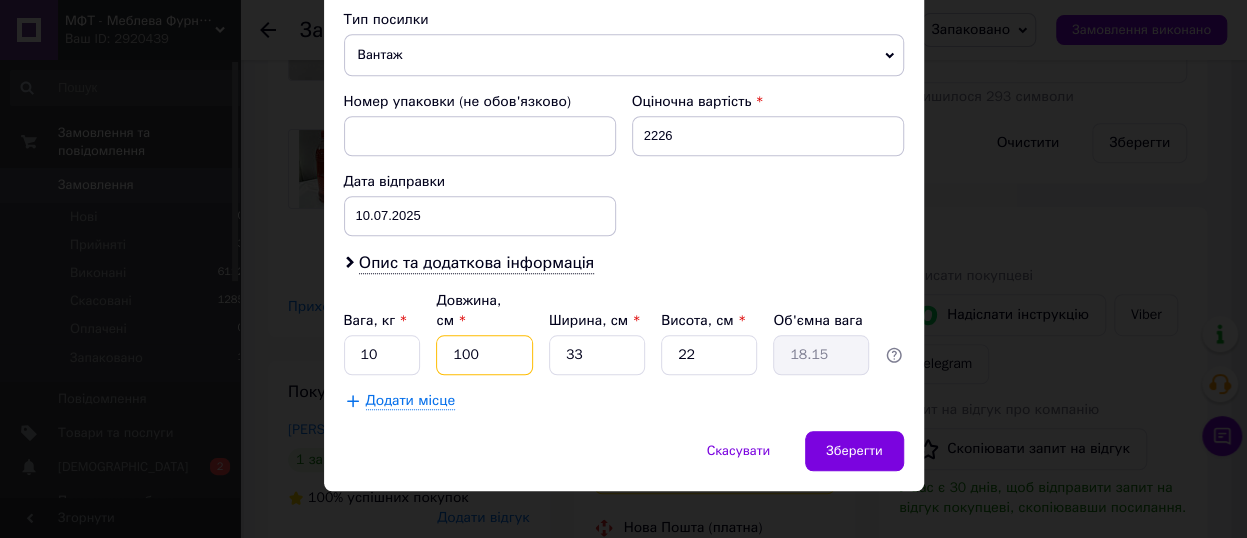 click on "100" at bounding box center [484, 355] 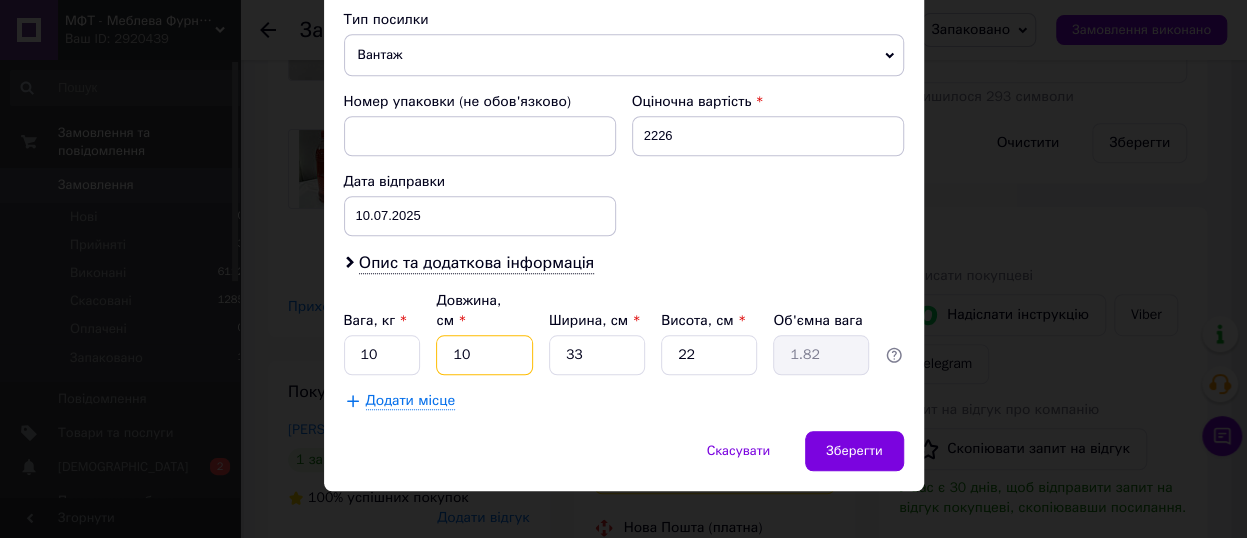 type on "1" 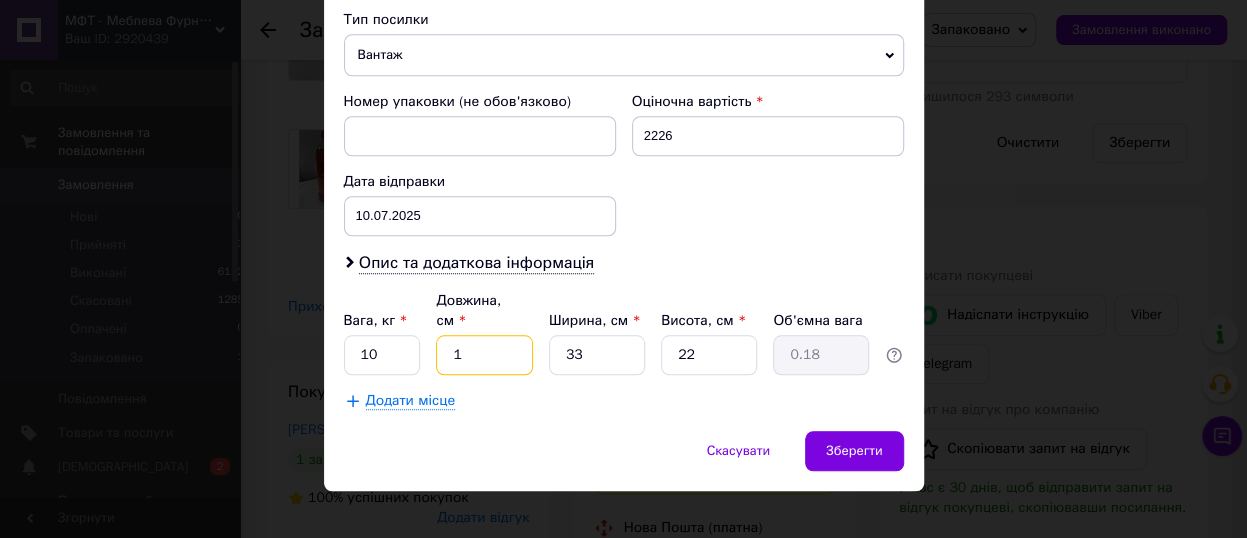 type on "18" 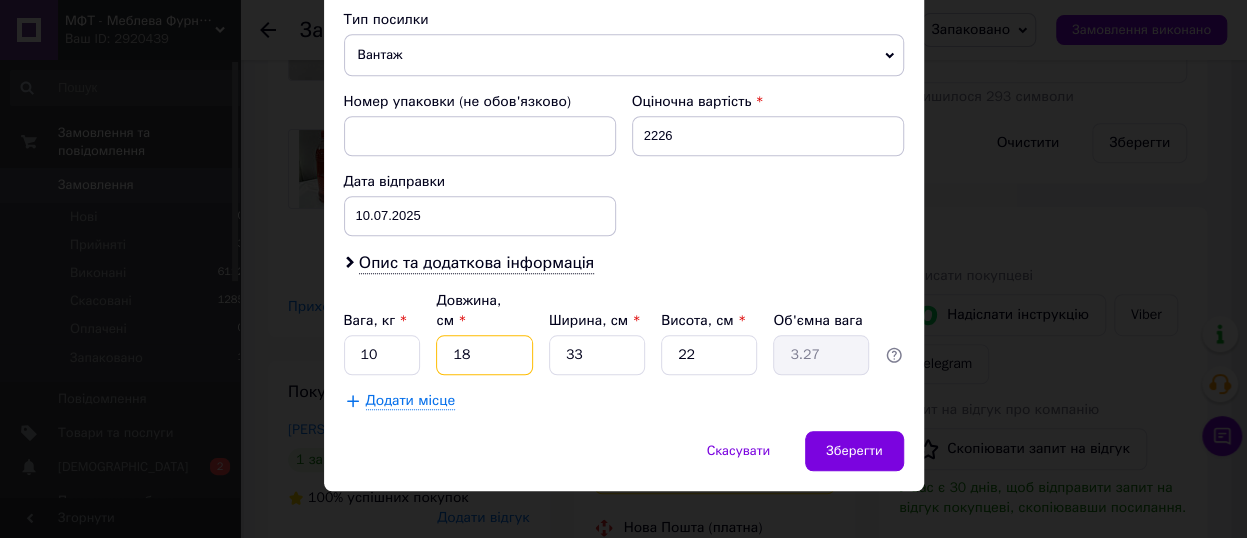 type on "180" 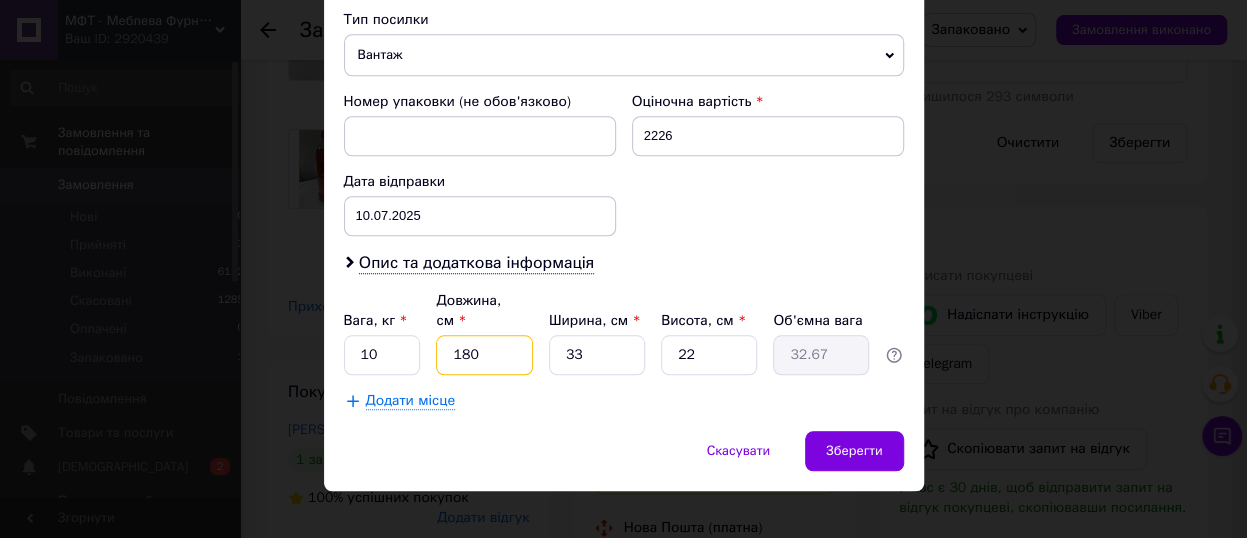 type on "180" 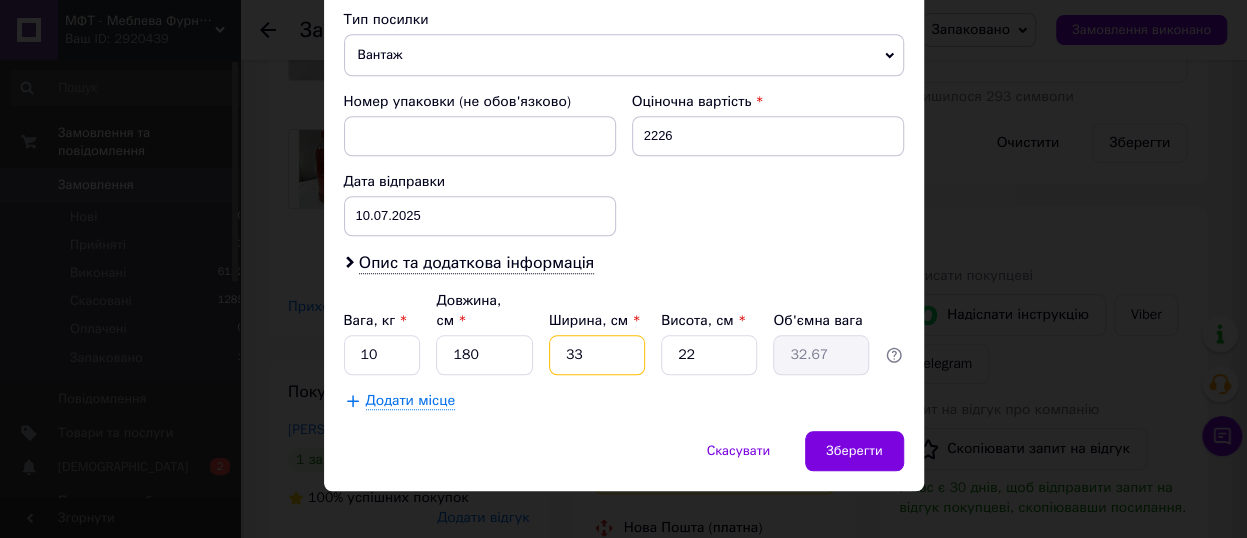 click on "33" at bounding box center (597, 355) 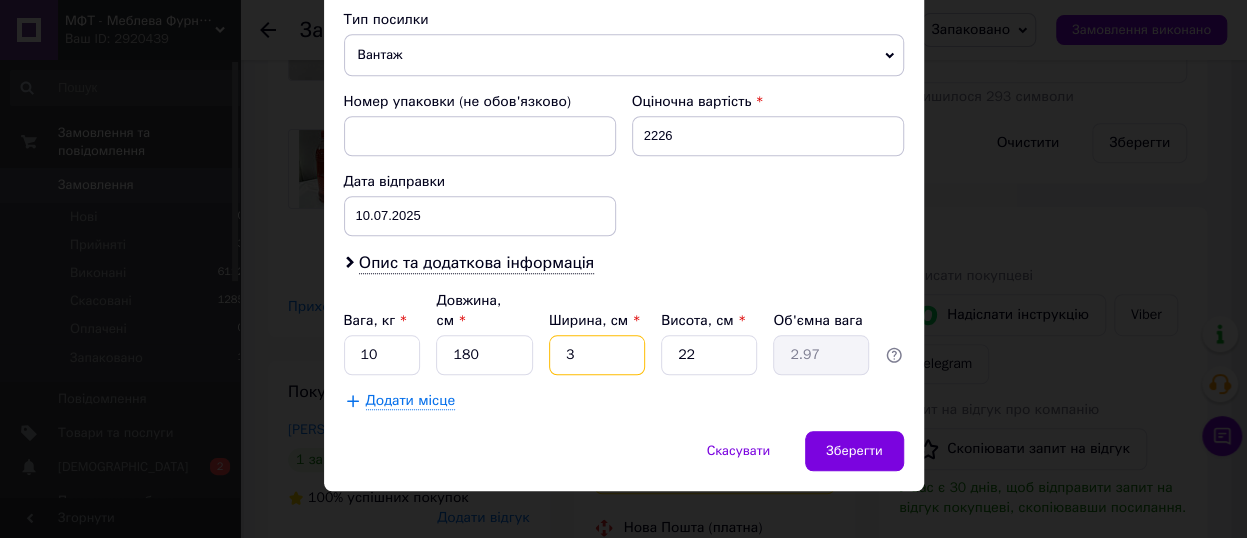 type 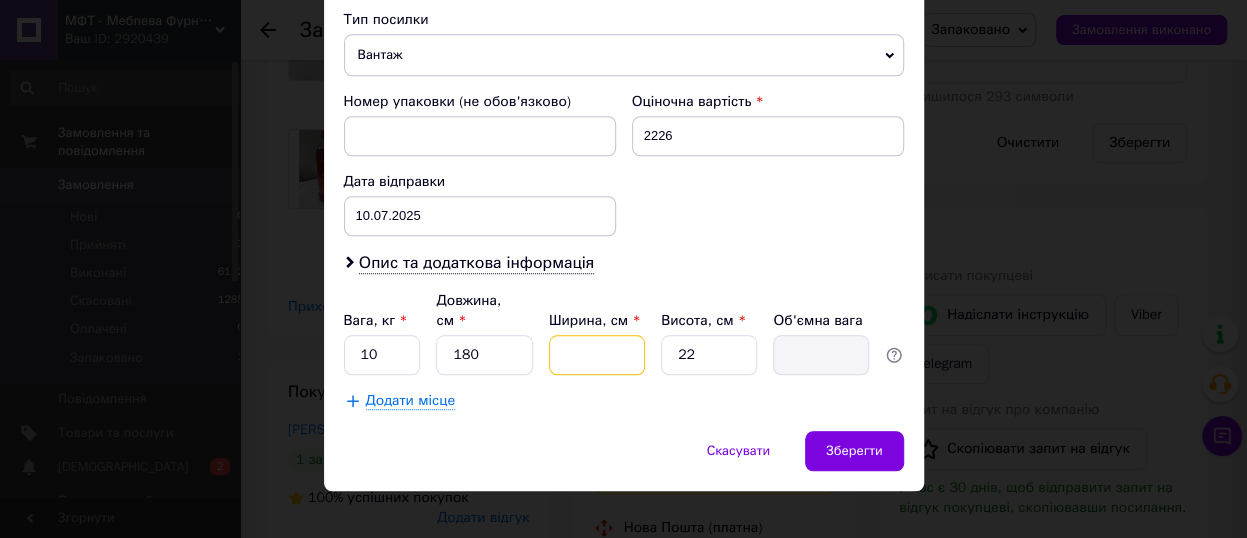 type on "1" 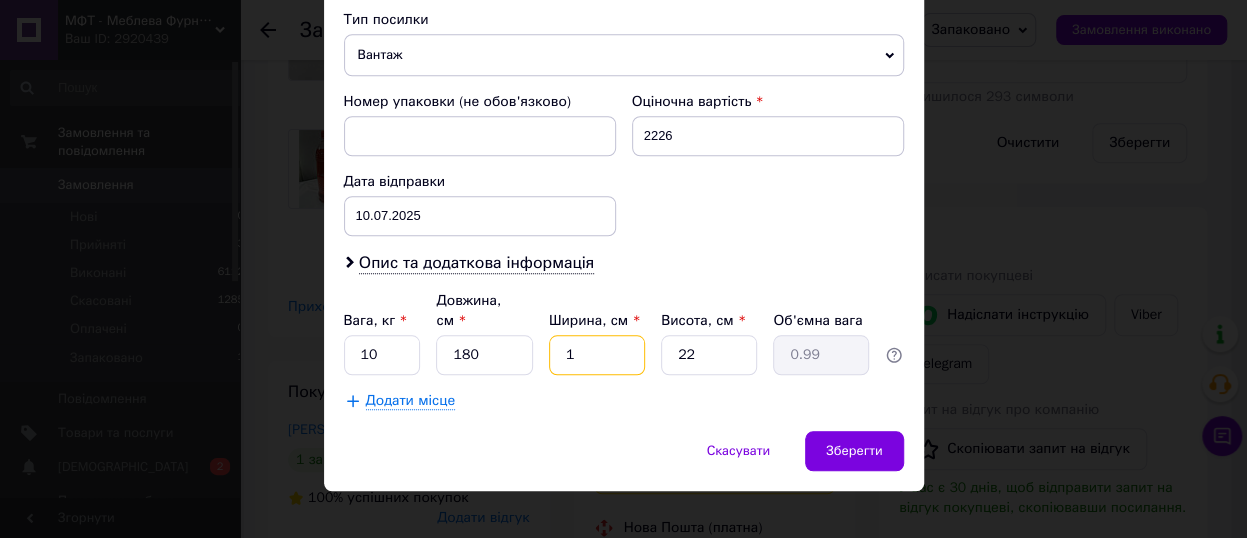 type on "15" 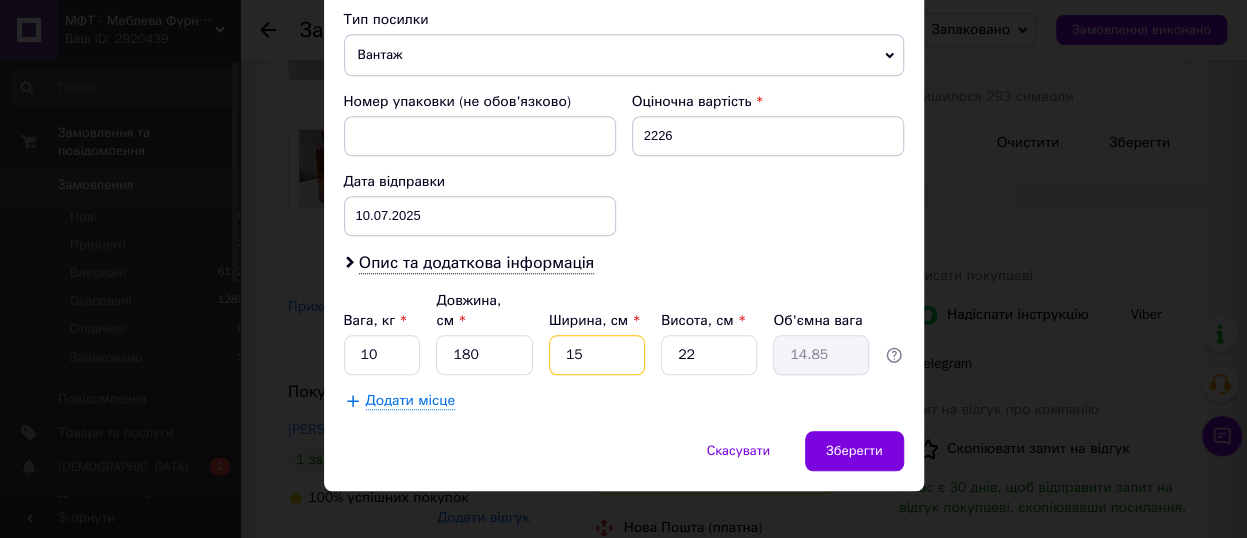 type on "15" 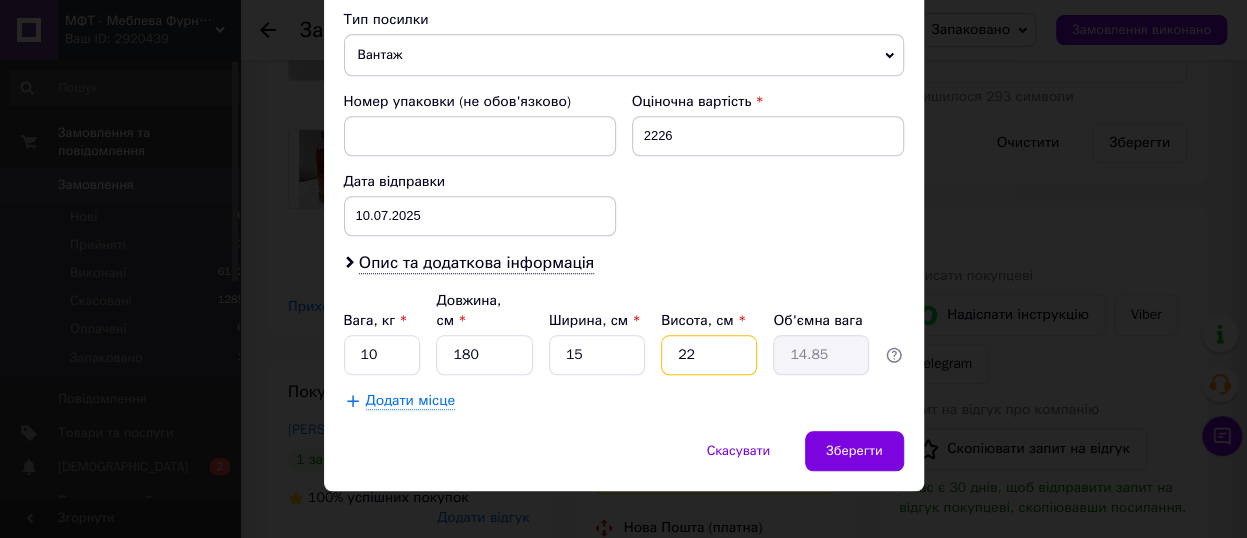 click on "22" at bounding box center (709, 355) 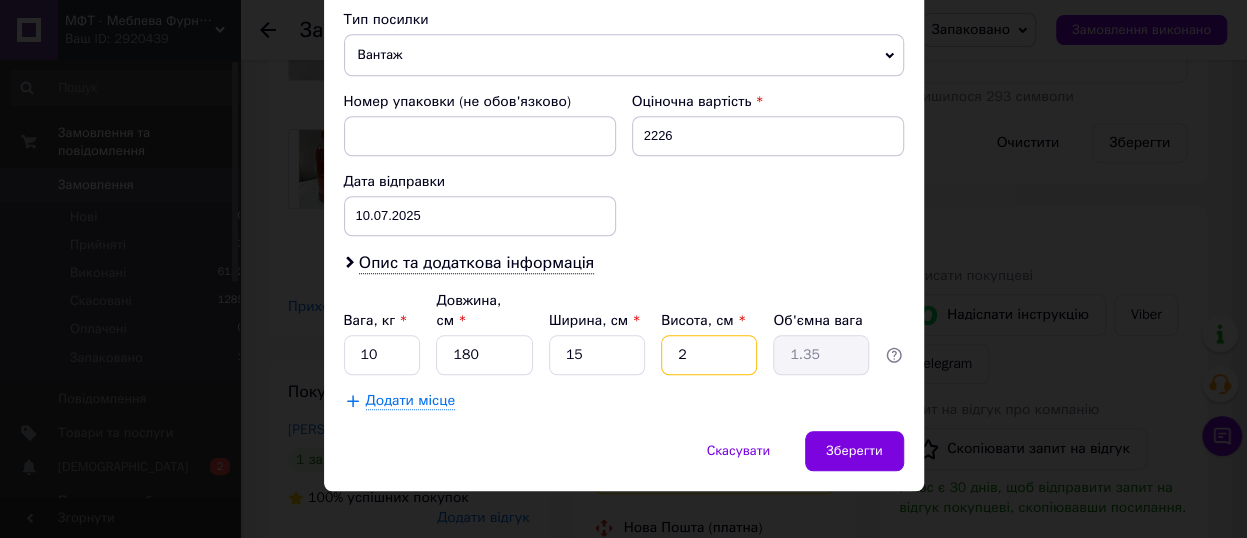 type 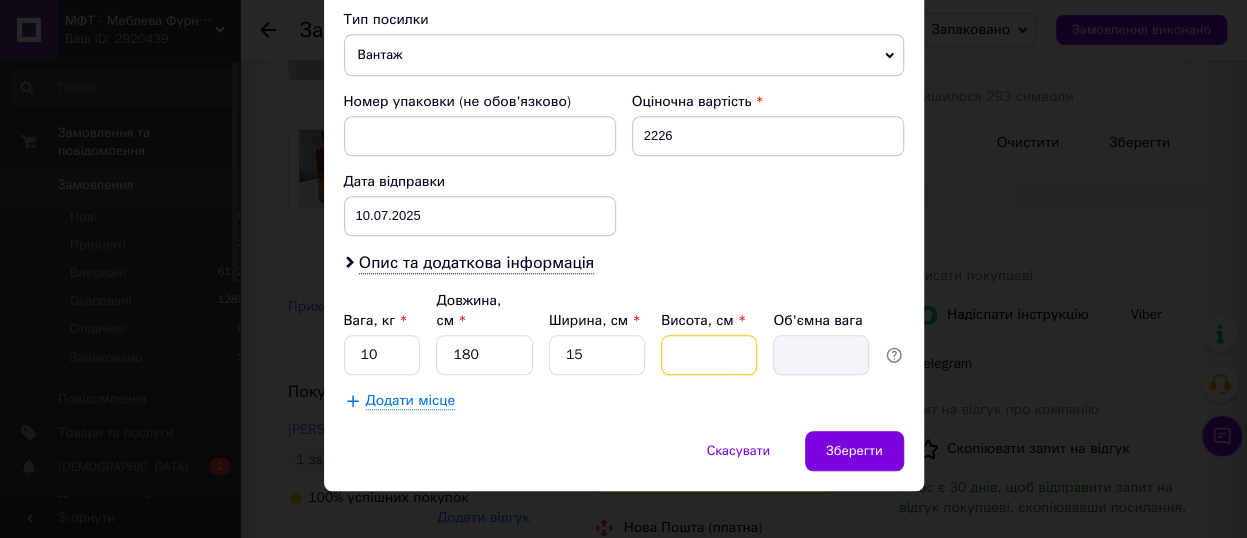 type on "1" 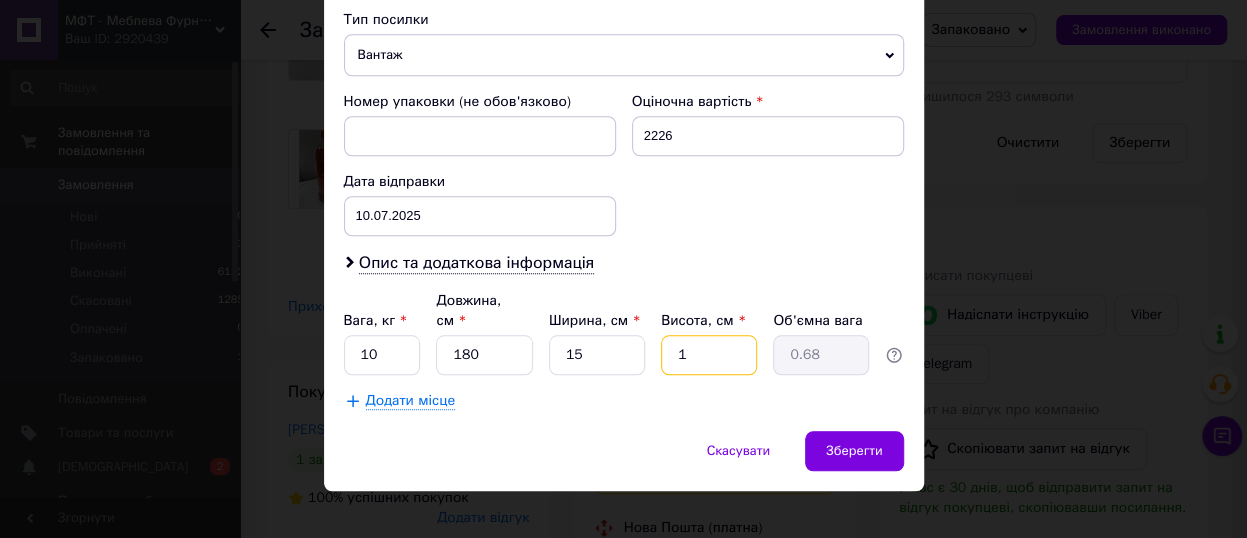 type on "15" 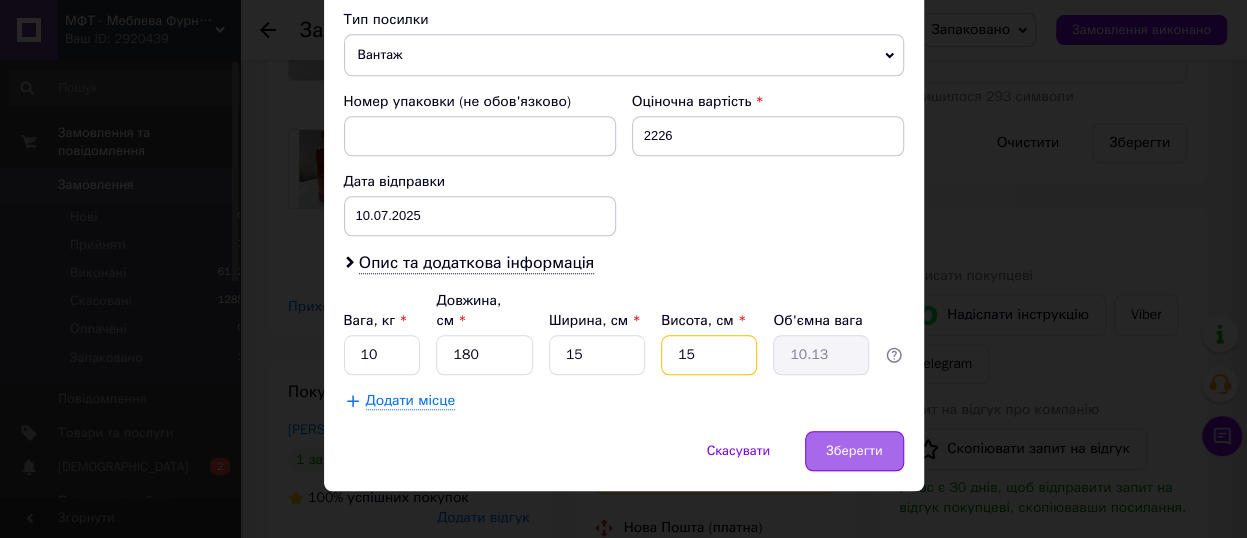 type on "15" 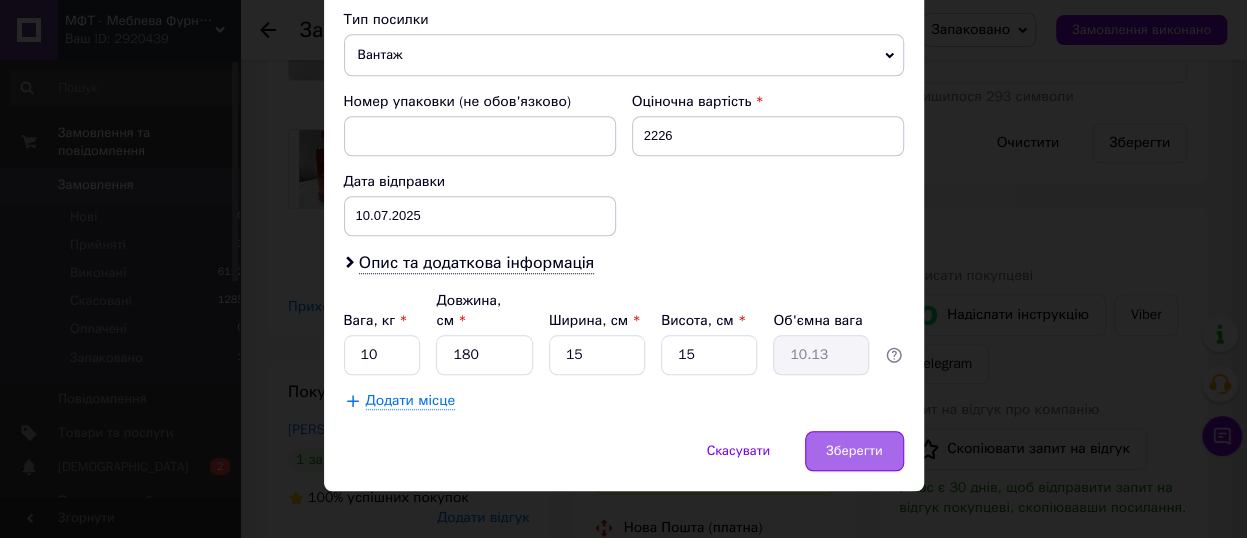 click on "Зберегти" at bounding box center [854, 451] 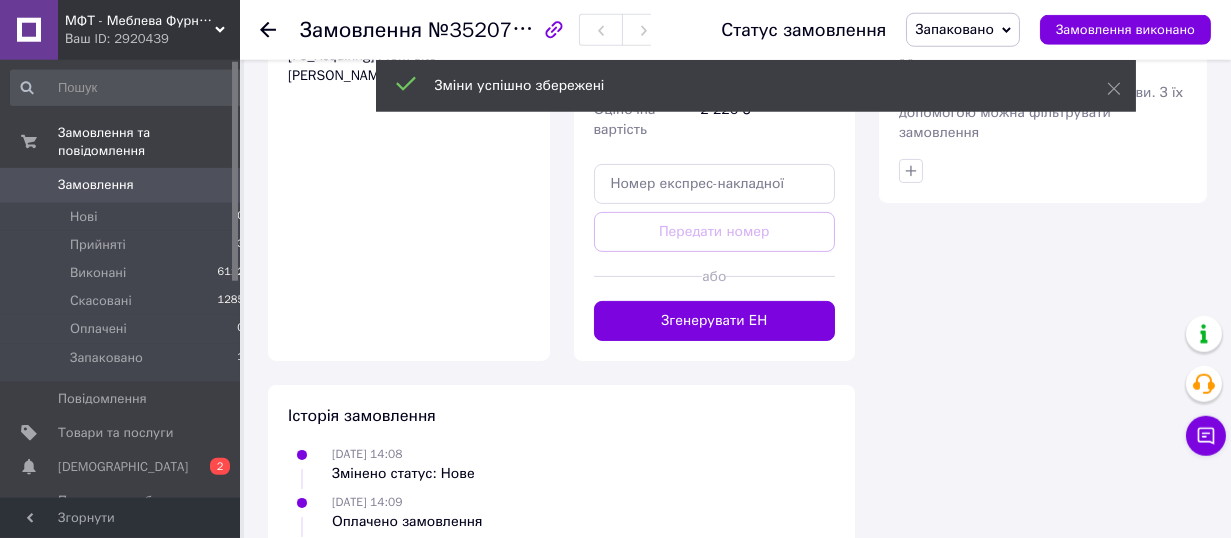 scroll, scrollTop: 1210, scrollLeft: 0, axis: vertical 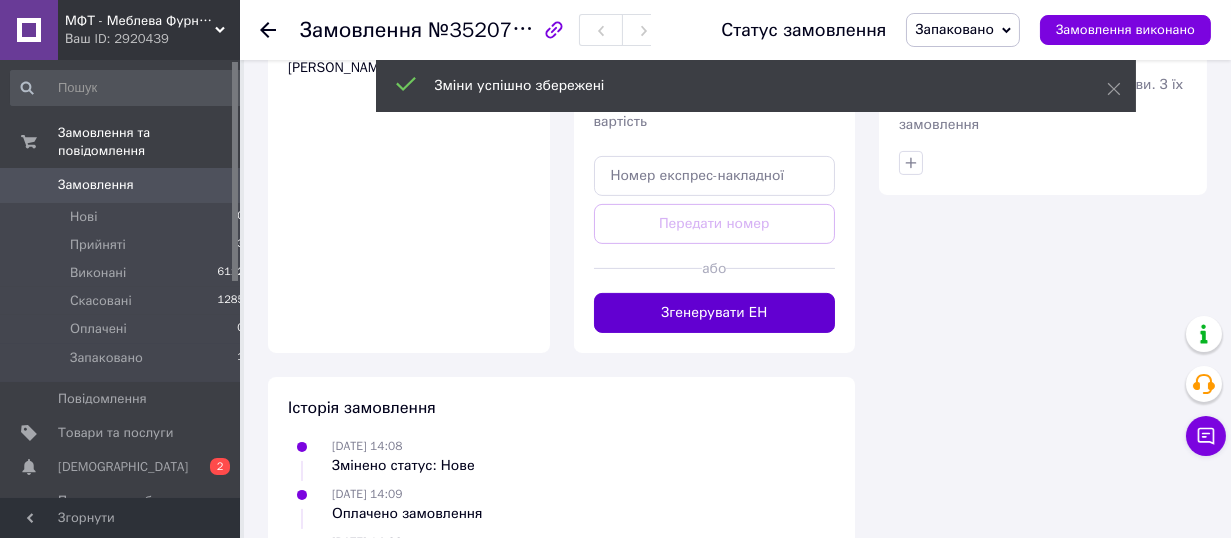 click on "Згенерувати ЕН" at bounding box center (715, 313) 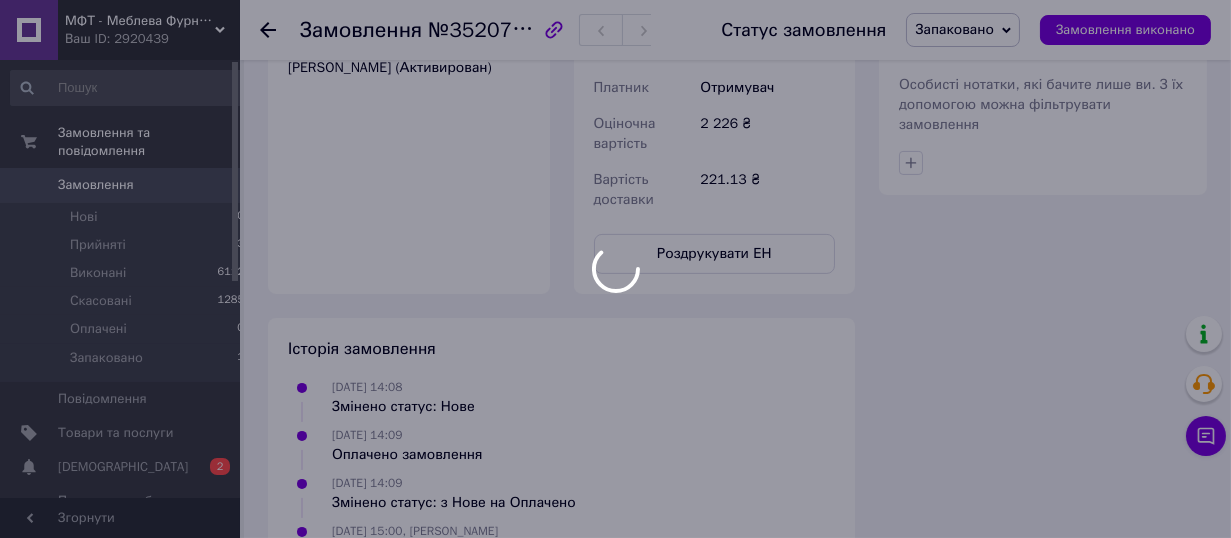 scroll, scrollTop: 24, scrollLeft: 0, axis: vertical 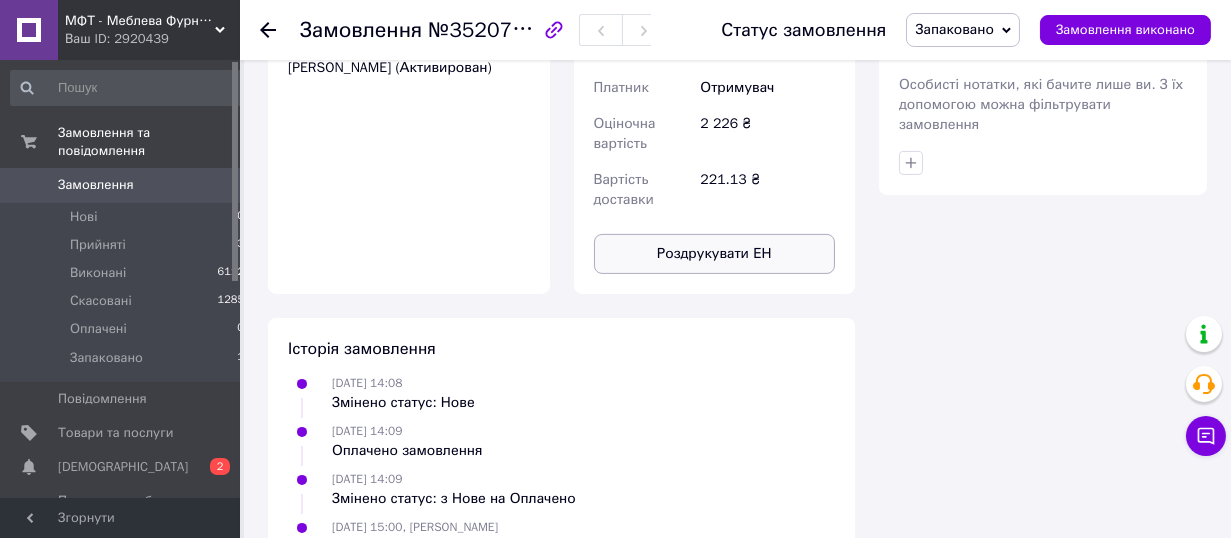 click on "Роздрукувати ЕН" at bounding box center (715, 254) 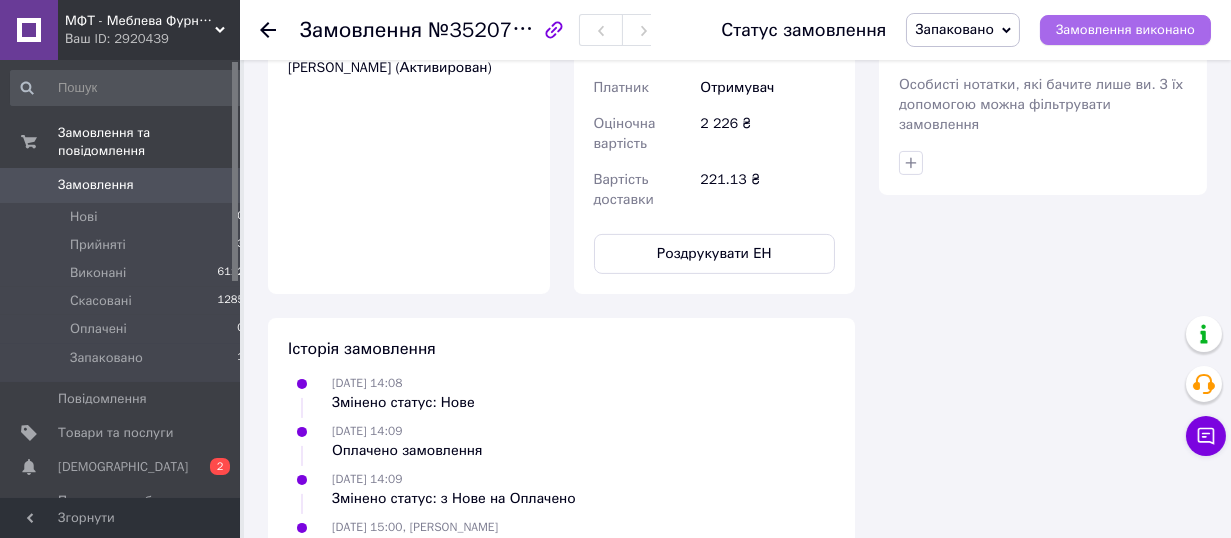 click on "Замовлення виконано" at bounding box center [1125, 30] 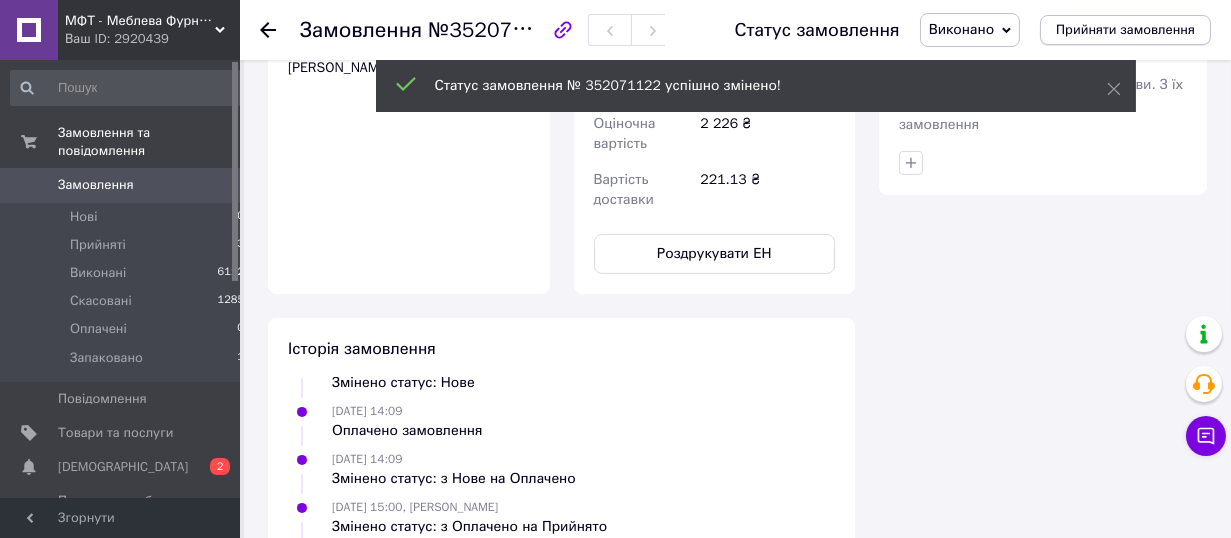 scroll, scrollTop: 72, scrollLeft: 0, axis: vertical 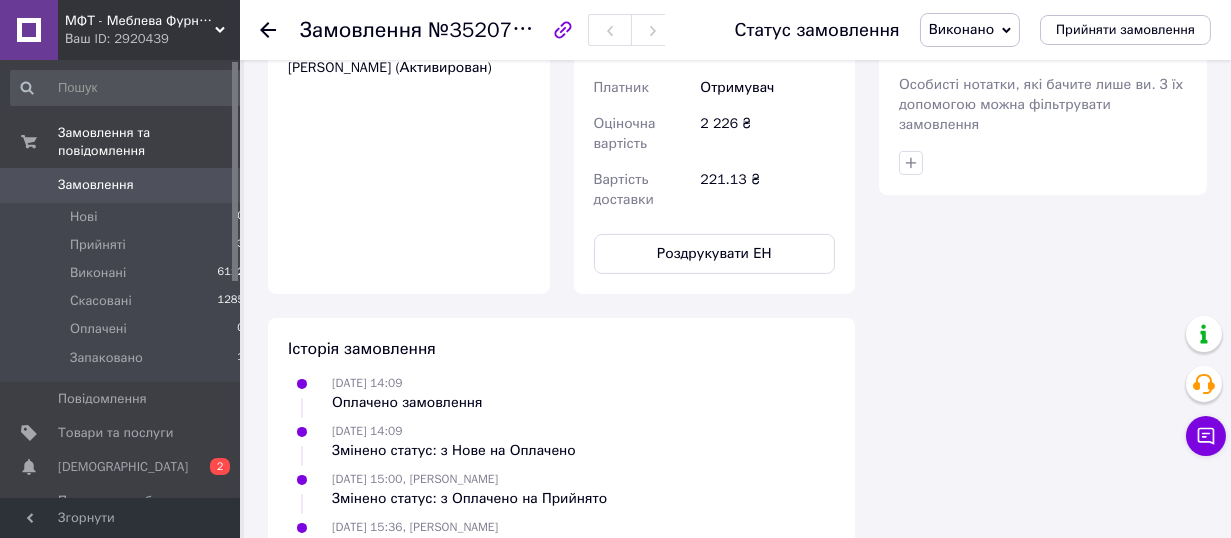 click 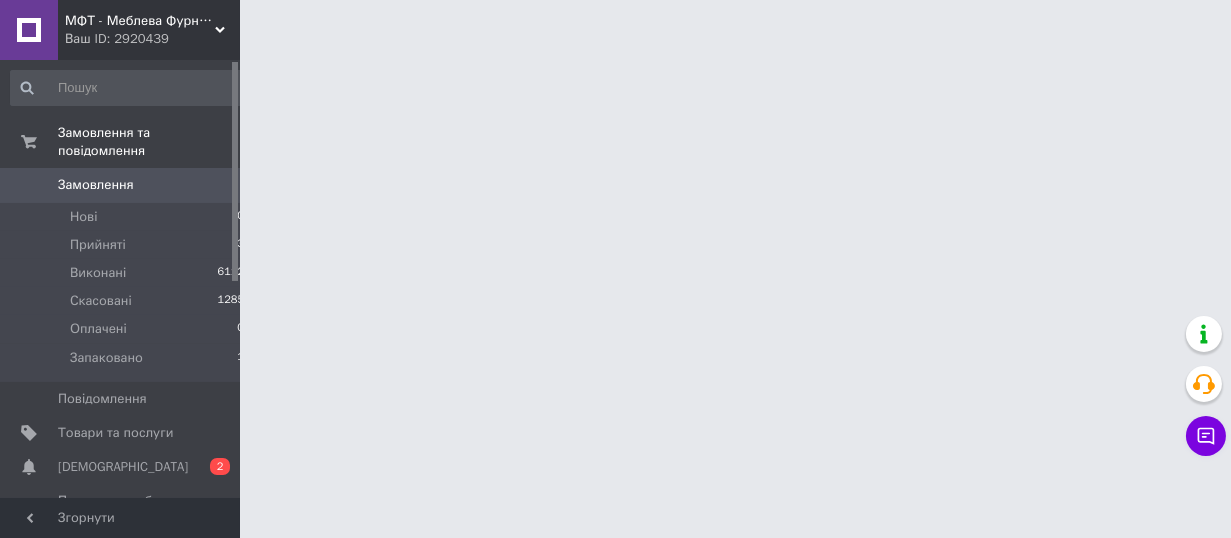 scroll, scrollTop: 0, scrollLeft: 0, axis: both 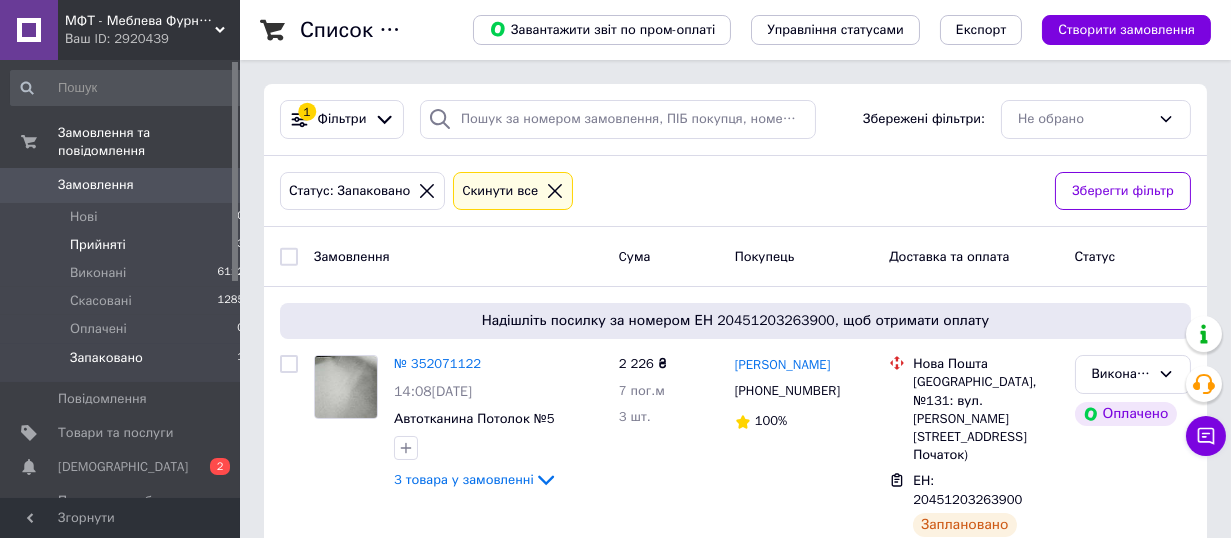 click on "Прийняті 3" at bounding box center (128, 245) 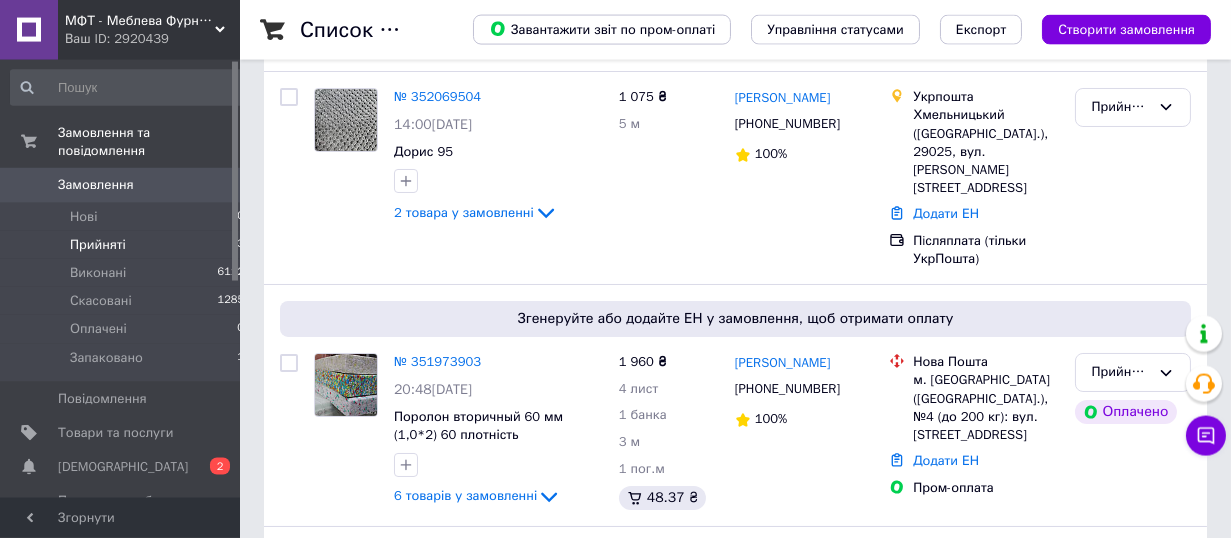 scroll, scrollTop: 330, scrollLeft: 0, axis: vertical 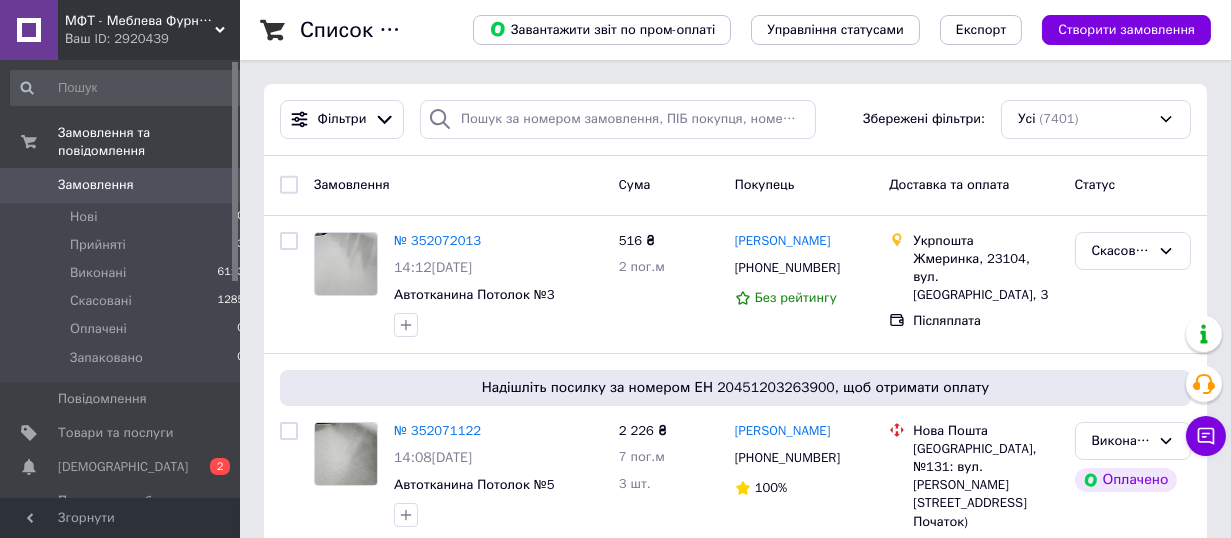 click on "МФТ - Меблева Фурнітура і Текстиль" at bounding box center (140, 21) 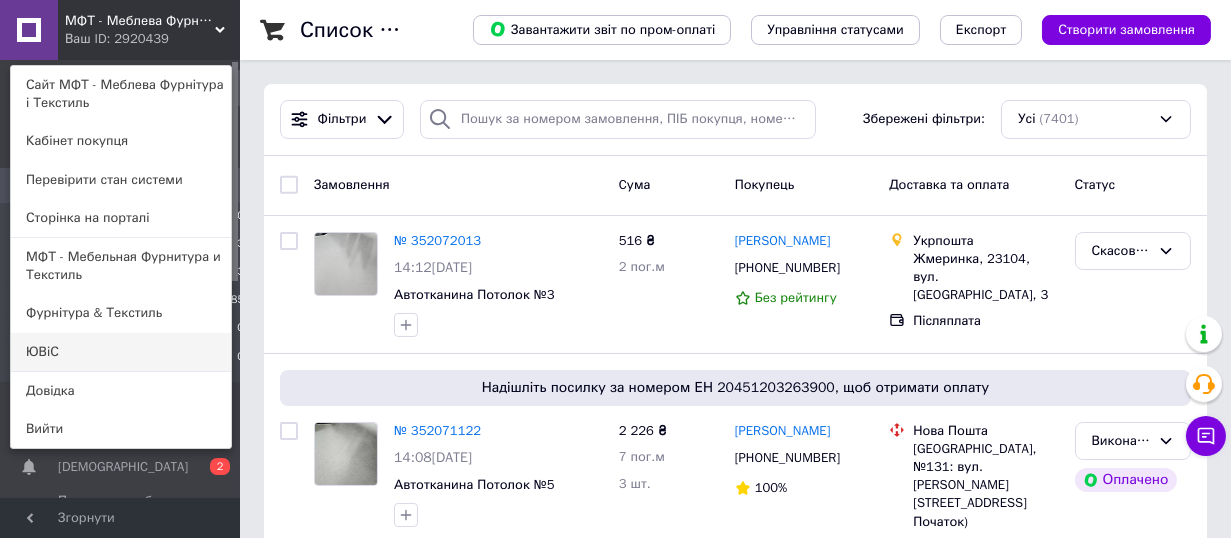 click on "ЮВіС" at bounding box center (121, 352) 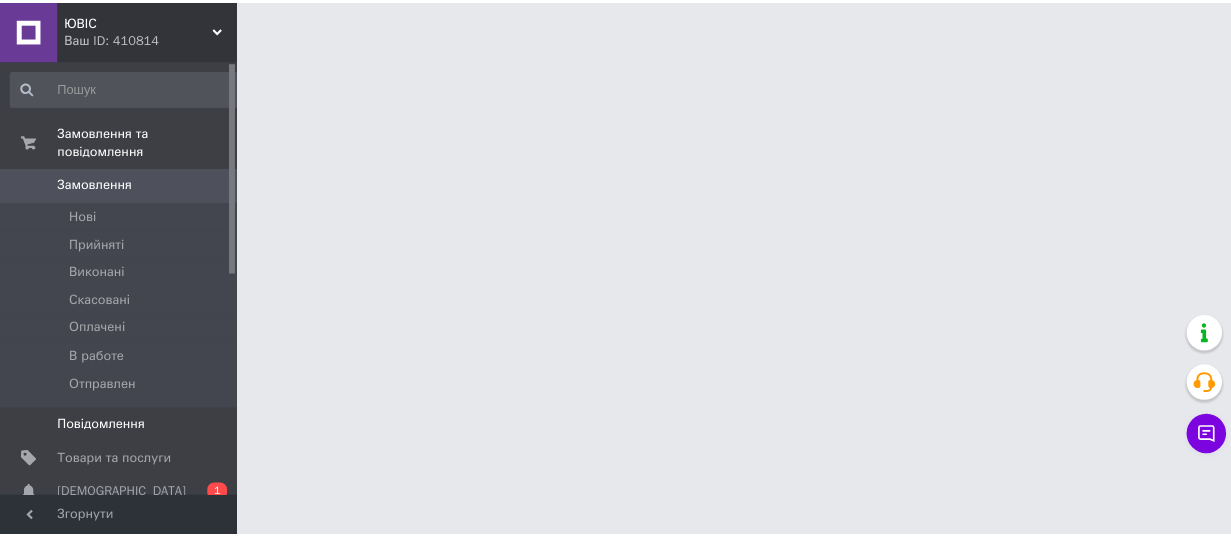 scroll, scrollTop: 0, scrollLeft: 0, axis: both 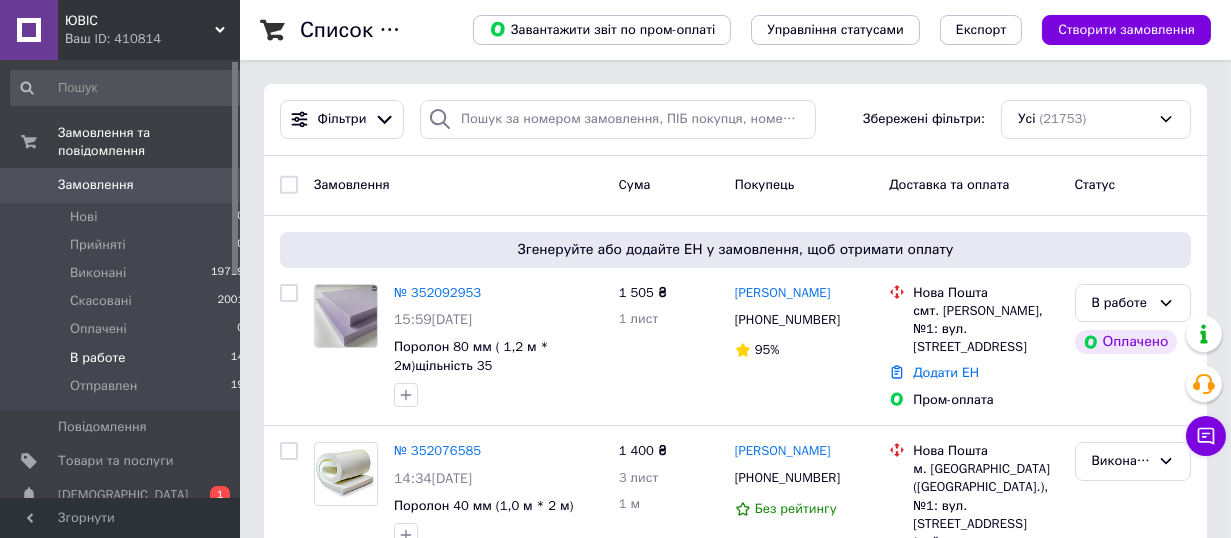 click on "В работе 14" at bounding box center [128, 358] 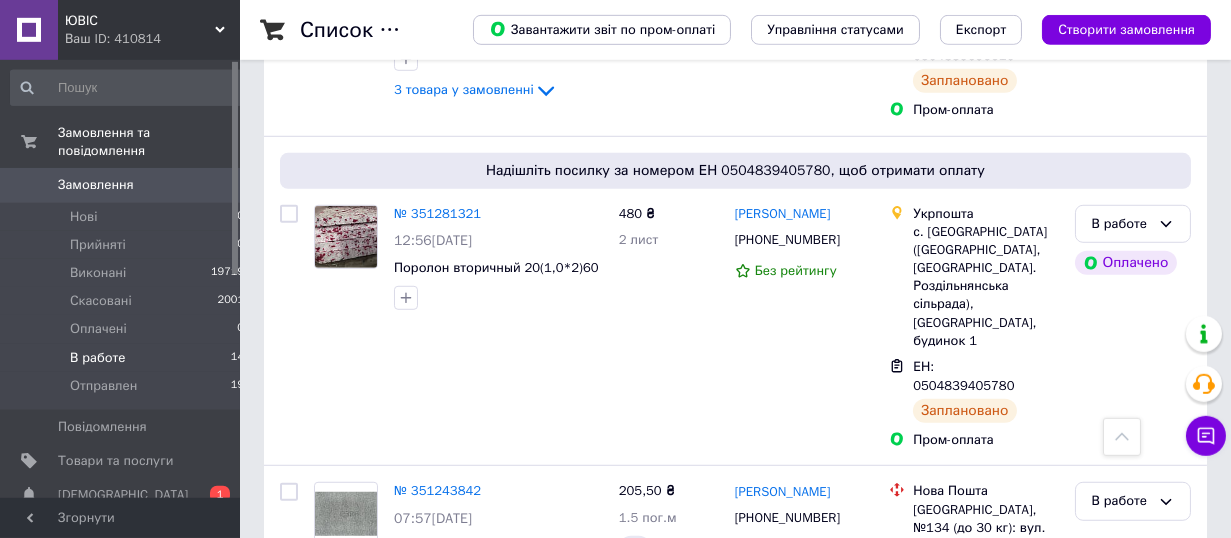 scroll, scrollTop: 2958, scrollLeft: 0, axis: vertical 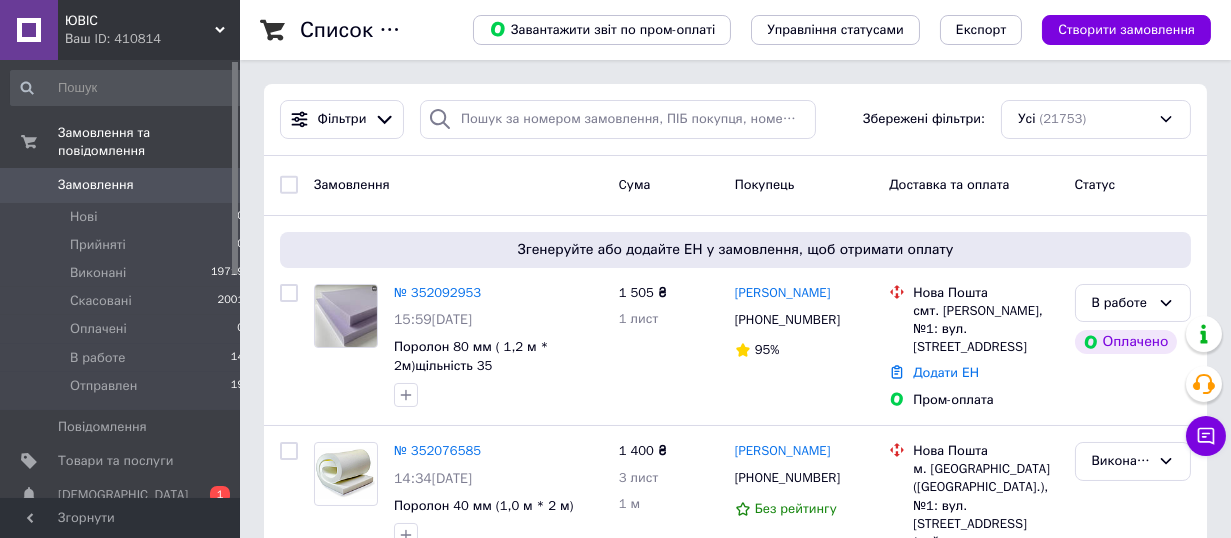 click on "ЮВІС" at bounding box center (140, 21) 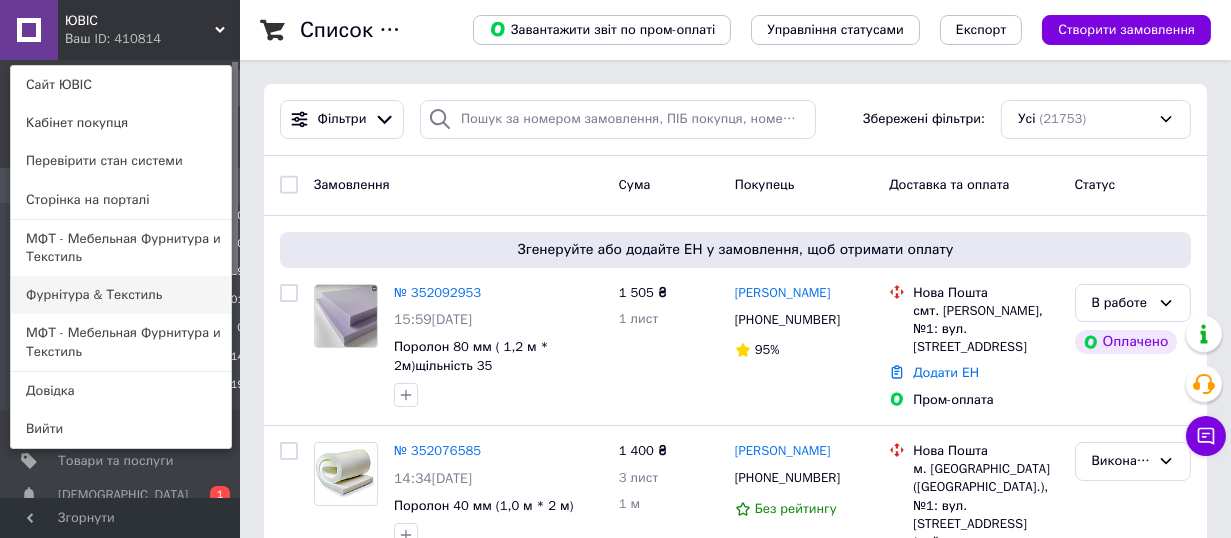 click on "Фурнітура & Текстиль" at bounding box center [121, 295] 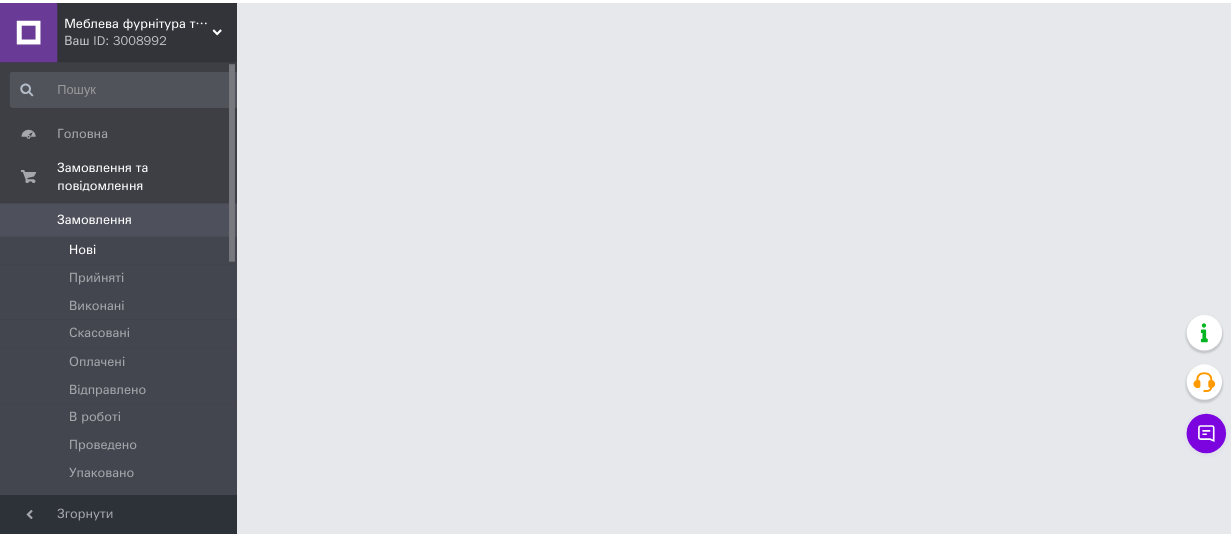 scroll, scrollTop: 0, scrollLeft: 0, axis: both 